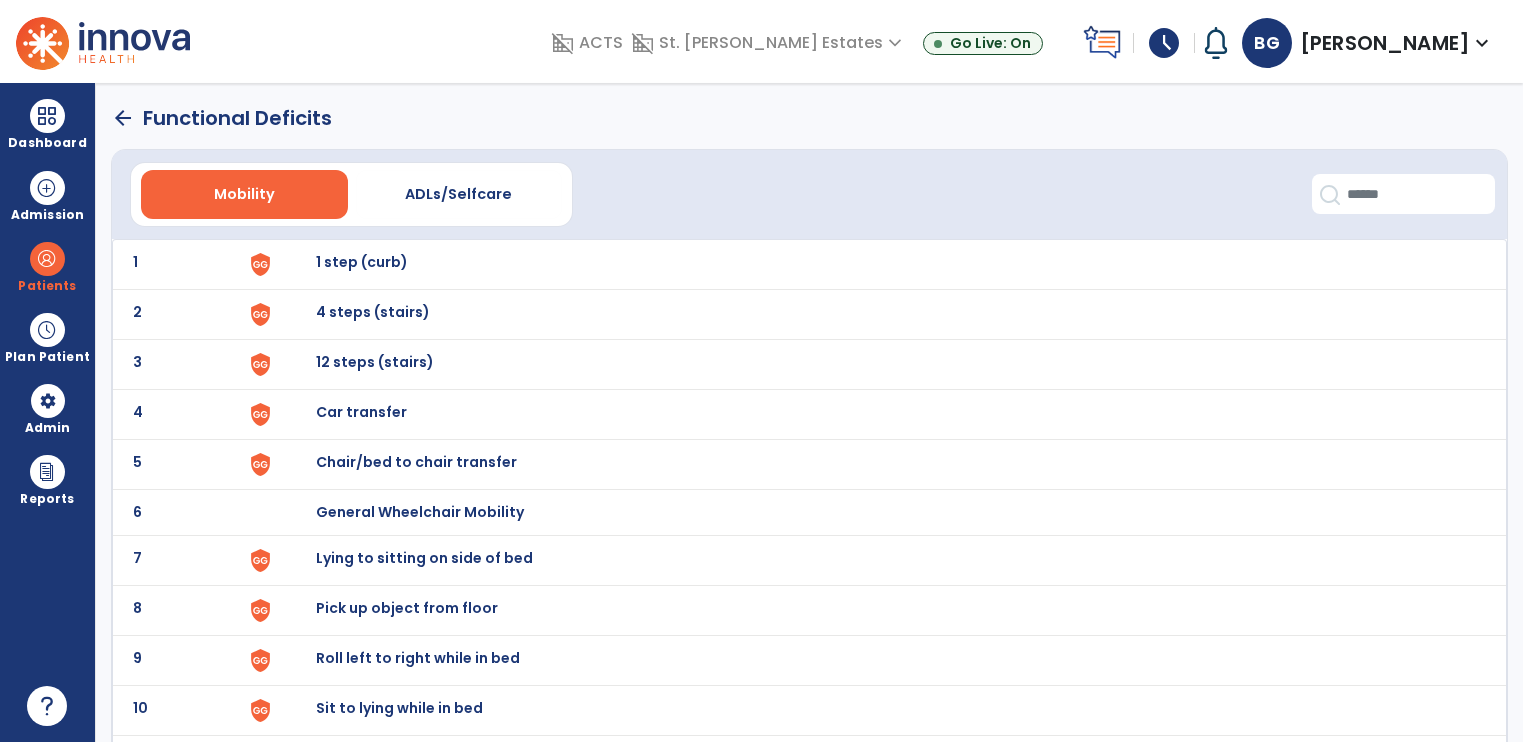 scroll, scrollTop: 0, scrollLeft: 0, axis: both 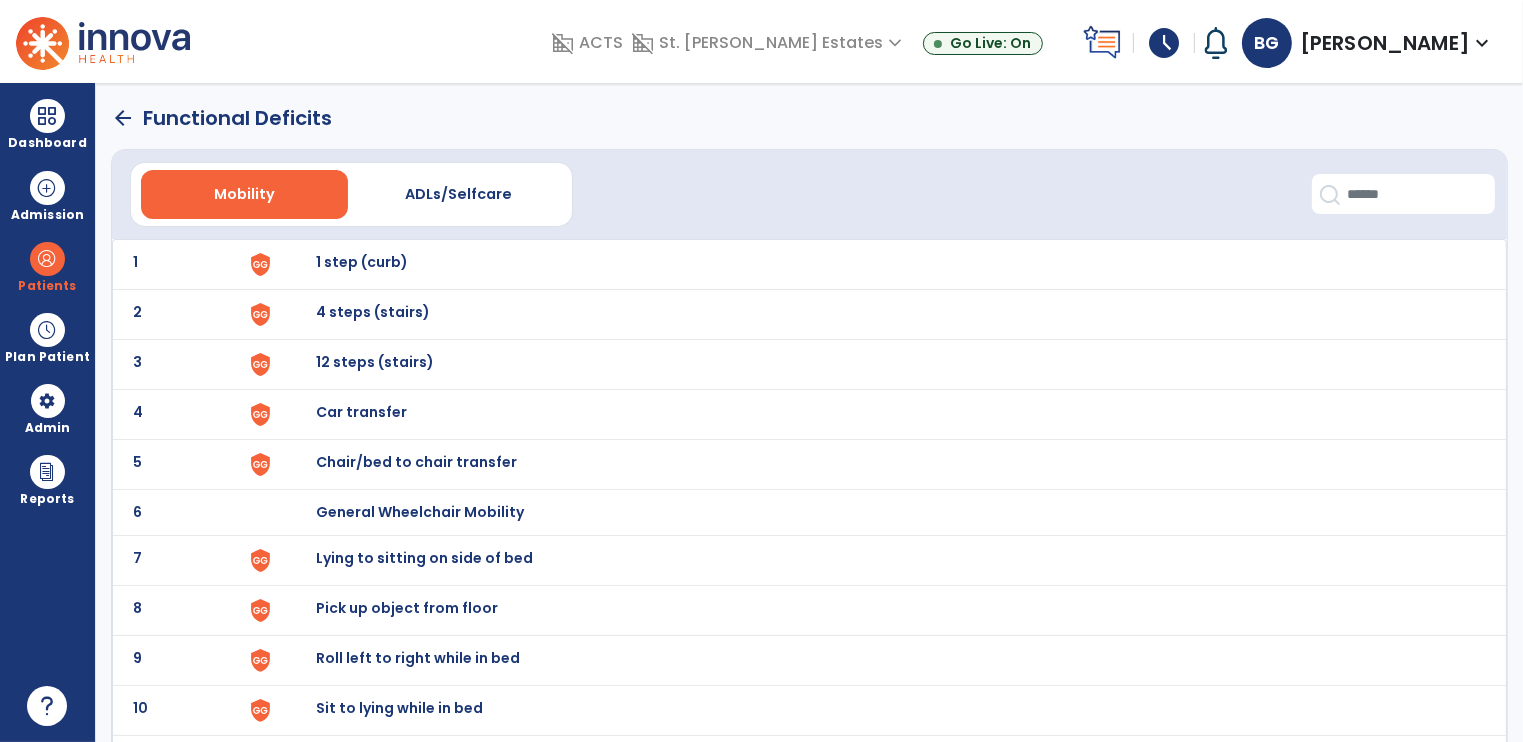 click on "arrow_back" 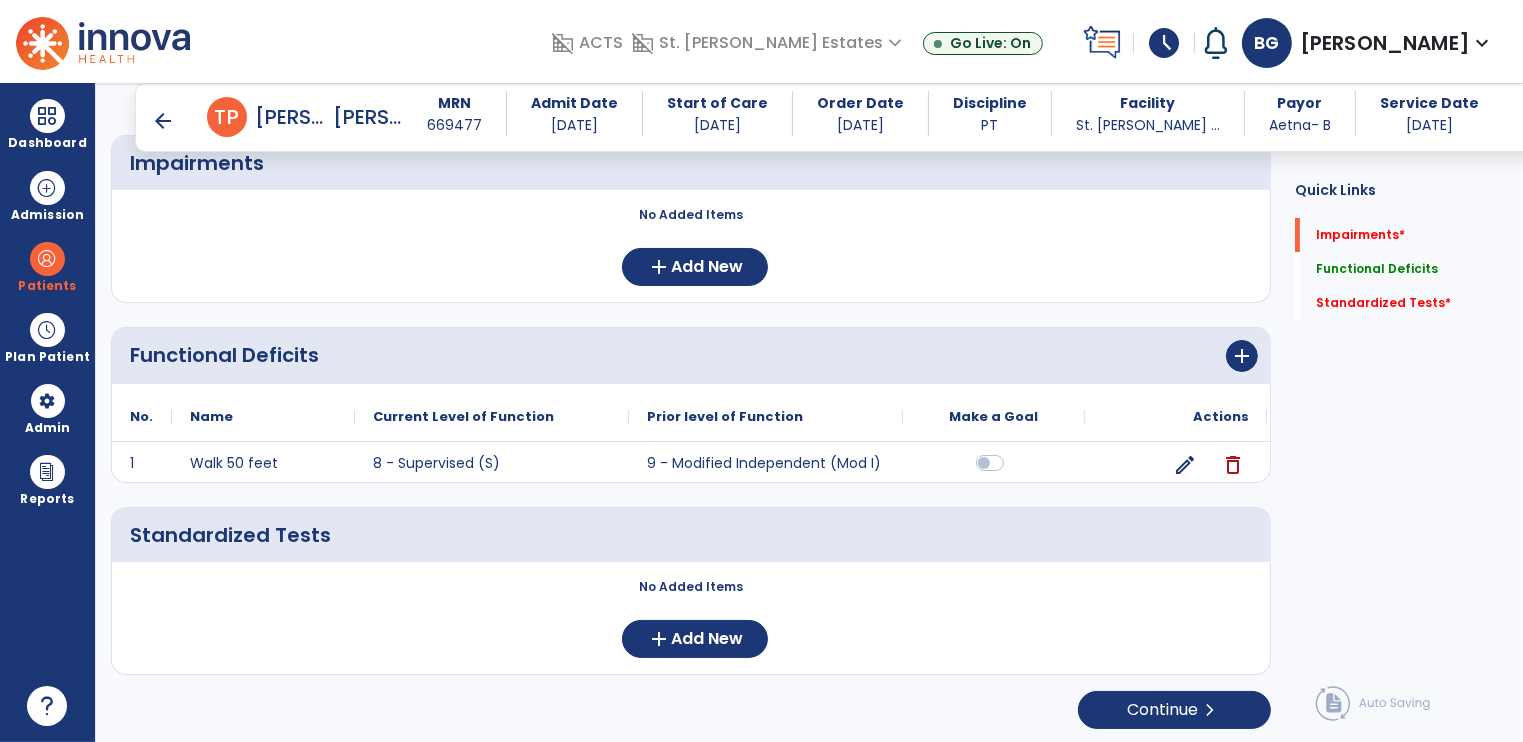 scroll, scrollTop: 0, scrollLeft: 0, axis: both 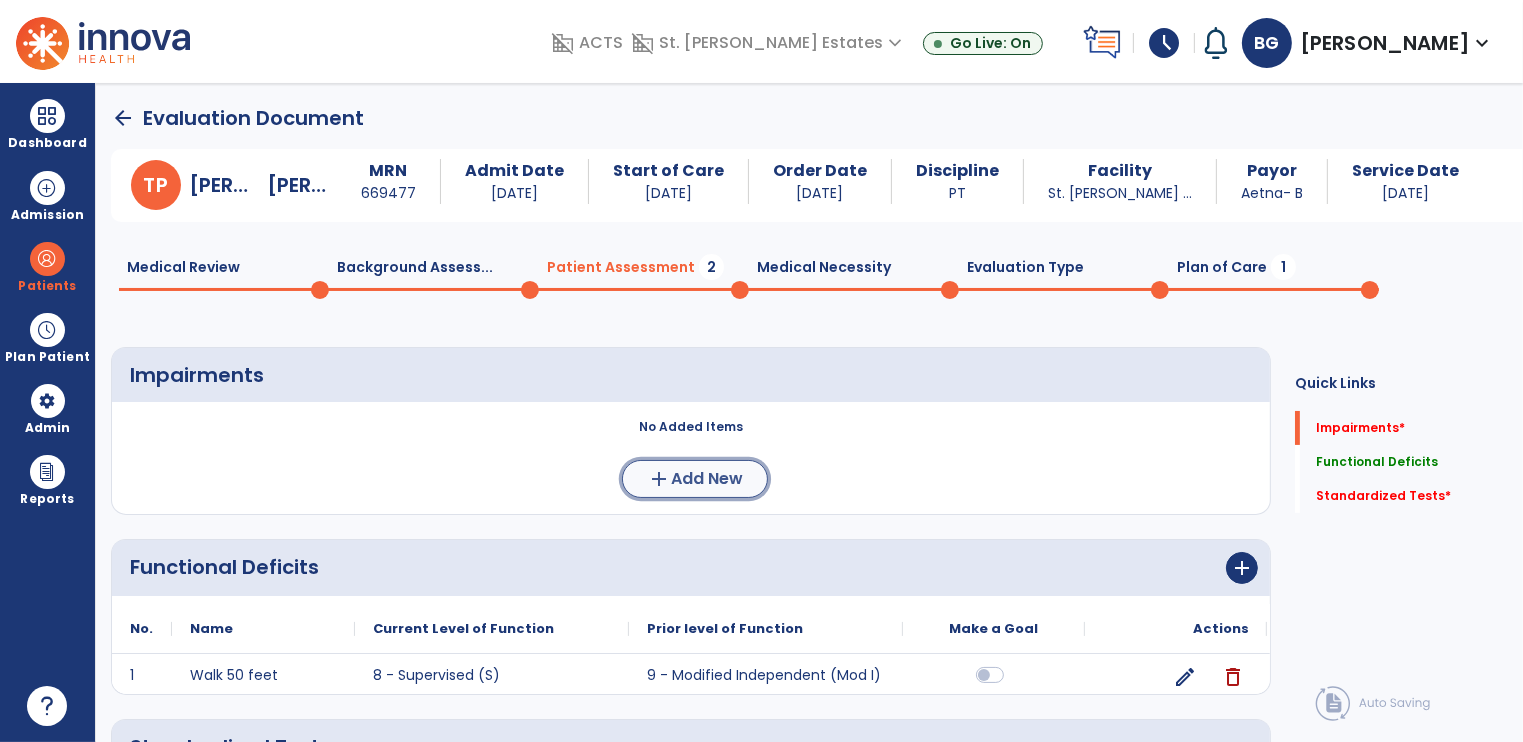 click on "Add New" 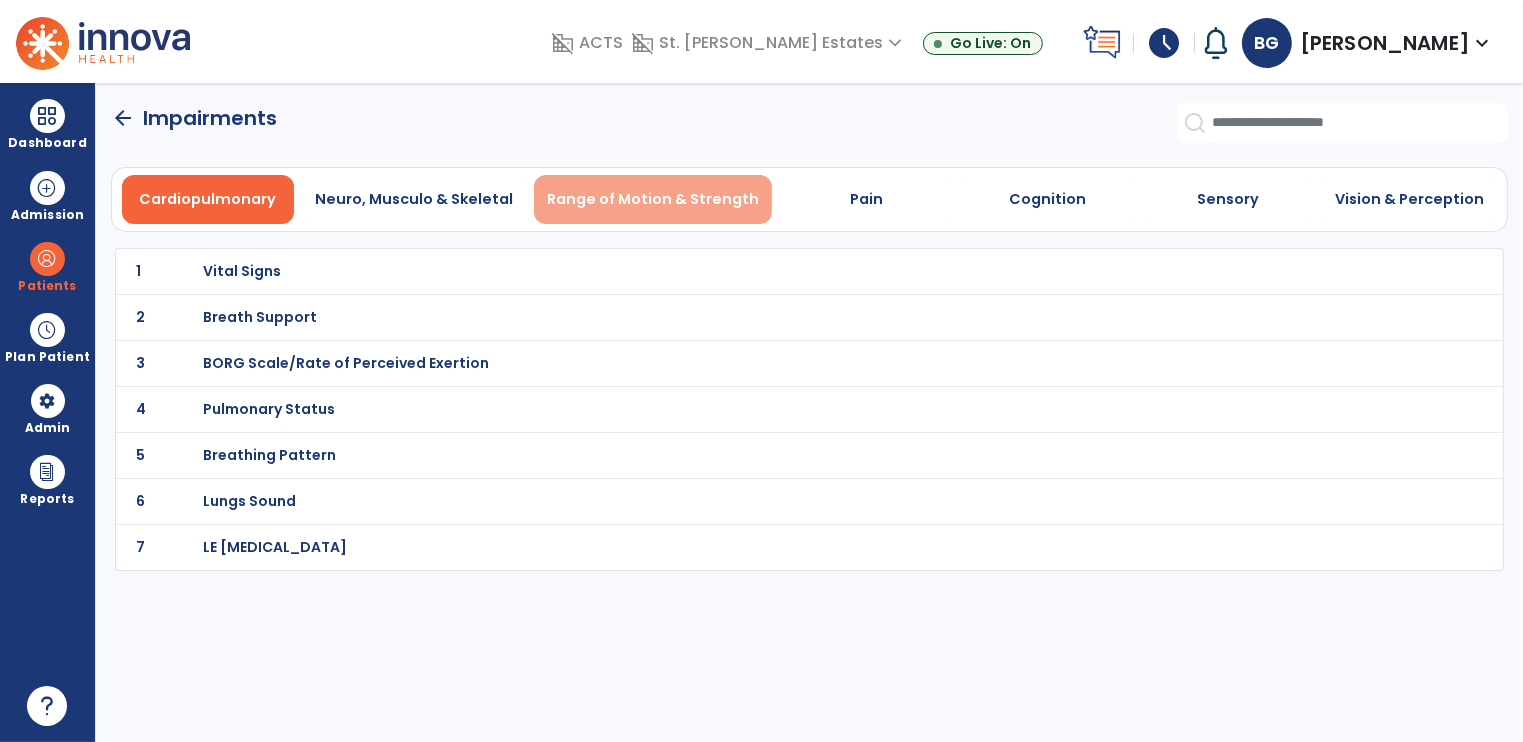 click on "Range of Motion & Strength" at bounding box center (653, 199) 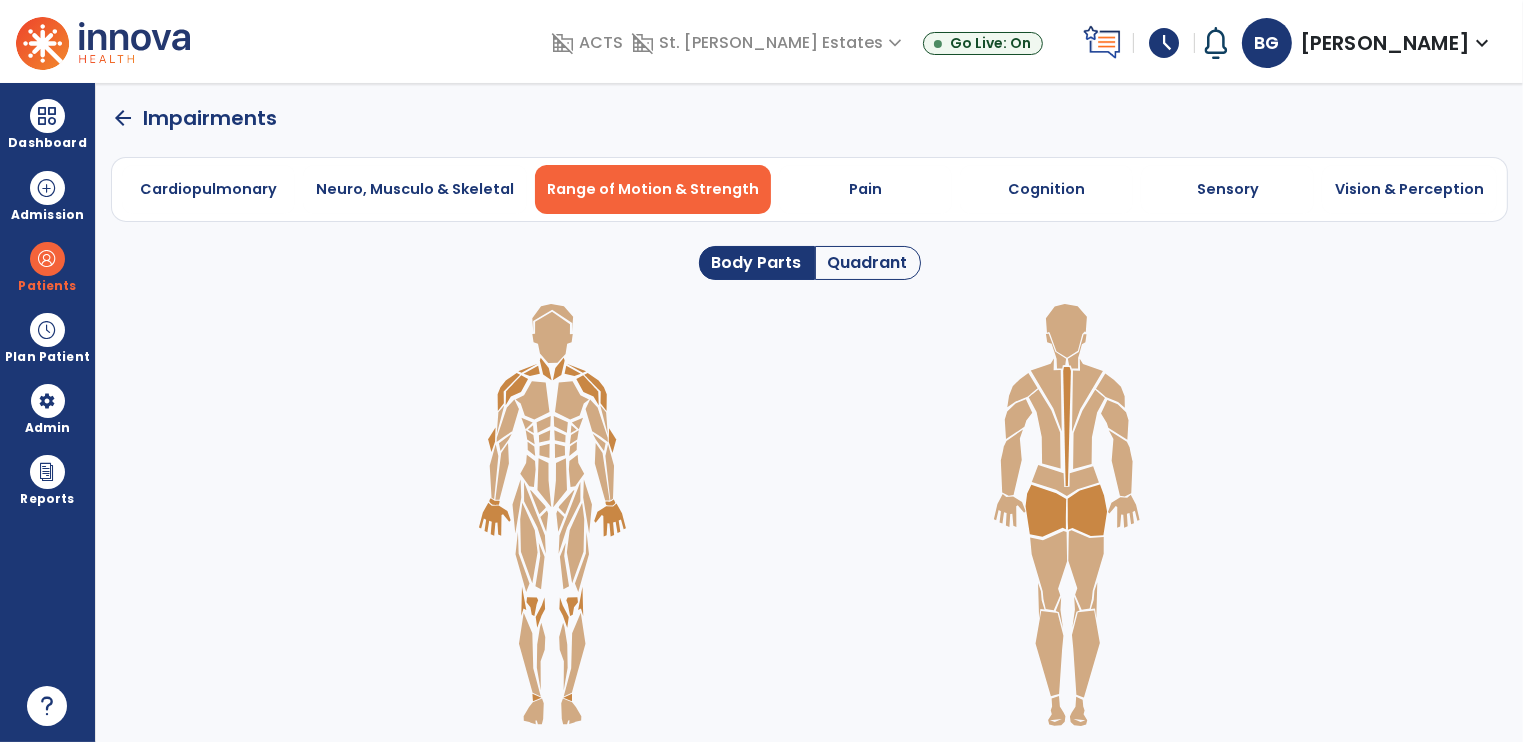 click 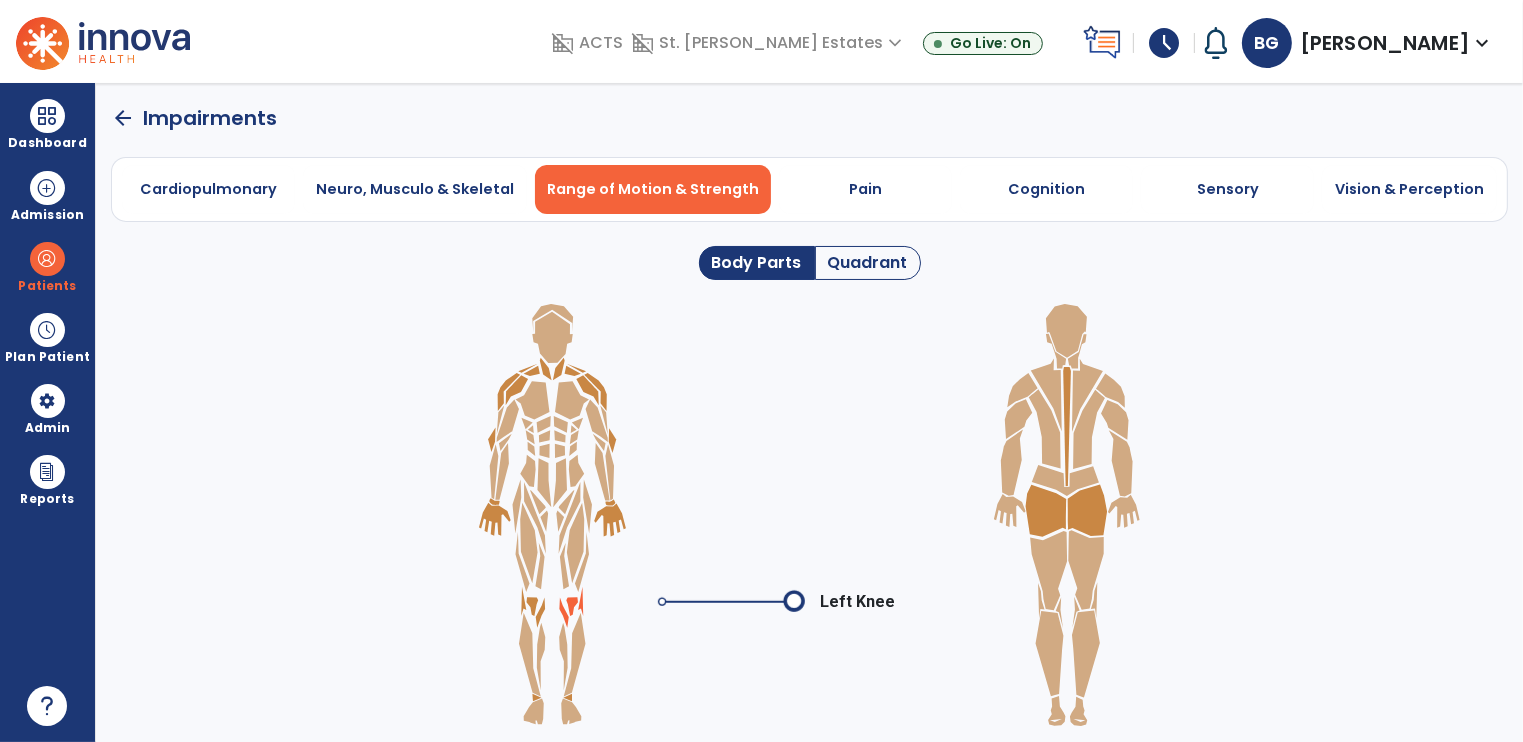 click 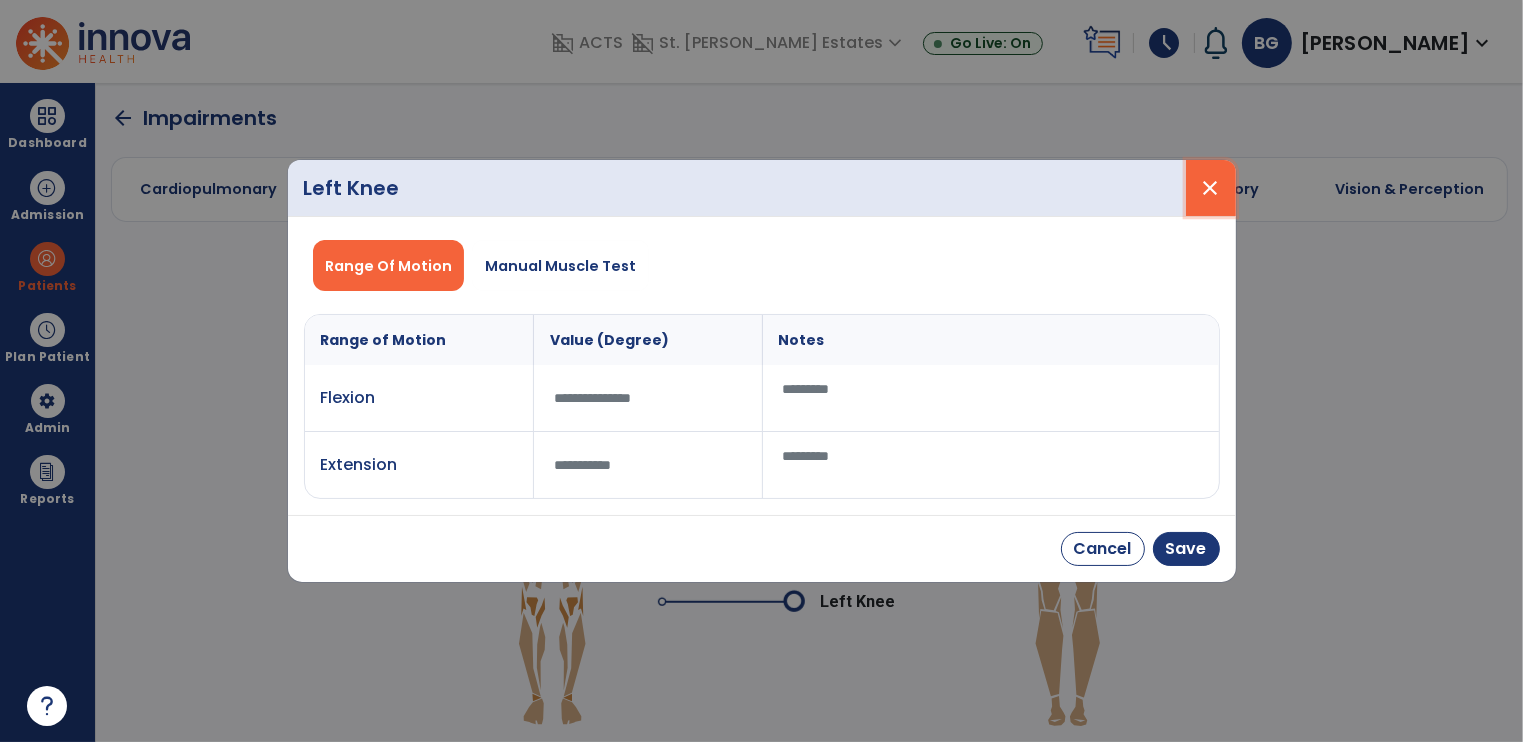 click on "close" at bounding box center [1211, 188] 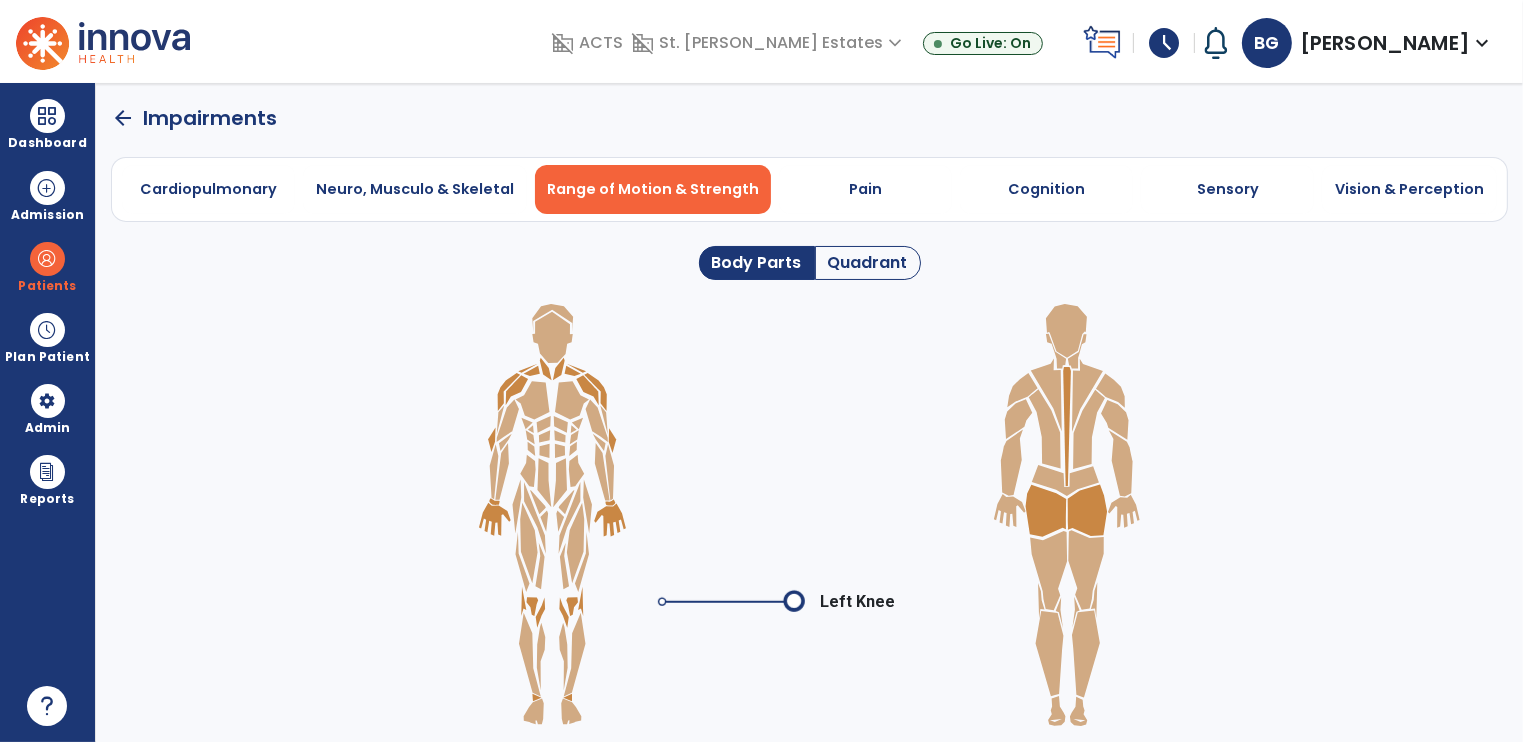 click on "Quadrant" 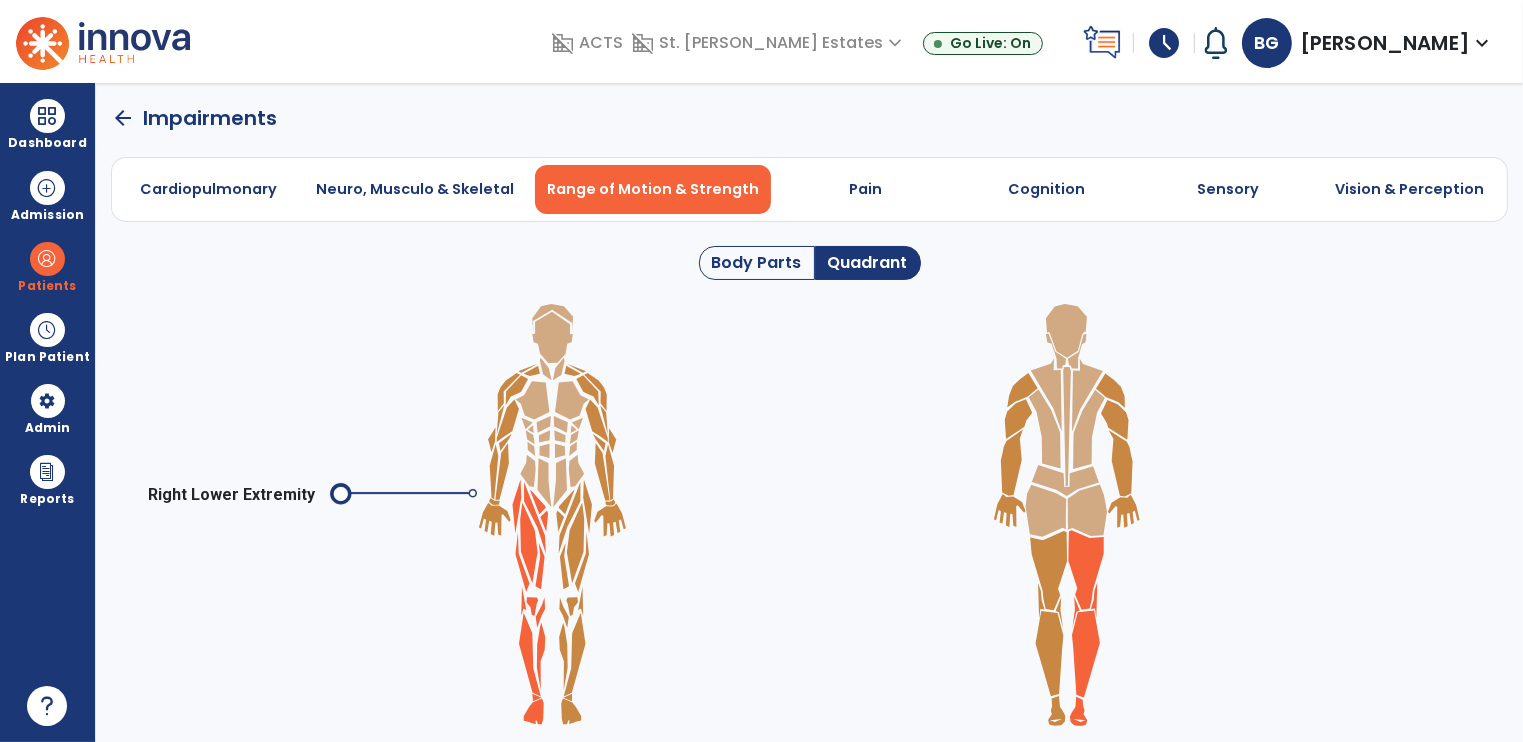 click 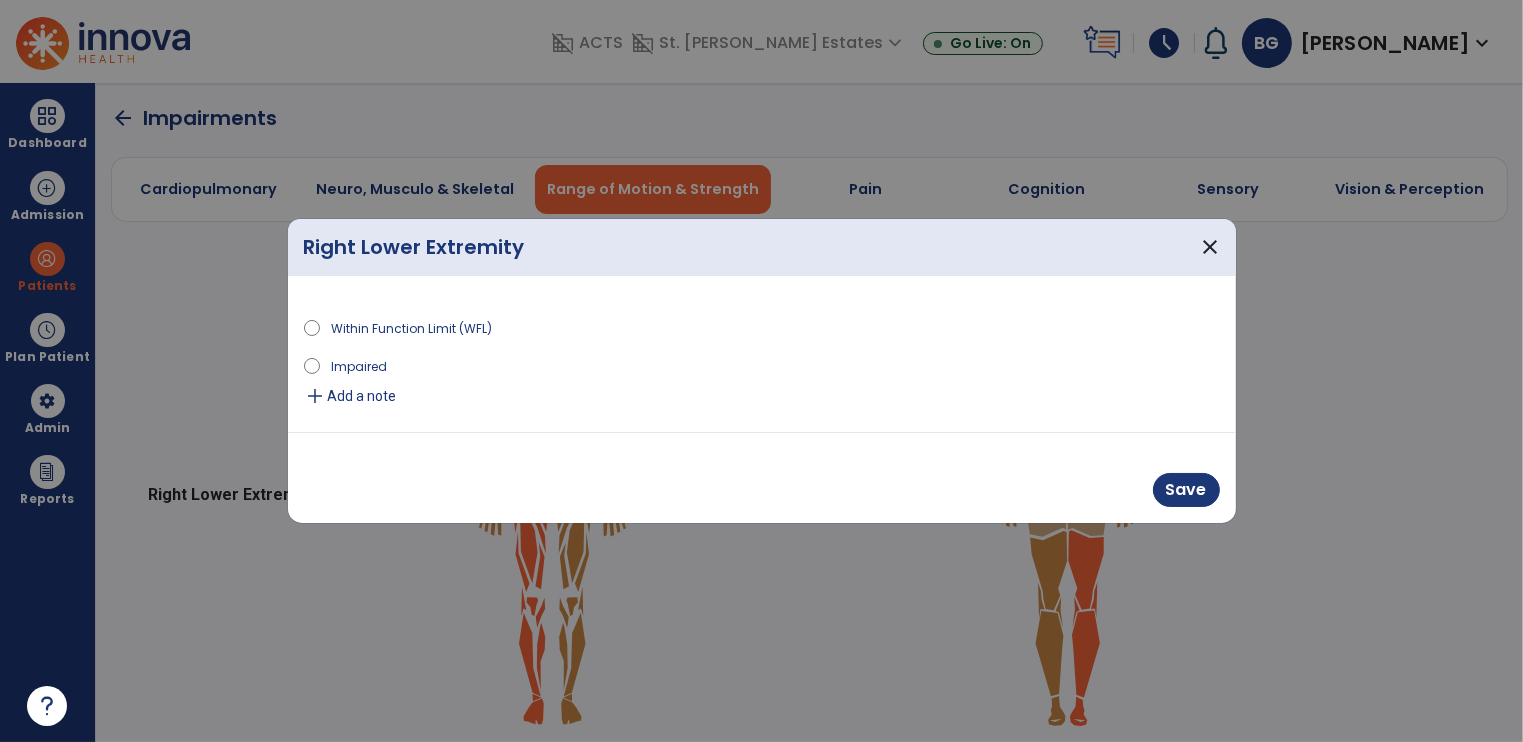 click on "Impaired" at bounding box center (762, 369) 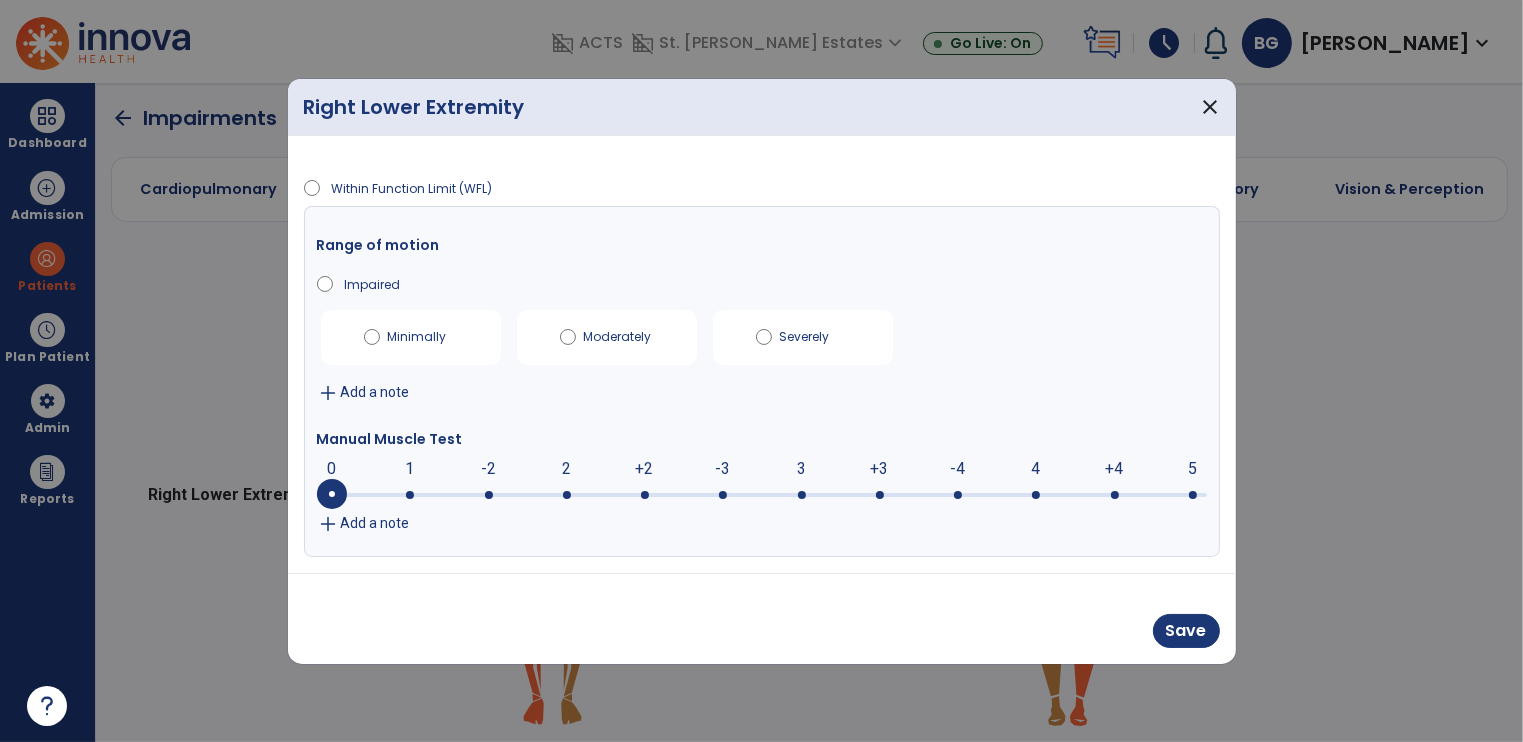 click at bounding box center [723, 495] 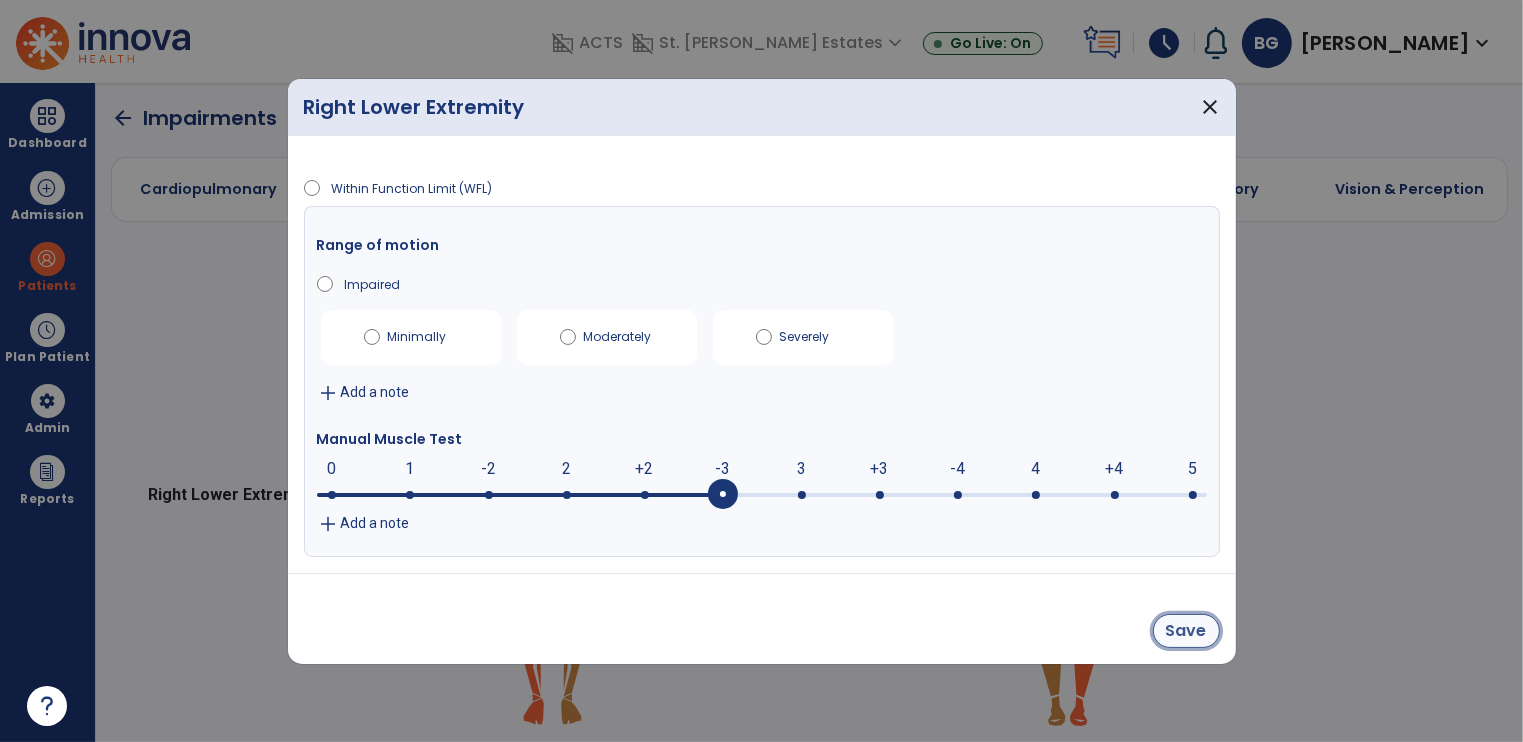 click on "Save" at bounding box center (1186, 631) 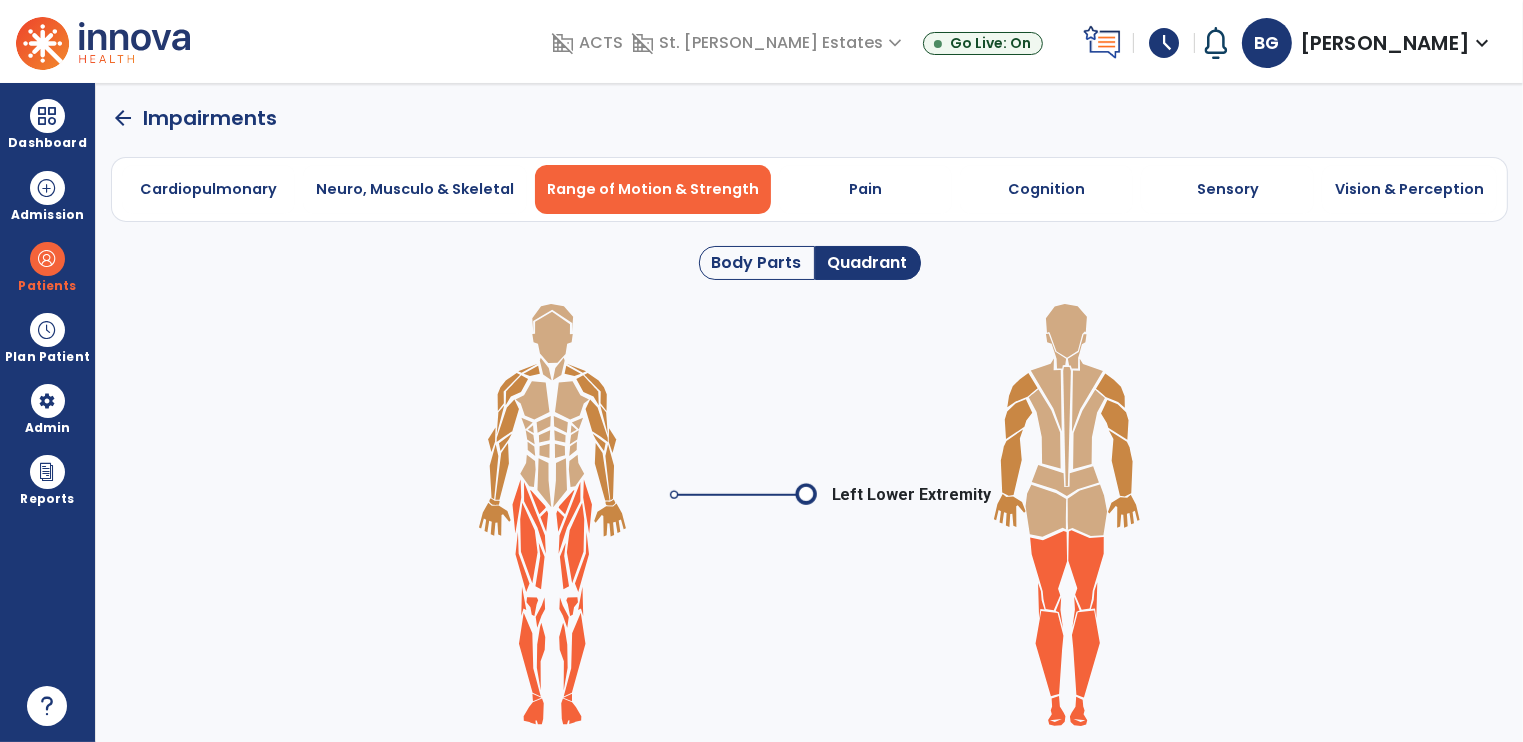 click 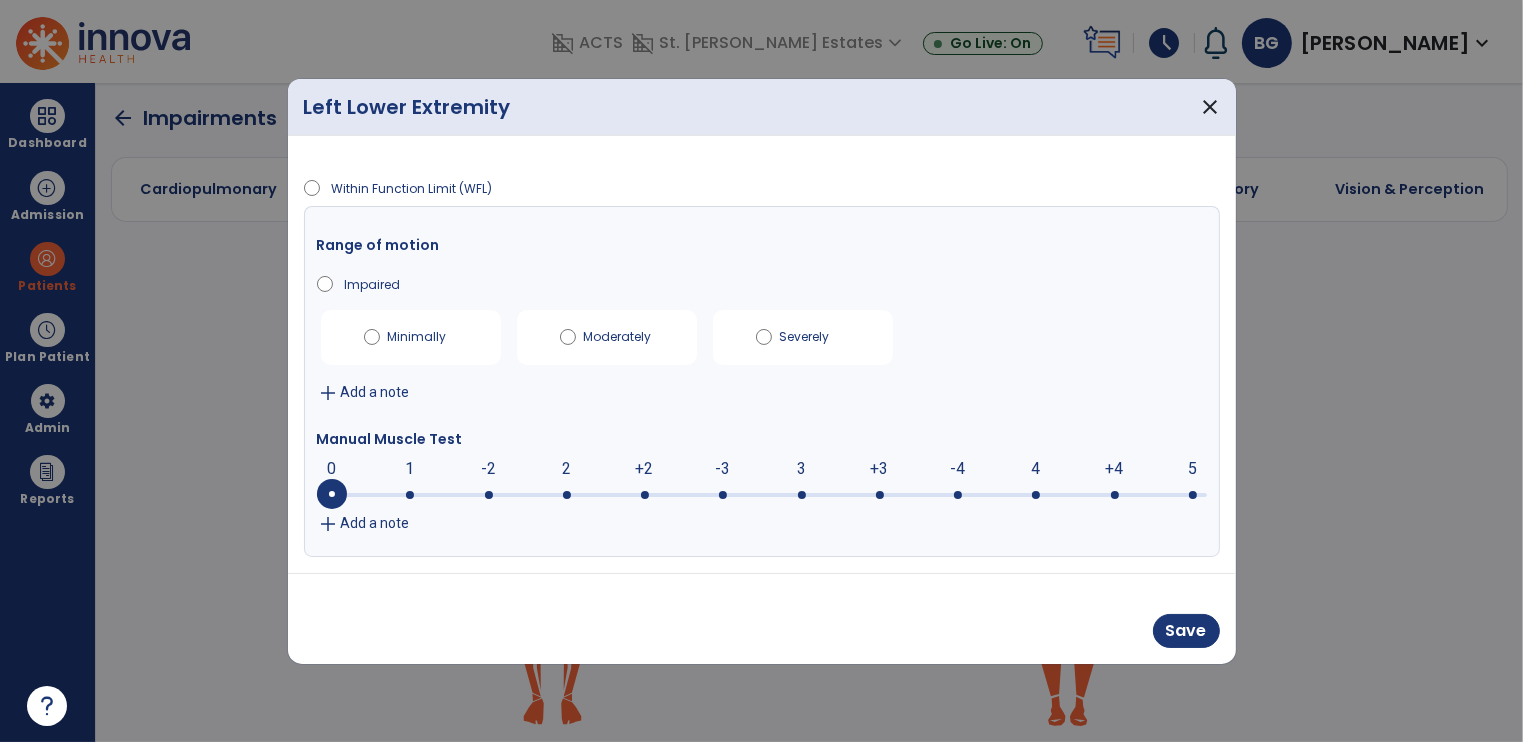 click at bounding box center [723, 495] 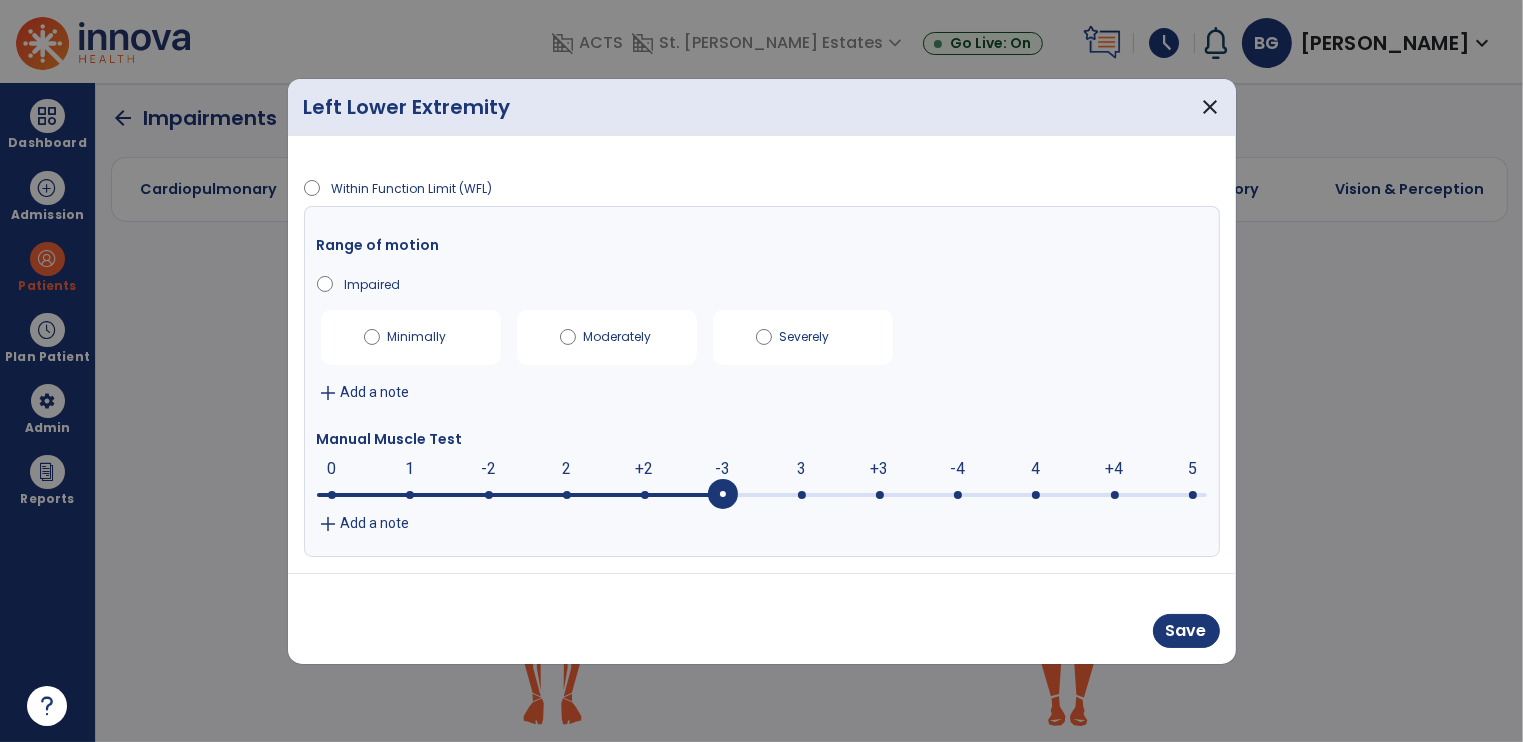 click on "Moderately" at bounding box center [619, 333] 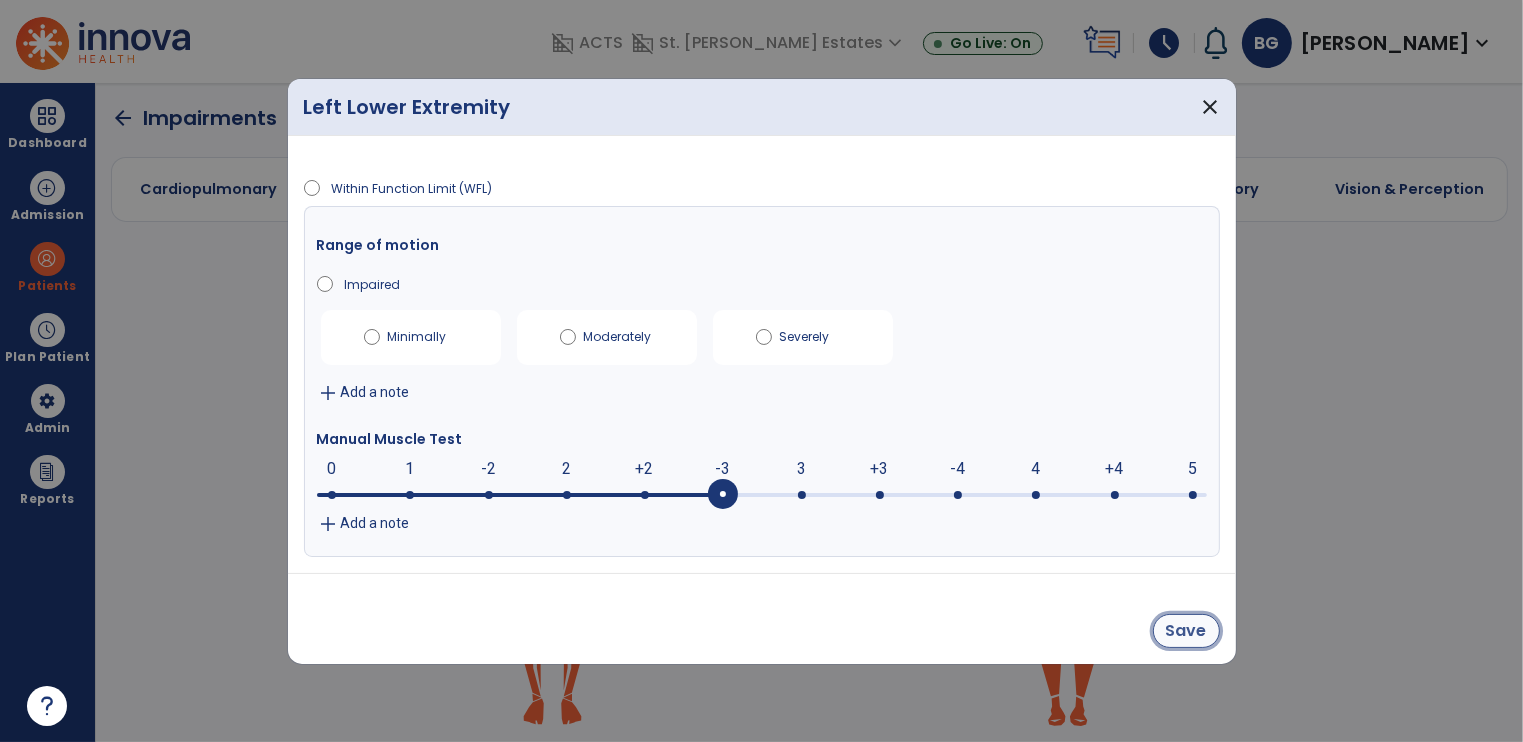 click on "Save" at bounding box center (1186, 631) 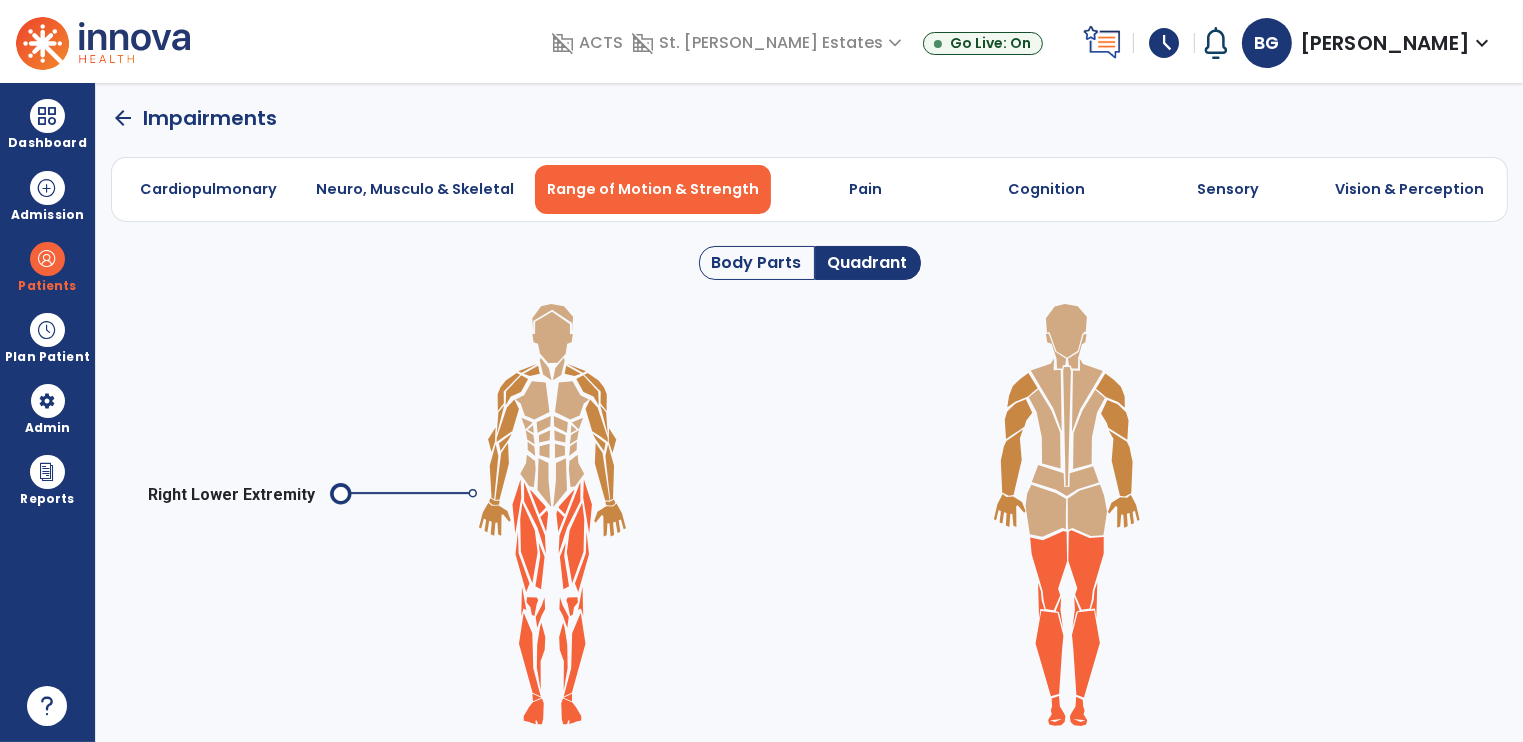 click 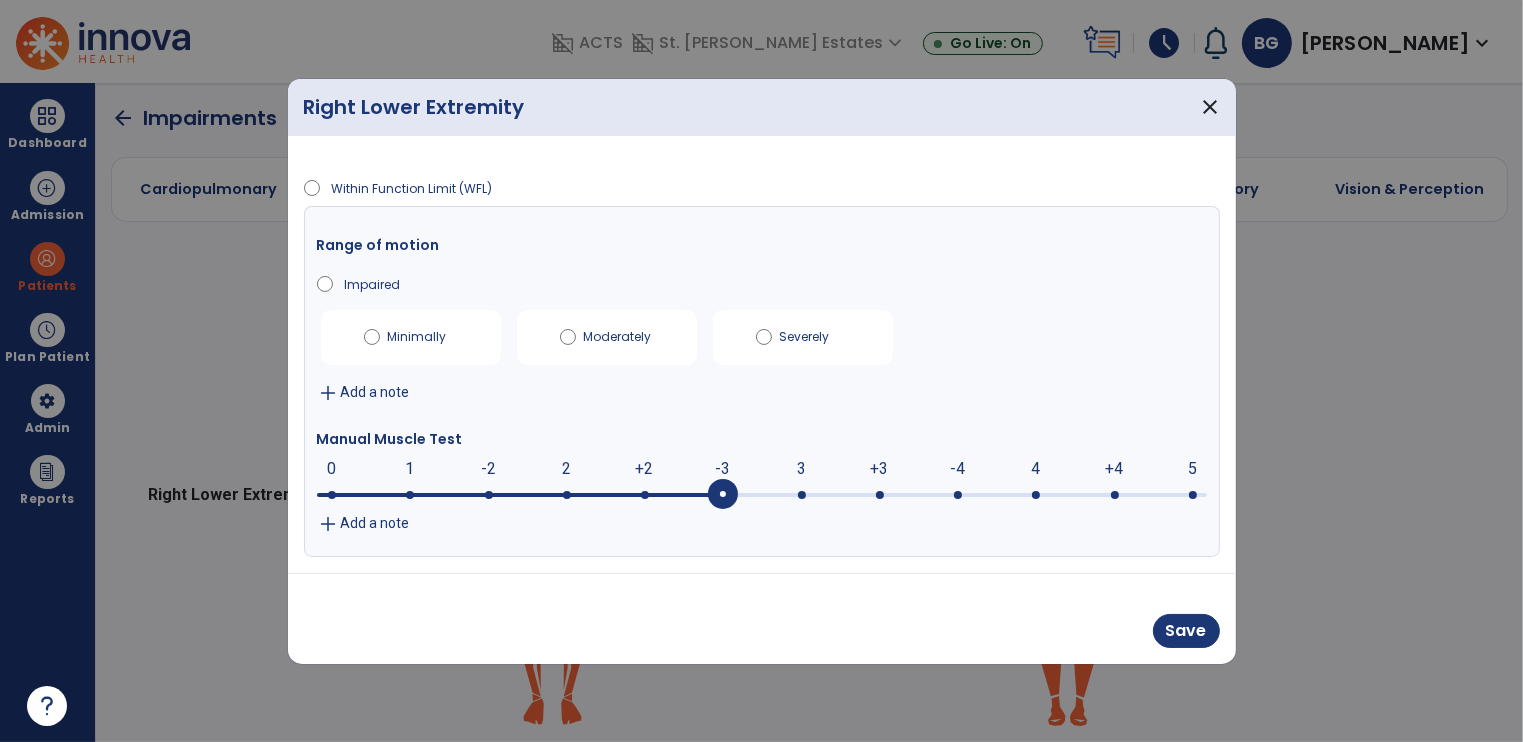 click on "Moderately" at bounding box center [607, 337] 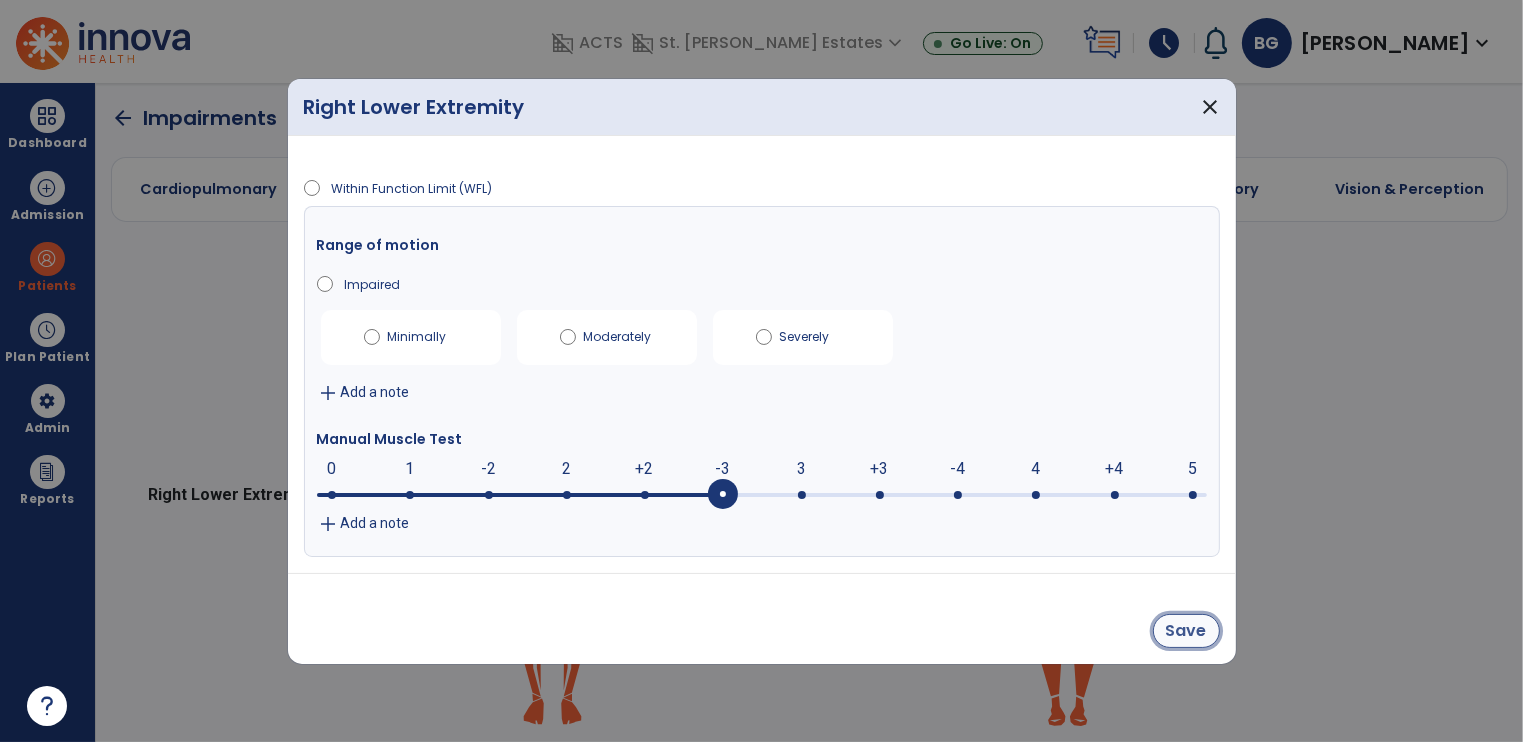 click on "Save" at bounding box center (1186, 631) 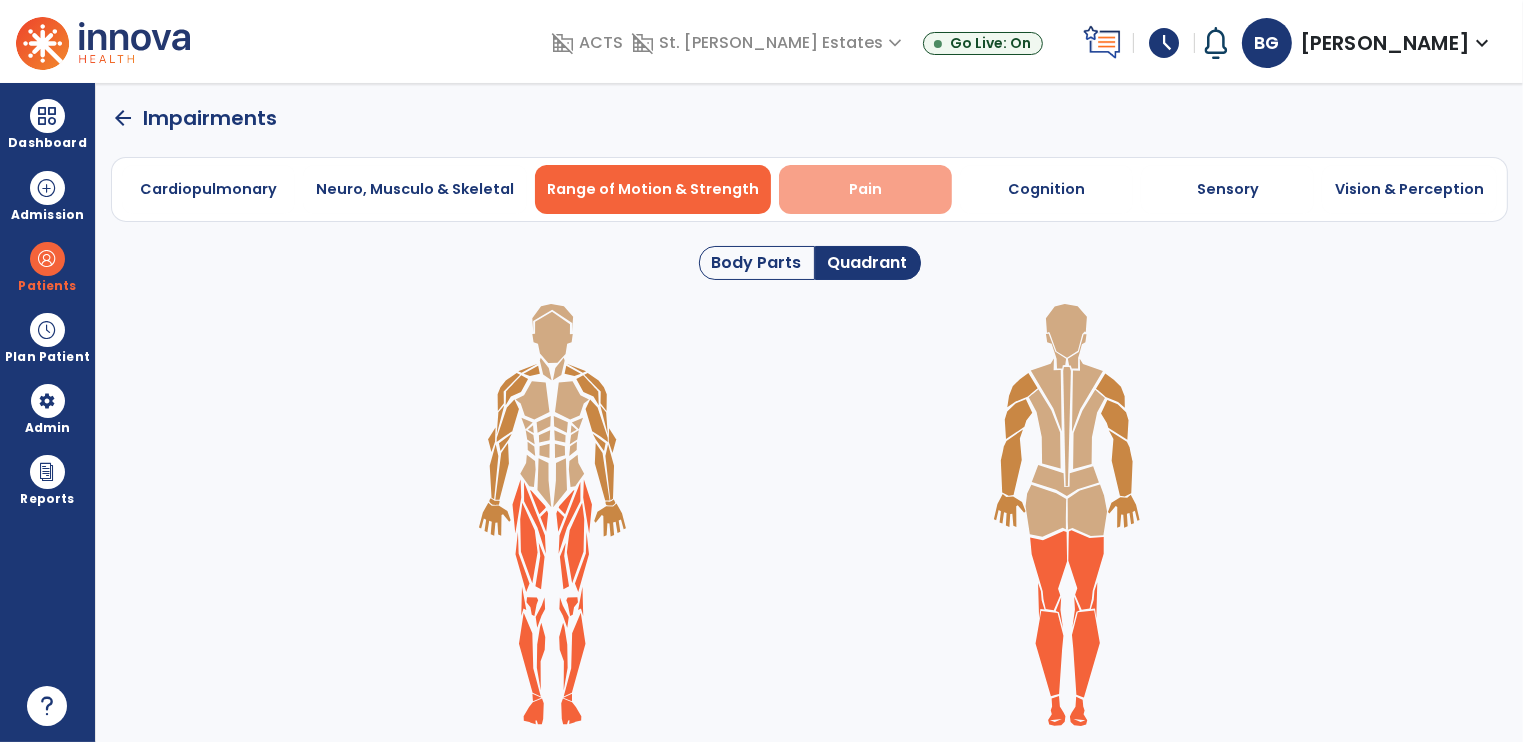 click on "Pain" at bounding box center [865, 189] 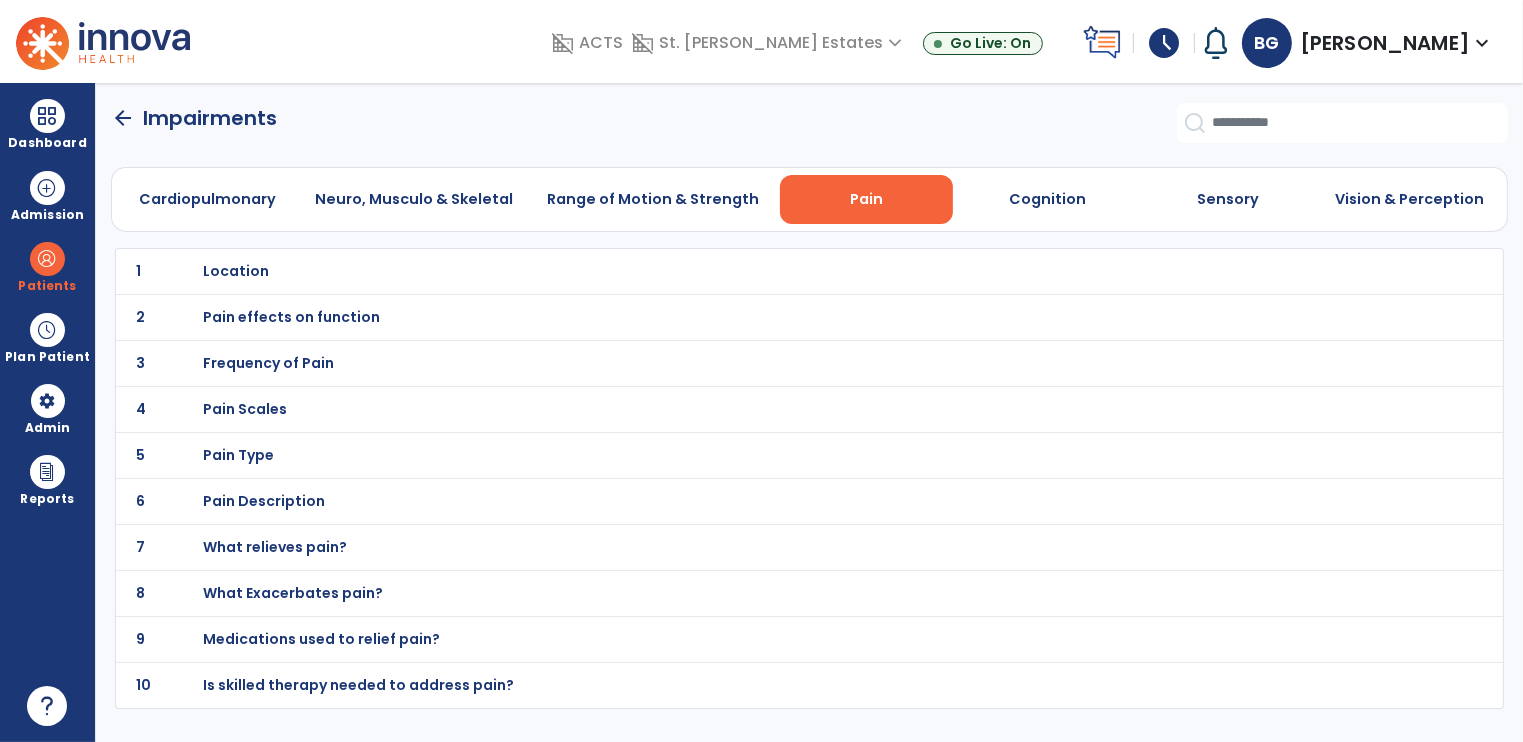 click on "Location" at bounding box center (765, 271) 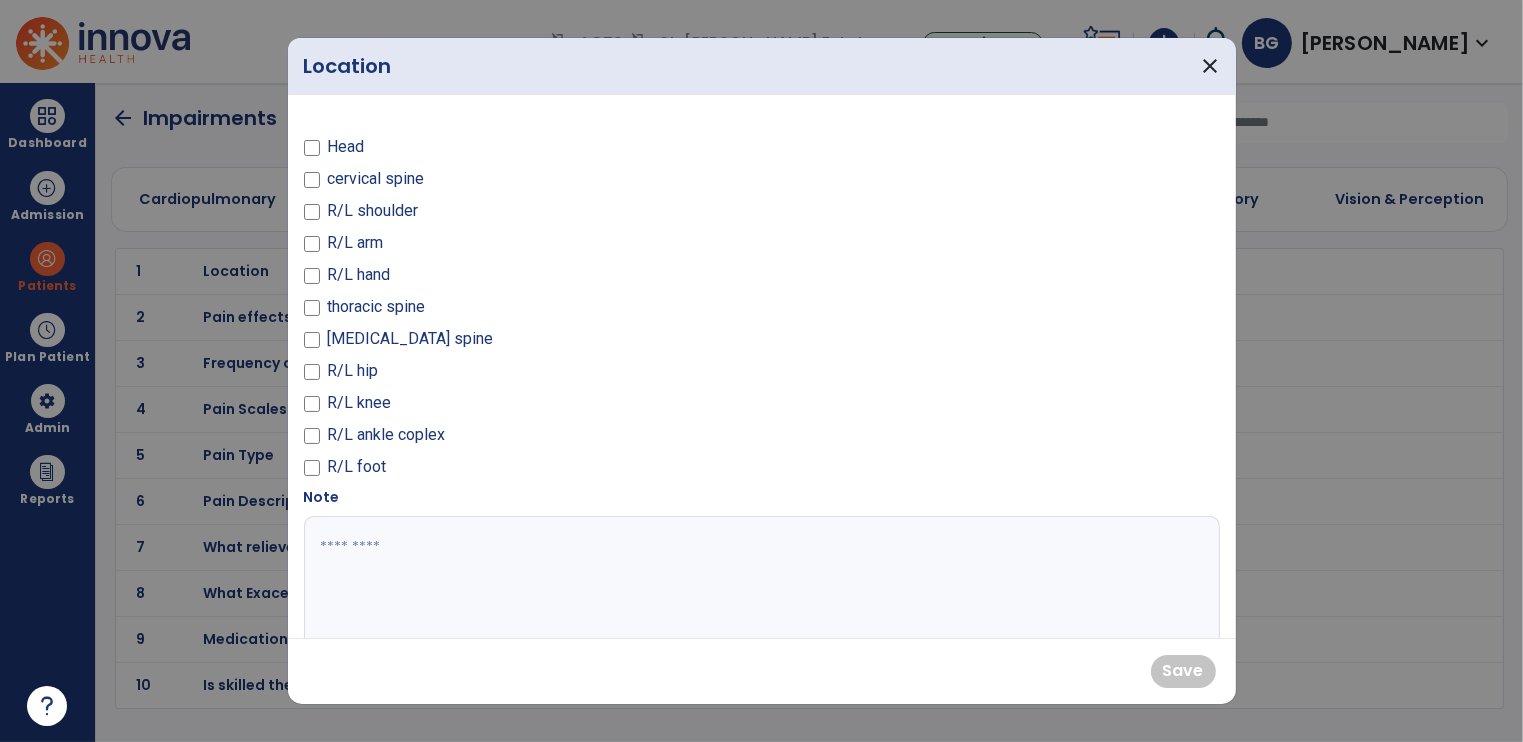 click at bounding box center (760, 591) 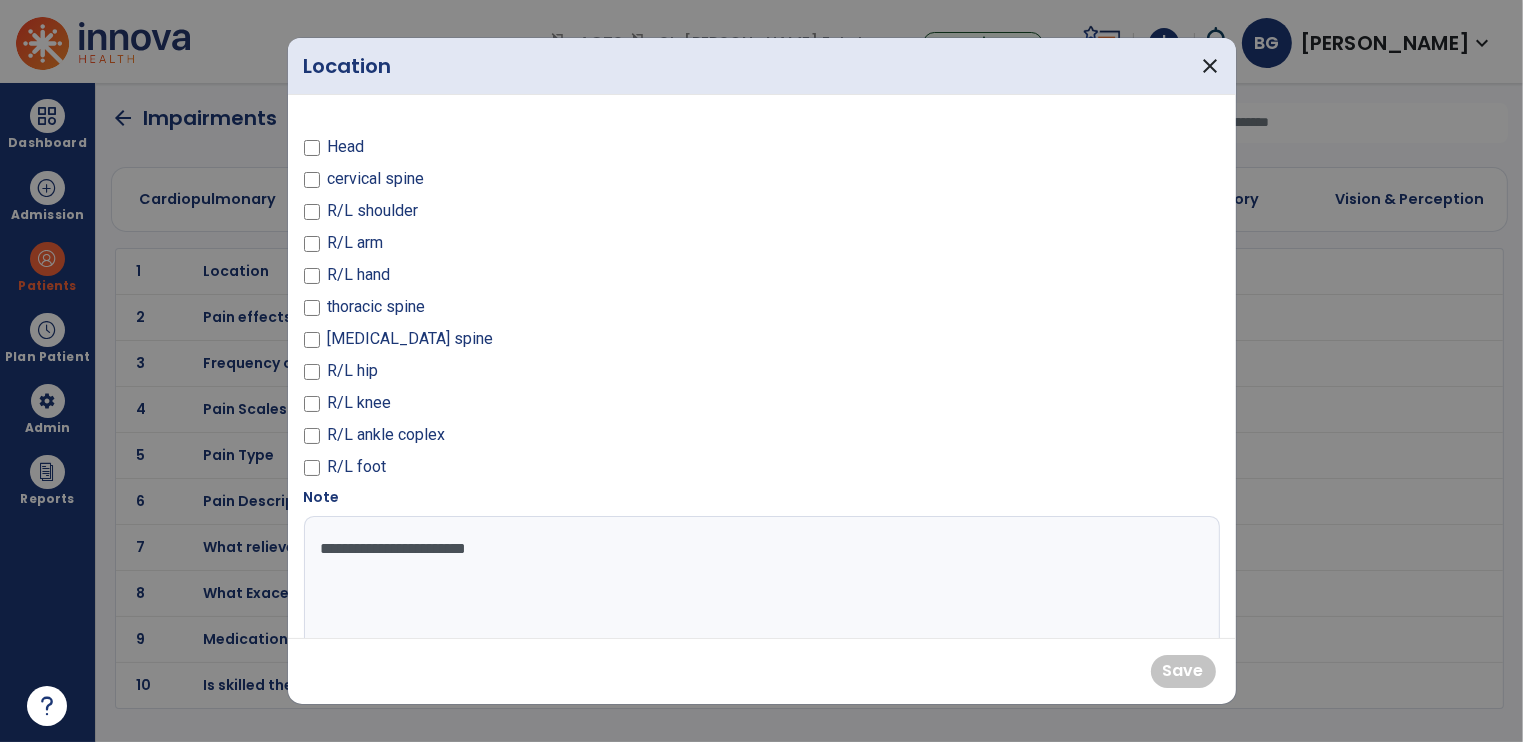 type on "**********" 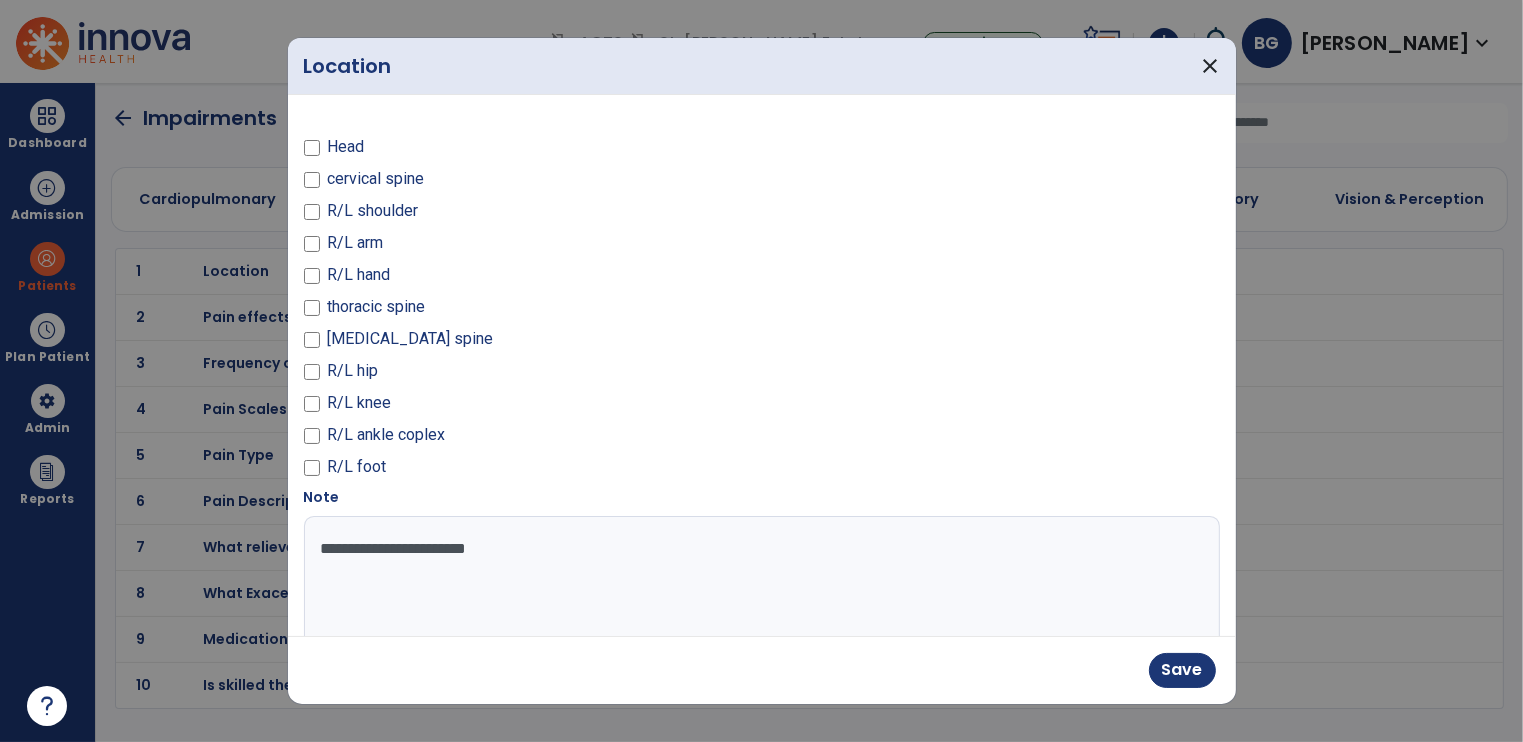 drag, startPoint x: 320, startPoint y: 538, endPoint x: 644, endPoint y: 573, distance: 325.88495 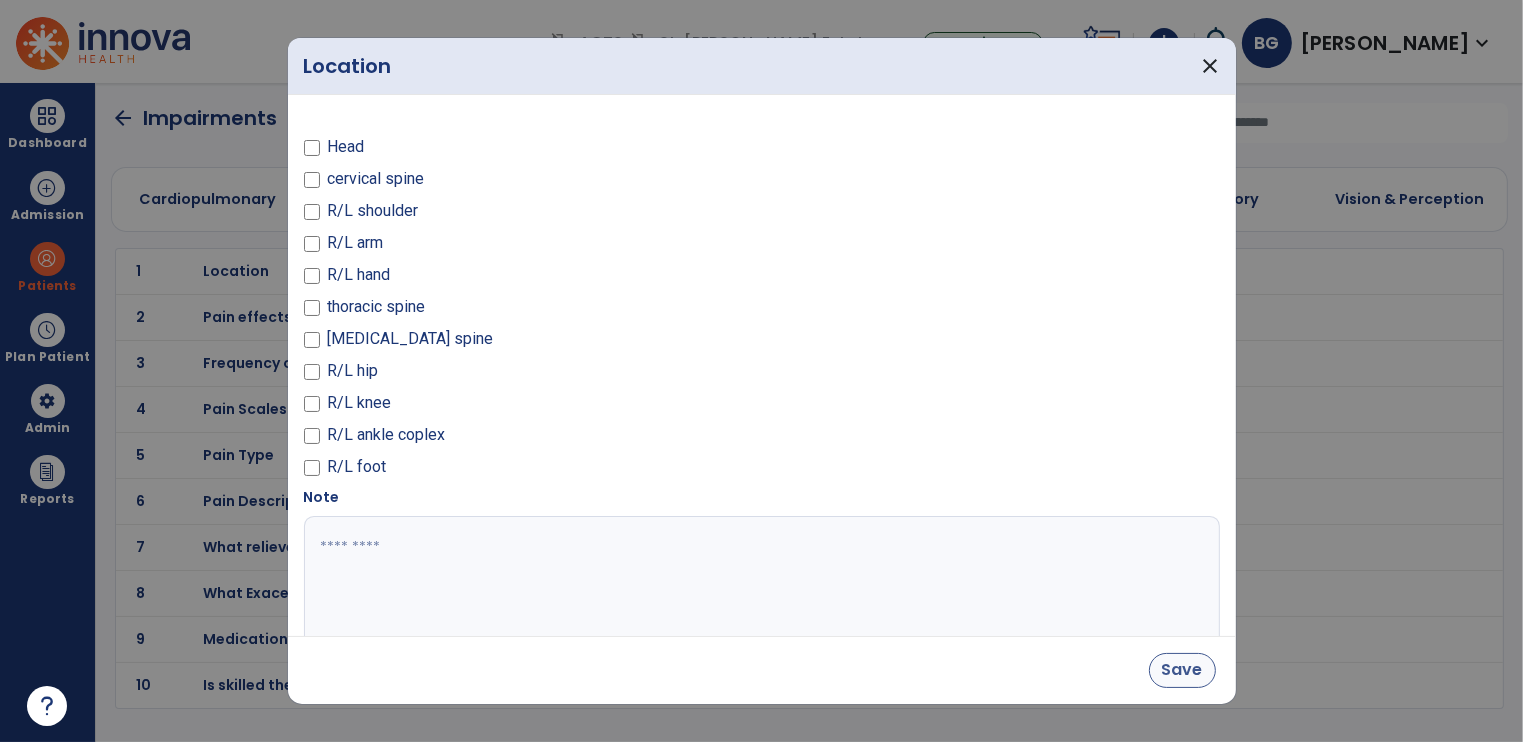 type 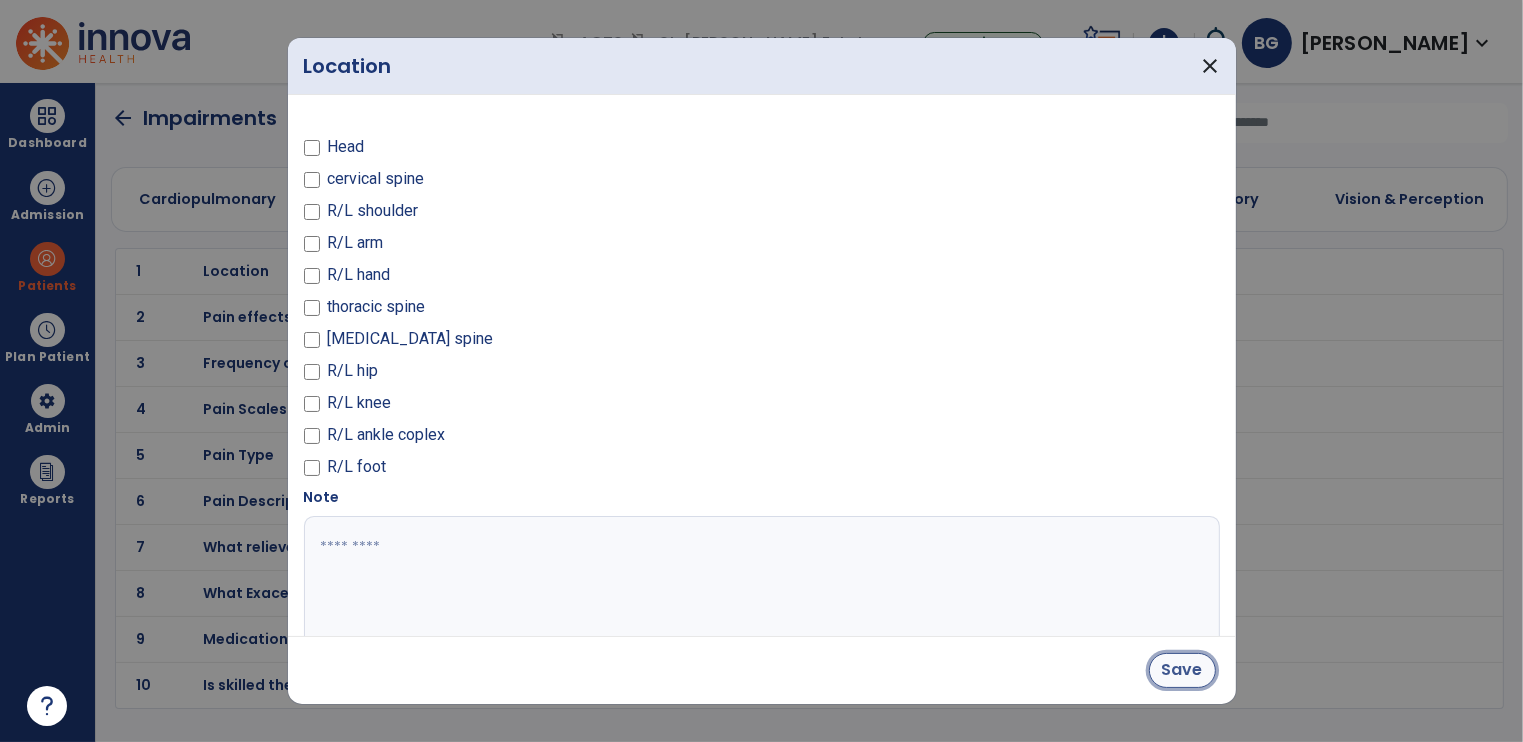 click on "Save" at bounding box center [1182, 670] 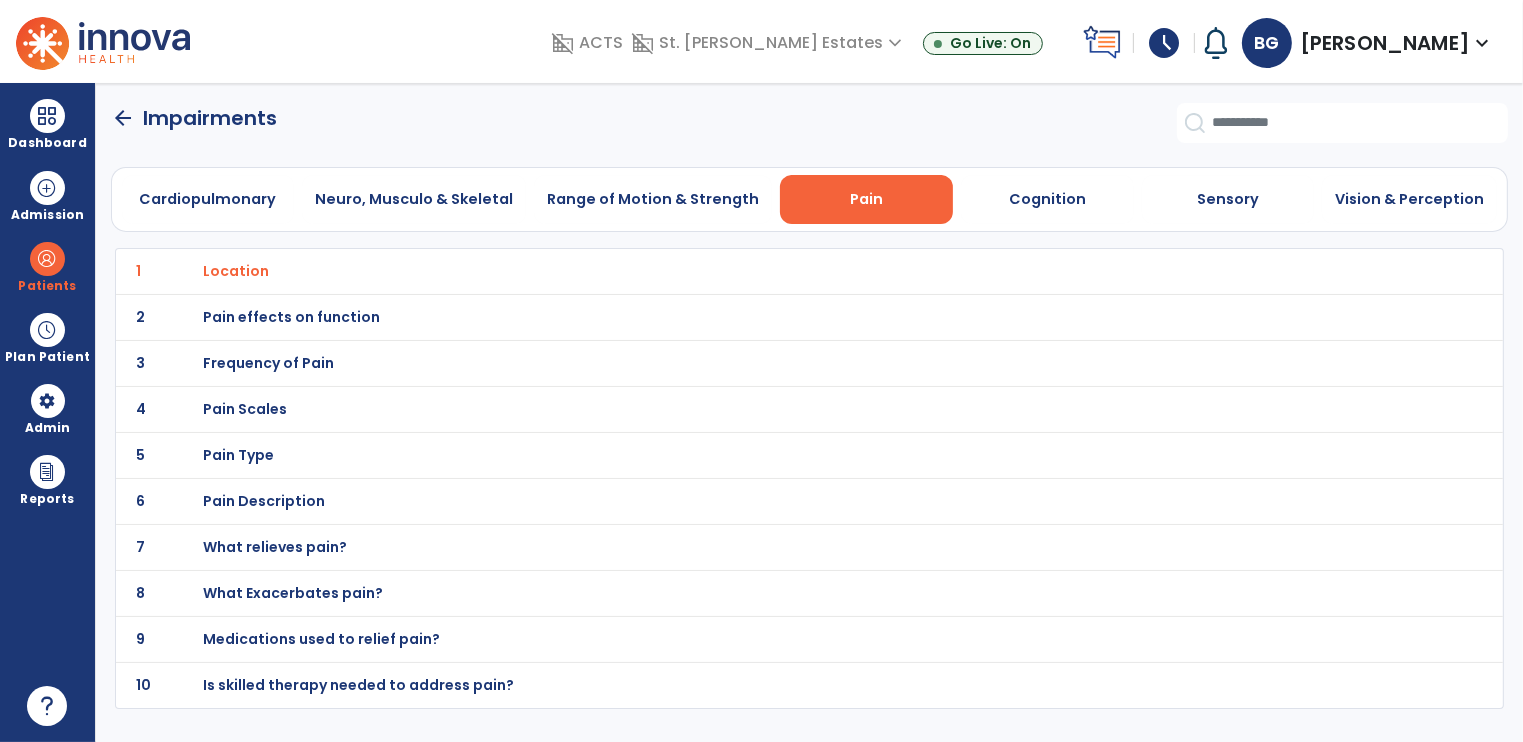 click on "Pain effects on function" at bounding box center [236, 271] 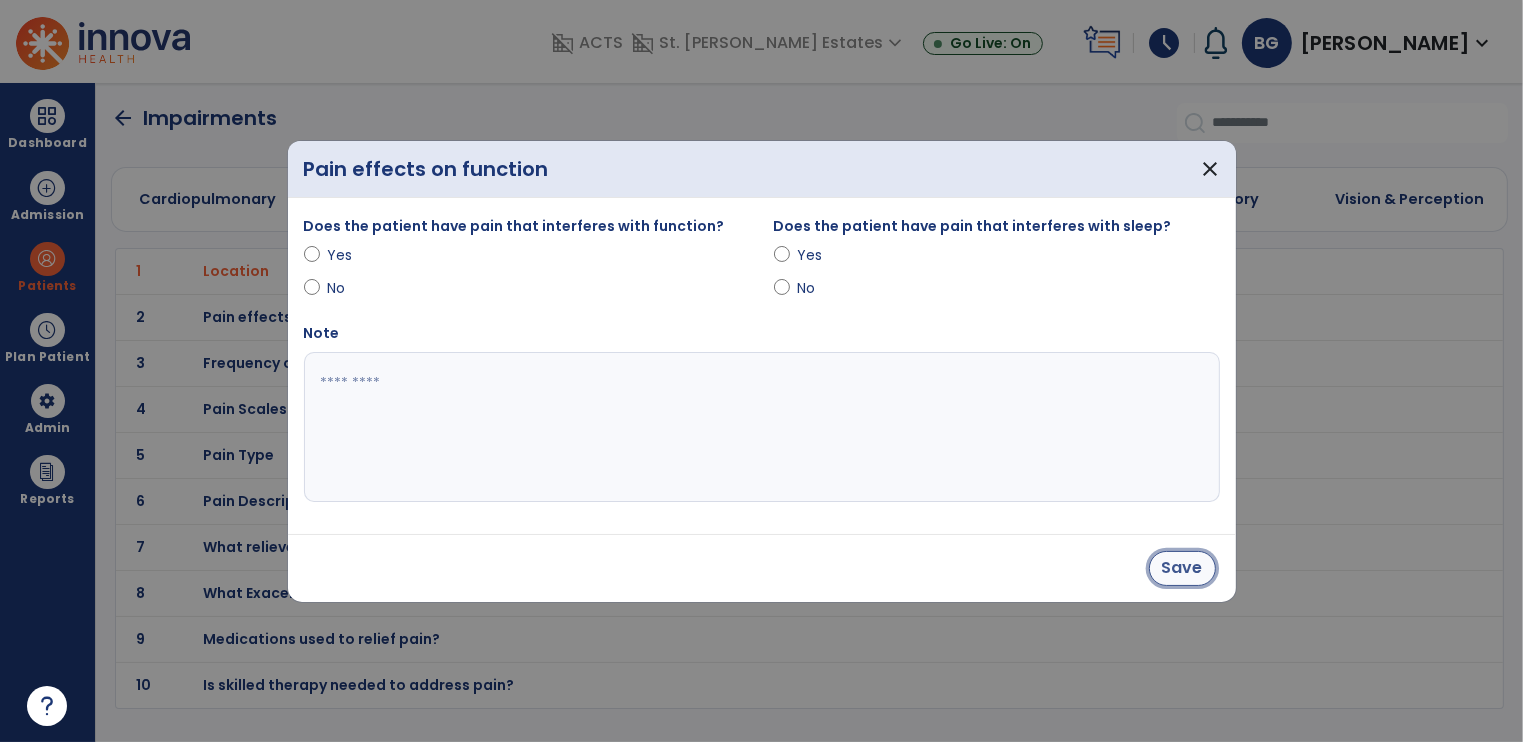 click on "Save" at bounding box center (1182, 568) 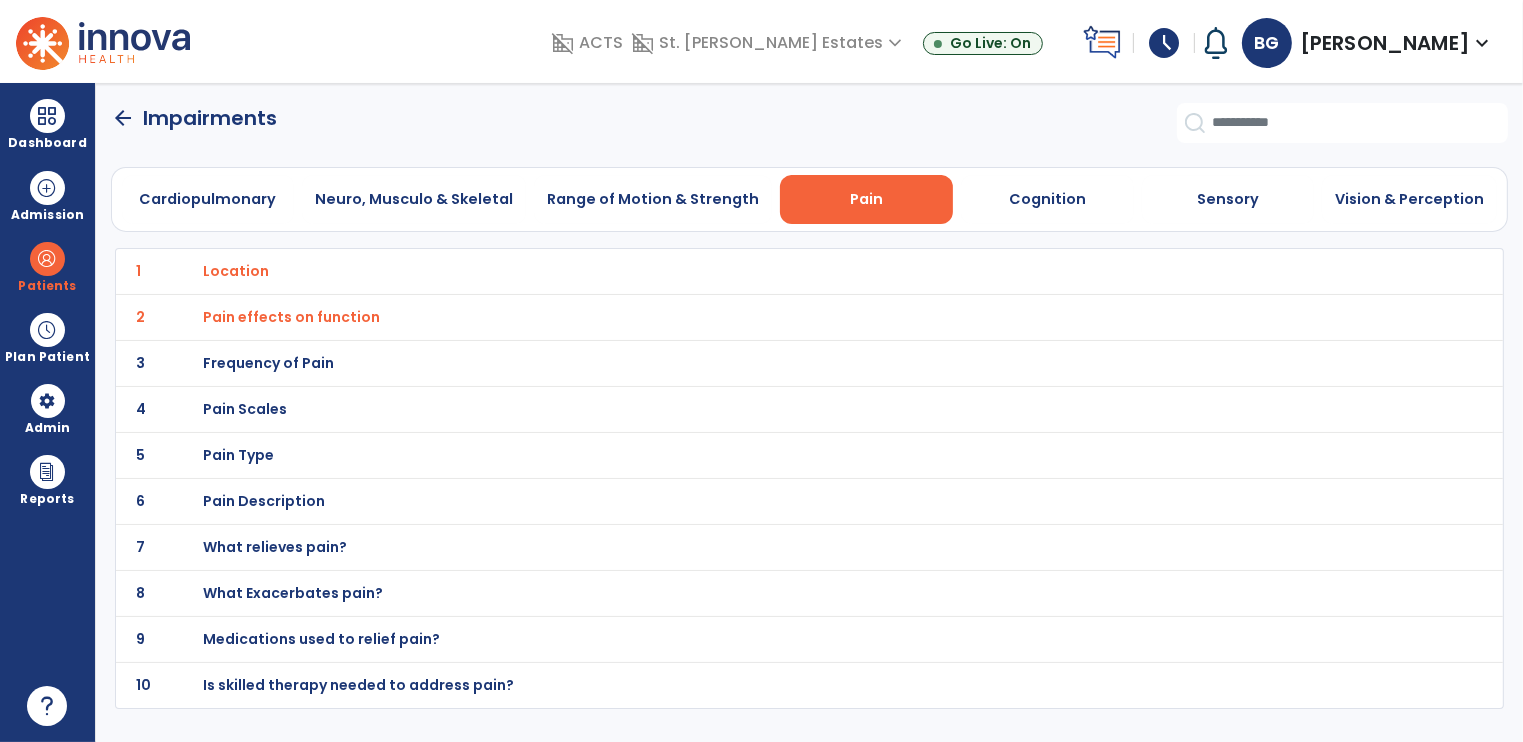 click on "Frequency of Pain" at bounding box center [236, 271] 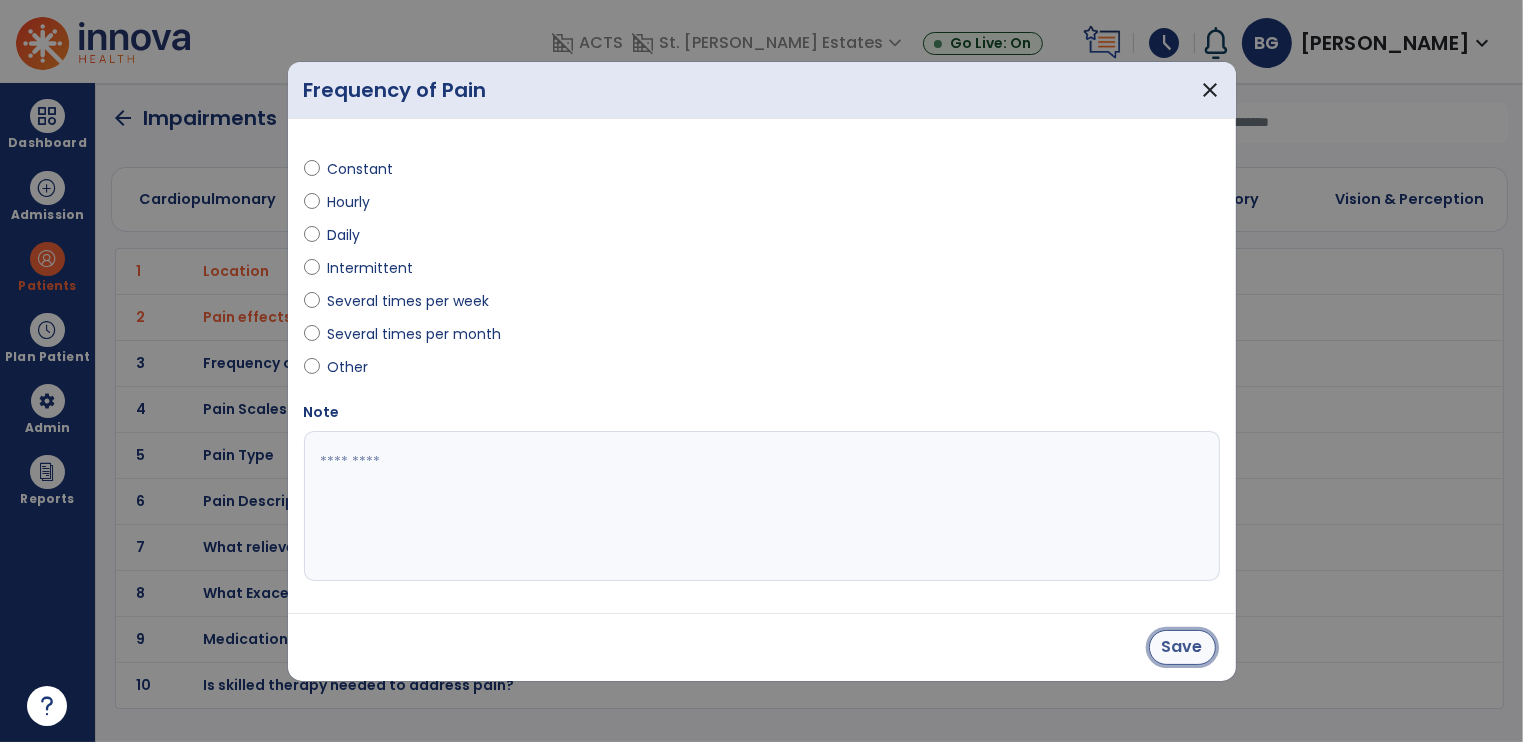 click on "Save" at bounding box center (1182, 647) 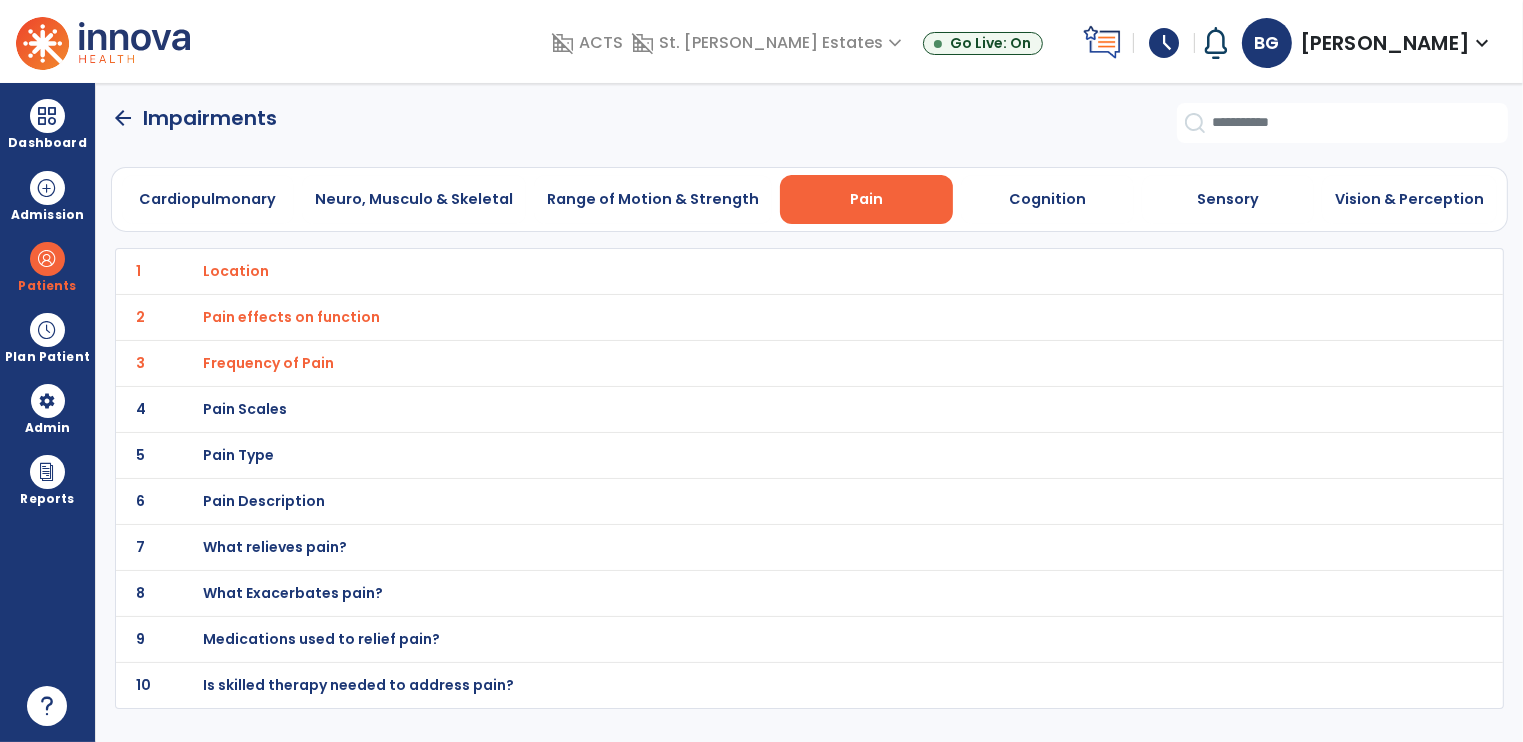 click on "Pain Scales" at bounding box center (236, 271) 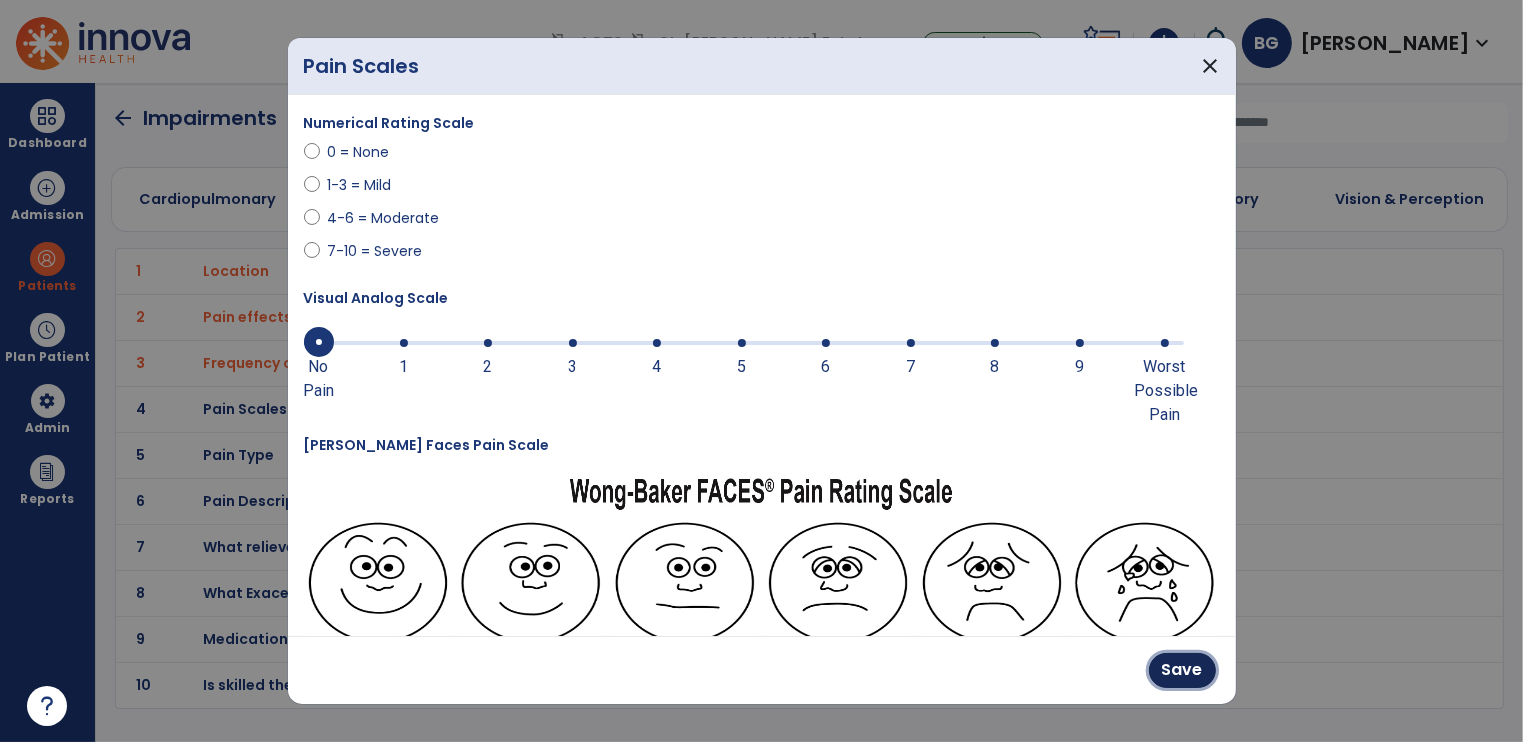 click on "Save" at bounding box center [1182, 670] 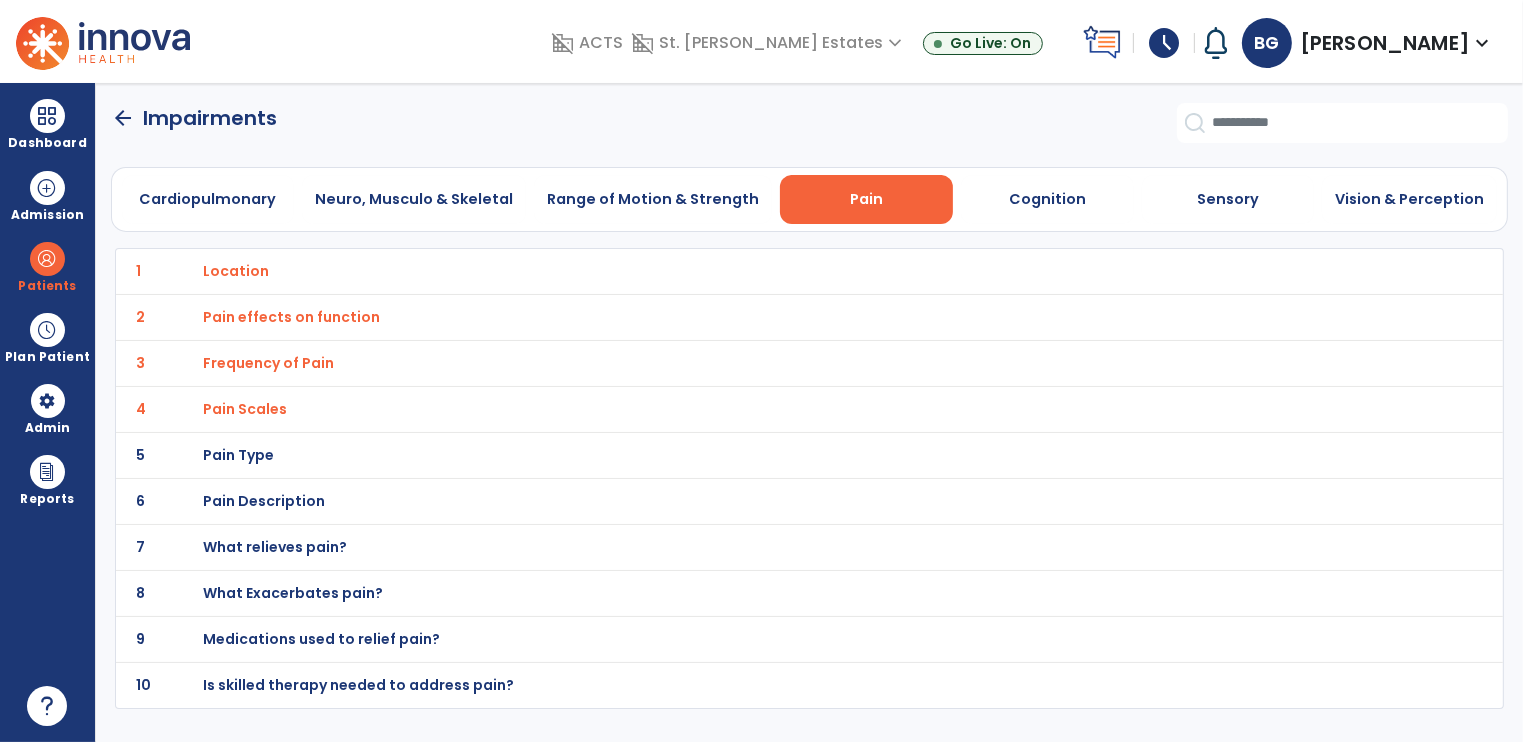 click on "What relieves pain?" at bounding box center (236, 271) 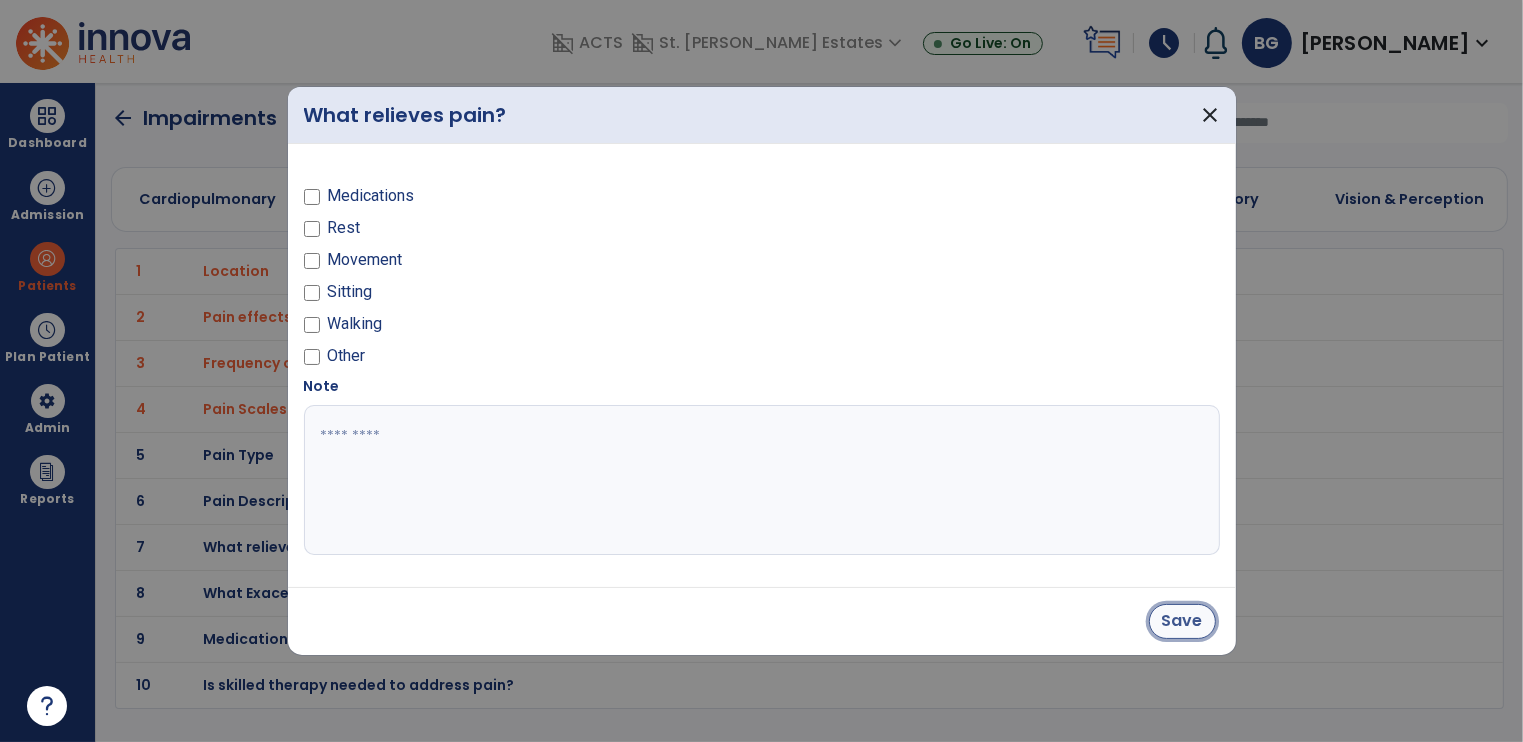 click on "Save" at bounding box center [1182, 621] 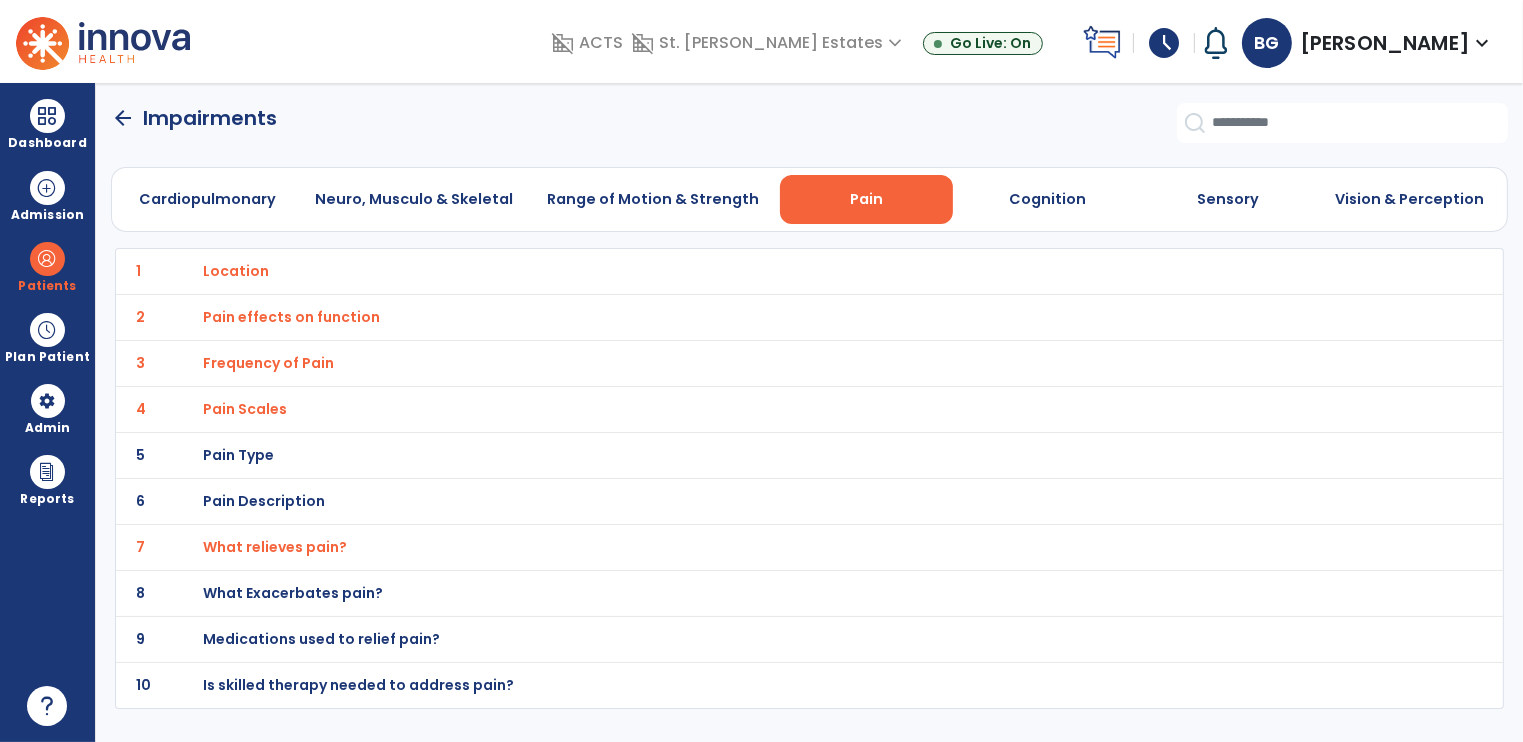 click on "What Exacerbates pain?" at bounding box center [236, 271] 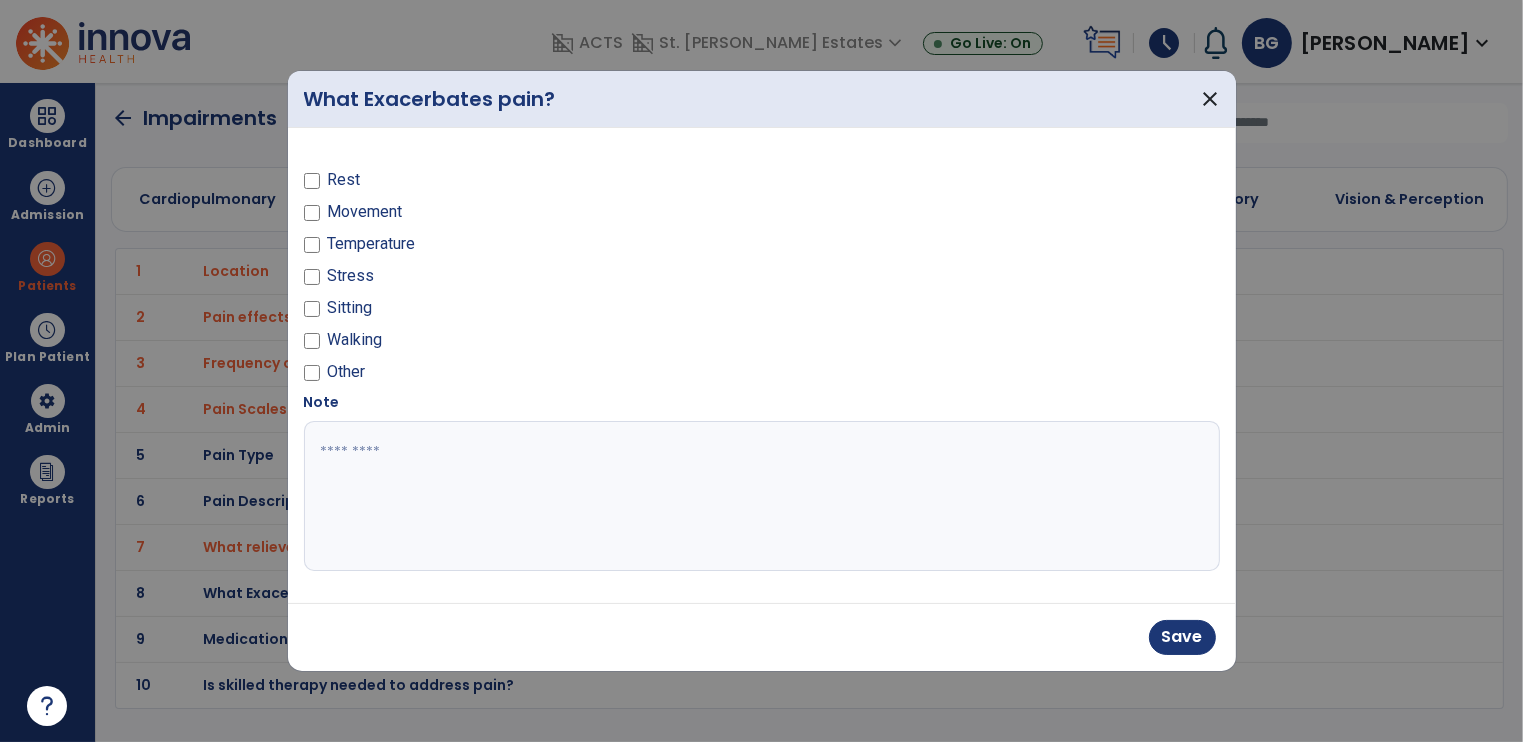 click at bounding box center [762, 496] 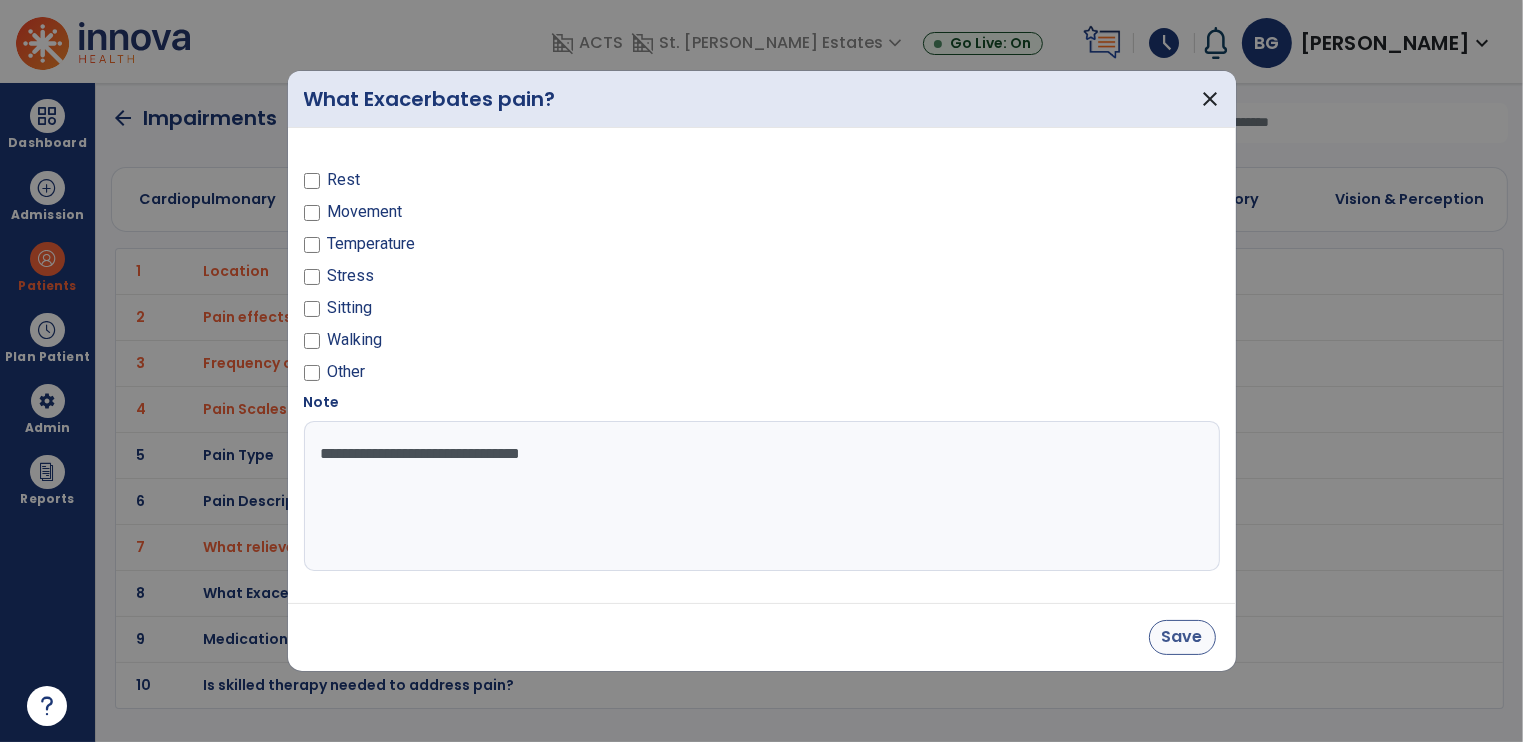 type on "**********" 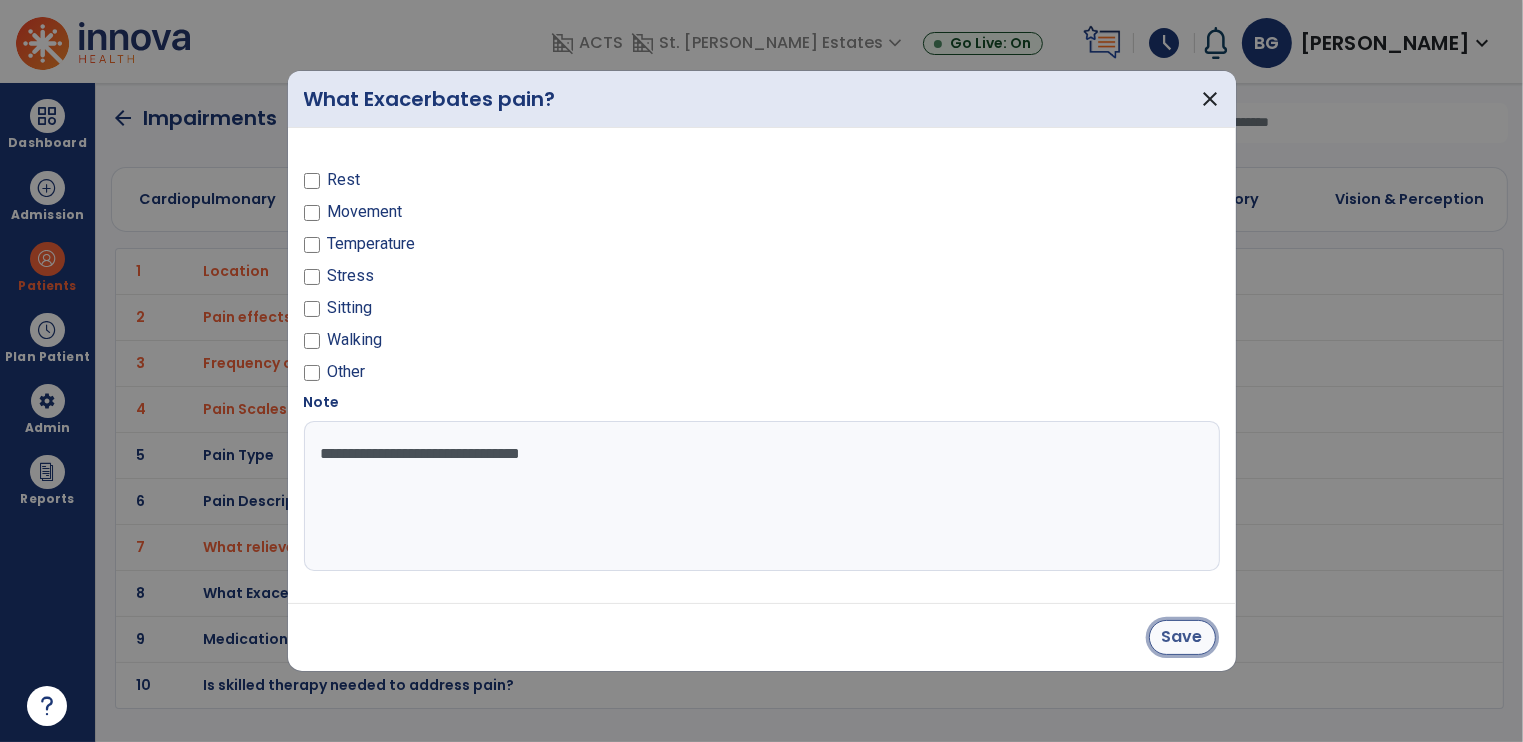 click on "Save" at bounding box center [1182, 637] 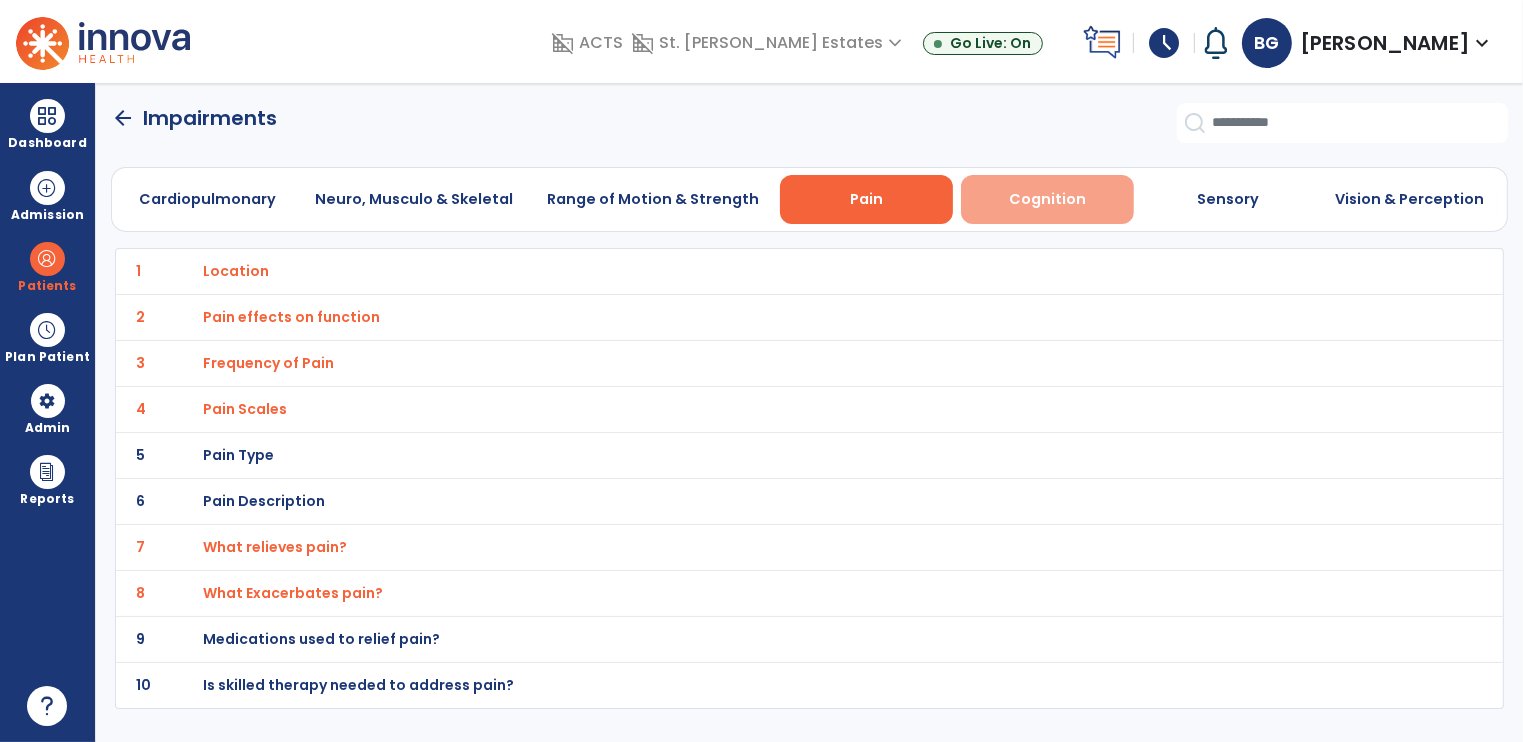 click on "Cognition" at bounding box center (1047, 199) 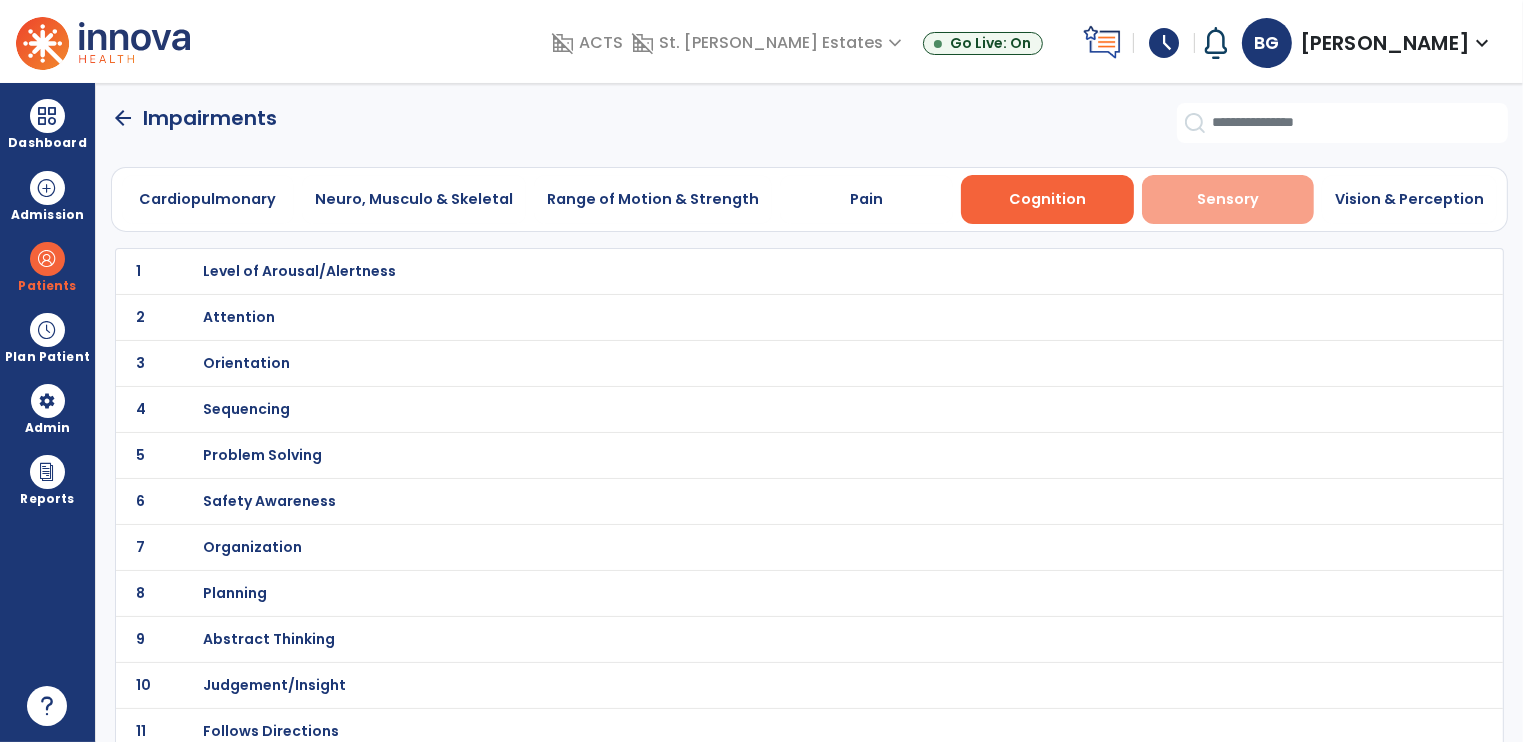 click on "Sensory" at bounding box center [1228, 199] 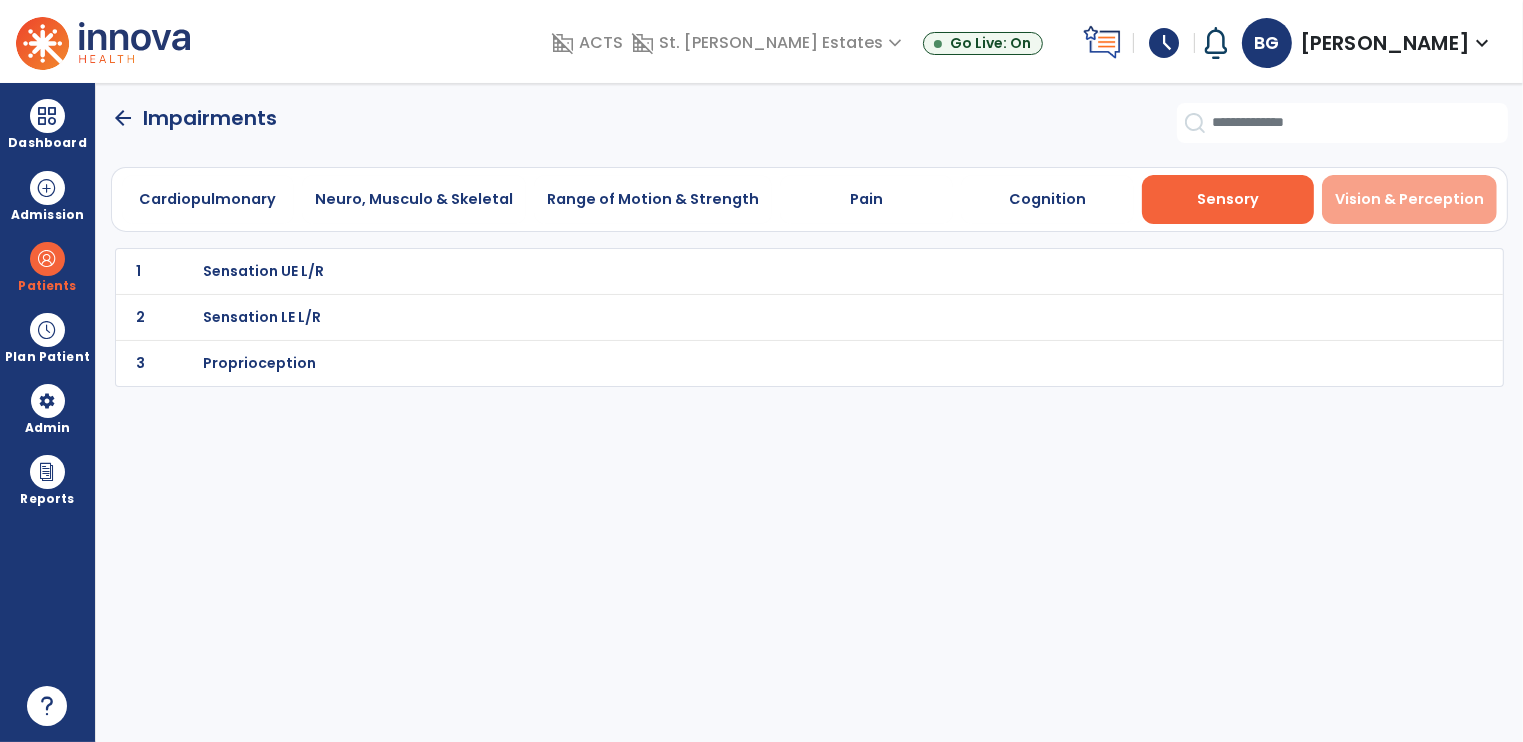 click on "Vision & Perception" at bounding box center (1409, 199) 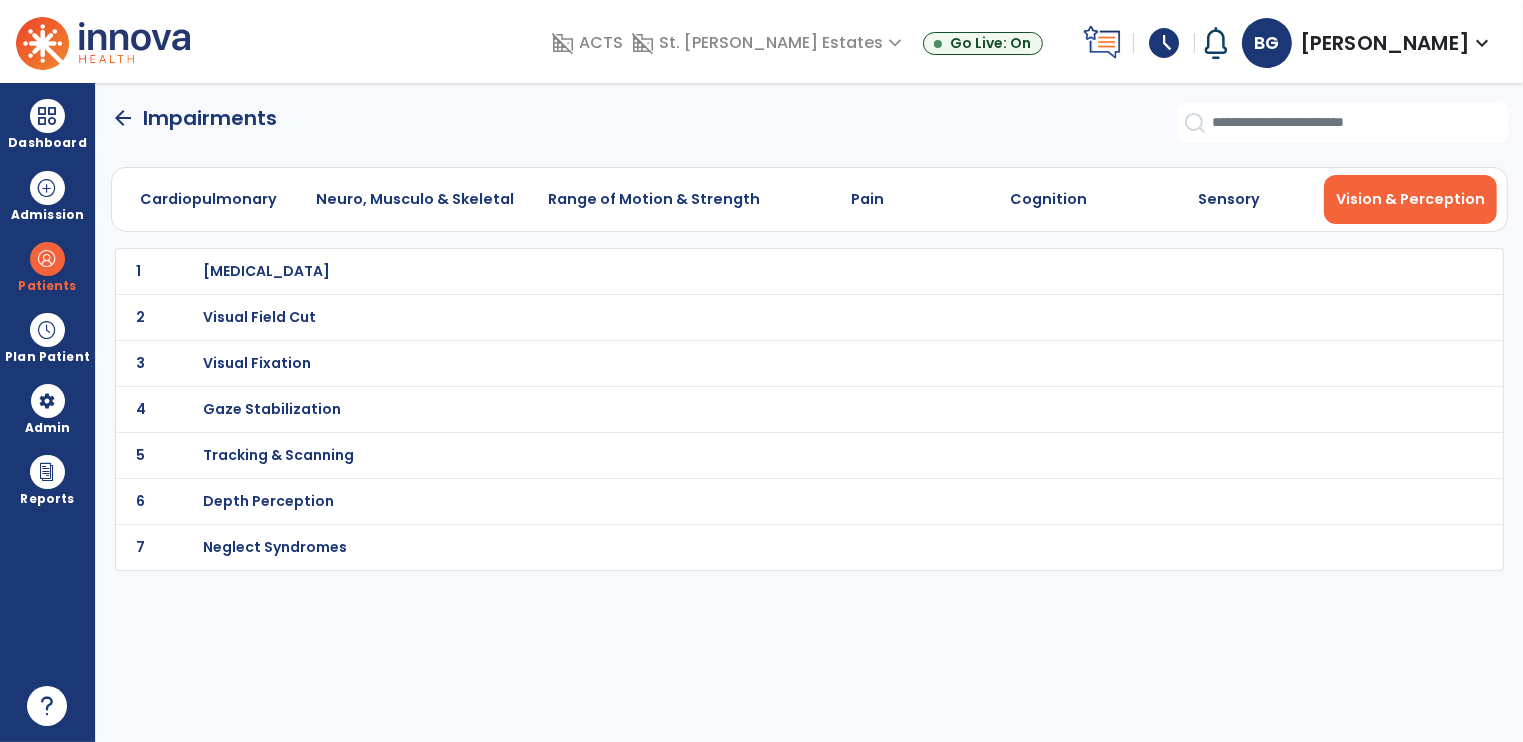 click on "arrow_back" 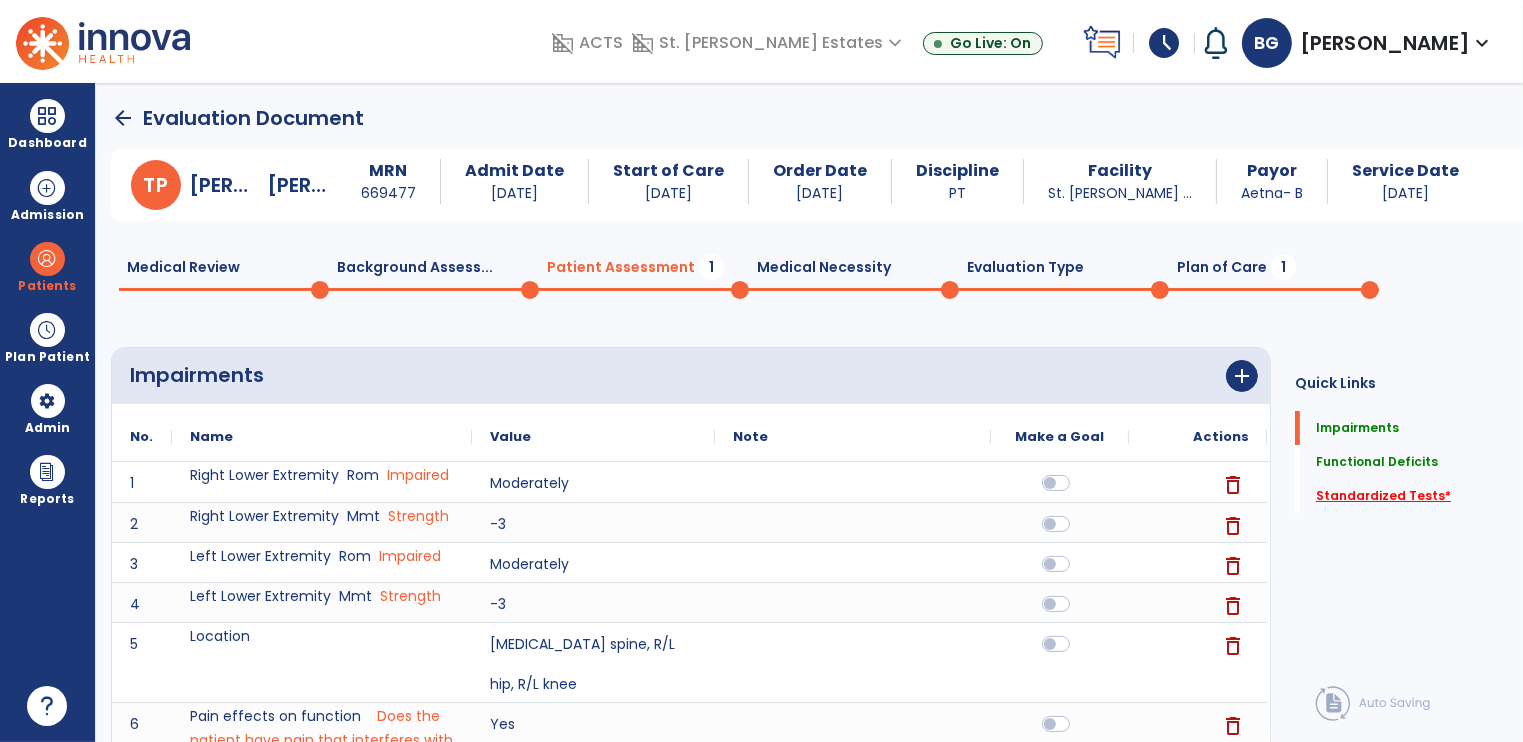 click on "Standardized Tests   *" 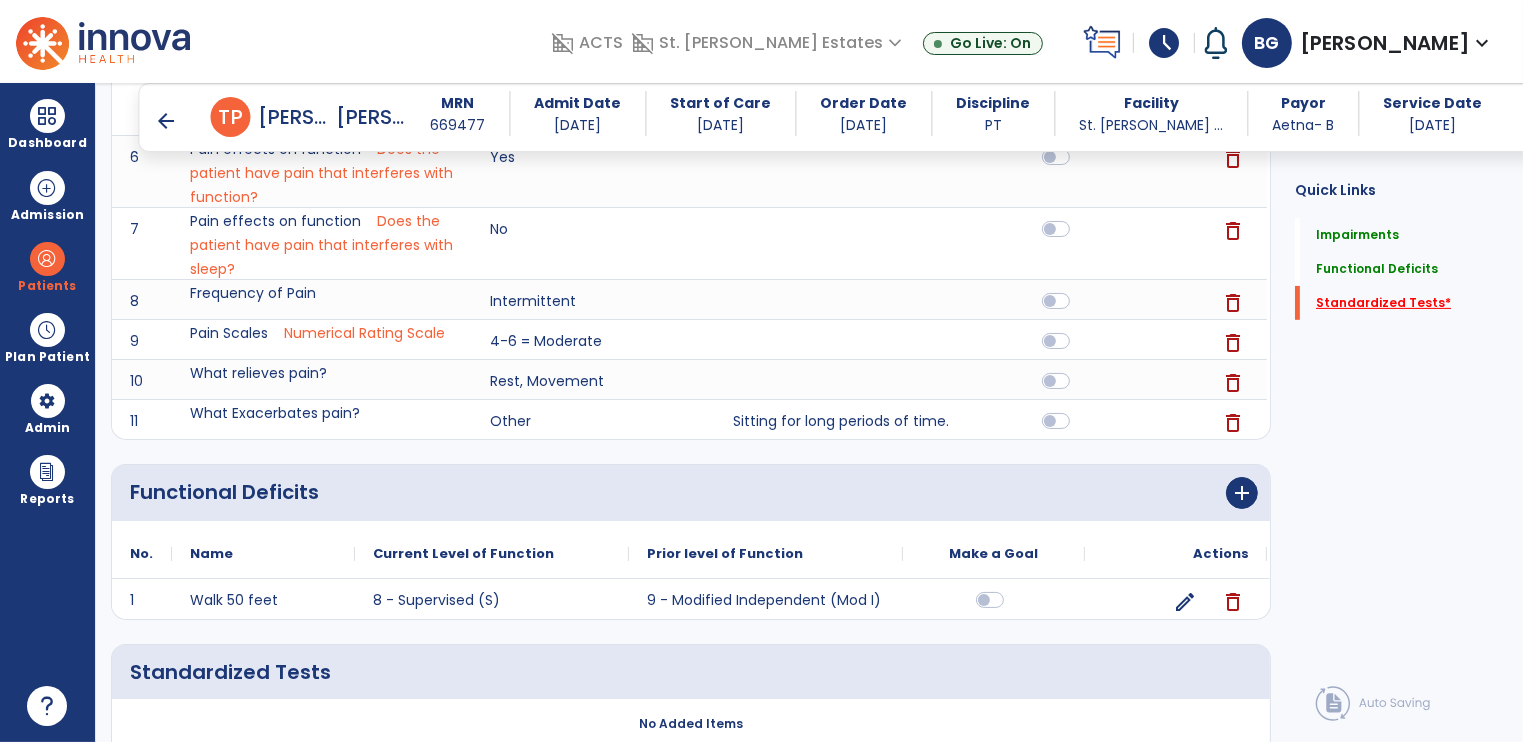 scroll, scrollTop: 685, scrollLeft: 0, axis: vertical 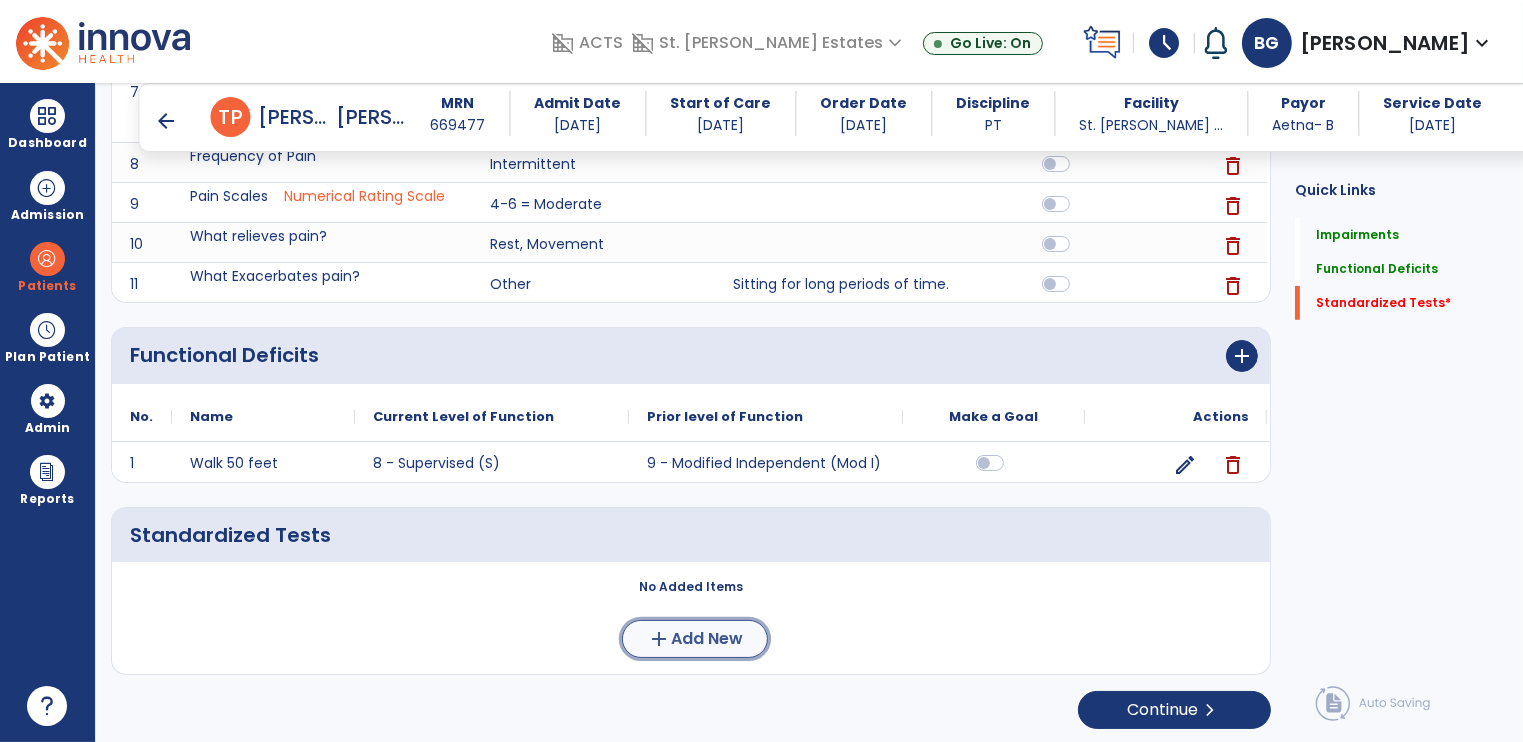 click on "Add New" 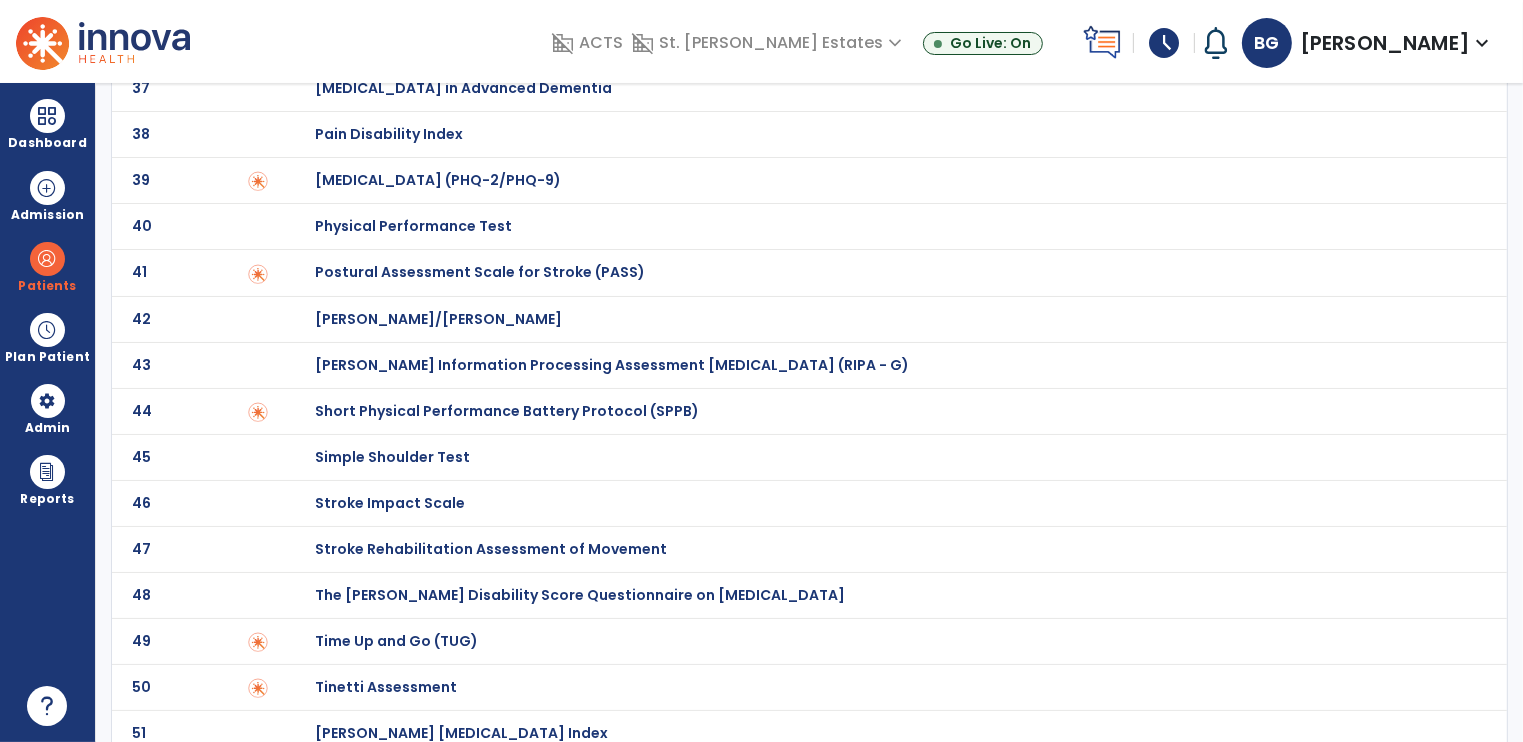 scroll, scrollTop: 1772, scrollLeft: 0, axis: vertical 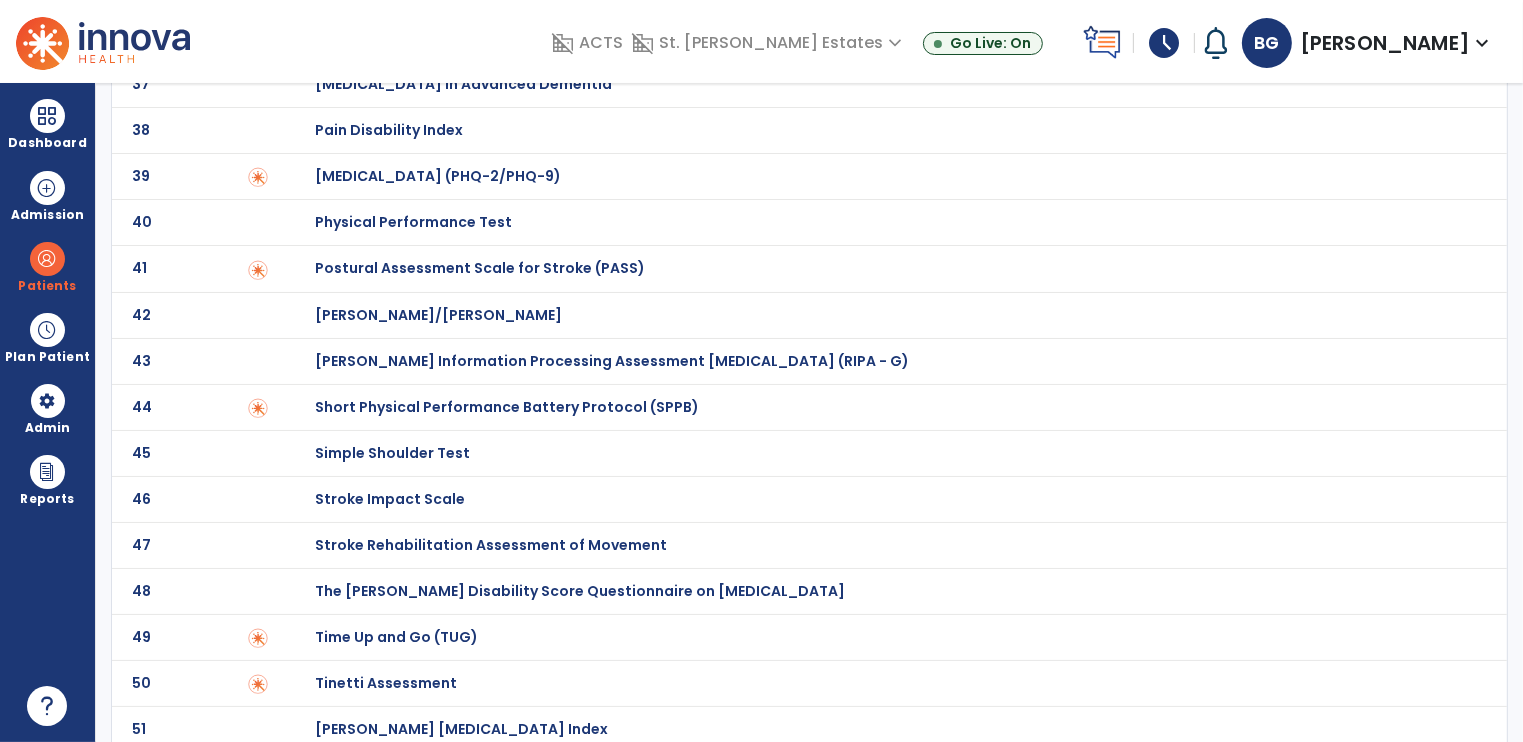 click on "49" 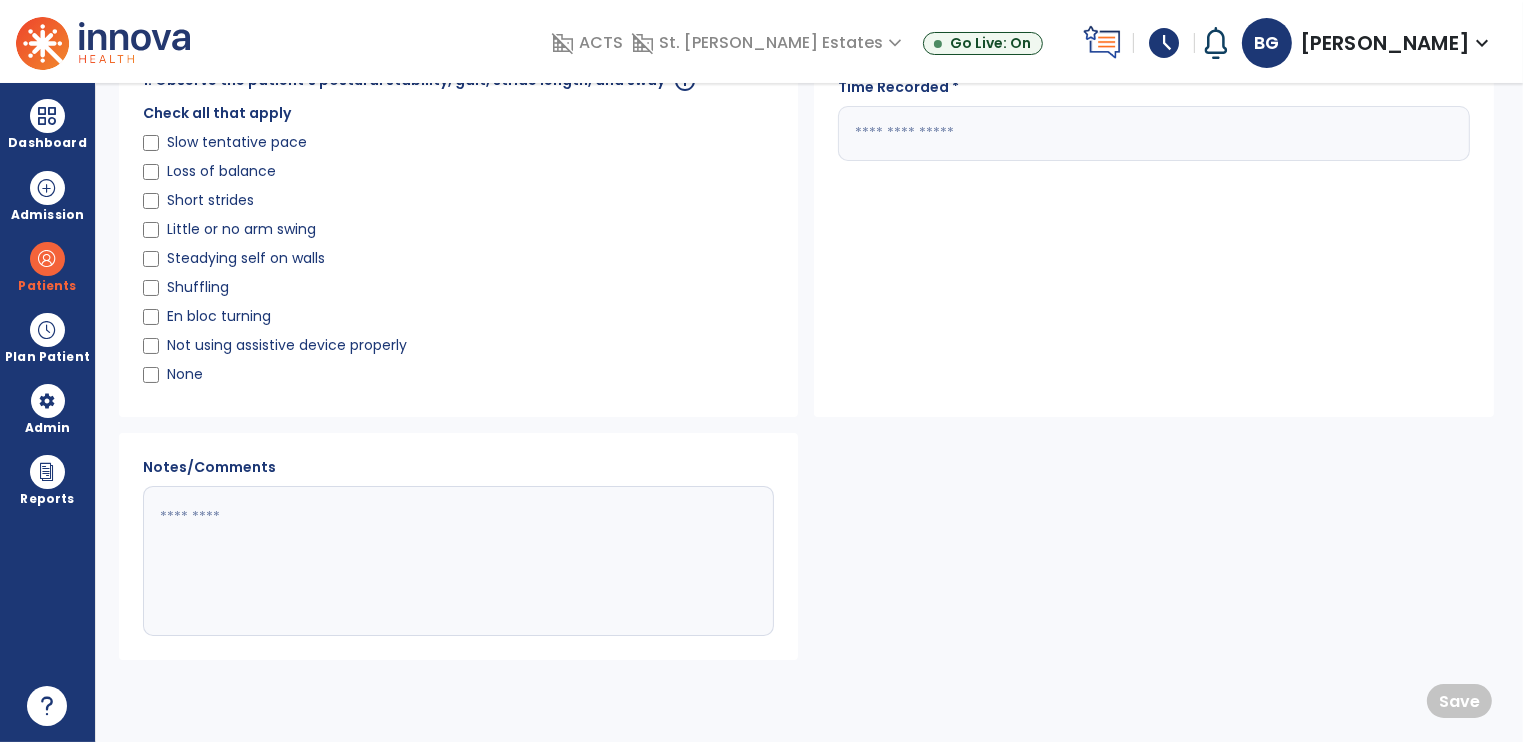 scroll, scrollTop: 0, scrollLeft: 0, axis: both 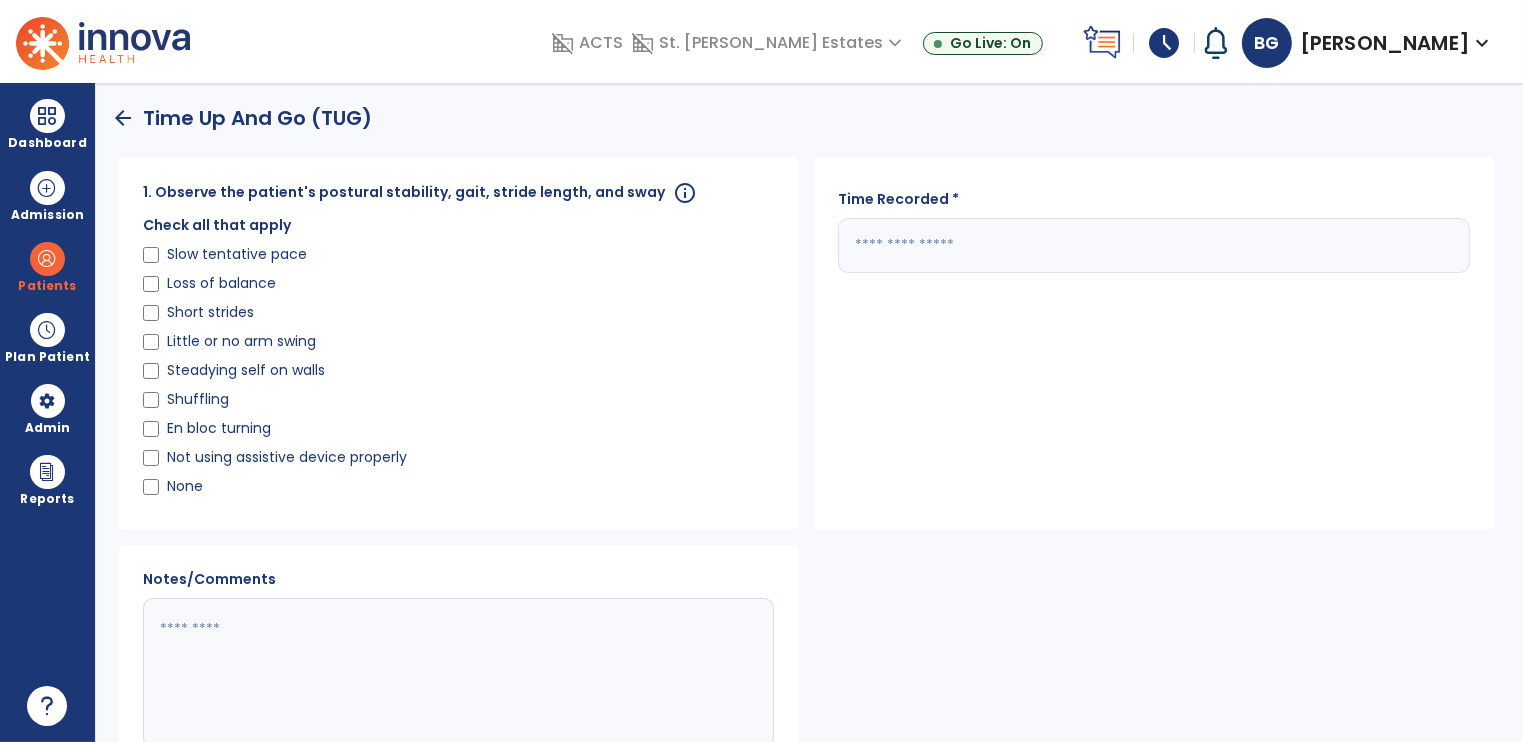 click 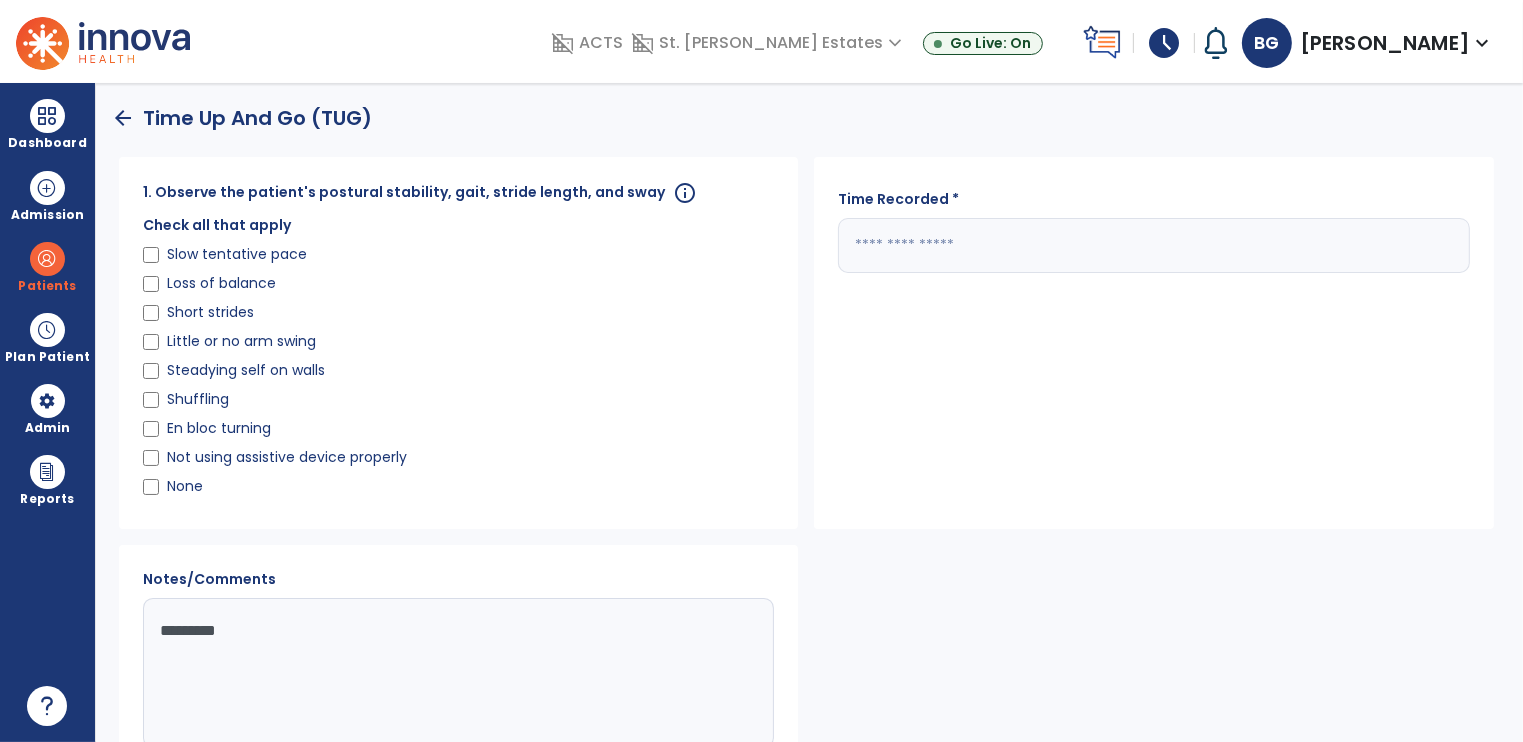 type on "********" 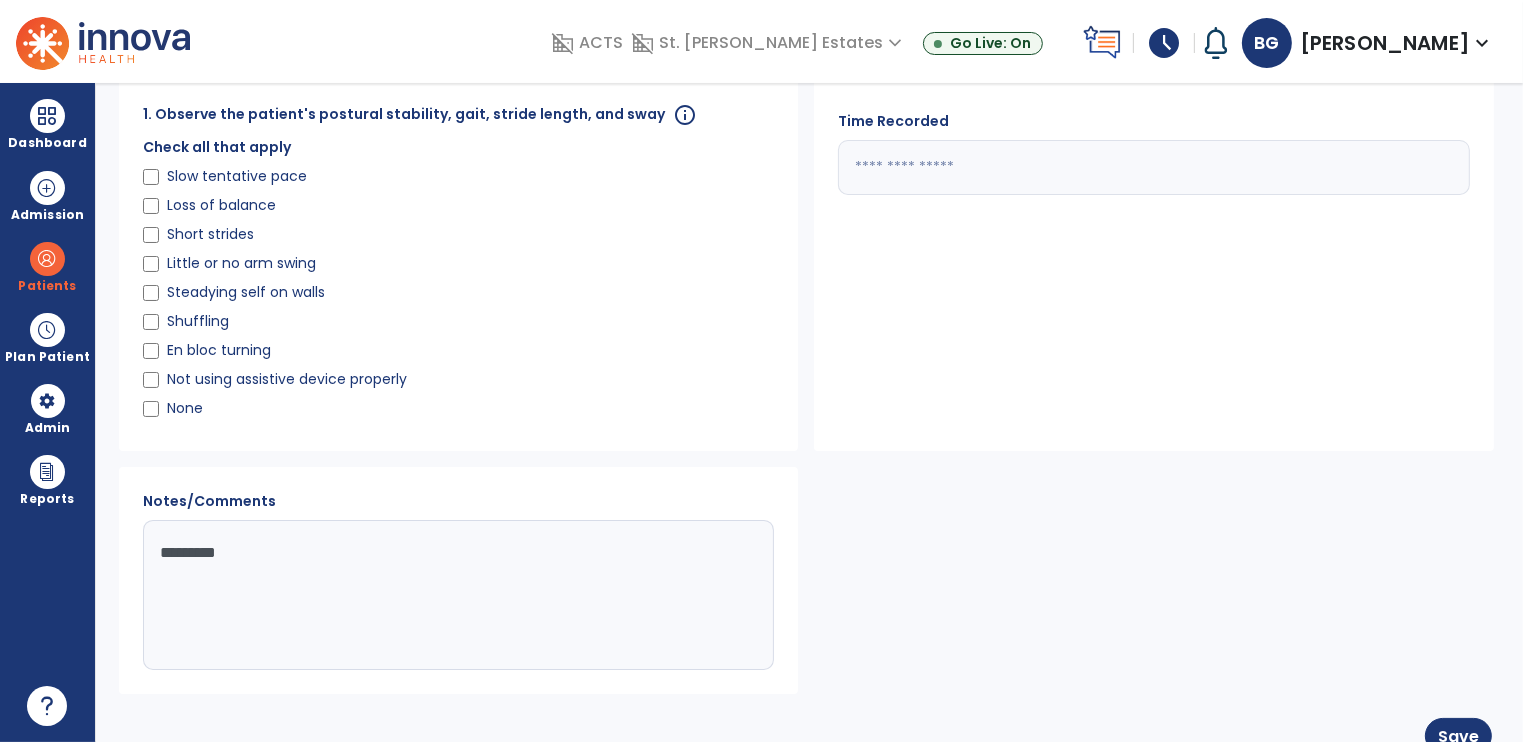 scroll, scrollTop: 112, scrollLeft: 0, axis: vertical 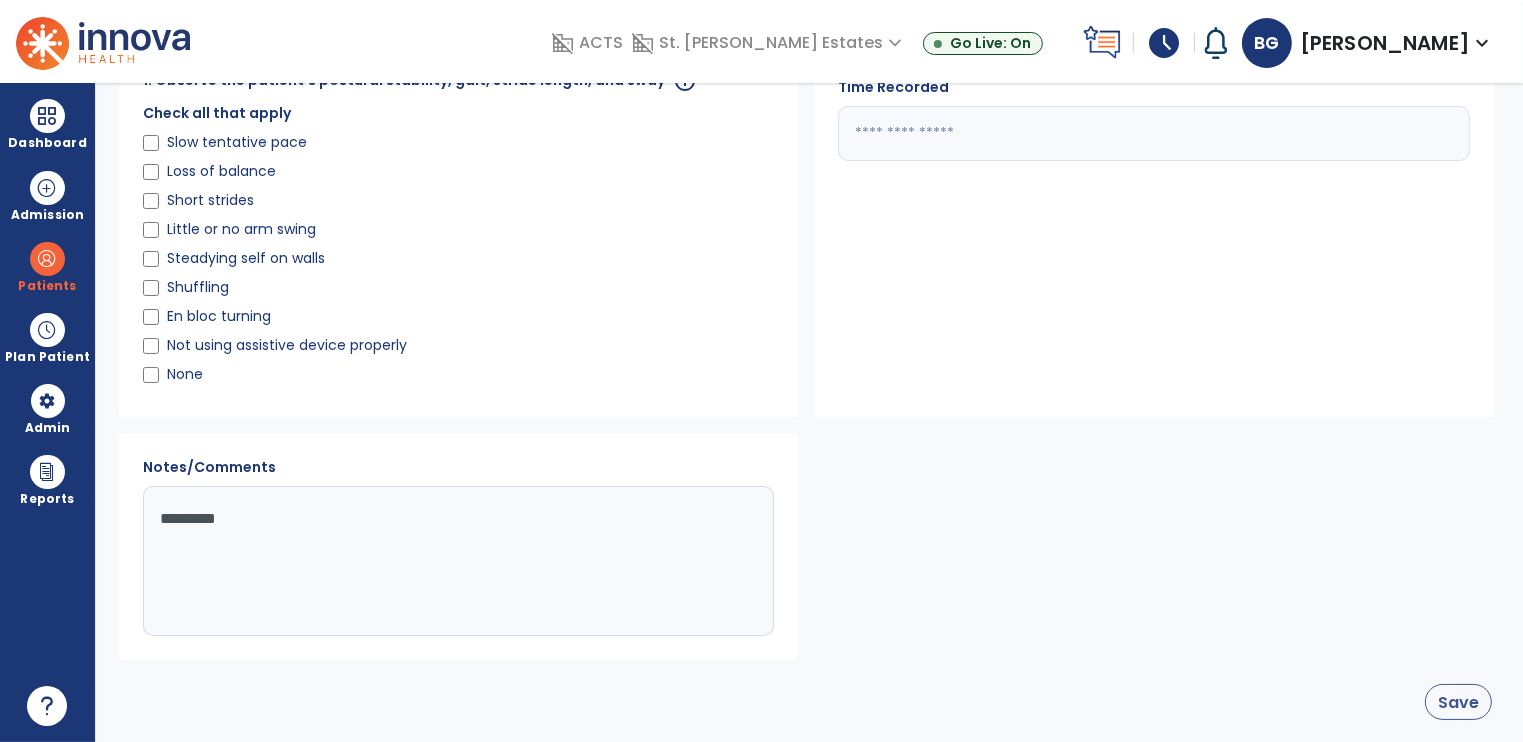 type on "**" 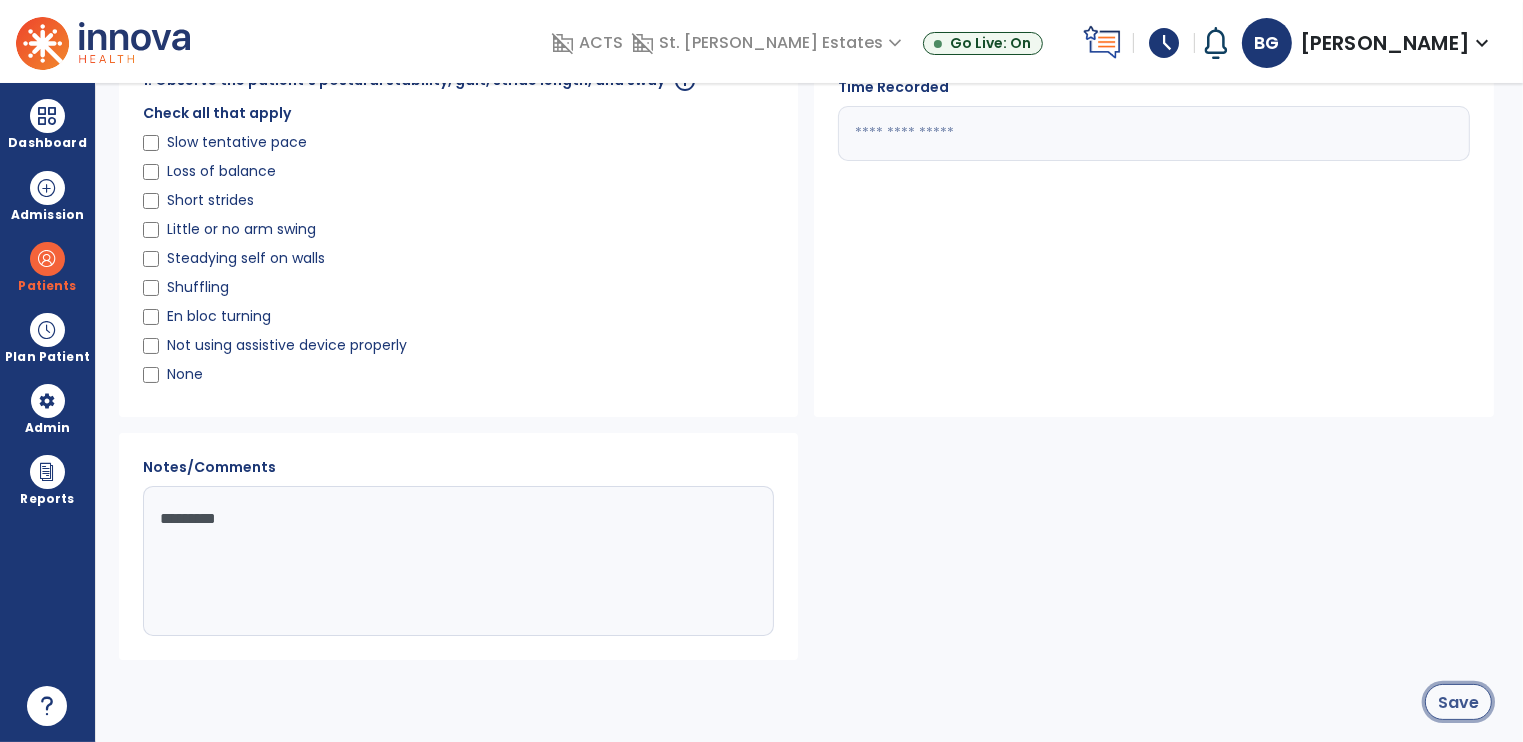 click on "Save" 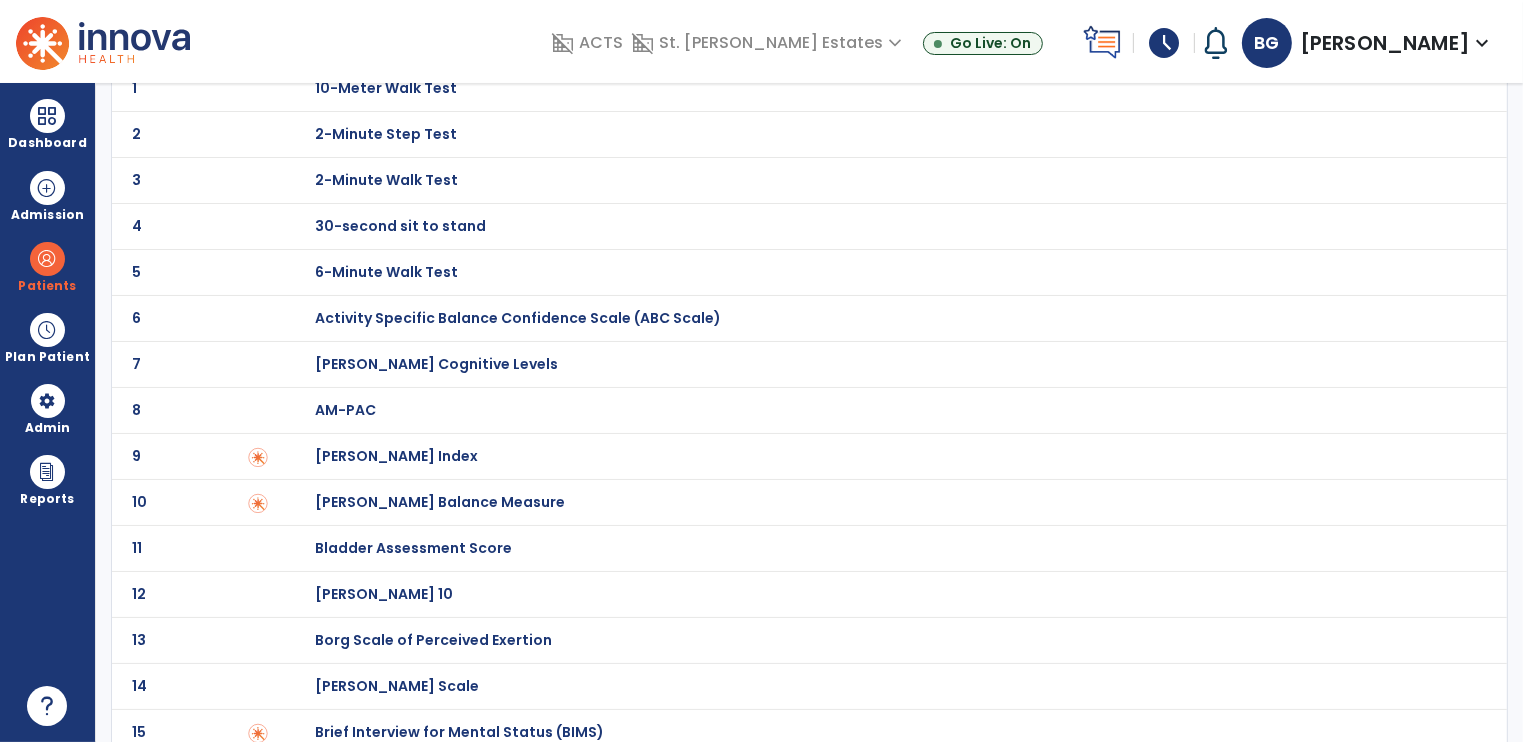 scroll, scrollTop: 1772, scrollLeft: 0, axis: vertical 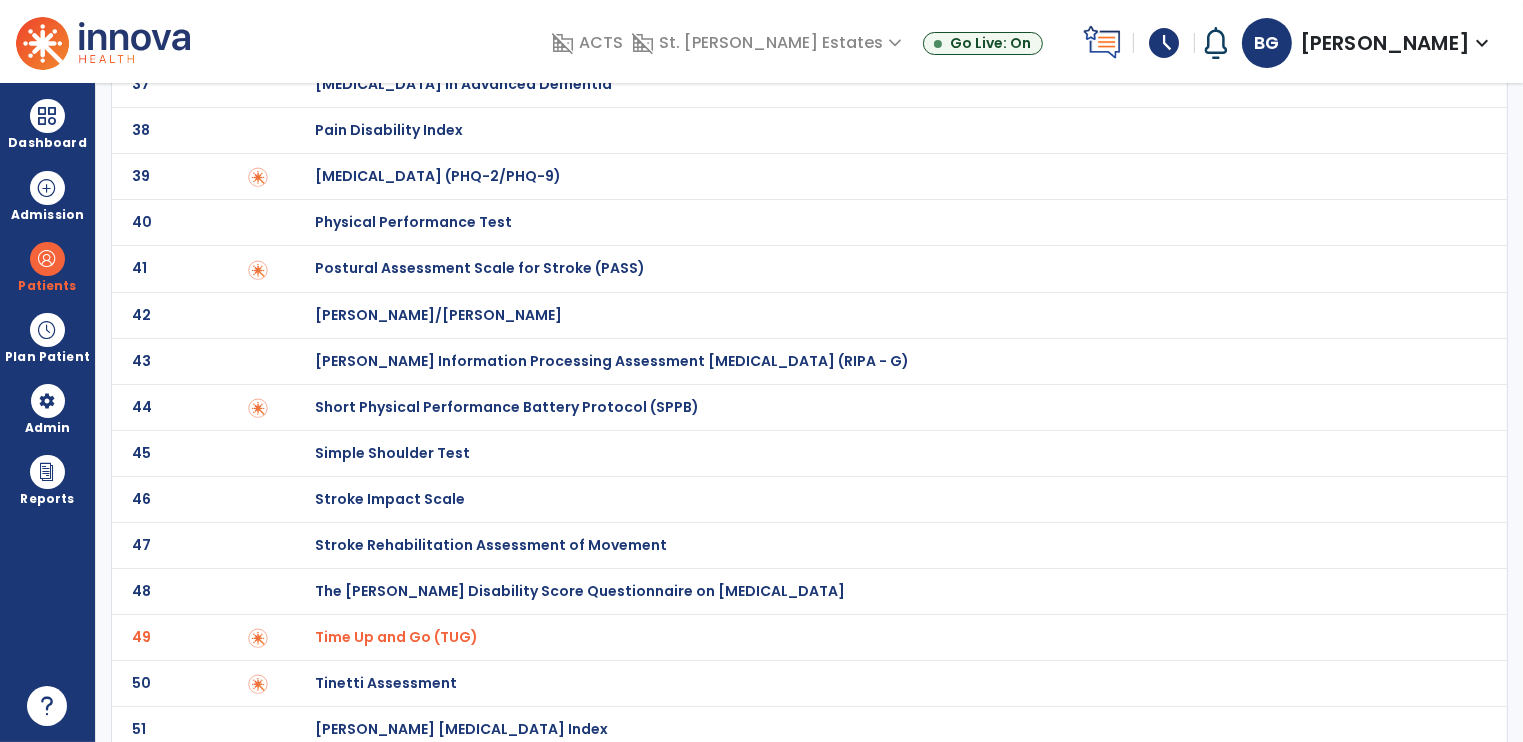 click on "Tinetti Assessment" at bounding box center [386, -1572] 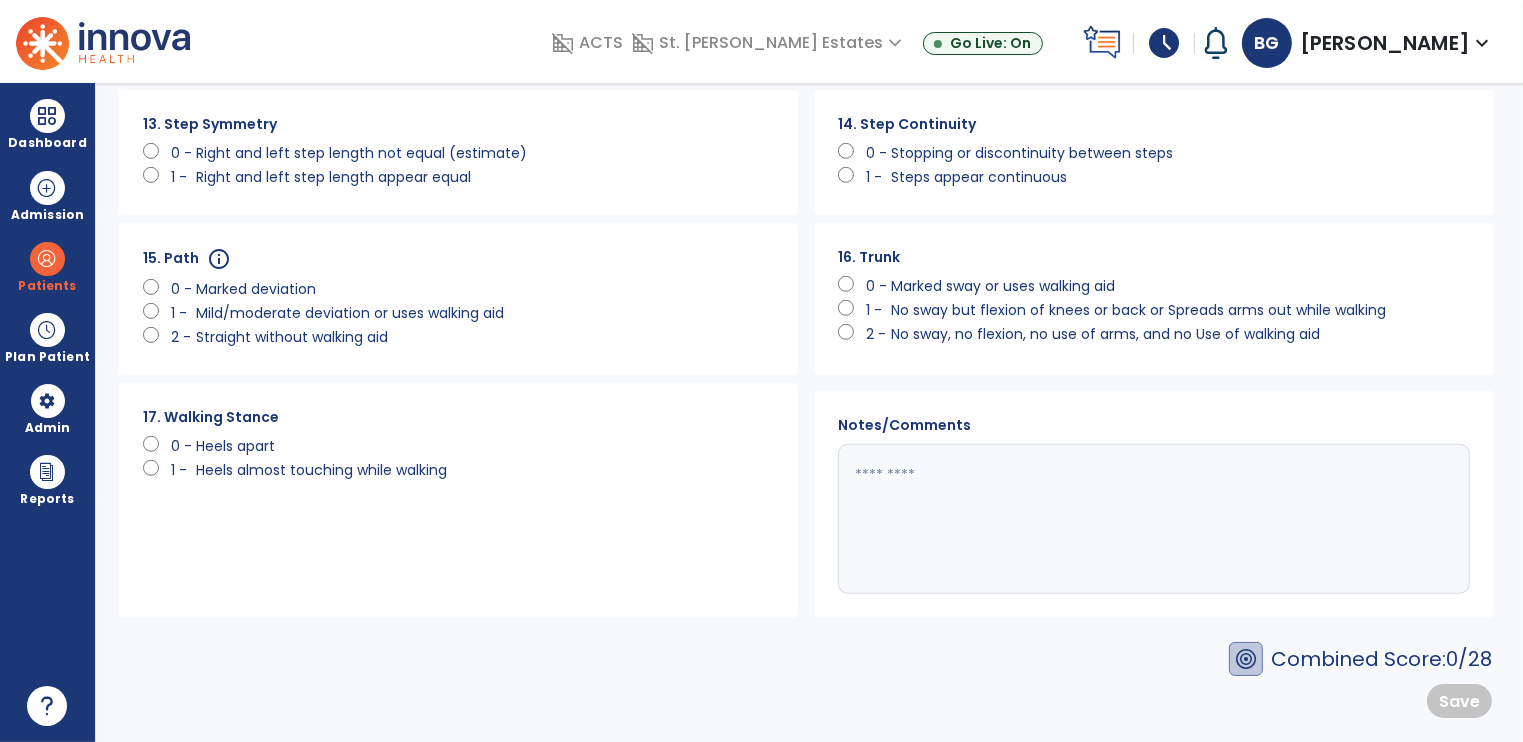 scroll, scrollTop: 0, scrollLeft: 0, axis: both 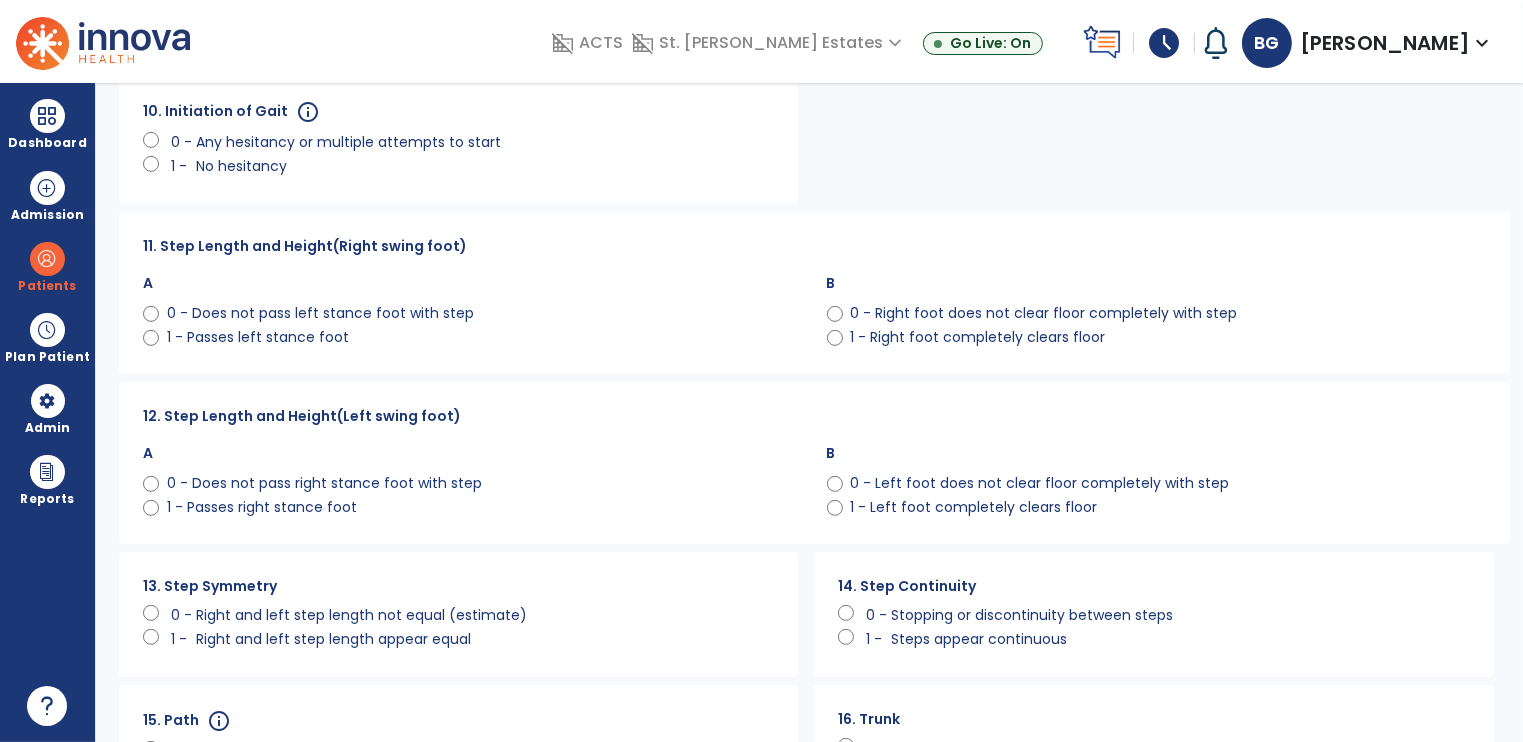 click on "0 - Left foot does not clear floor completely with step" 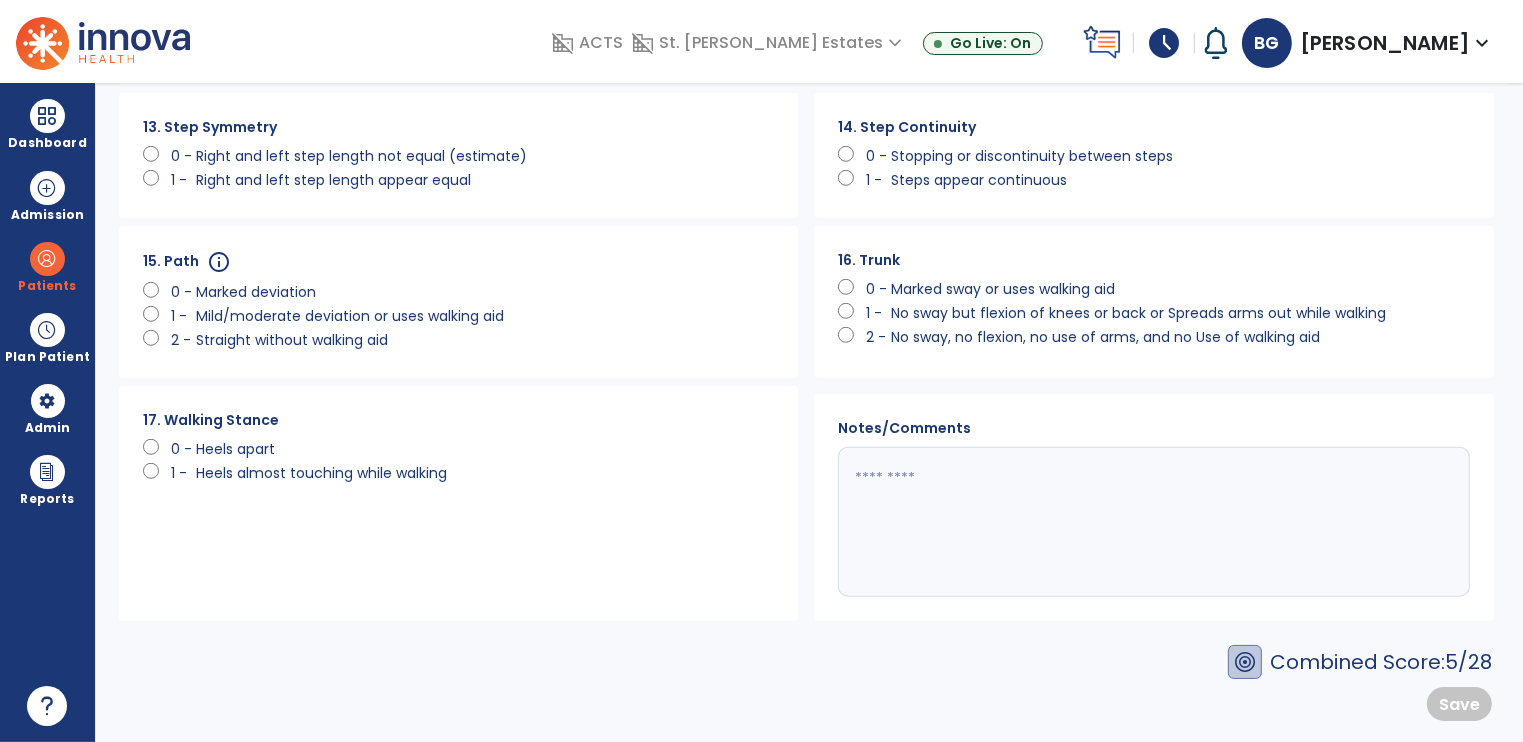 click 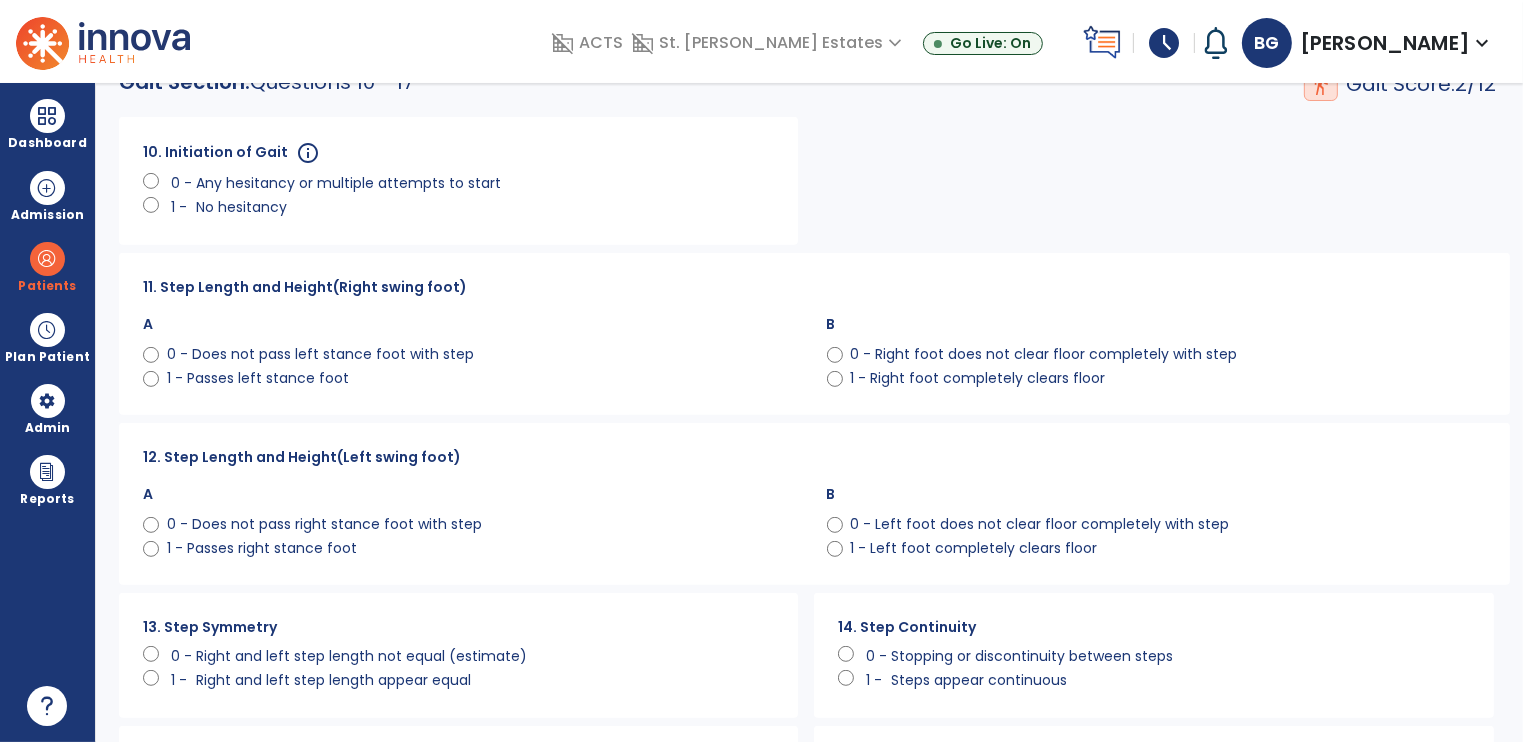 scroll, scrollTop: 459, scrollLeft: 0, axis: vertical 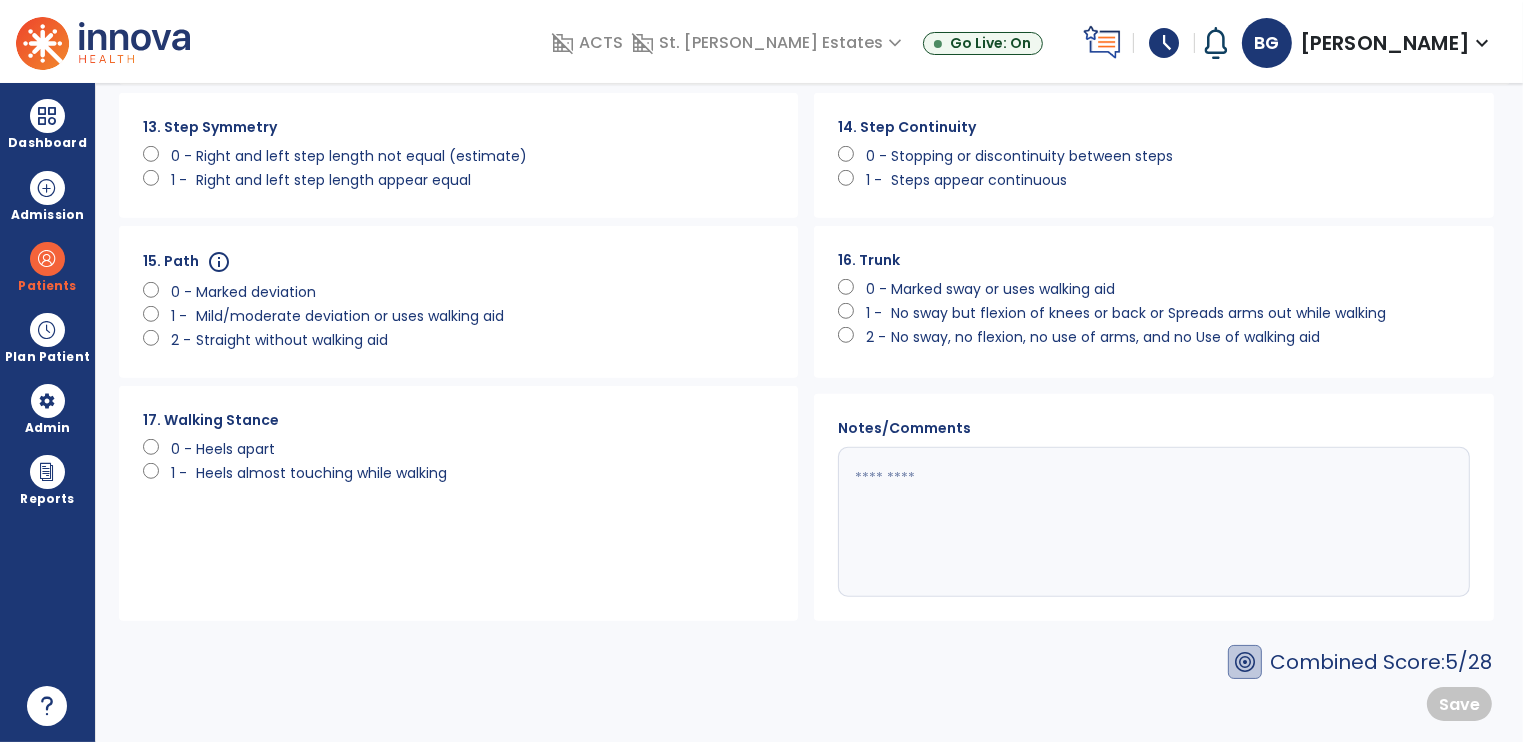 click 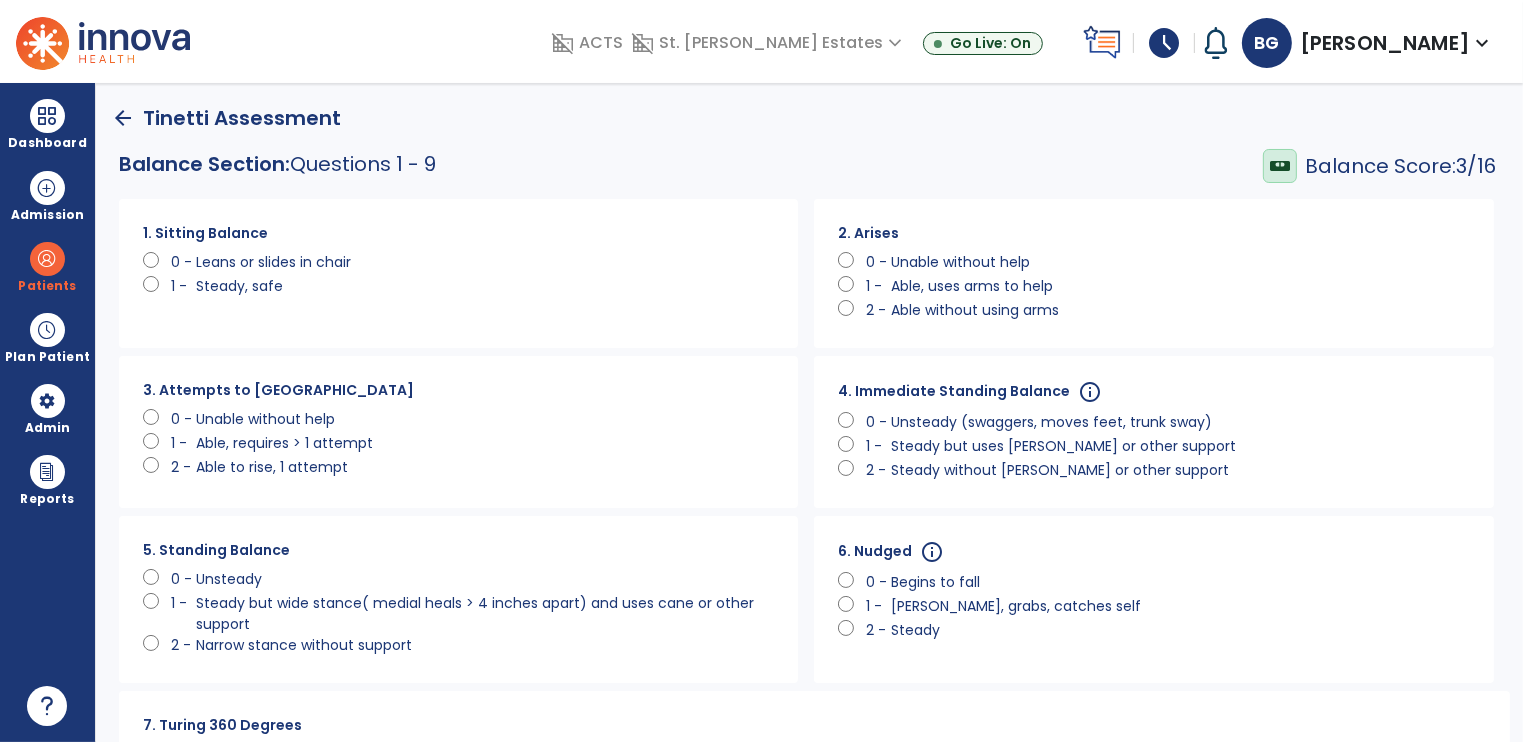scroll, scrollTop: 500, scrollLeft: 0, axis: vertical 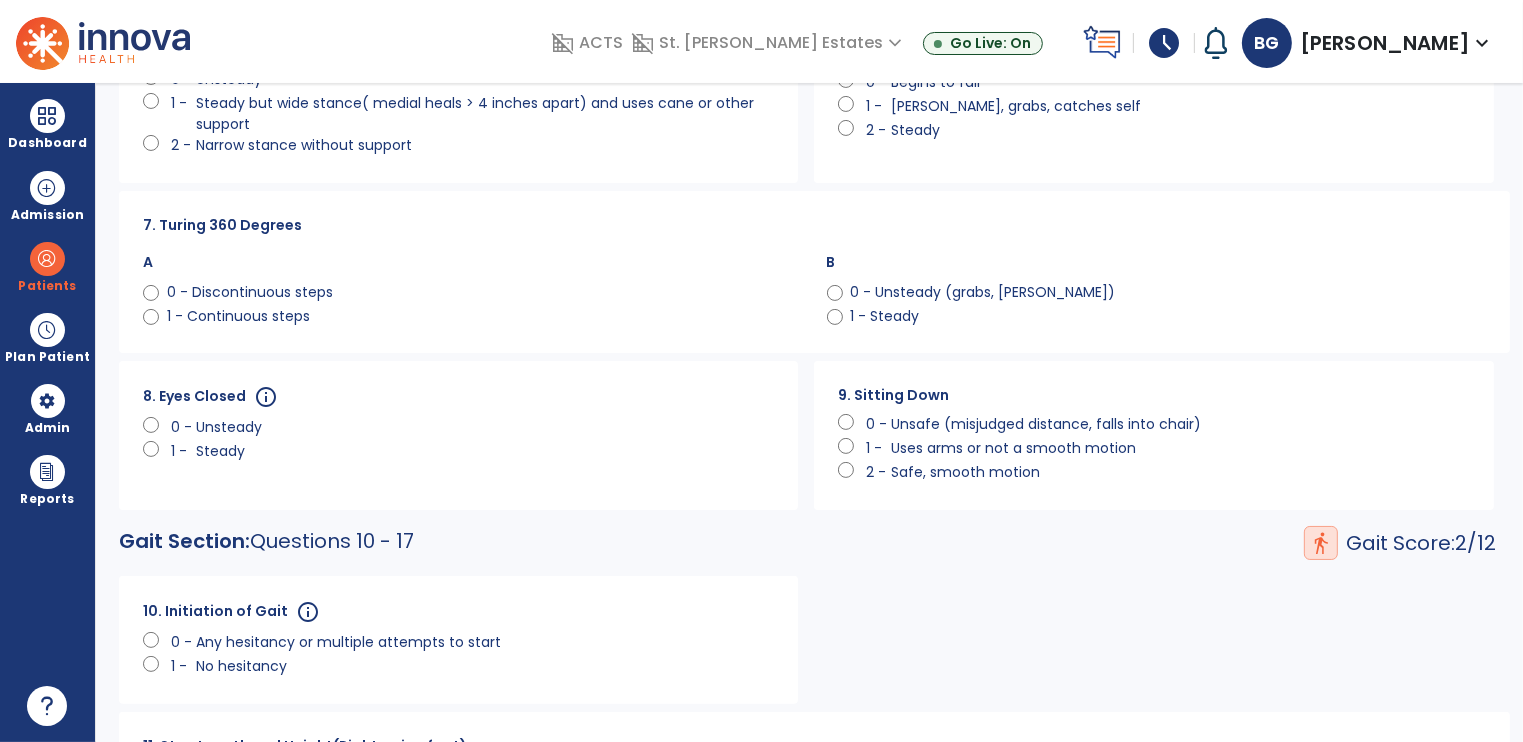 type on "**********" 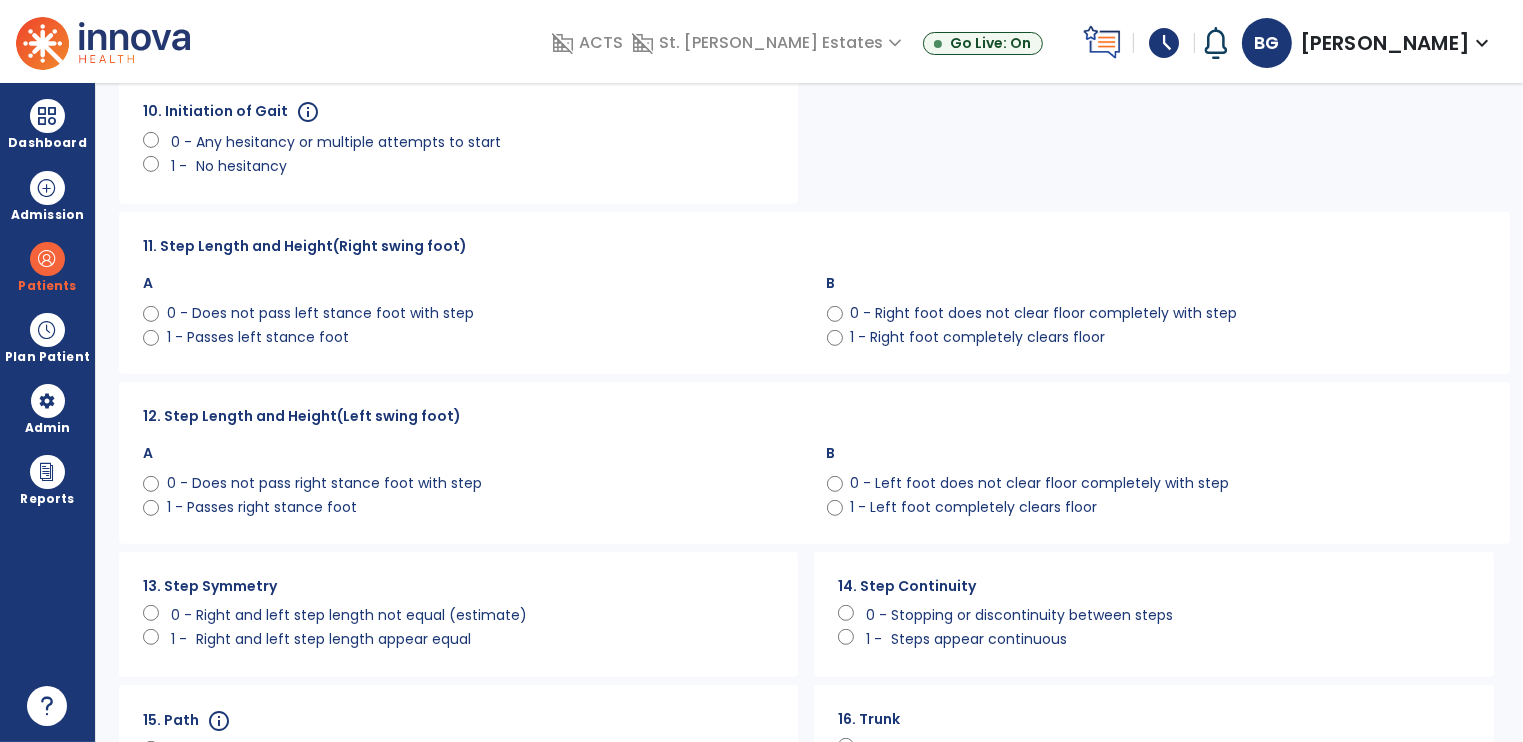 scroll, scrollTop: 1460, scrollLeft: 0, axis: vertical 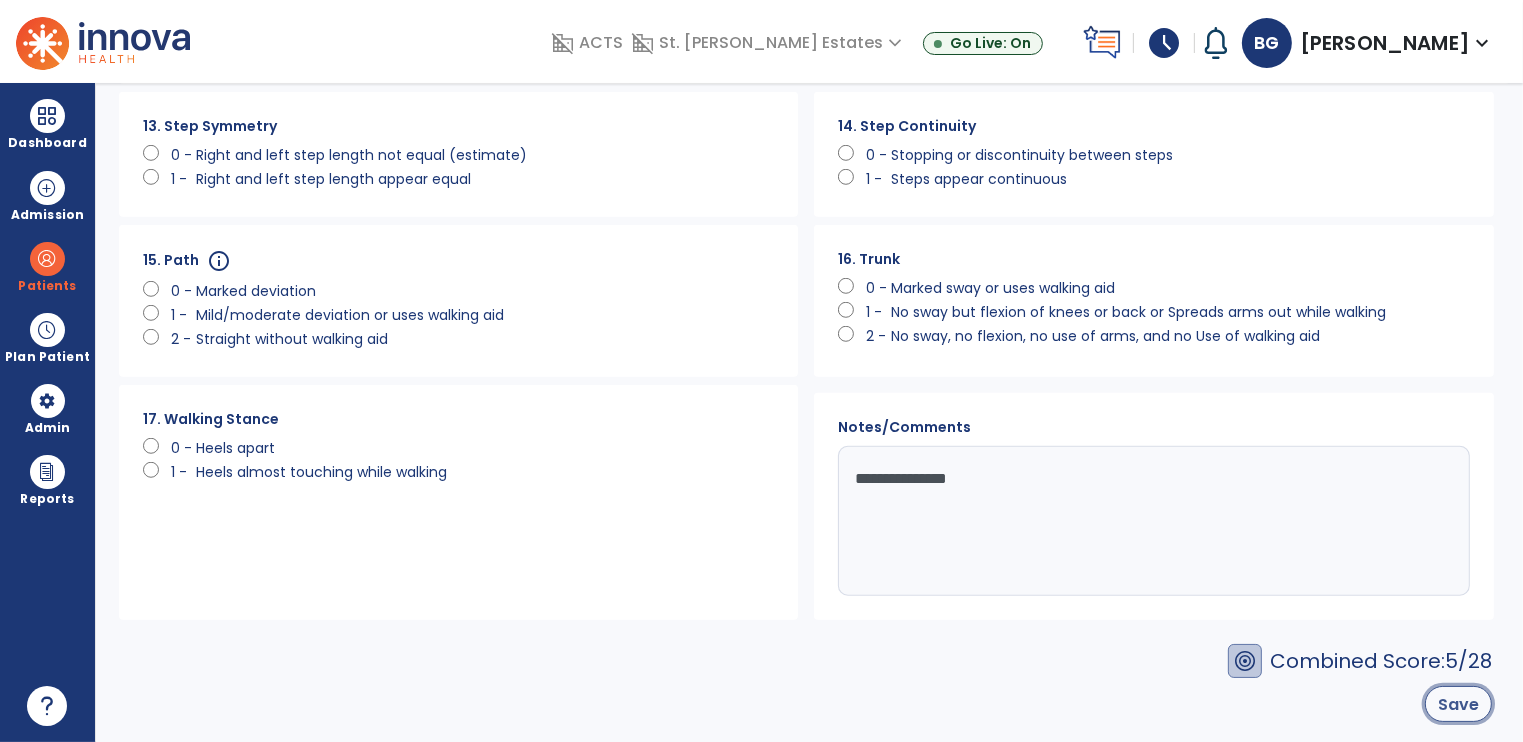 click on "Save" 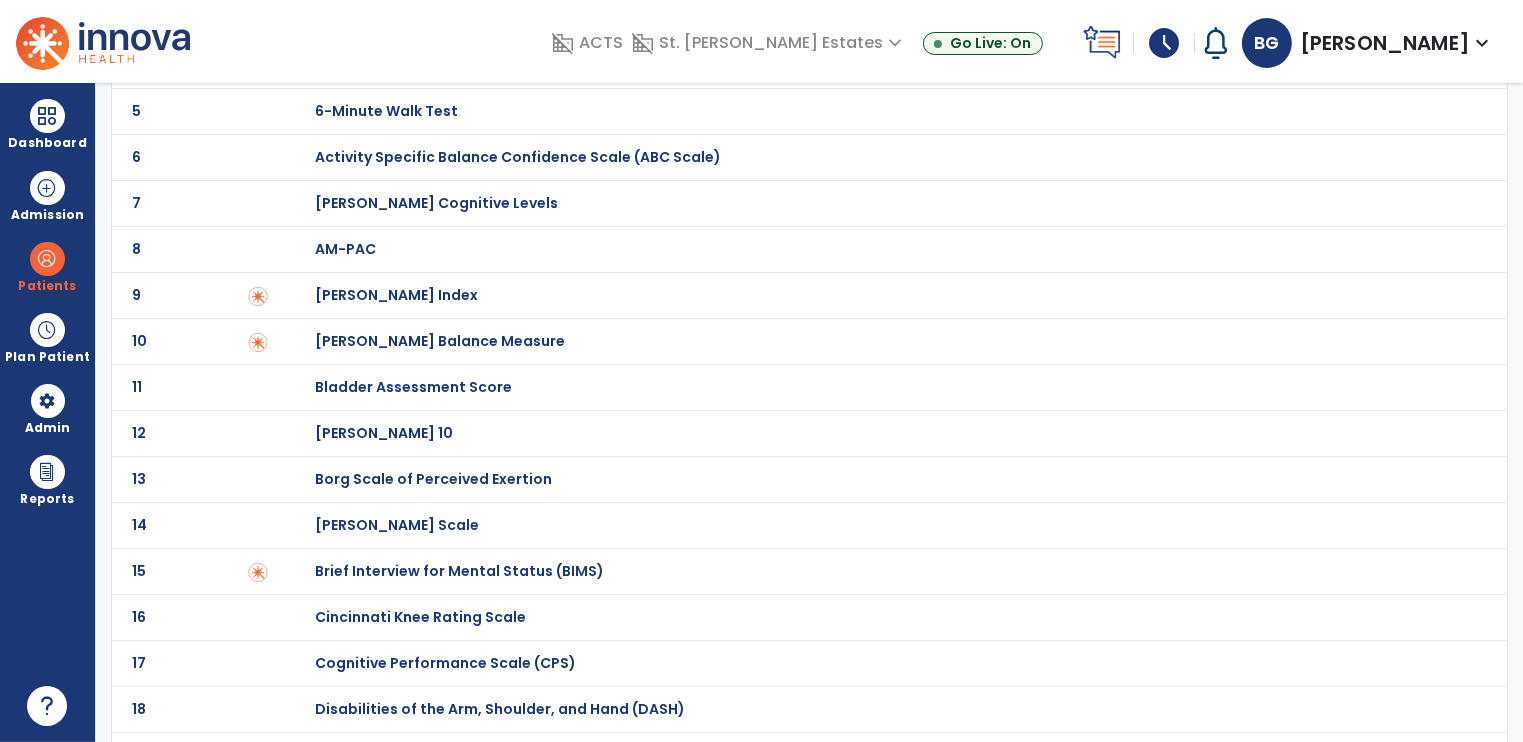 scroll, scrollTop: 0, scrollLeft: 0, axis: both 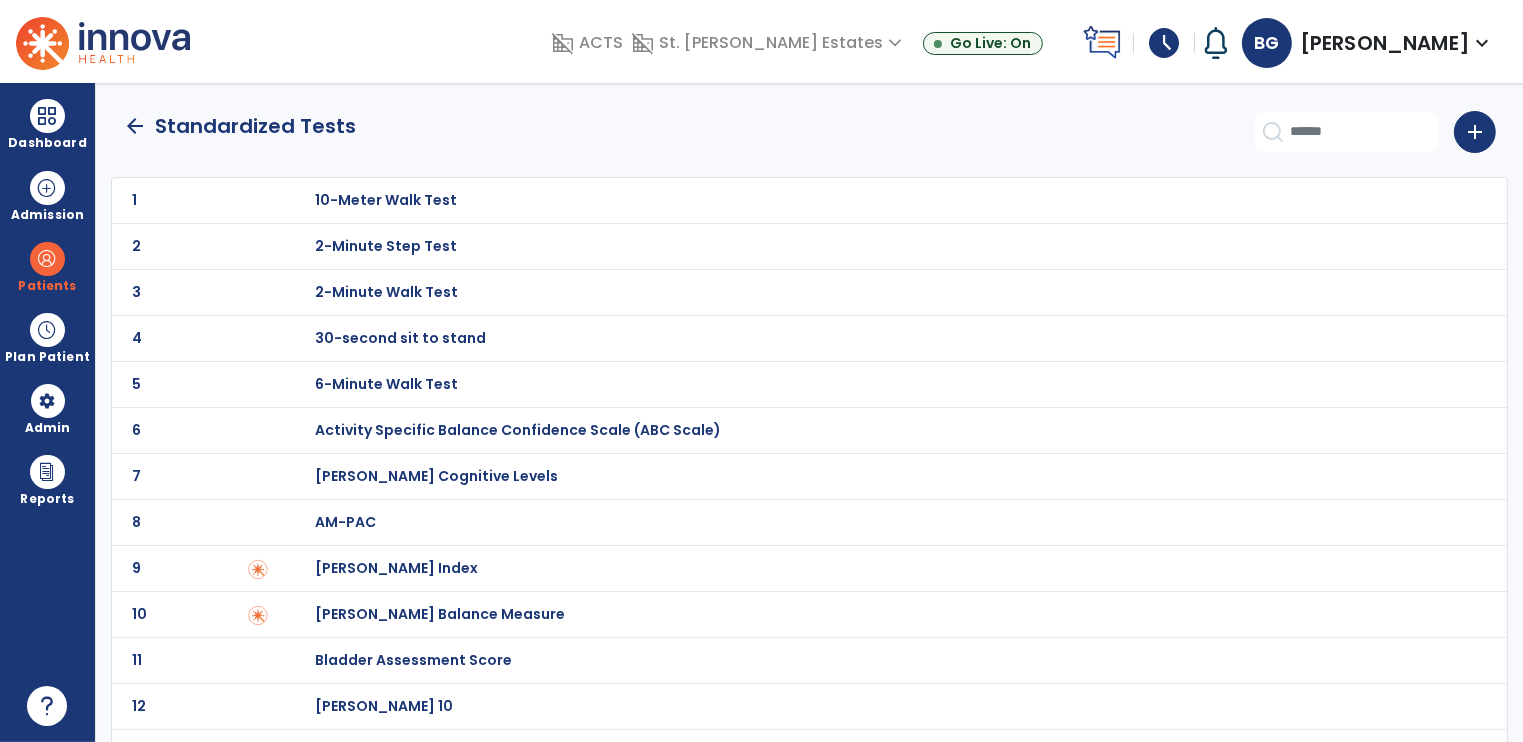 click on "5" 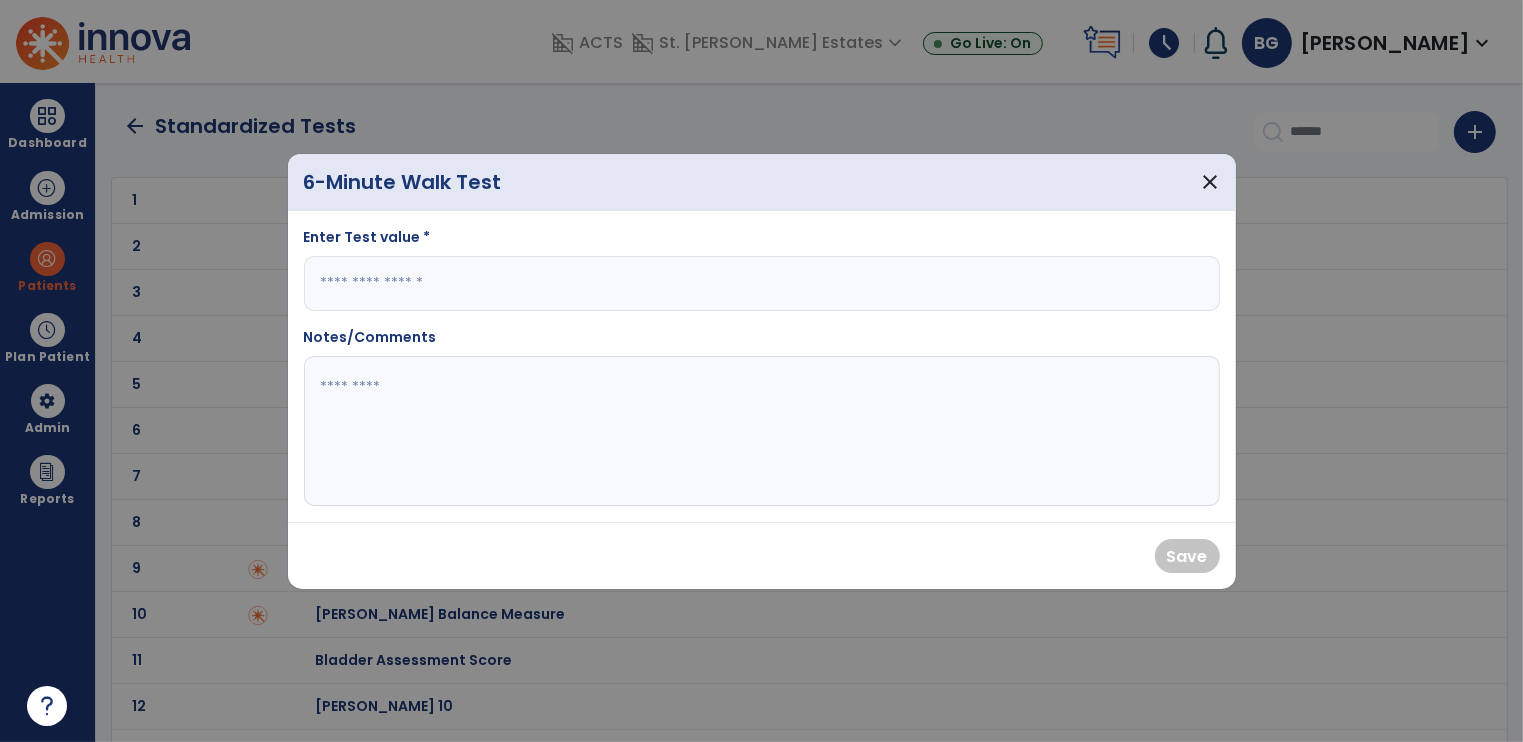 click at bounding box center (762, 283) 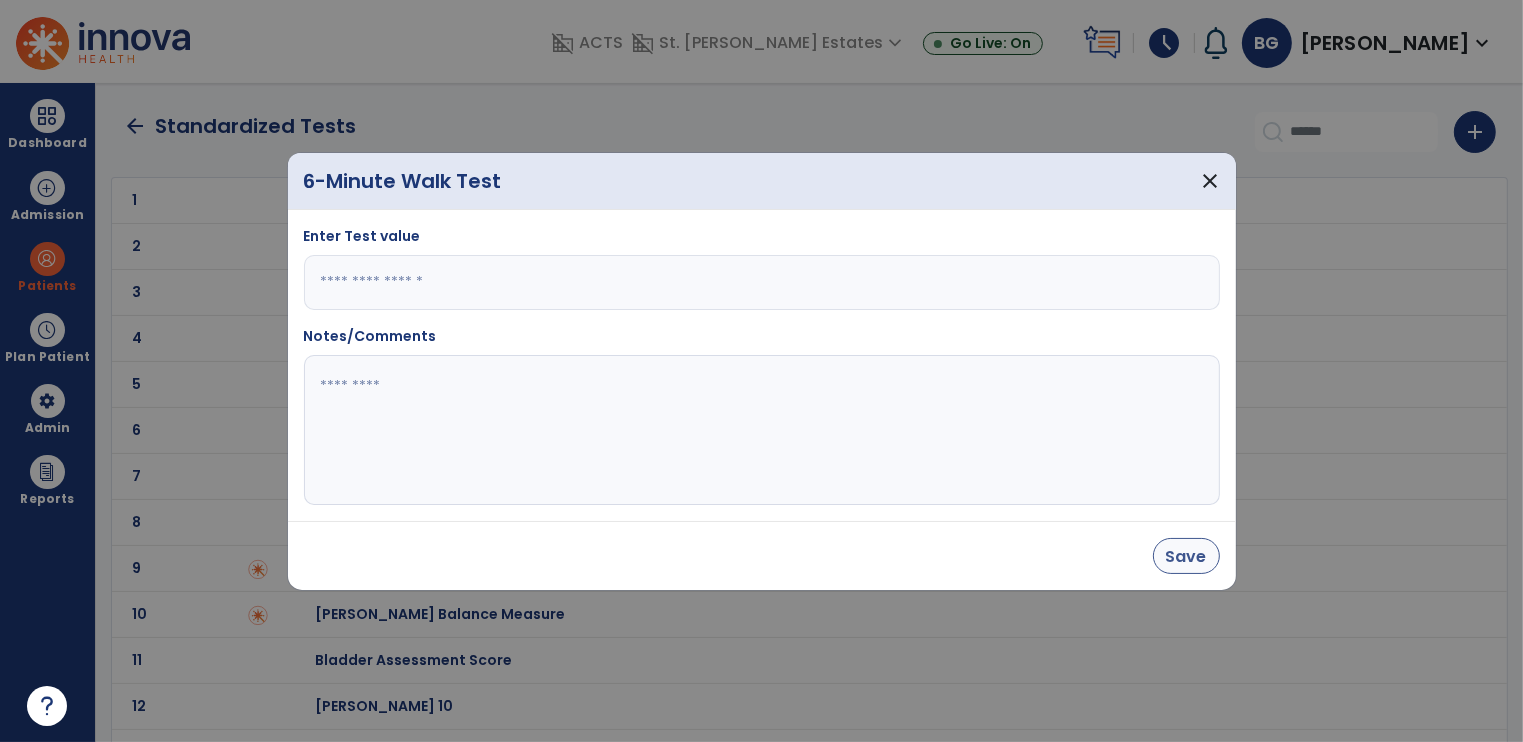 type on "***" 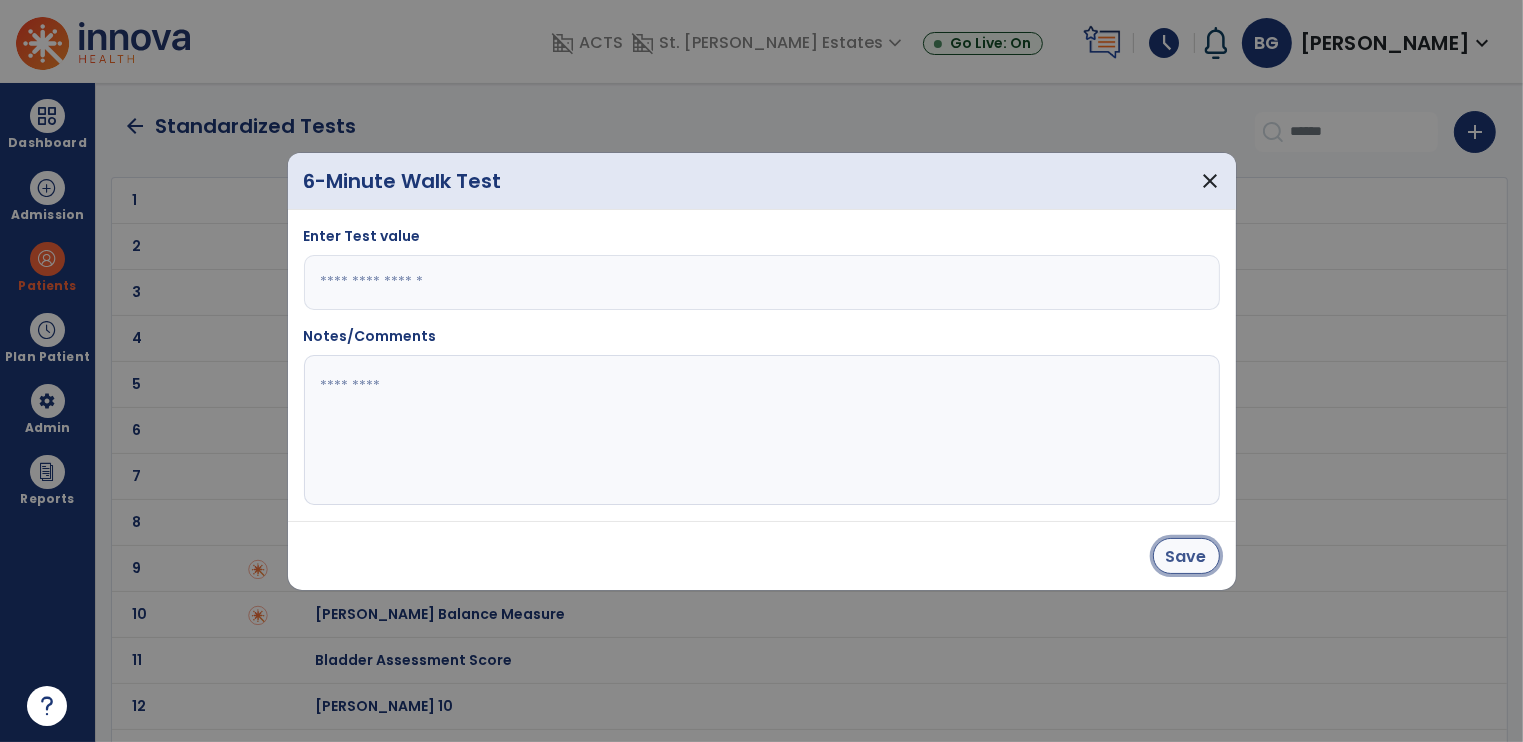 click on "Save" at bounding box center (1186, 556) 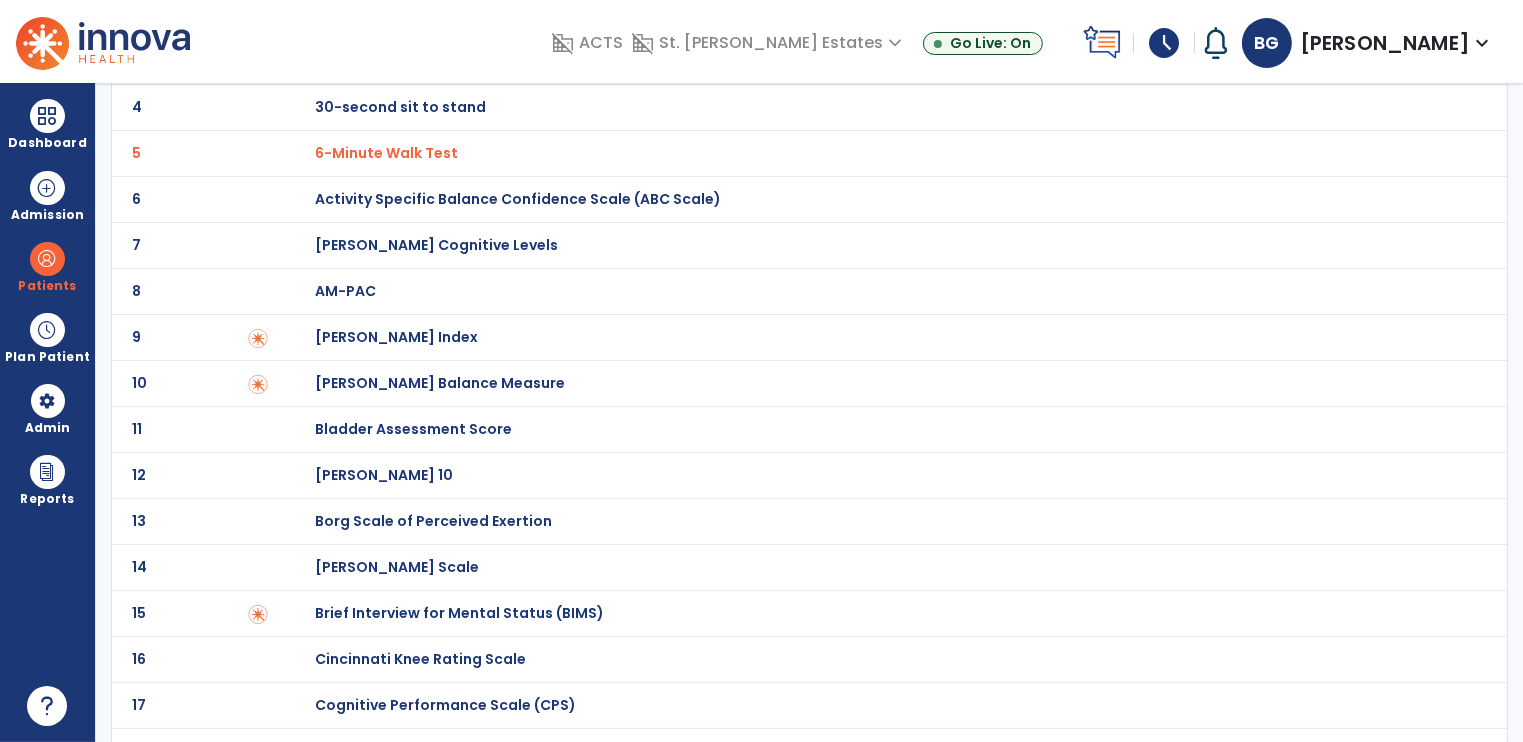 scroll, scrollTop: 0, scrollLeft: 0, axis: both 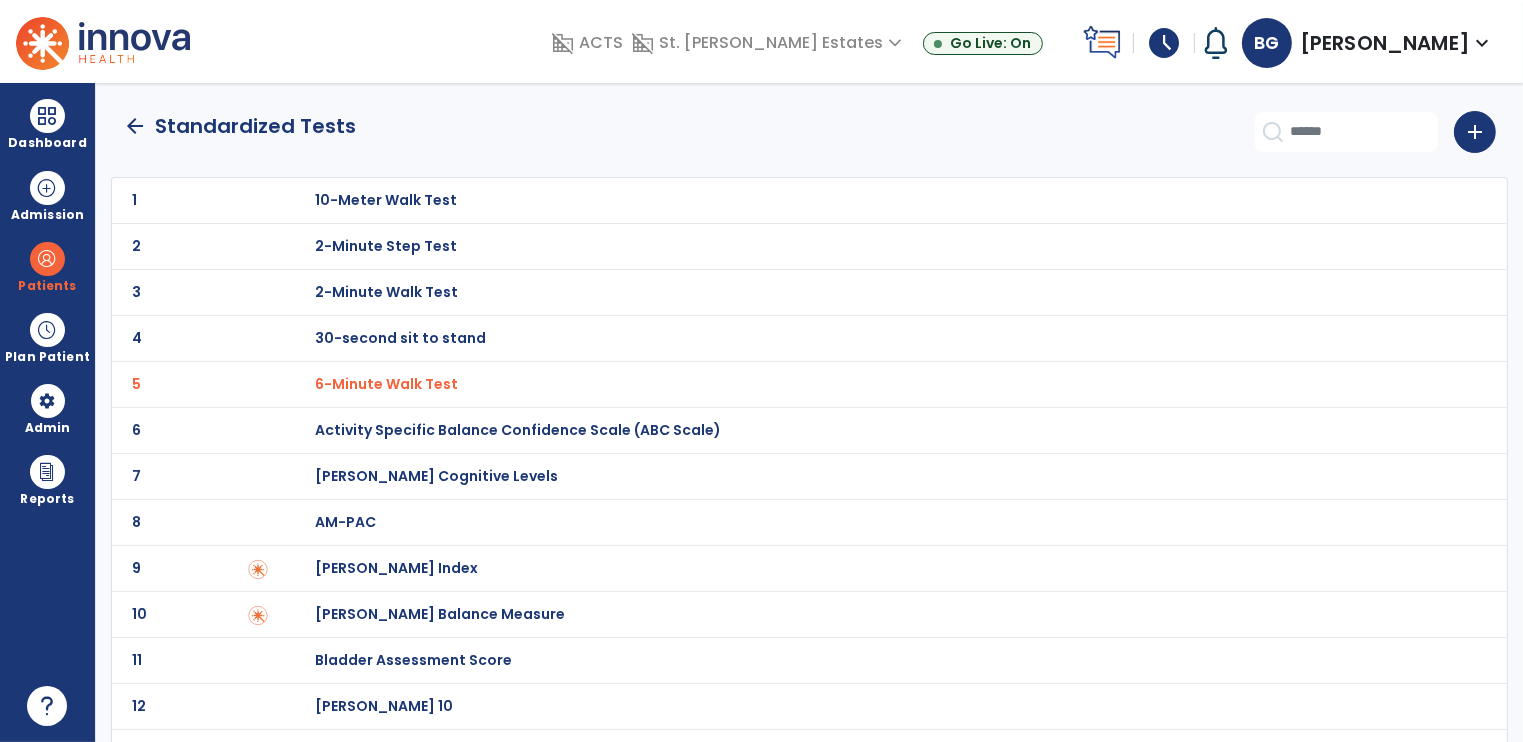 click on "arrow_back" 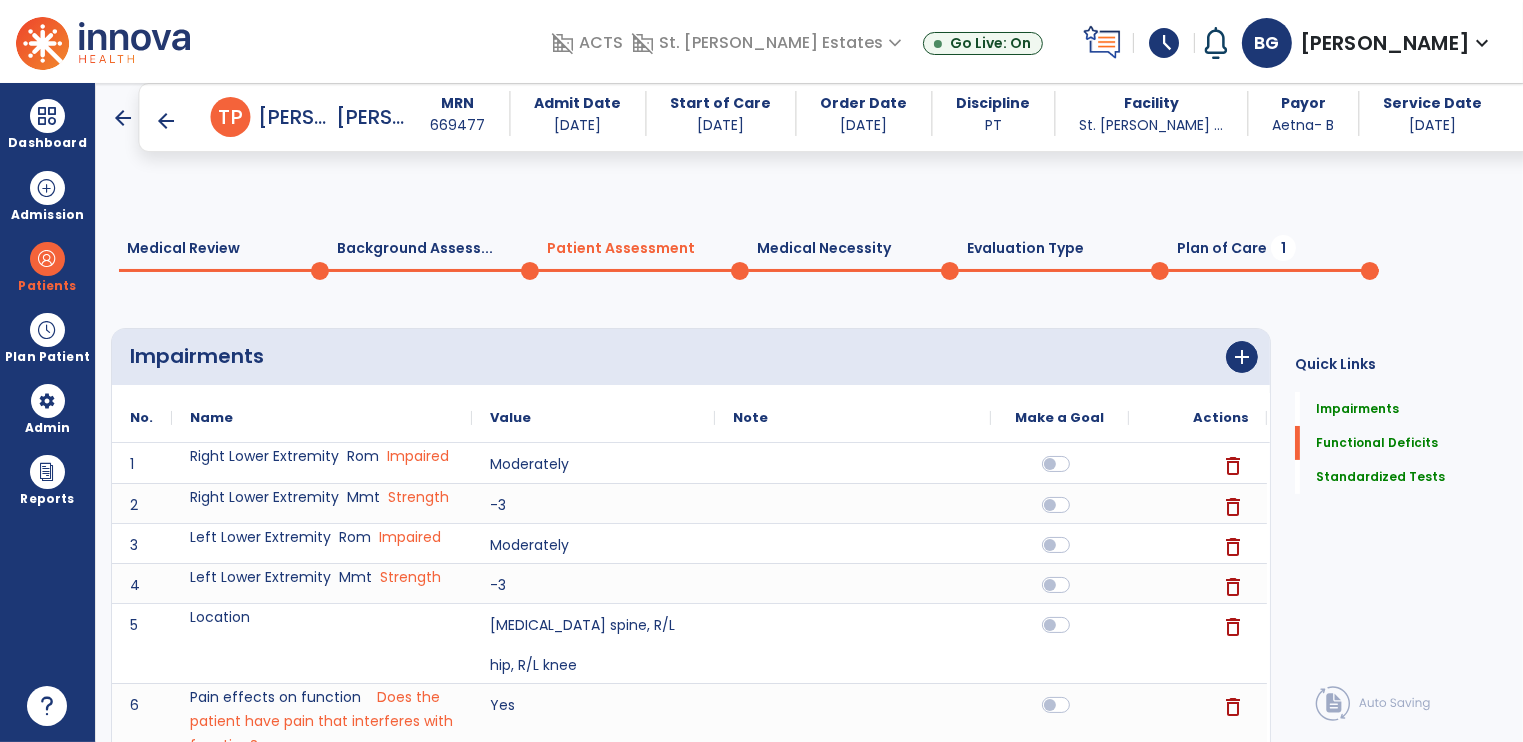 scroll, scrollTop: 874, scrollLeft: 0, axis: vertical 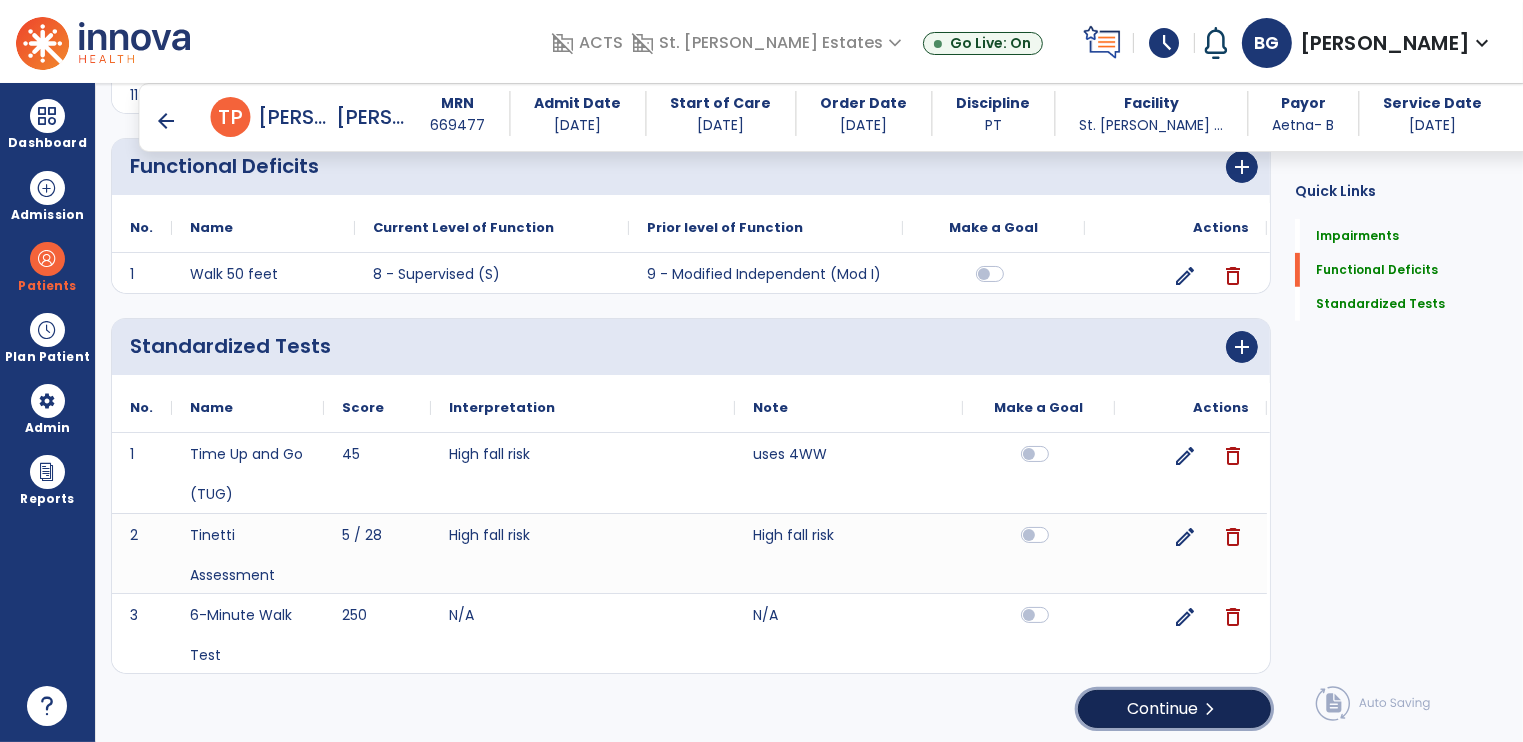 click on "Continue  chevron_right" 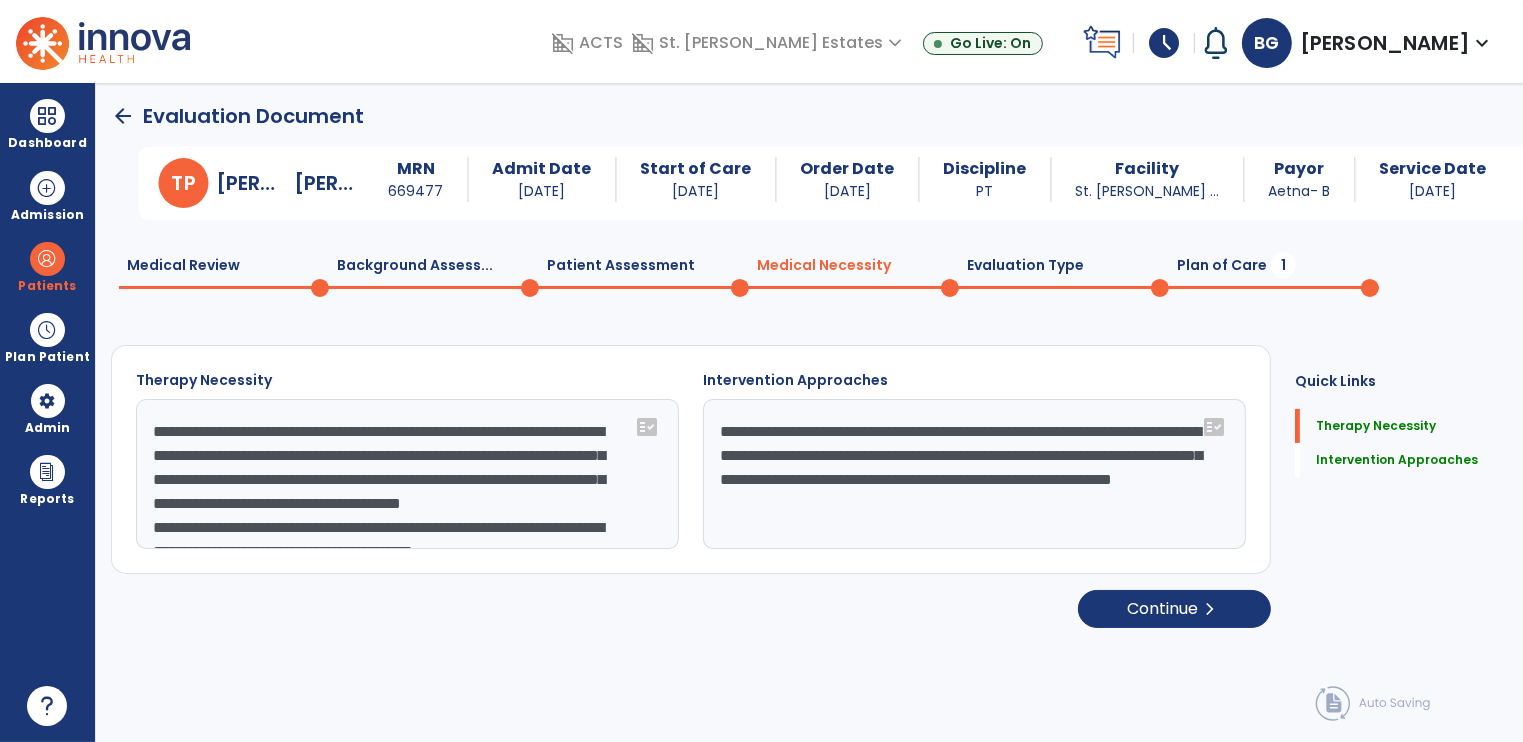 scroll, scrollTop: 0, scrollLeft: 0, axis: both 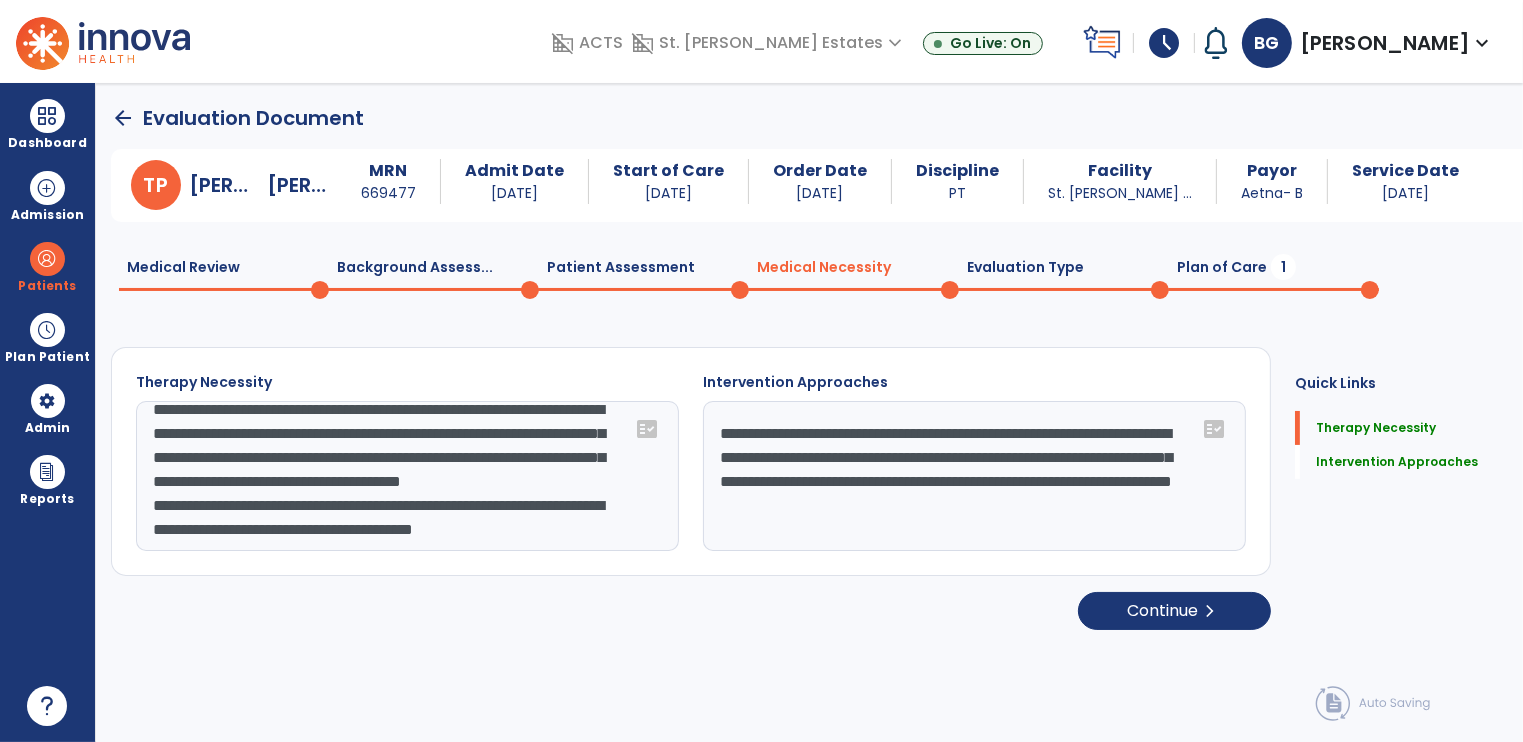 click on "**********" 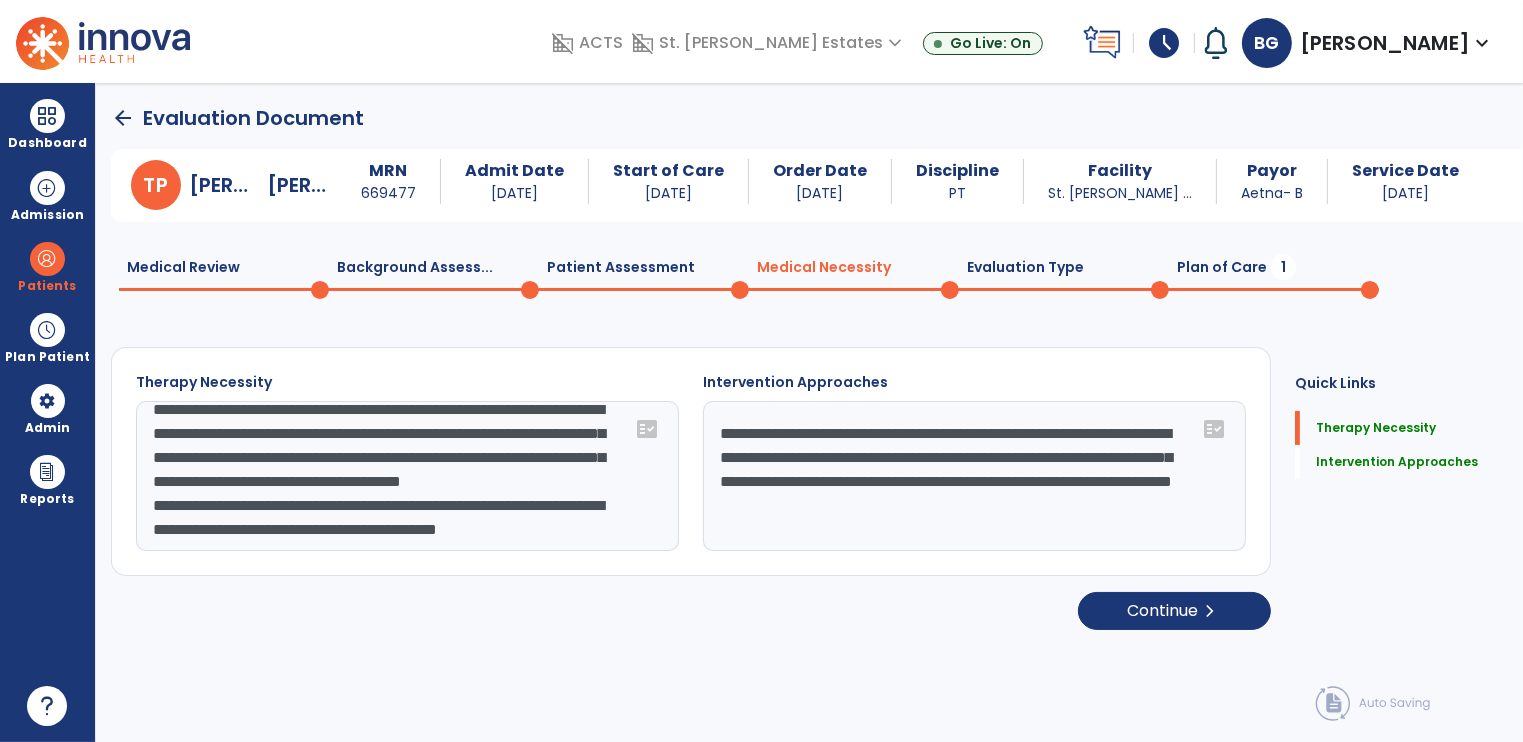 scroll, scrollTop: 64, scrollLeft: 0, axis: vertical 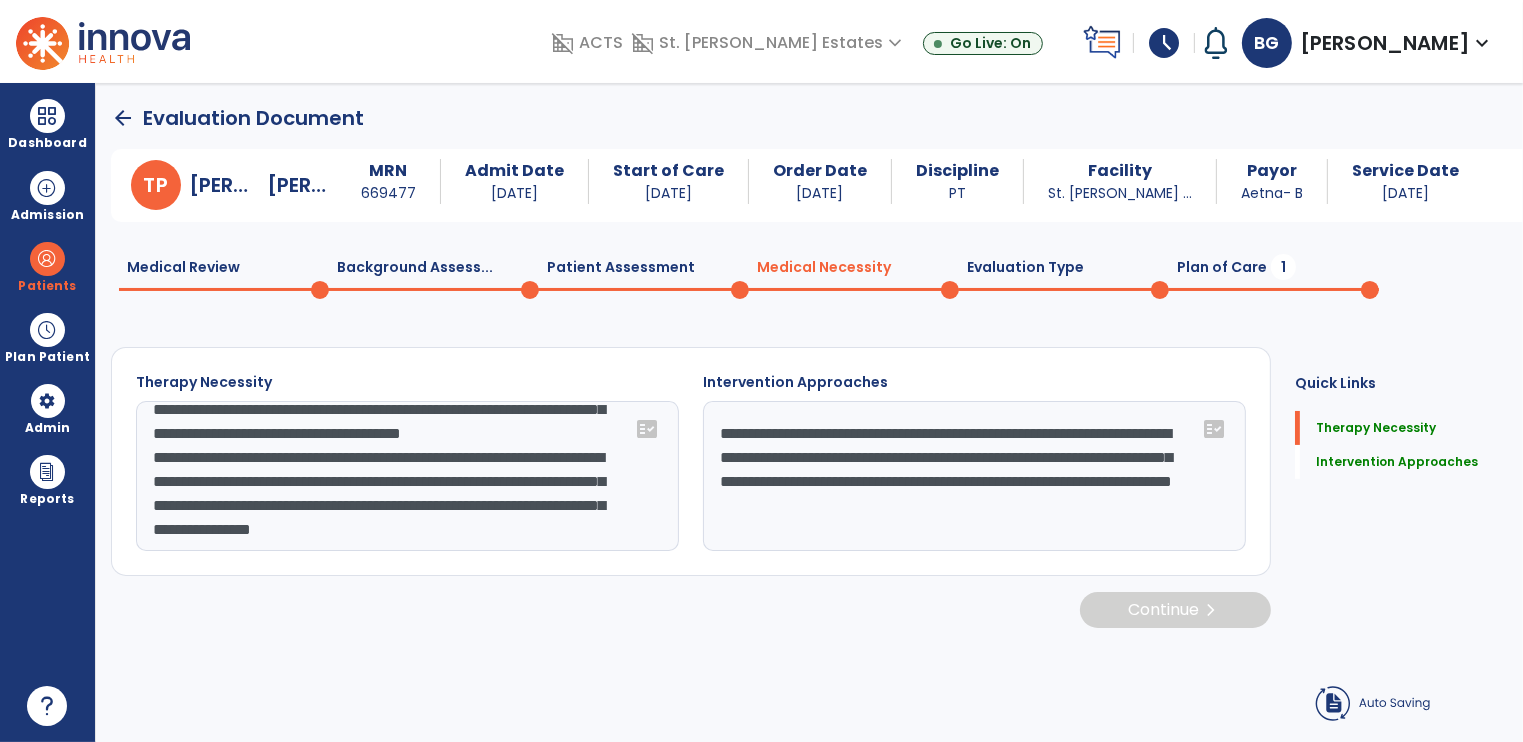 type on "**********" 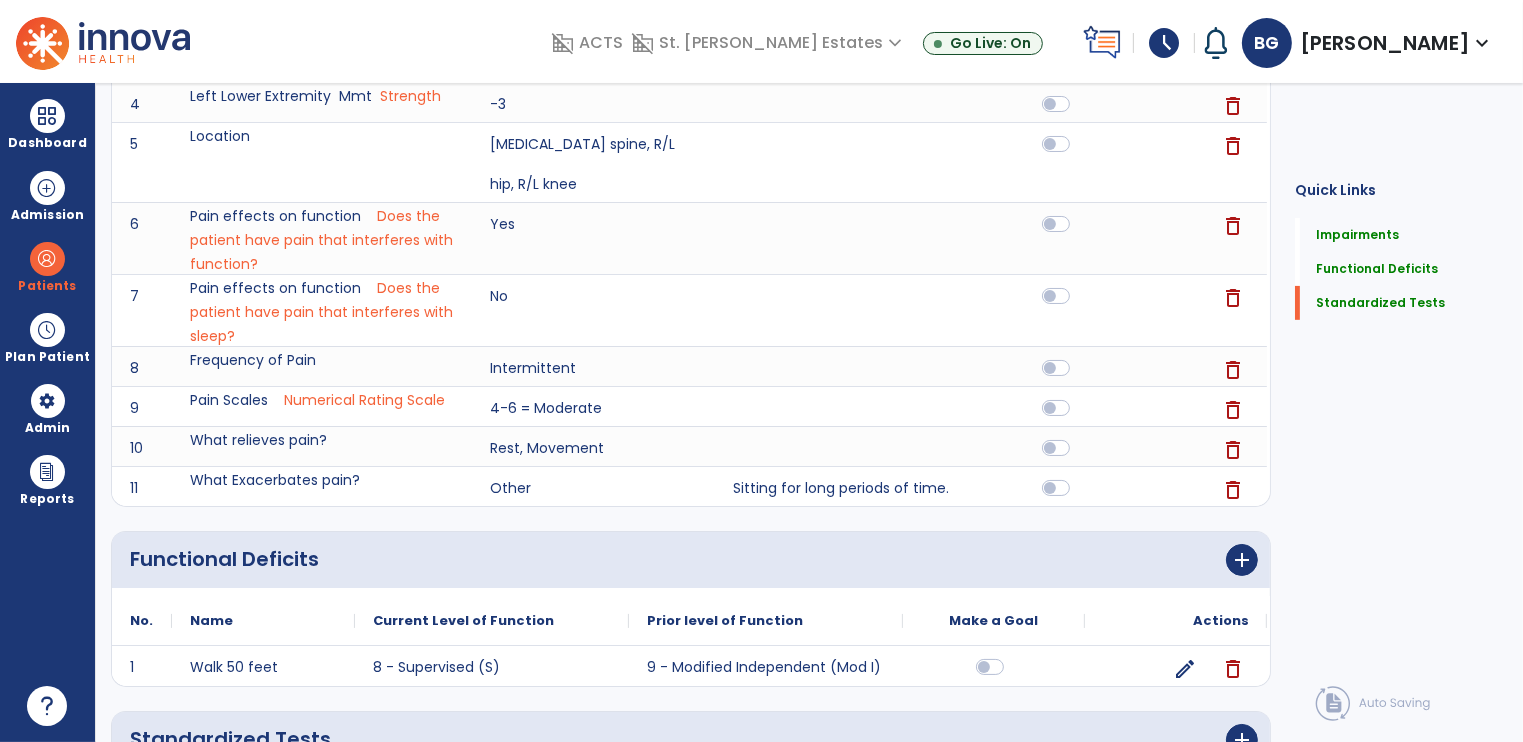 scroll, scrollTop: 0, scrollLeft: 0, axis: both 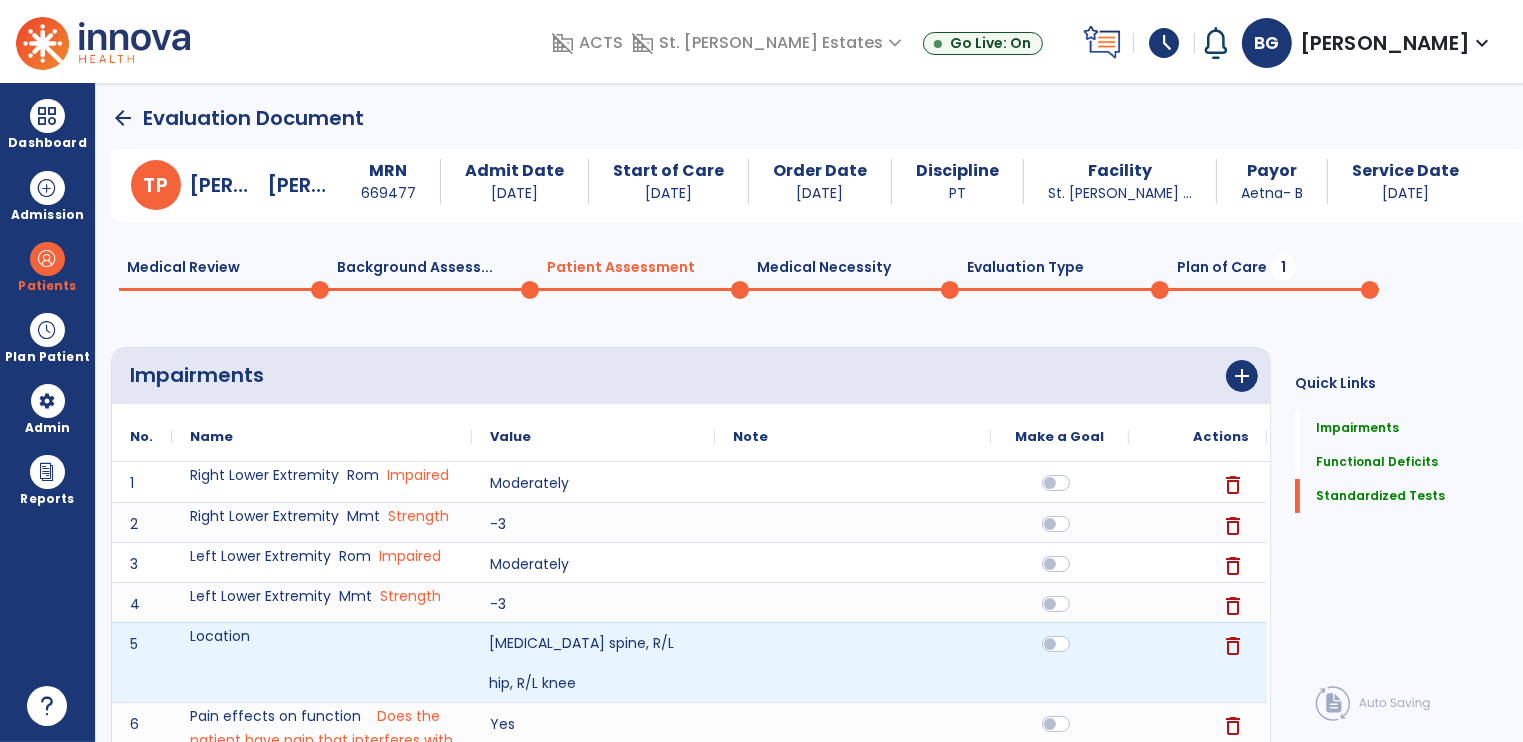 click on "[MEDICAL_DATA] spine, R/L hip, R/L knee" 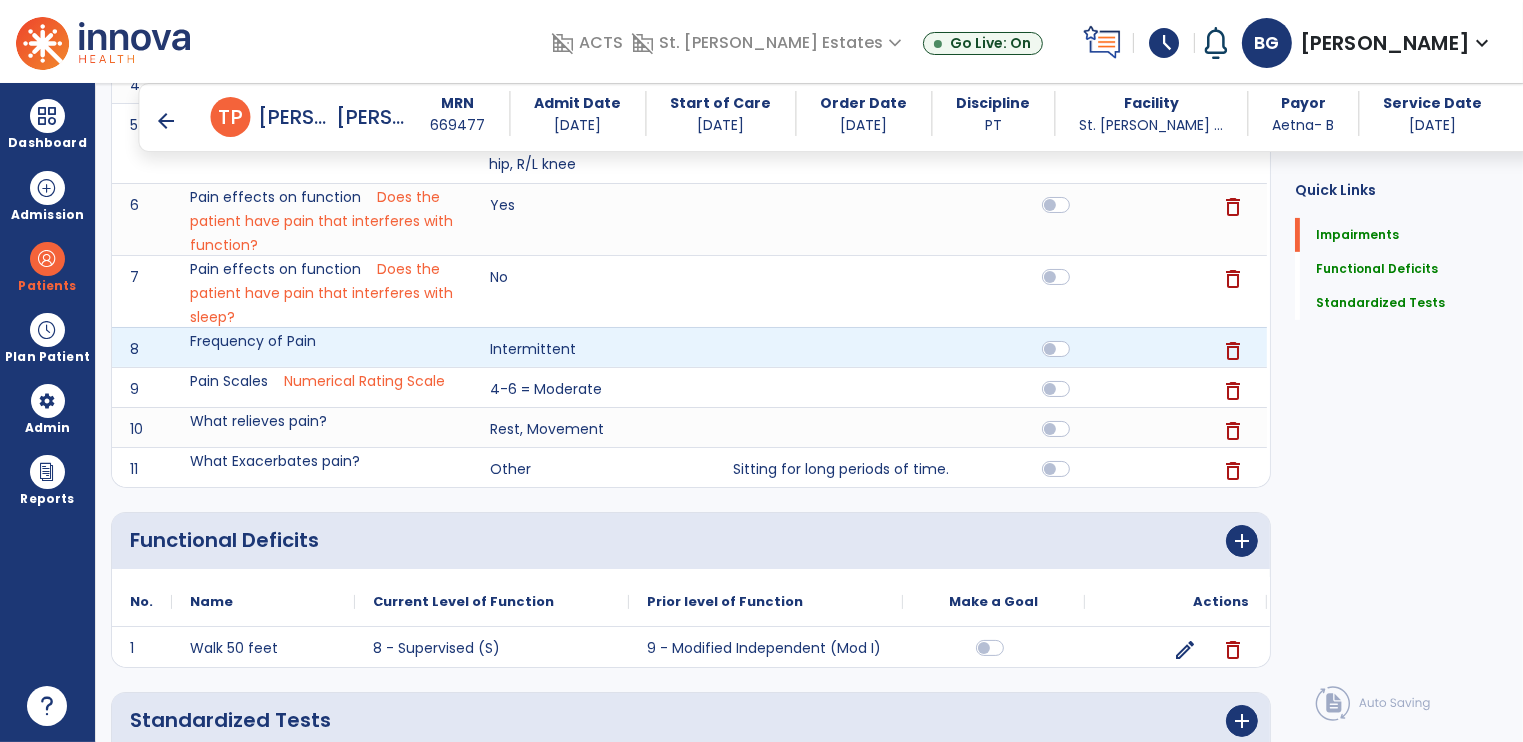 scroll, scrollTop: 0, scrollLeft: 0, axis: both 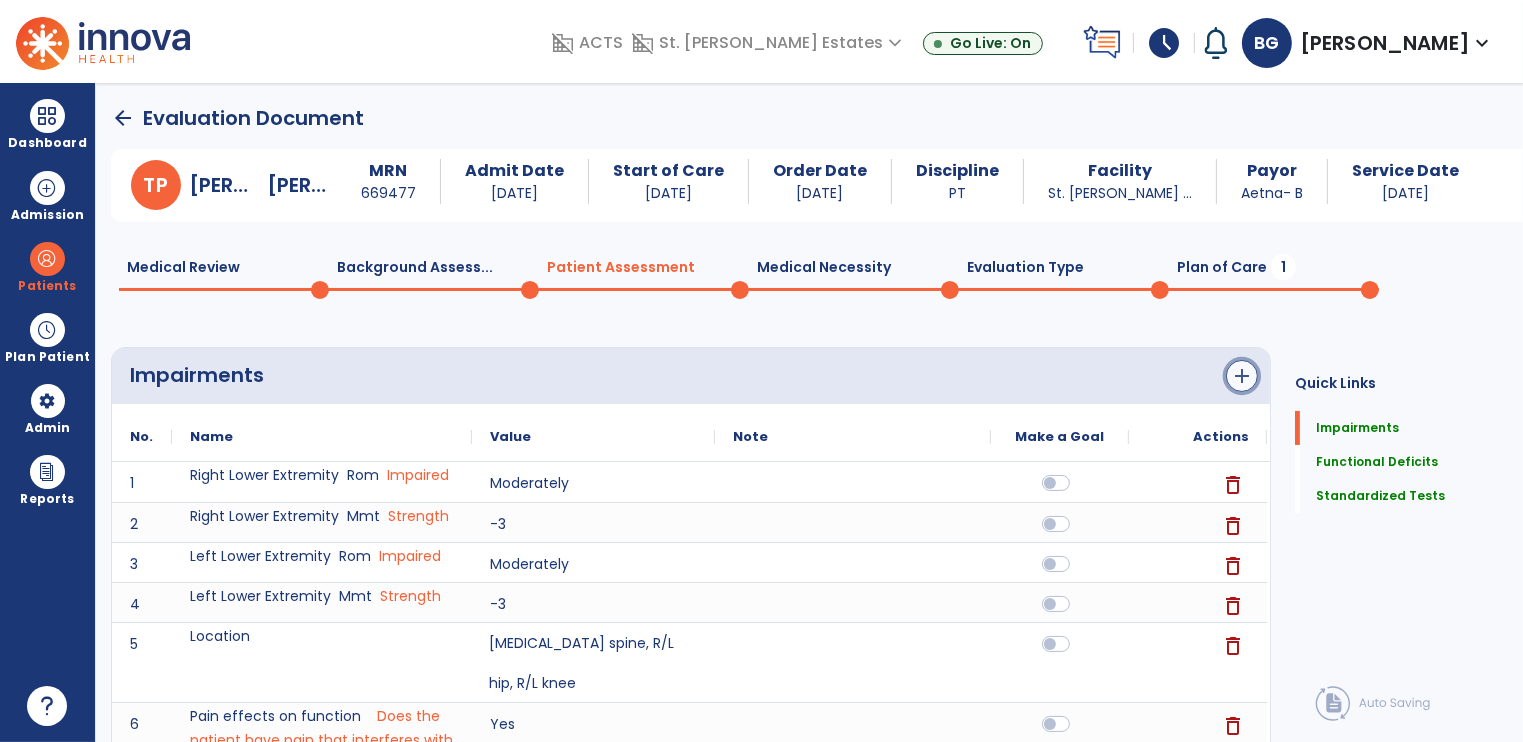 click on "add" 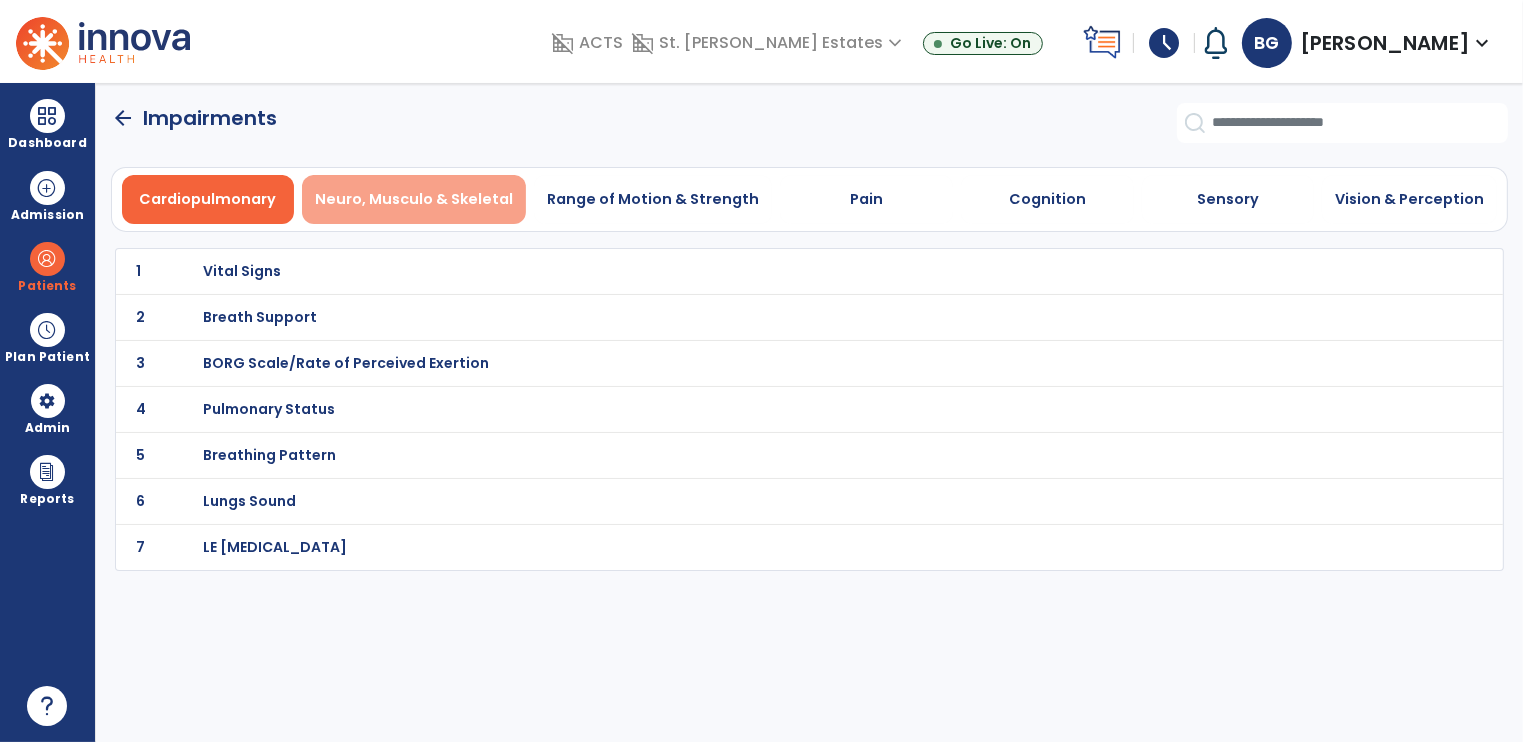 click on "Neuro, Musculo & Skeletal" at bounding box center (414, 199) 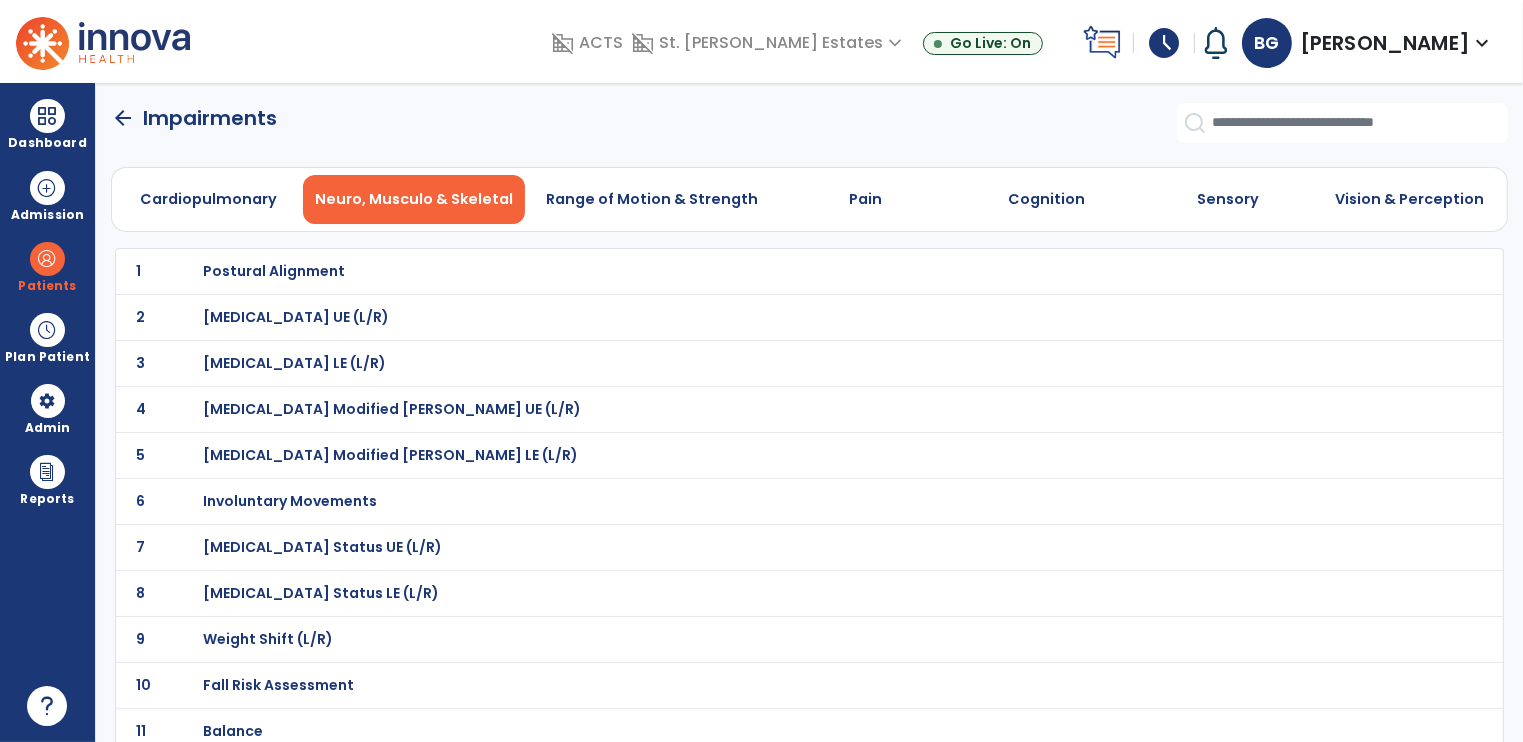 click on "Postural Alignment" at bounding box center [765, 271] 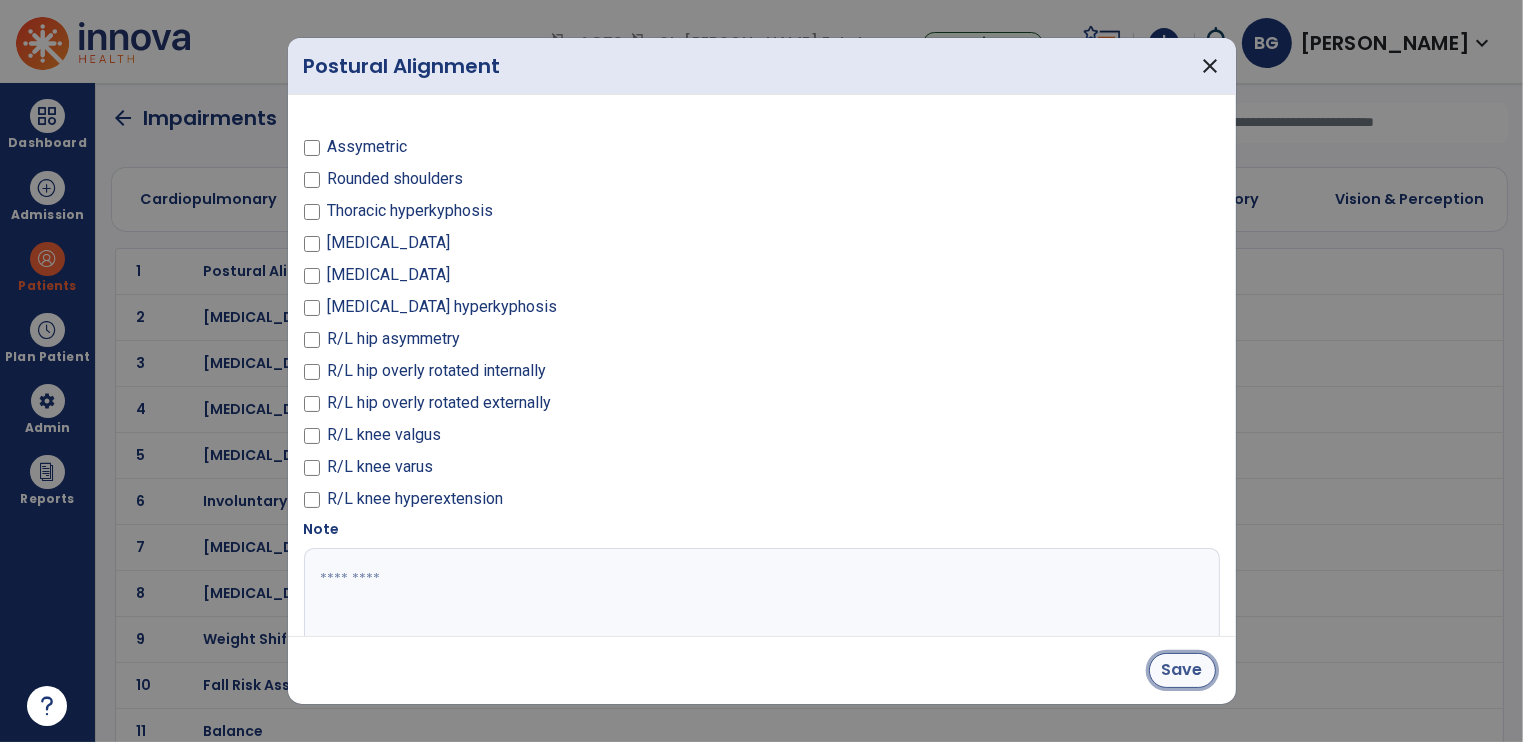 click on "Save" at bounding box center (1182, 670) 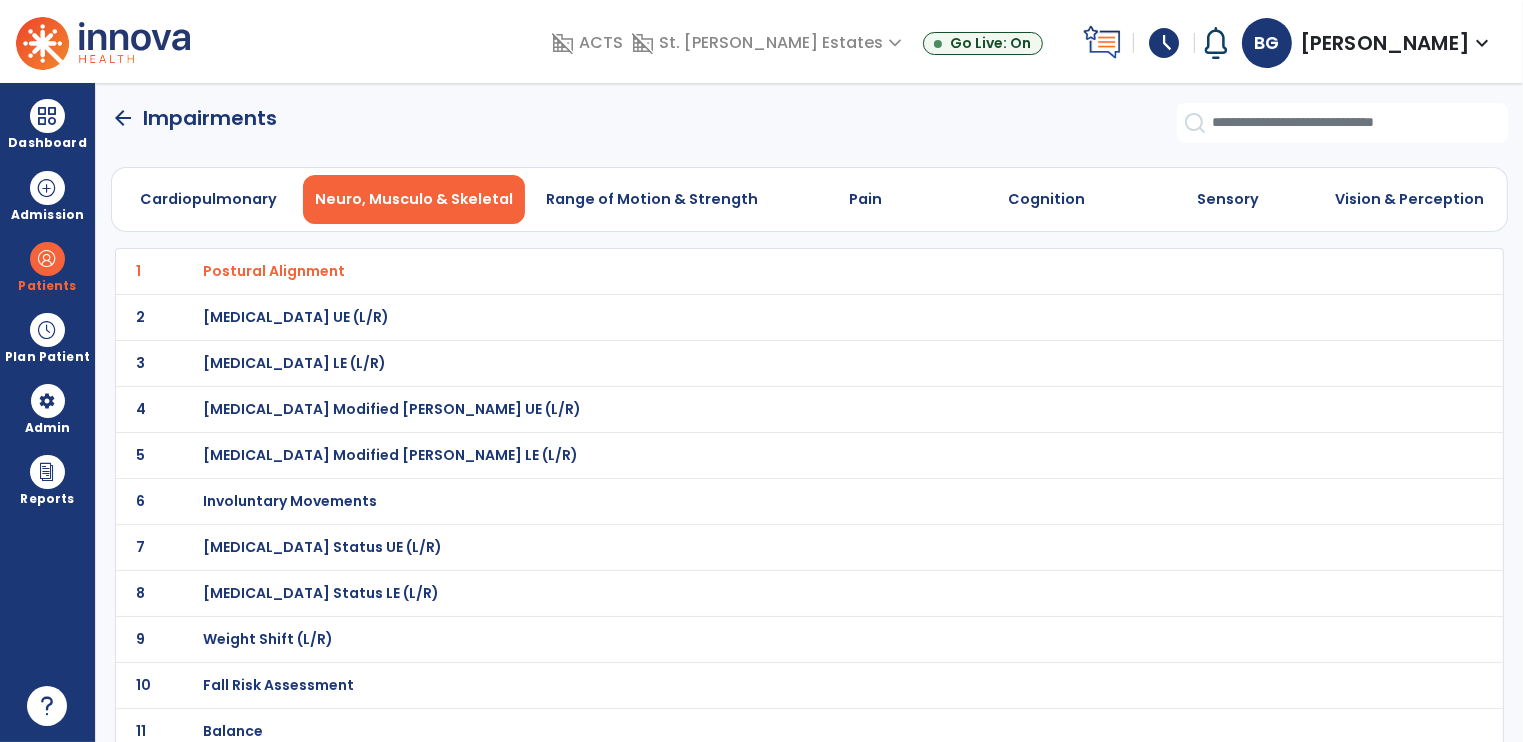click on "arrow_back" 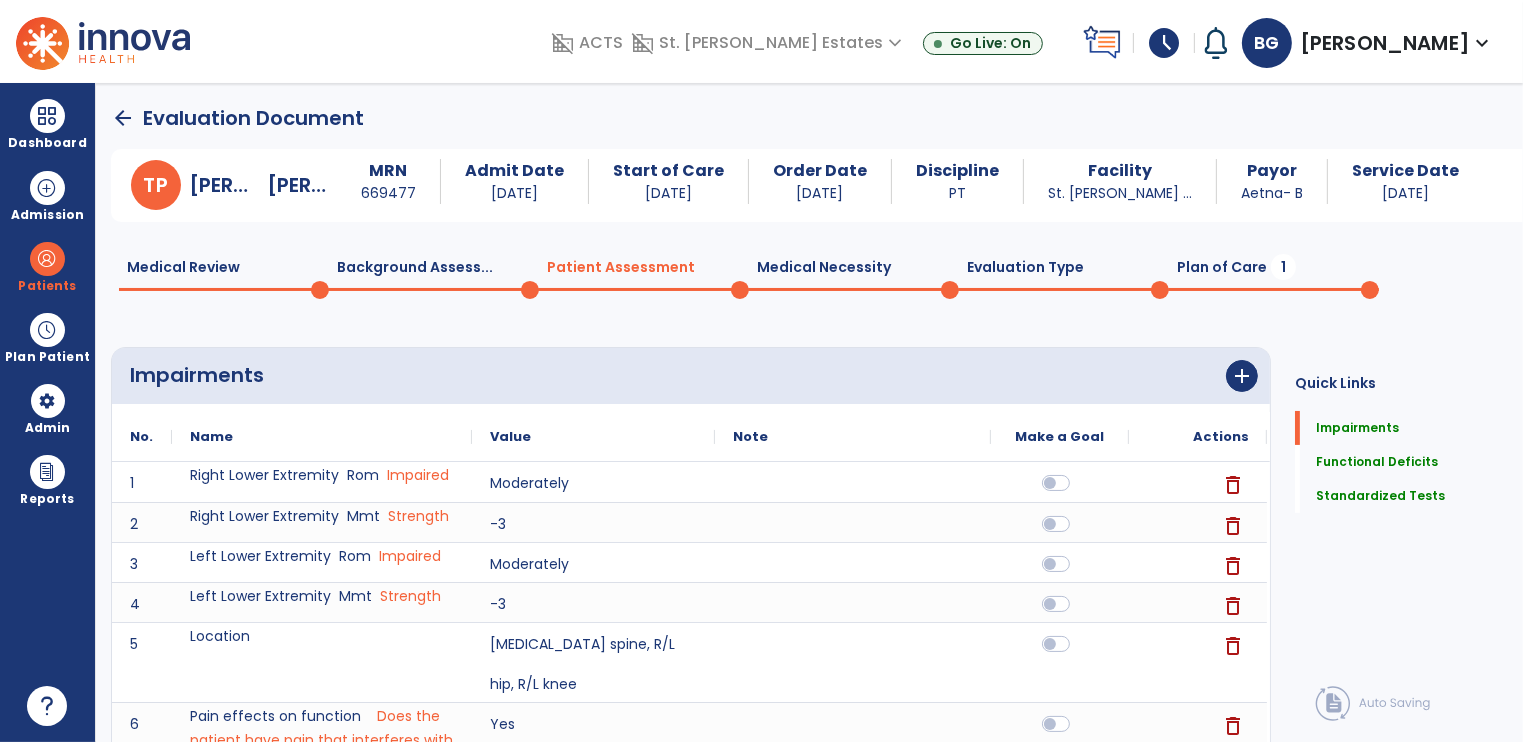 click on "Evaluation Type  0" 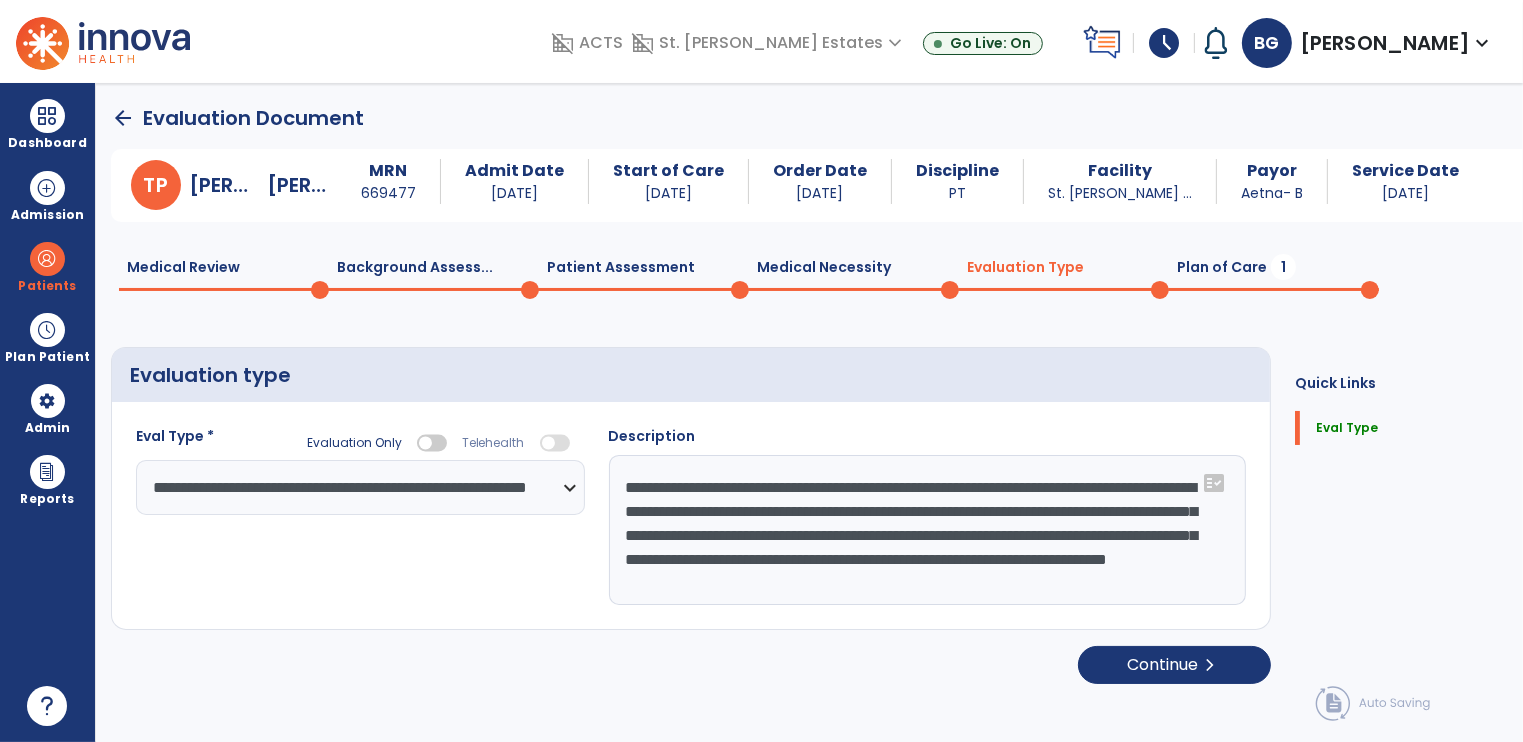 click on "Medical Necessity  0" 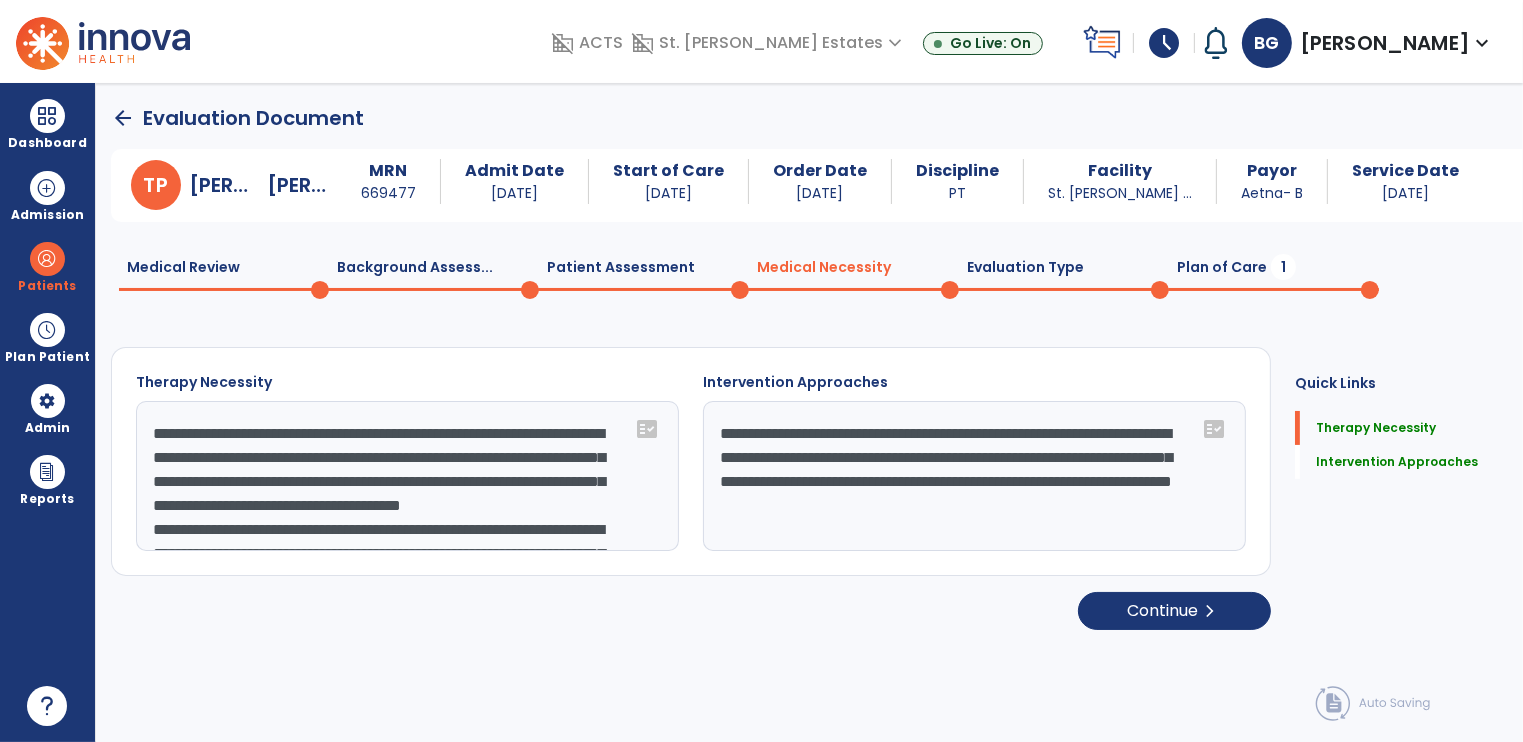 scroll, scrollTop: 108, scrollLeft: 0, axis: vertical 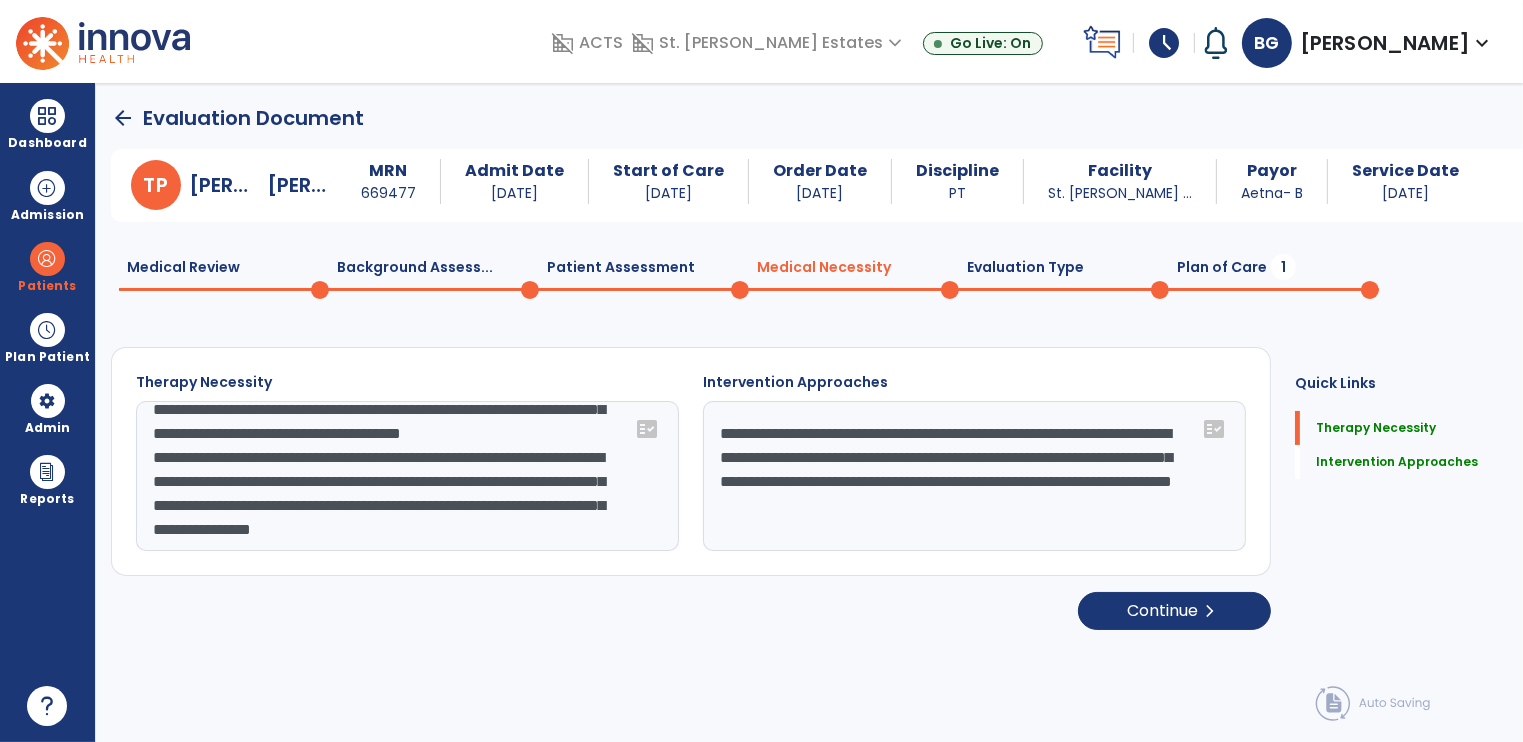 click on "Plan of Care  1" 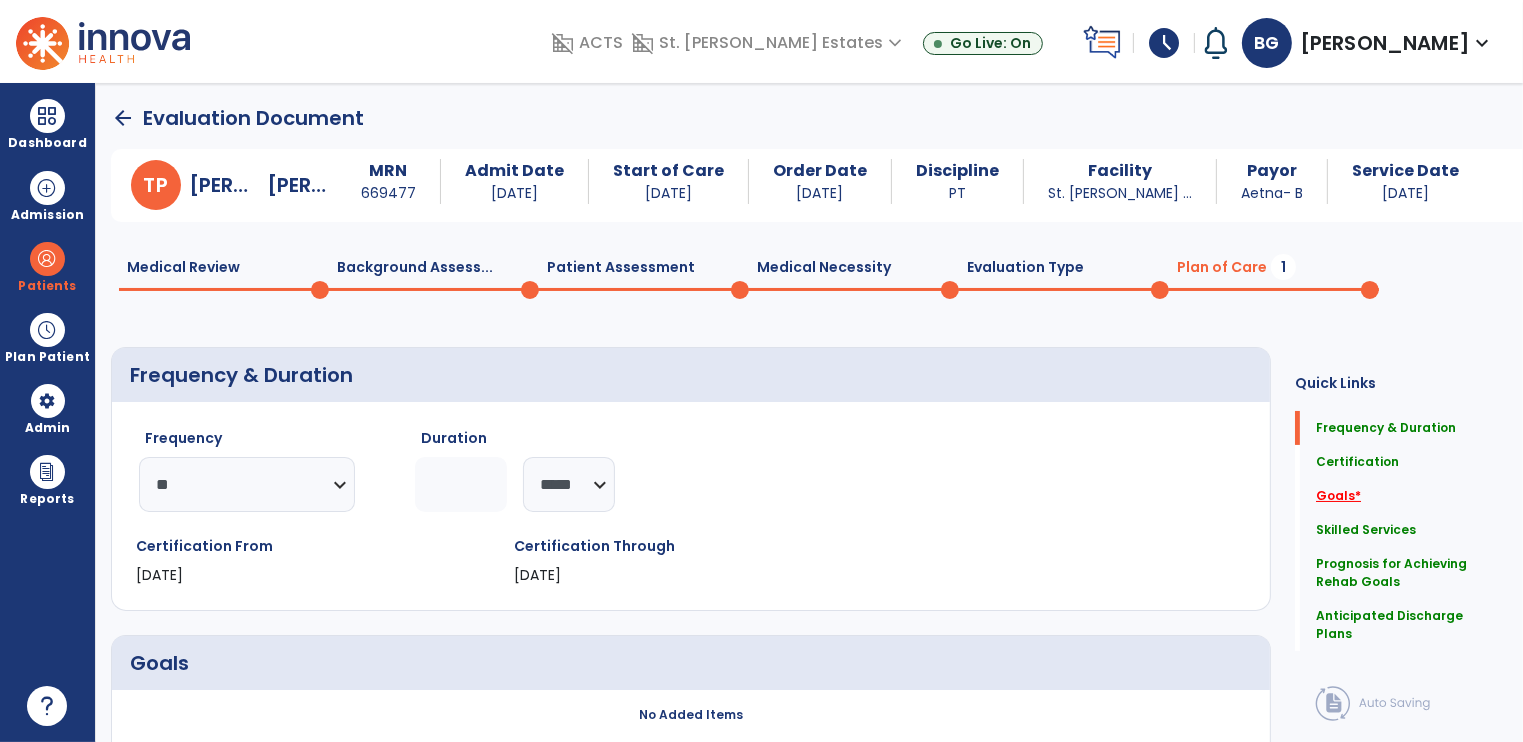 click on "Goals   *" 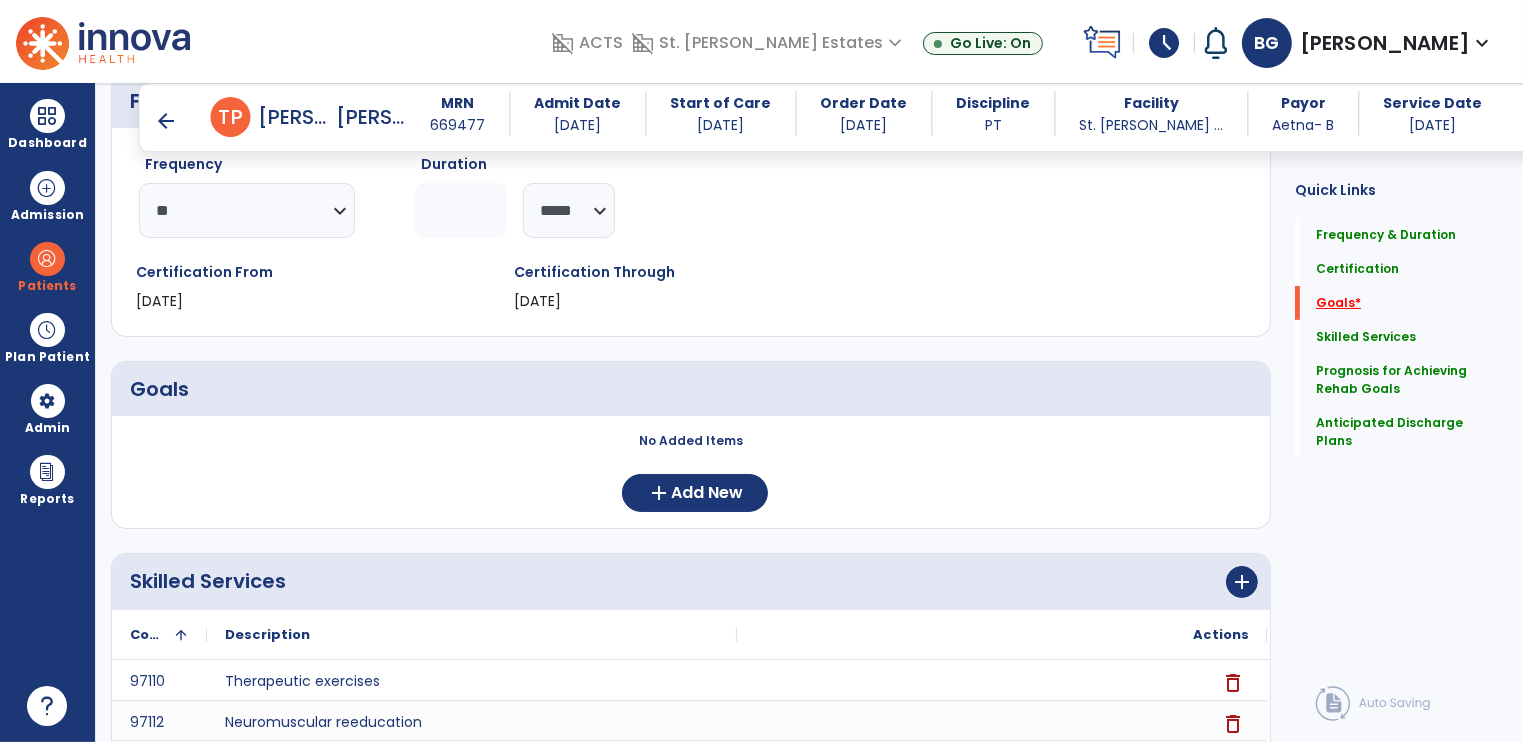 scroll, scrollTop: 307, scrollLeft: 0, axis: vertical 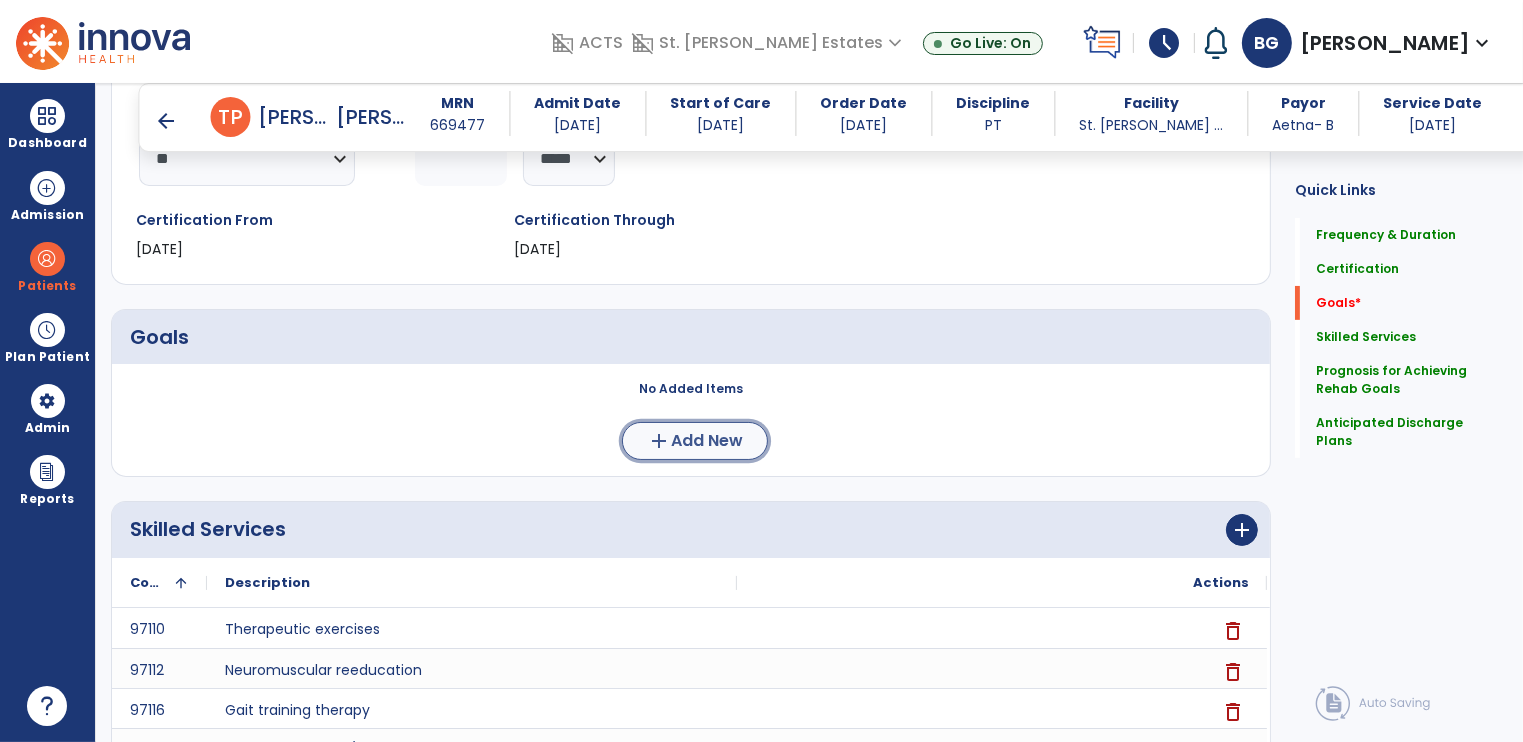 click on "Add New" at bounding box center [707, 441] 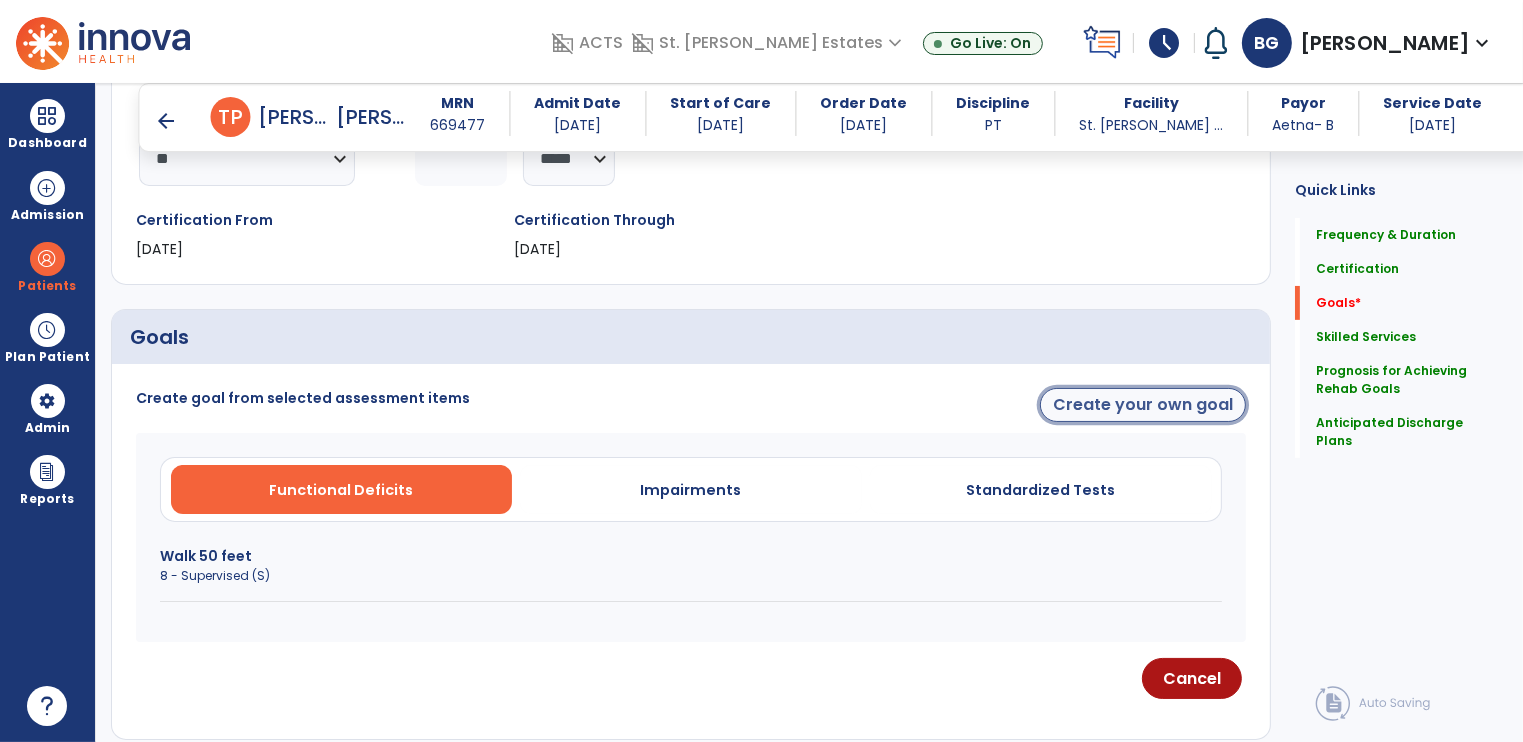click on "Create your own goal" at bounding box center (1143, 405) 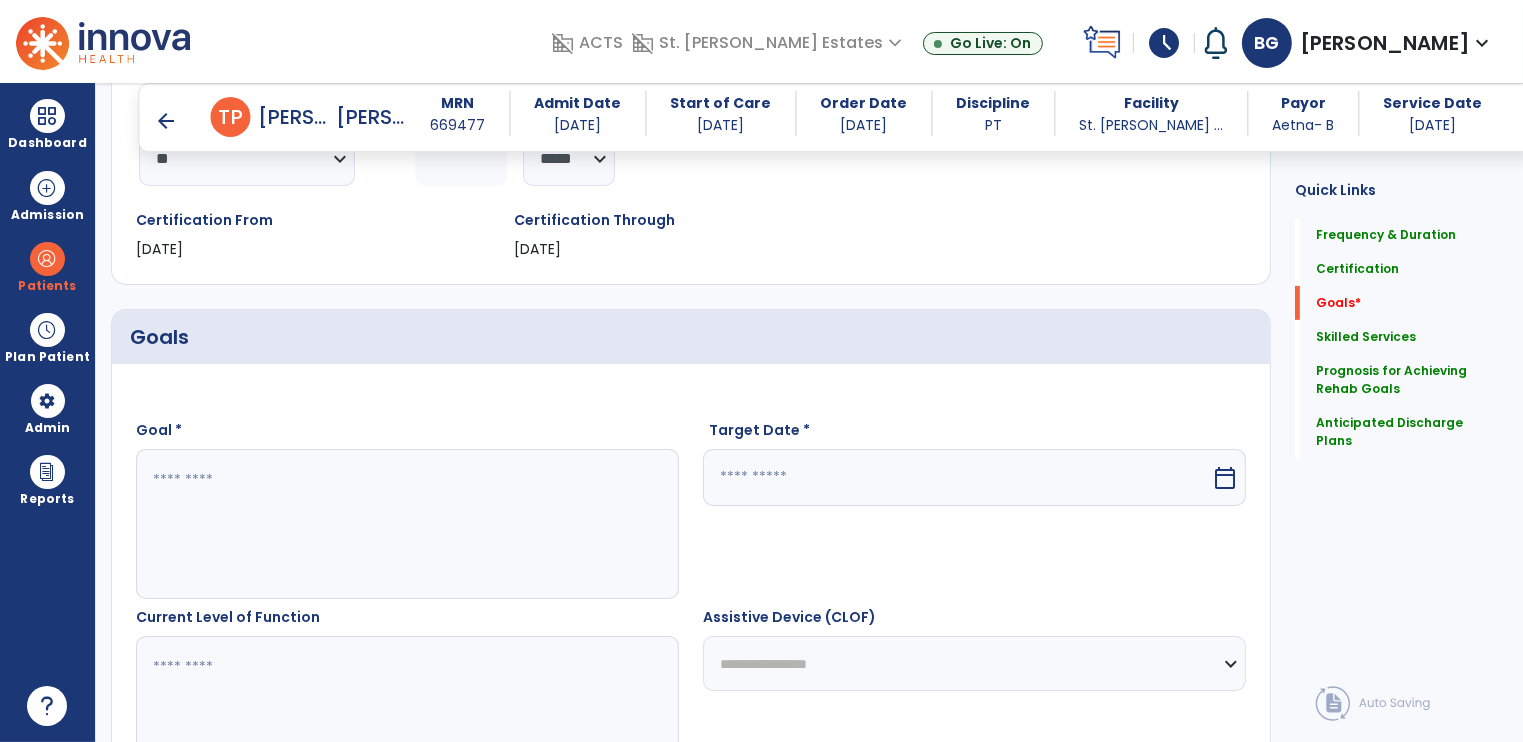 click at bounding box center [407, 524] 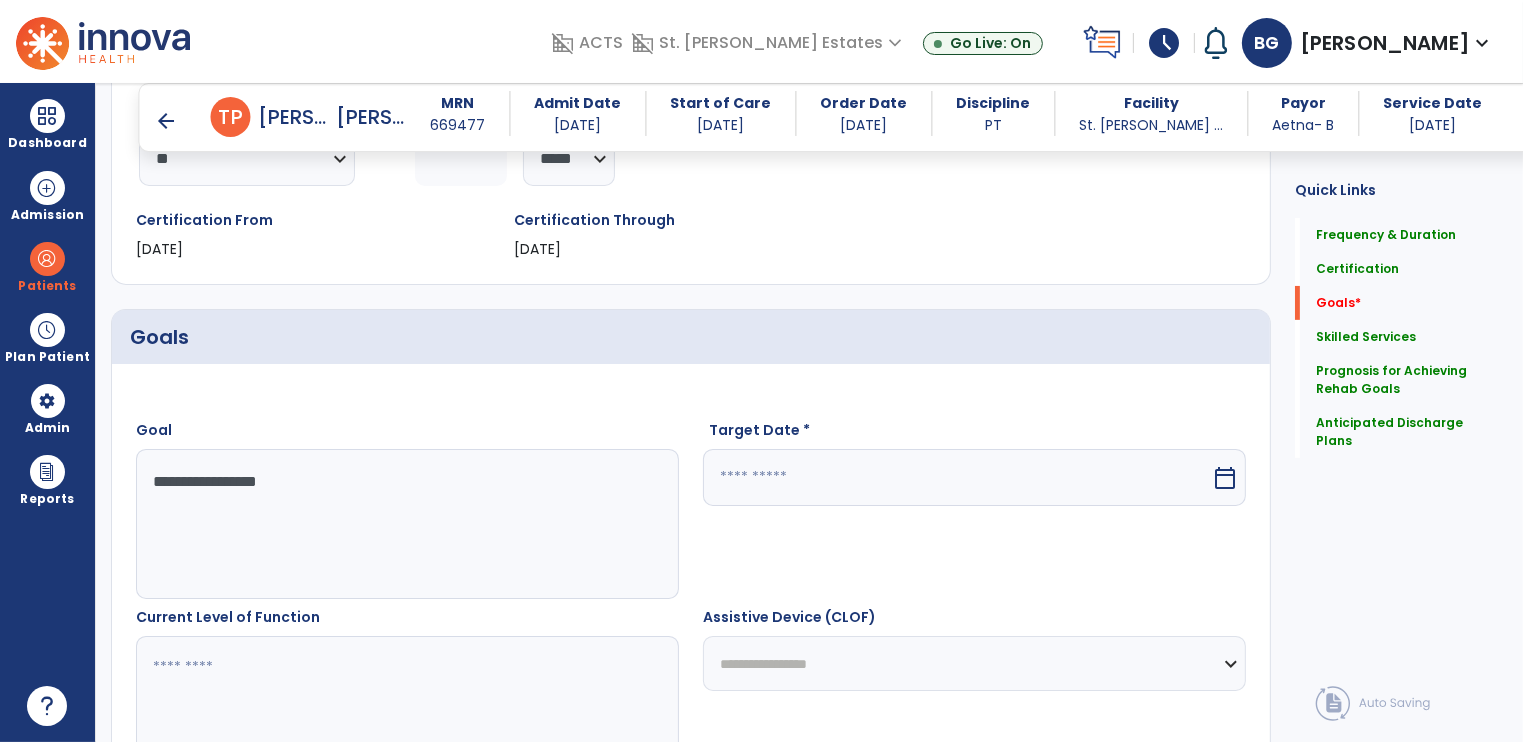 type on "**********" 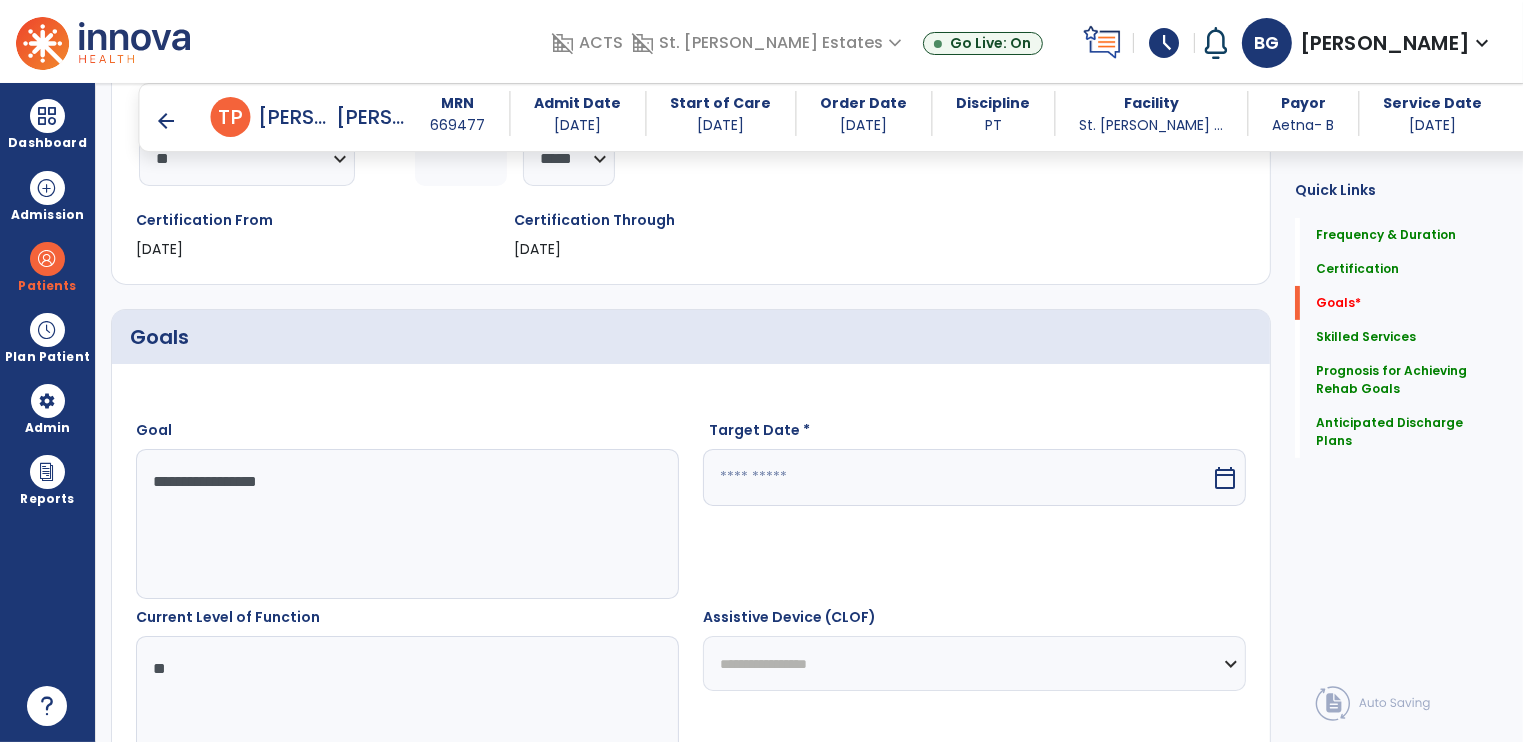 type on "*" 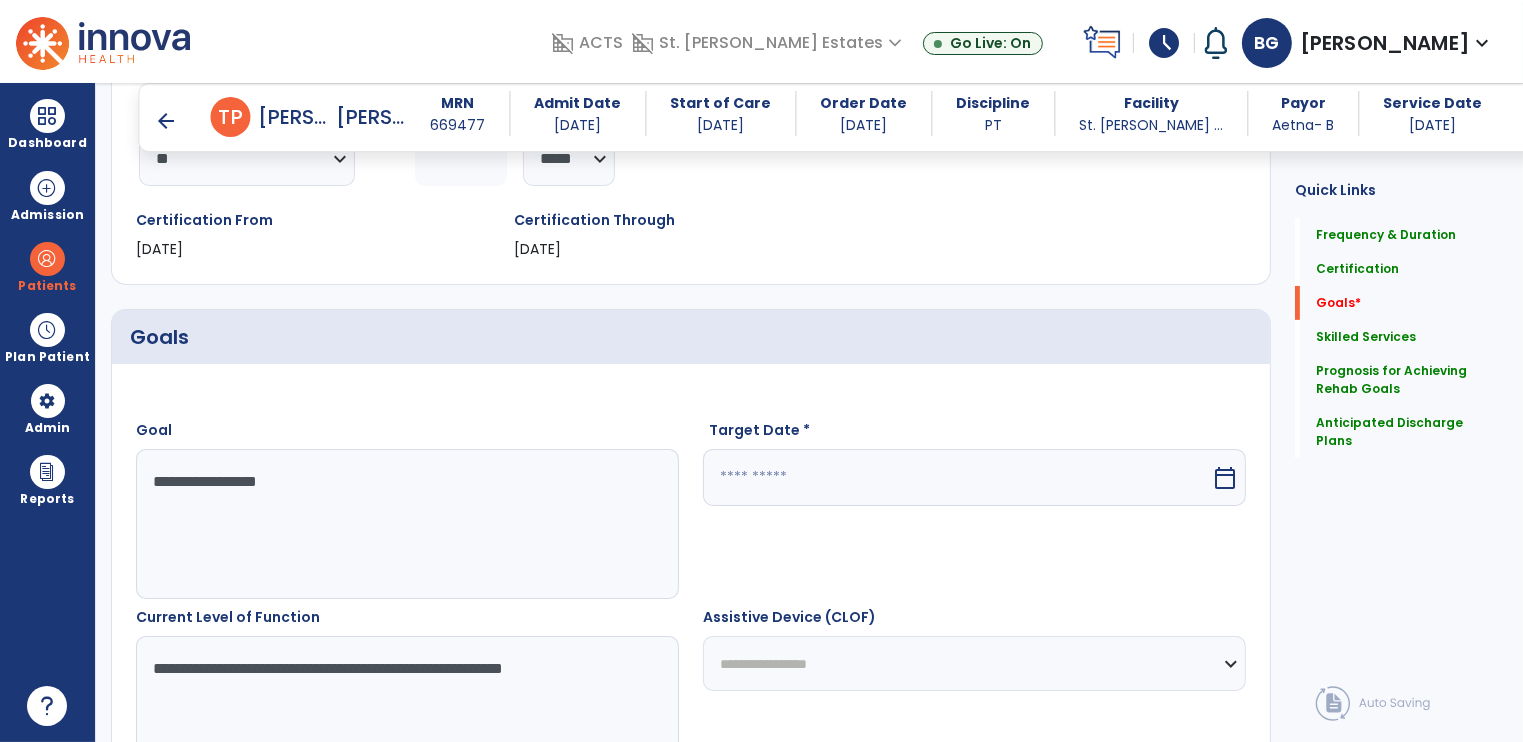 scroll, scrollTop: 807, scrollLeft: 0, axis: vertical 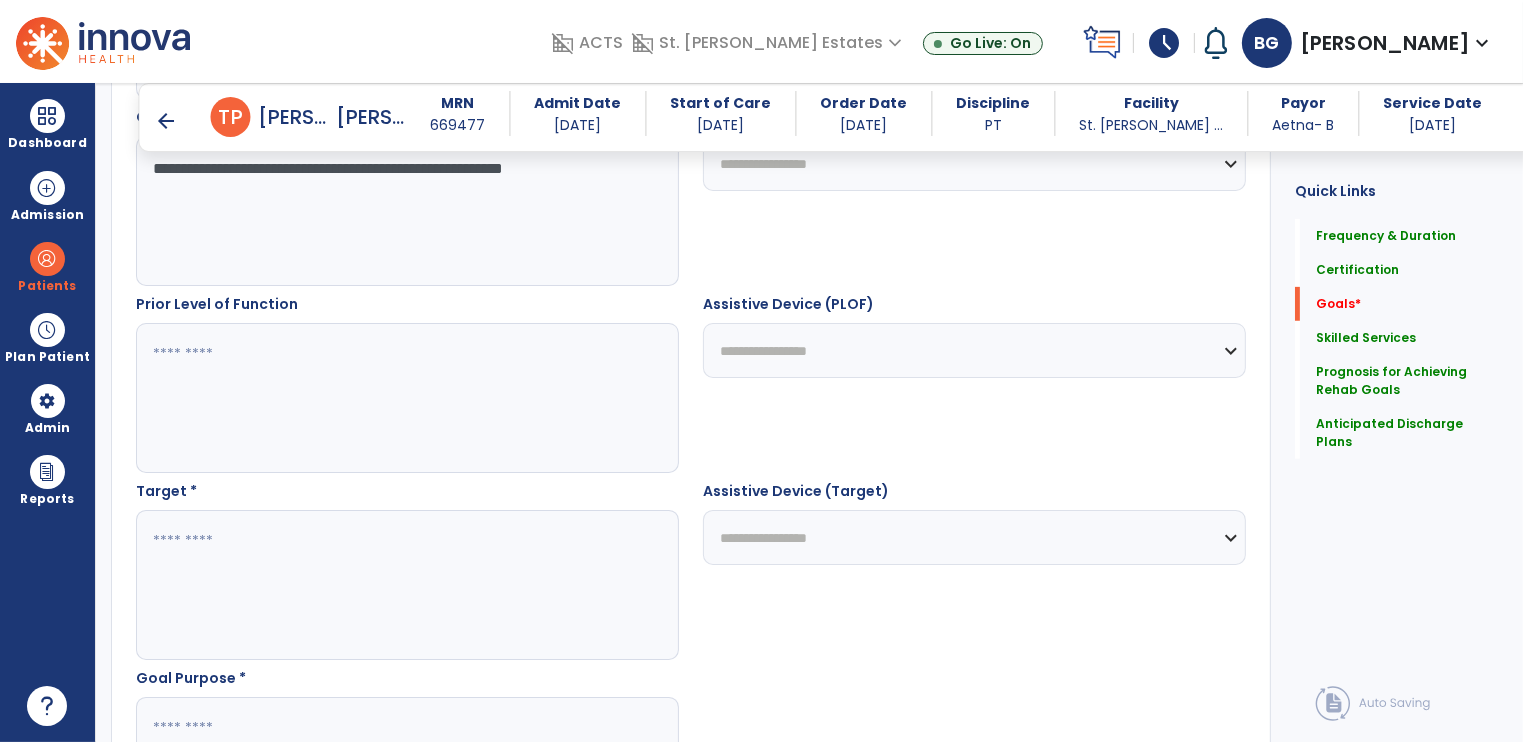 type on "**********" 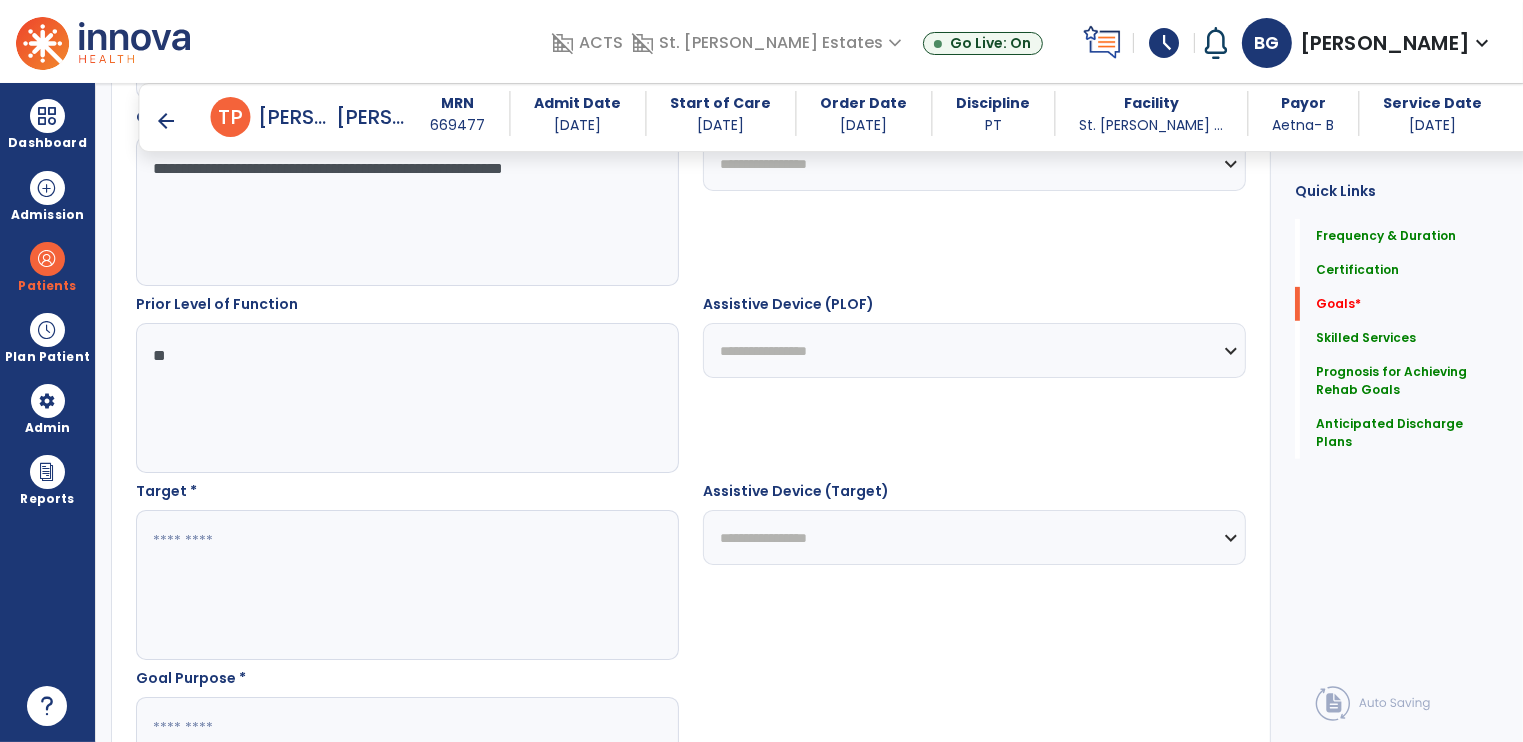 type on "**" 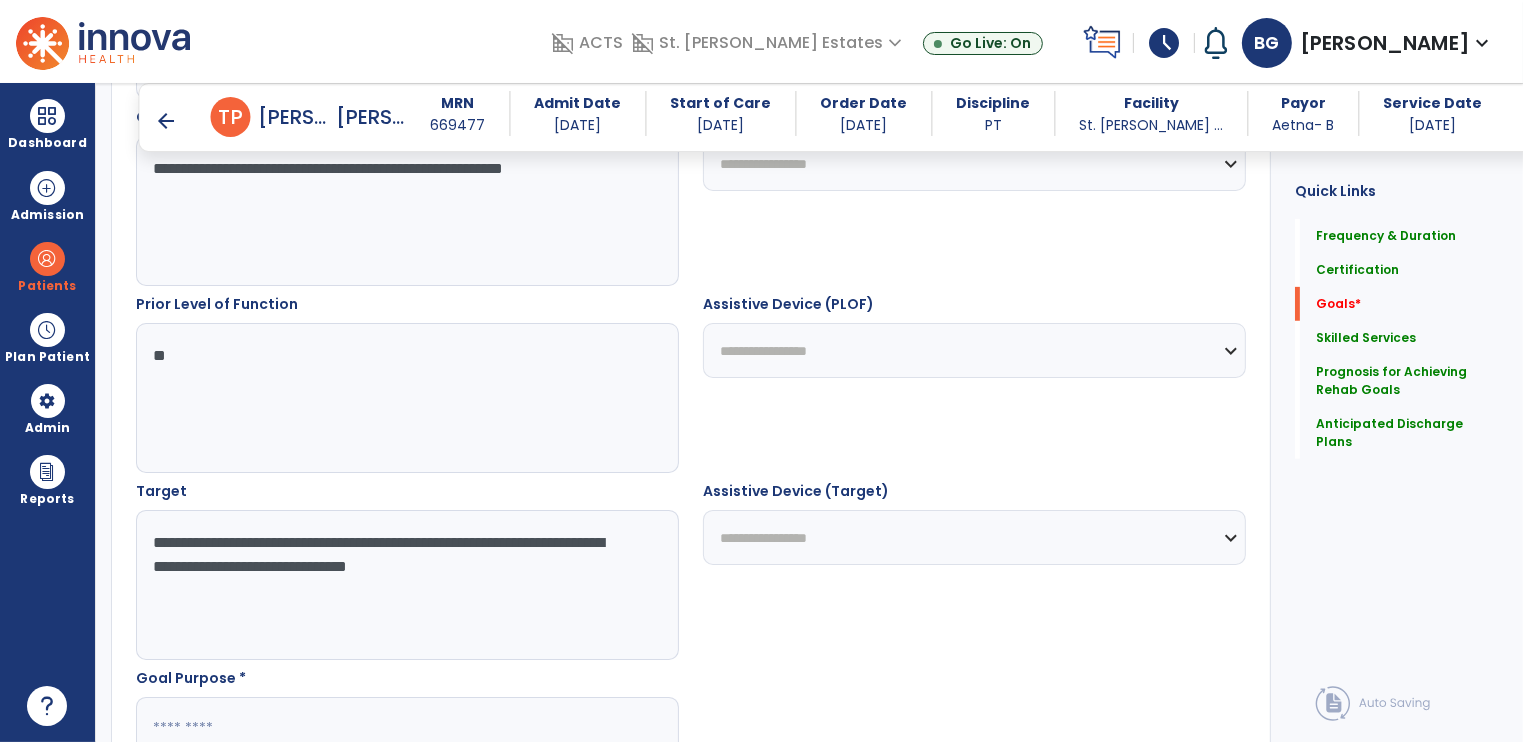 scroll, scrollTop: 1307, scrollLeft: 0, axis: vertical 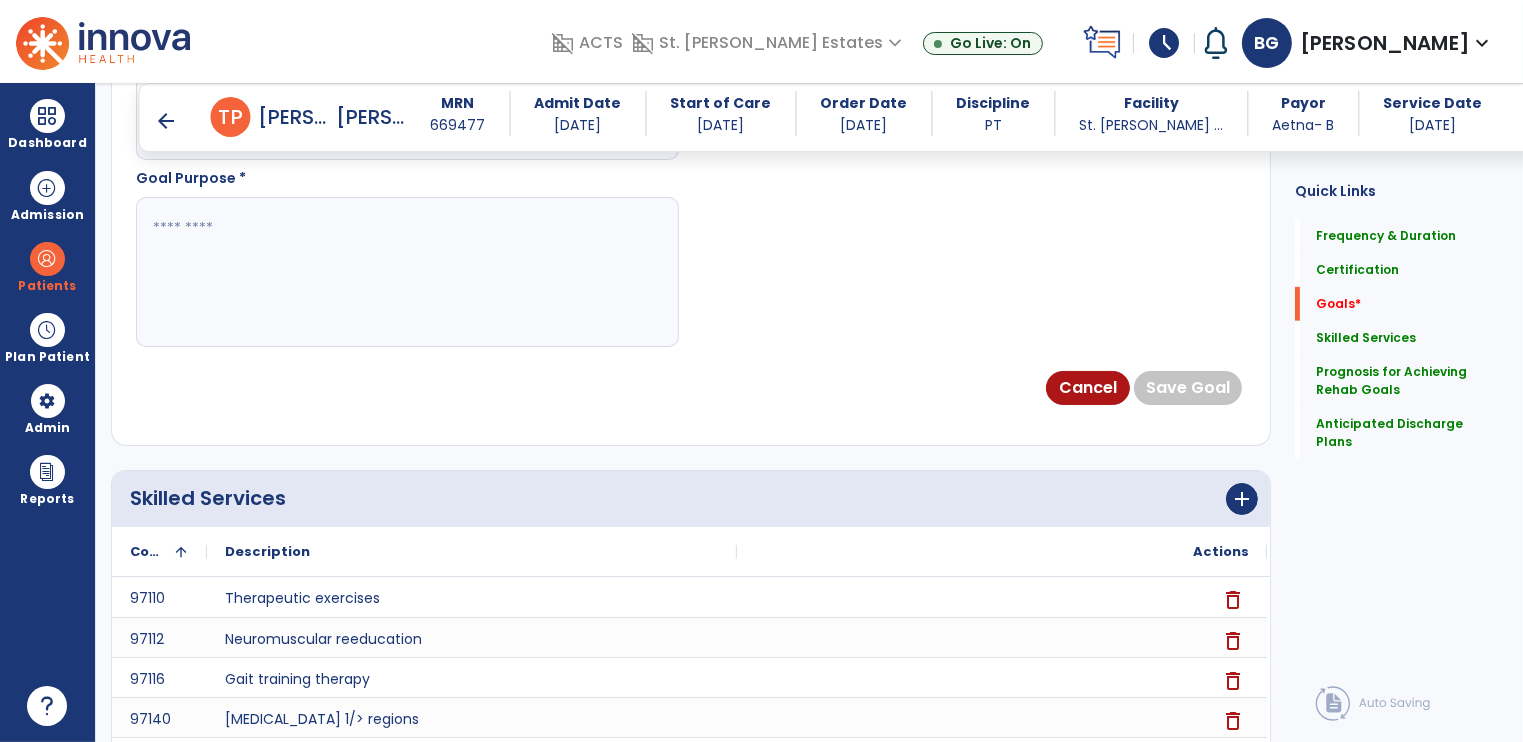 type on "**********" 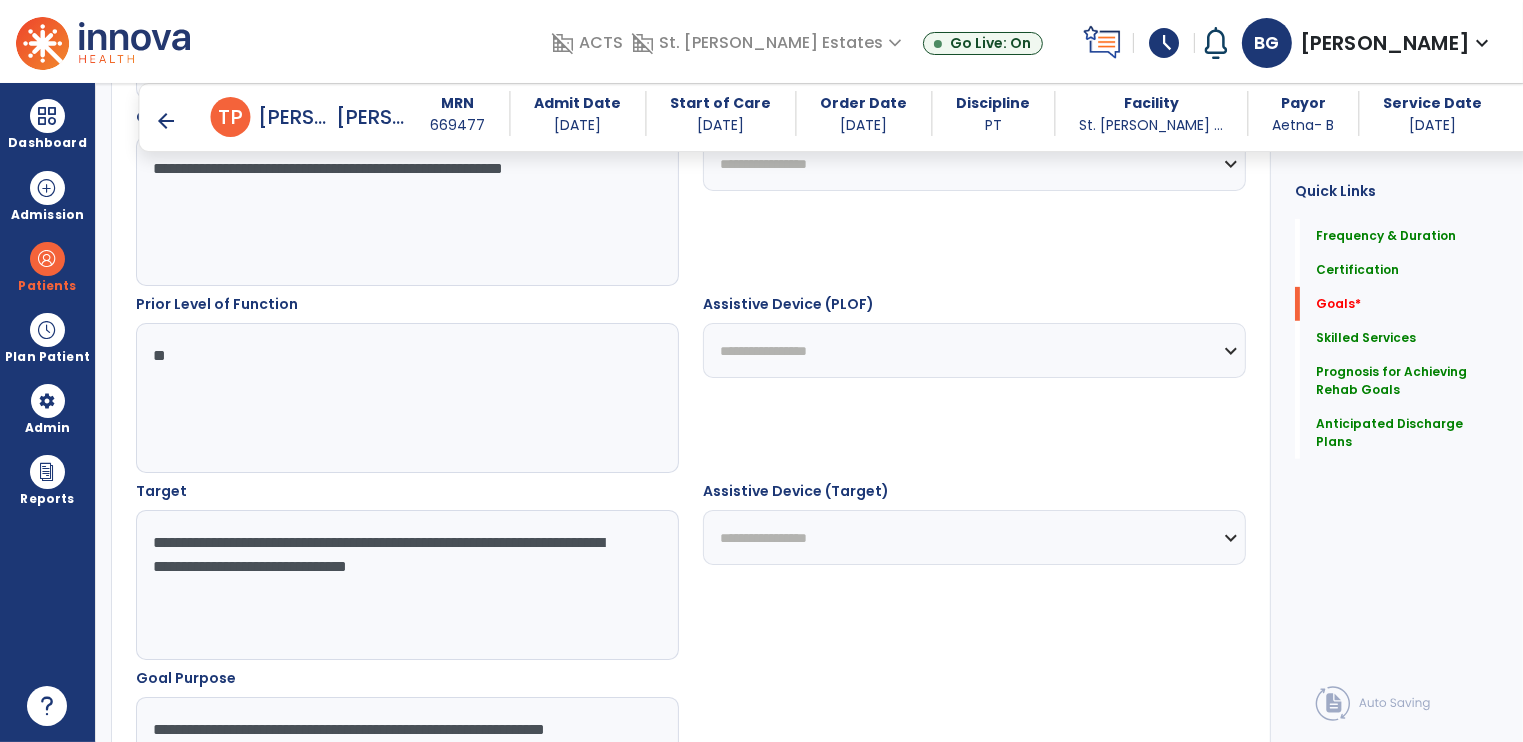 scroll, scrollTop: 307, scrollLeft: 0, axis: vertical 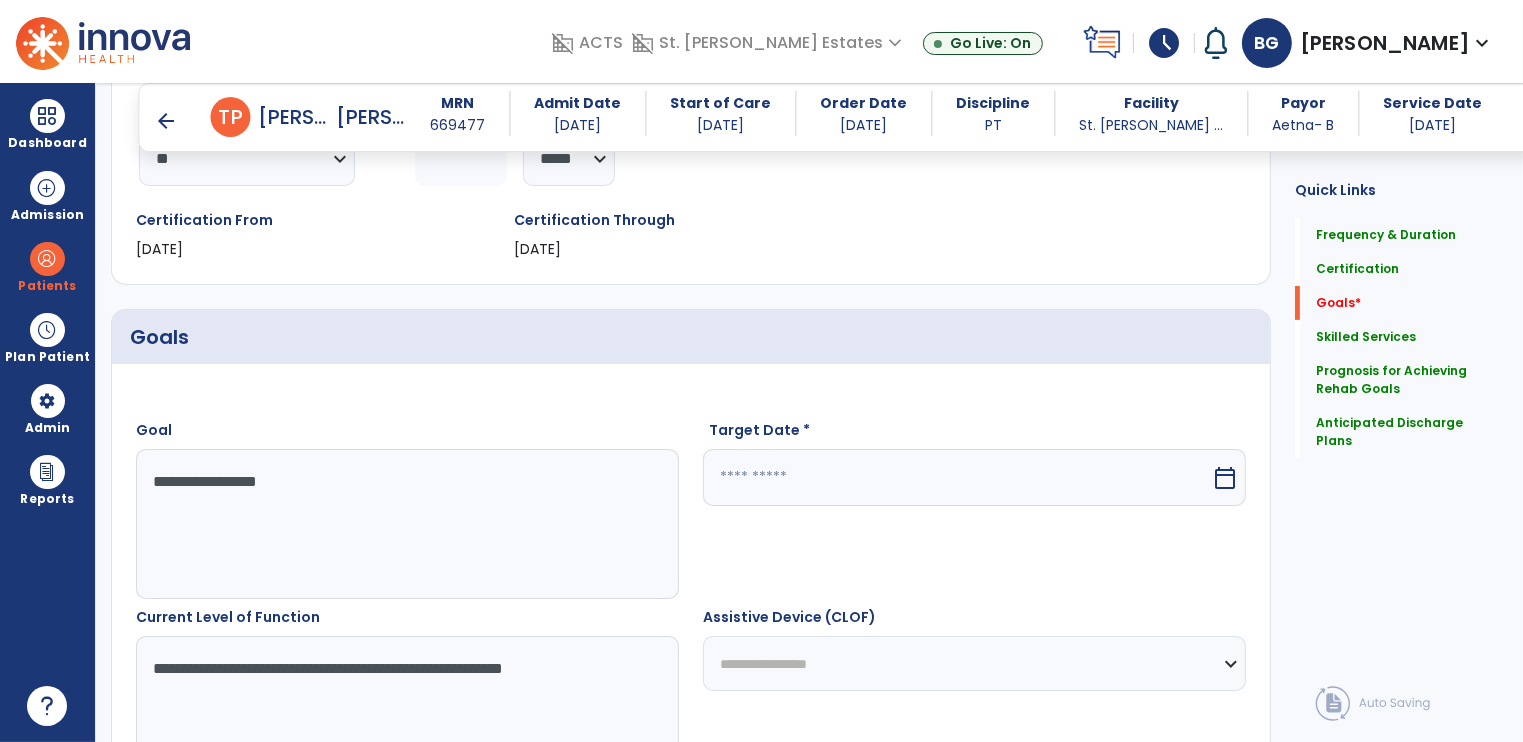 type on "**********" 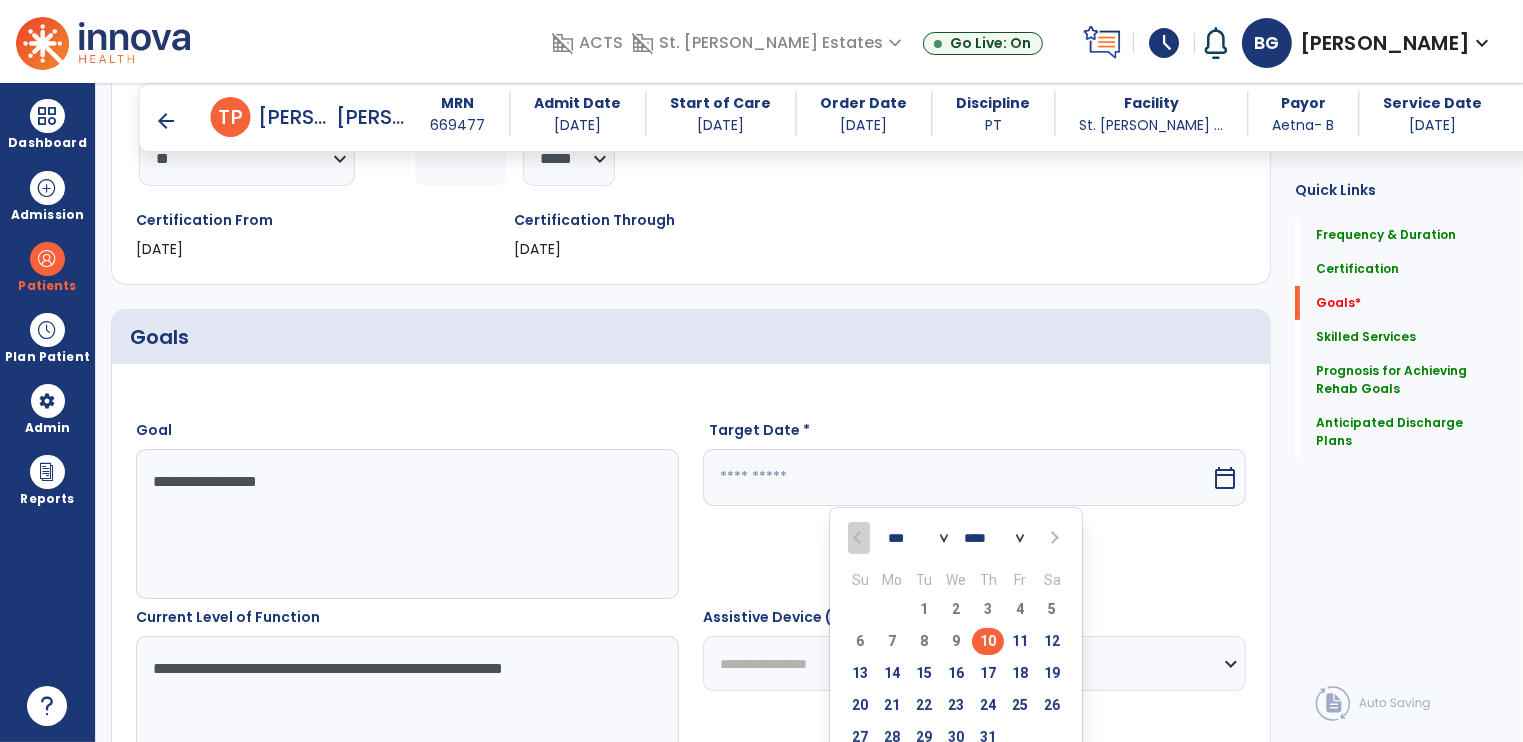 click at bounding box center [1053, 538] 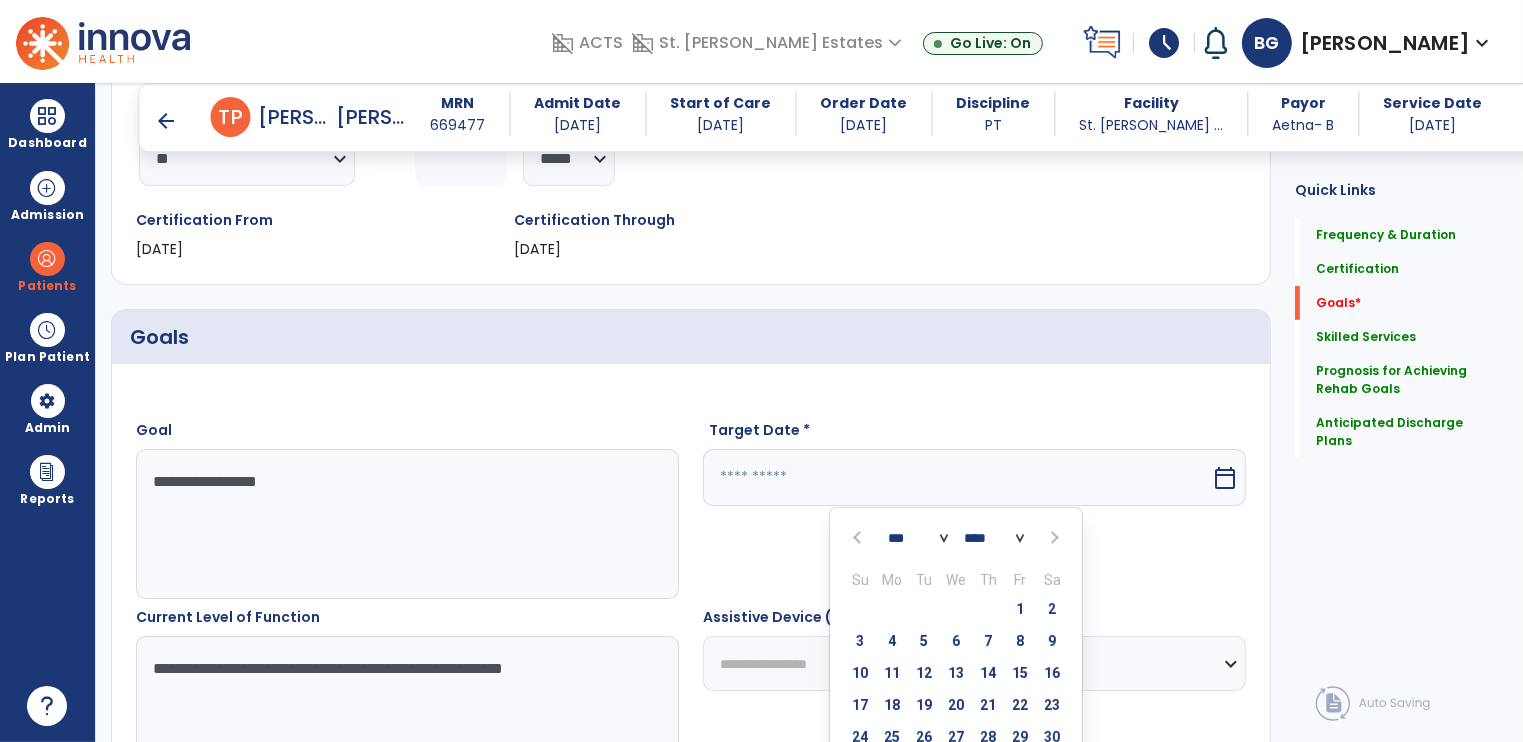 click at bounding box center [1053, 538] 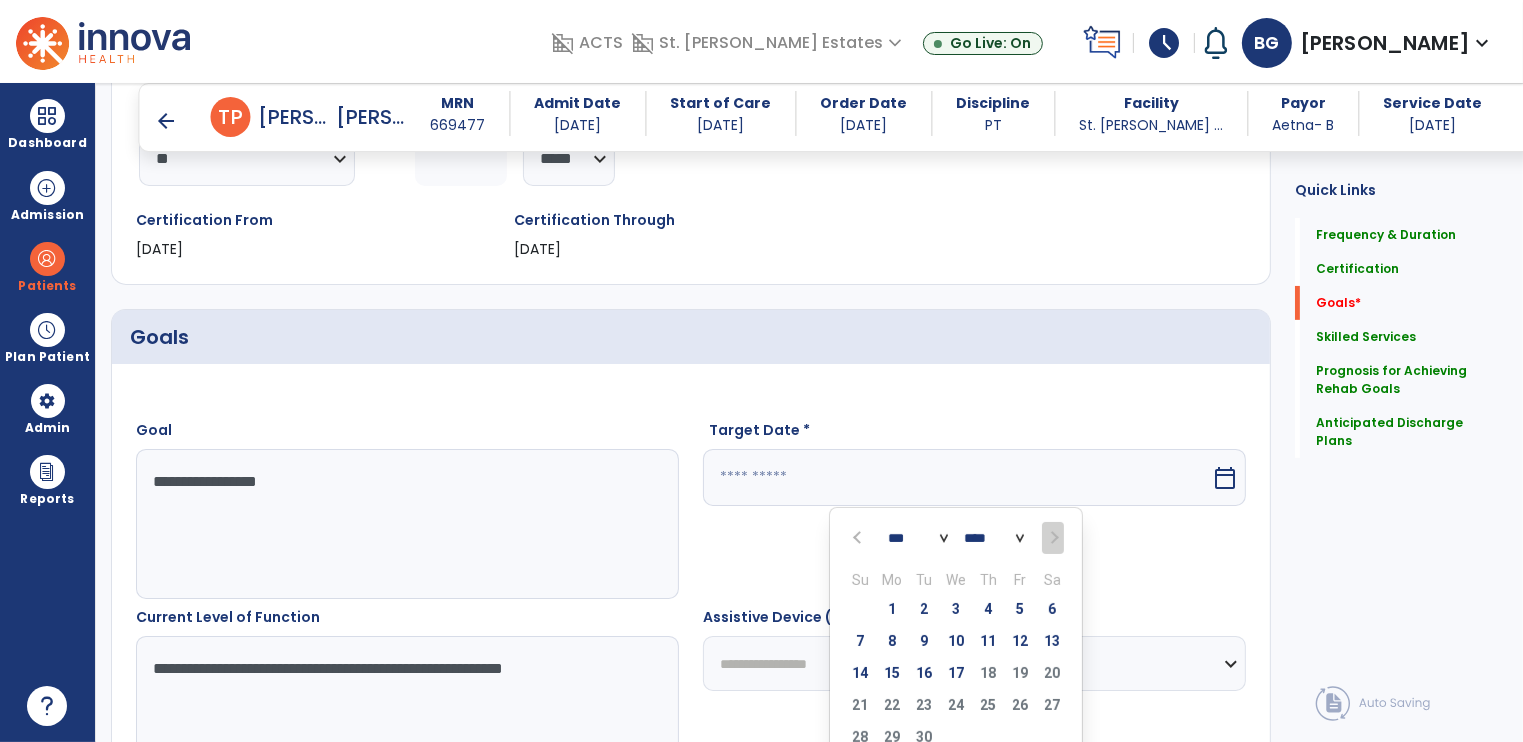 click at bounding box center (1052, 538) 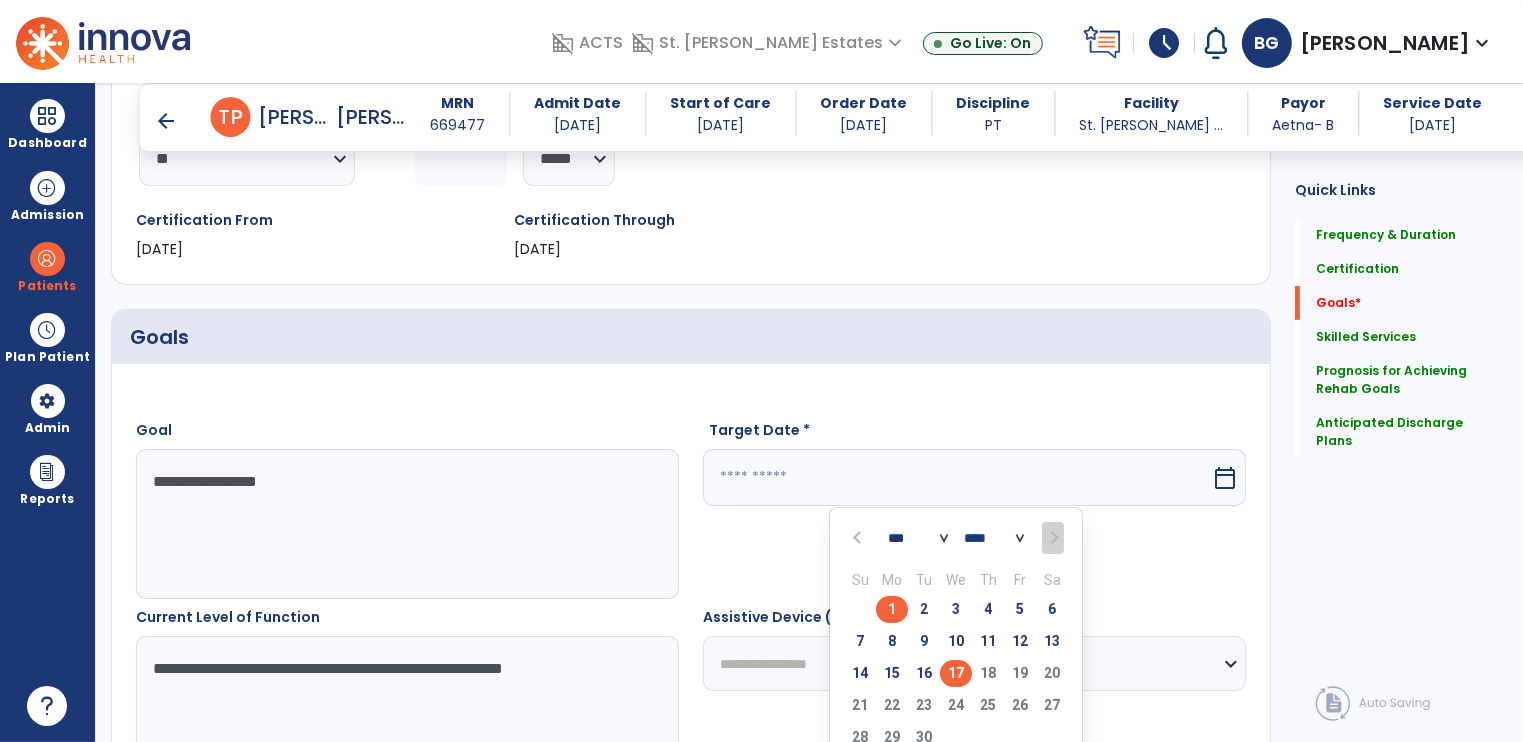 click on "17" at bounding box center [956, 673] 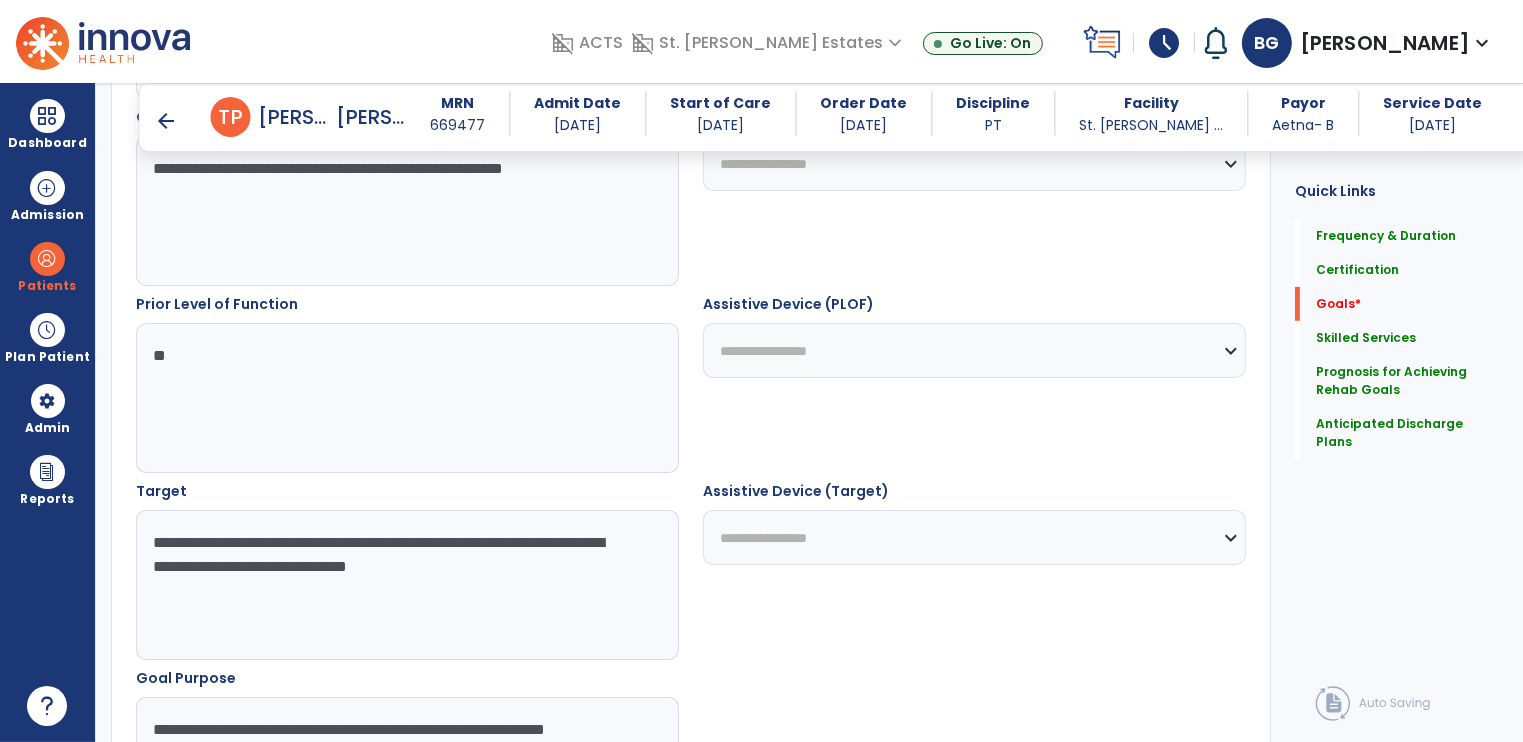 scroll, scrollTop: 1307, scrollLeft: 0, axis: vertical 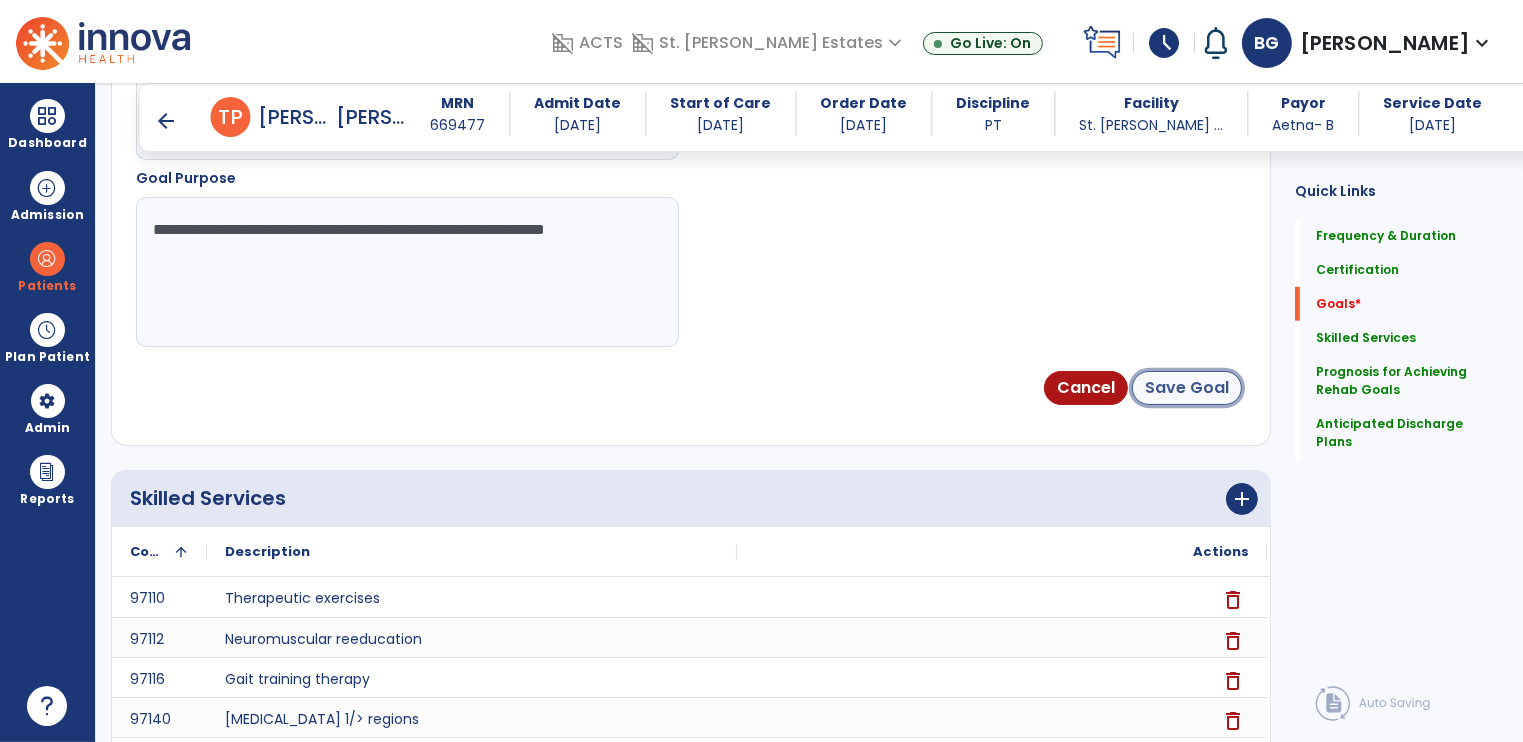 click on "Save Goal" at bounding box center [1187, 388] 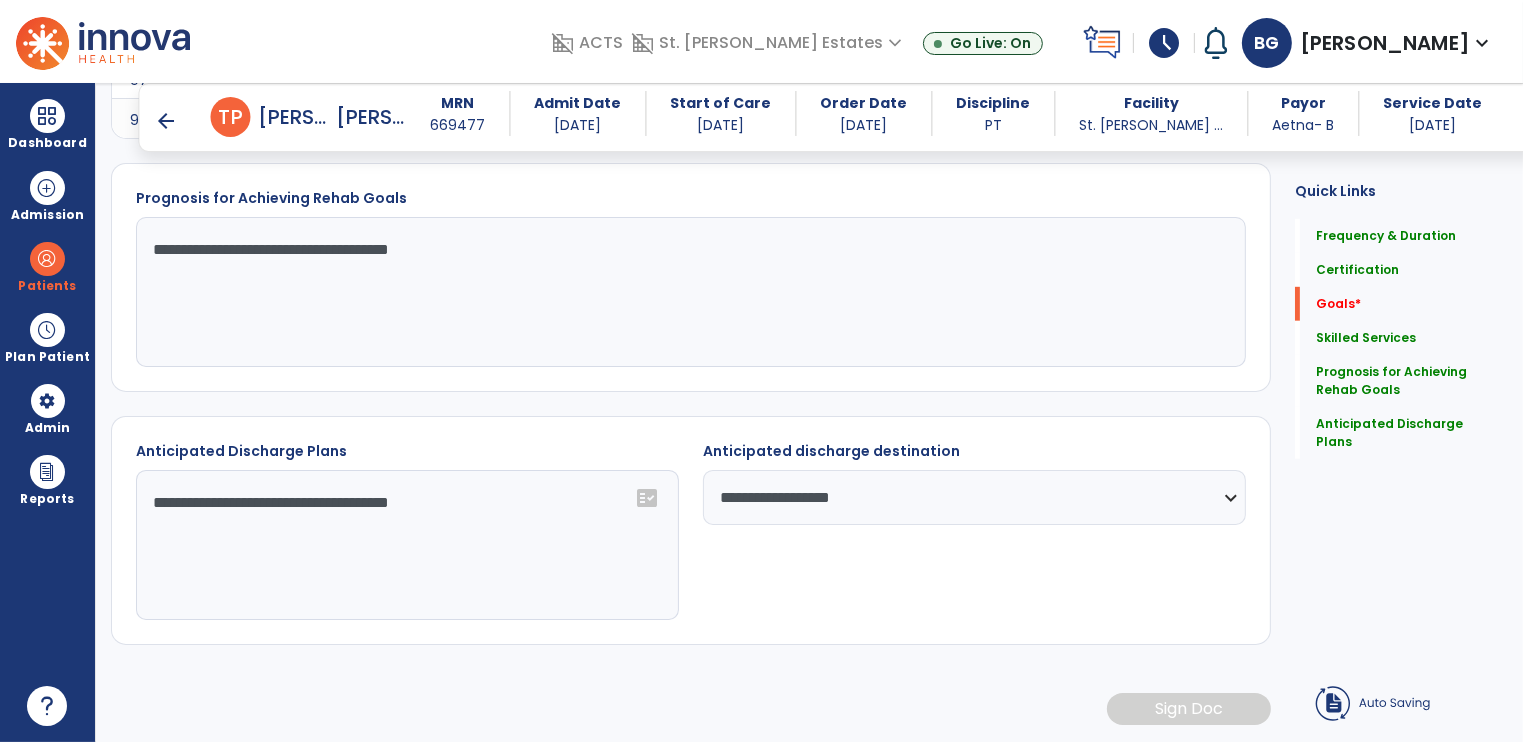 scroll, scrollTop: 230, scrollLeft: 0, axis: vertical 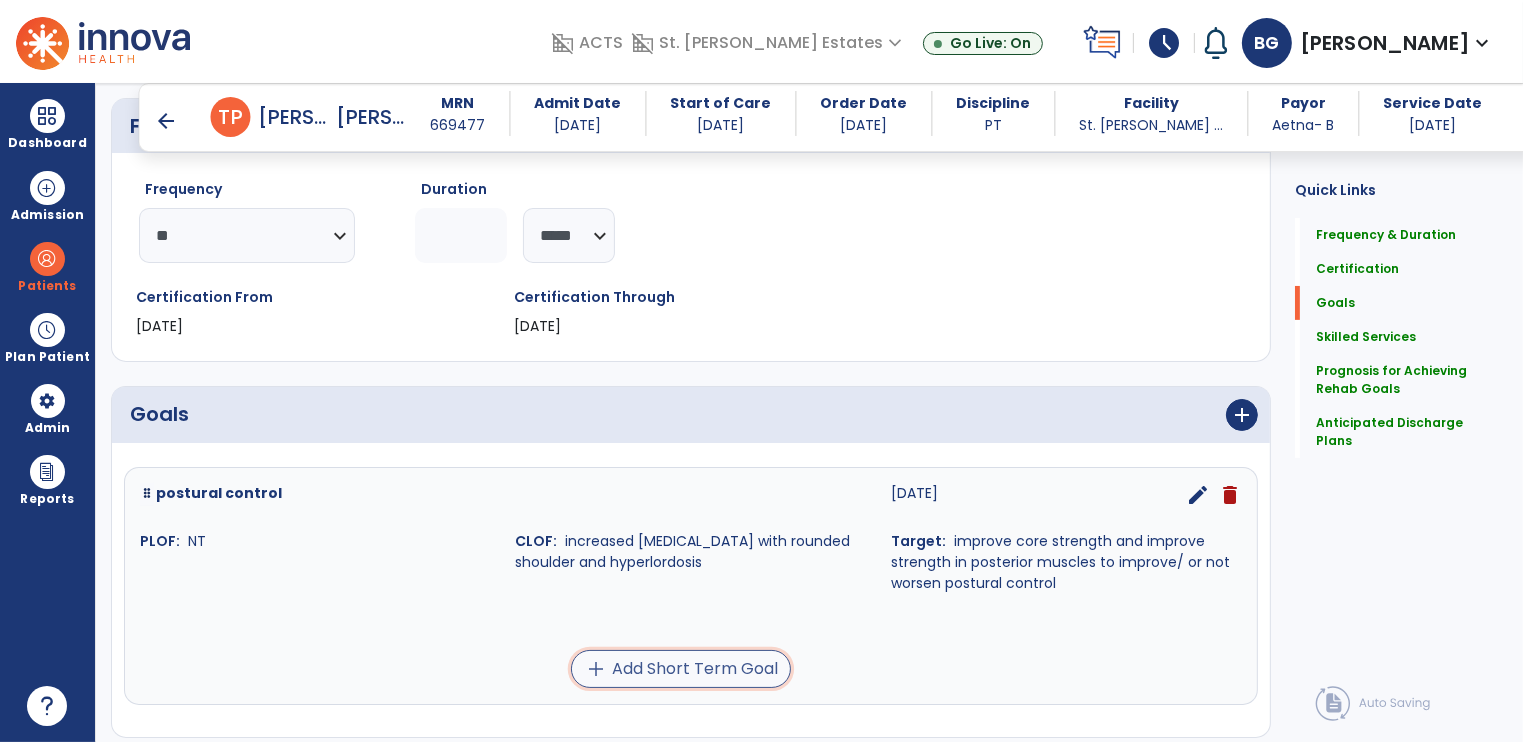 click on "add  Add Short Term Goal" at bounding box center (681, 669) 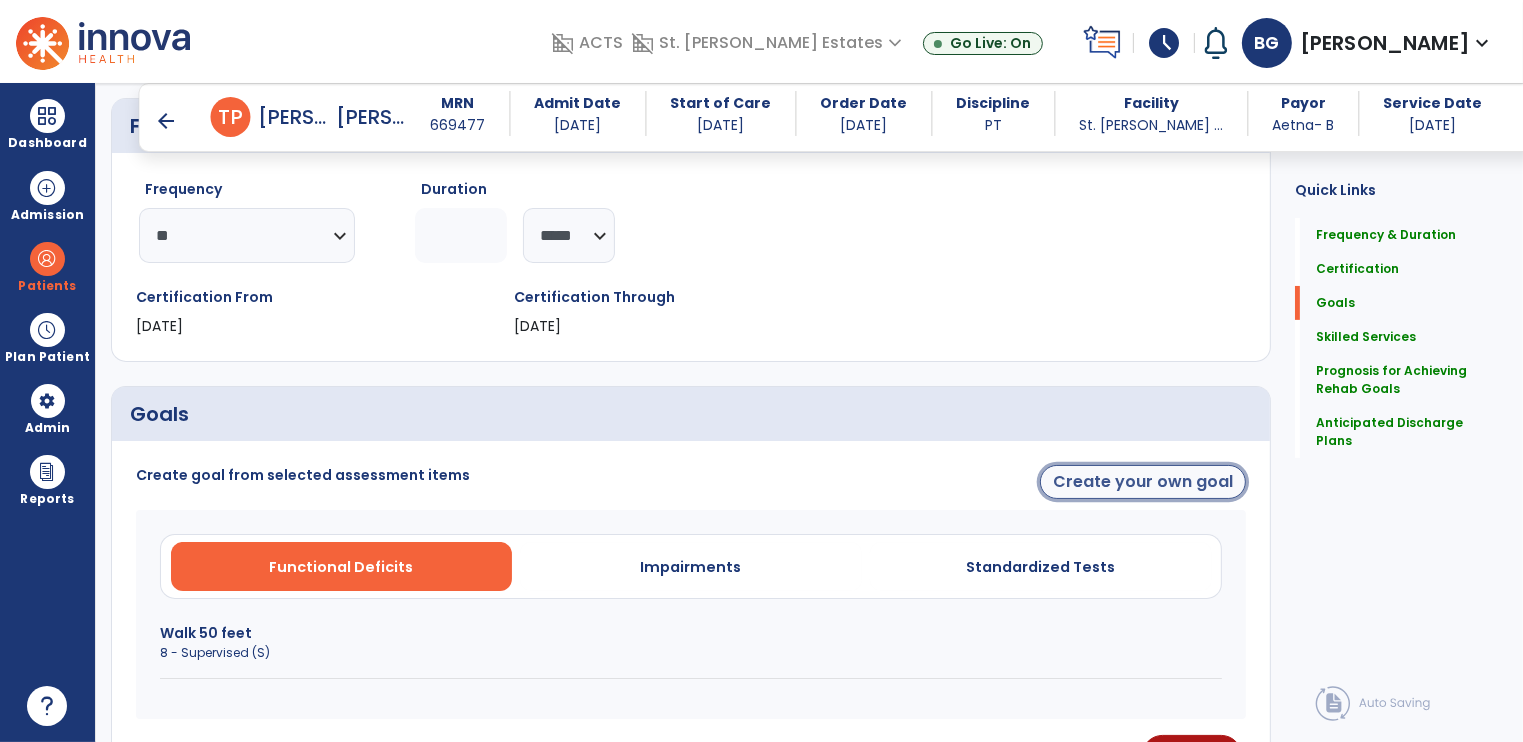 click on "Create your own goal" at bounding box center (1143, 482) 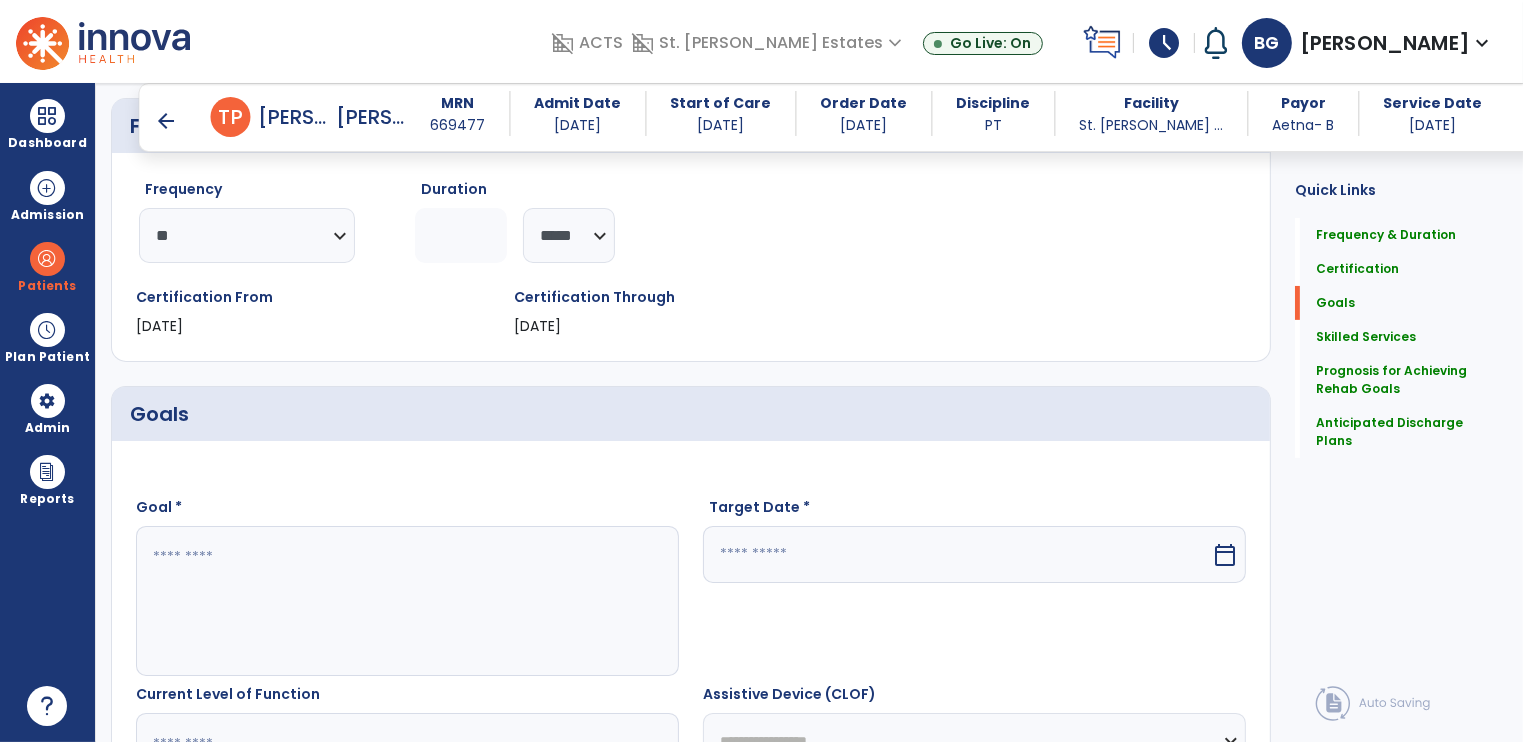 click at bounding box center (407, 601) 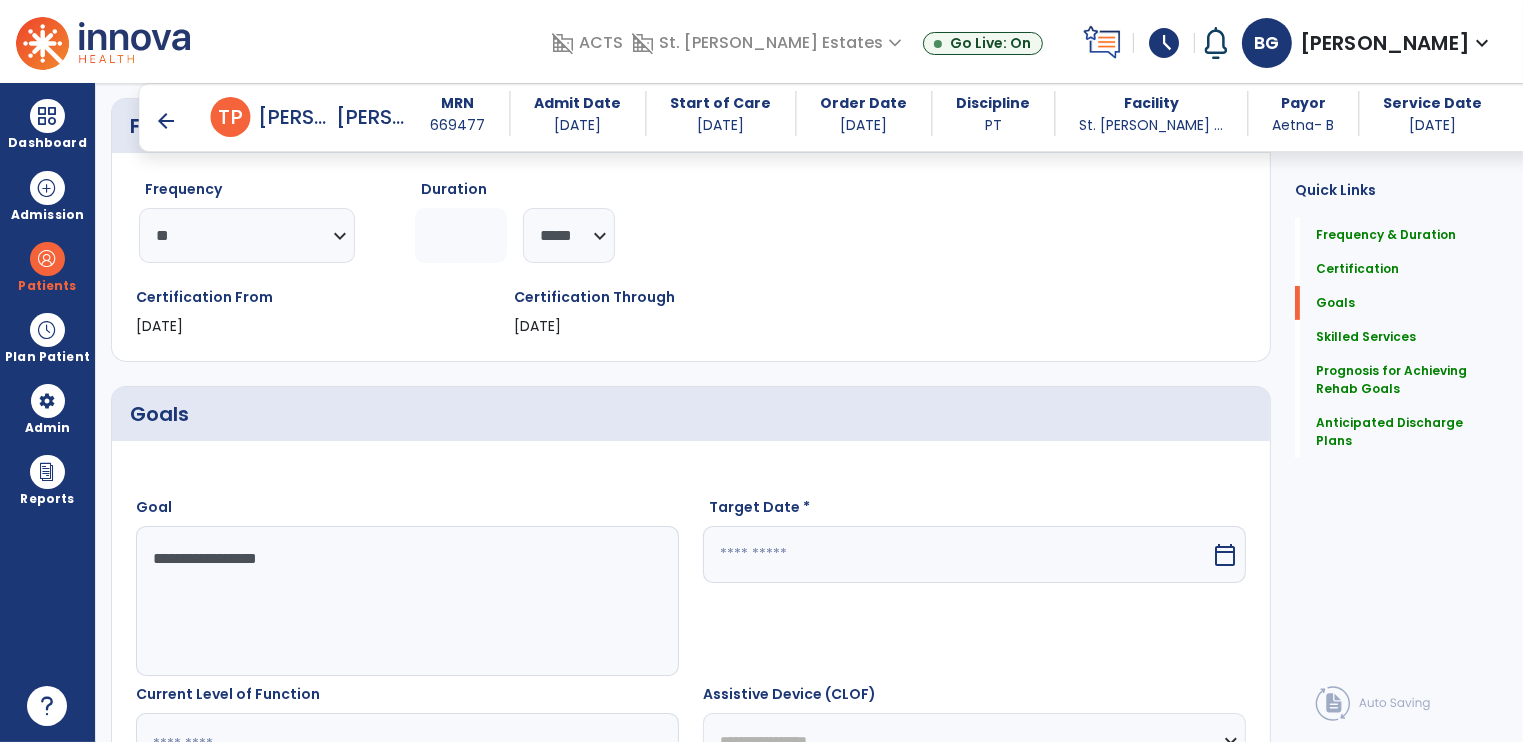 scroll, scrollTop: 730, scrollLeft: 0, axis: vertical 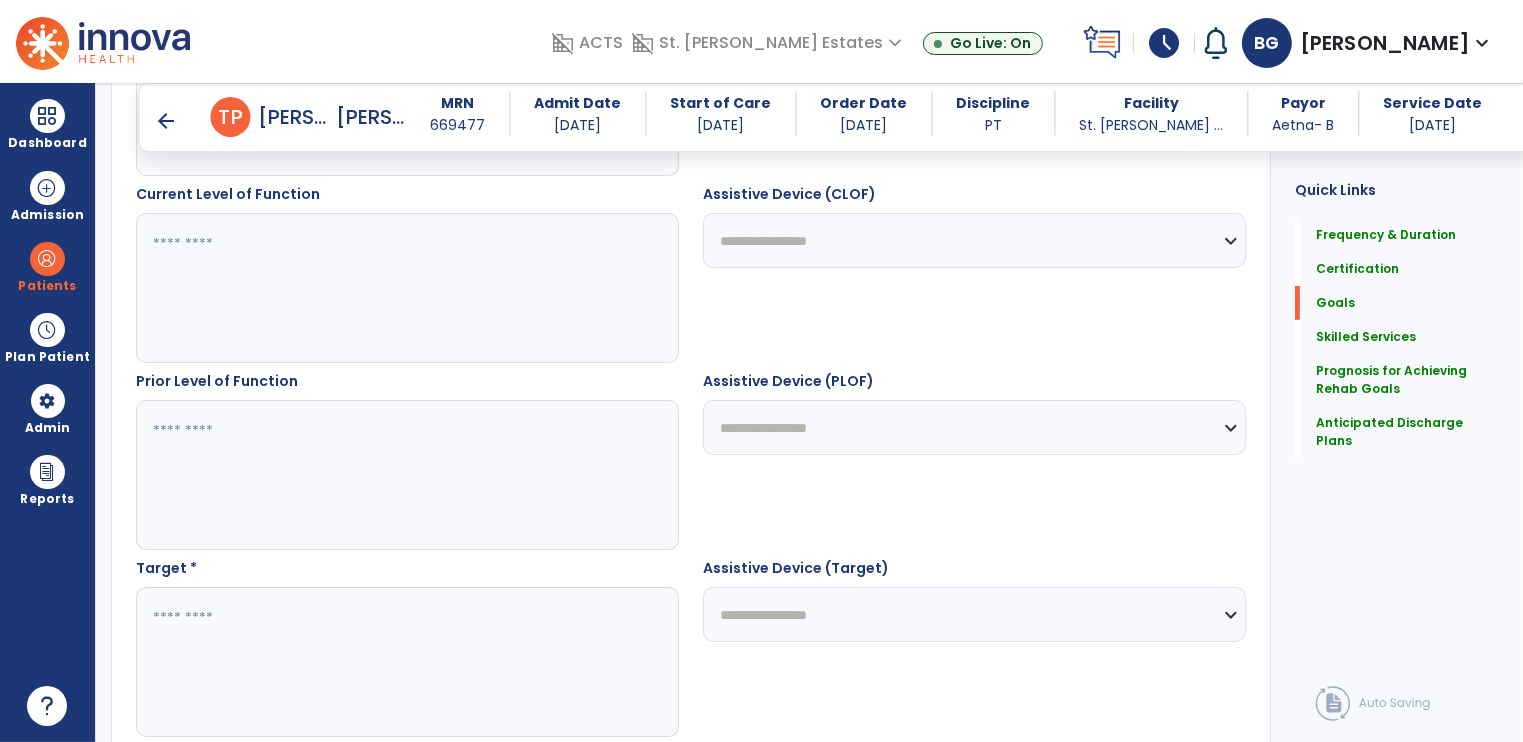 type on "**********" 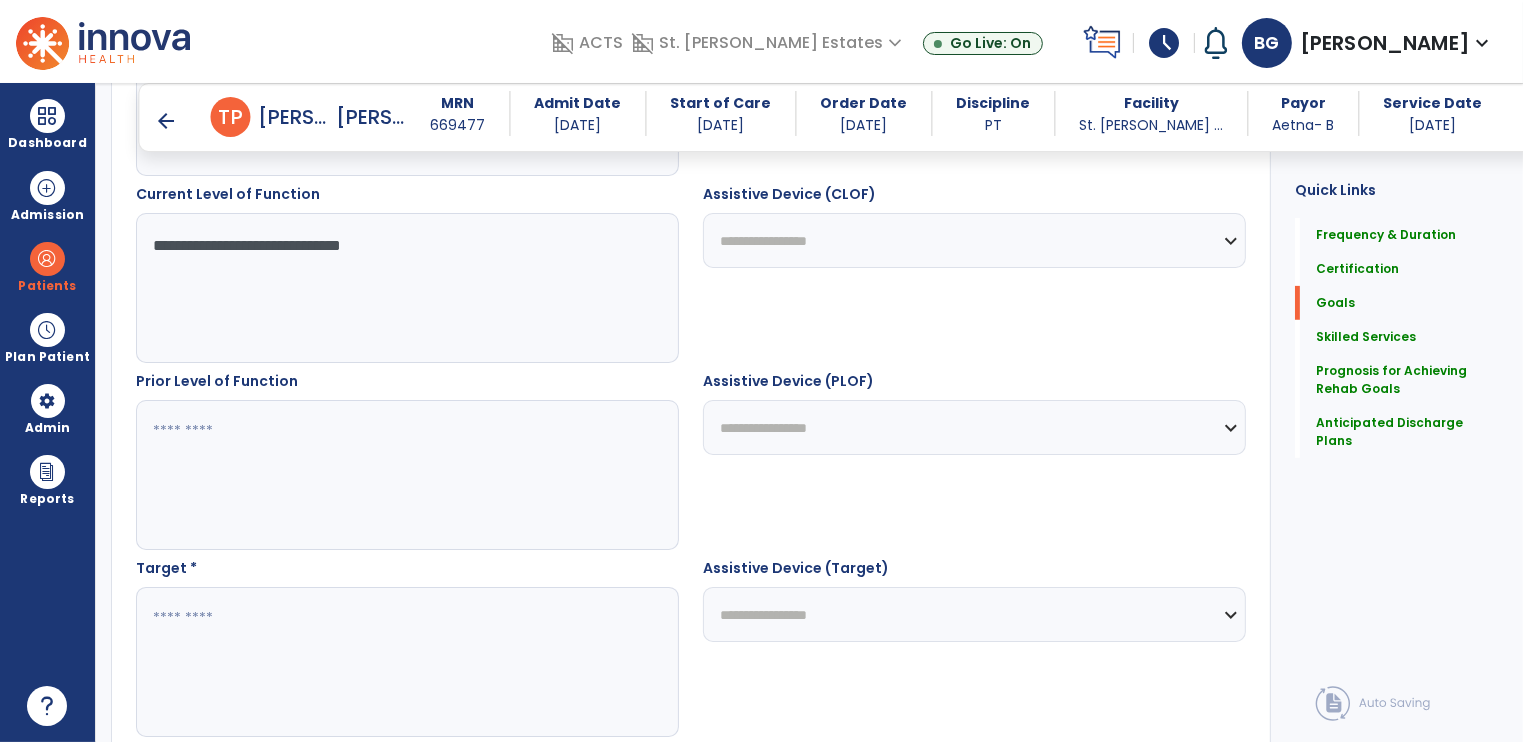 type on "**********" 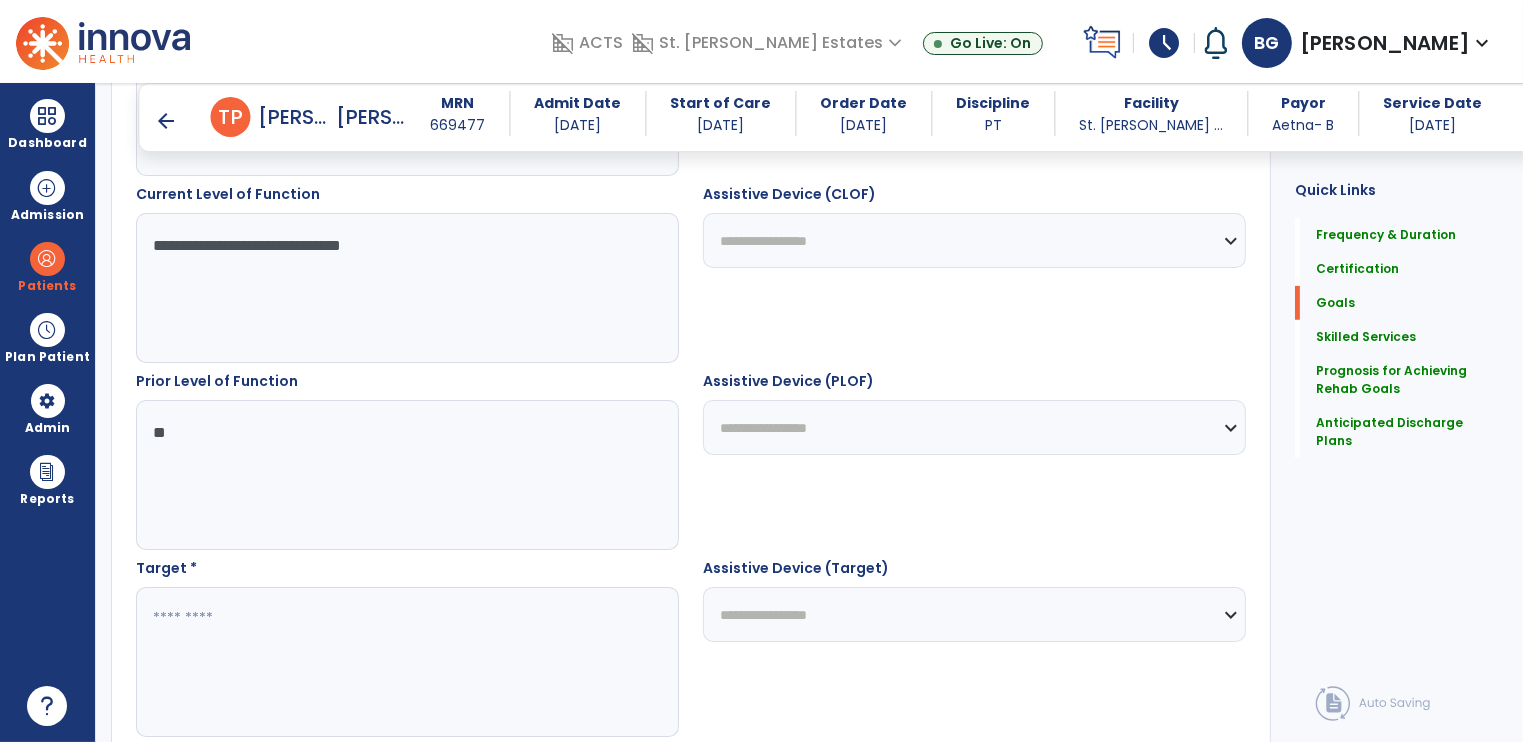 type on "**" 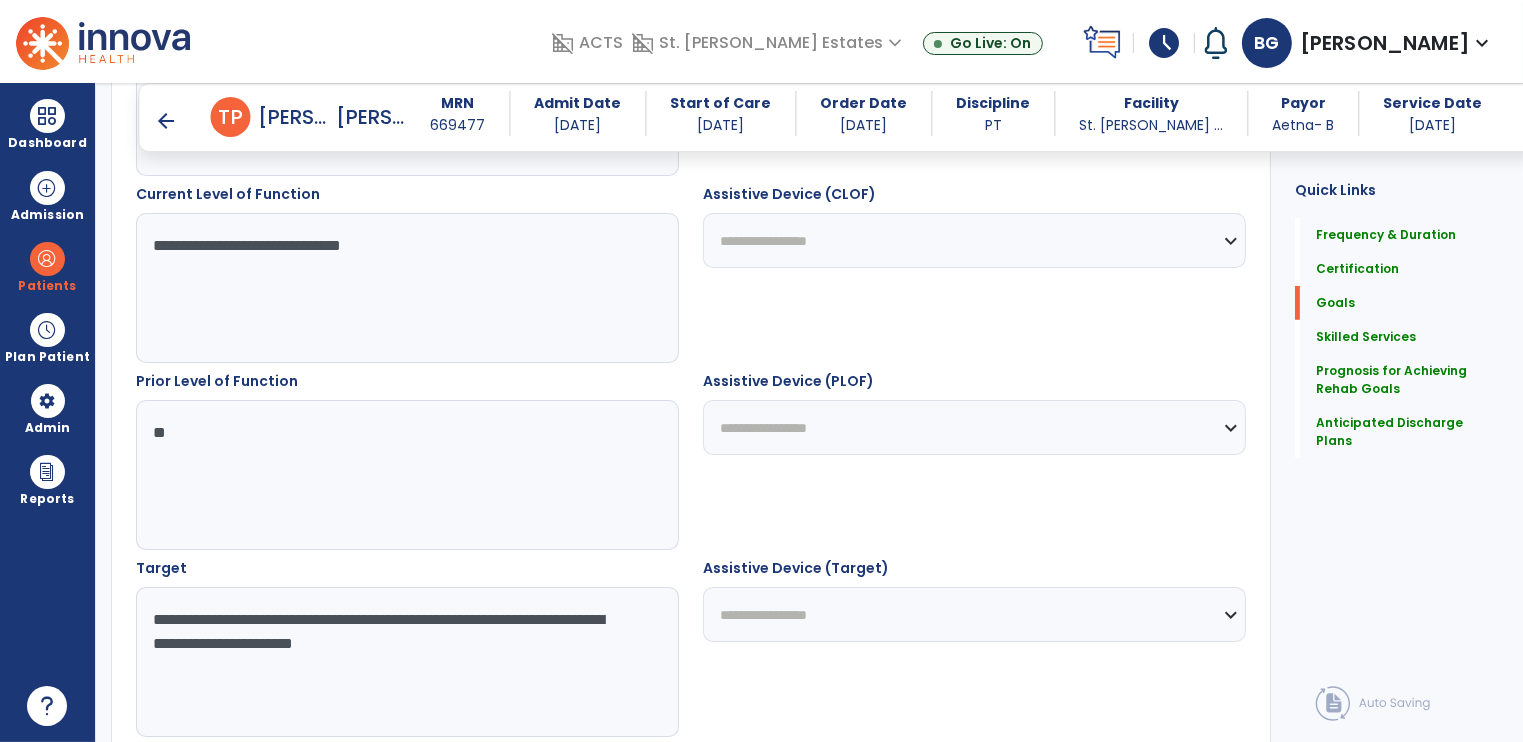 scroll, scrollTop: 230, scrollLeft: 0, axis: vertical 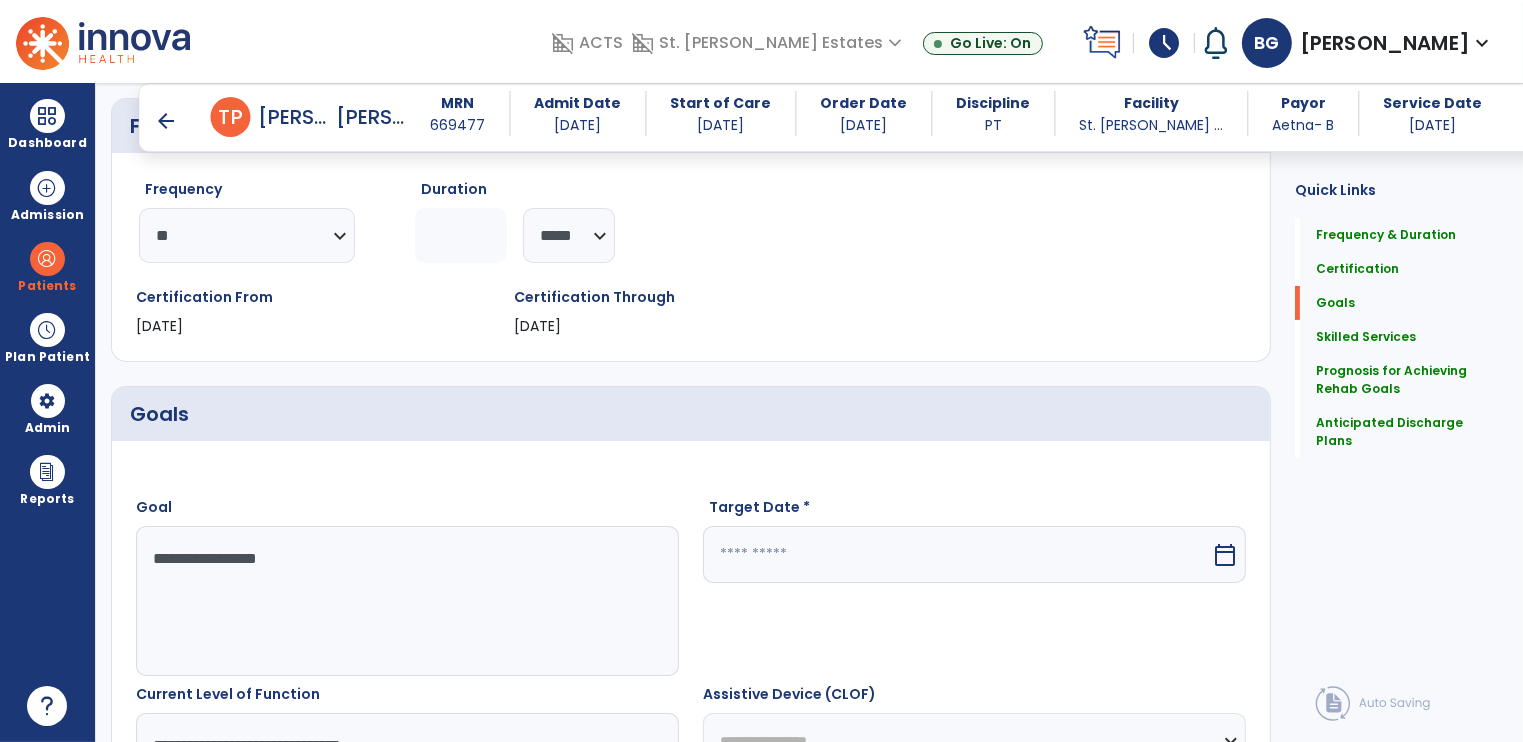 type on "**********" 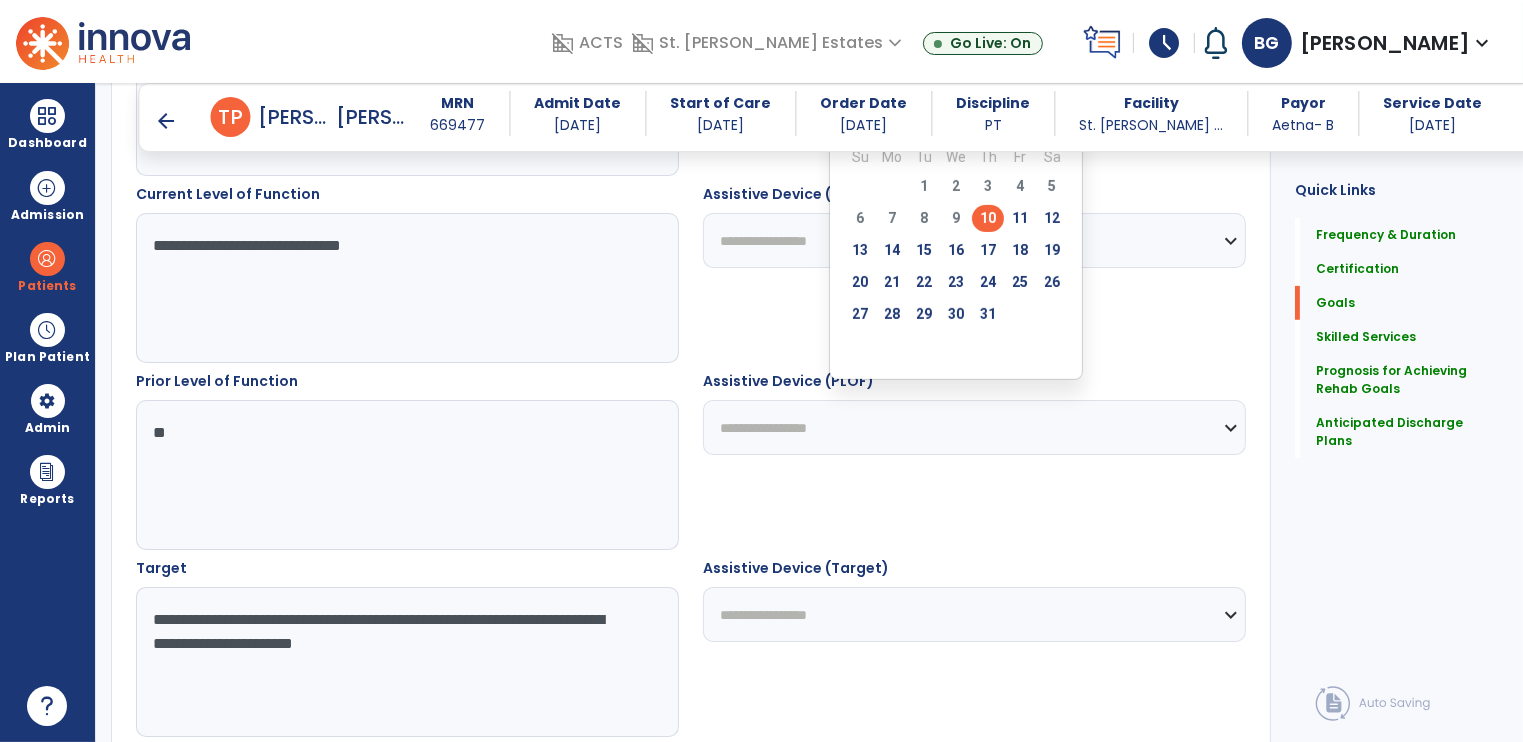 scroll, scrollTop: 230, scrollLeft: 0, axis: vertical 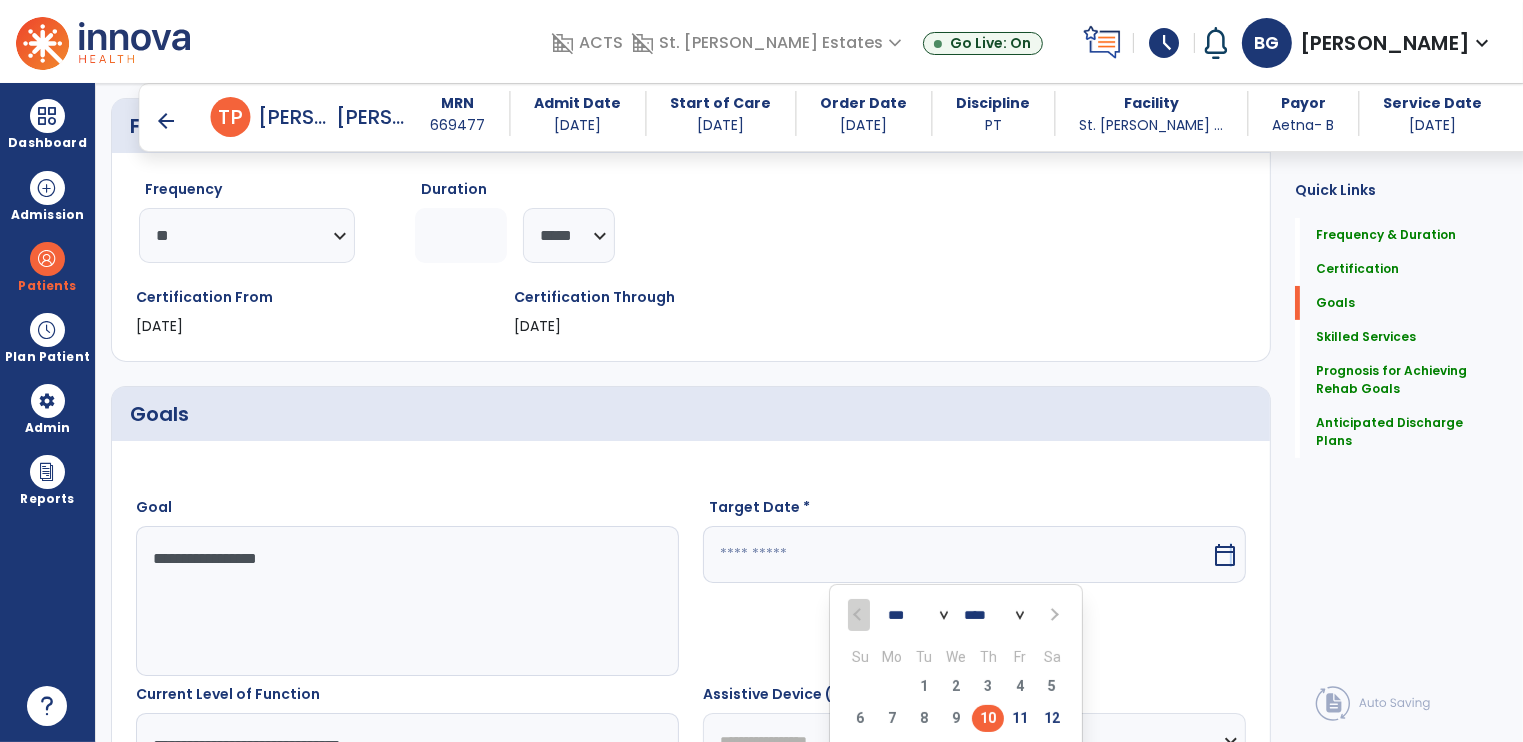 click at bounding box center [1053, 615] 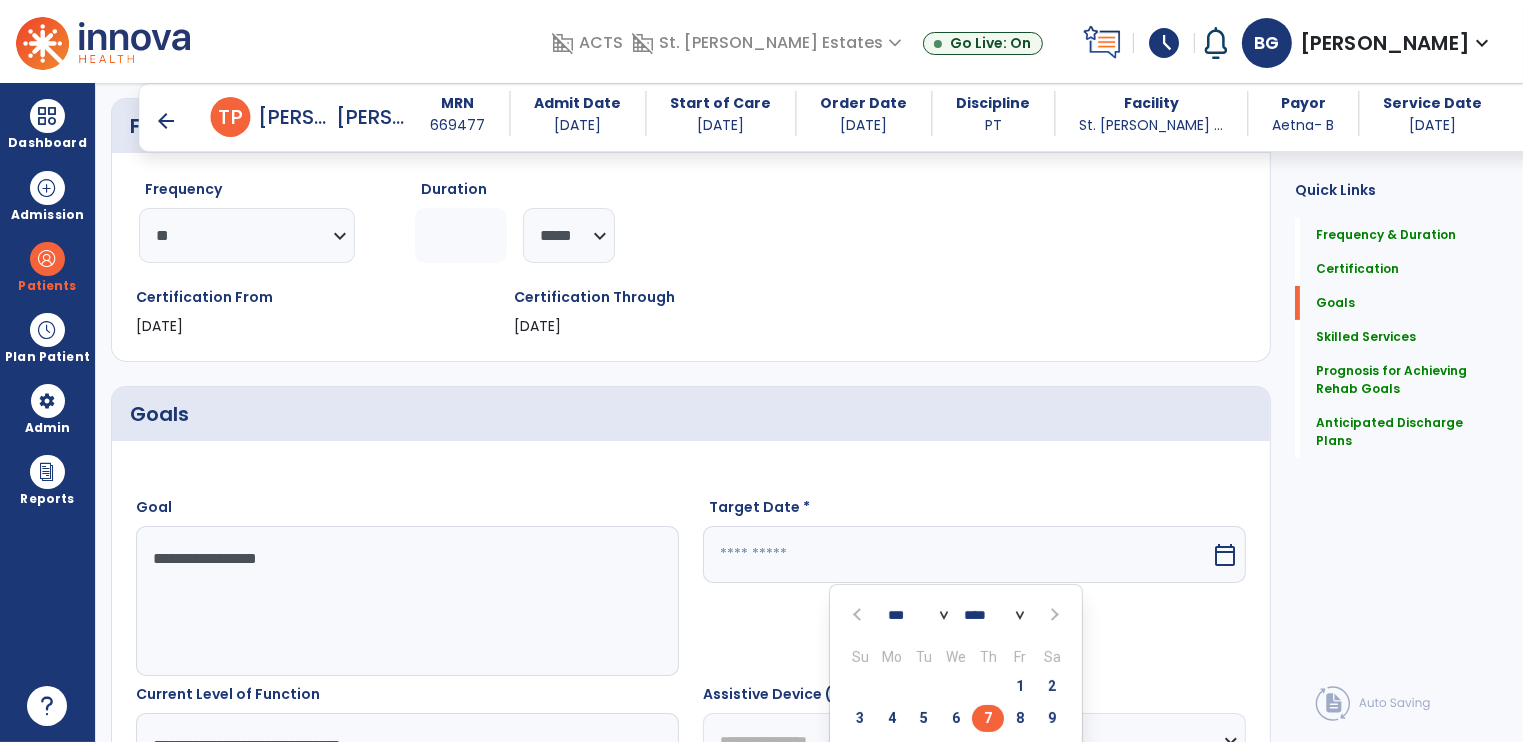 click on "7" at bounding box center (988, 718) 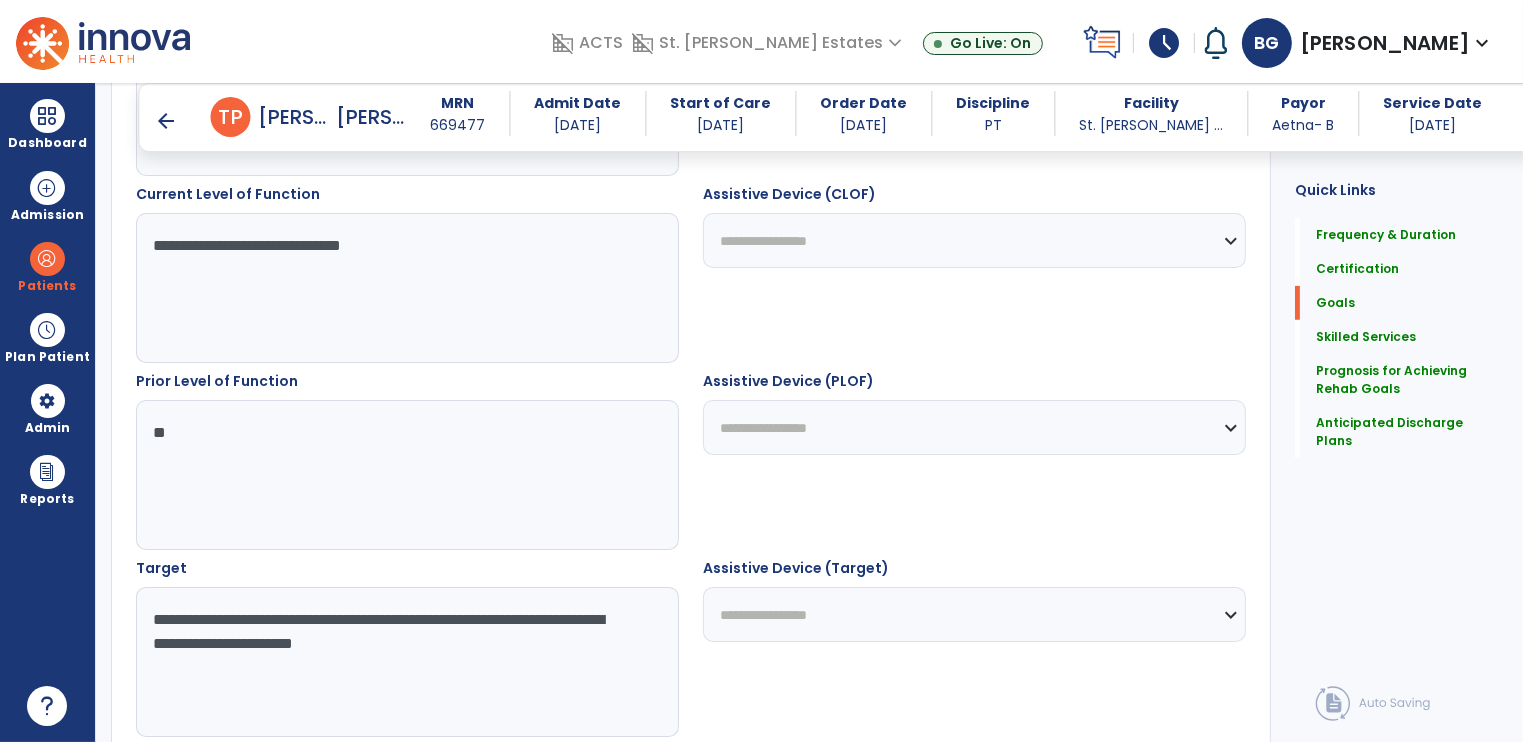 scroll, scrollTop: 1230, scrollLeft: 0, axis: vertical 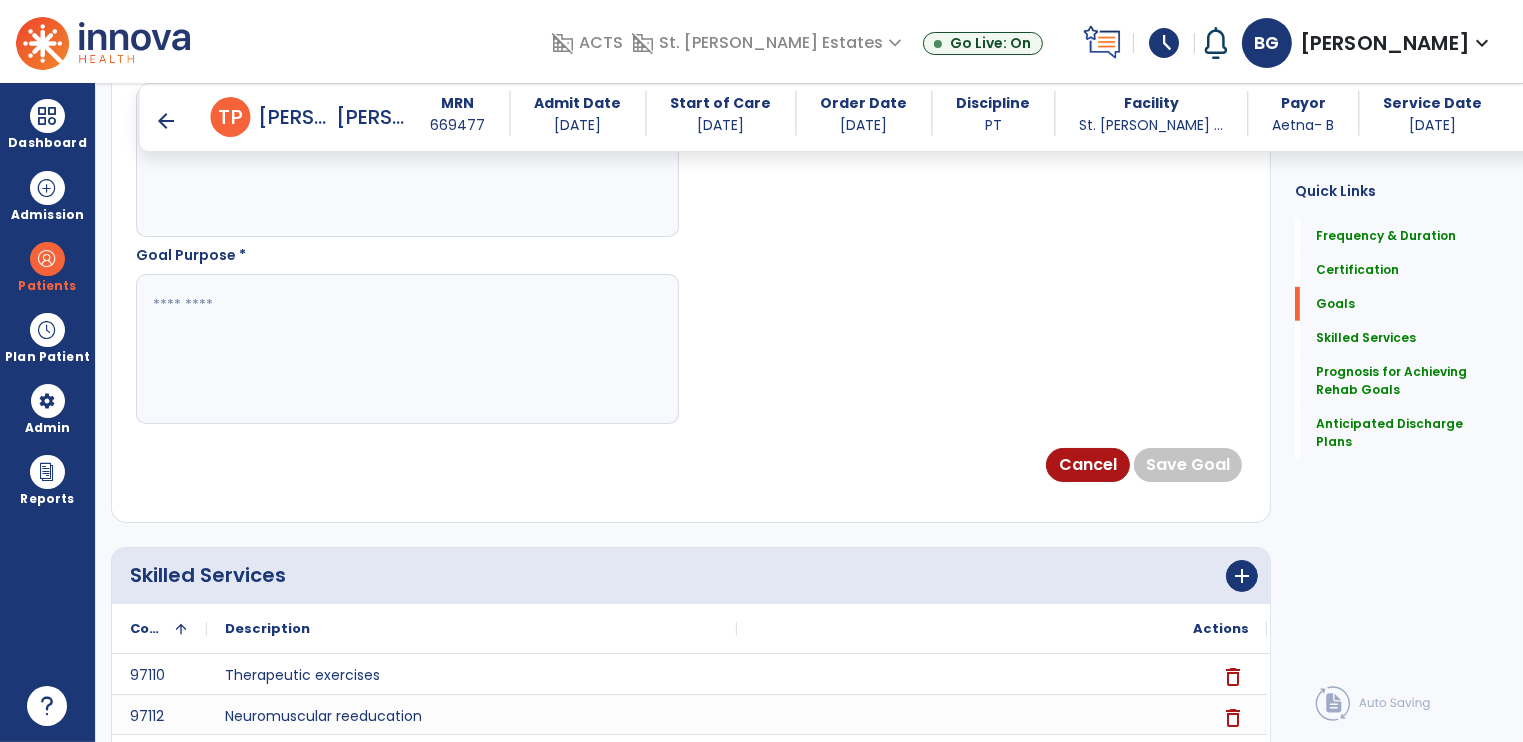 click at bounding box center (407, 349) 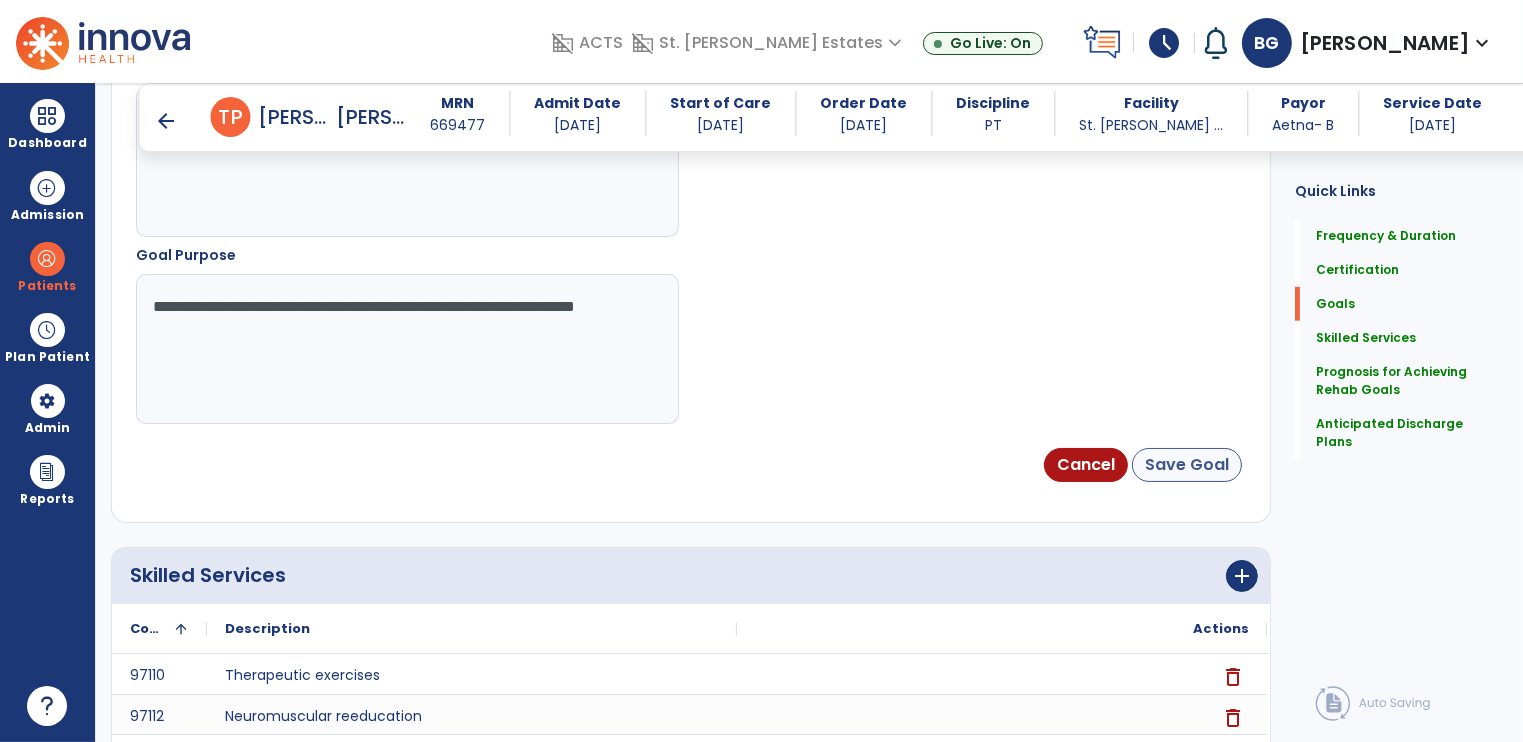 type on "**********" 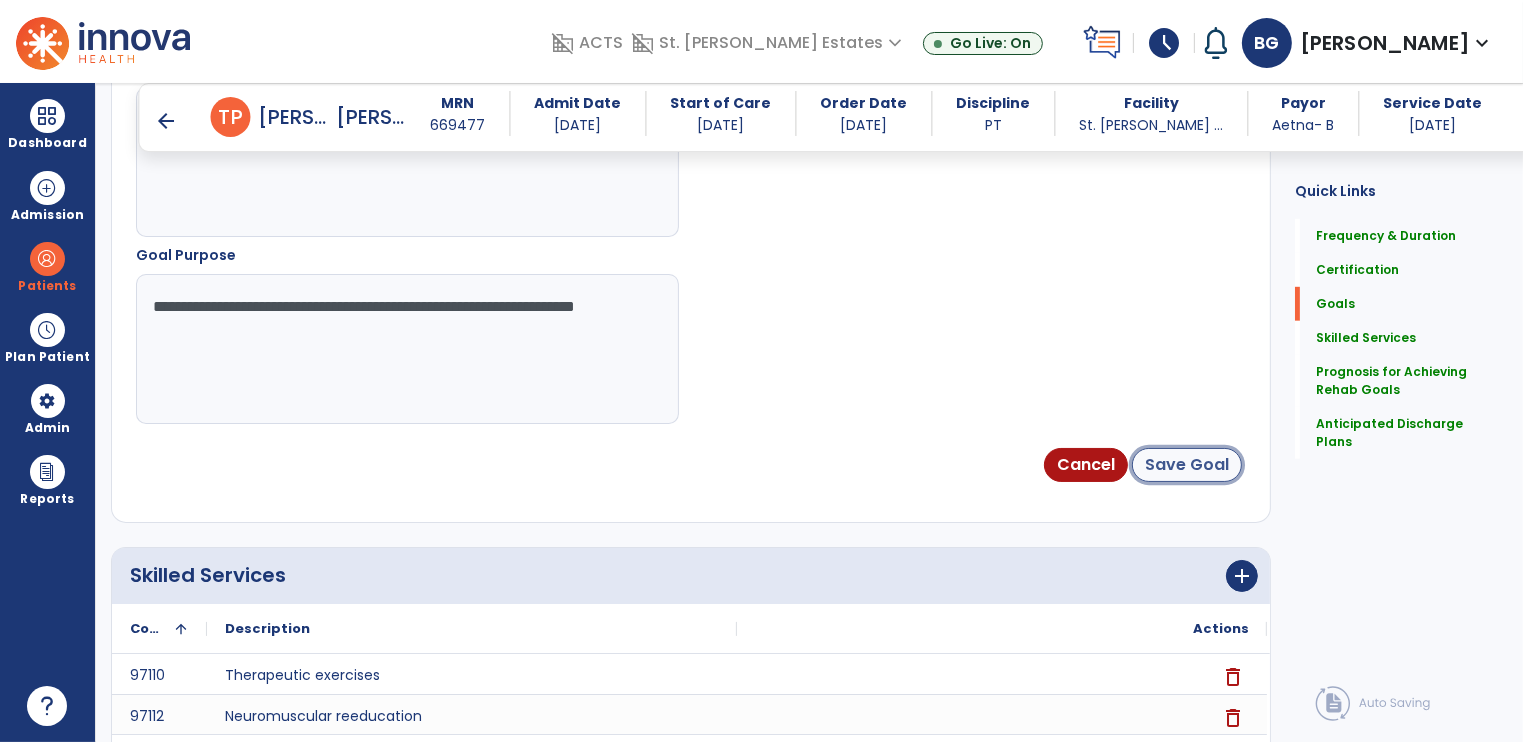 click on "Save Goal" at bounding box center (1187, 465) 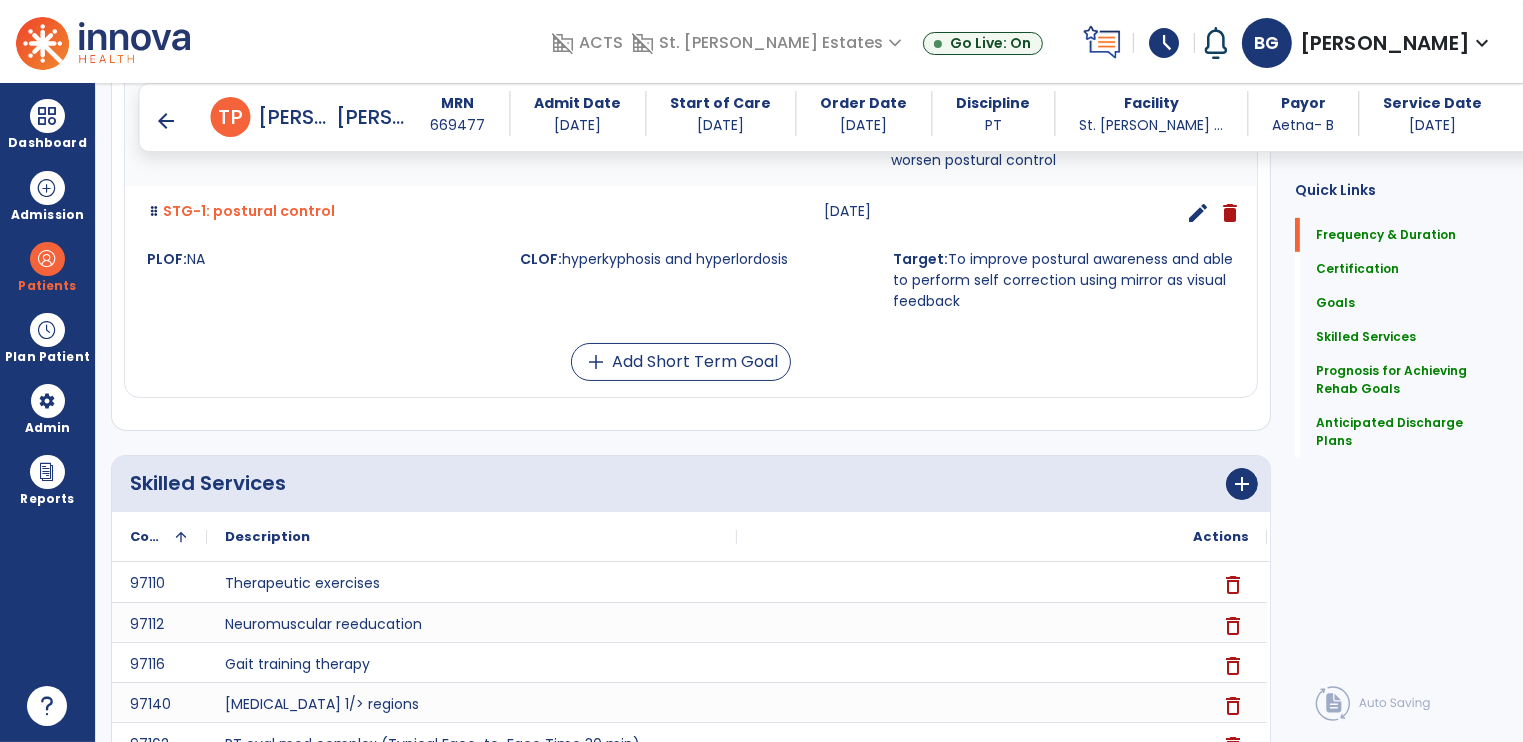 scroll, scrollTop: 153, scrollLeft: 0, axis: vertical 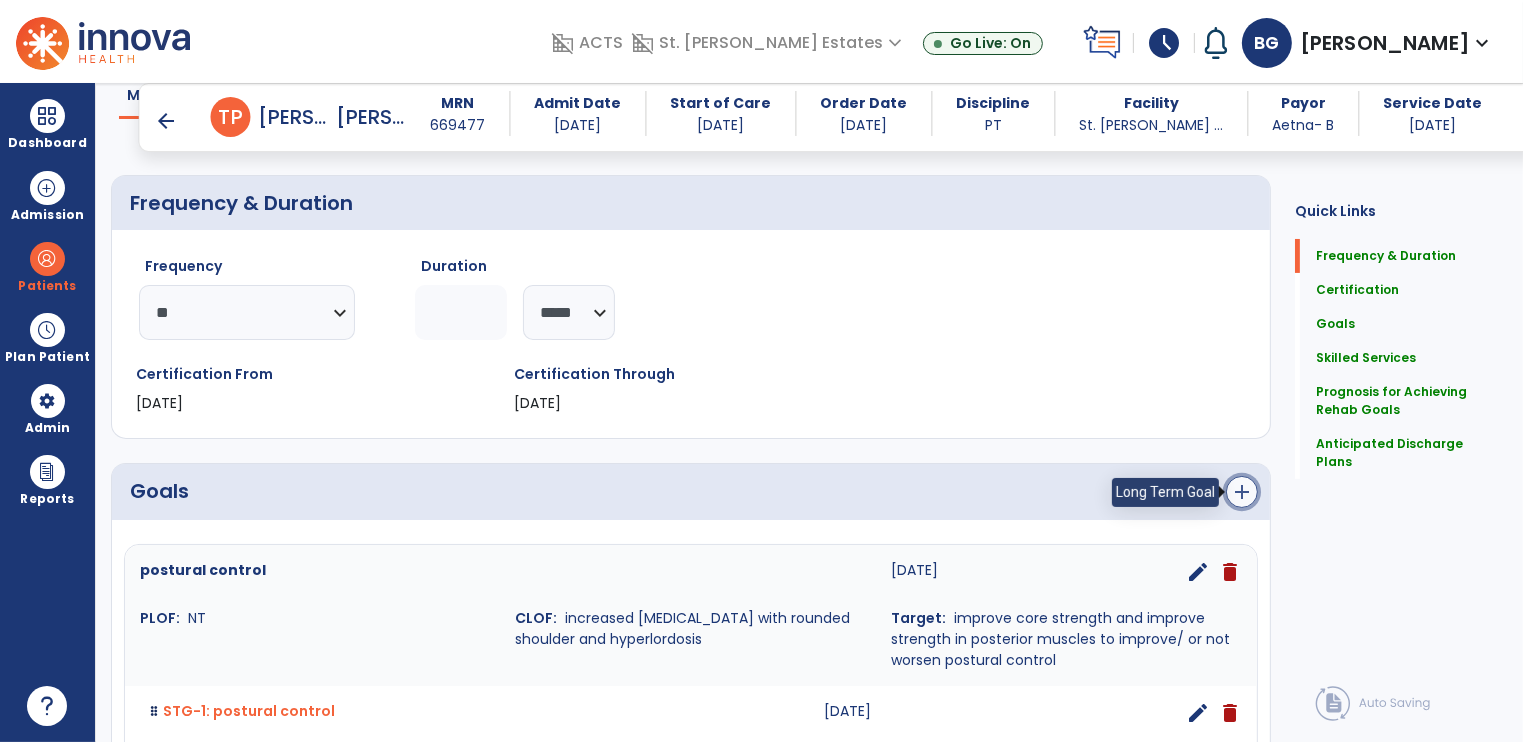 click on "add" at bounding box center [1242, 492] 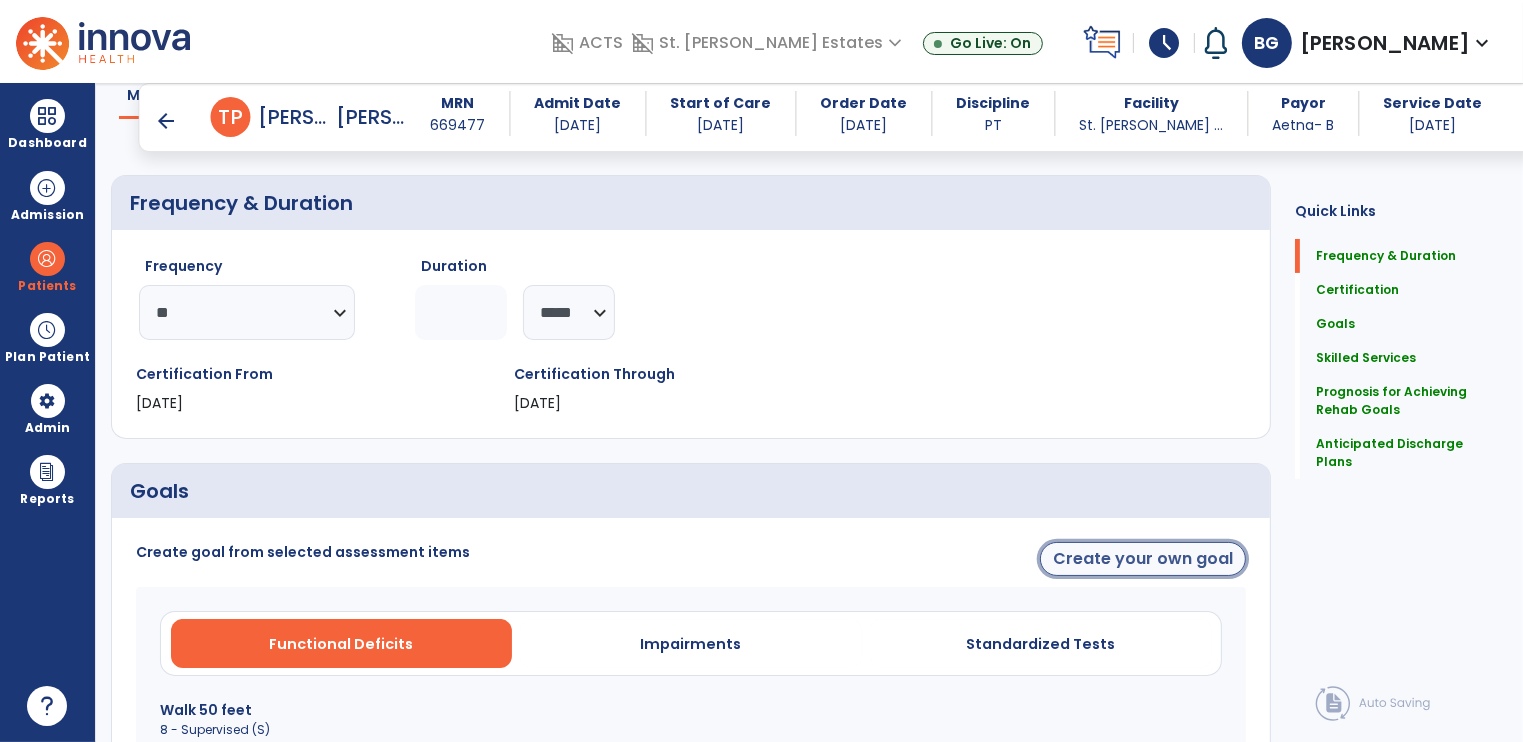 click on "Create your own goal" at bounding box center (1143, 559) 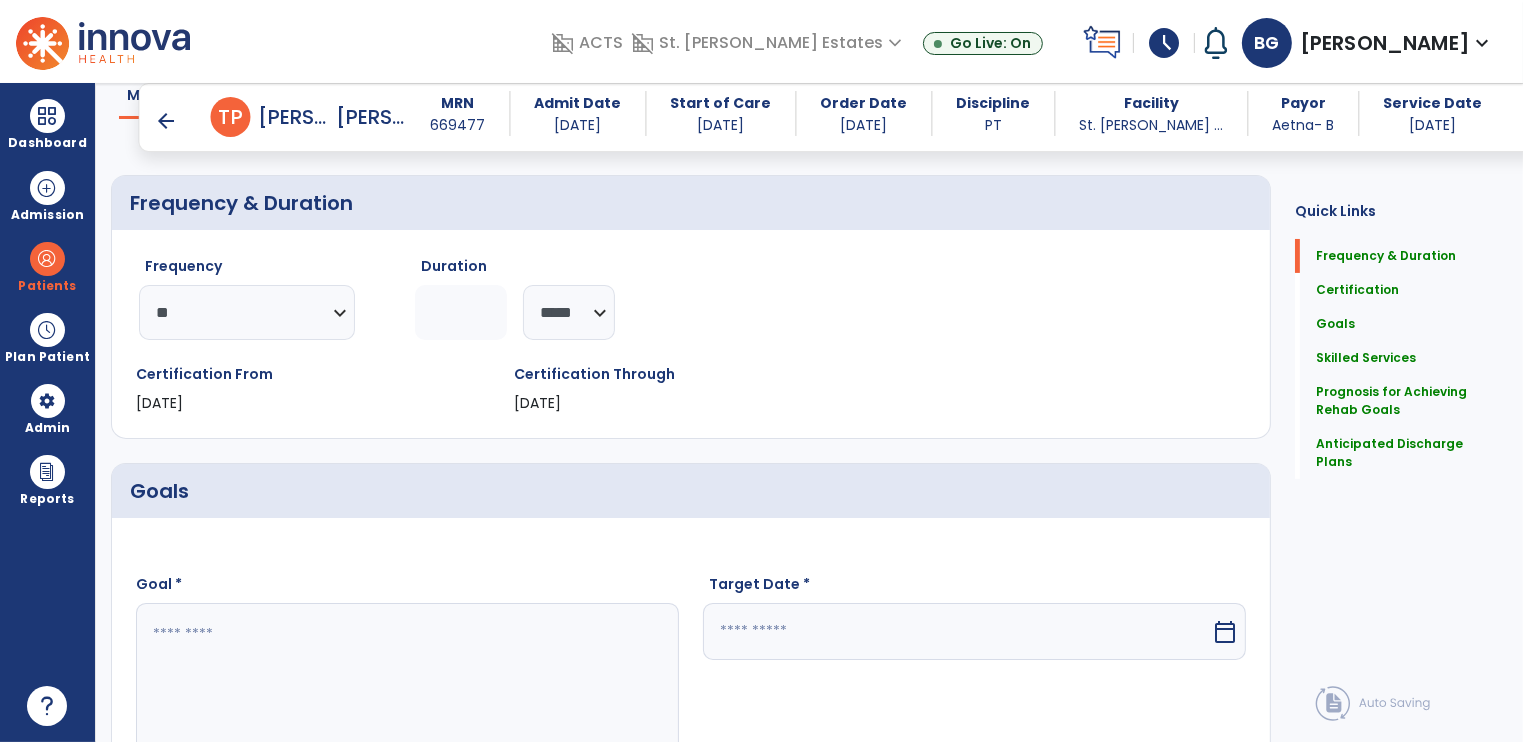 click at bounding box center [407, 678] 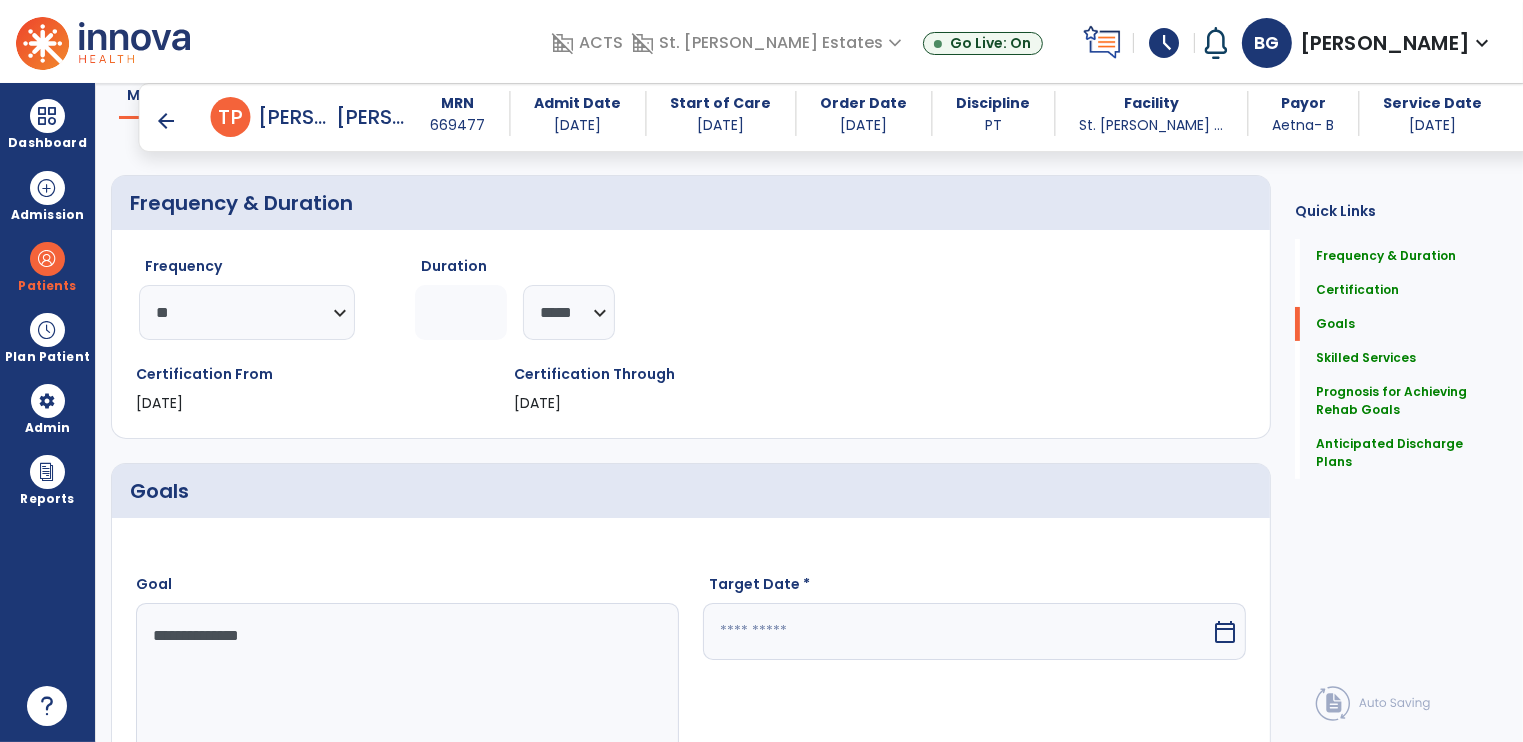 scroll, scrollTop: 653, scrollLeft: 0, axis: vertical 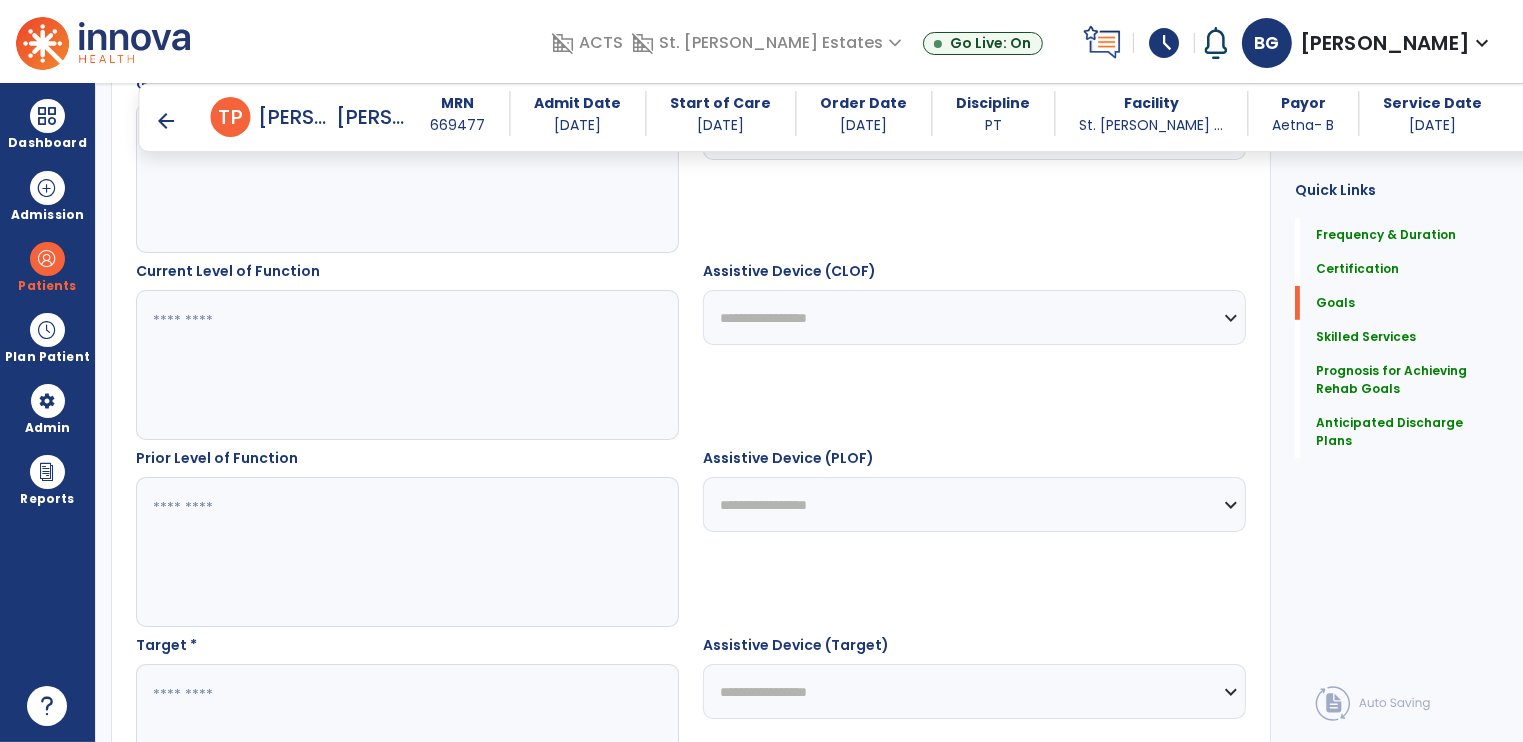 type on "**********" 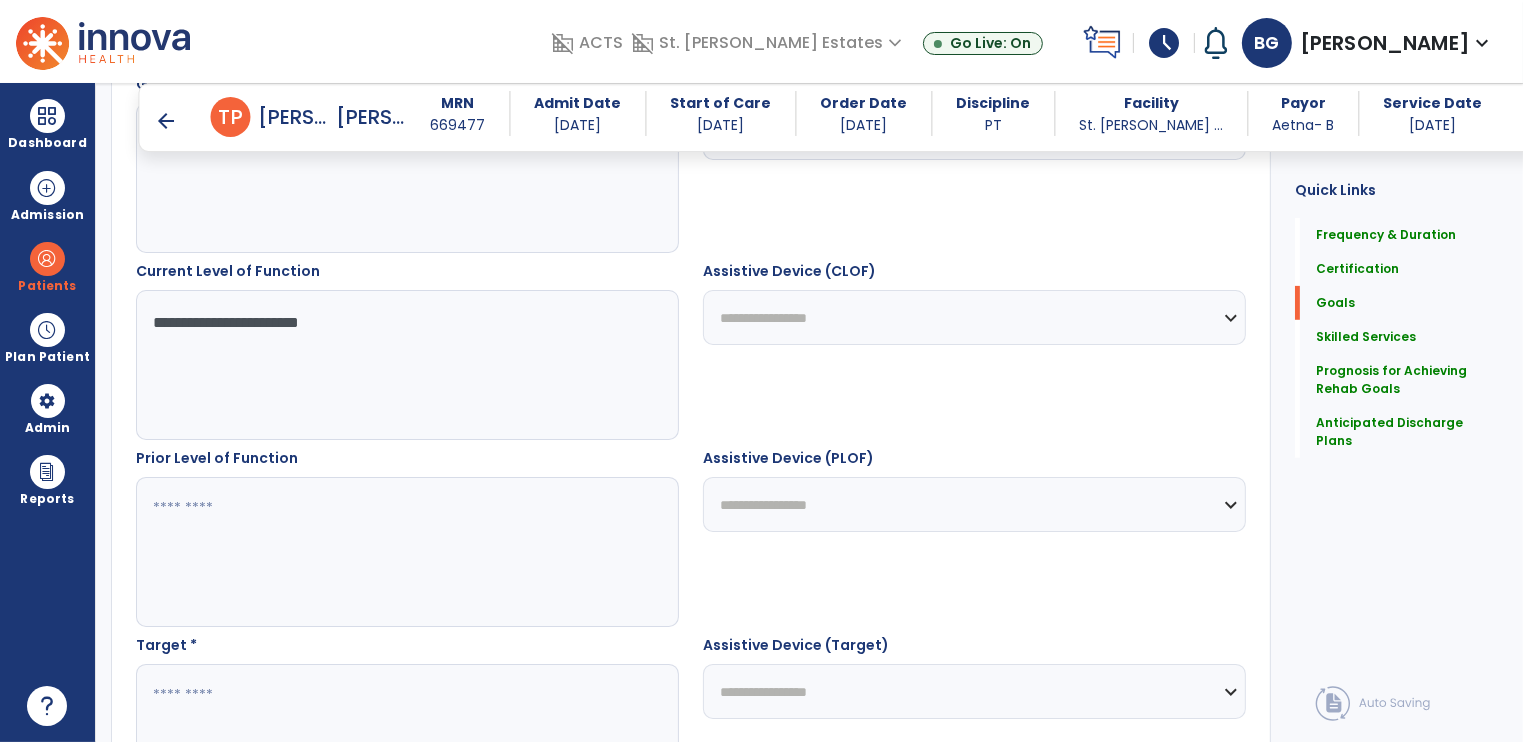 type on "**********" 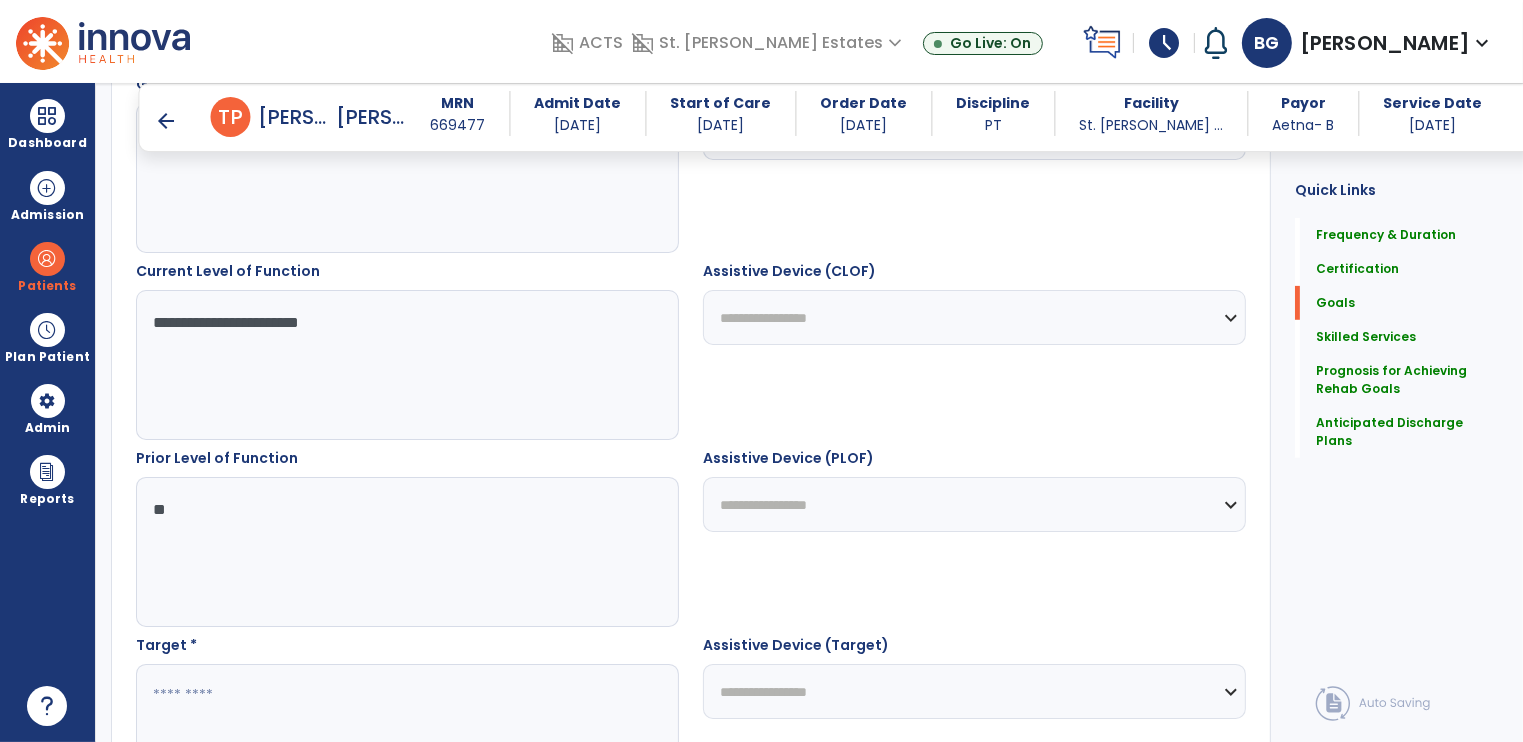 scroll, scrollTop: 1153, scrollLeft: 0, axis: vertical 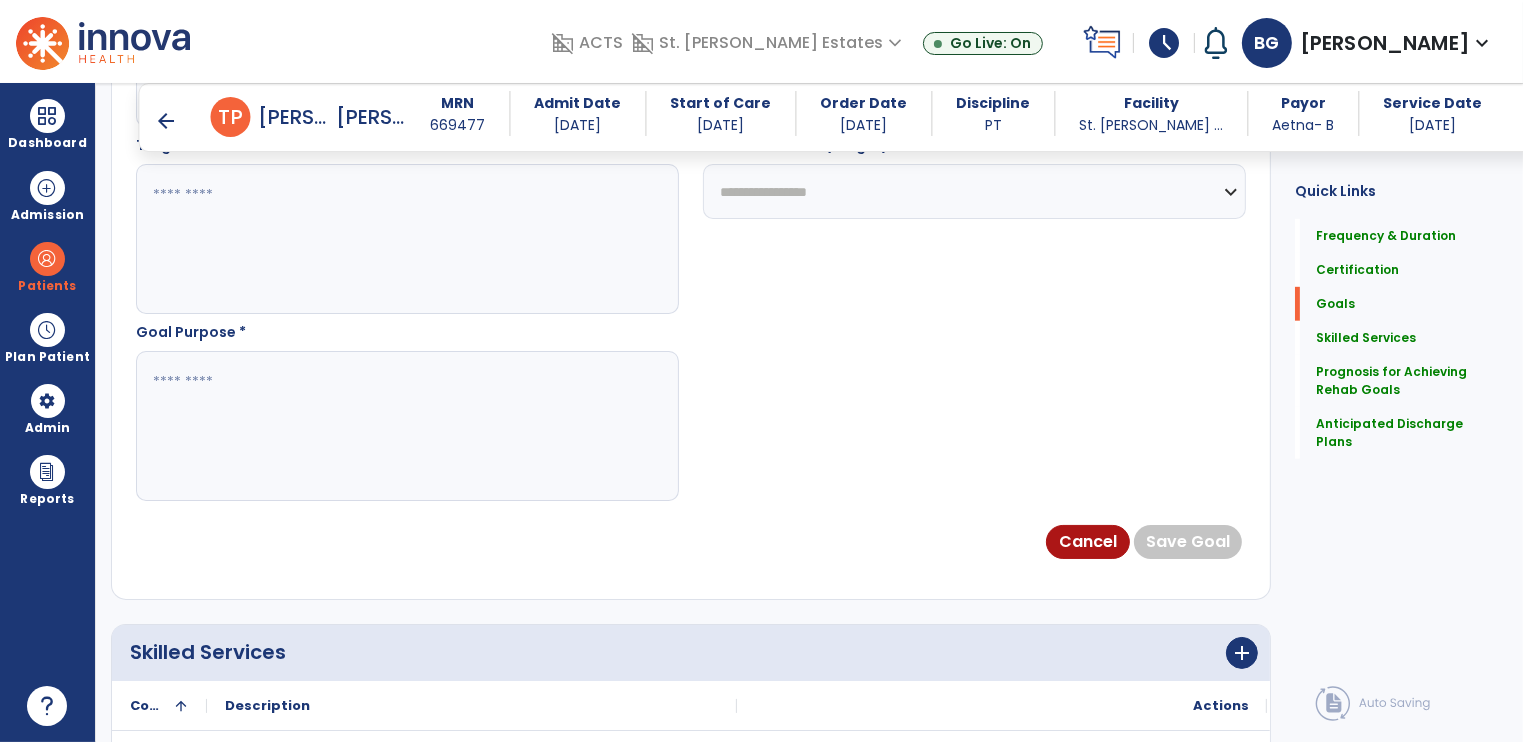 type on "**" 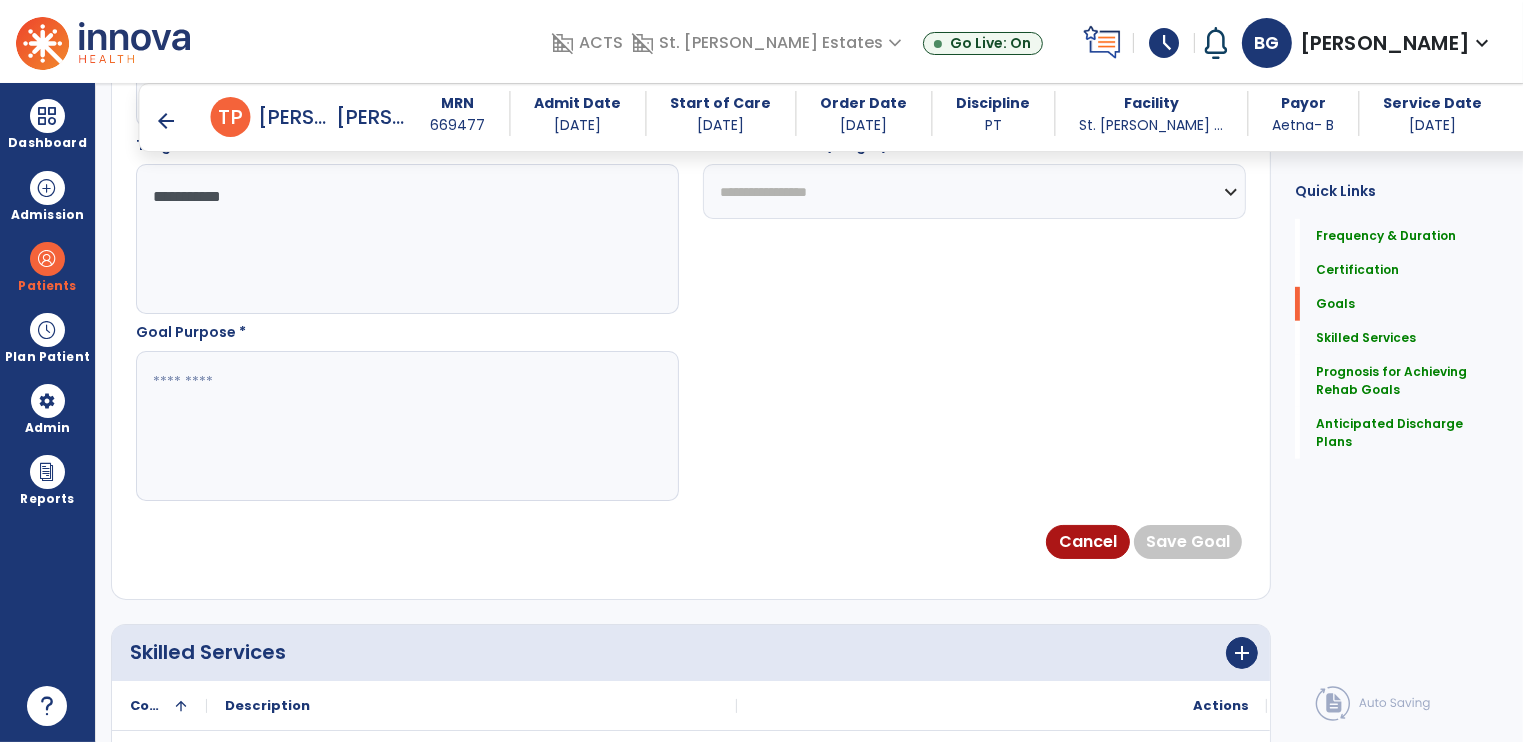 drag, startPoint x: 167, startPoint y: 193, endPoint x: 147, endPoint y: 196, distance: 20.22375 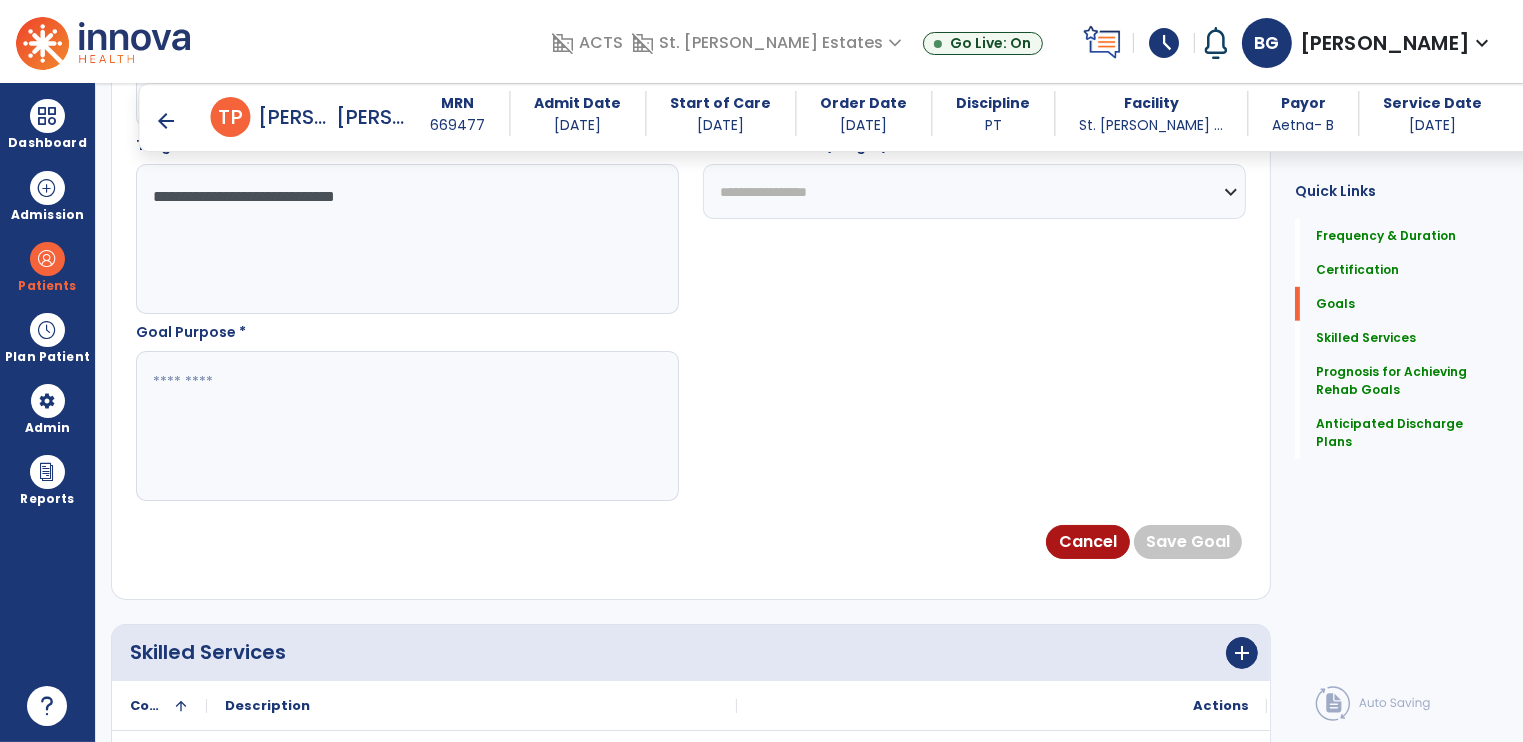 type on "**********" 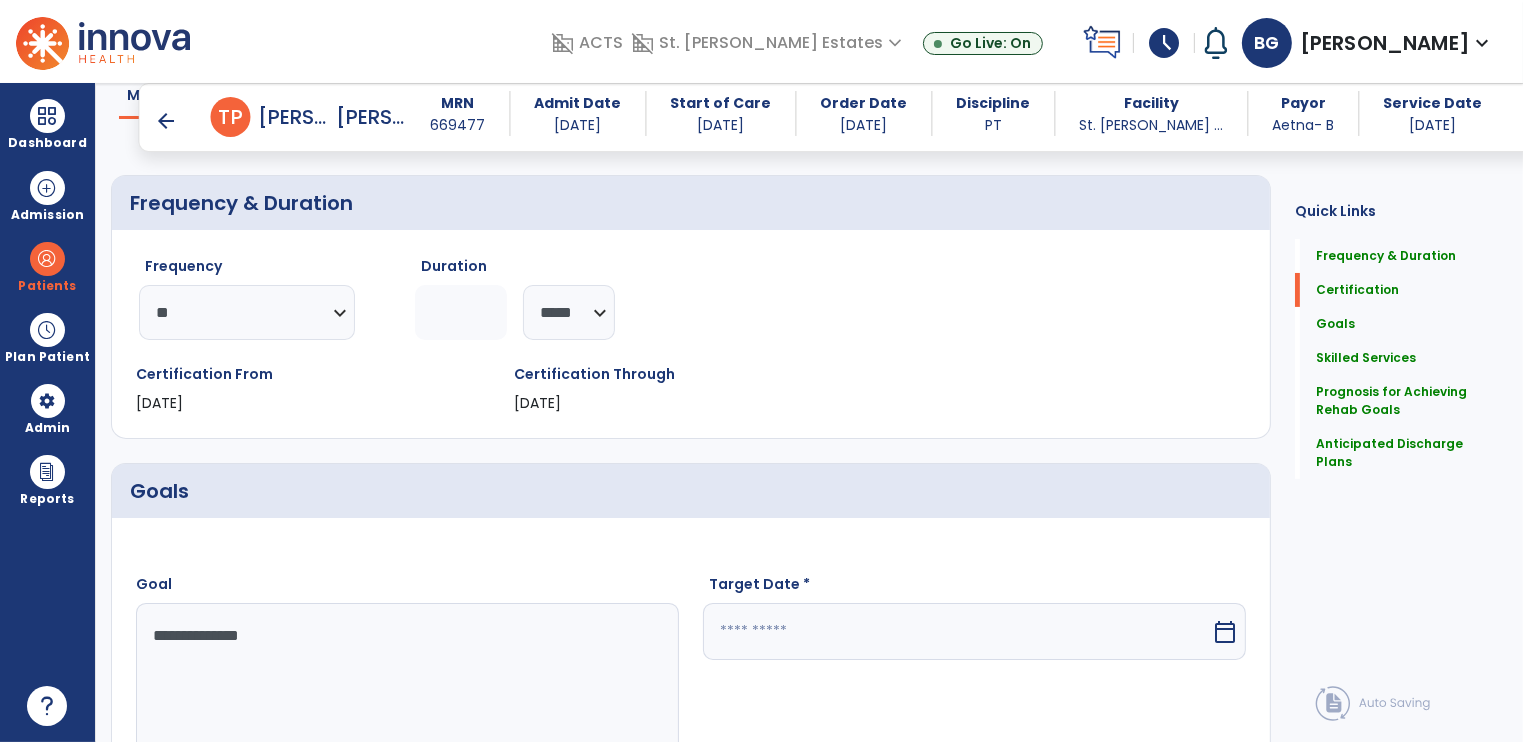 scroll, scrollTop: 653, scrollLeft: 0, axis: vertical 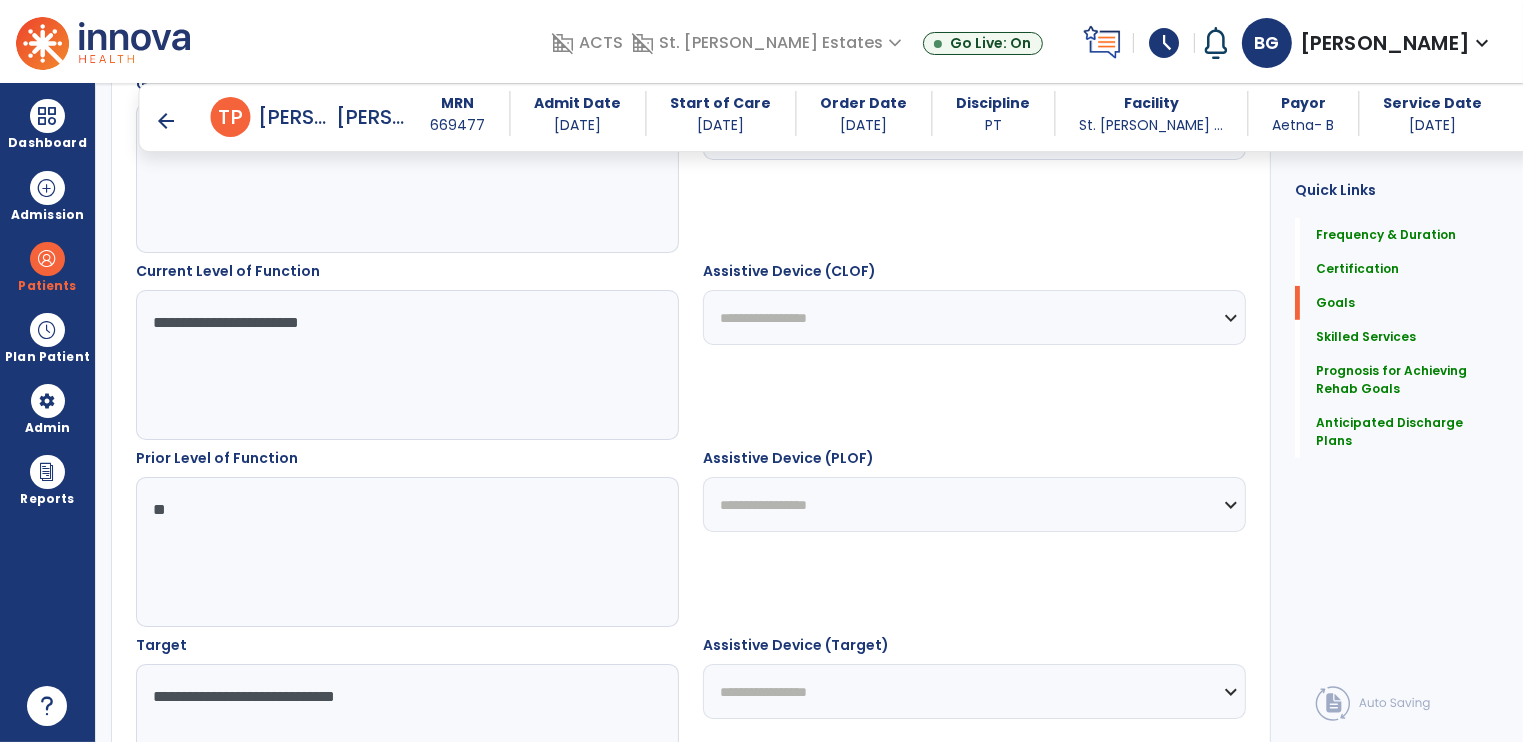 type on "**********" 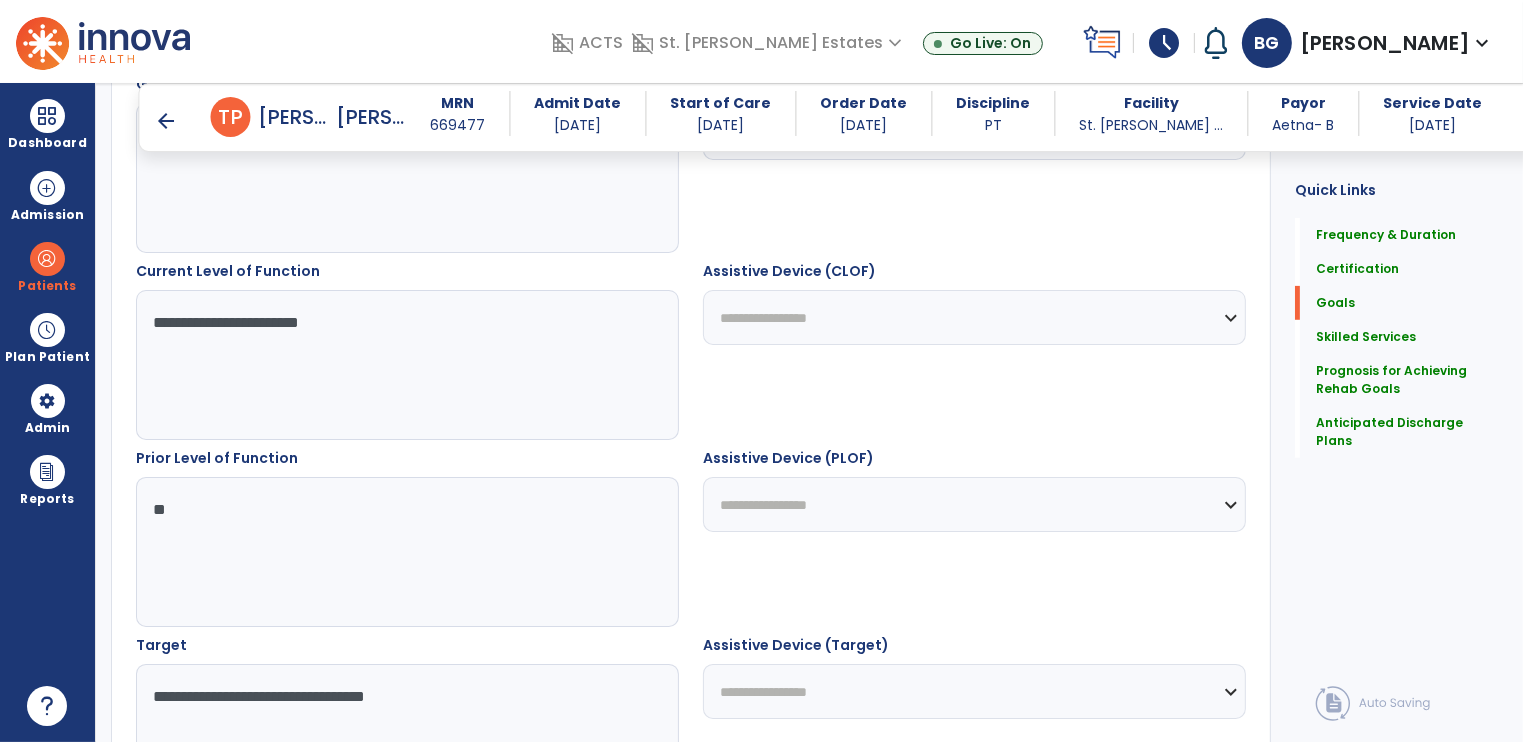 scroll, scrollTop: 153, scrollLeft: 0, axis: vertical 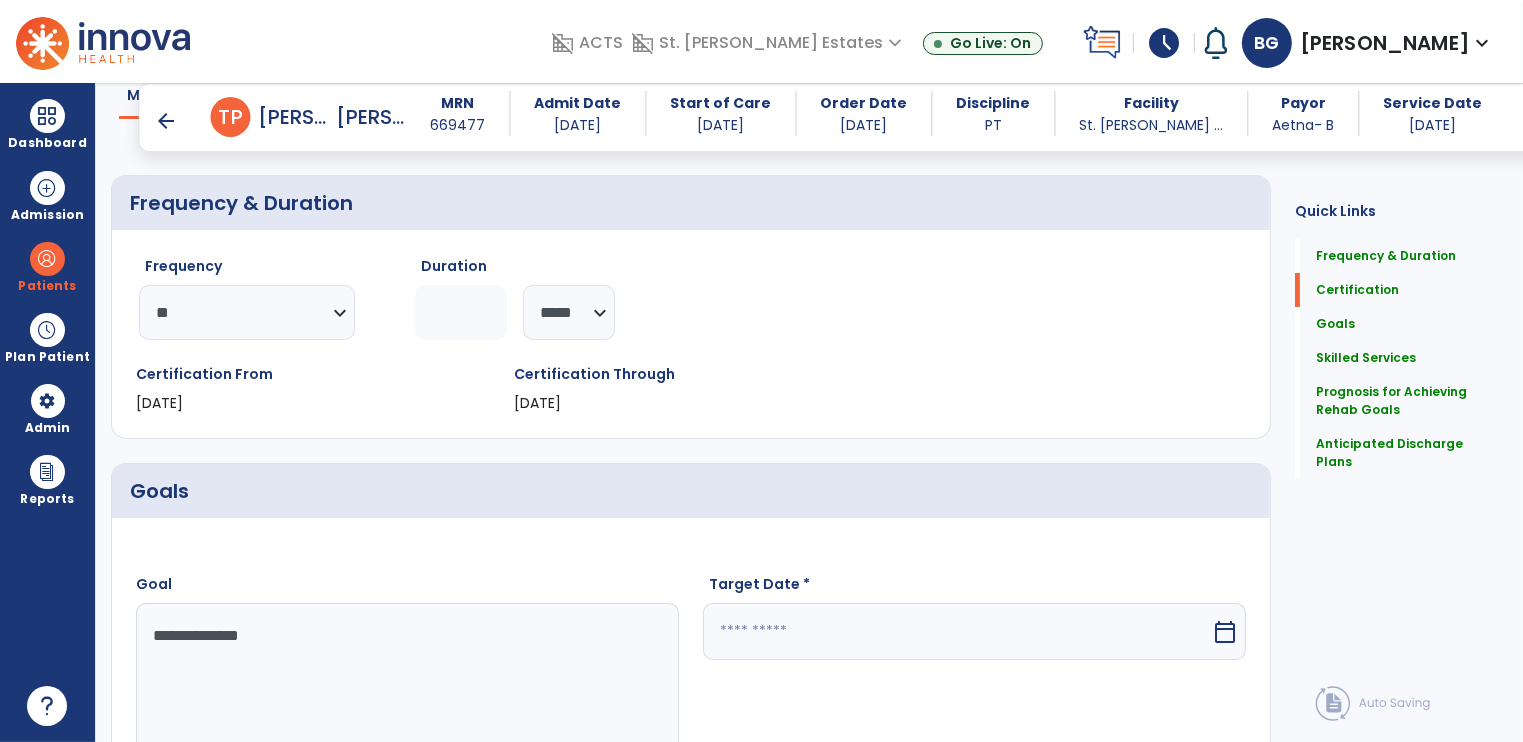 type on "**********" 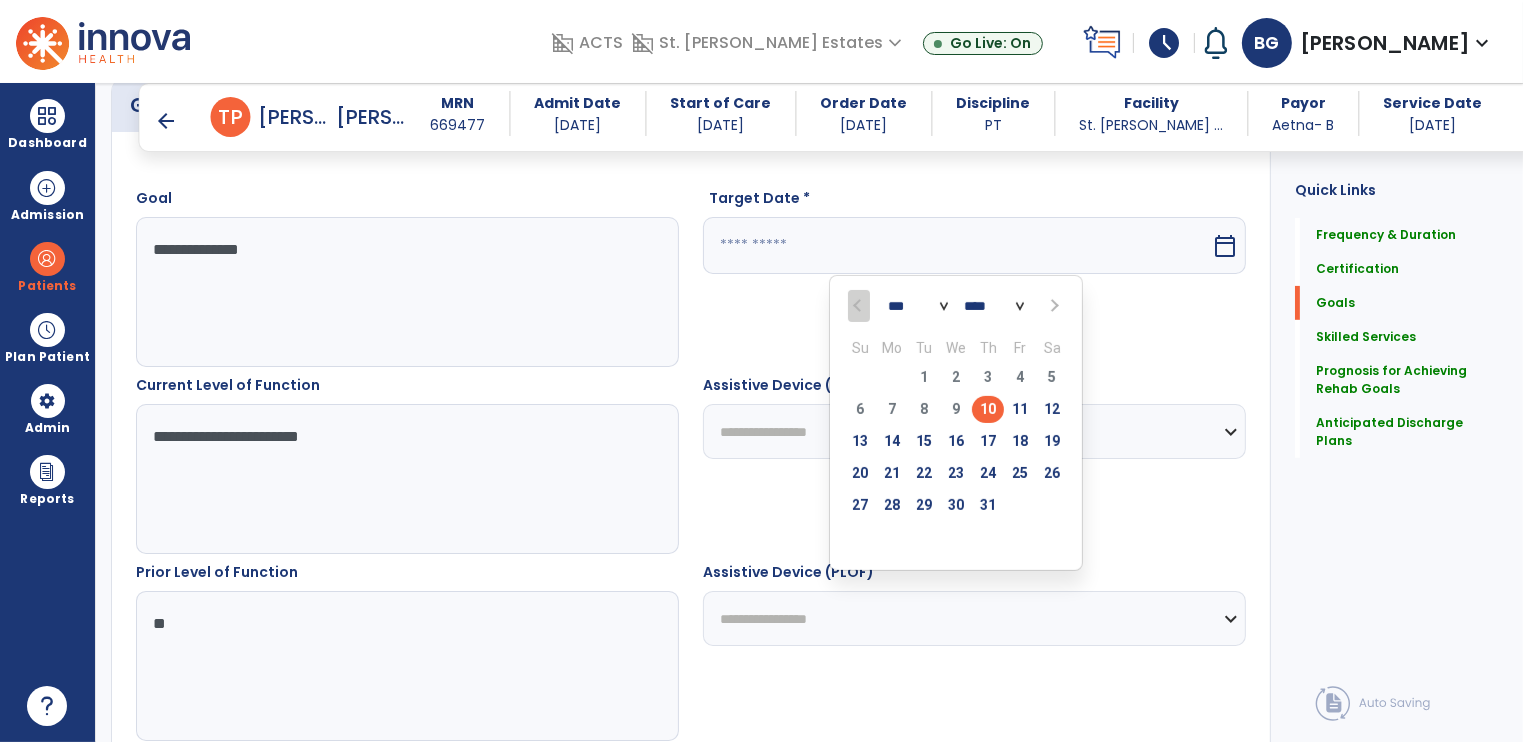 click at bounding box center [1052, 306] 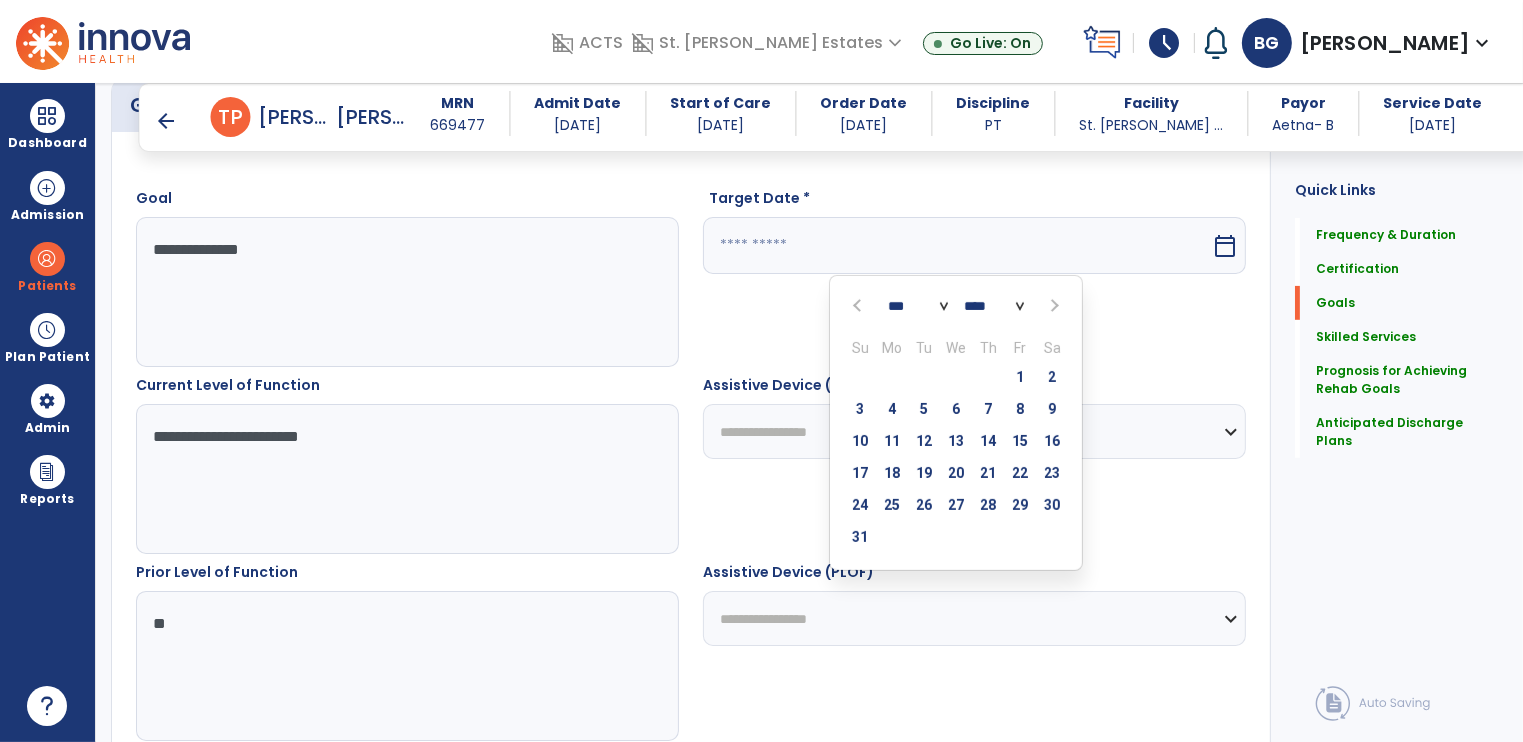 click at bounding box center (1052, 306) 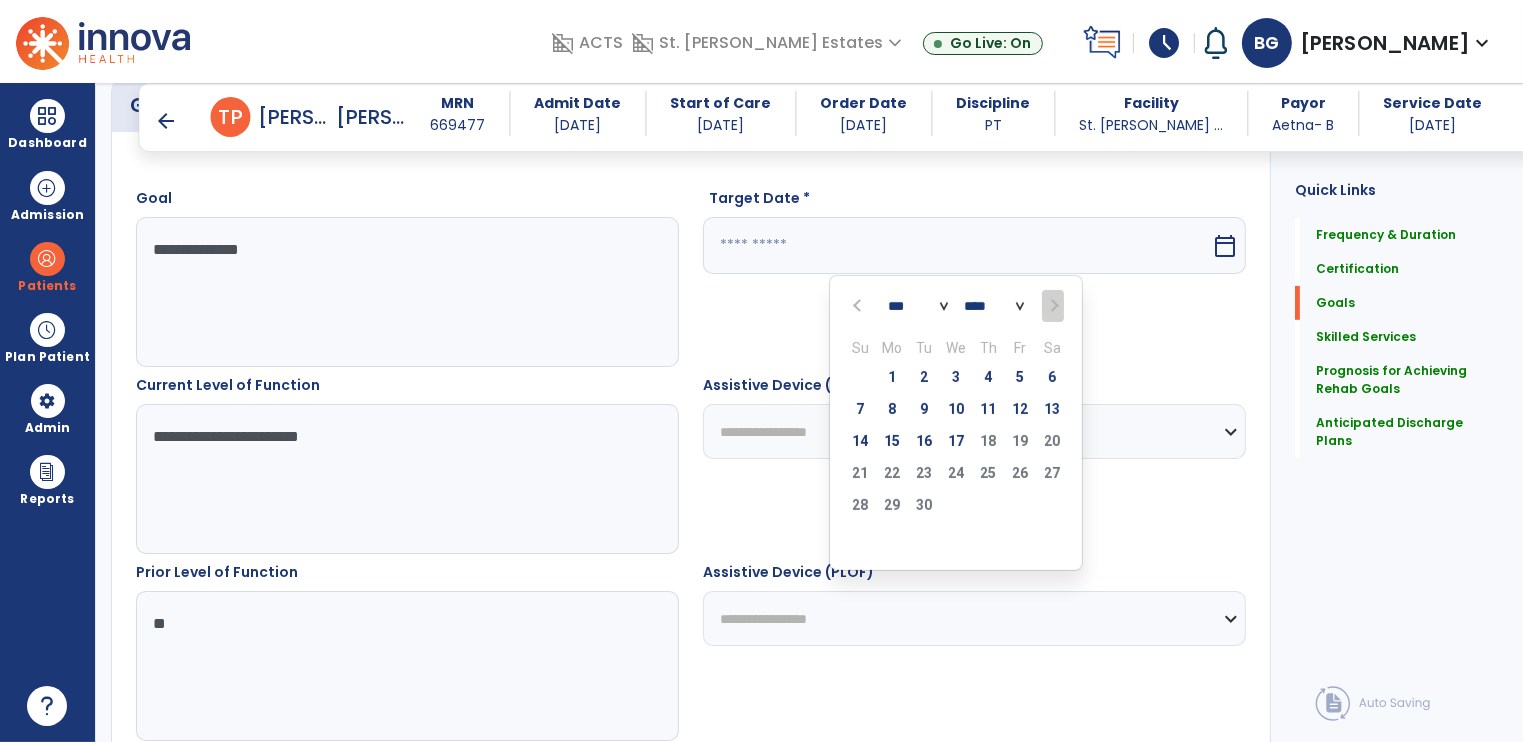select on "*" 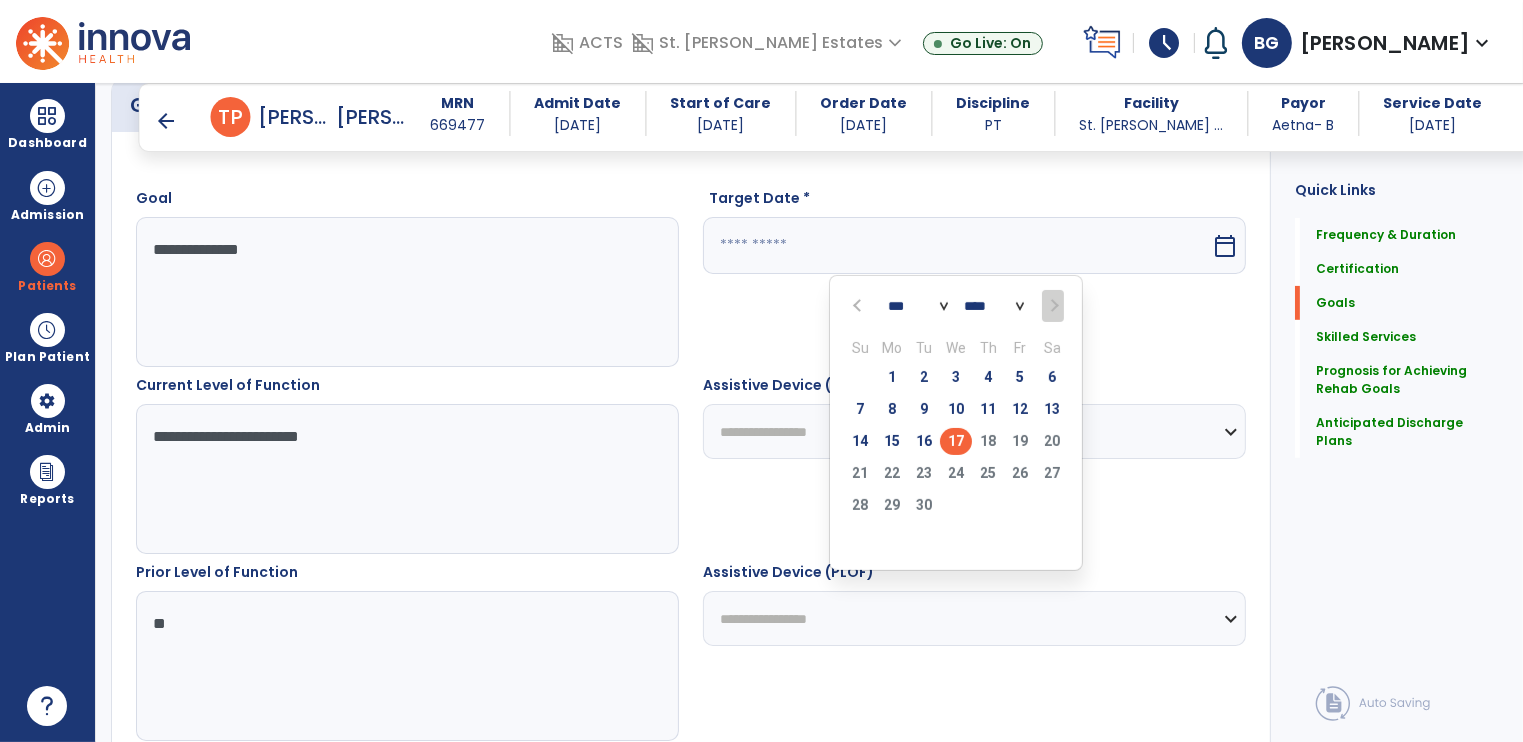 click on "17" at bounding box center [956, 441] 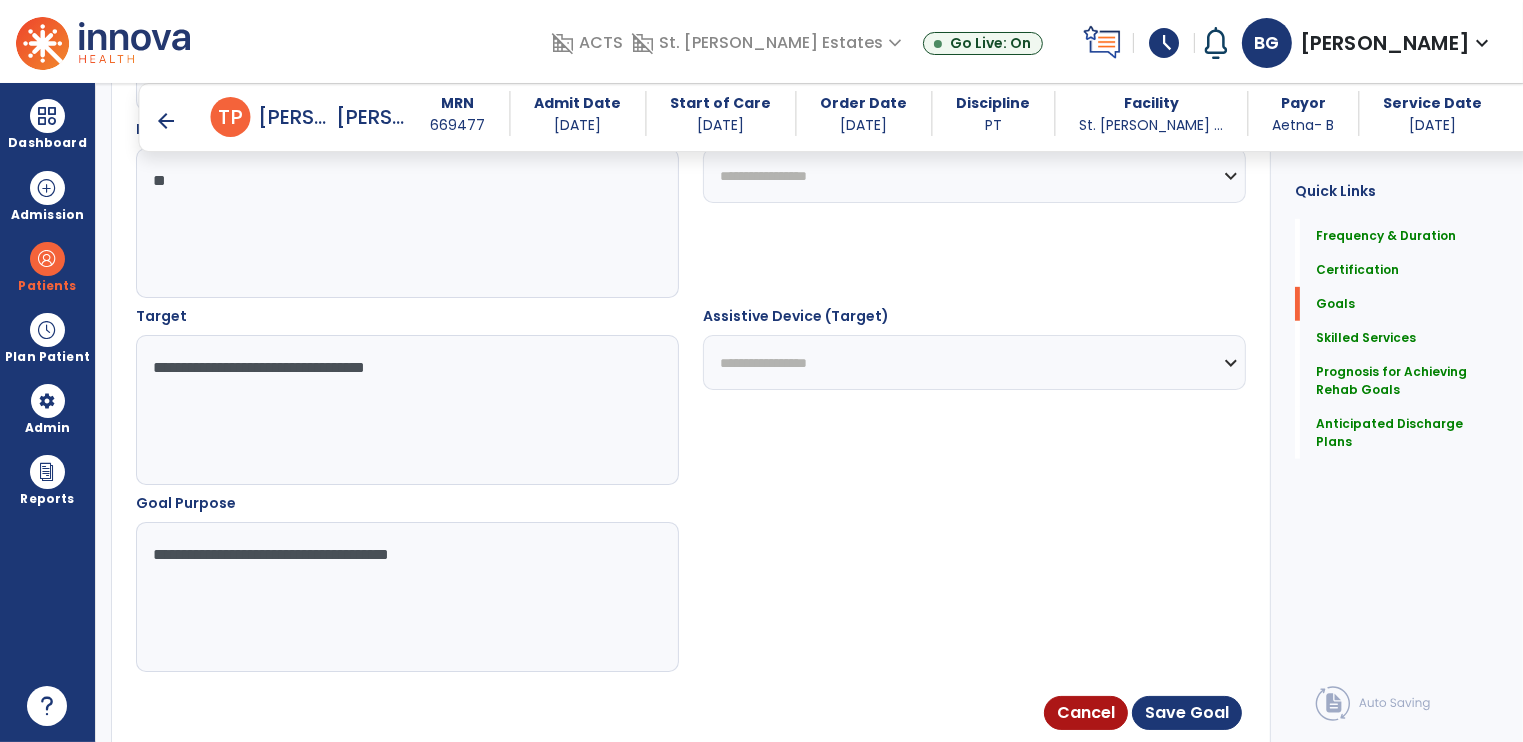 scroll, scrollTop: 482, scrollLeft: 0, axis: vertical 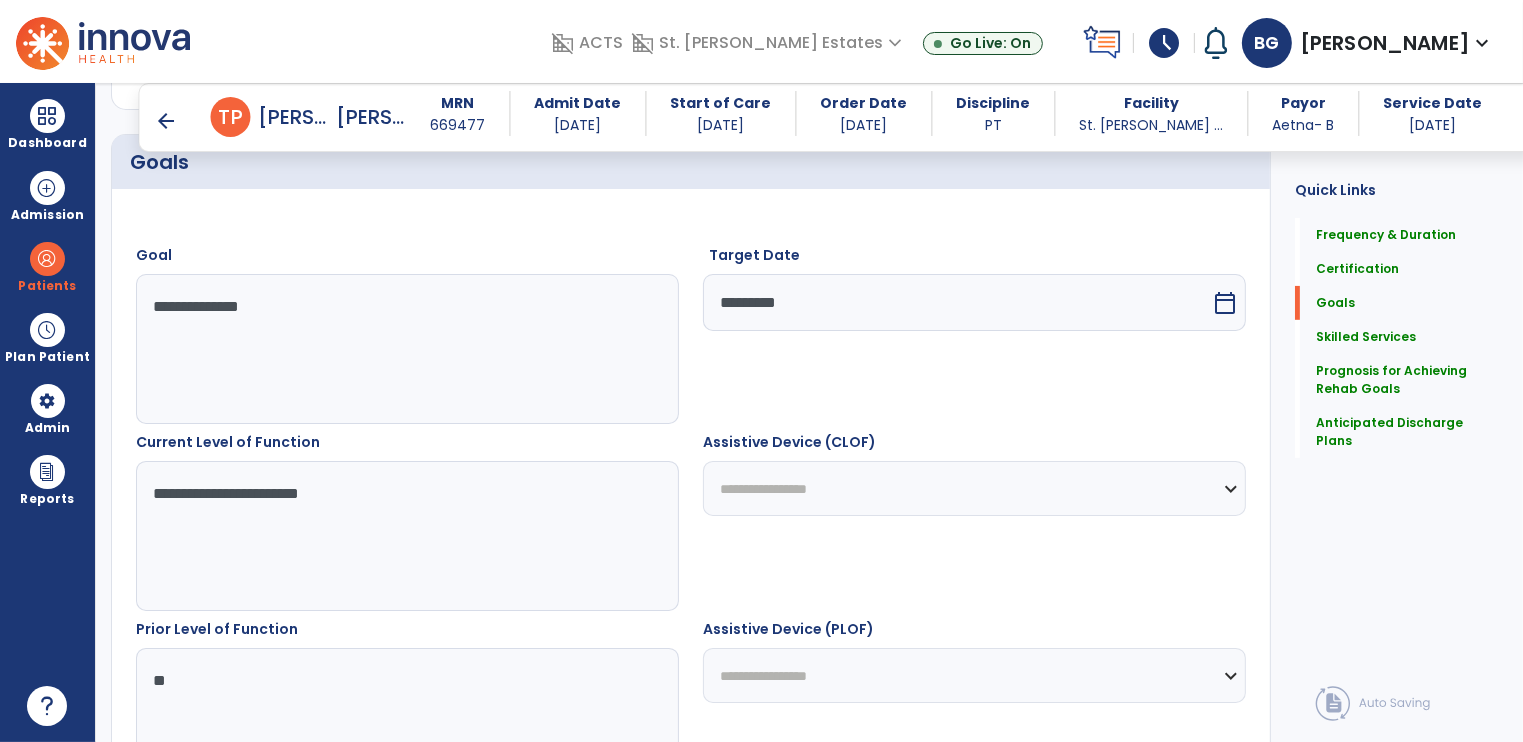 click on "**********" at bounding box center [974, 488] 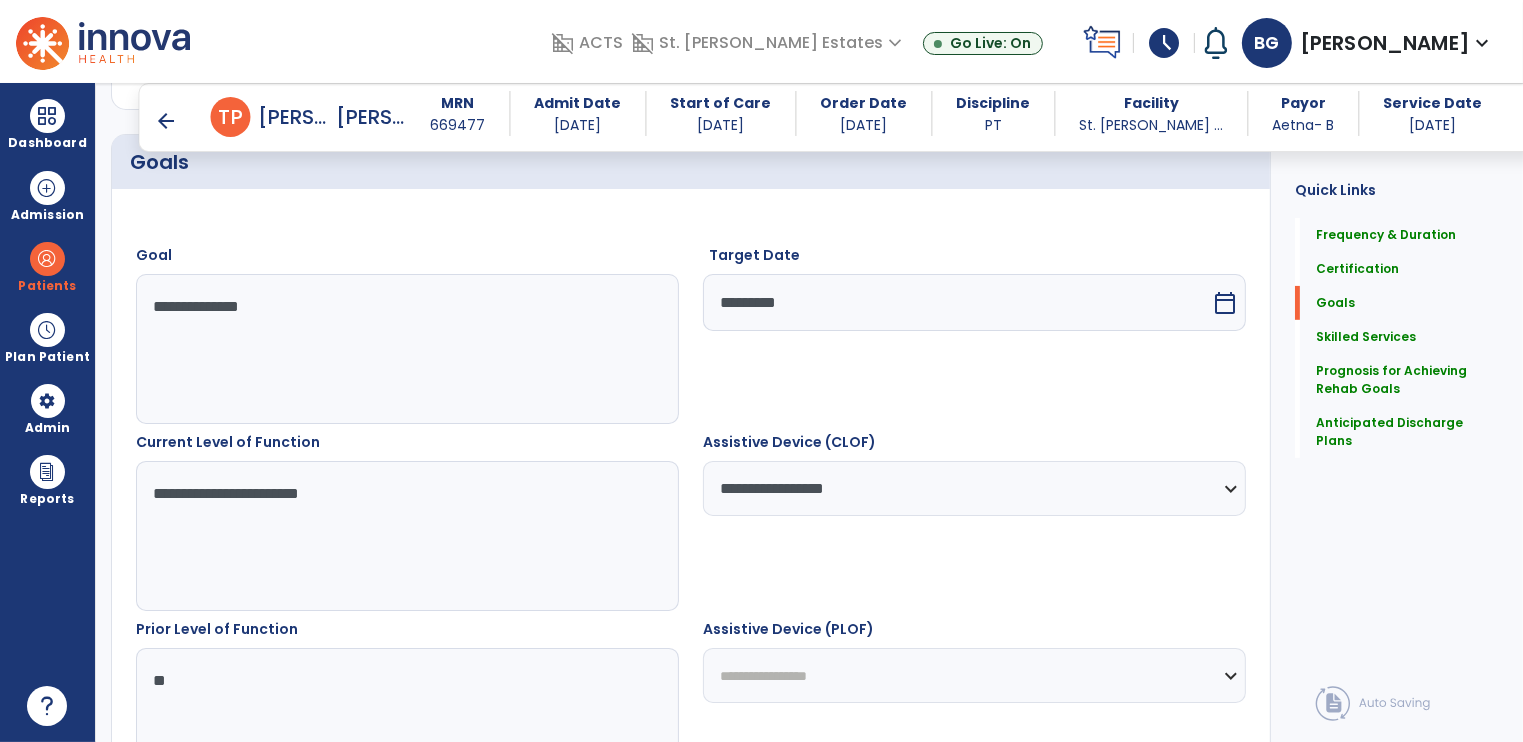 click on "**********" at bounding box center [974, 675] 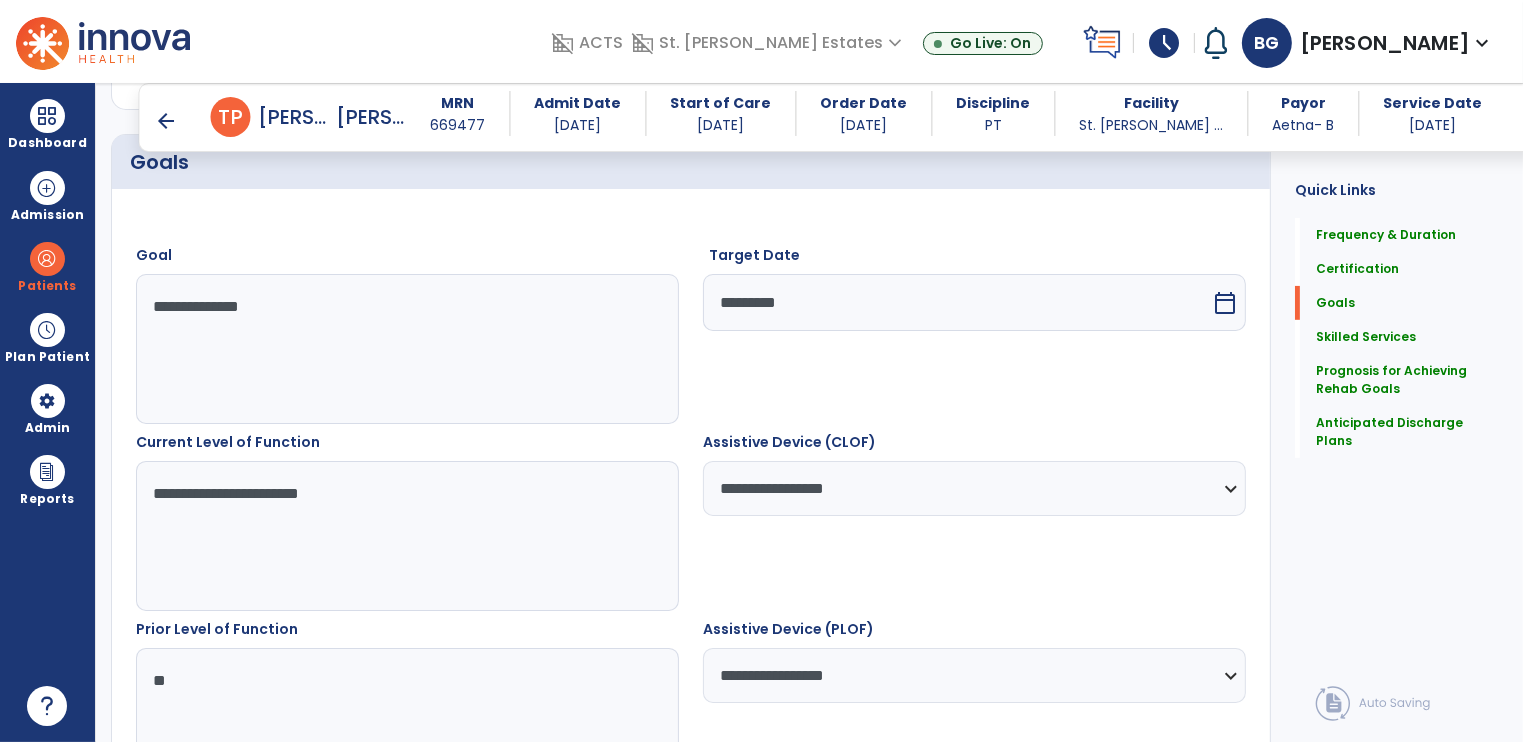 scroll, scrollTop: 982, scrollLeft: 0, axis: vertical 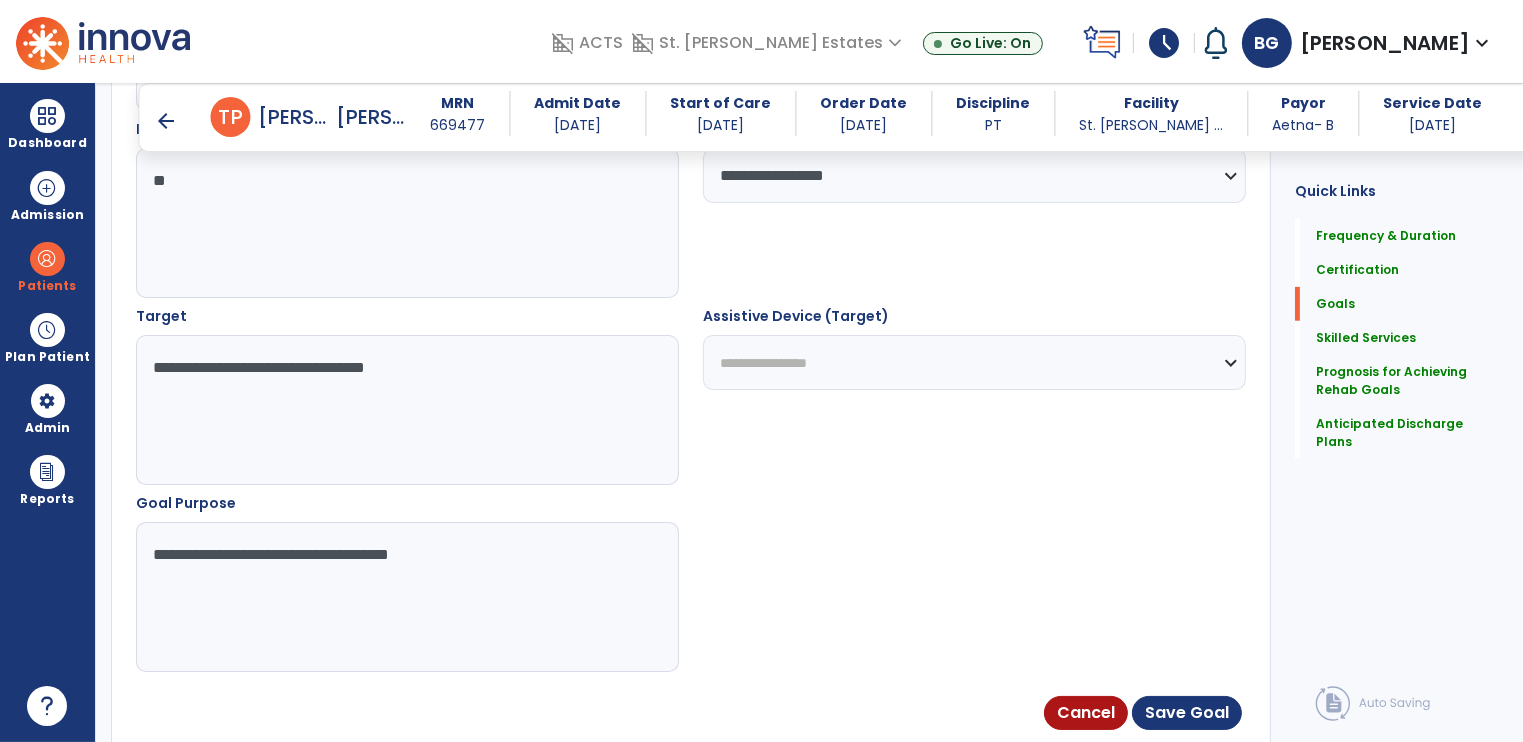click on "**********" at bounding box center [974, 362] 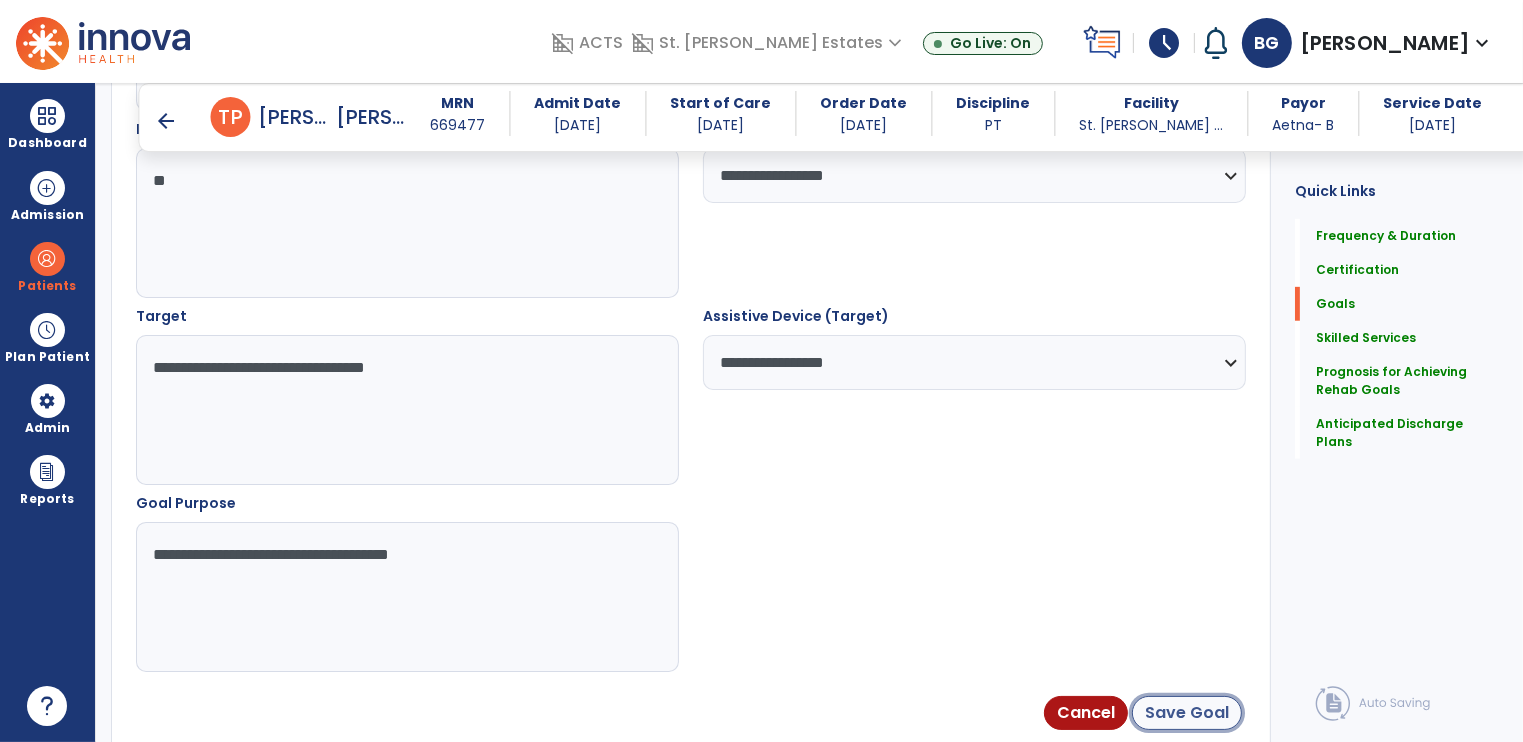 click on "Save Goal" at bounding box center [1187, 713] 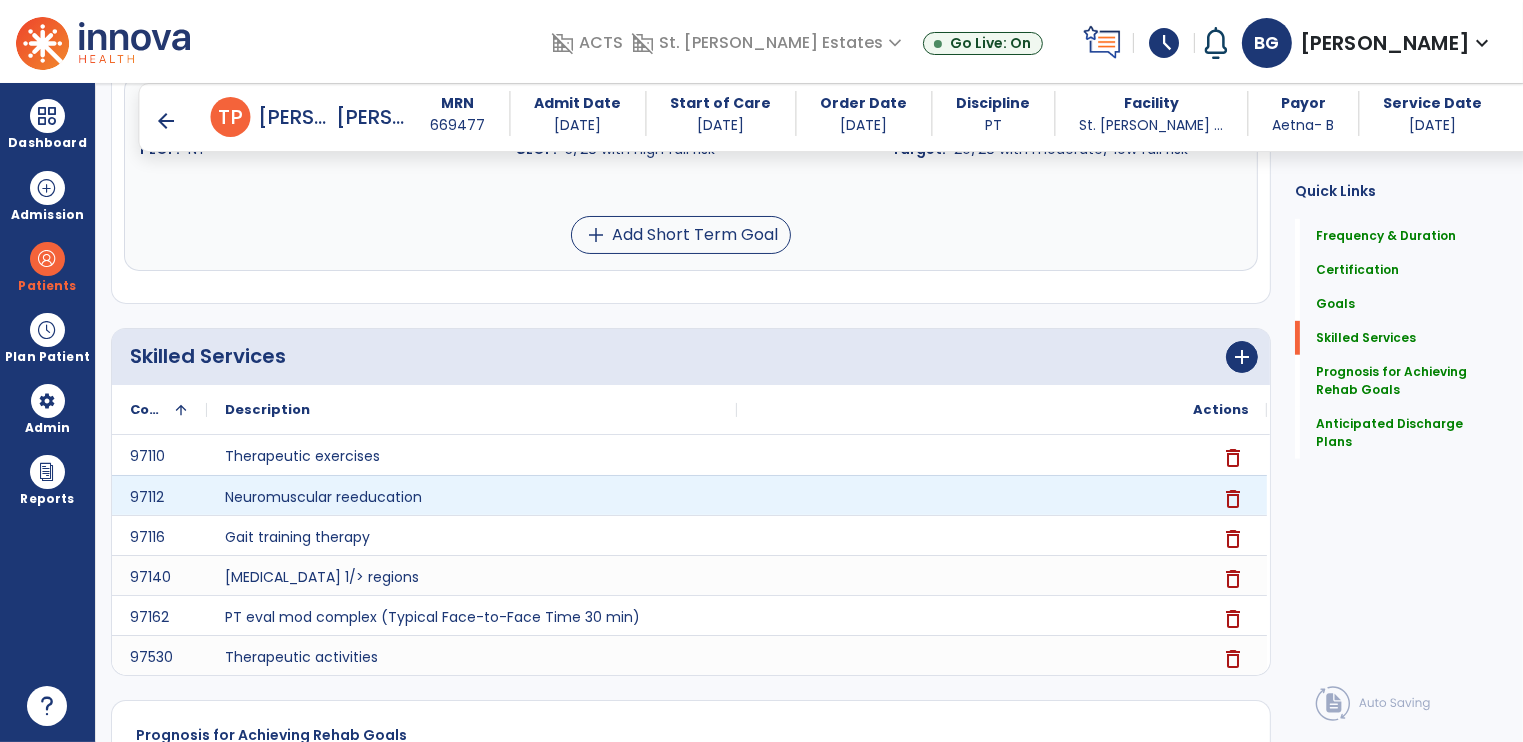 scroll, scrollTop: 484, scrollLeft: 0, axis: vertical 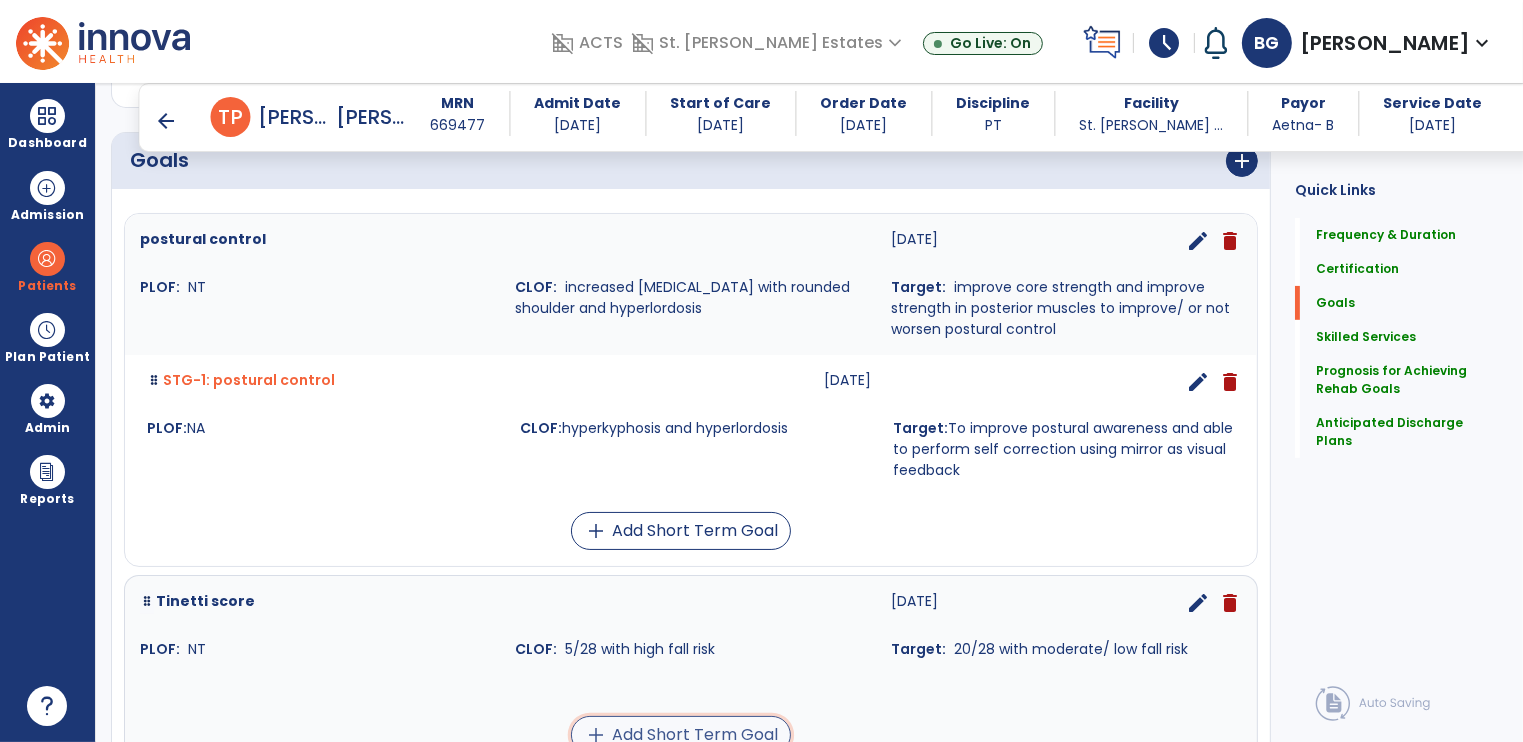 click on "add  Add Short Term Goal" at bounding box center [681, 735] 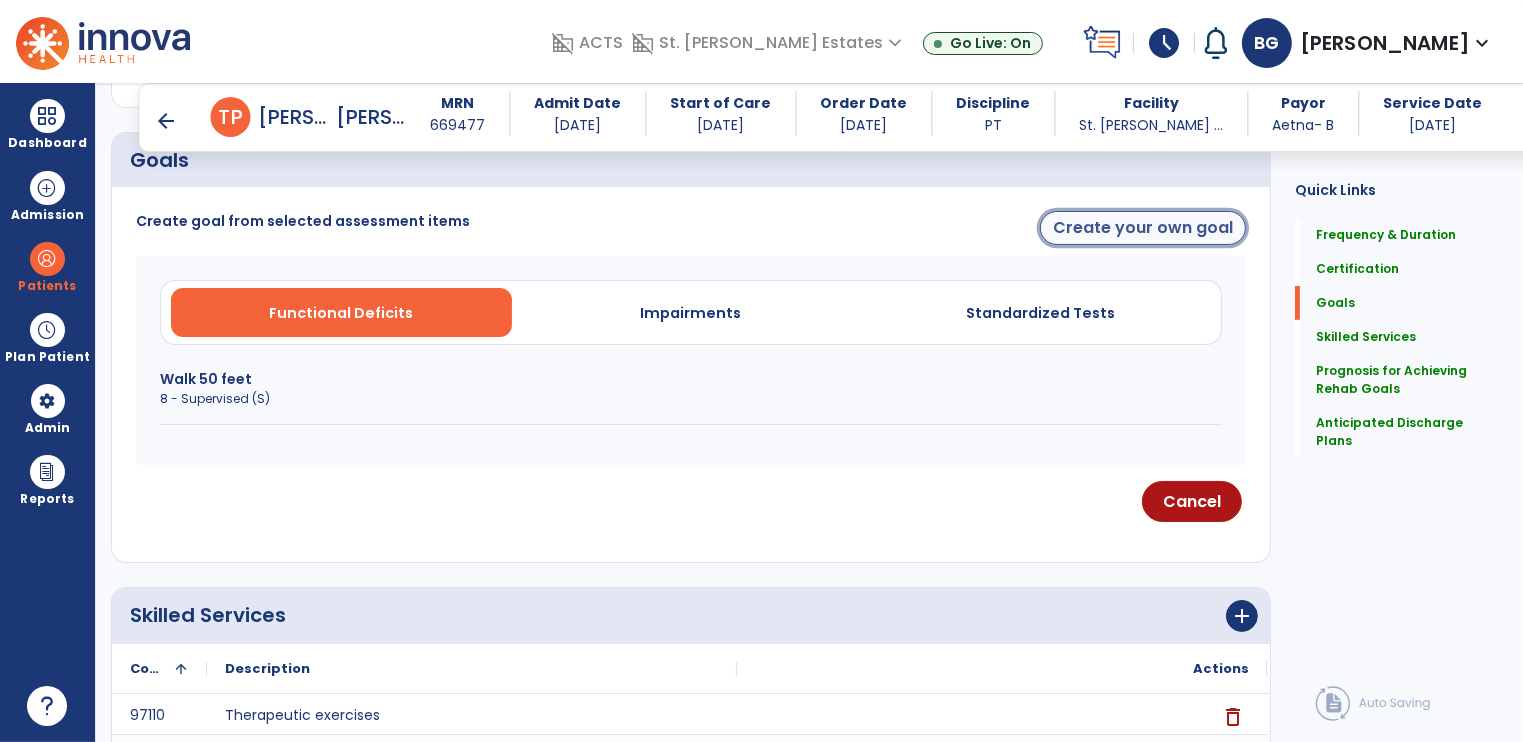 click on "Create your own goal" at bounding box center [1143, 228] 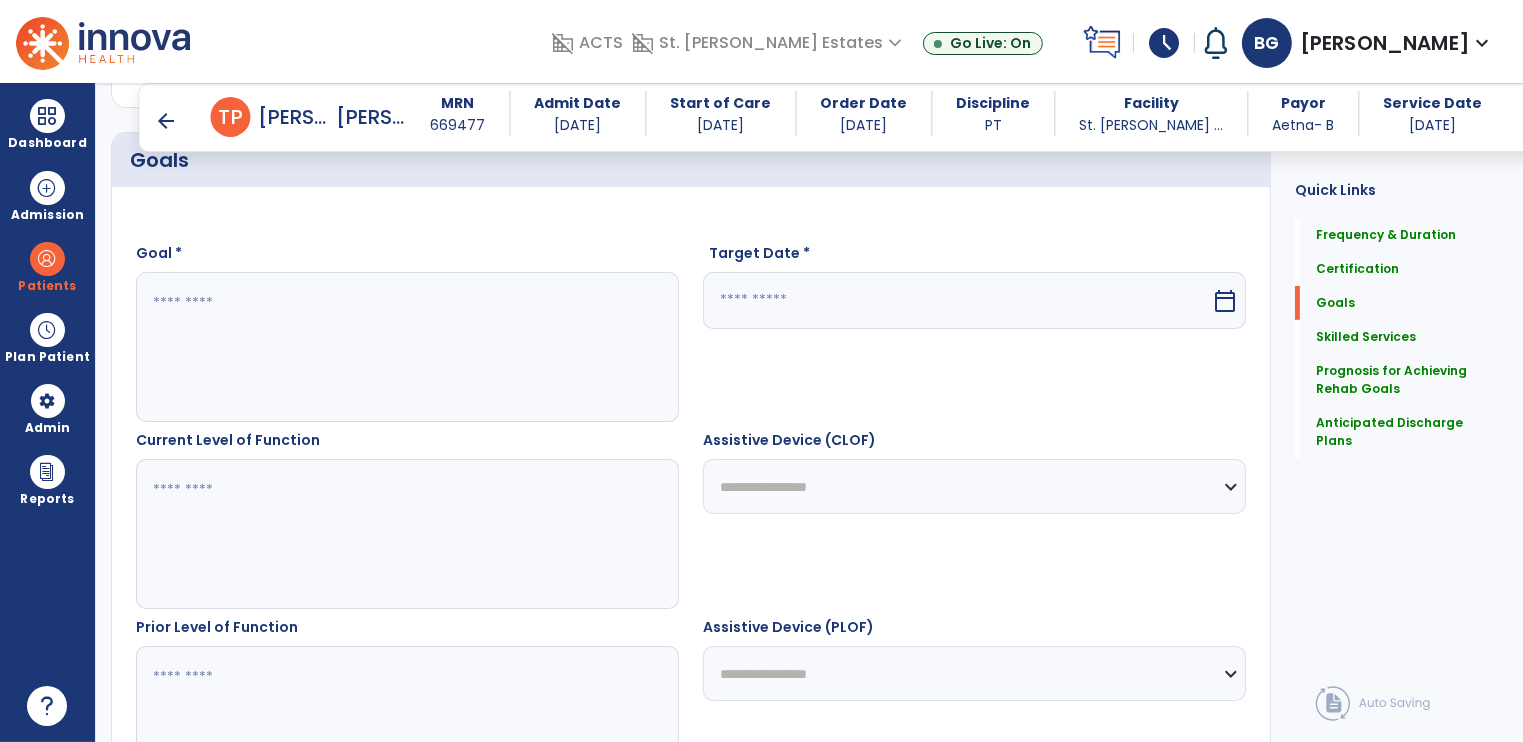 click at bounding box center (407, 347) 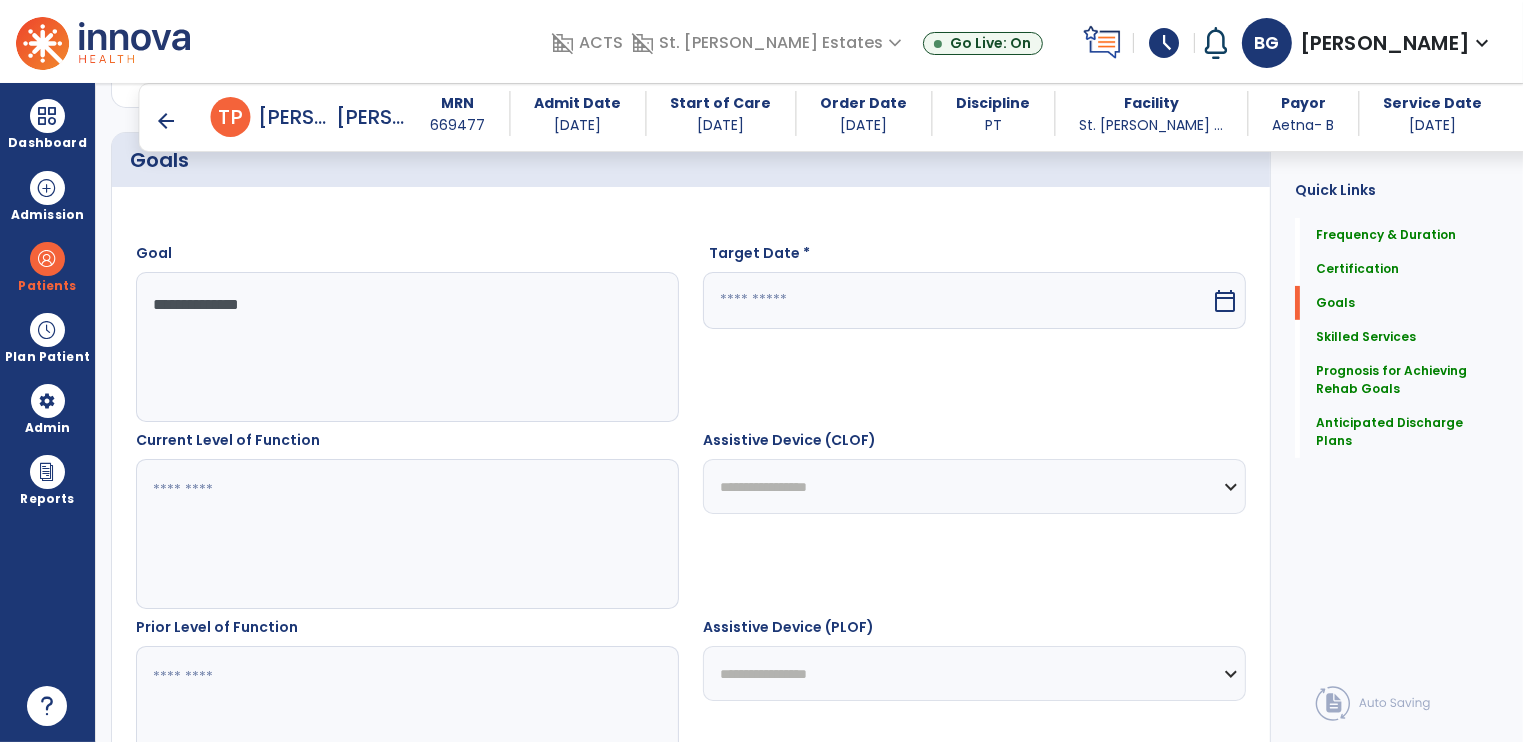 type on "**********" 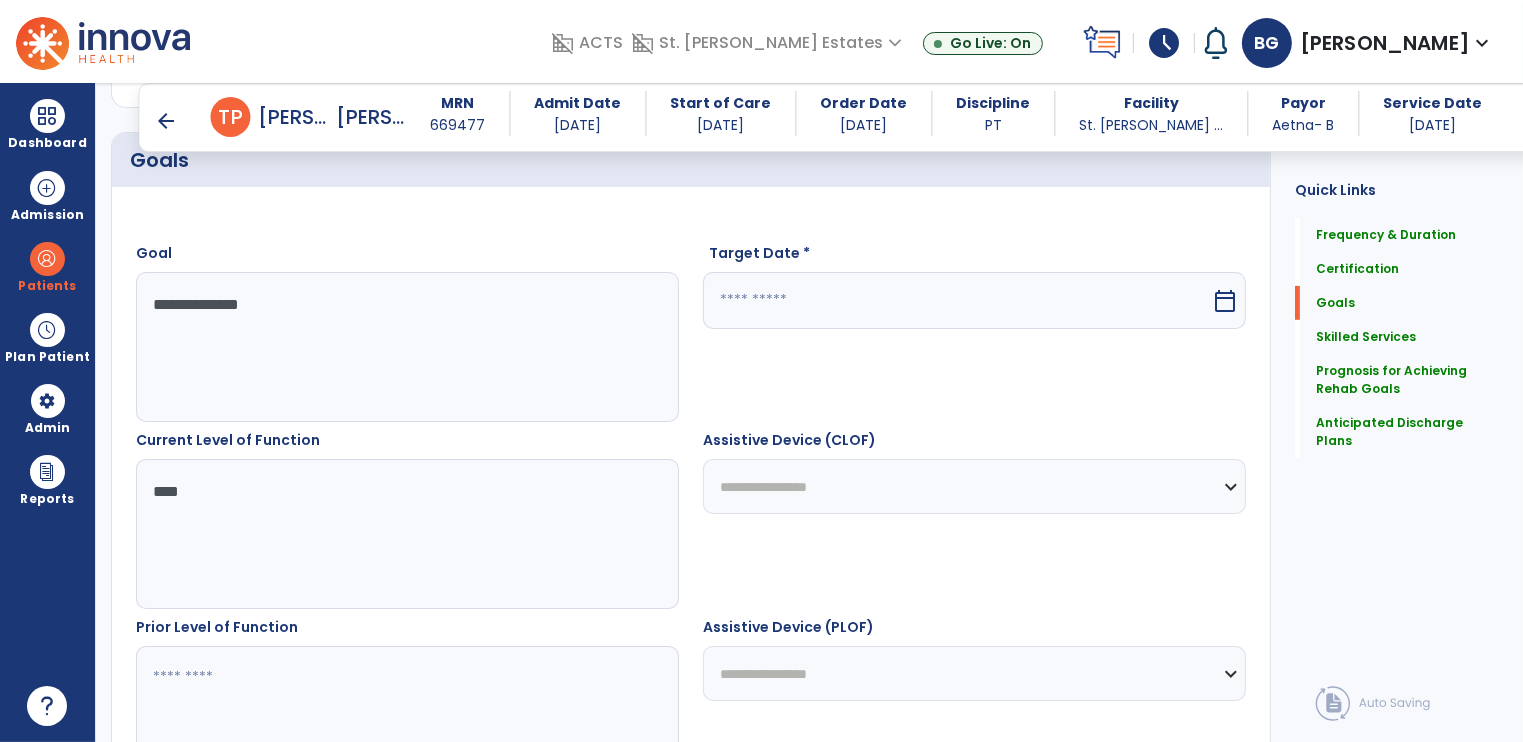 scroll, scrollTop: 984, scrollLeft: 0, axis: vertical 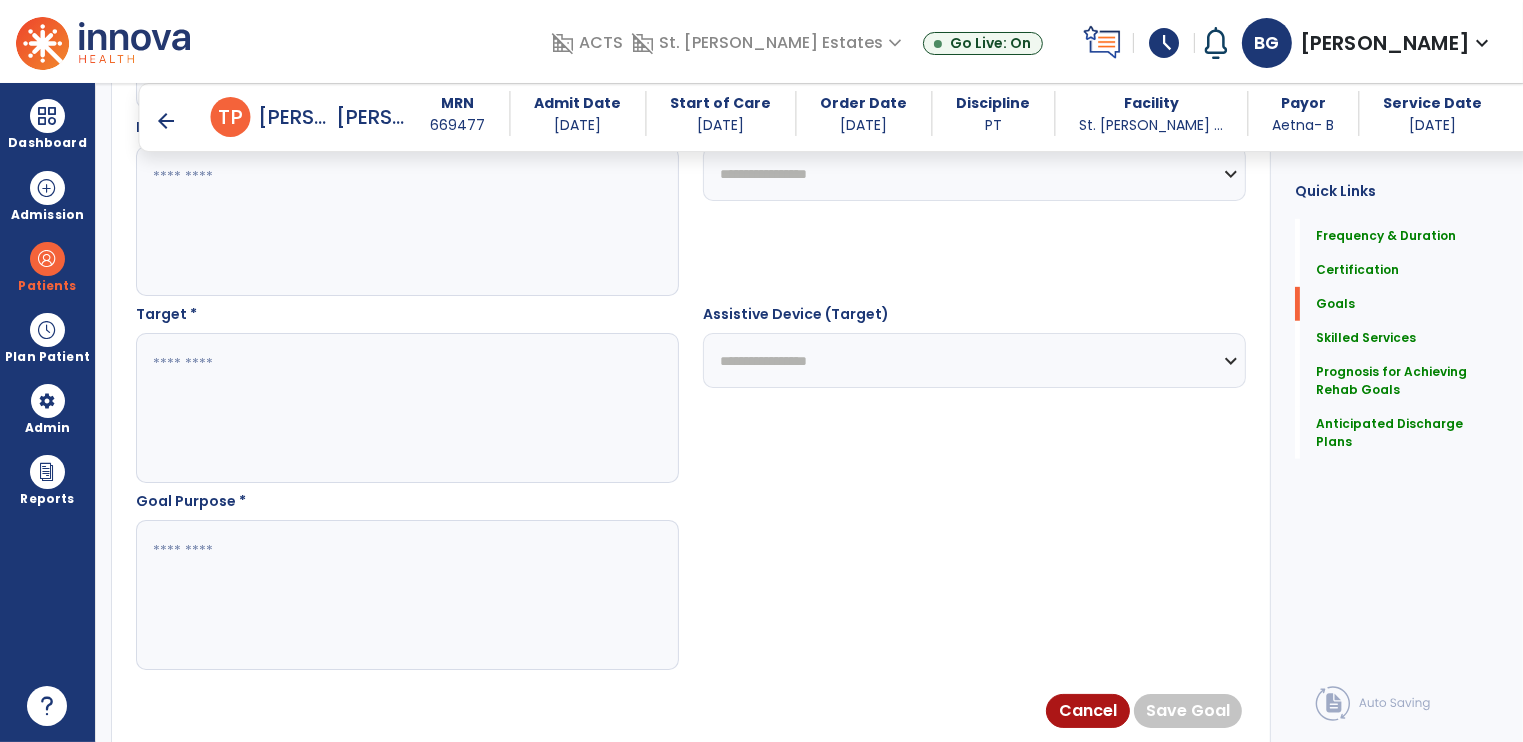 type on "****" 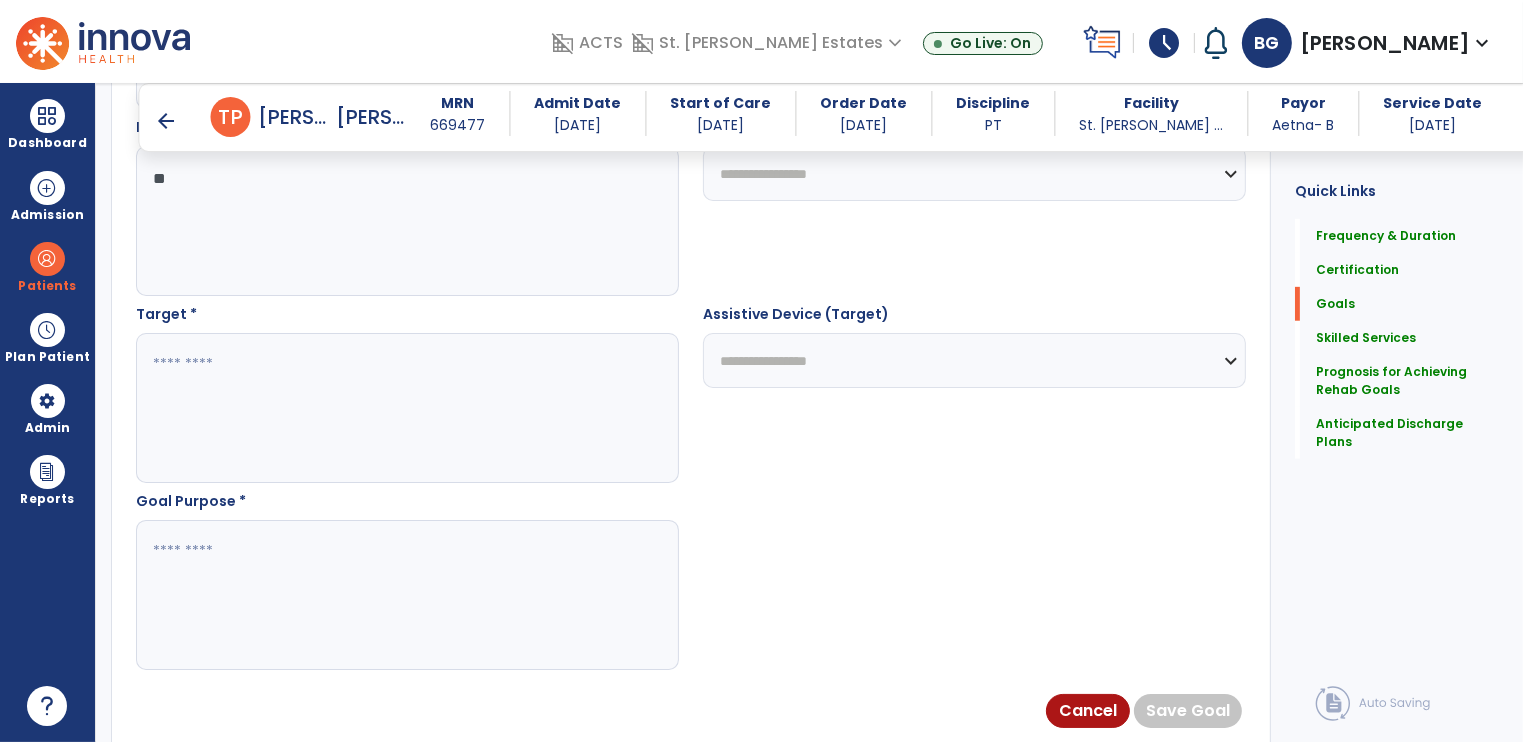type on "**" 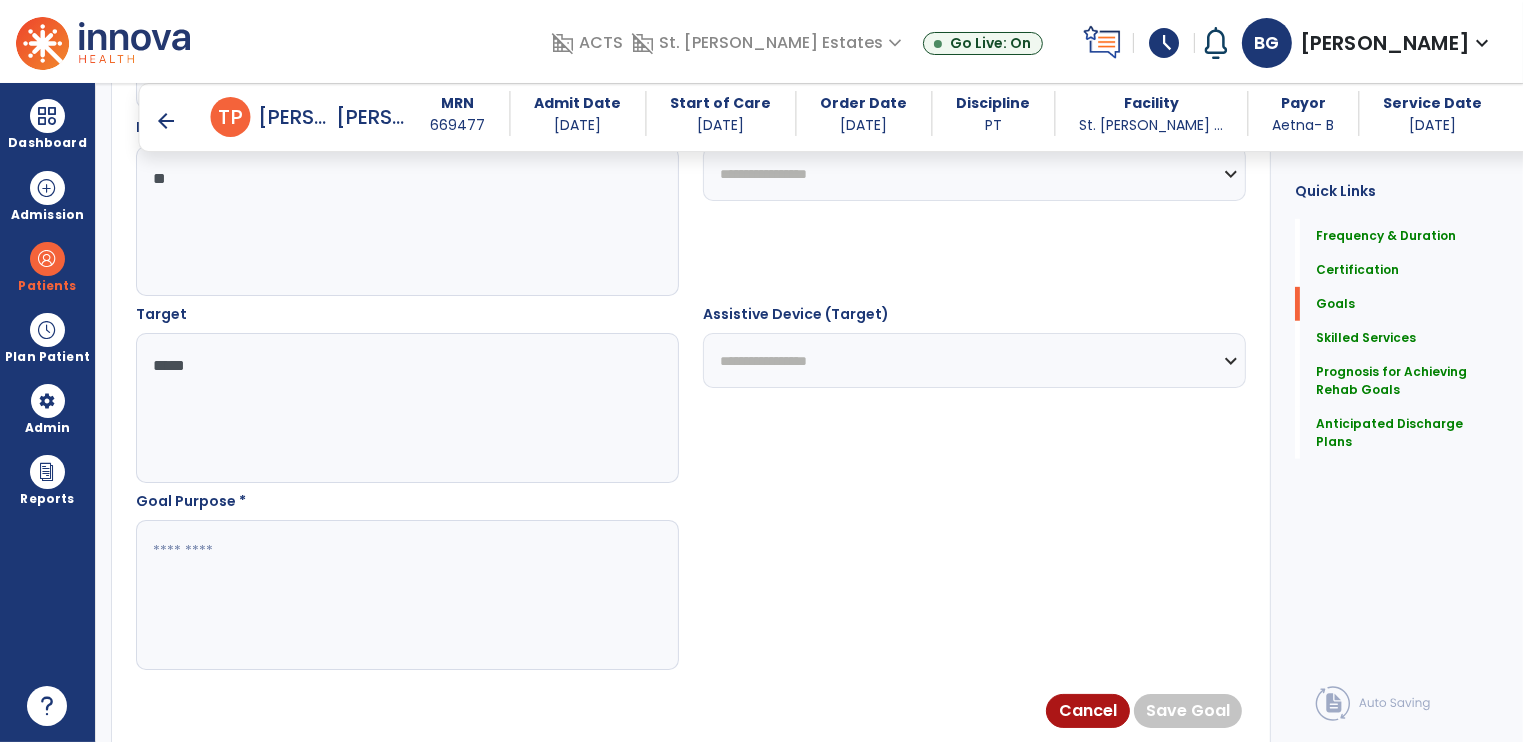 type on "*****" 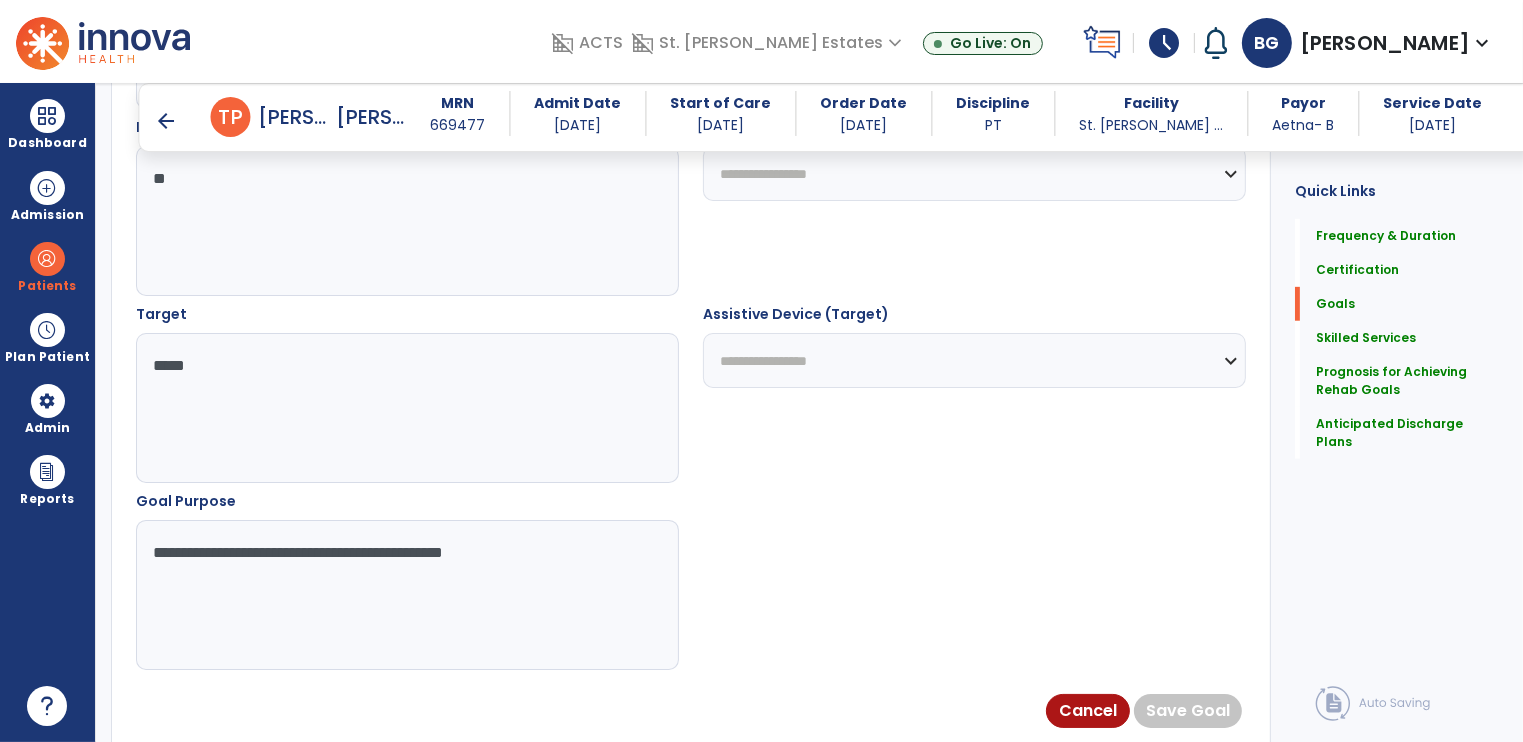 scroll, scrollTop: 484, scrollLeft: 0, axis: vertical 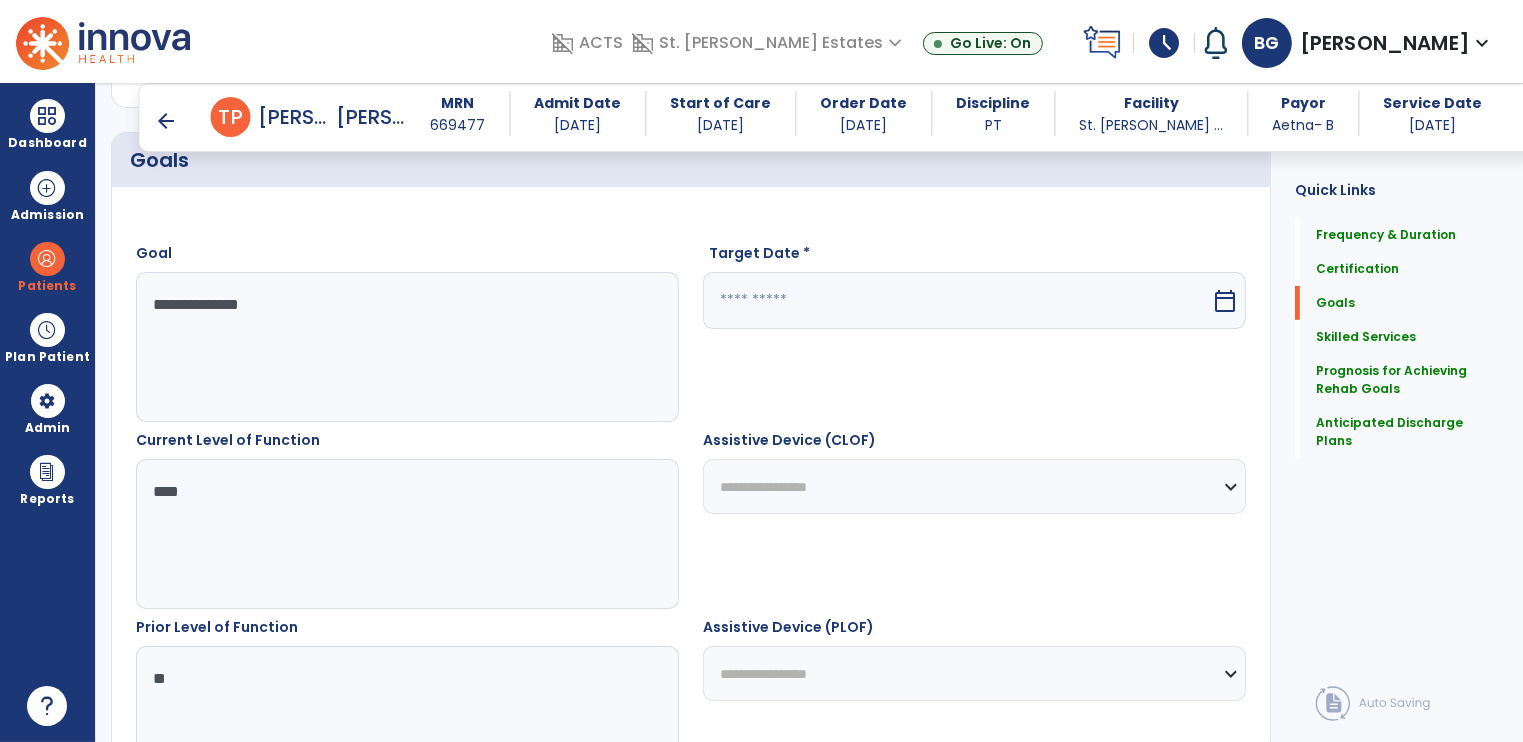 type on "**********" 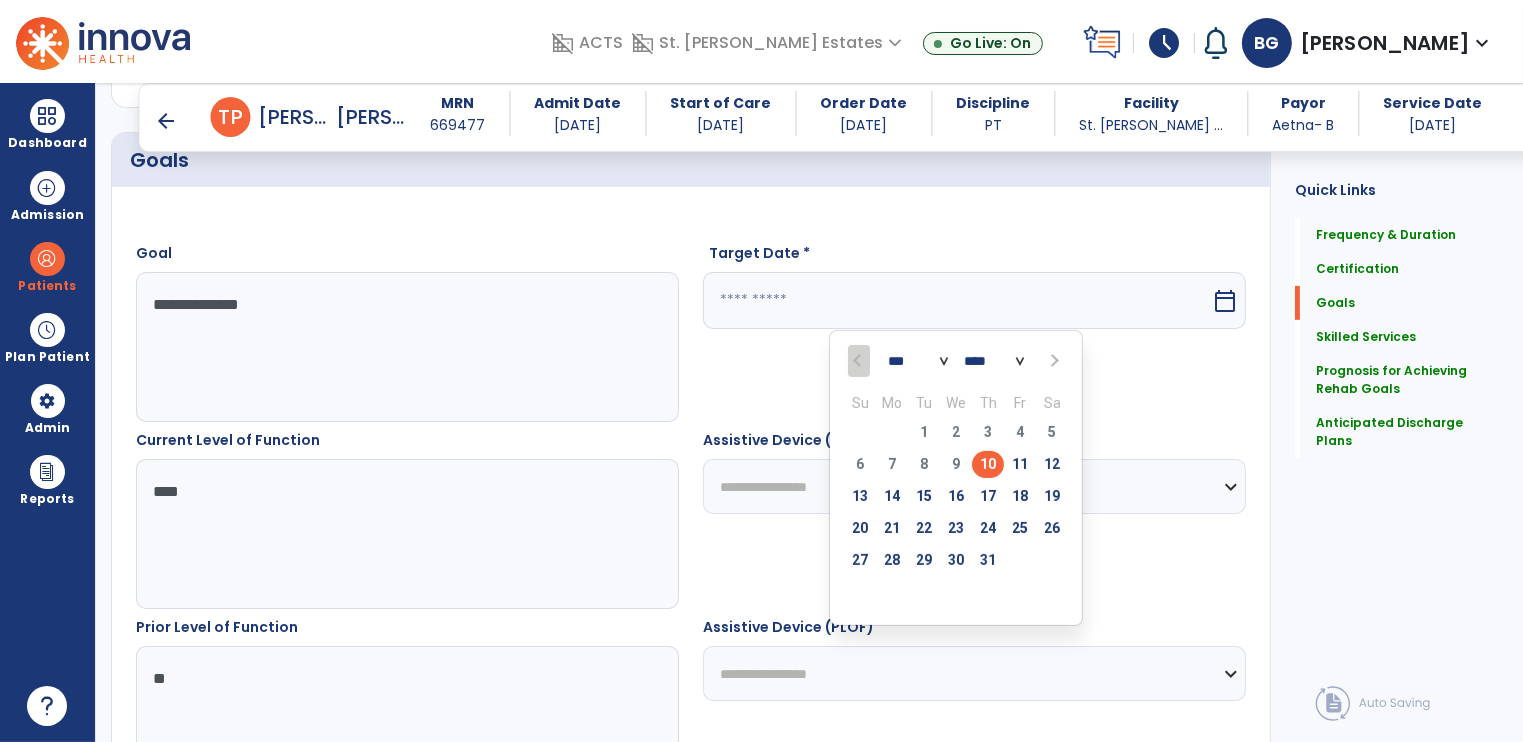 click at bounding box center (1053, 361) 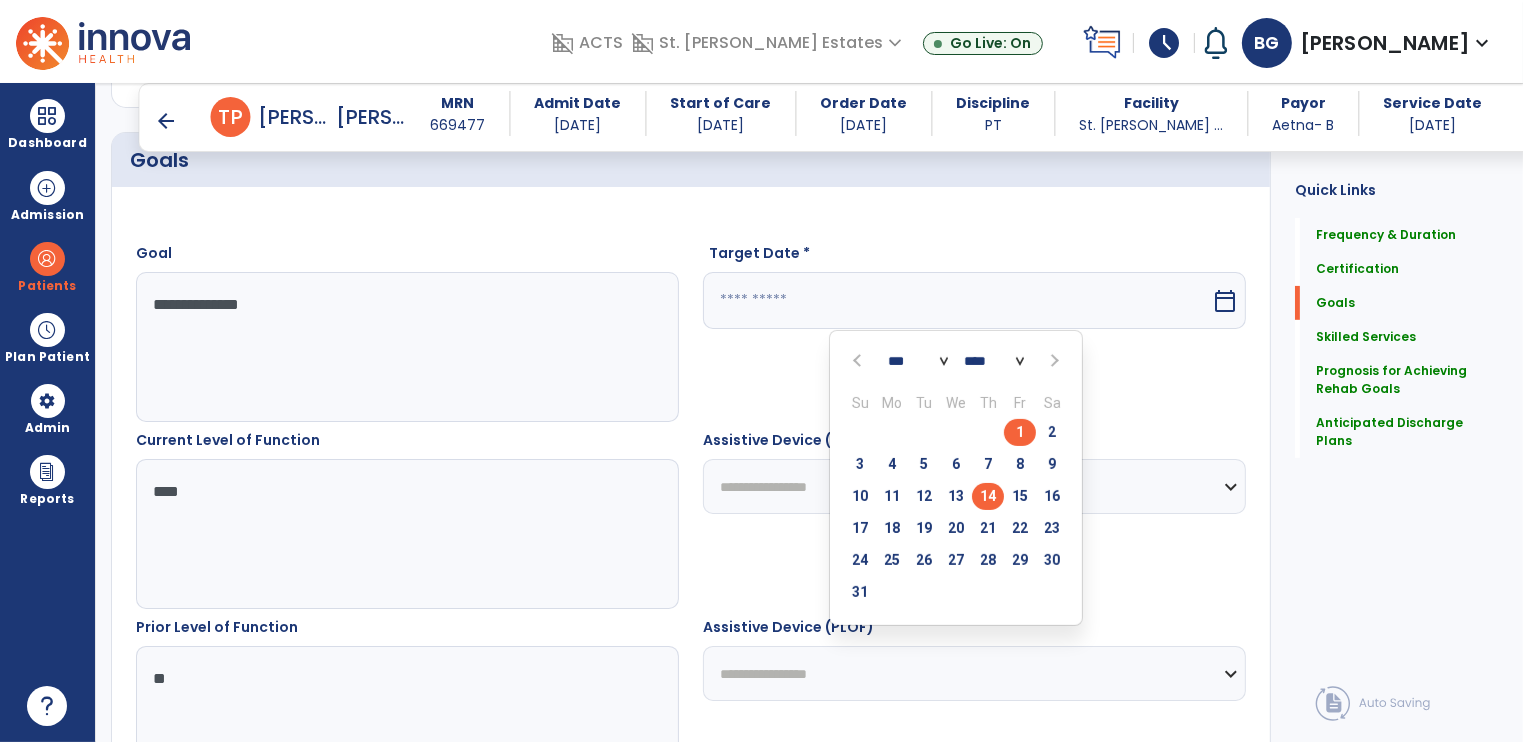 click on "14" at bounding box center [988, 496] 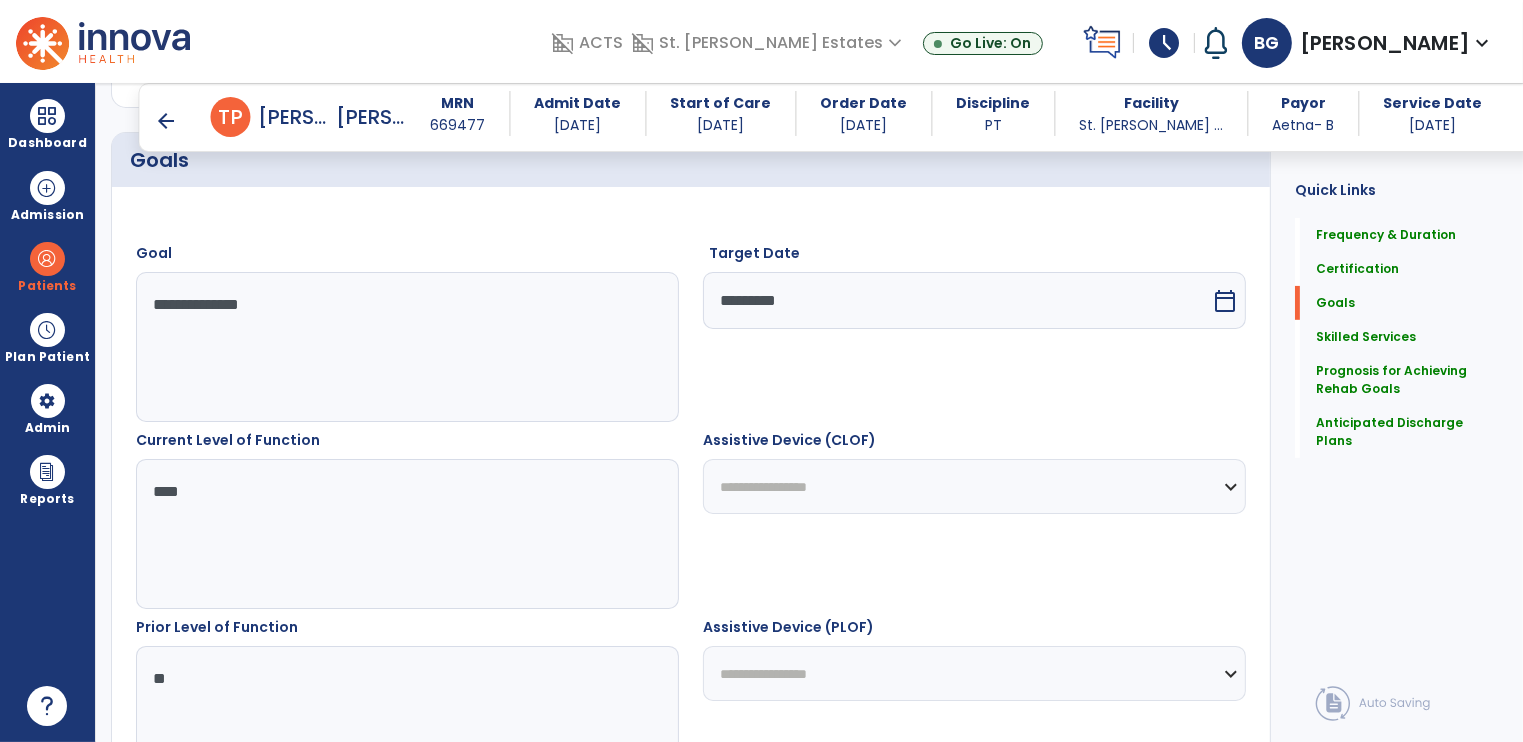 click on "**********" at bounding box center (974, 486) 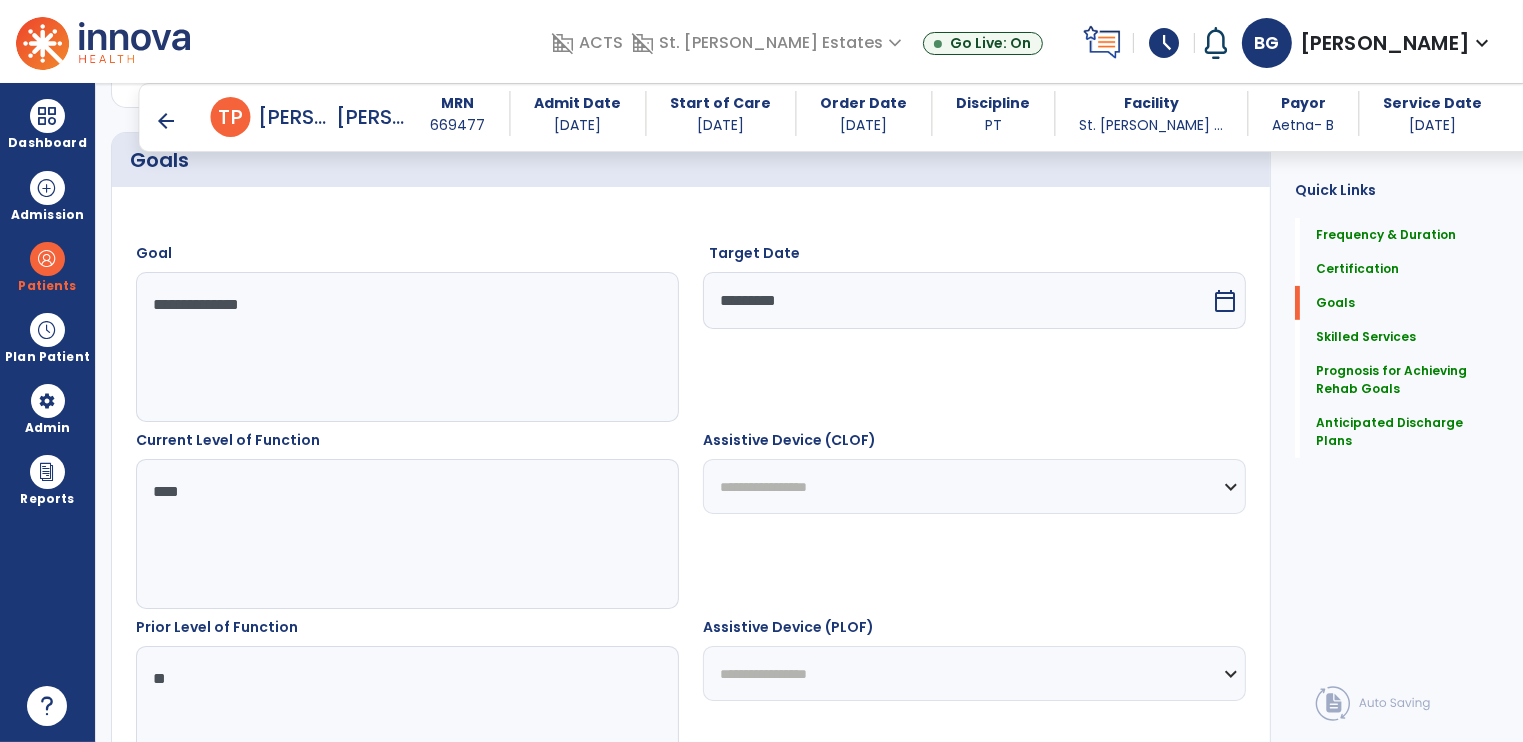 select on "**********" 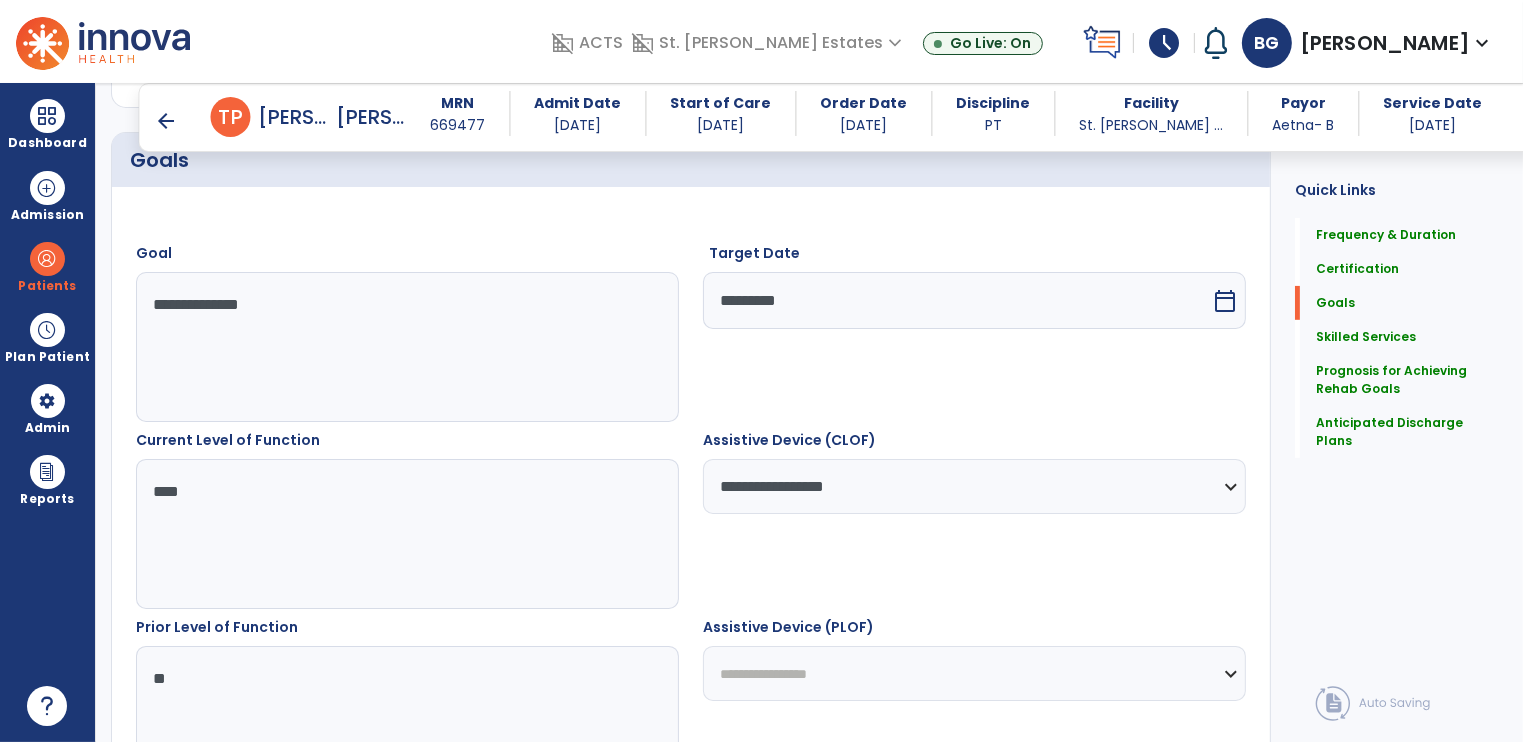 click on "**********" at bounding box center (974, 673) 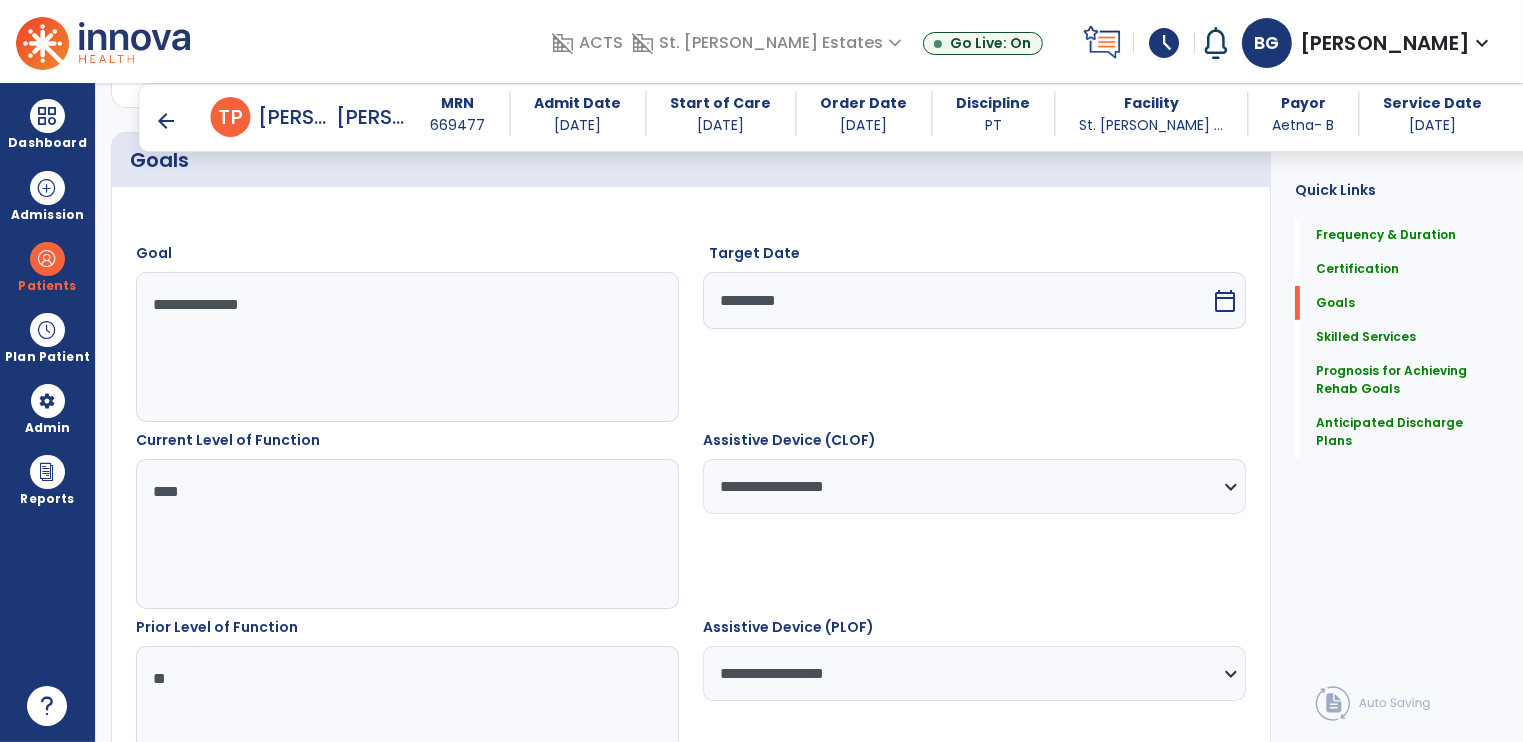 scroll, scrollTop: 984, scrollLeft: 0, axis: vertical 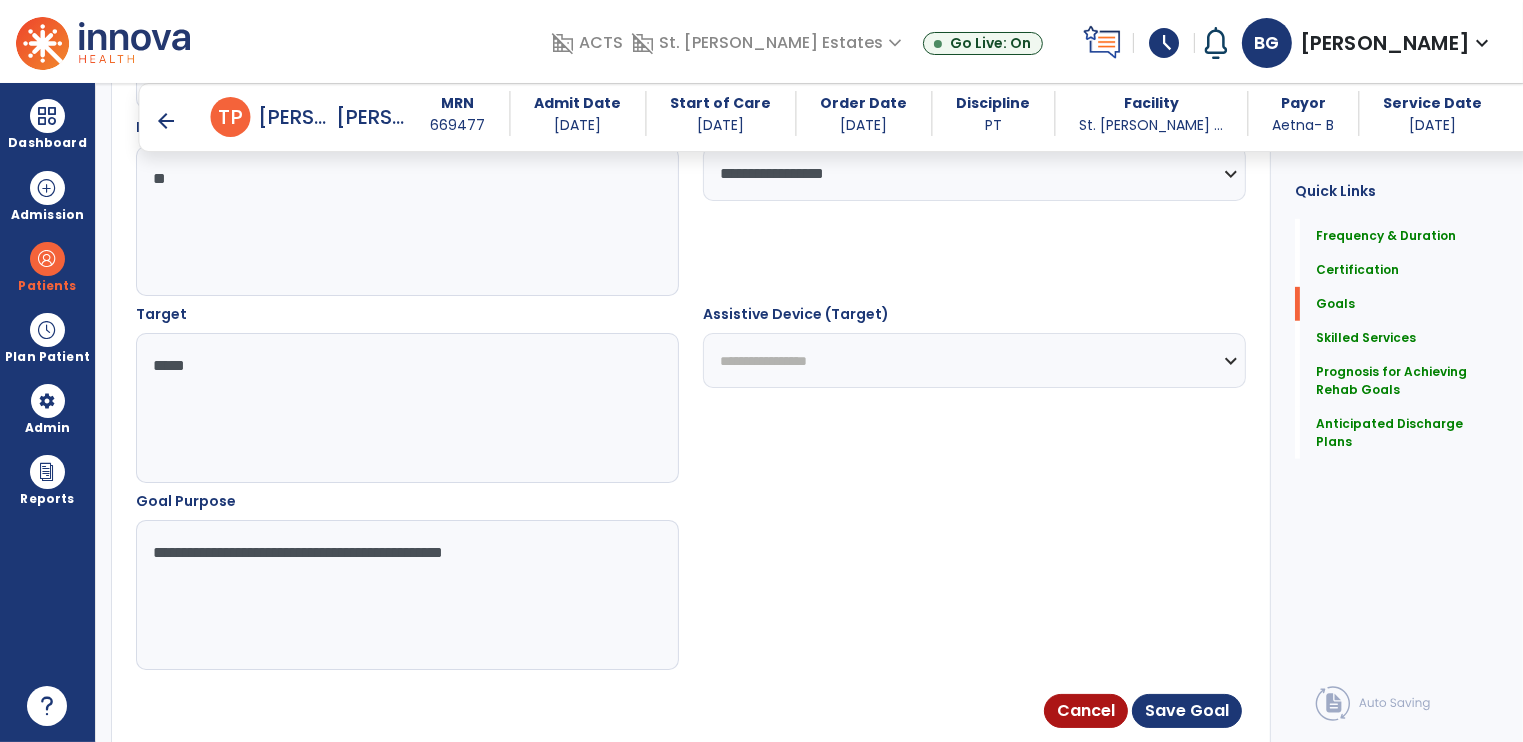 click on "**********" at bounding box center [974, 393] 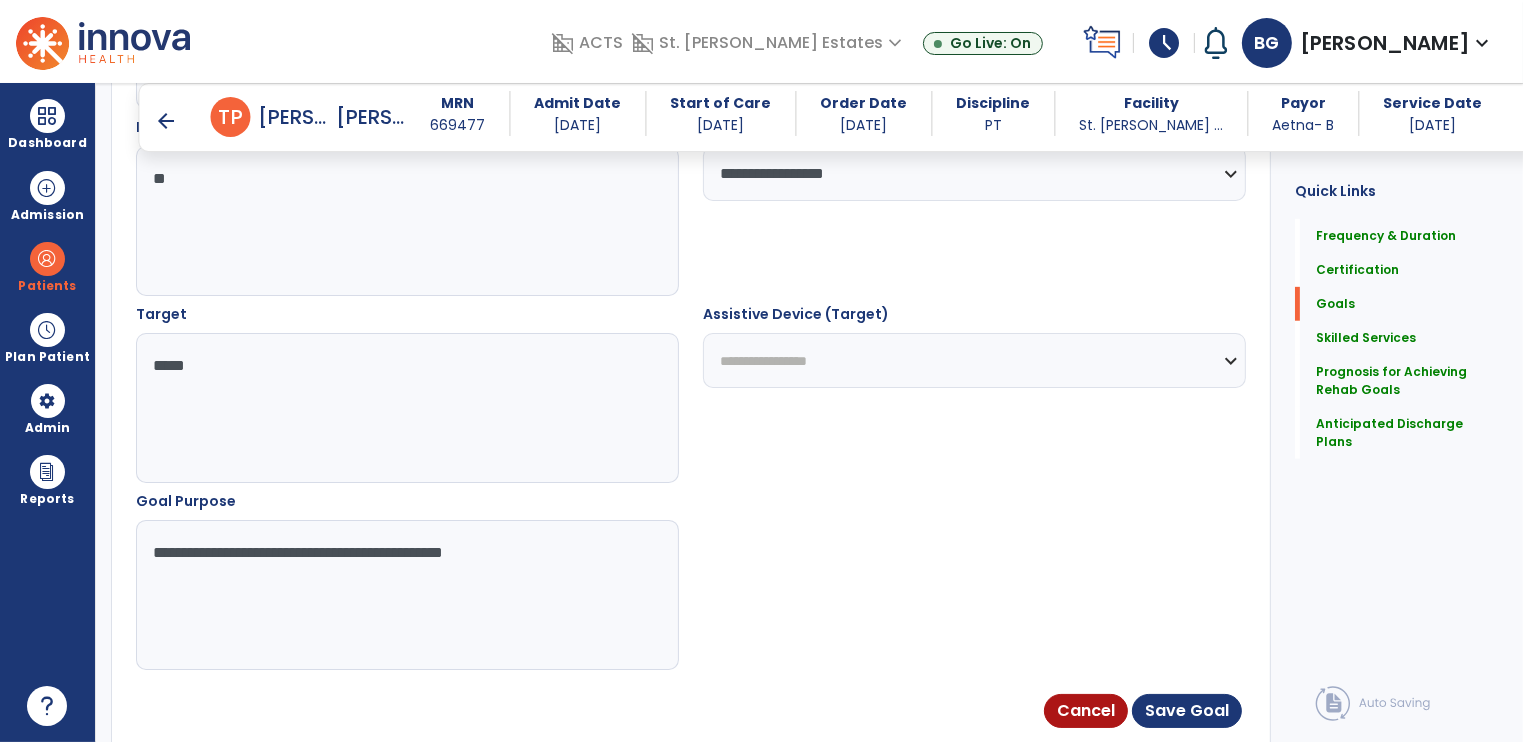 select on "**********" 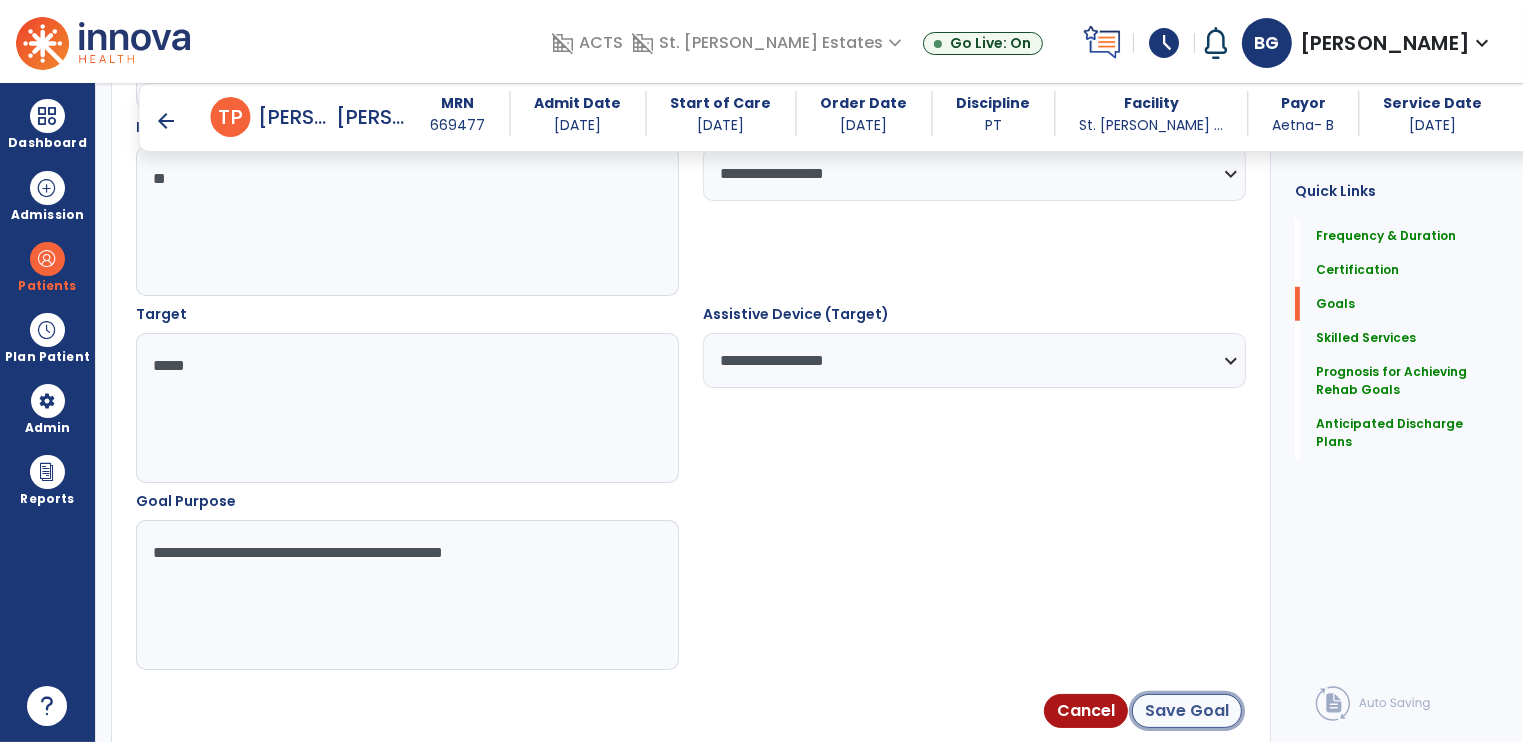 click on "Save Goal" at bounding box center (1187, 711) 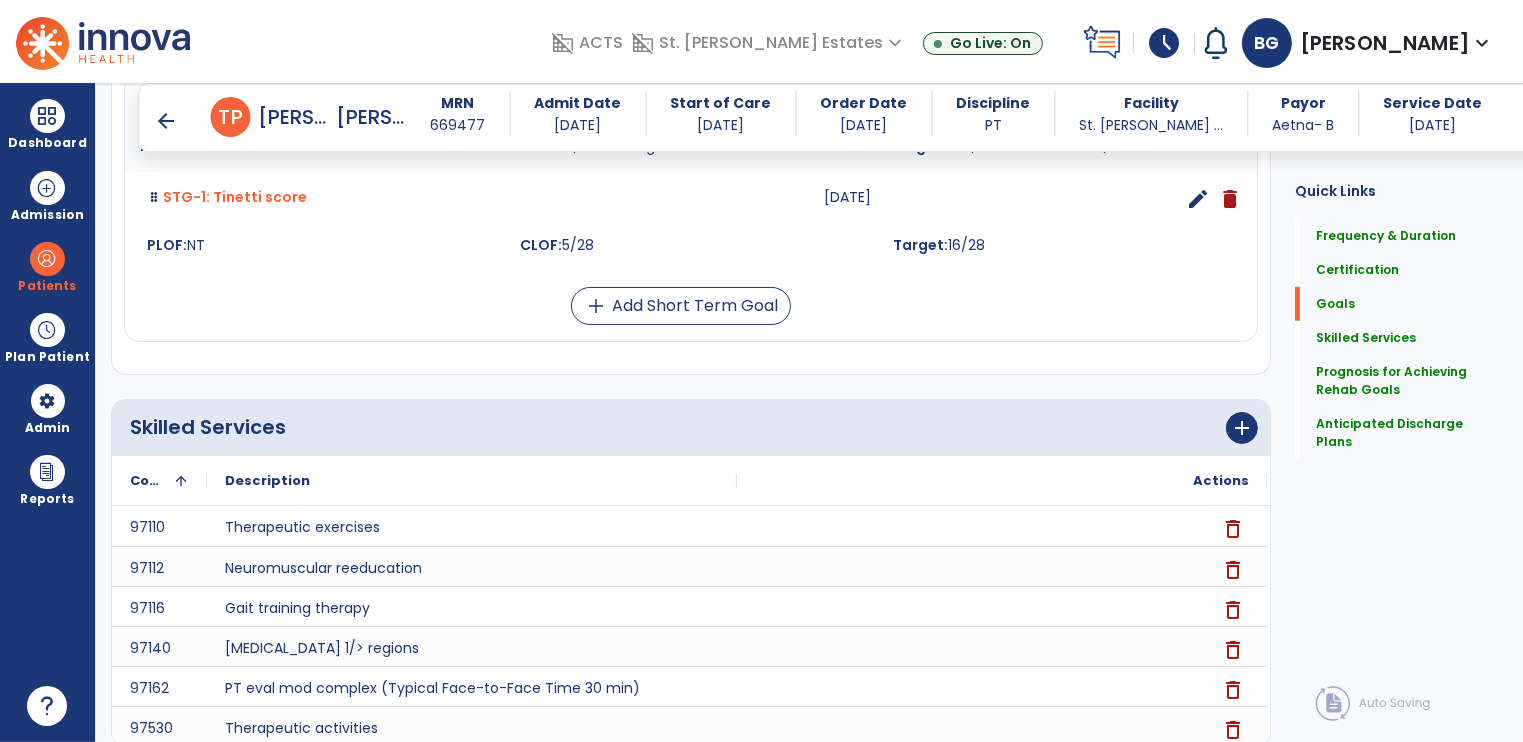 scroll, scrollTop: 487, scrollLeft: 0, axis: vertical 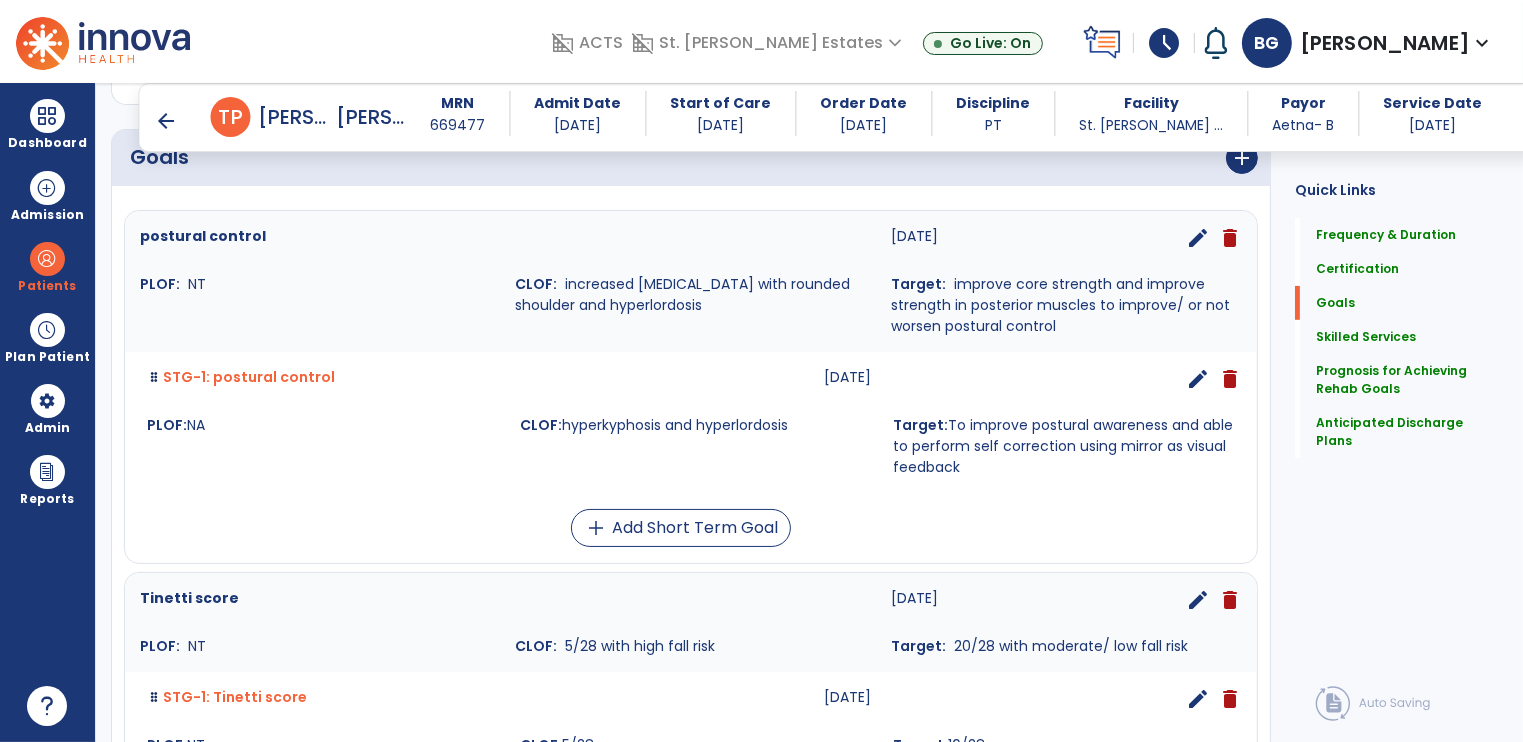click on "STG-1: postural control   [DATE]  edit delete PLOF:  NA  CLOF:  hyperkyphosis and hyperlordosis  Target:  To improve postural awareness and able to perform self correction using mirror as visual feedback" at bounding box center (691, 422) 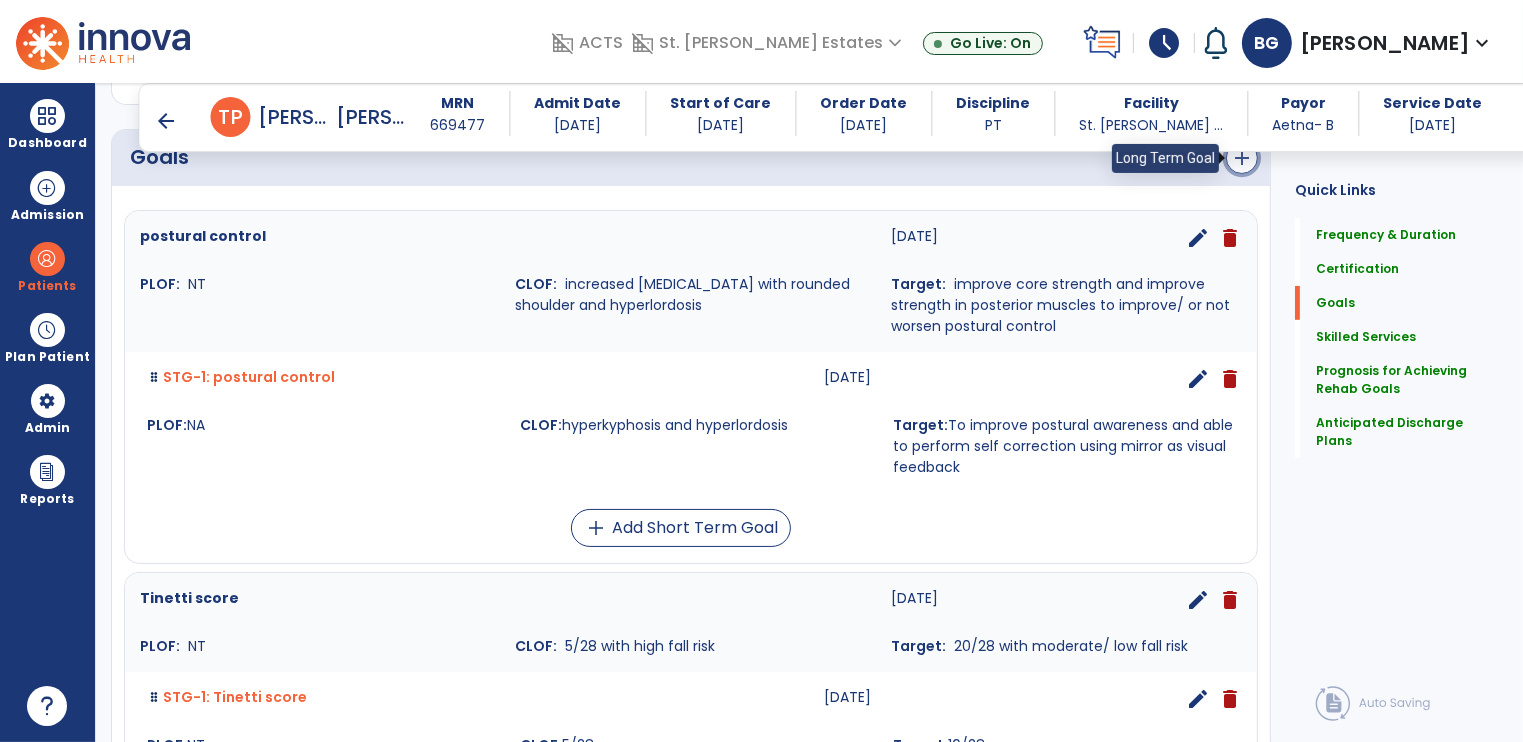 click on "add" at bounding box center (1242, 158) 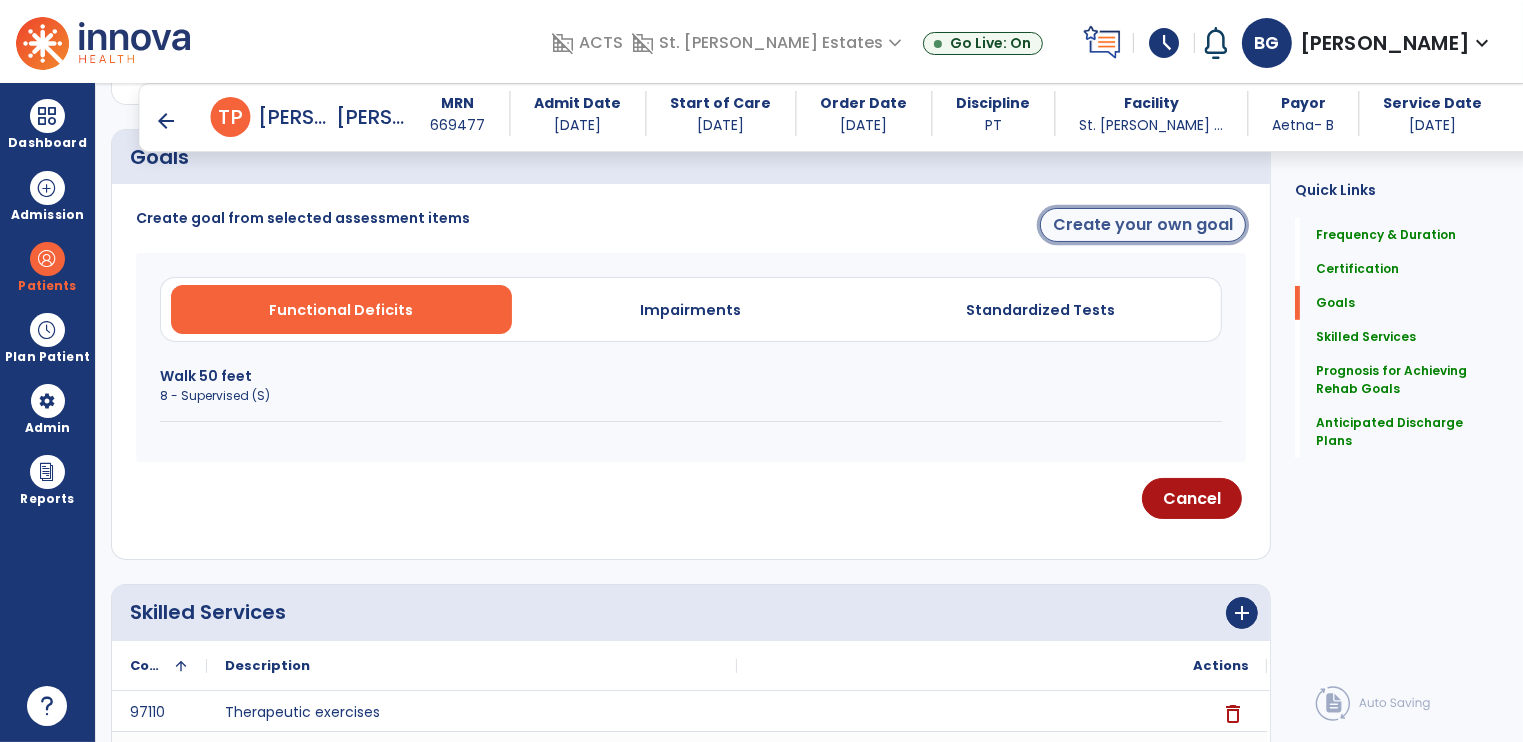 click on "Create your own goal" at bounding box center (1143, 225) 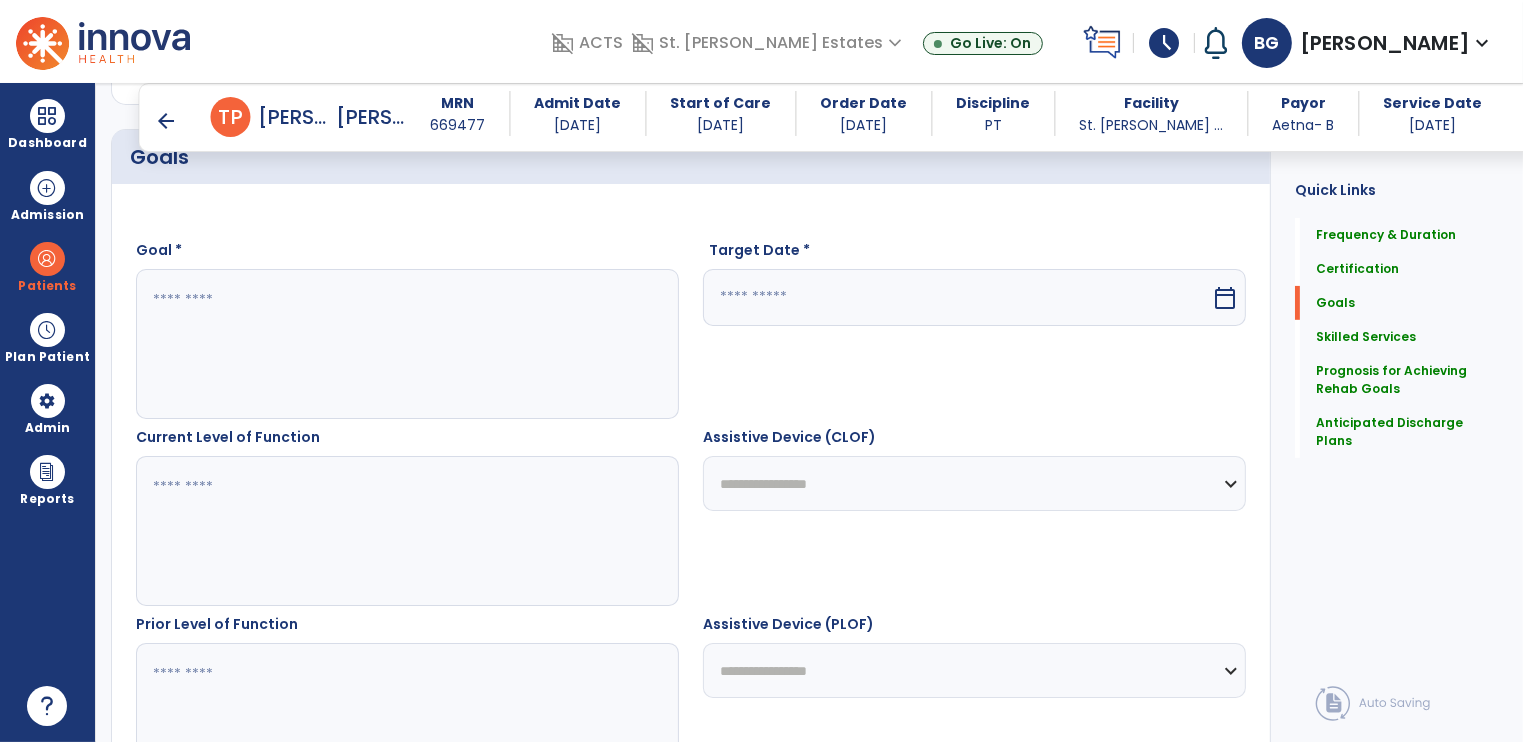 click at bounding box center [407, 344] 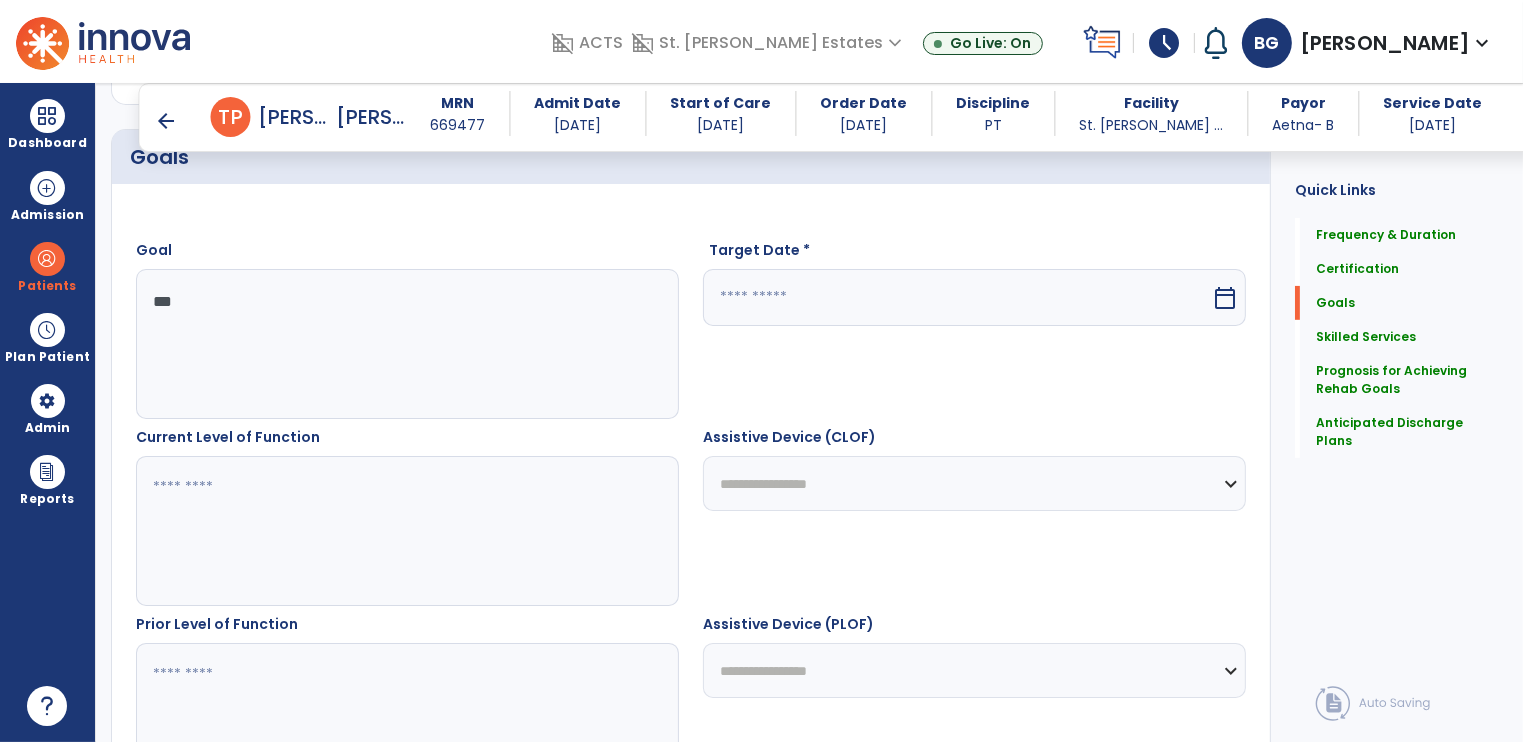 type on "***" 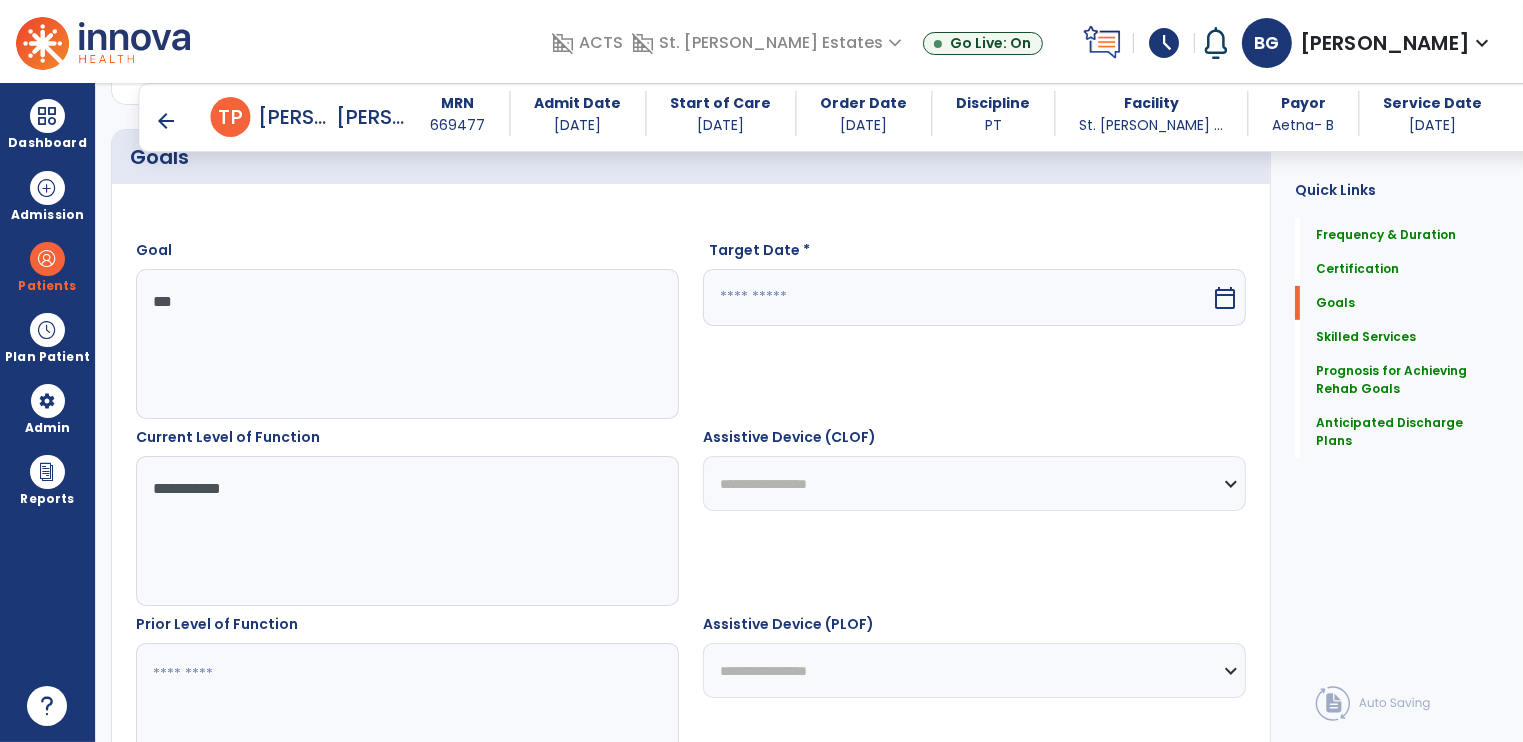 scroll, scrollTop: 987, scrollLeft: 0, axis: vertical 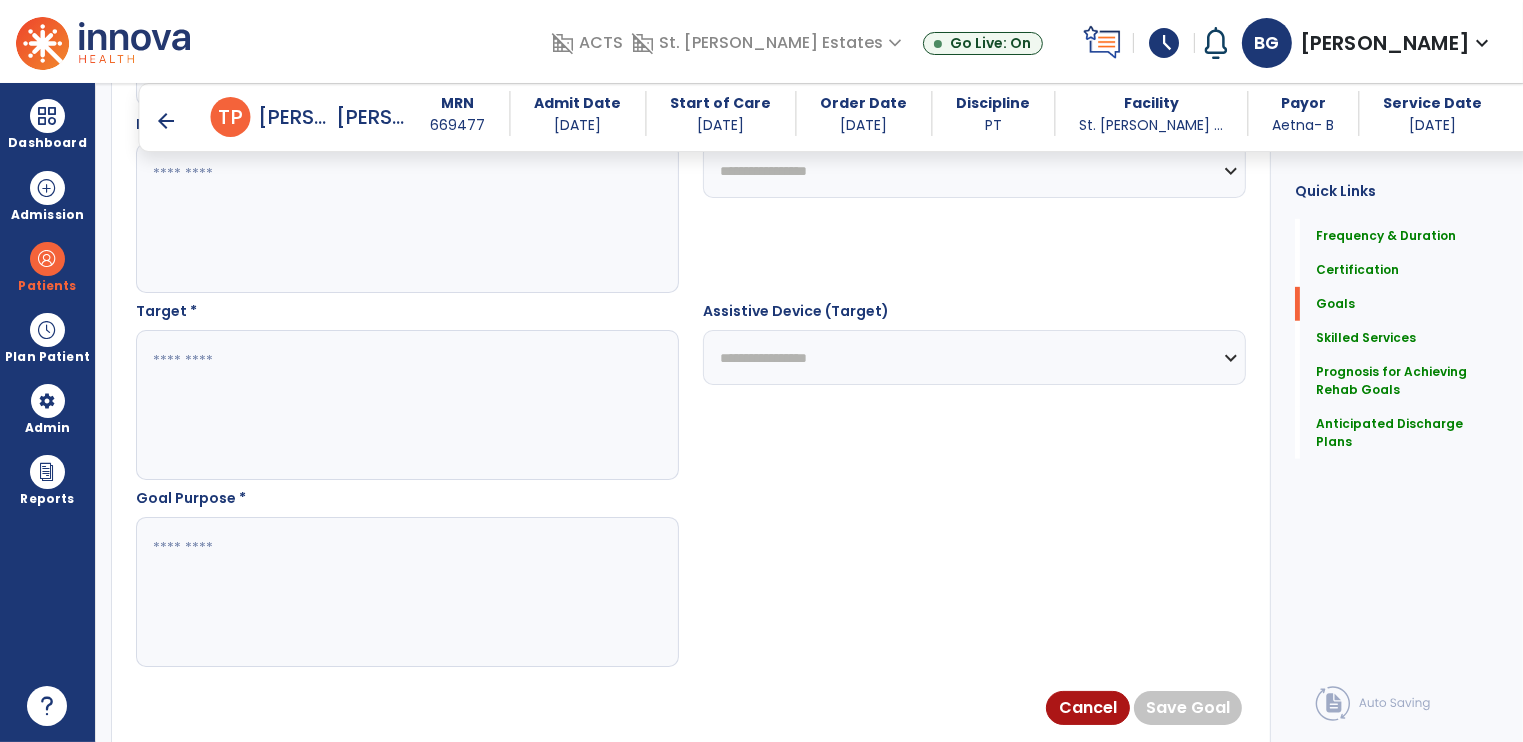 type on "**********" 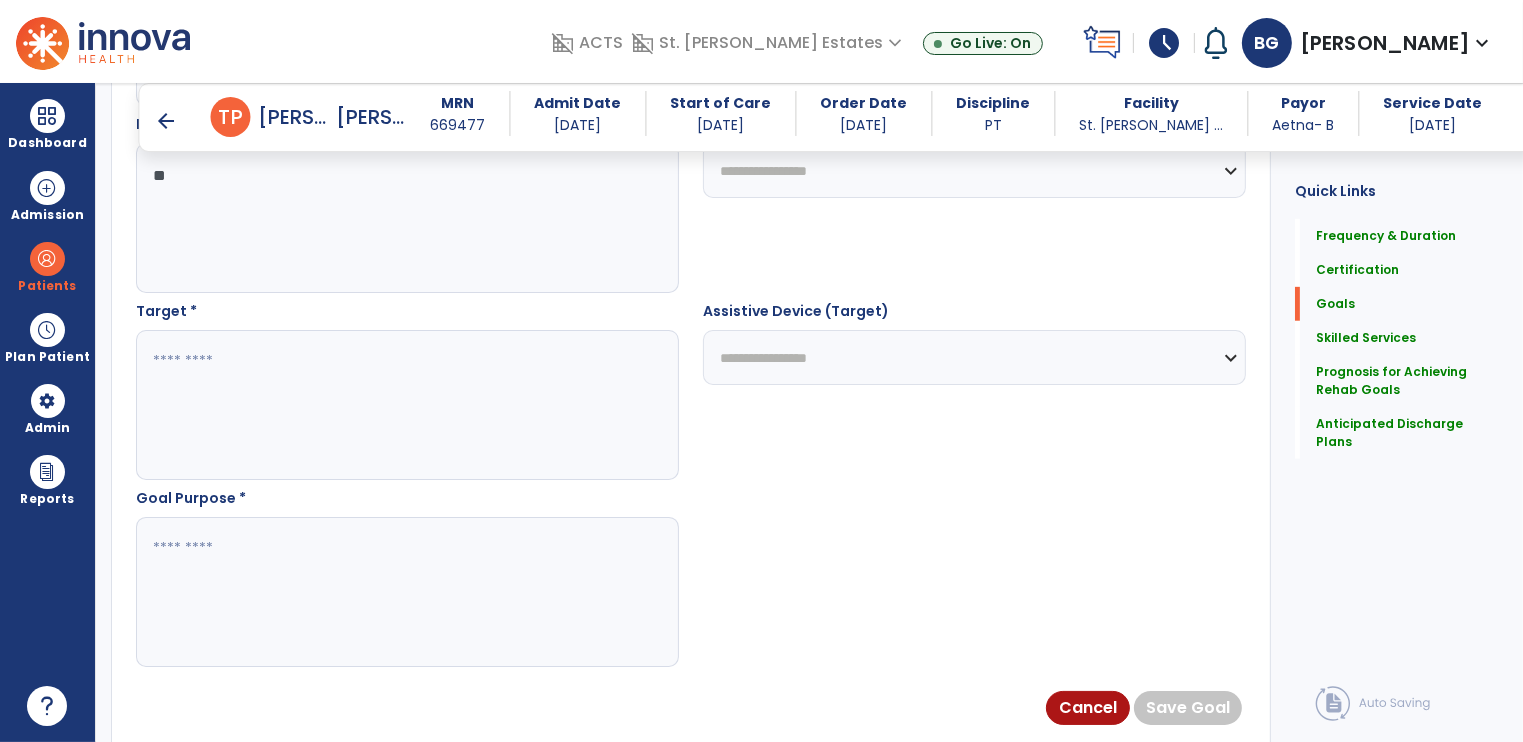 type on "**" 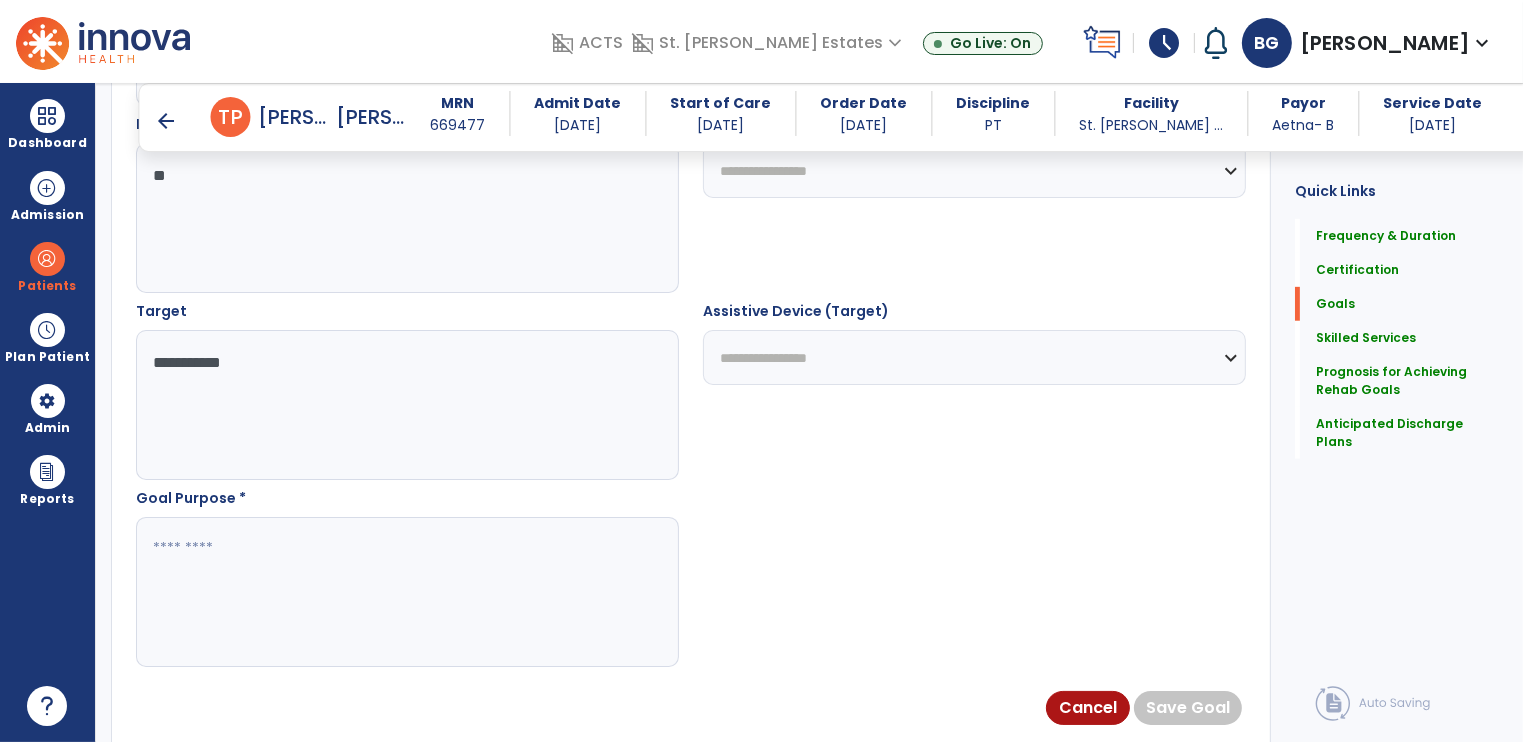 type on "**********" 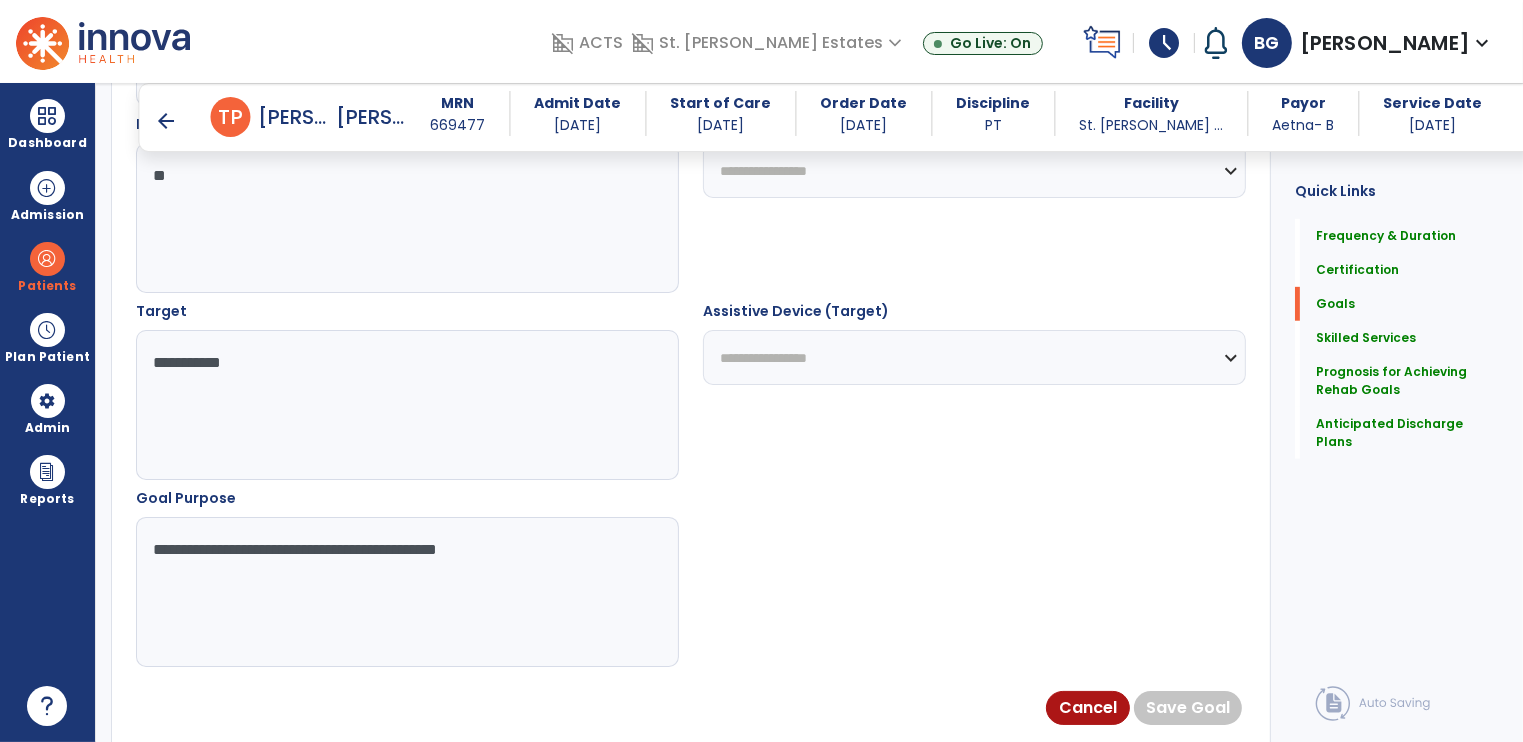 type on "**********" 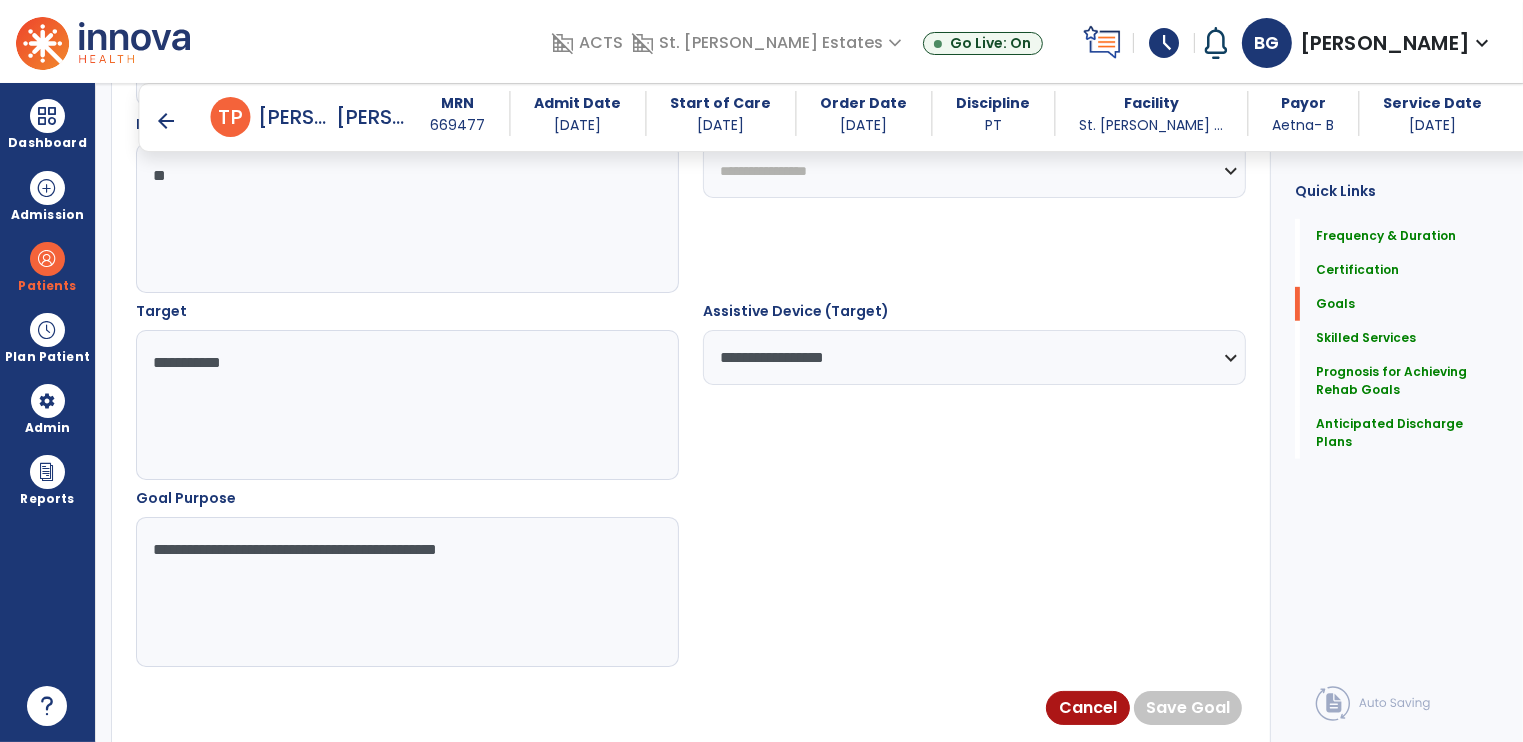 click on "**********" at bounding box center [974, 170] 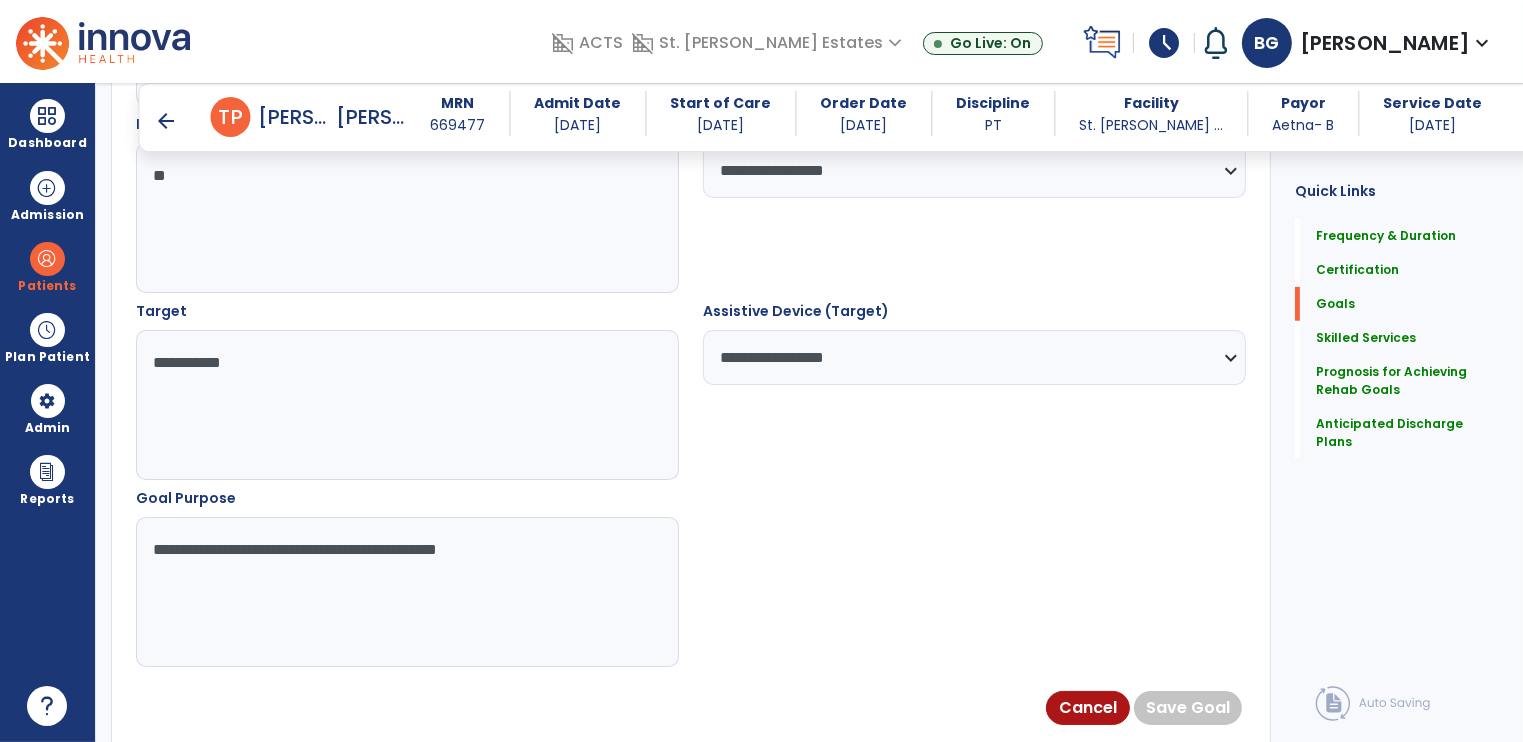scroll, scrollTop: 487, scrollLeft: 0, axis: vertical 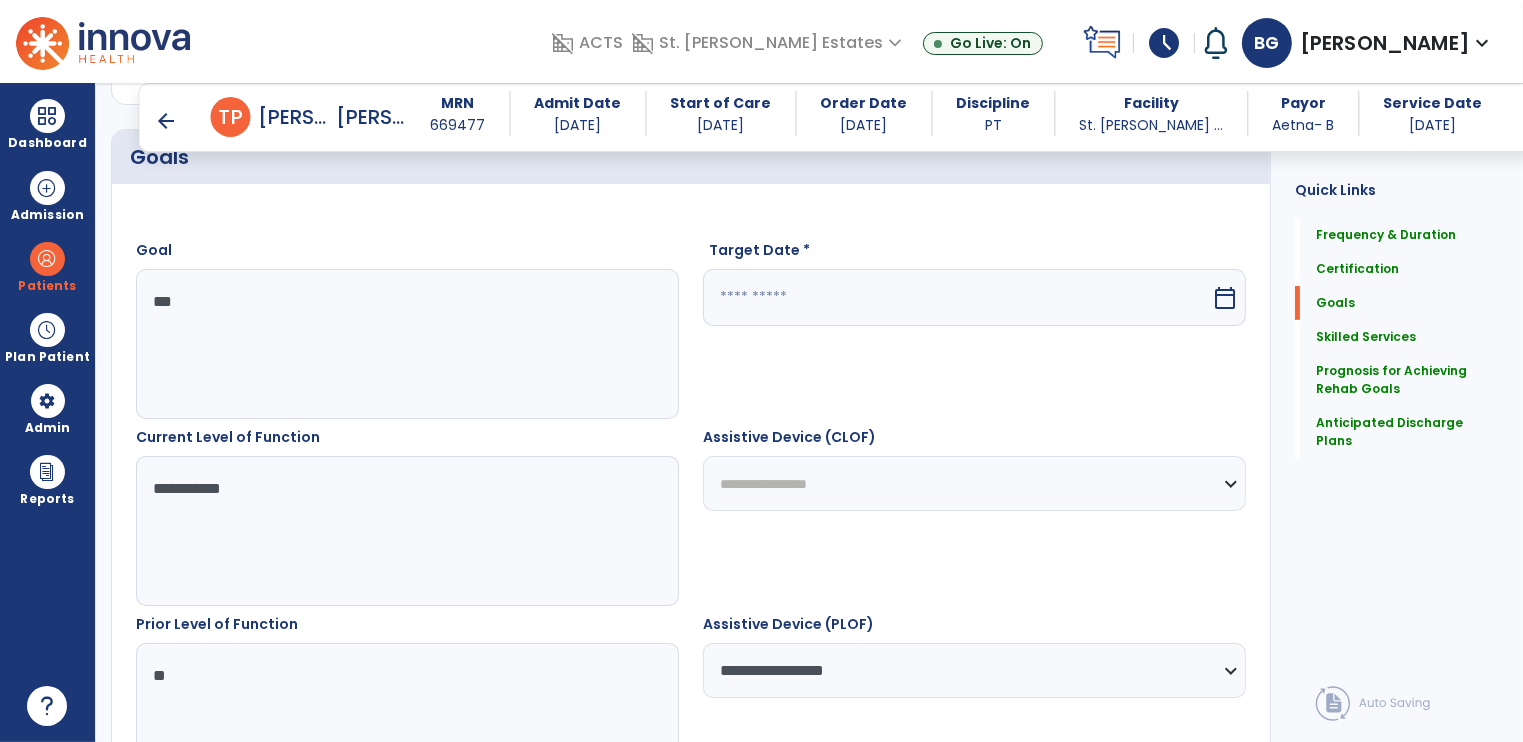 click on "**********" at bounding box center (974, 483) 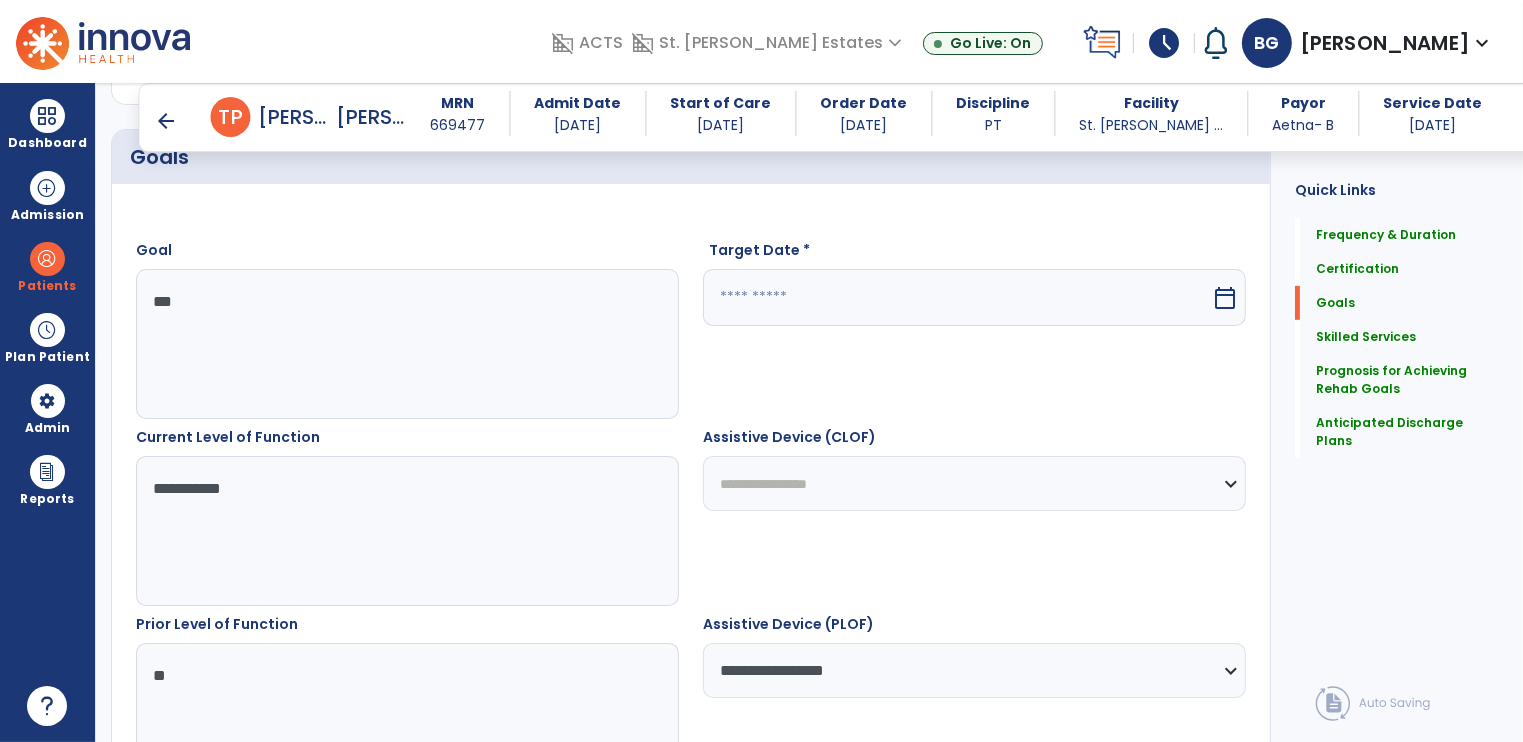 select on "**********" 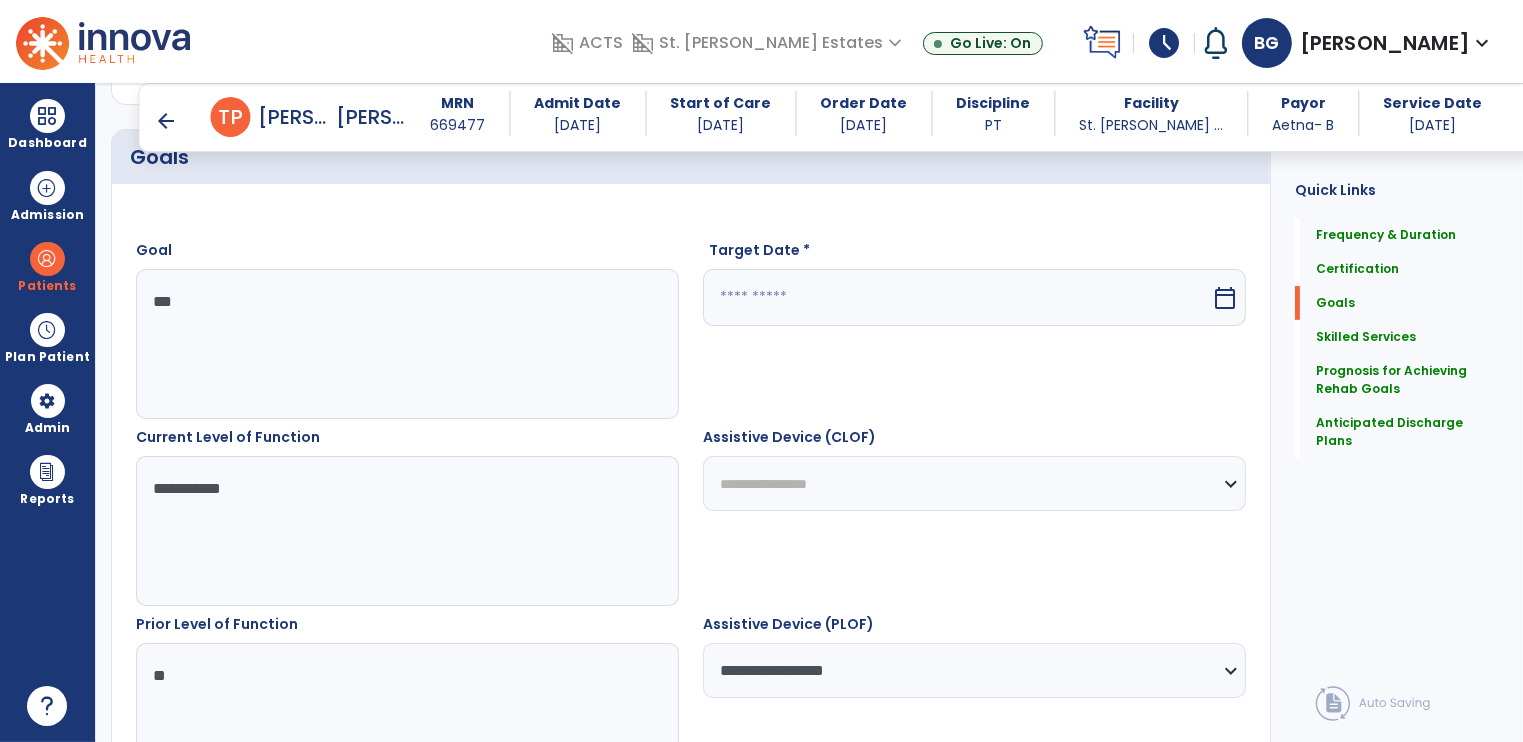 click on "**********" at bounding box center (974, 483) 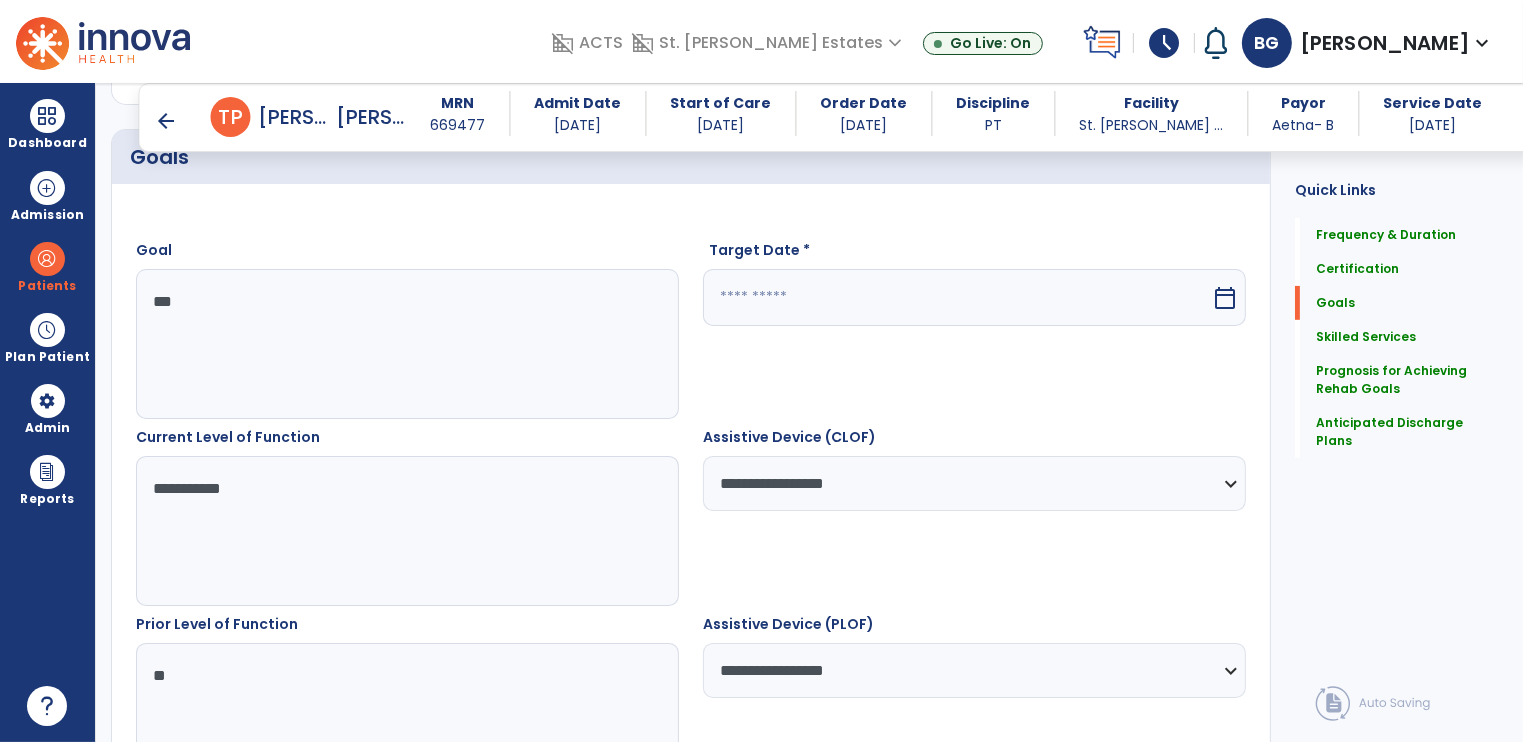 click at bounding box center (957, 297) 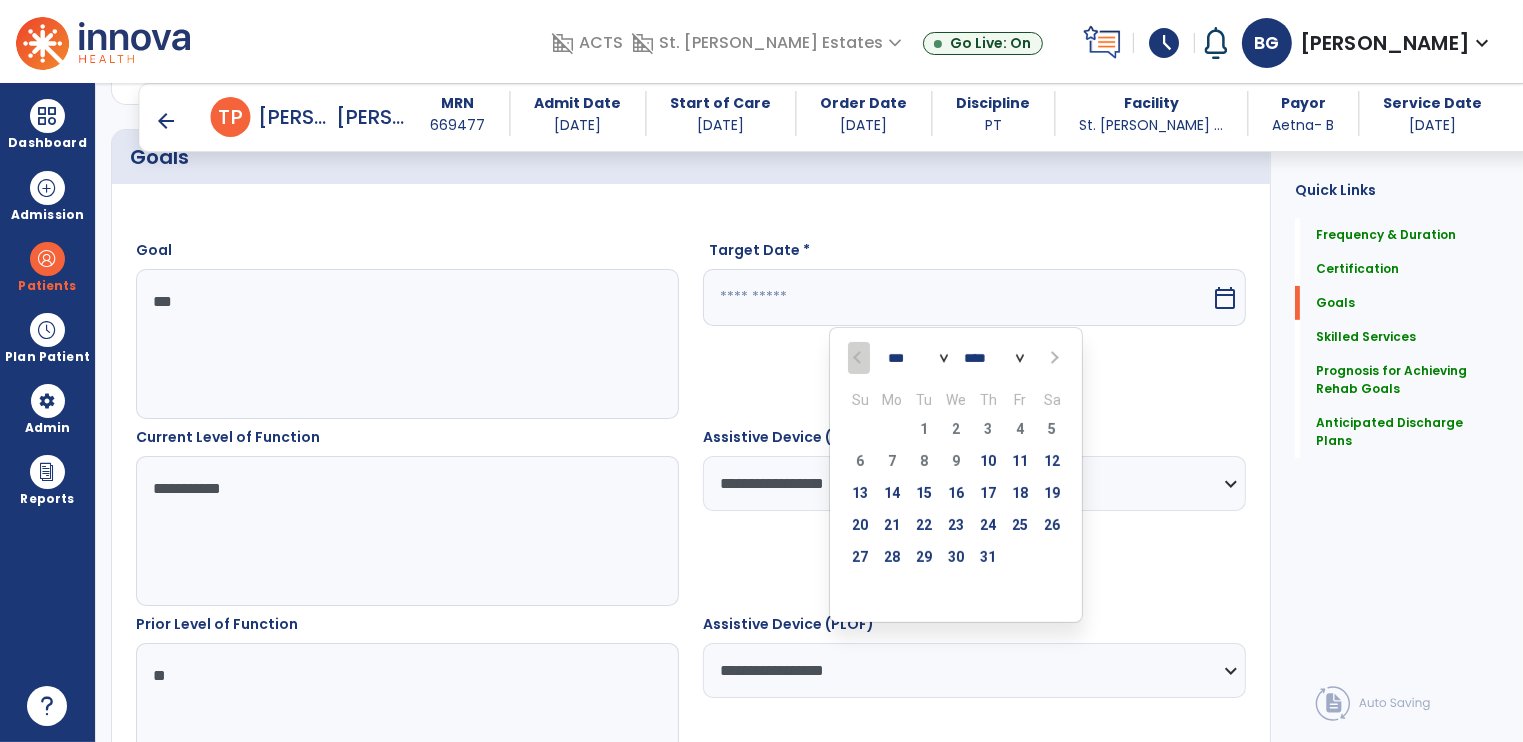 click at bounding box center (1052, 358) 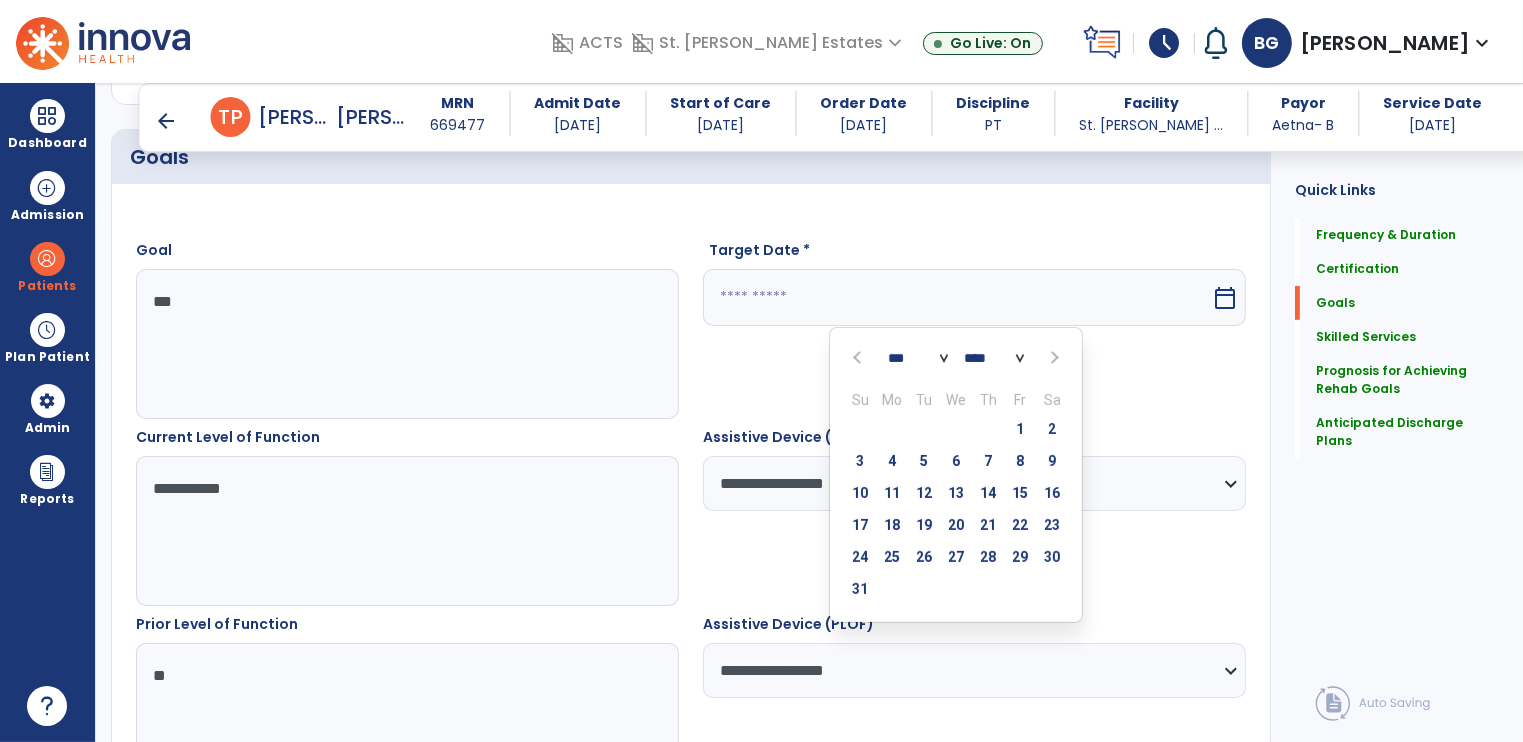 click at bounding box center (1052, 358) 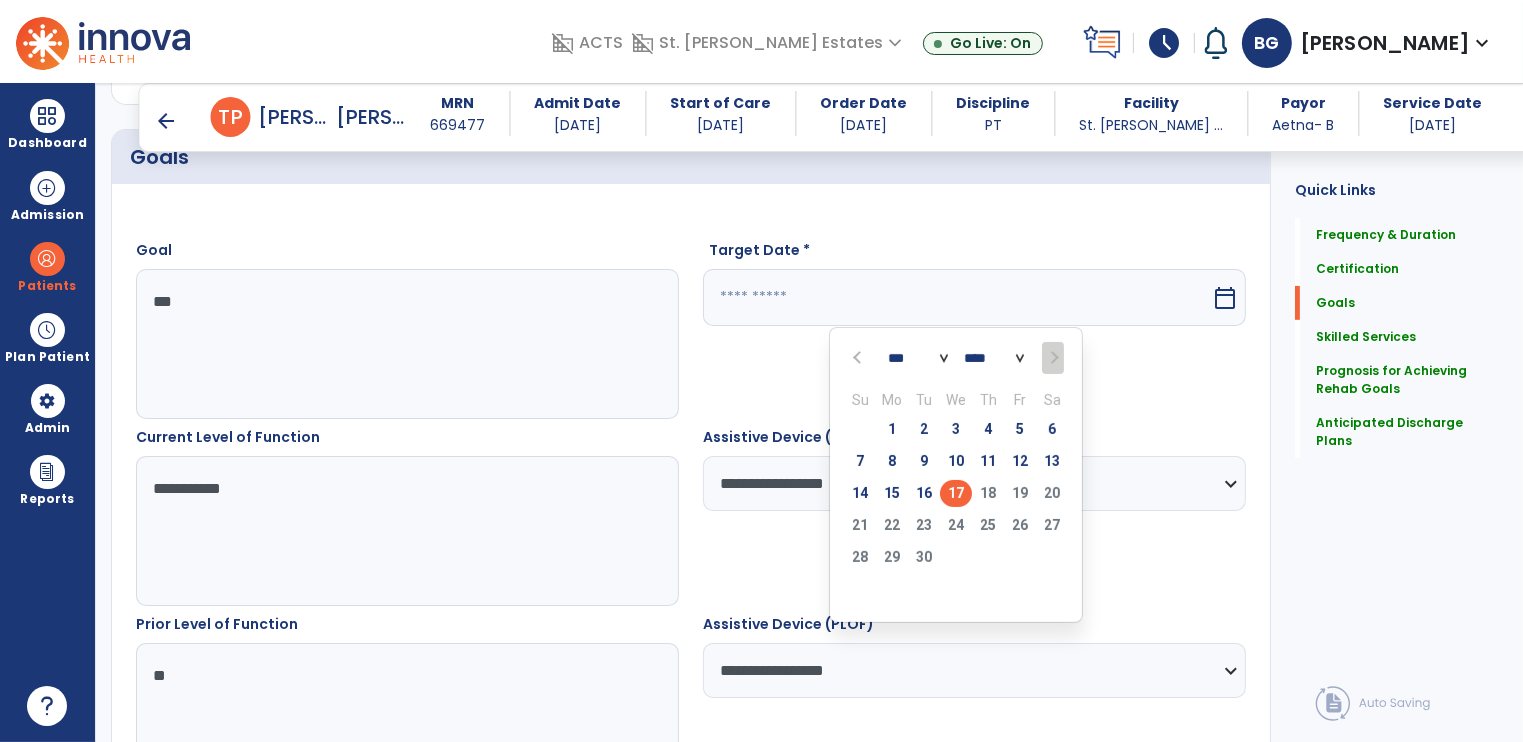 click on "17" at bounding box center (956, 493) 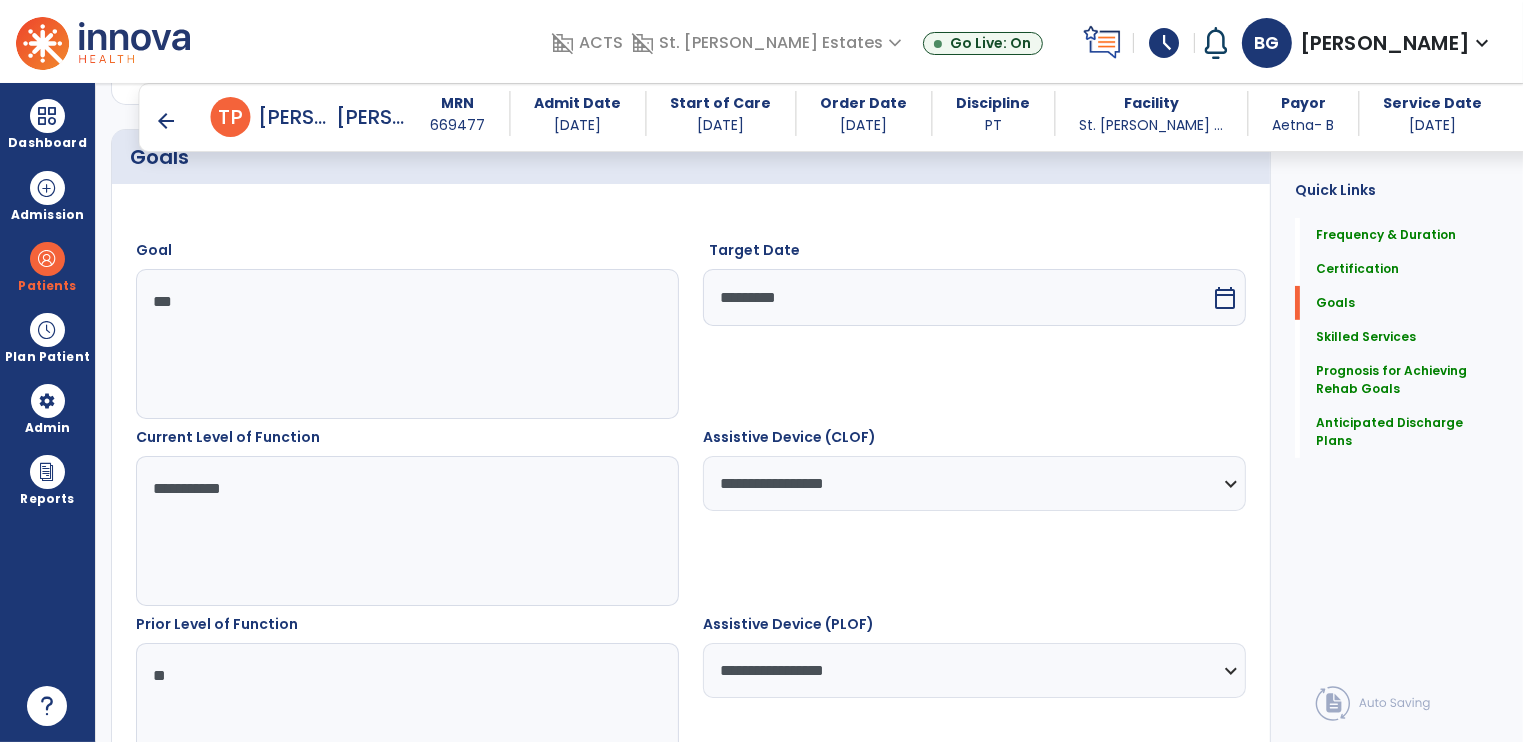 scroll, scrollTop: 987, scrollLeft: 0, axis: vertical 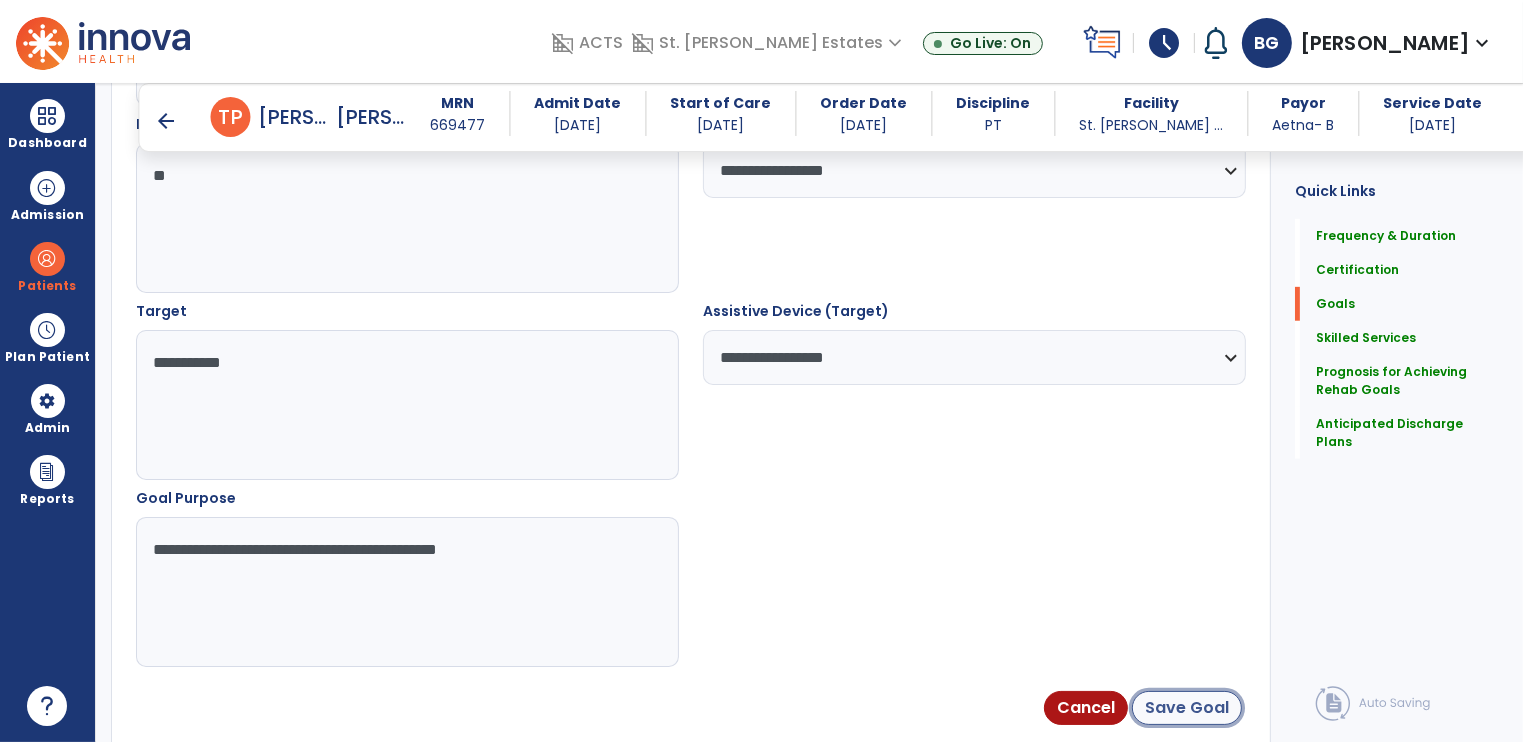 click on "Save Goal" at bounding box center [1187, 708] 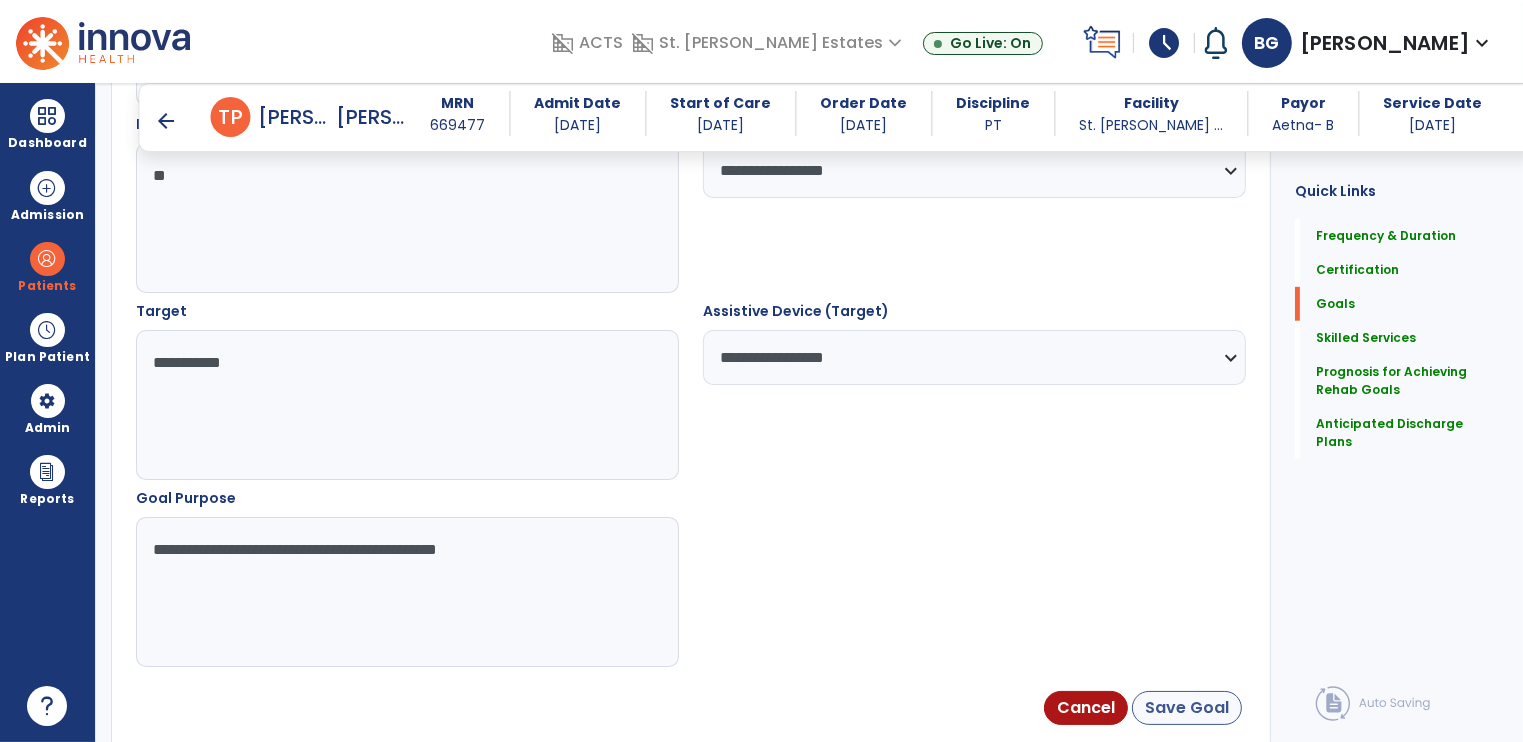 scroll, scrollTop: 989, scrollLeft: 0, axis: vertical 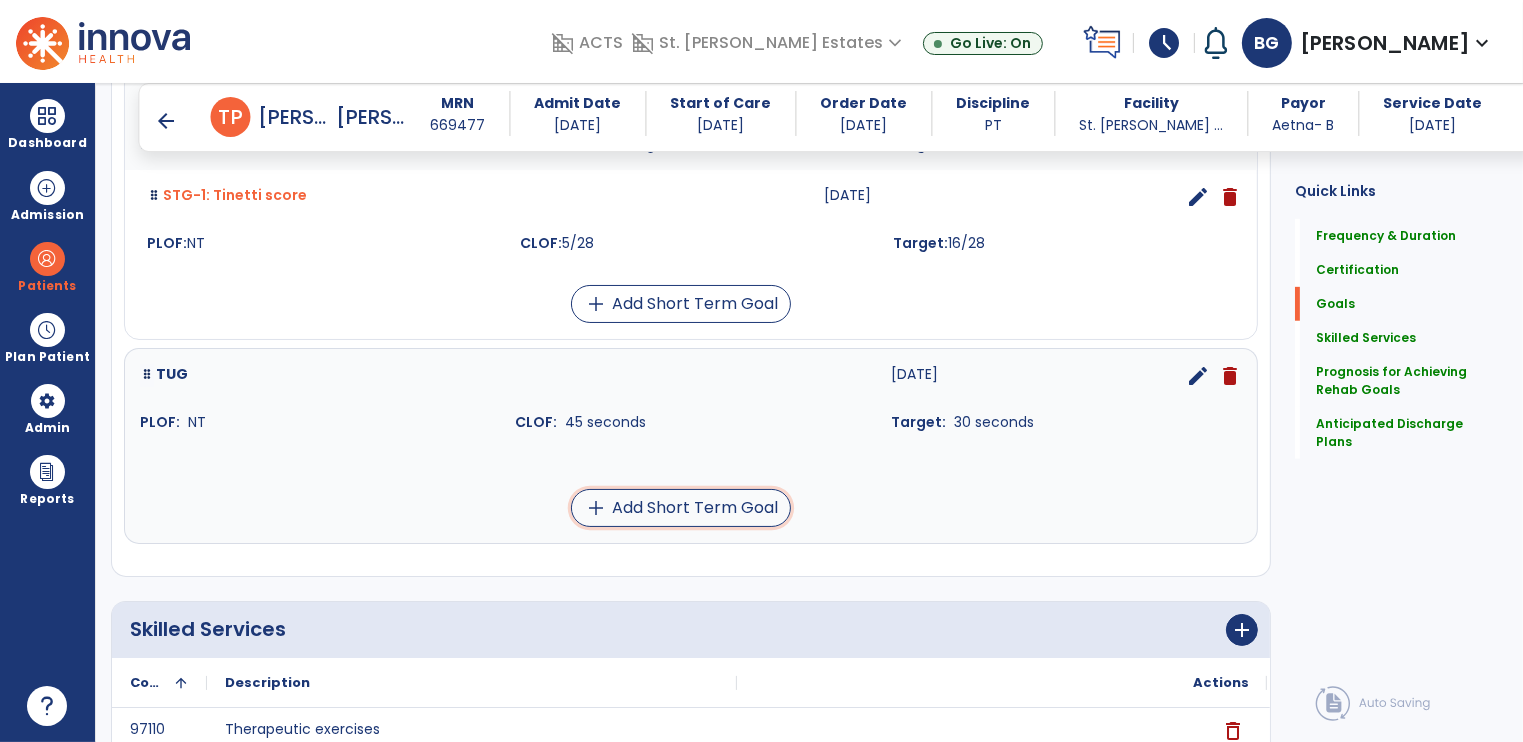 click on "add  Add Short Term Goal" at bounding box center (681, 508) 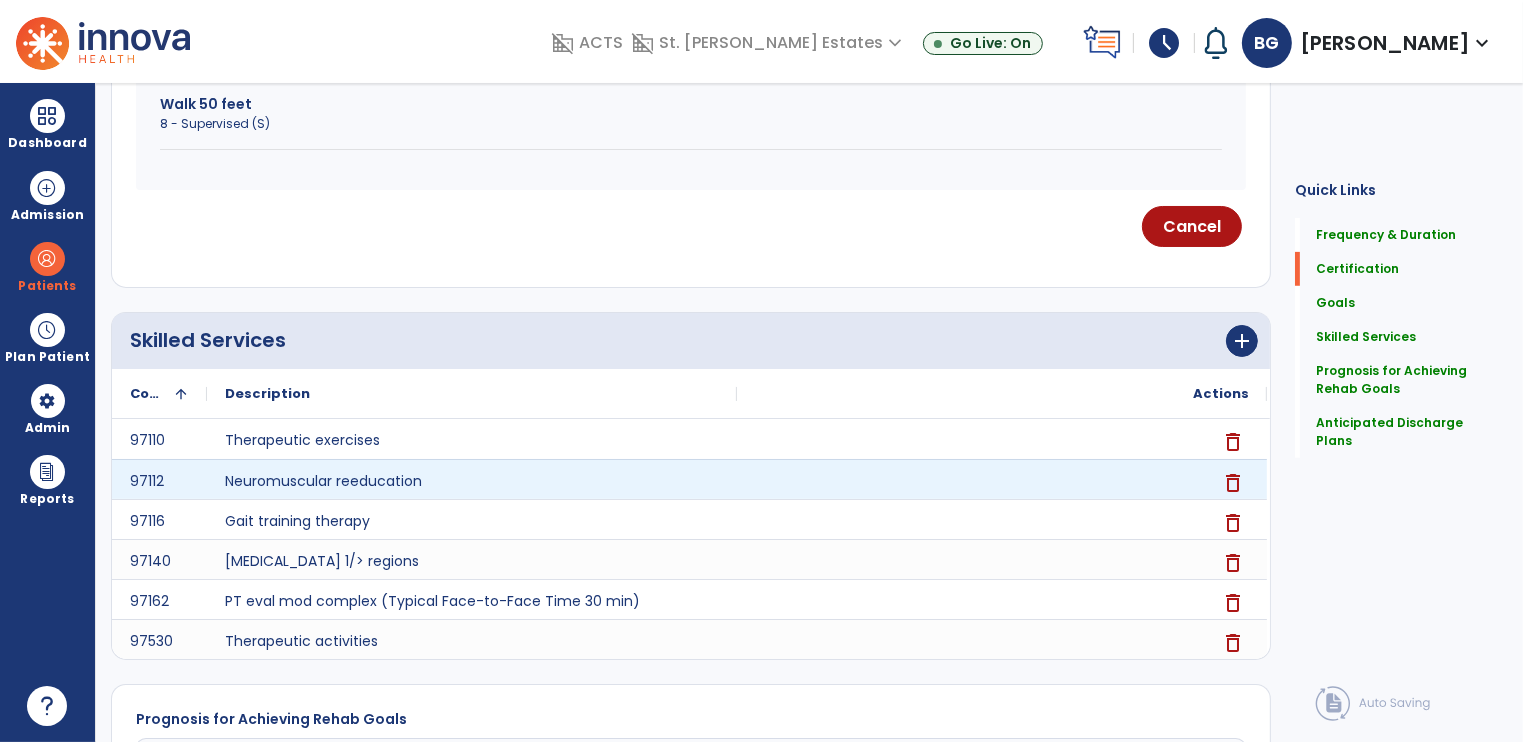 scroll, scrollTop: 0, scrollLeft: 0, axis: both 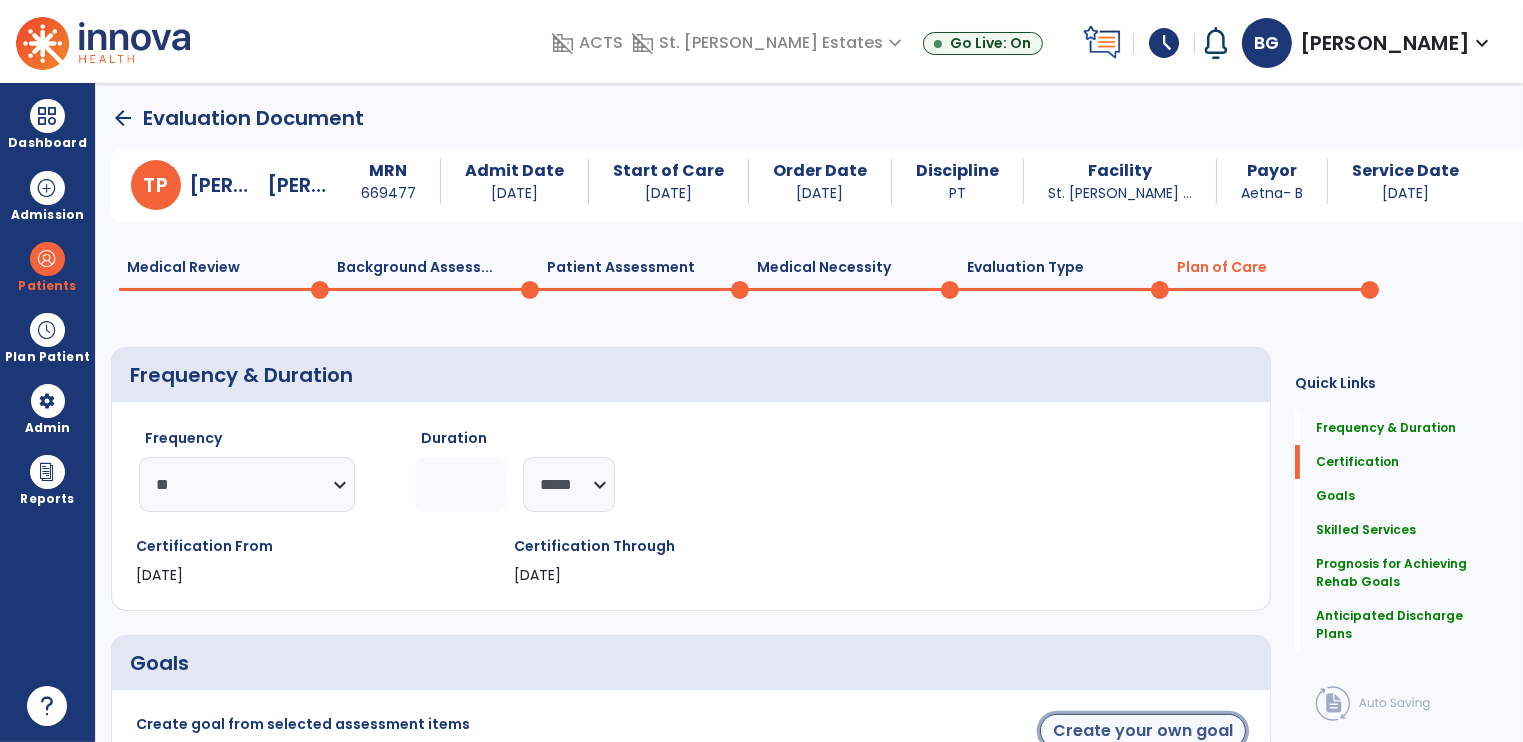 click on "Create your own goal" at bounding box center [1143, 731] 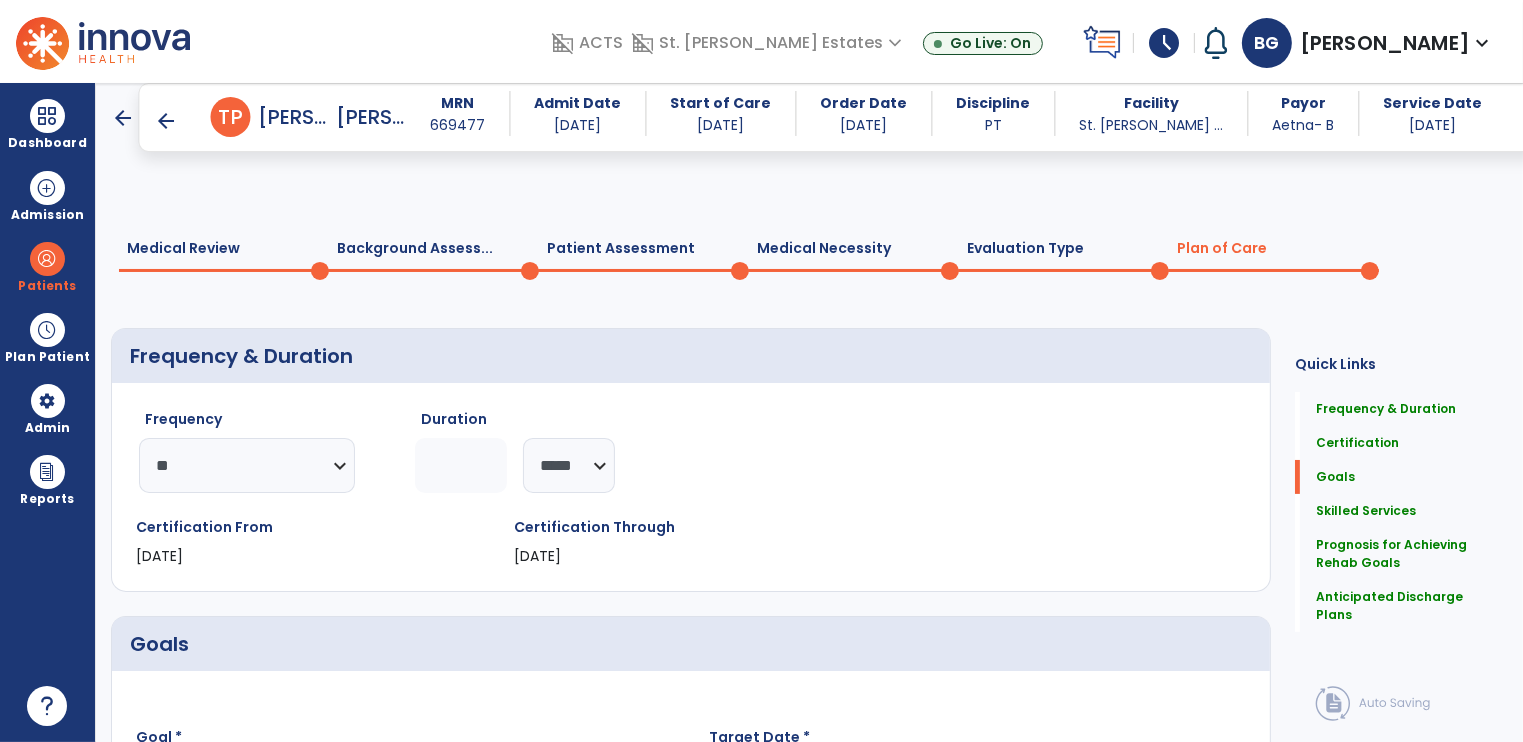 scroll, scrollTop: 500, scrollLeft: 0, axis: vertical 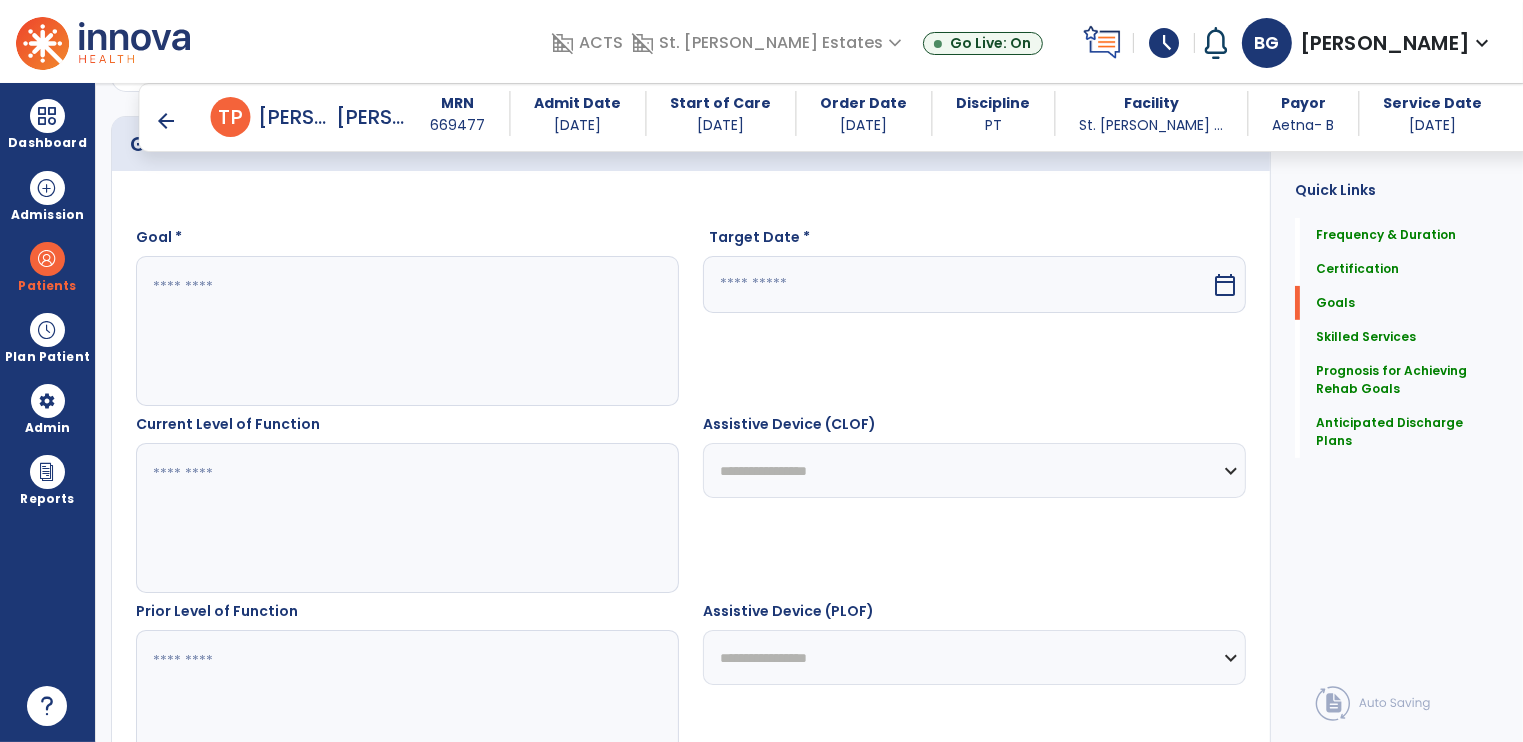 click at bounding box center (407, 331) 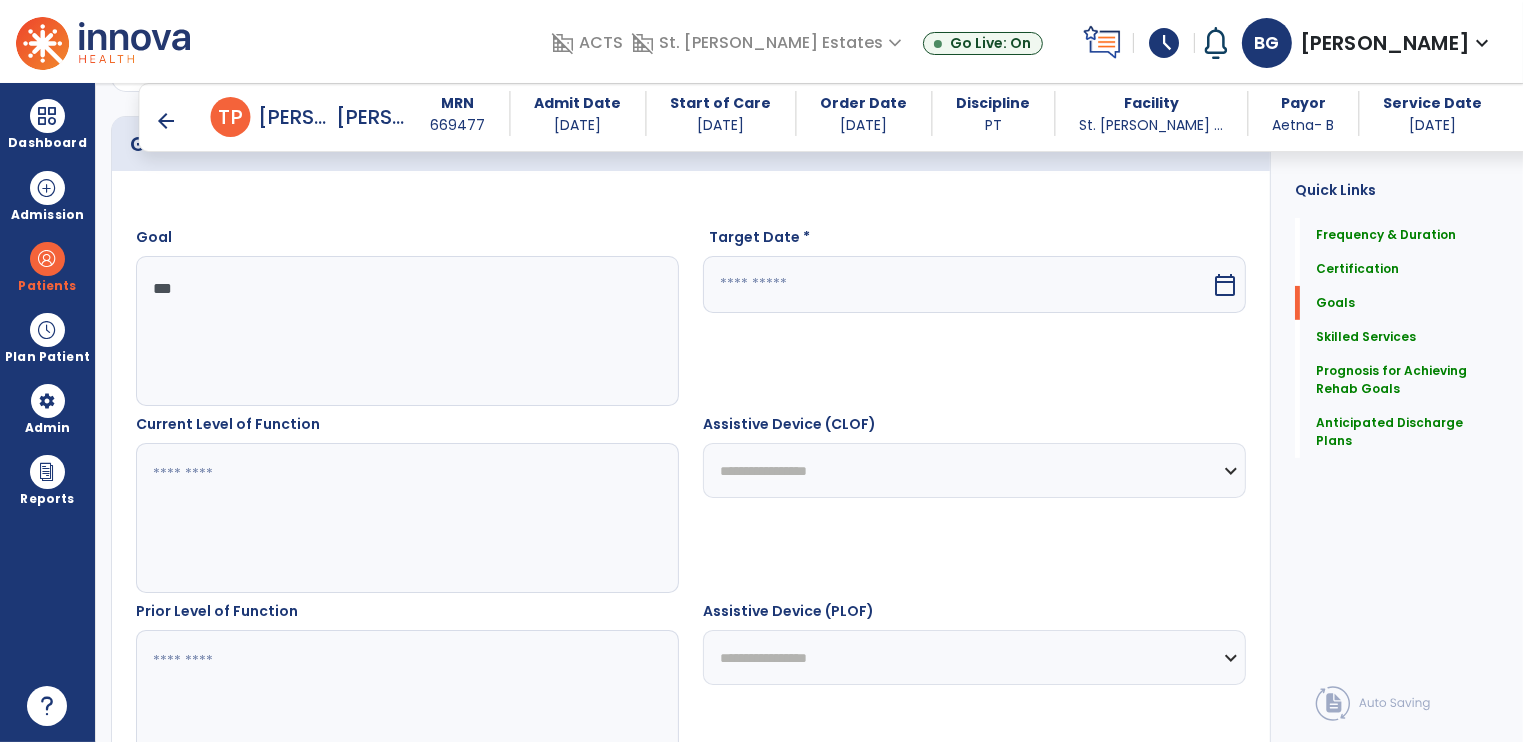 type on "***" 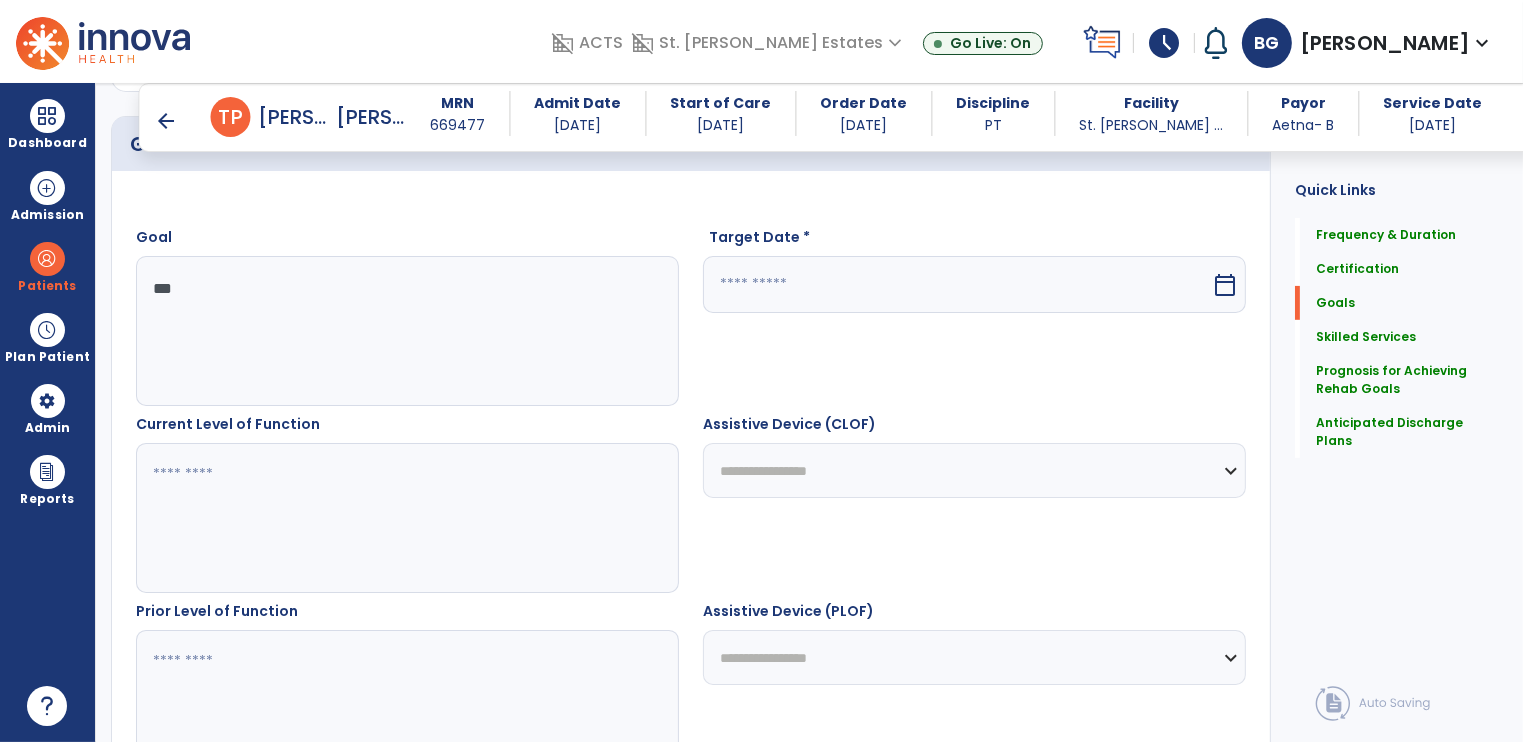 click at bounding box center (407, 518) 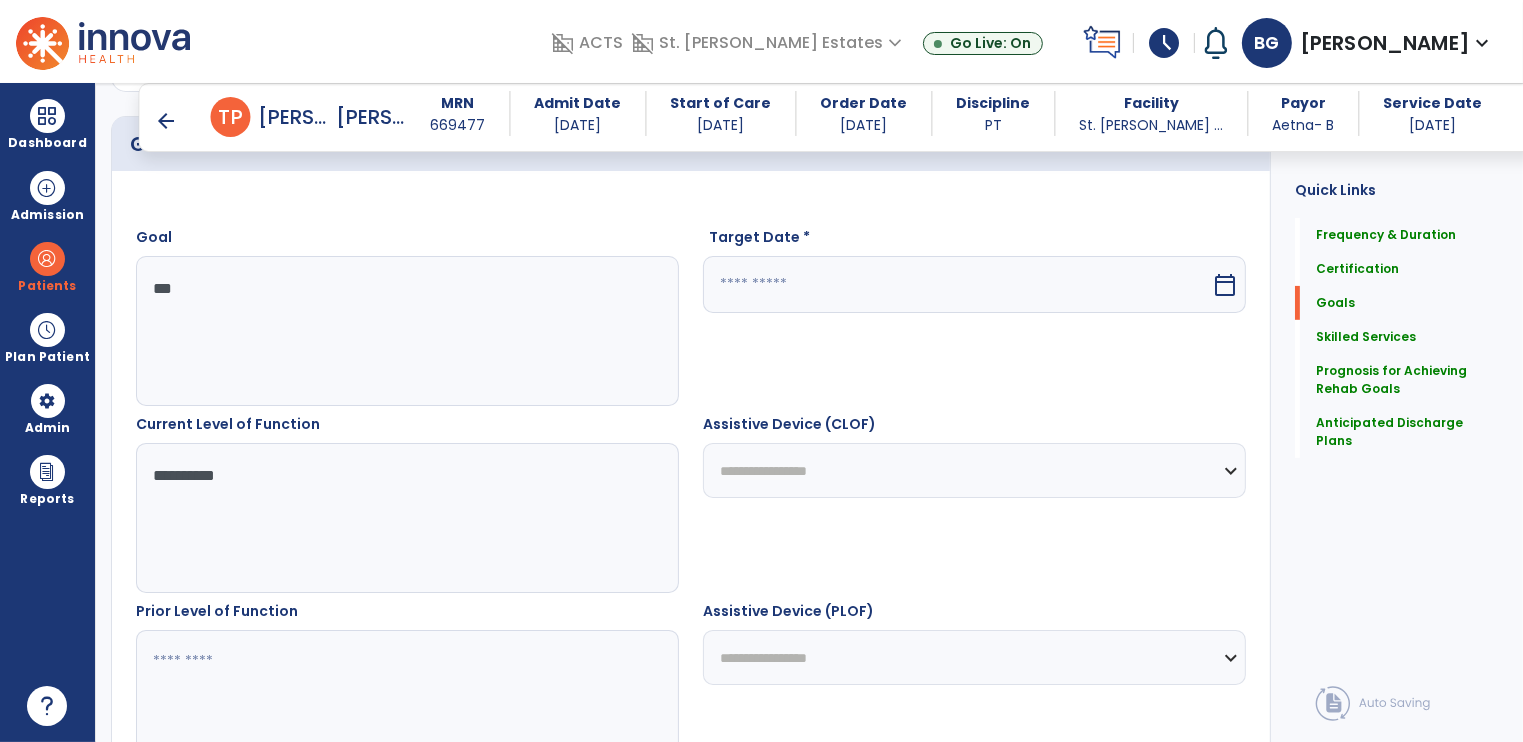 type on "**********" 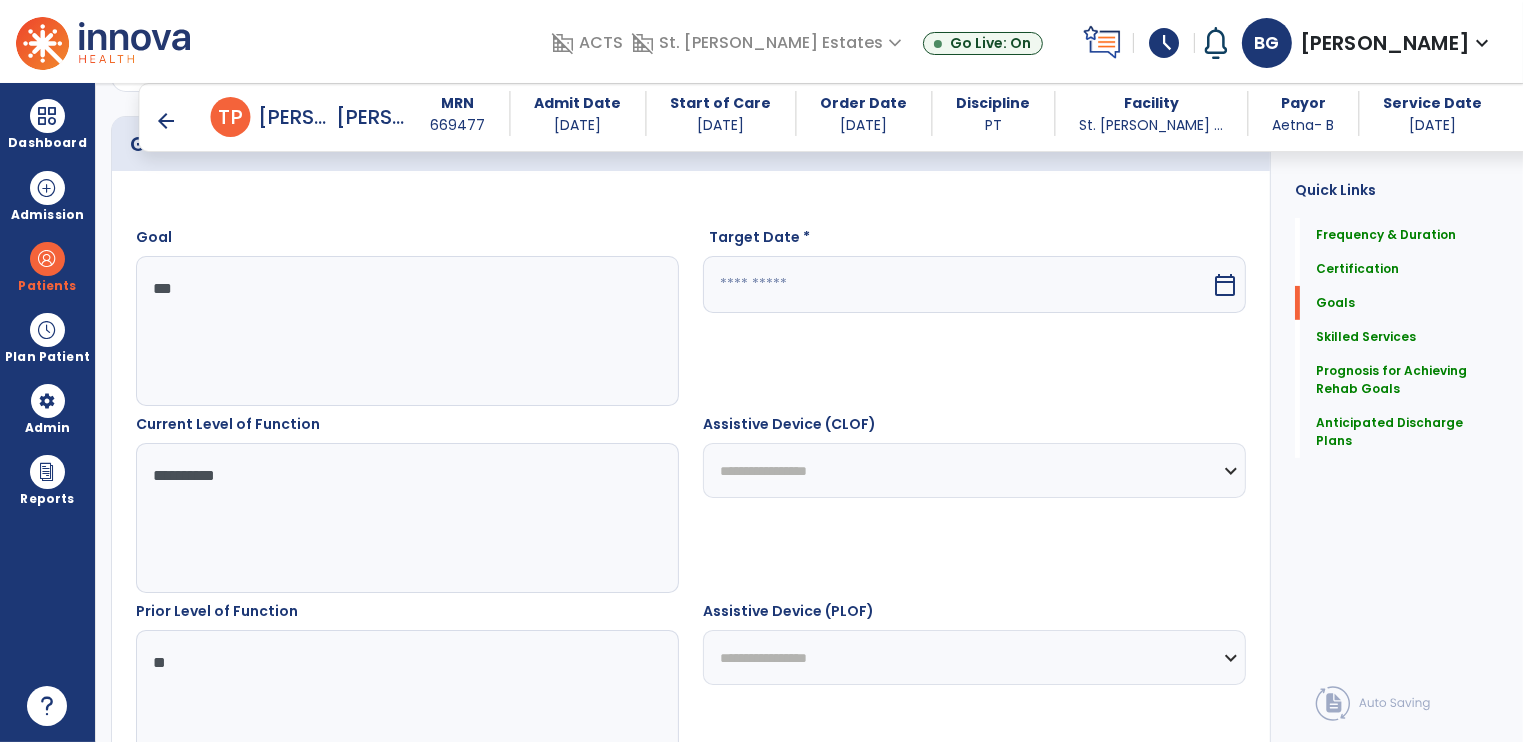 scroll, scrollTop: 1000, scrollLeft: 0, axis: vertical 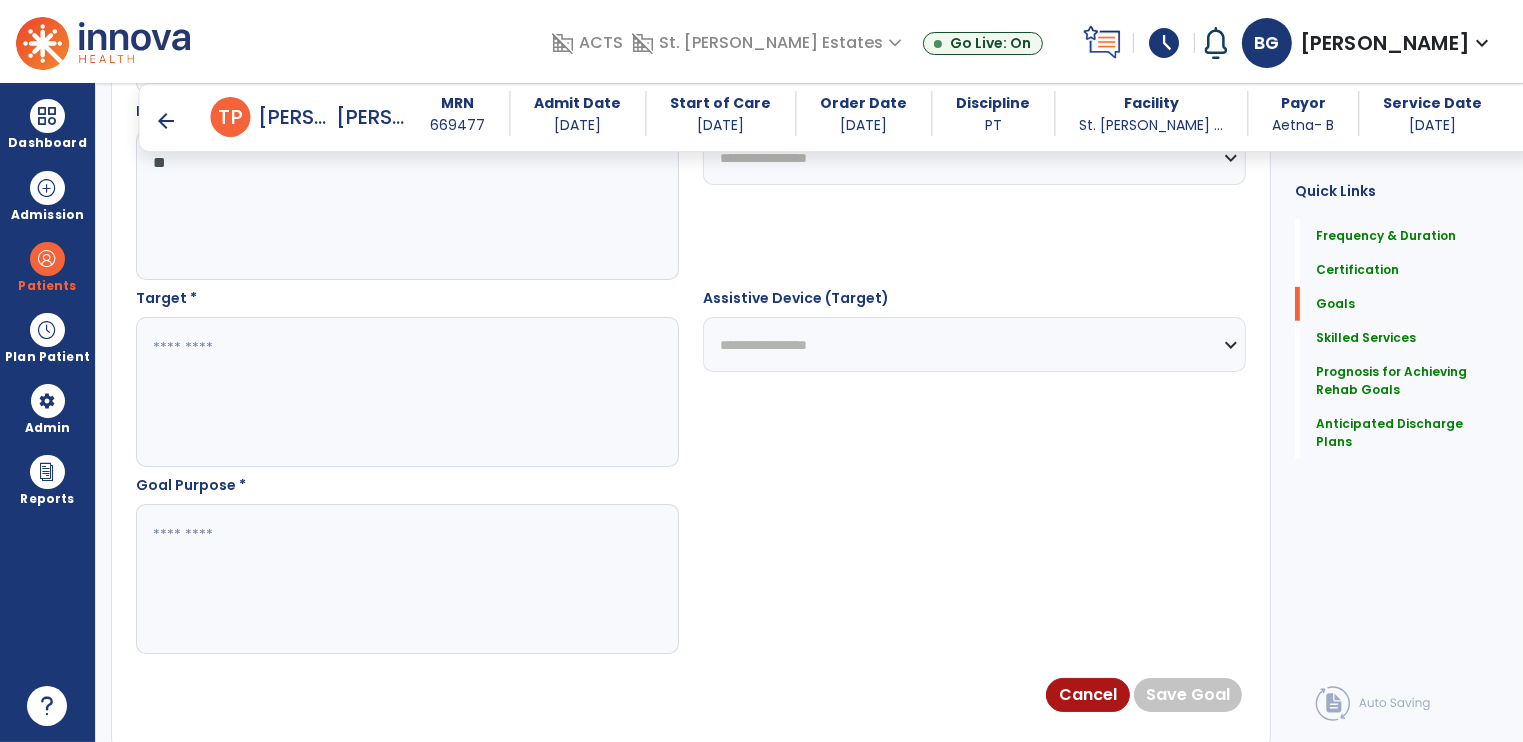 type on "**" 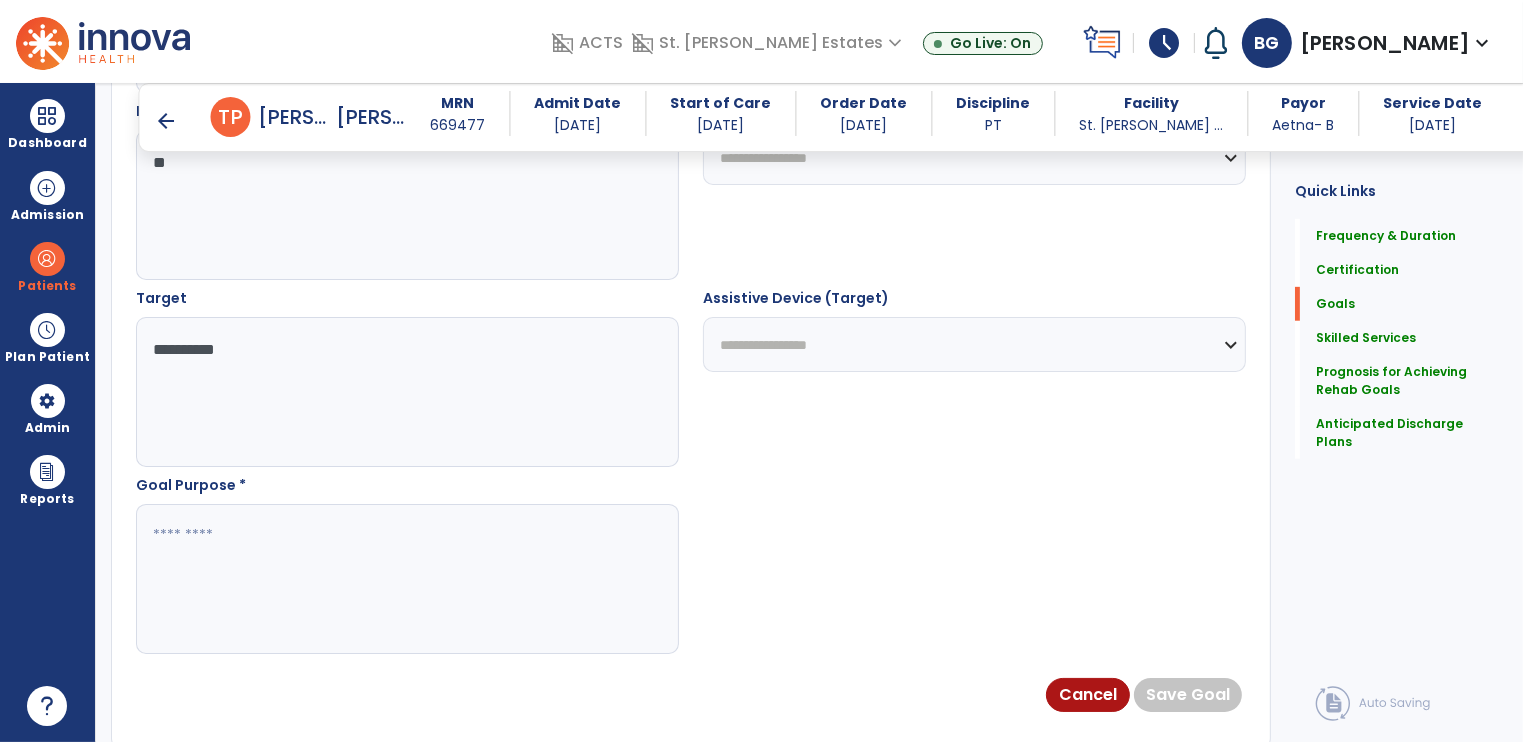type on "**********" 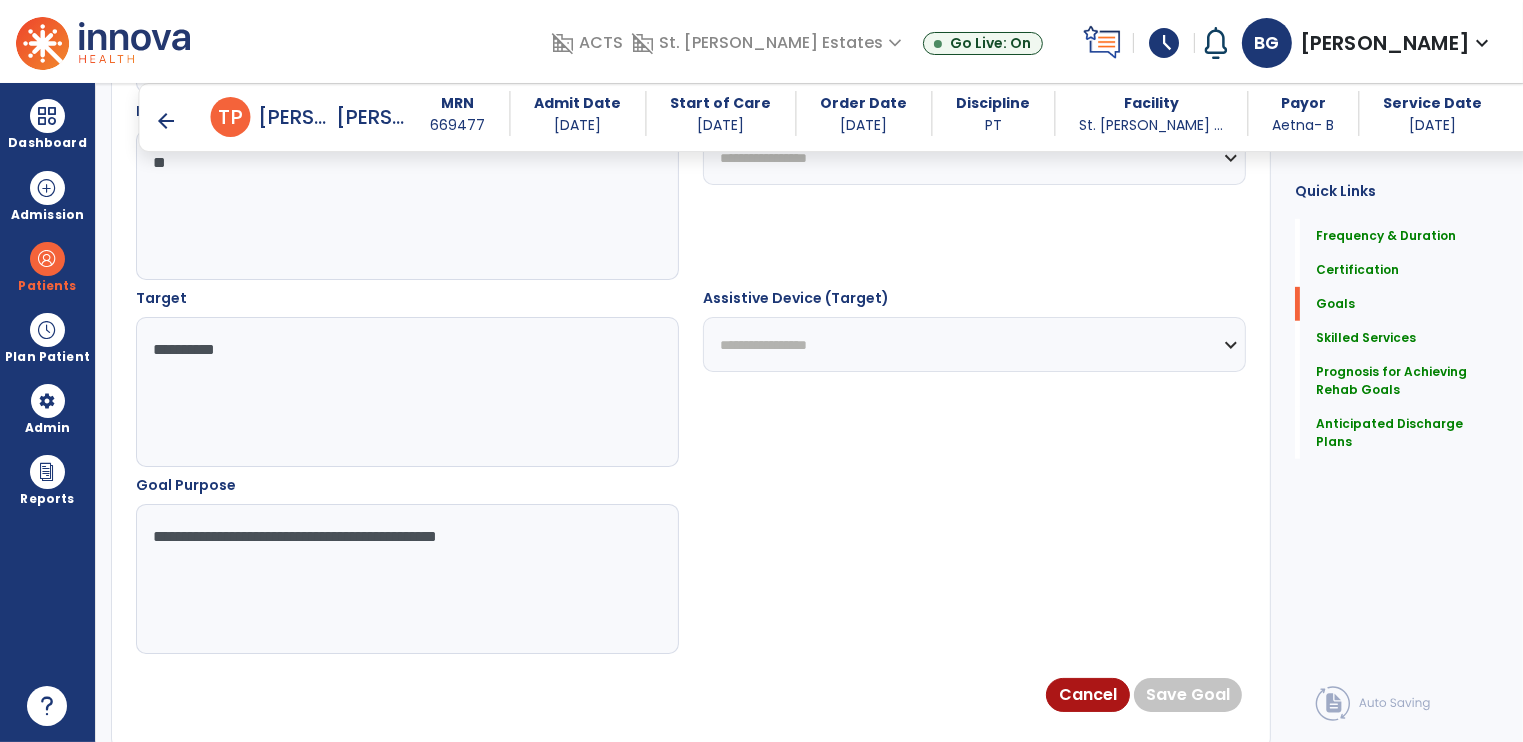 type on "**********" 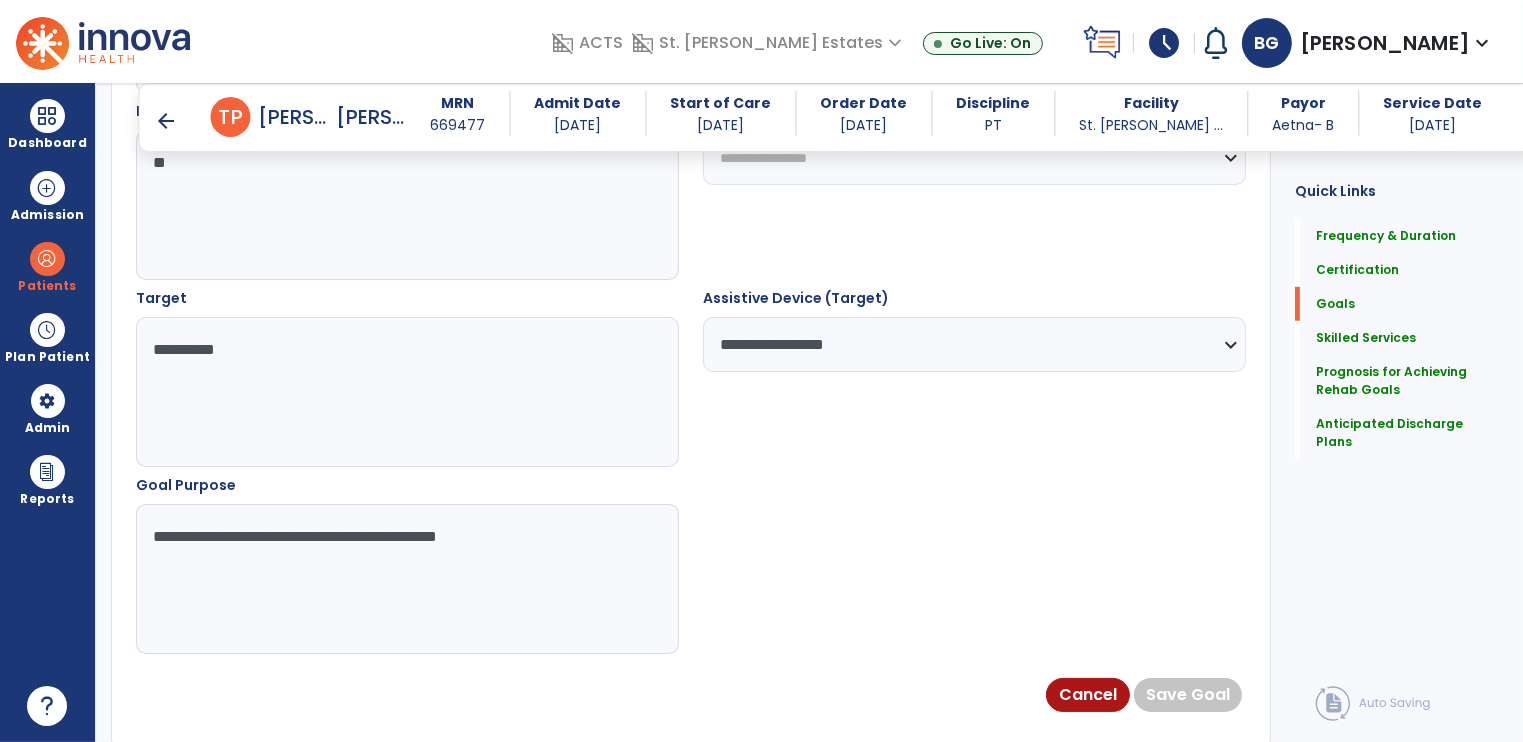 scroll, scrollTop: 500, scrollLeft: 0, axis: vertical 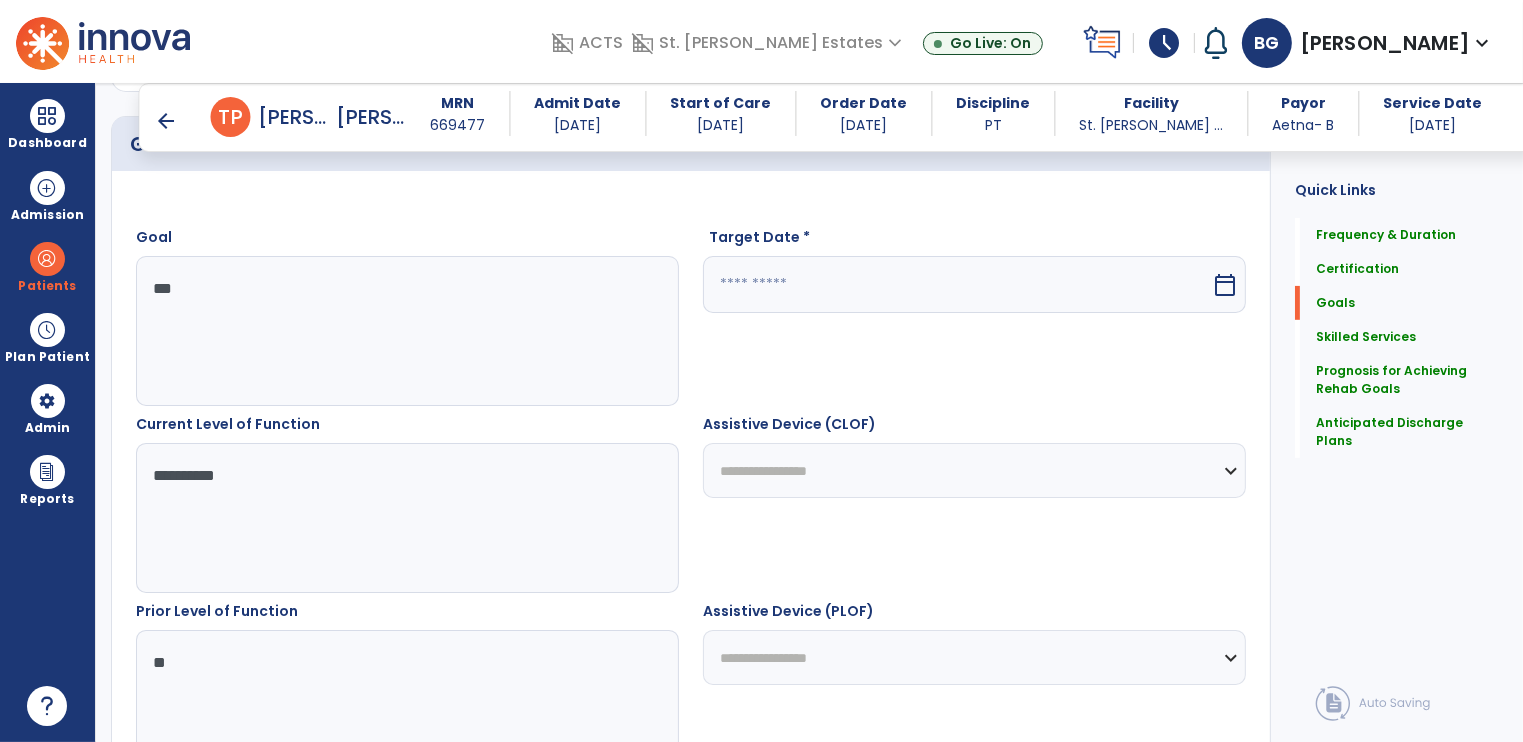 click on "**********" at bounding box center (974, 470) 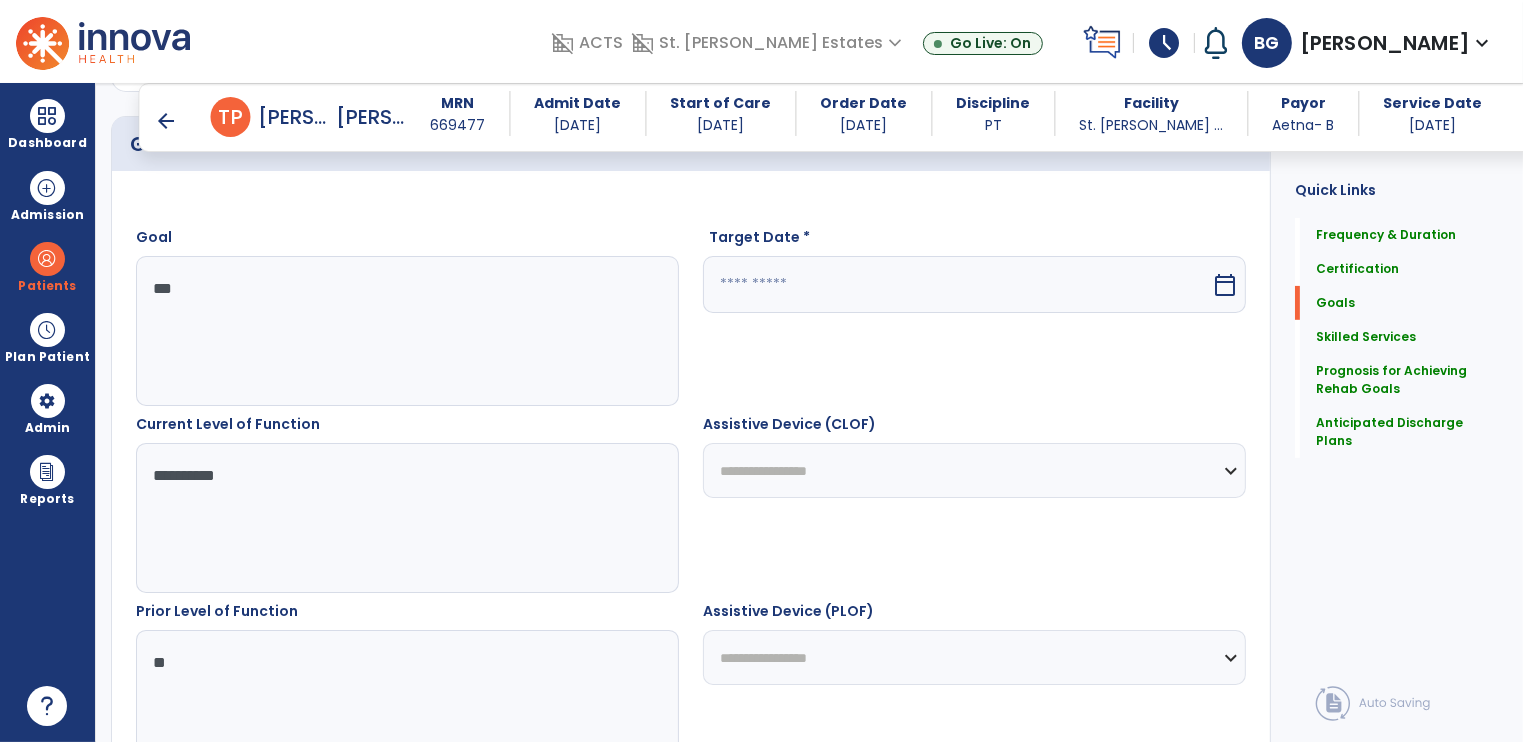 select on "**********" 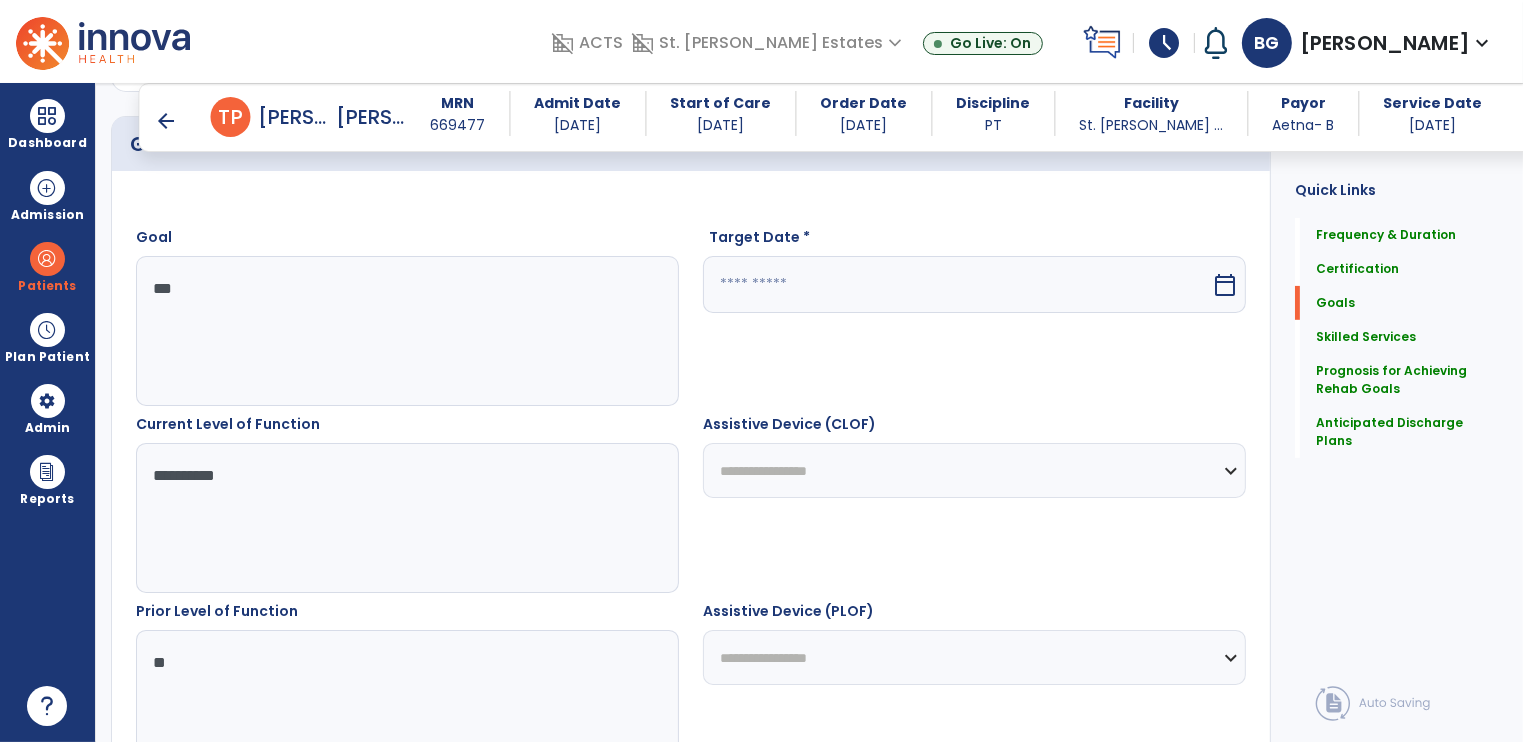 click on "**********" at bounding box center (974, 470) 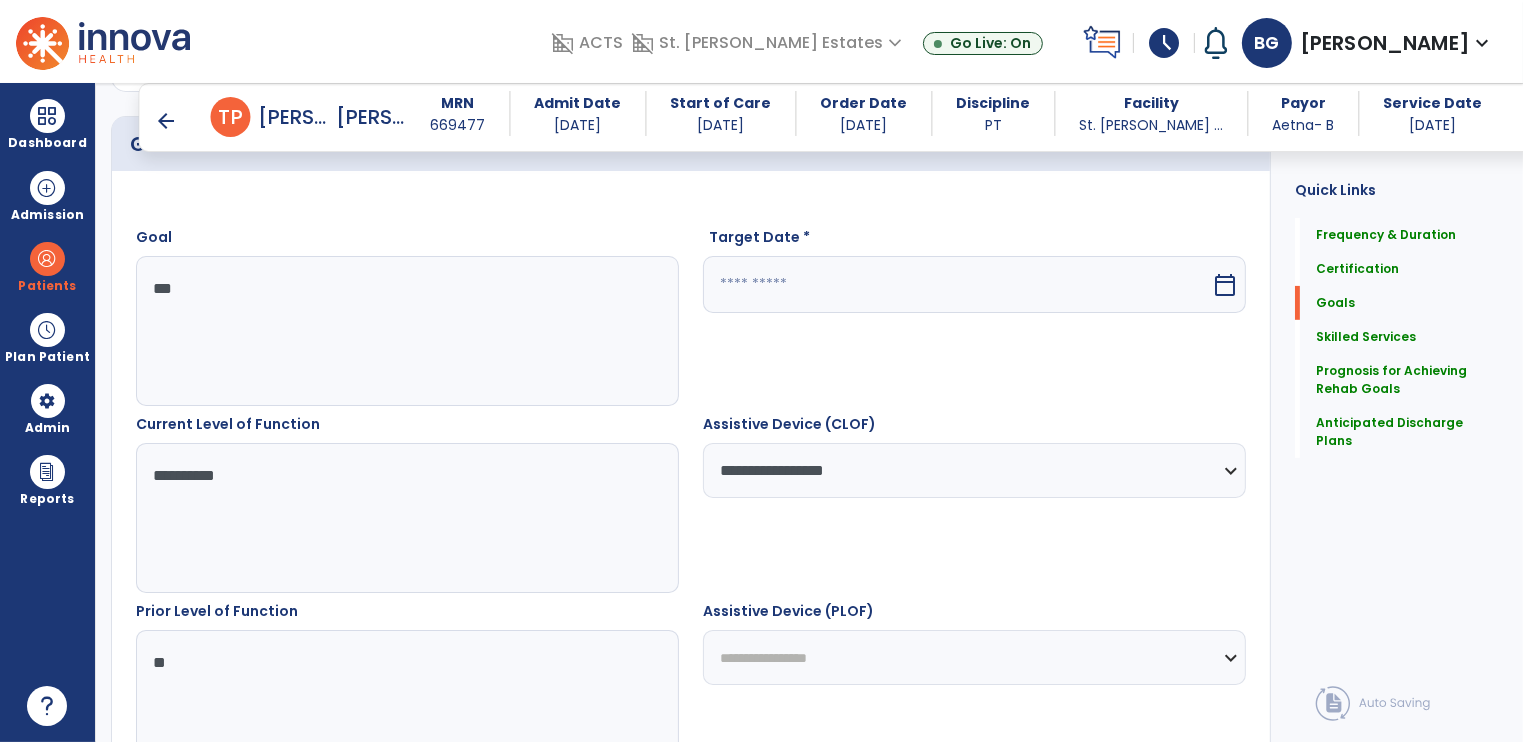 click on "**********" at bounding box center [974, 657] 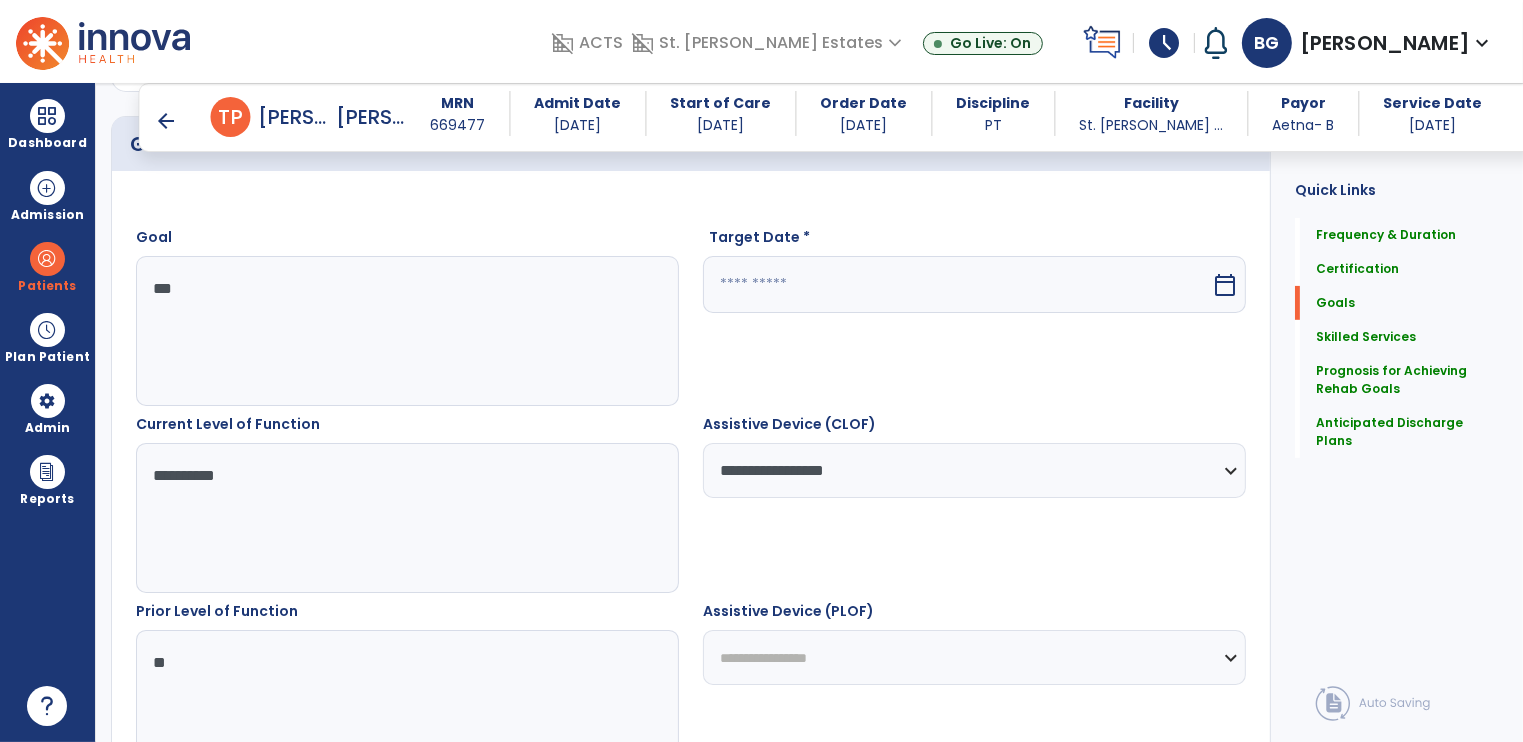 select on "**********" 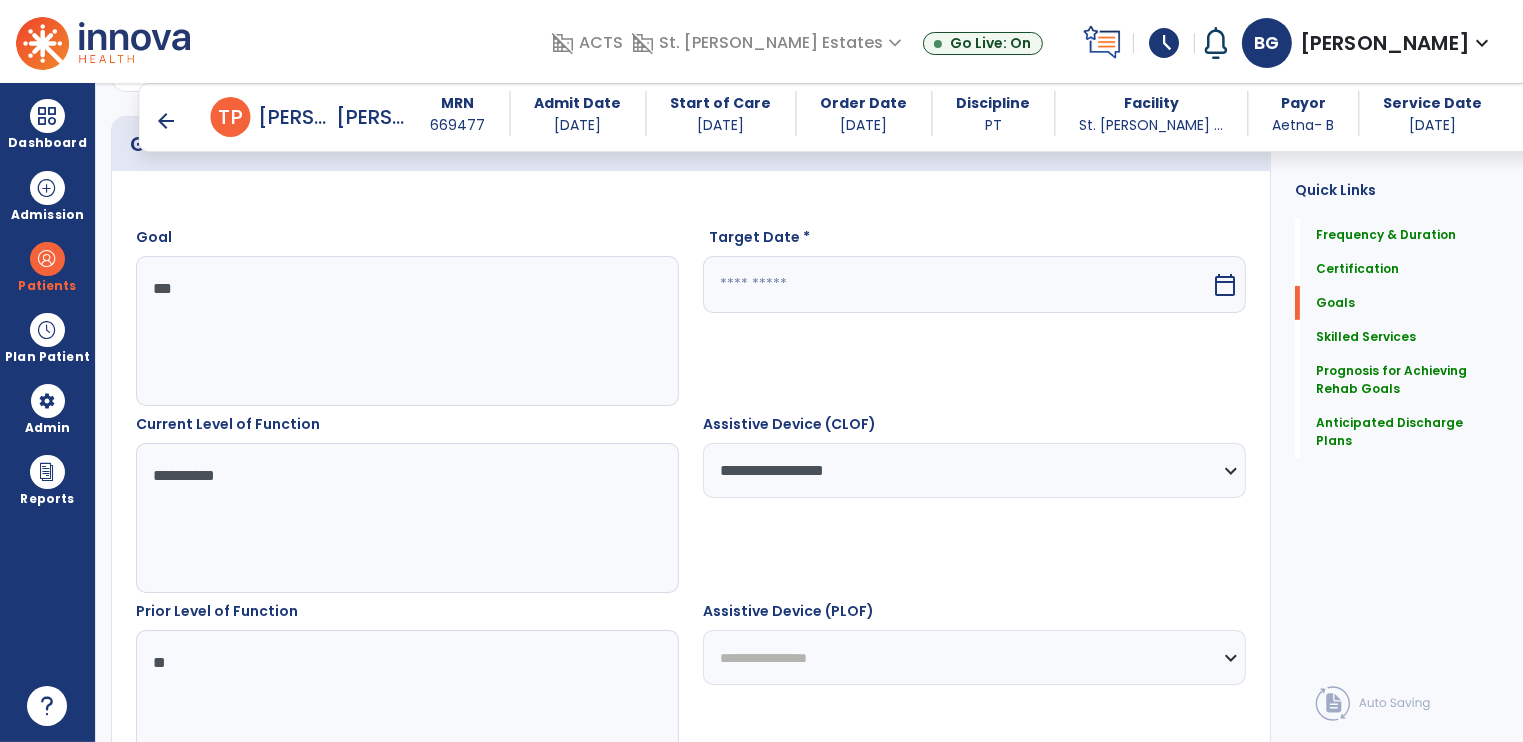click on "**********" at bounding box center (974, 657) 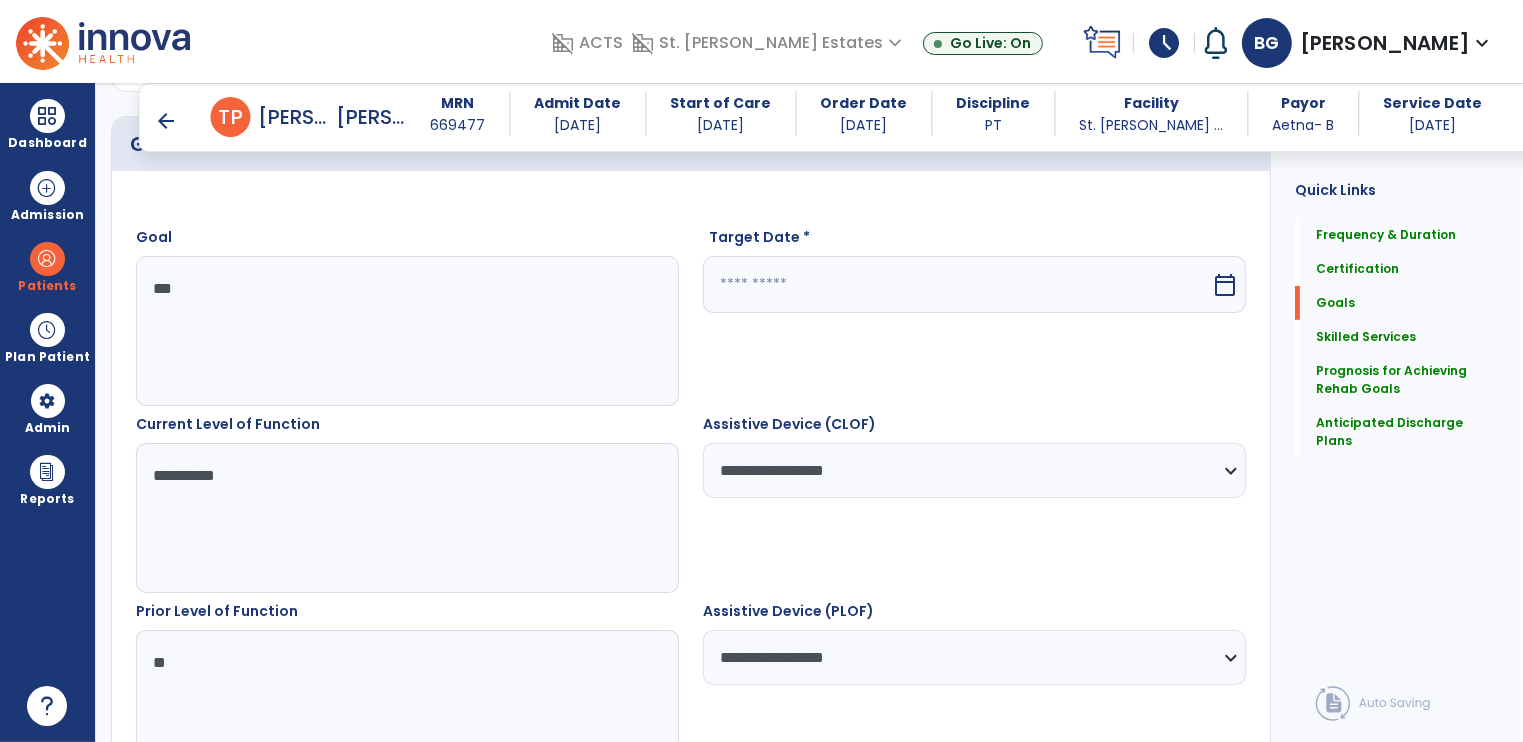 click on "calendar_today" at bounding box center [1225, 285] 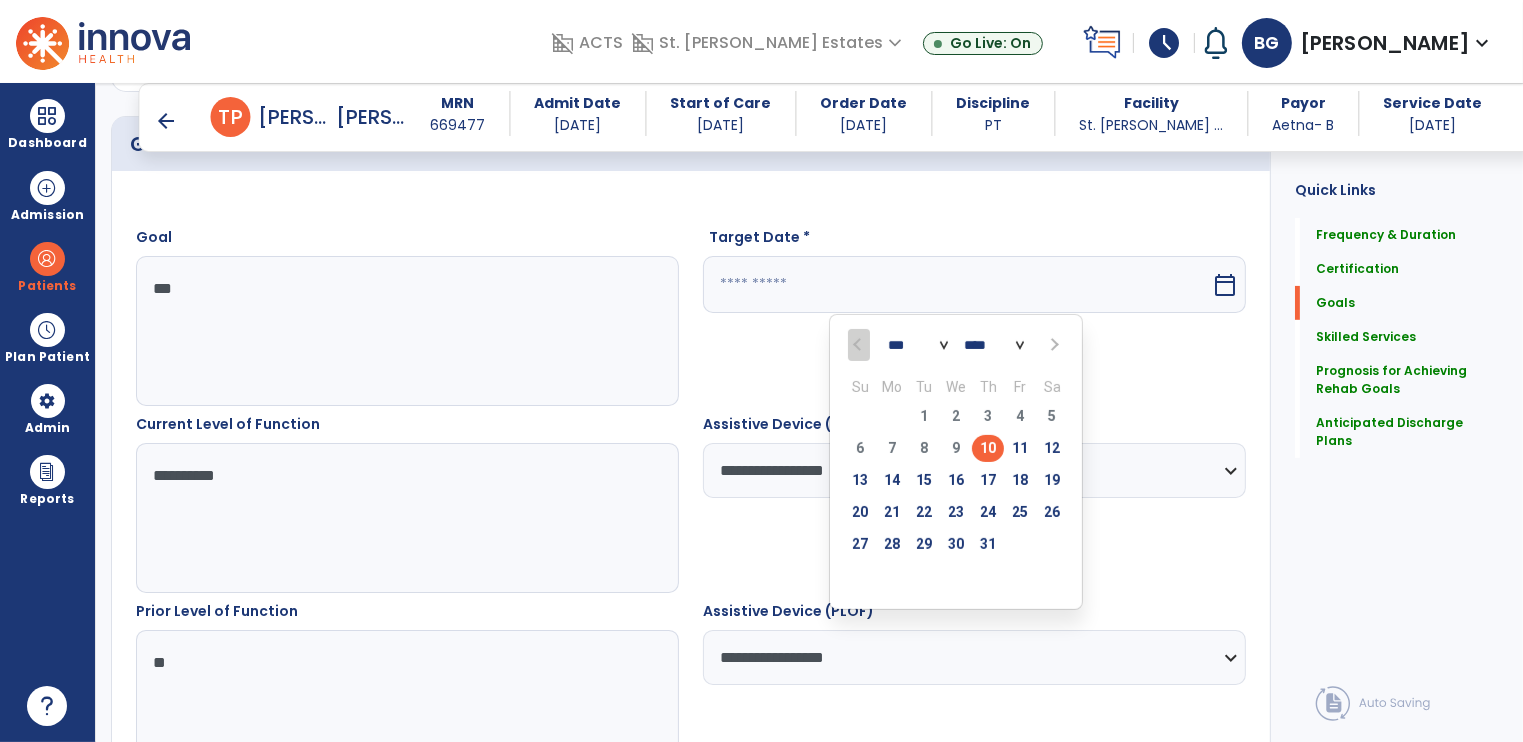 click at bounding box center [1052, 345] 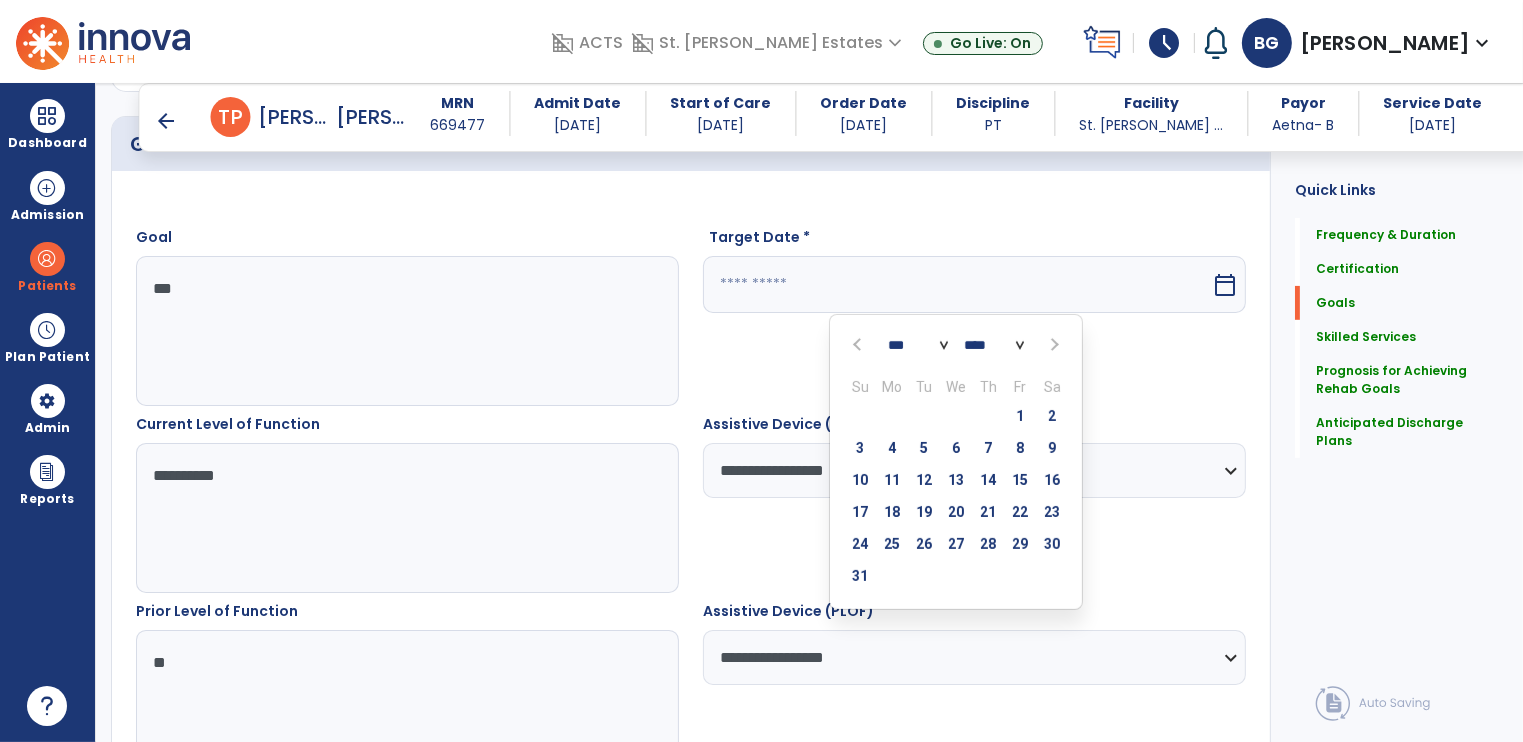 select on "*" 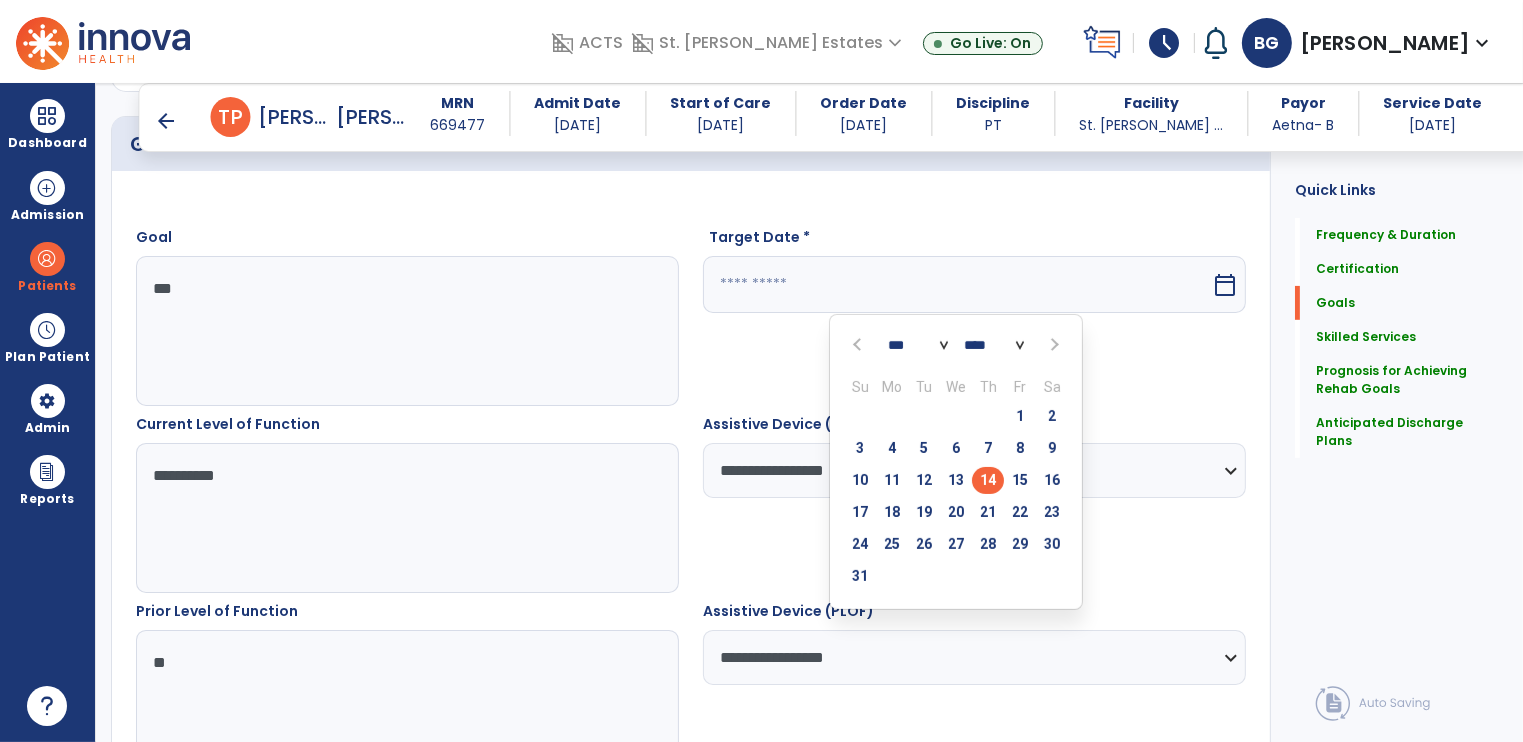 click on "14" at bounding box center (988, 480) 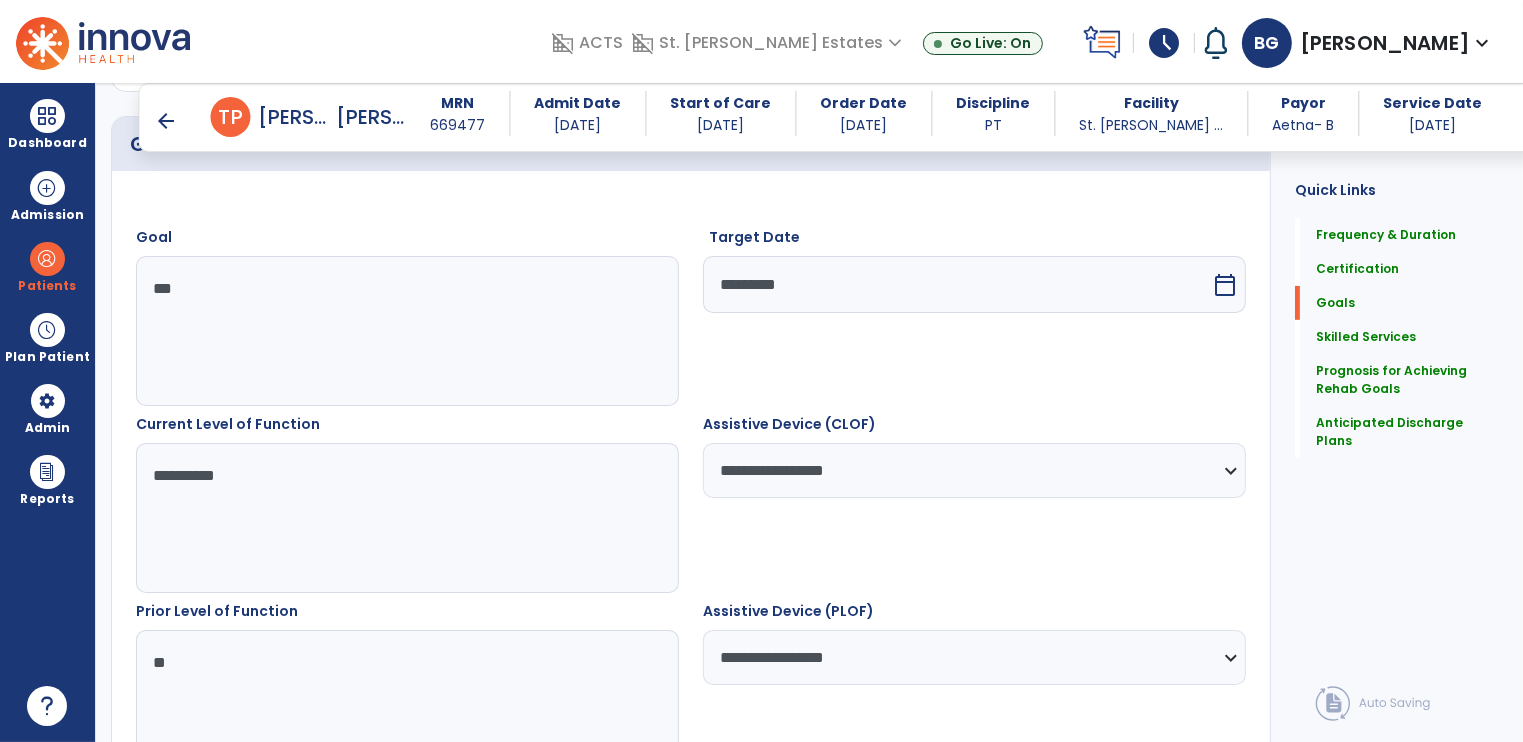 scroll, scrollTop: 1000, scrollLeft: 0, axis: vertical 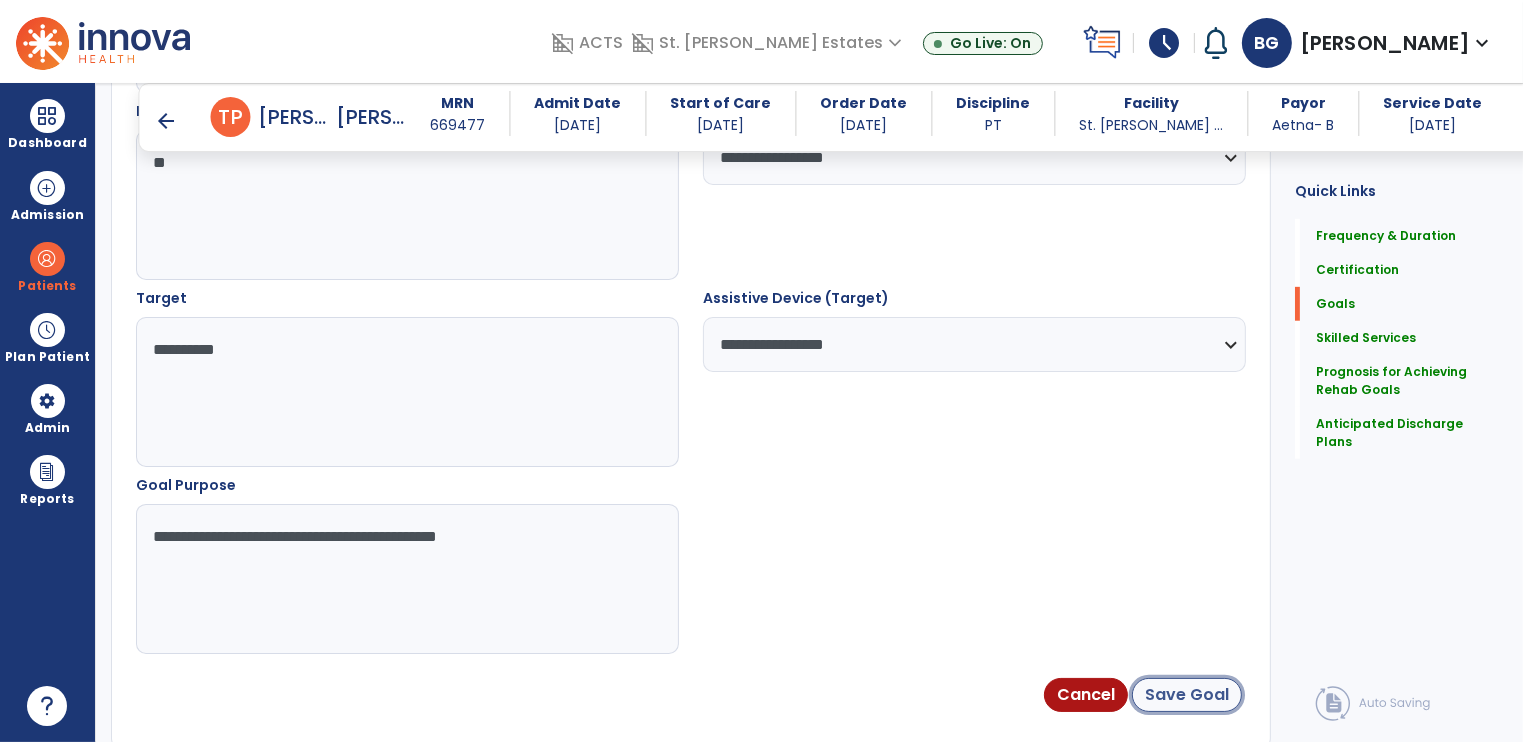 click on "Save Goal" at bounding box center (1187, 695) 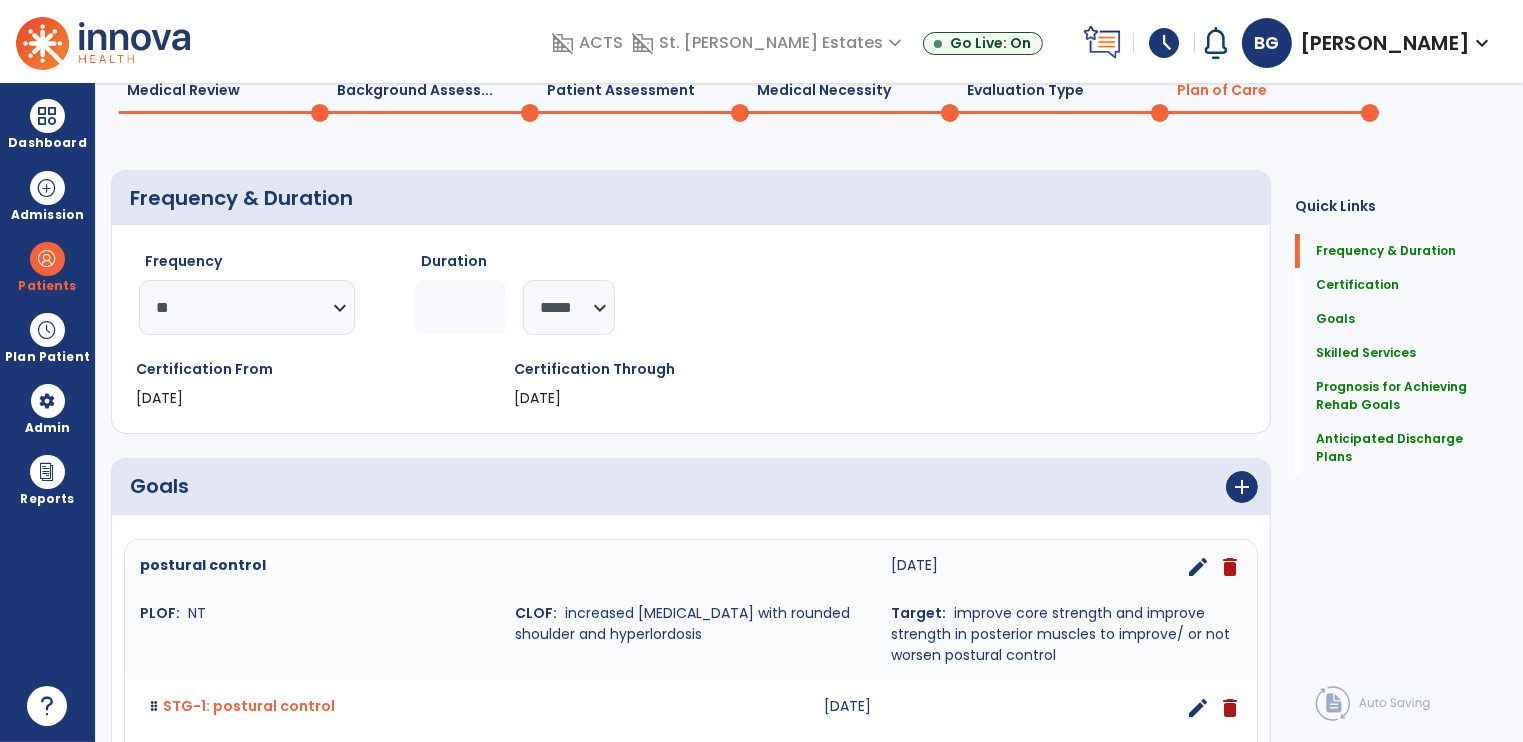 scroll, scrollTop: 0, scrollLeft: 0, axis: both 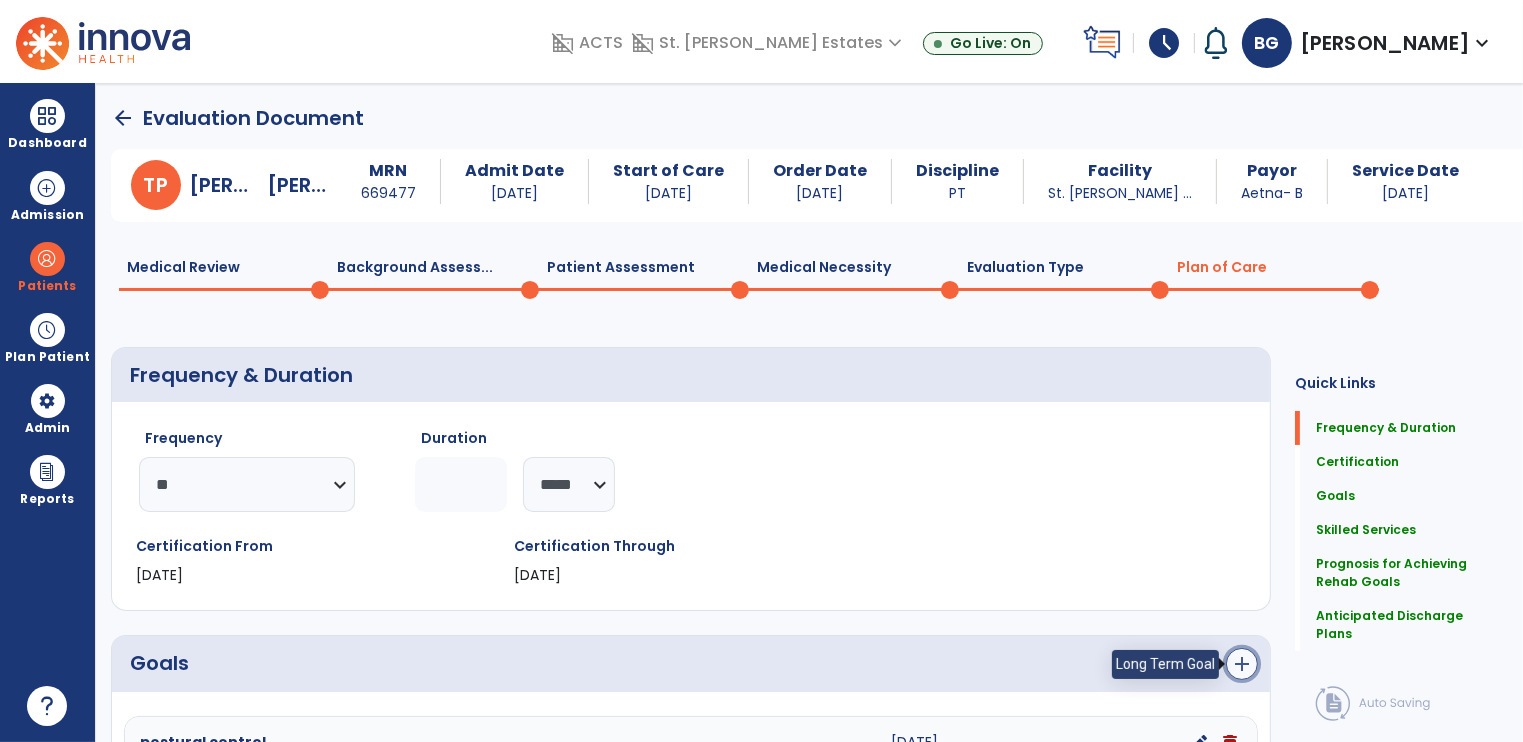 click on "add" at bounding box center (1242, 664) 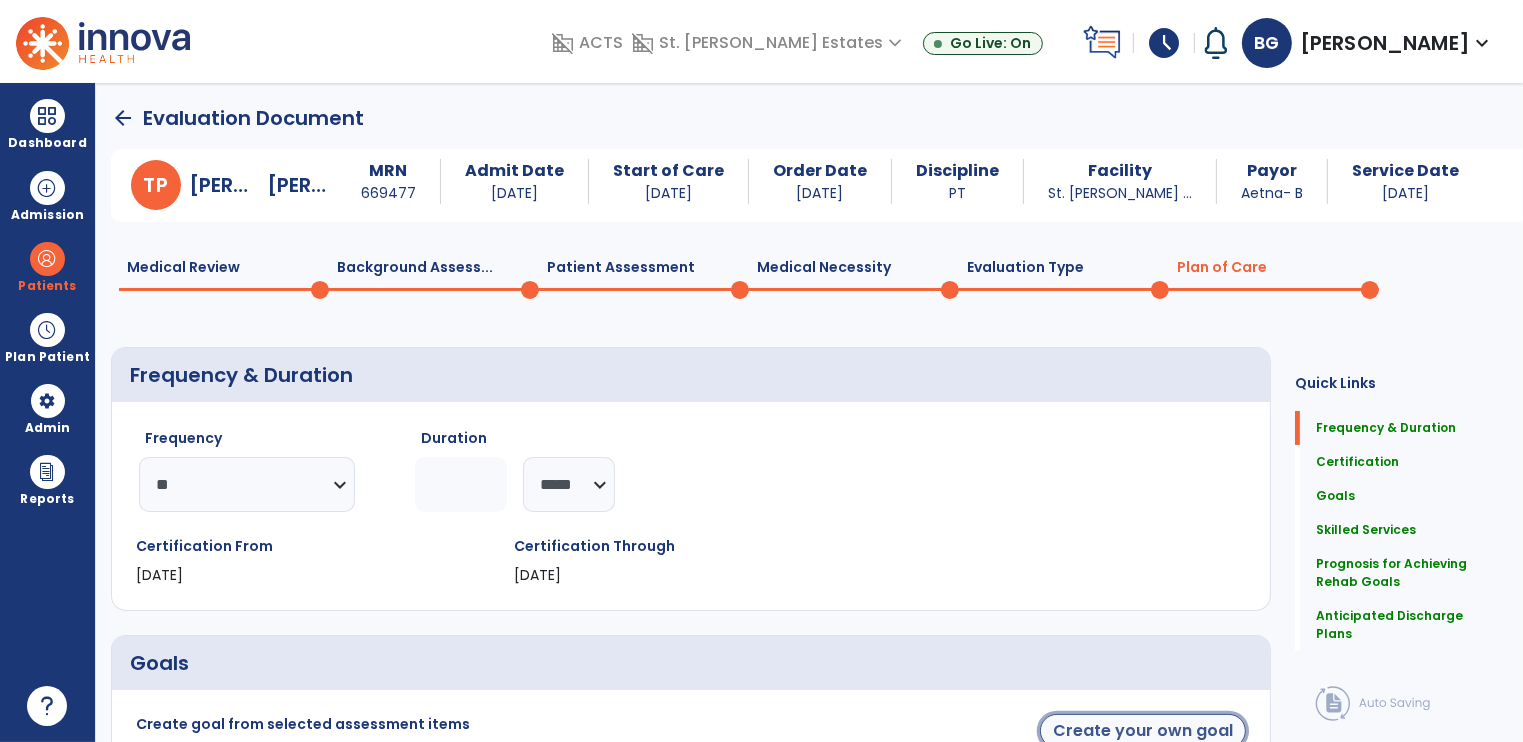 click on "Create your own goal" at bounding box center (1143, 731) 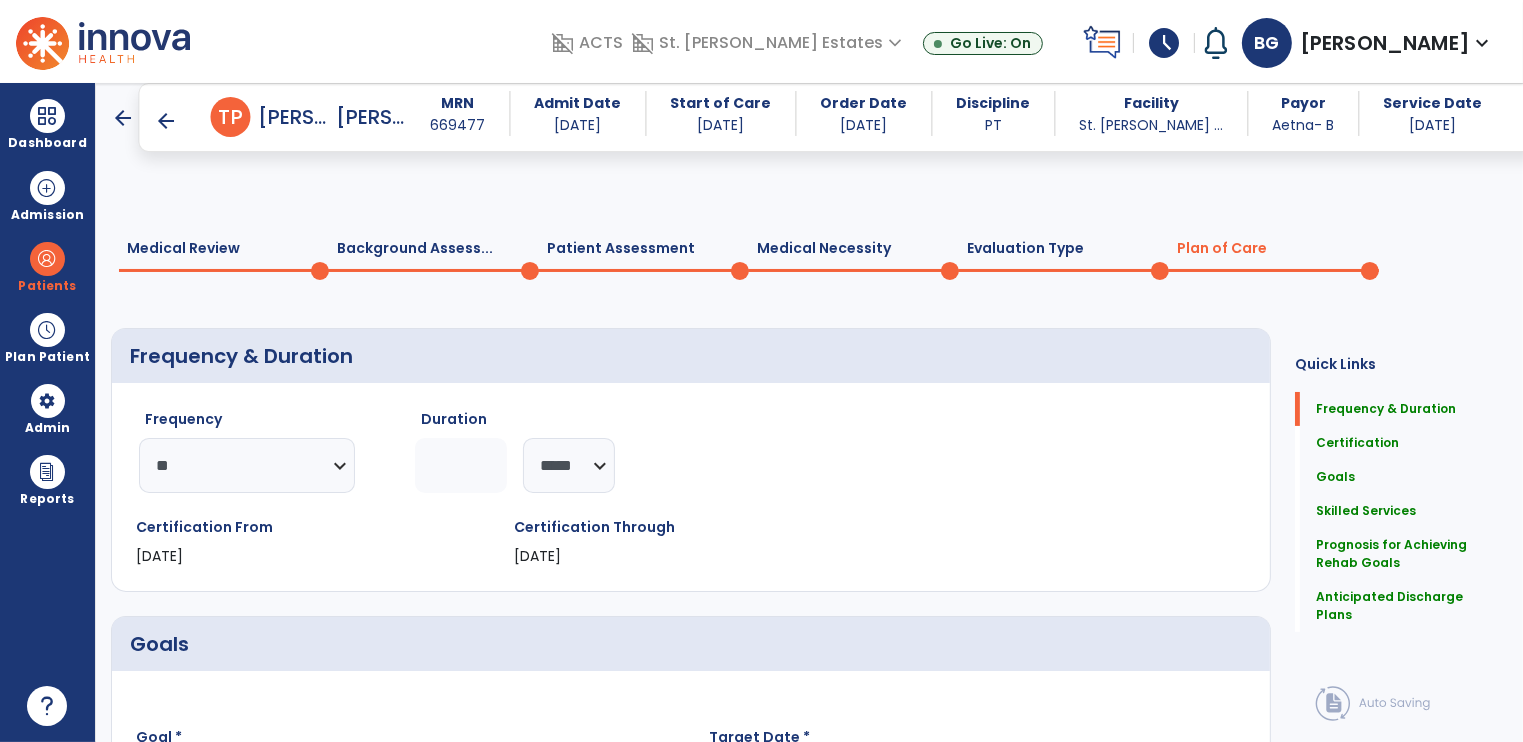 scroll, scrollTop: 500, scrollLeft: 0, axis: vertical 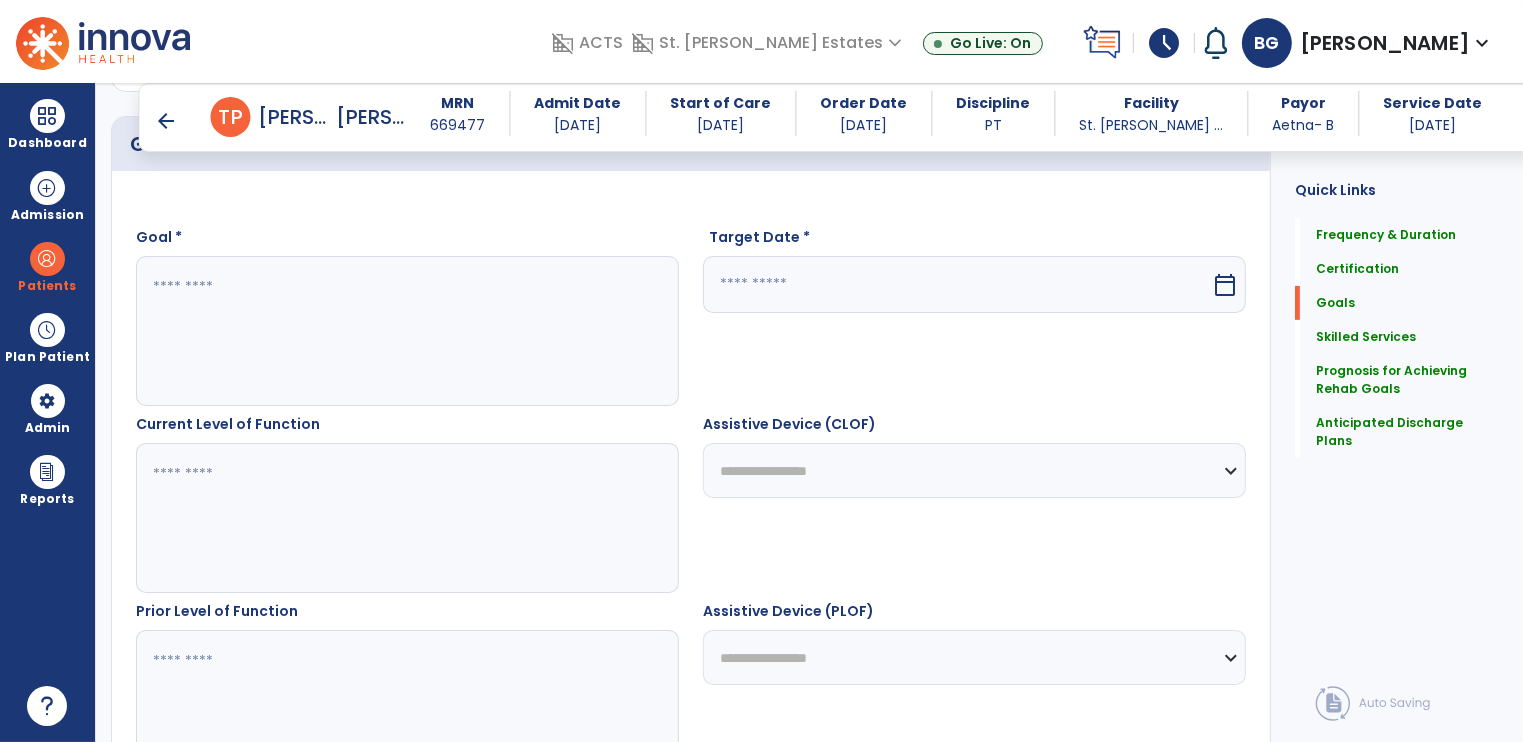 click at bounding box center [407, 331] 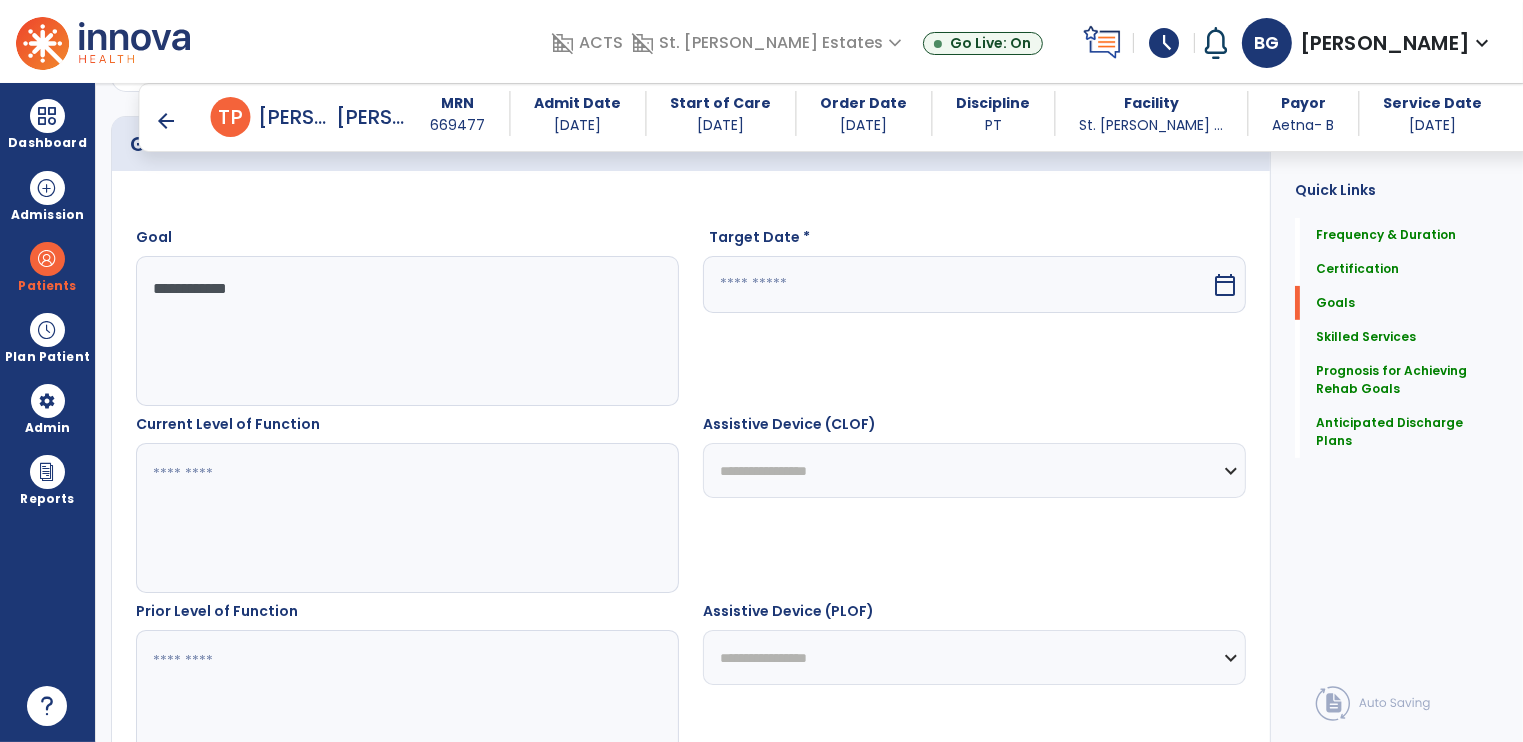 type on "**********" 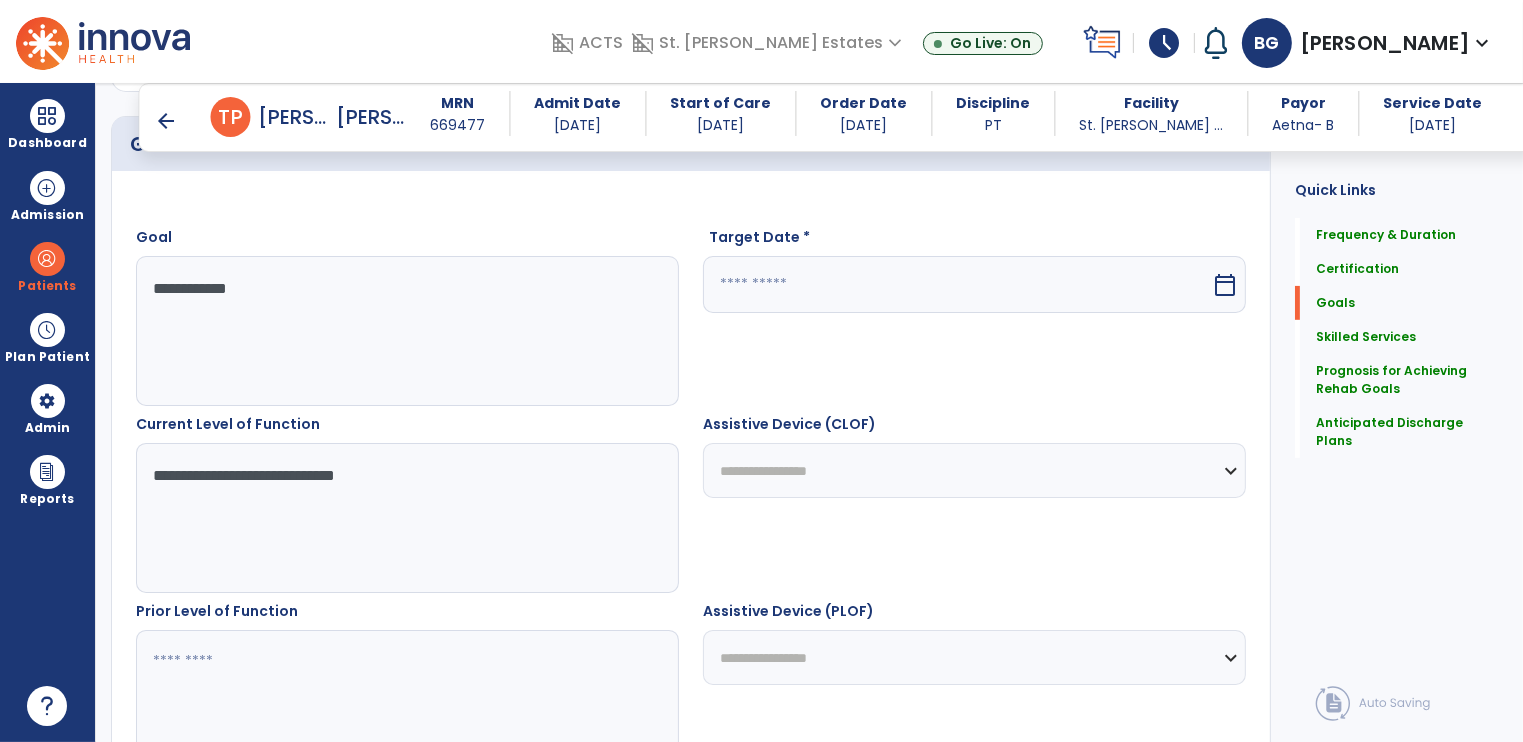 type on "**********" 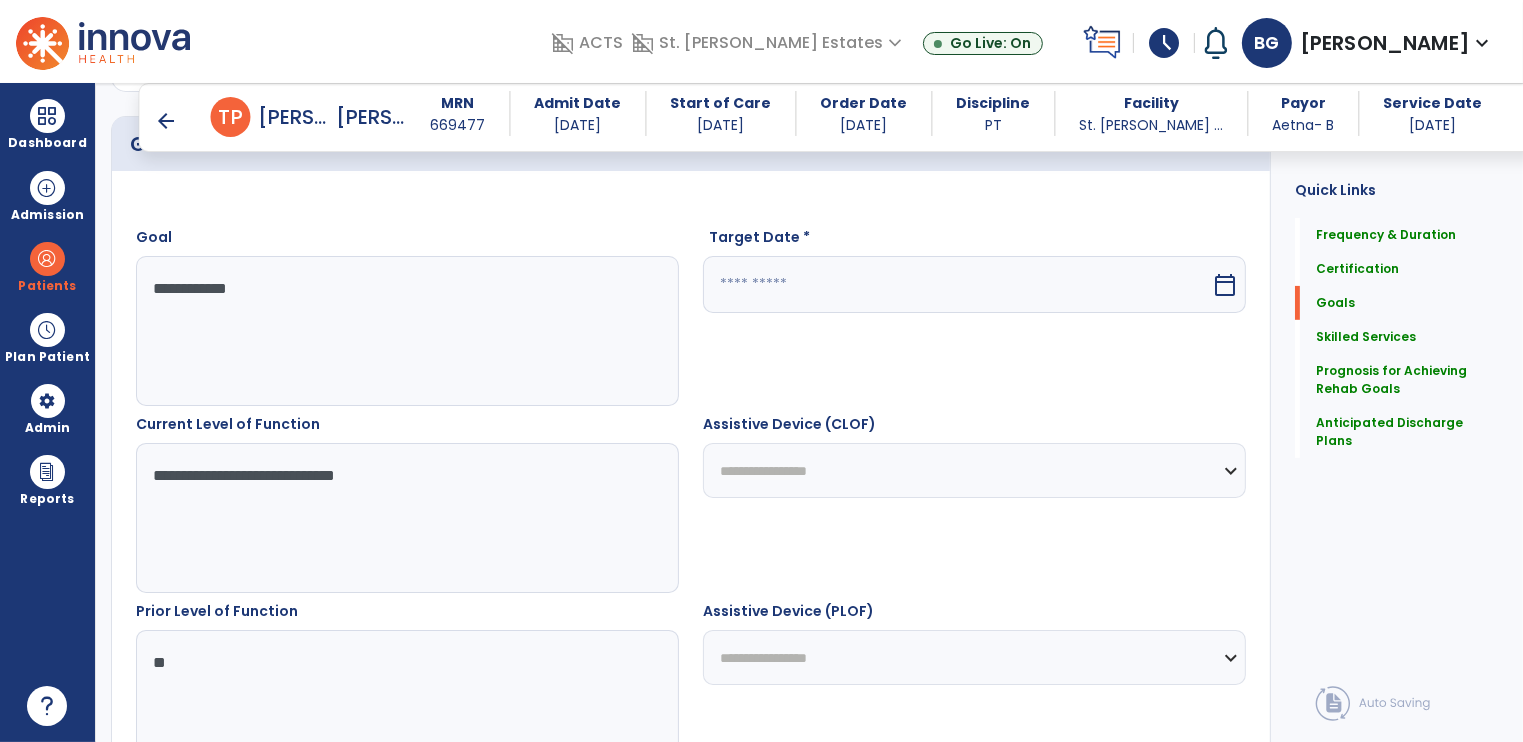 scroll, scrollTop: 1000, scrollLeft: 0, axis: vertical 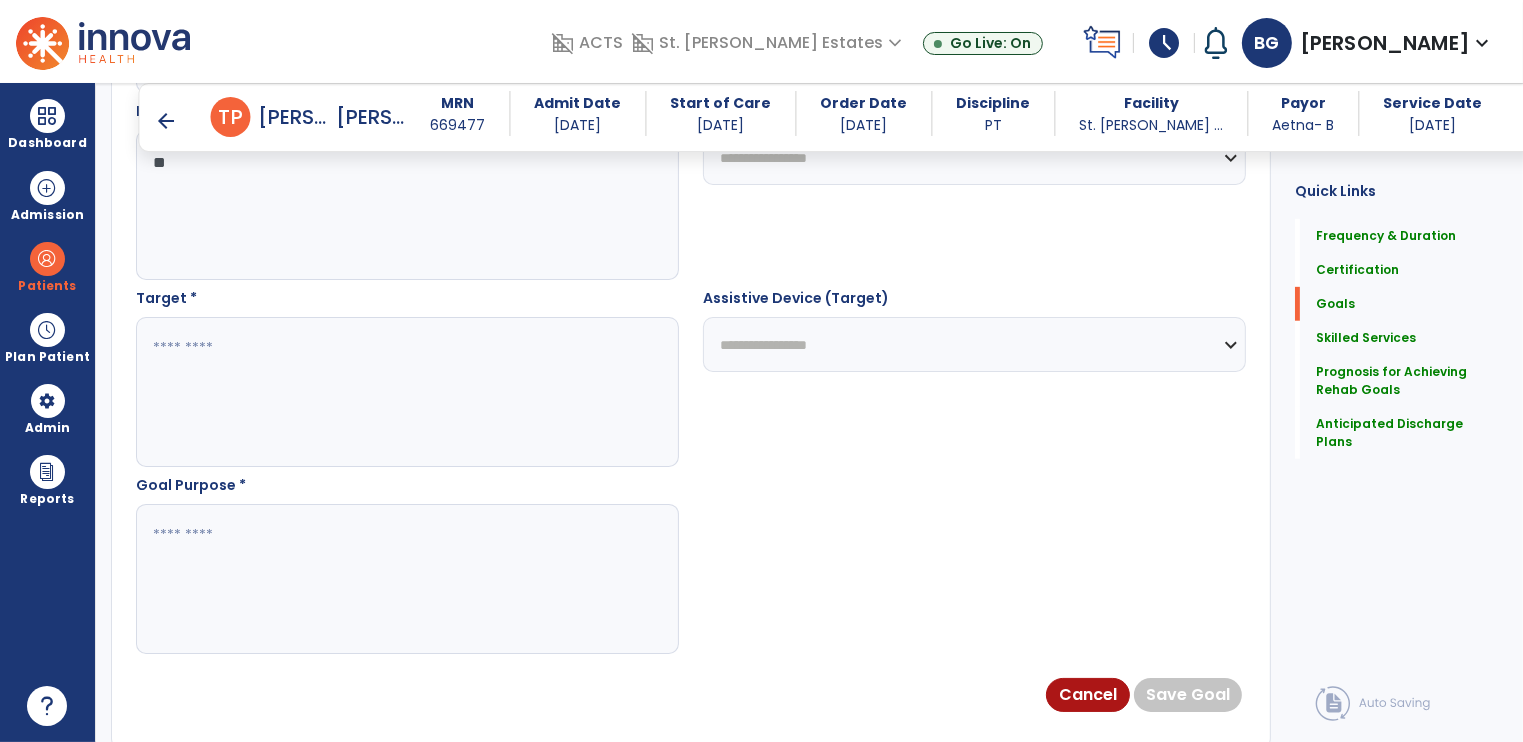 type on "**" 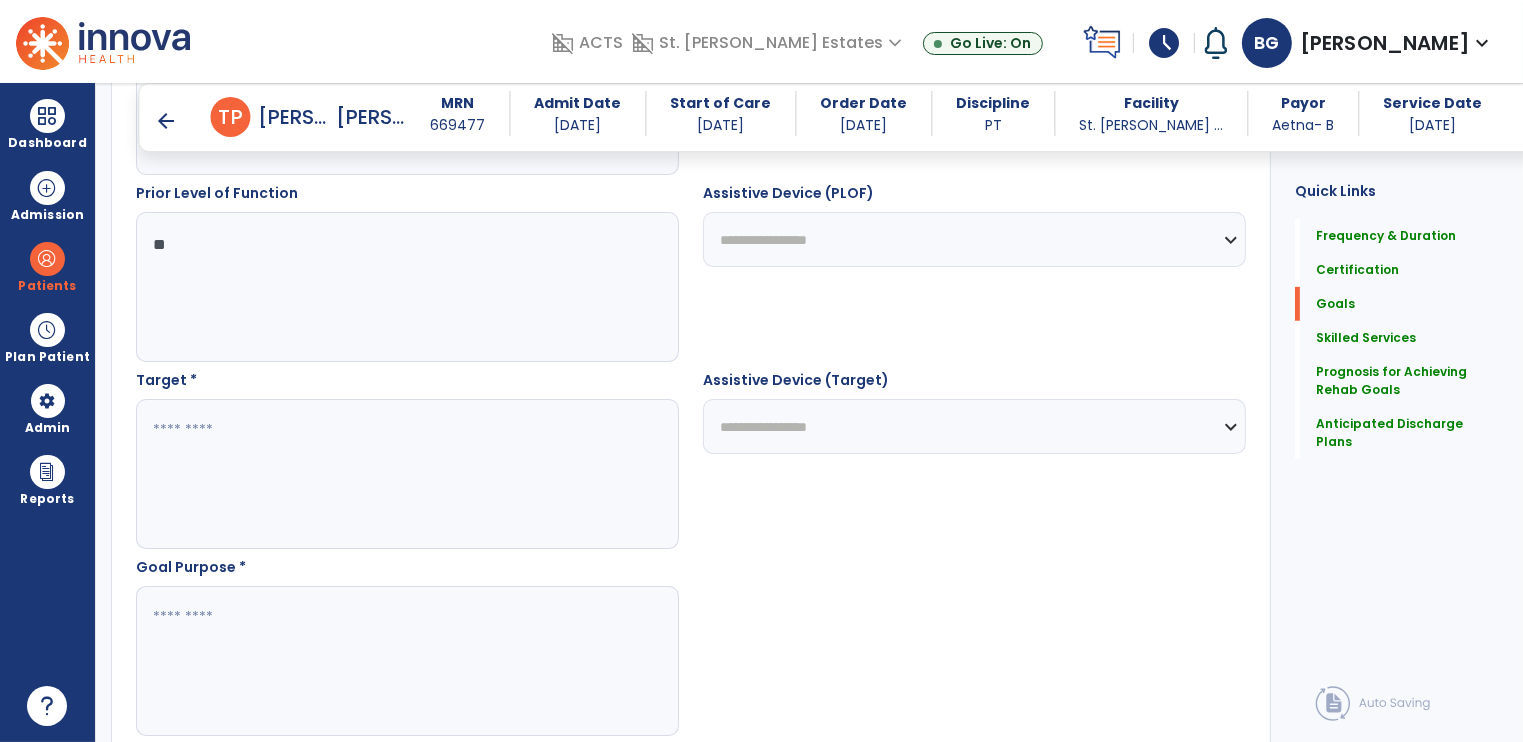 scroll, scrollTop: 1000, scrollLeft: 0, axis: vertical 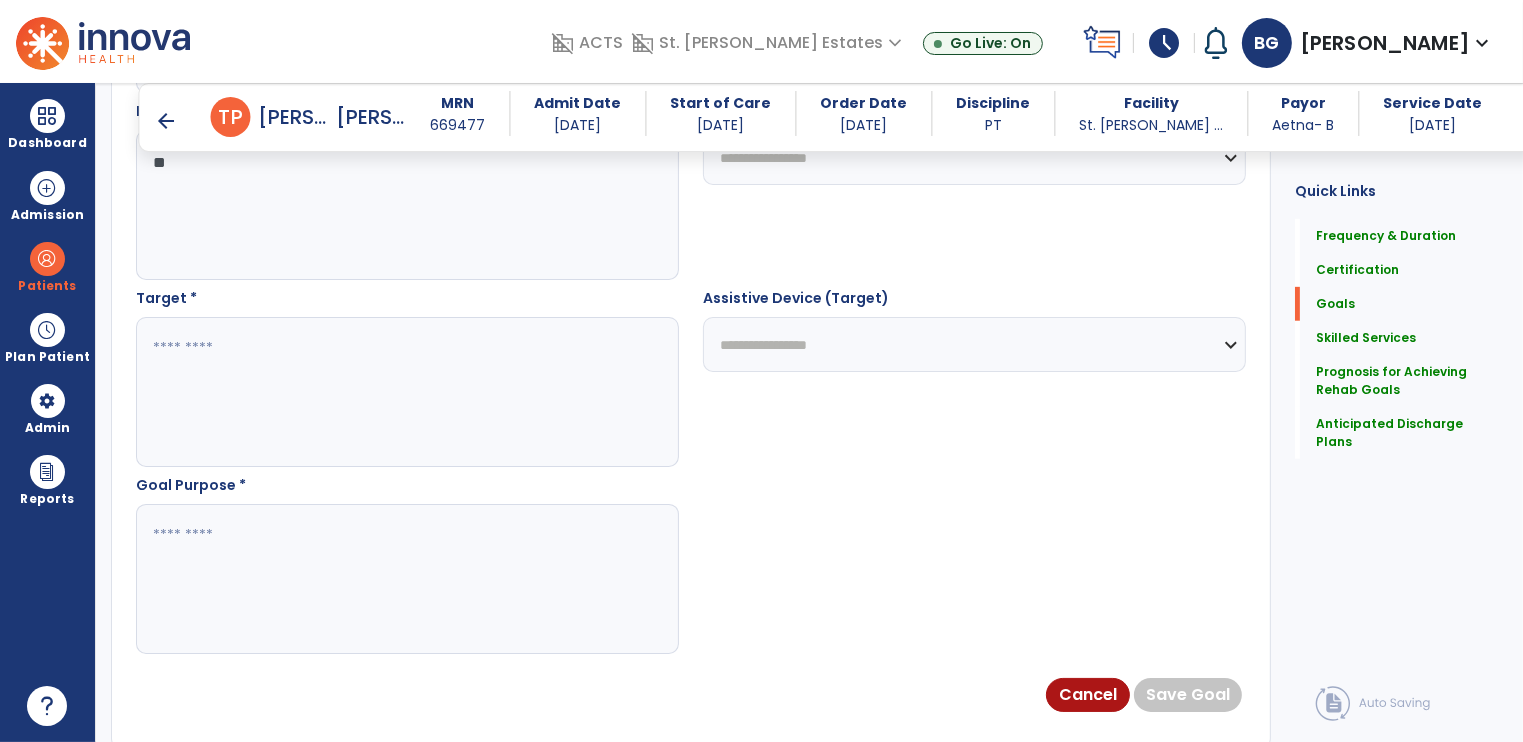 paste on "**********" 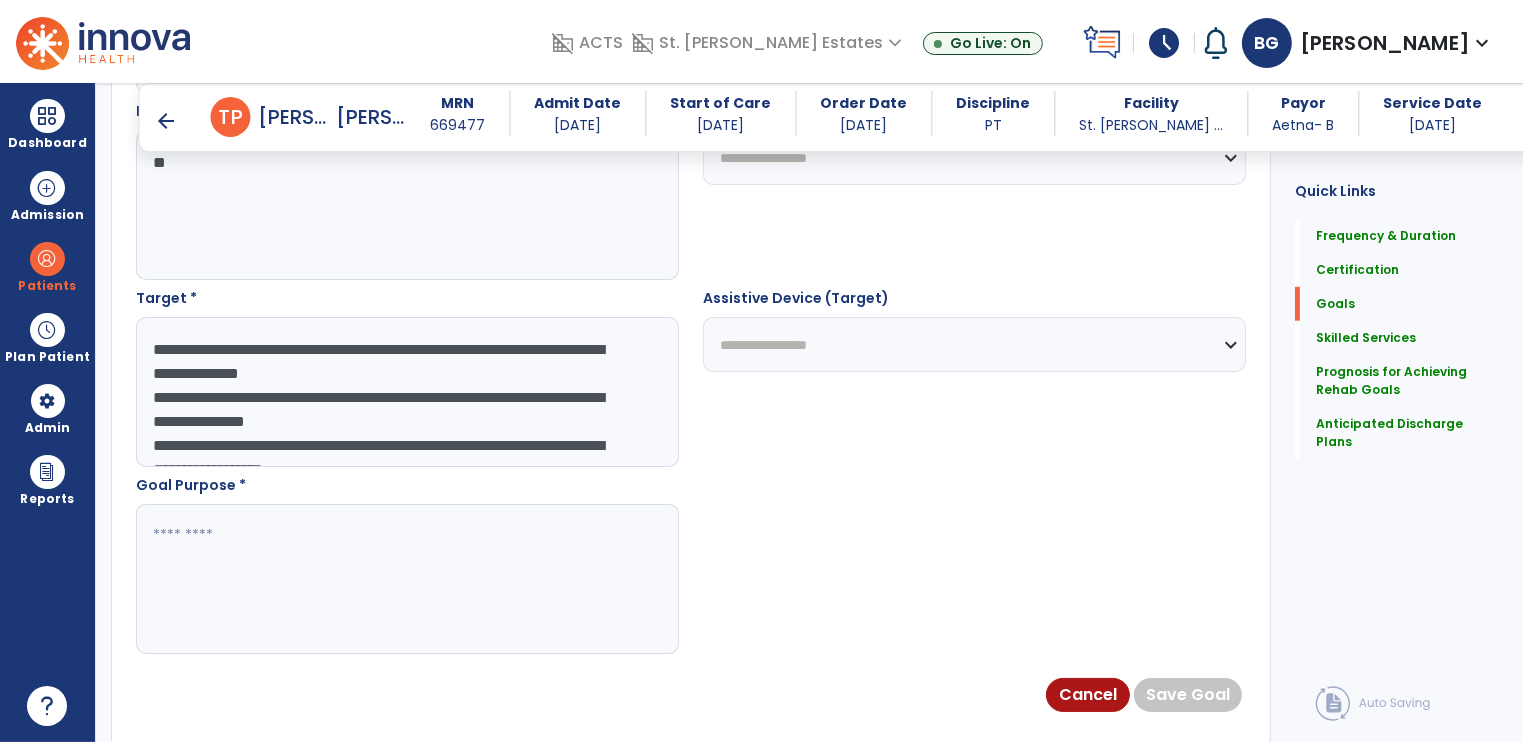 scroll, scrollTop: 63, scrollLeft: 0, axis: vertical 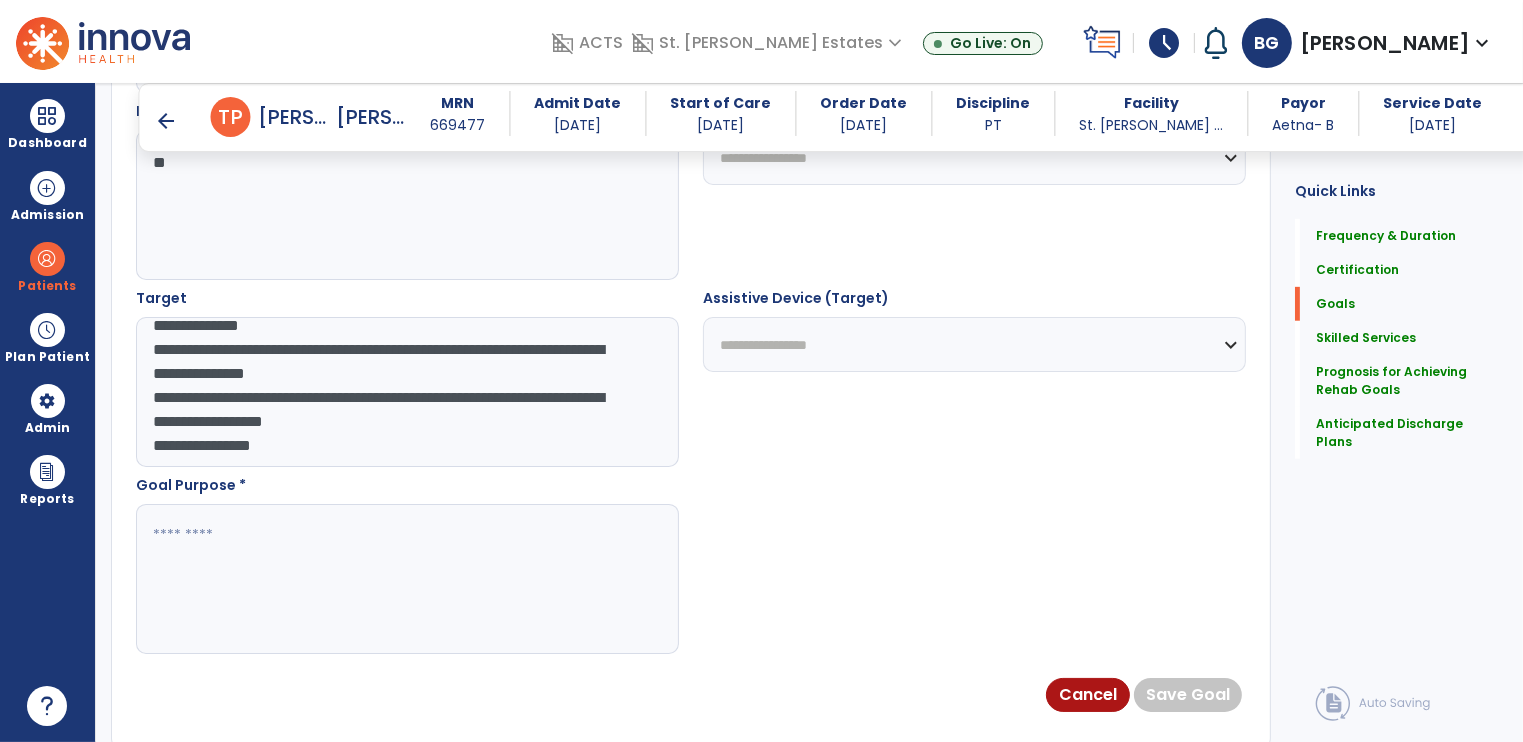 drag, startPoint x: 240, startPoint y: 403, endPoint x: 134, endPoint y: 400, distance: 106.04244 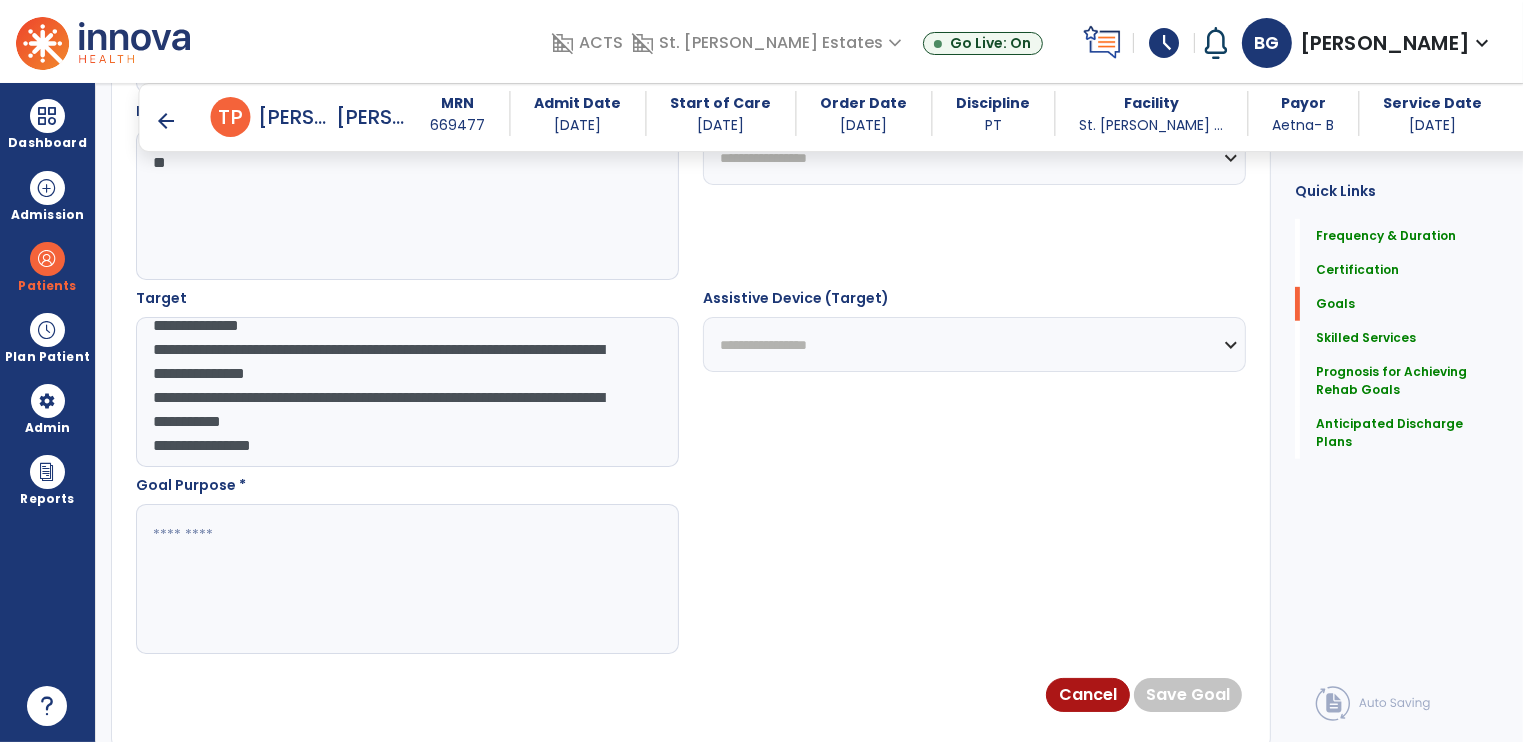 type on "**********" 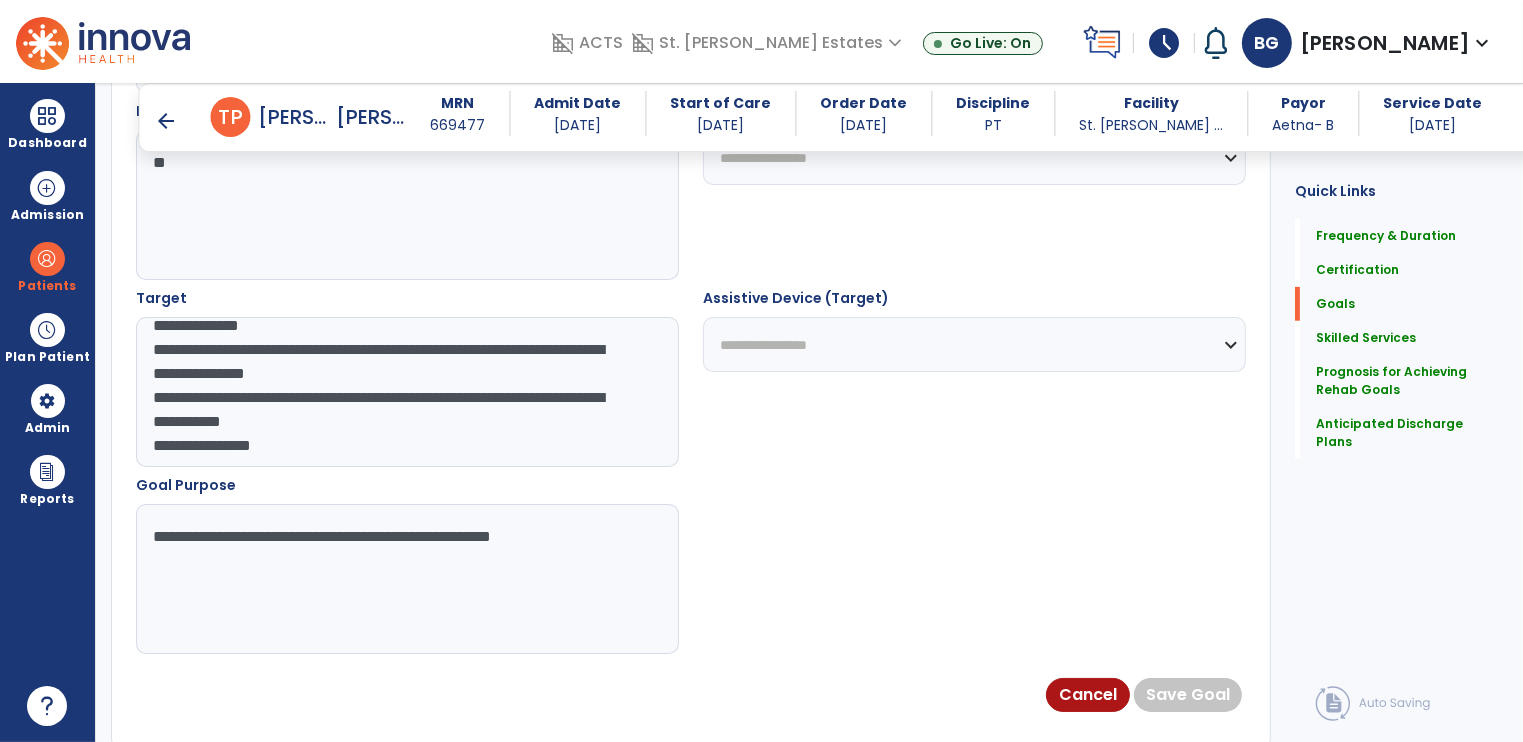 scroll, scrollTop: 500, scrollLeft: 0, axis: vertical 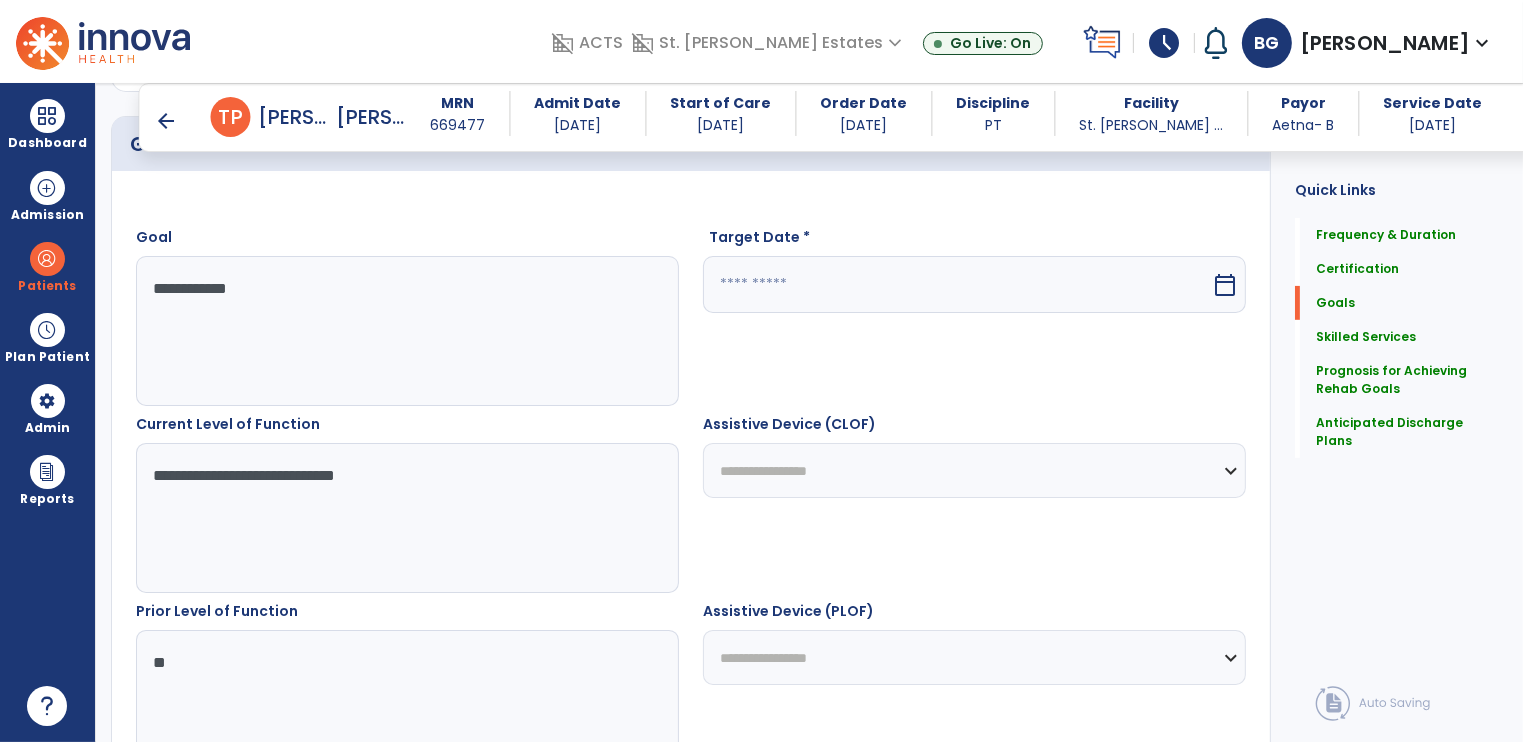 type on "**********" 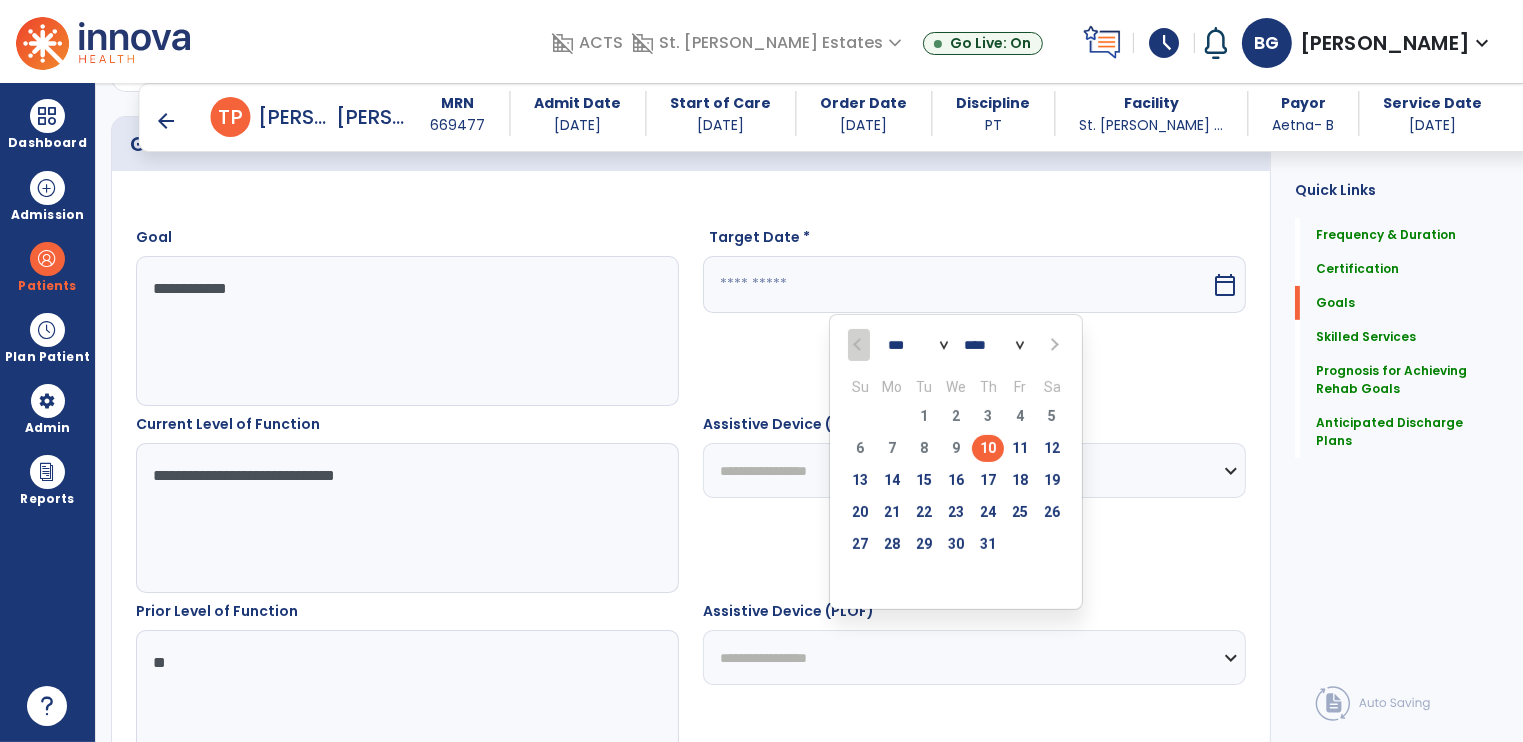 click at bounding box center [1052, 345] 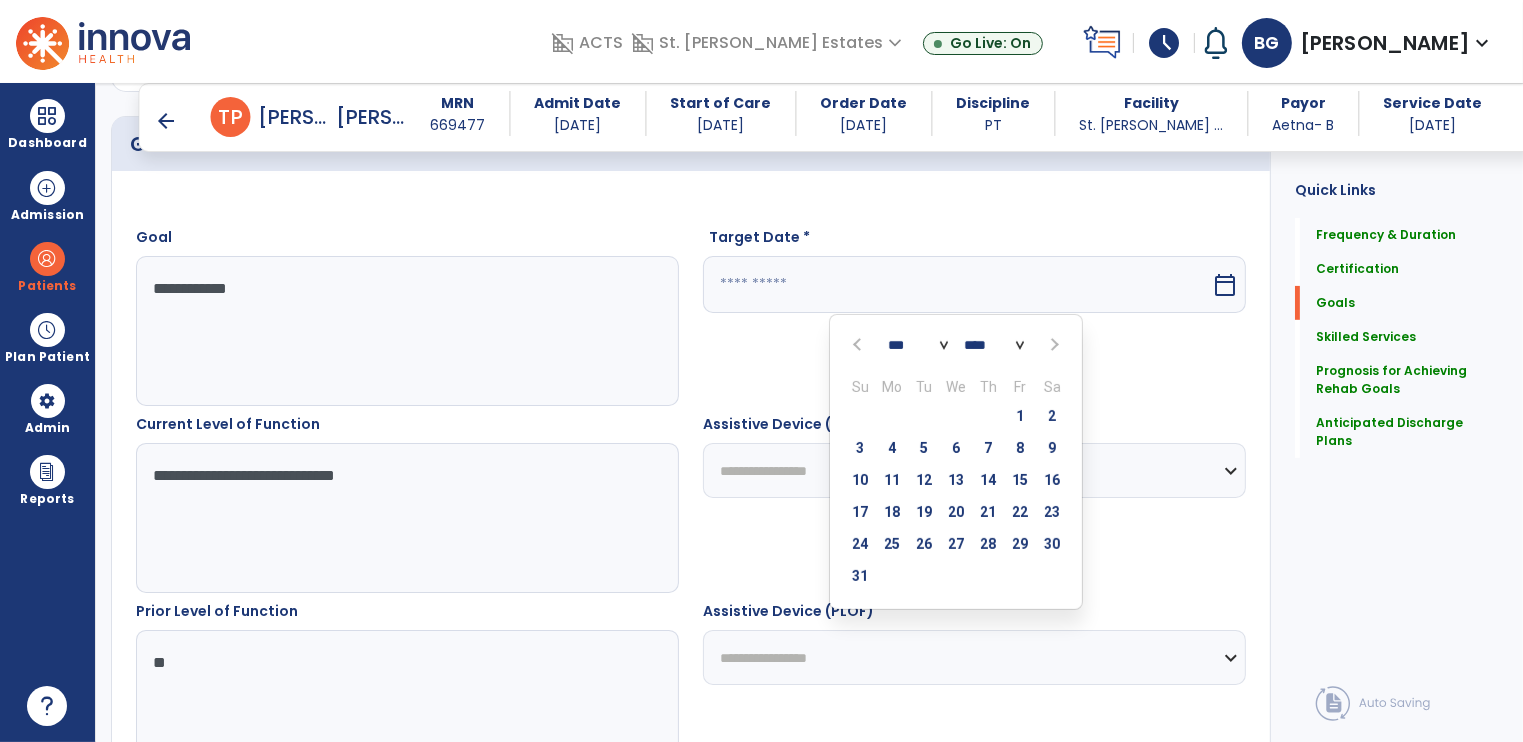 click at bounding box center [1052, 345] 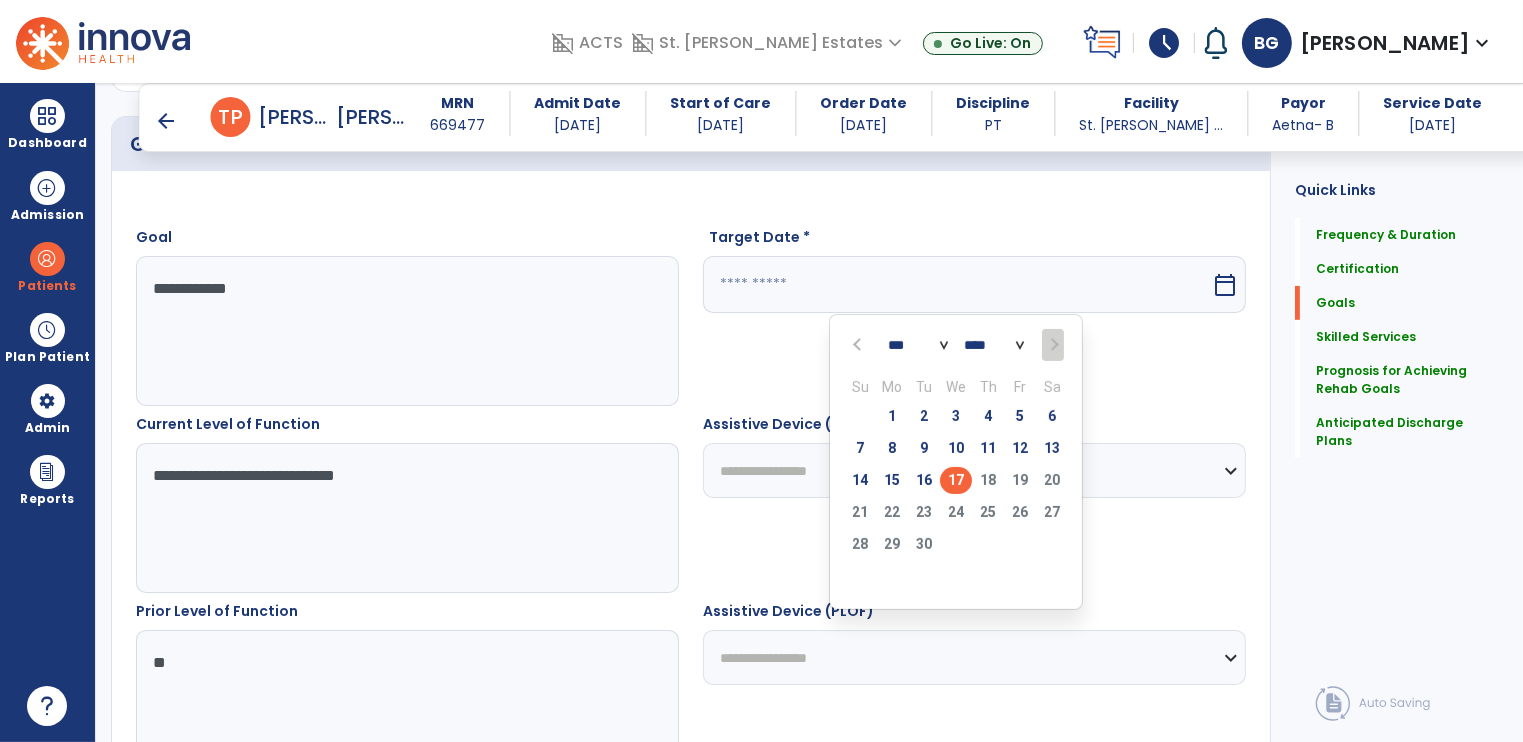 click on "17" at bounding box center [956, 480] 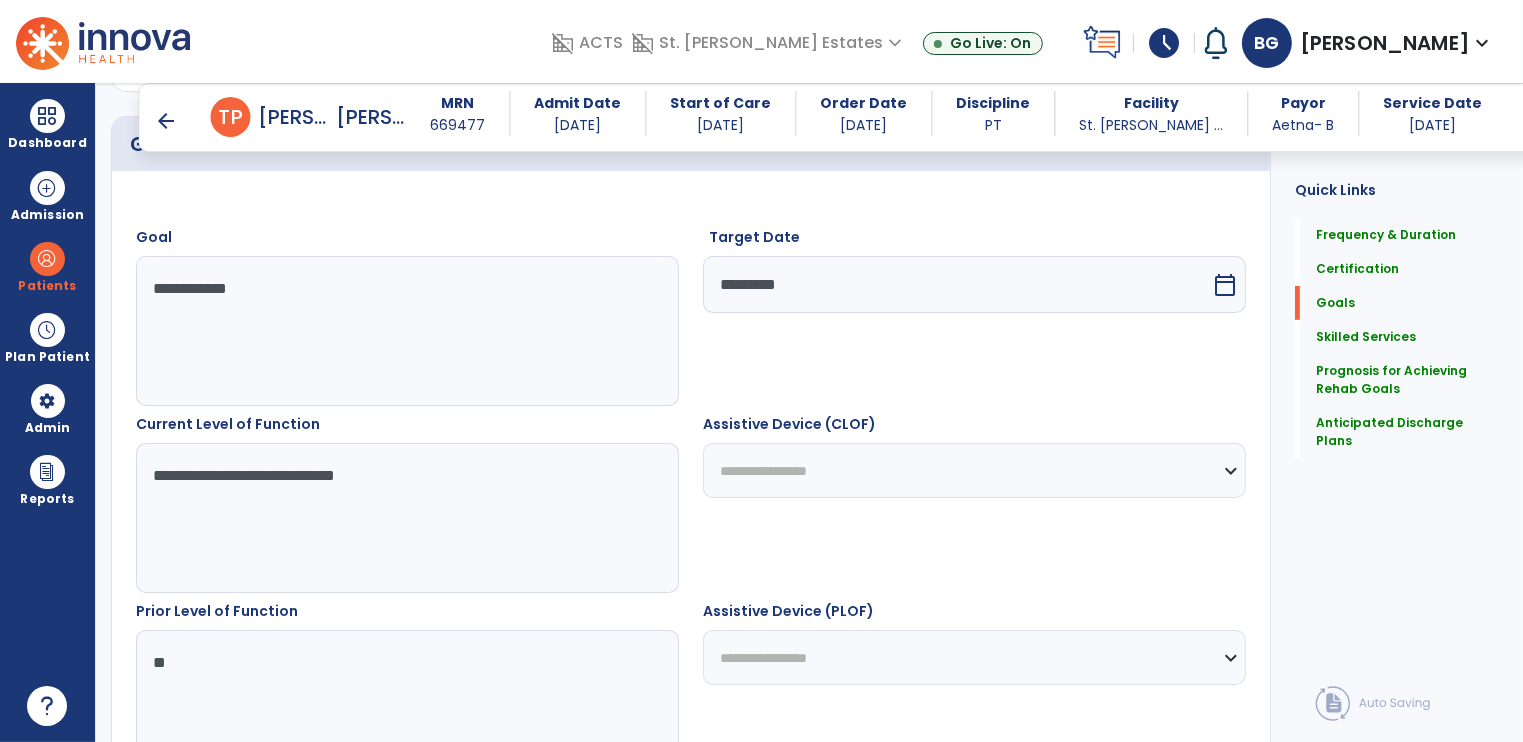 scroll, scrollTop: 1000, scrollLeft: 0, axis: vertical 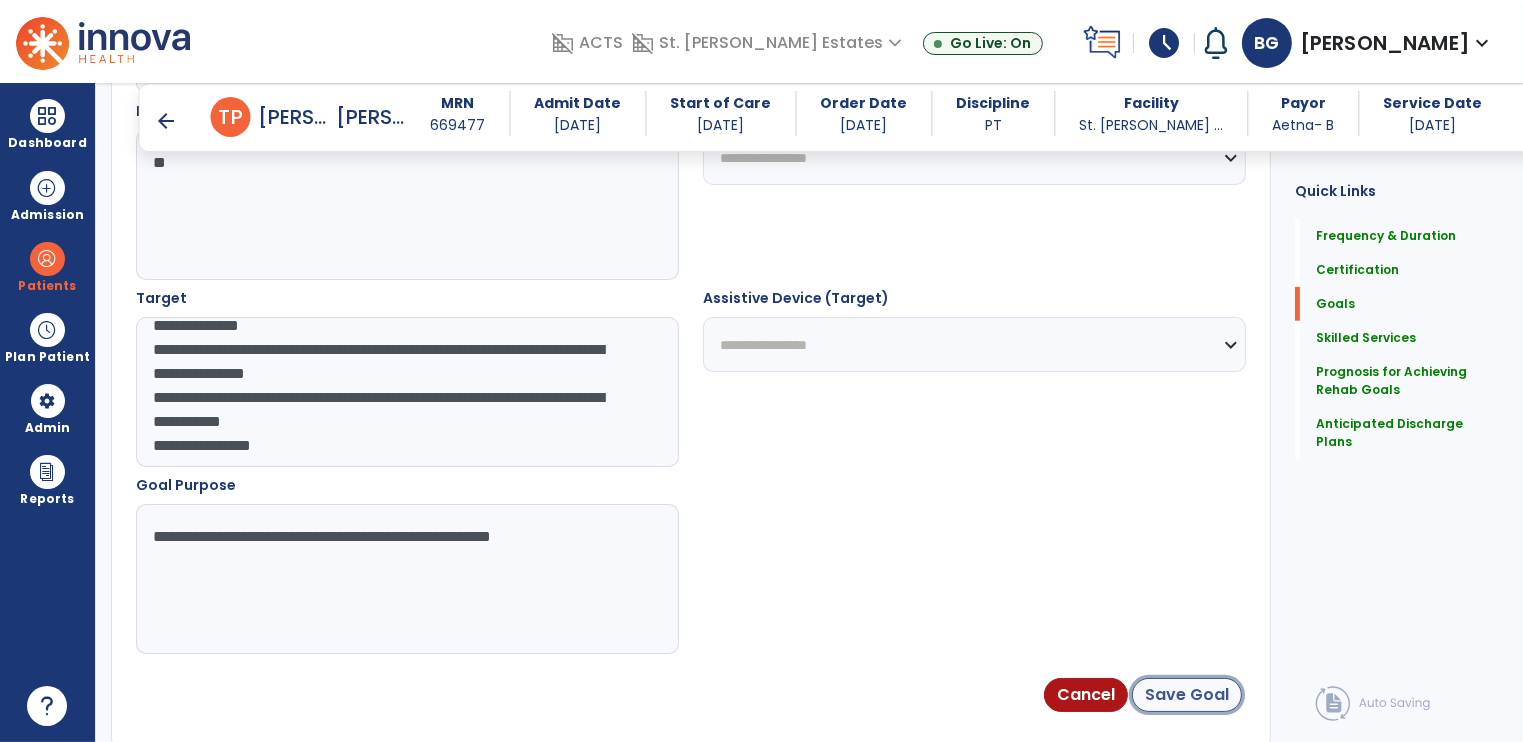 click on "Save Goal" at bounding box center (1187, 695) 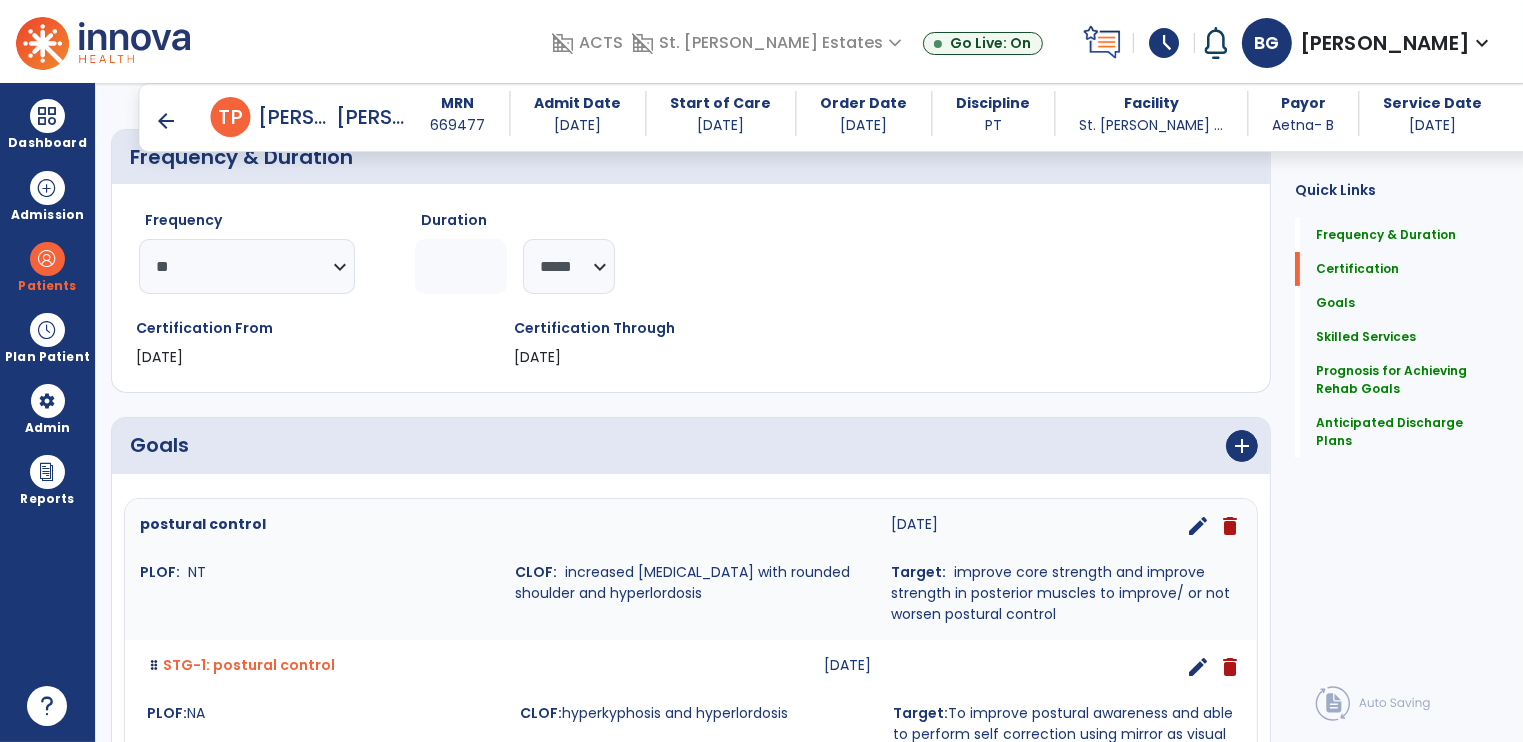 scroll, scrollTop: 0, scrollLeft: 0, axis: both 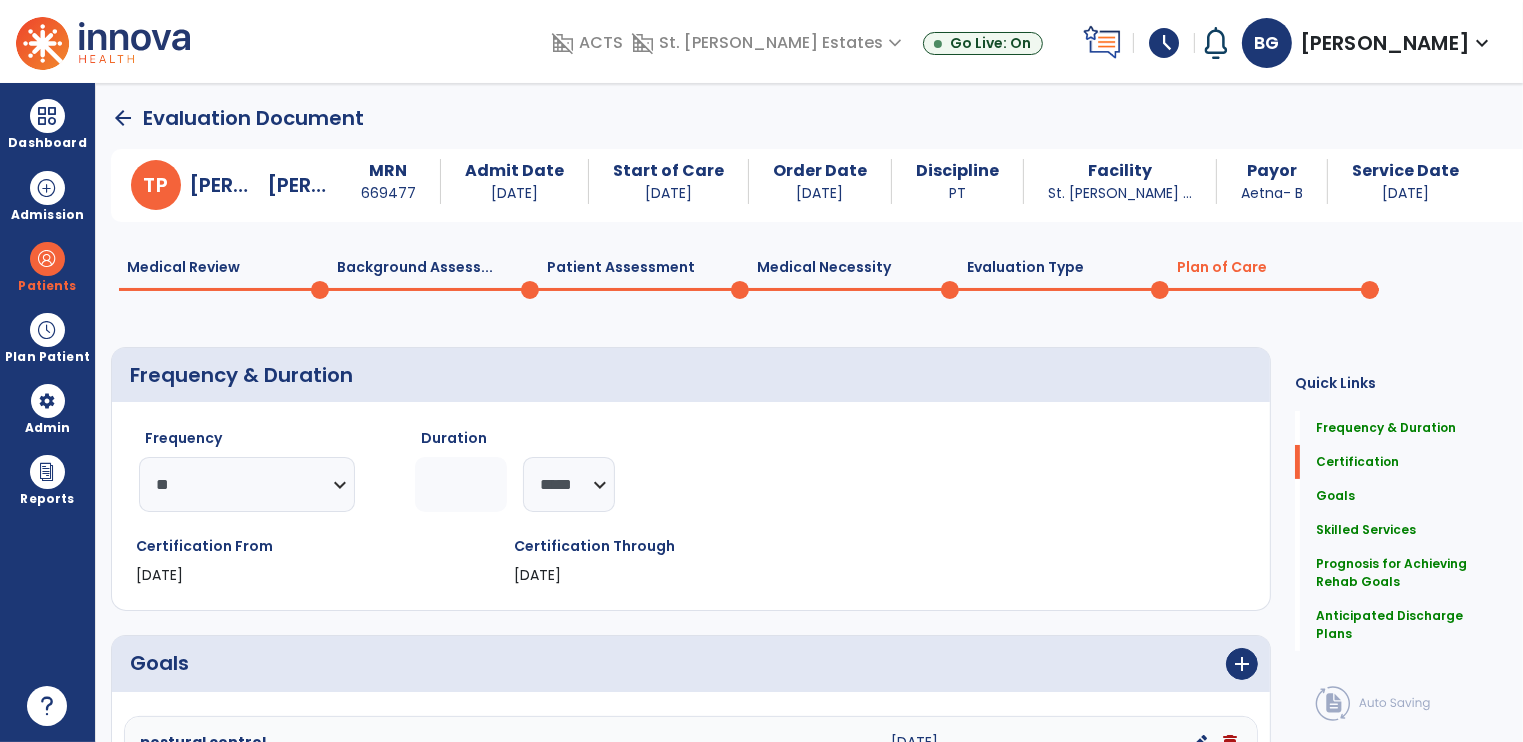 click on "Evaluation Type  0" 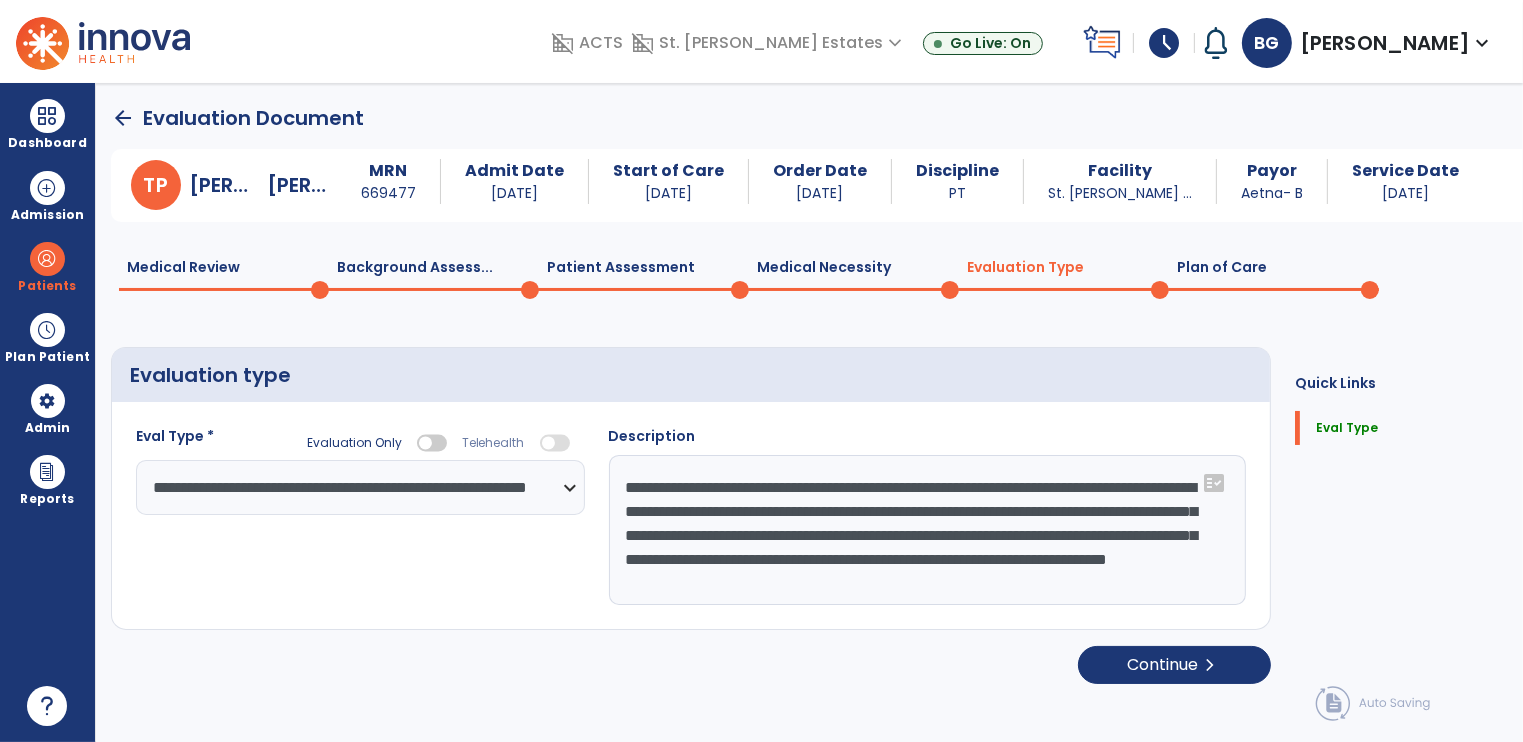 scroll, scrollTop: 24, scrollLeft: 0, axis: vertical 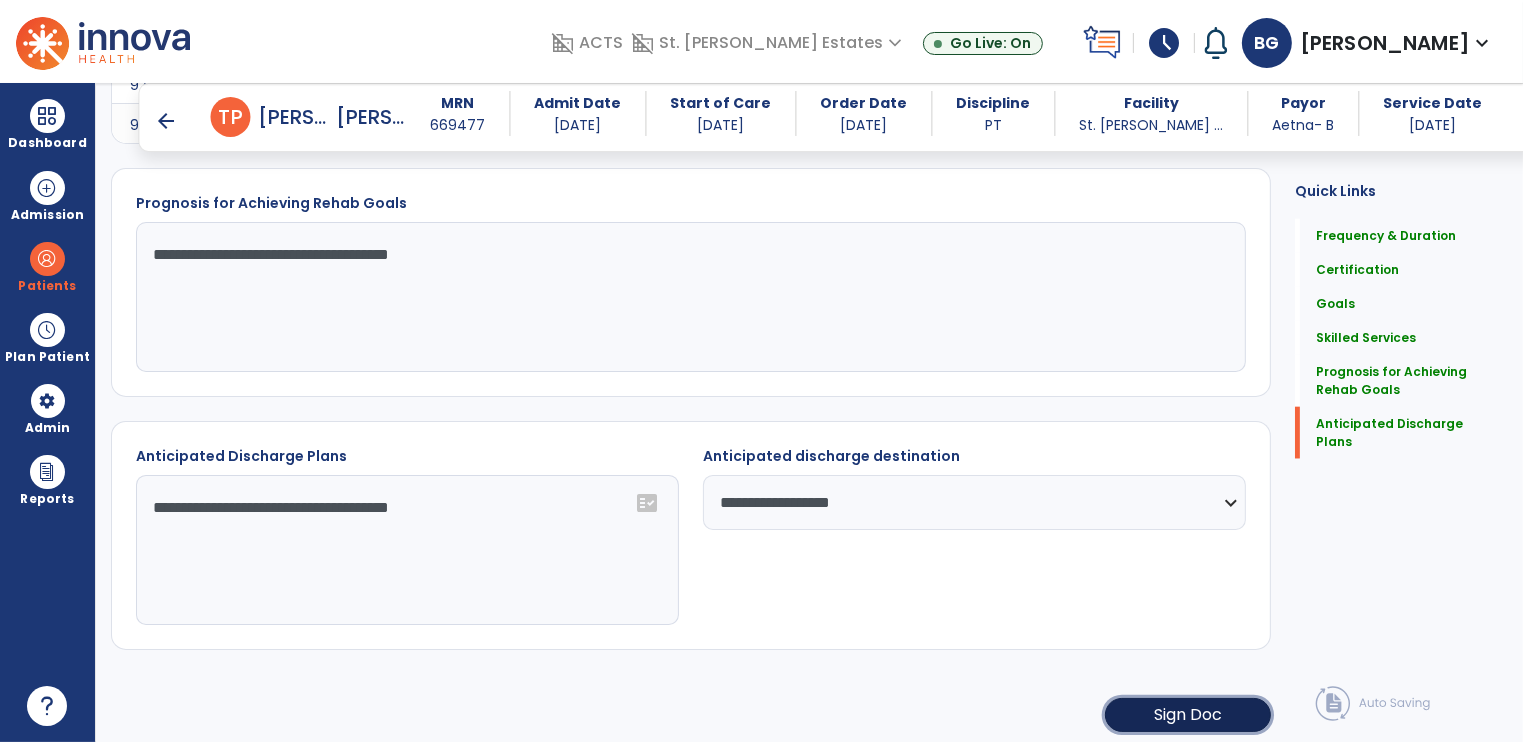 click on "Sign Doc" 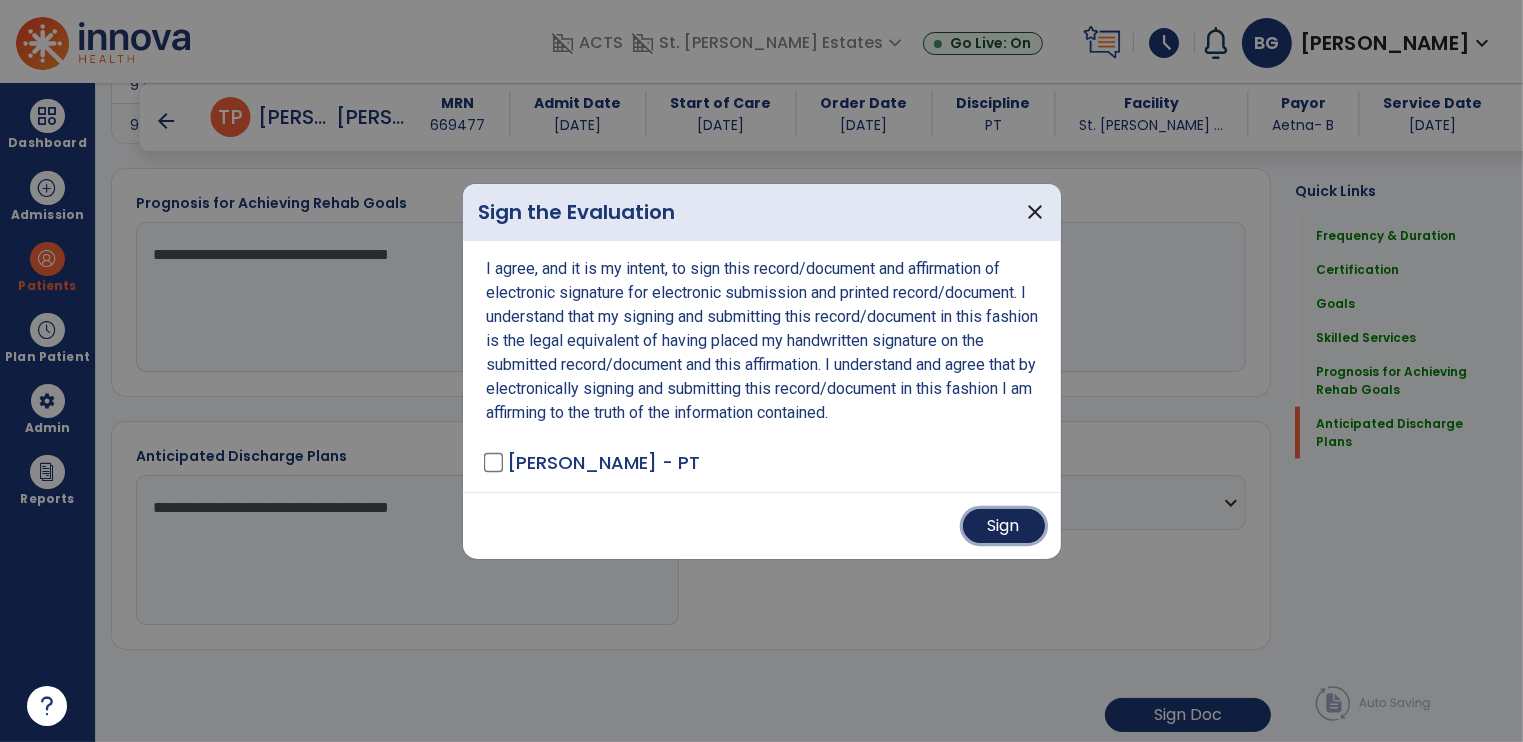 click on "Sign" at bounding box center [1004, 526] 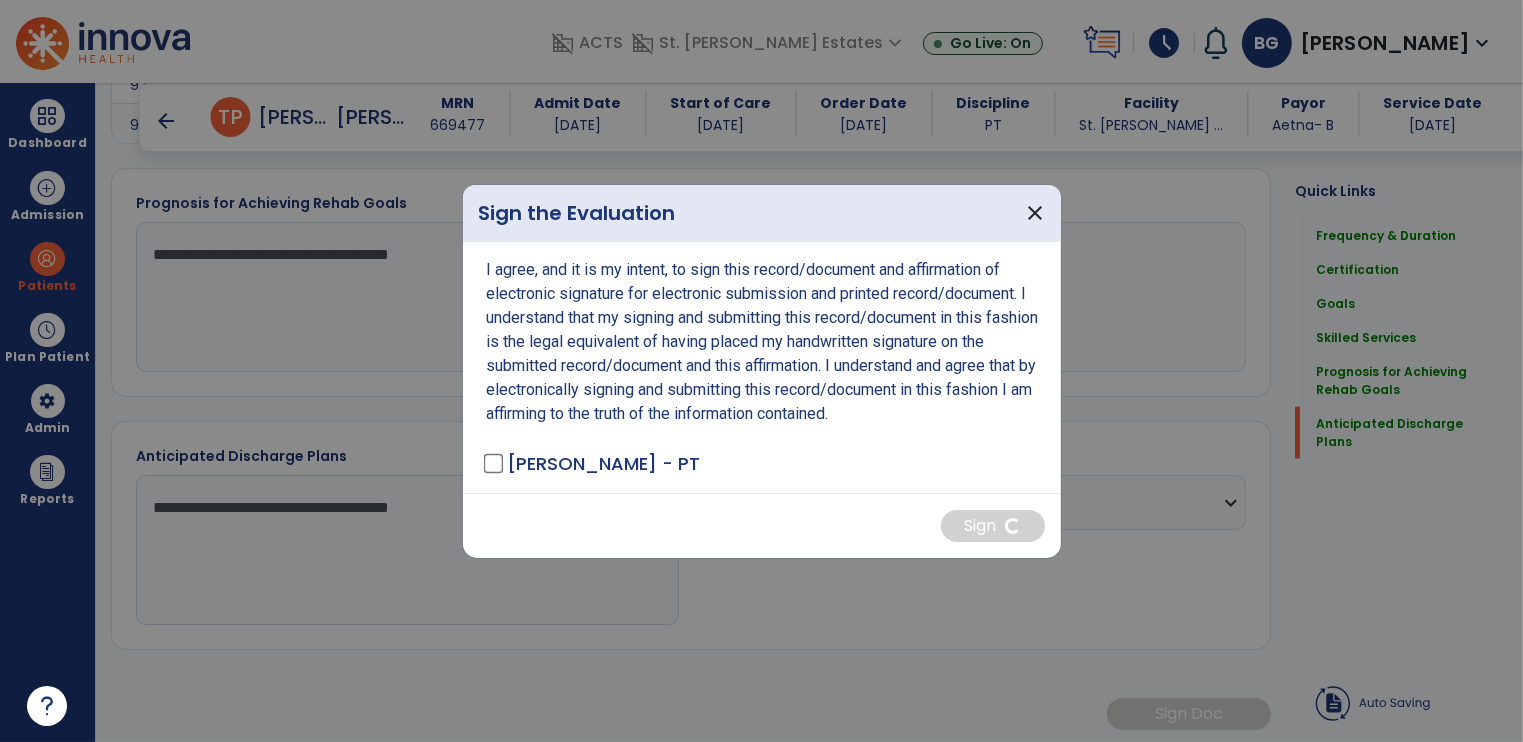scroll, scrollTop: 2196, scrollLeft: 0, axis: vertical 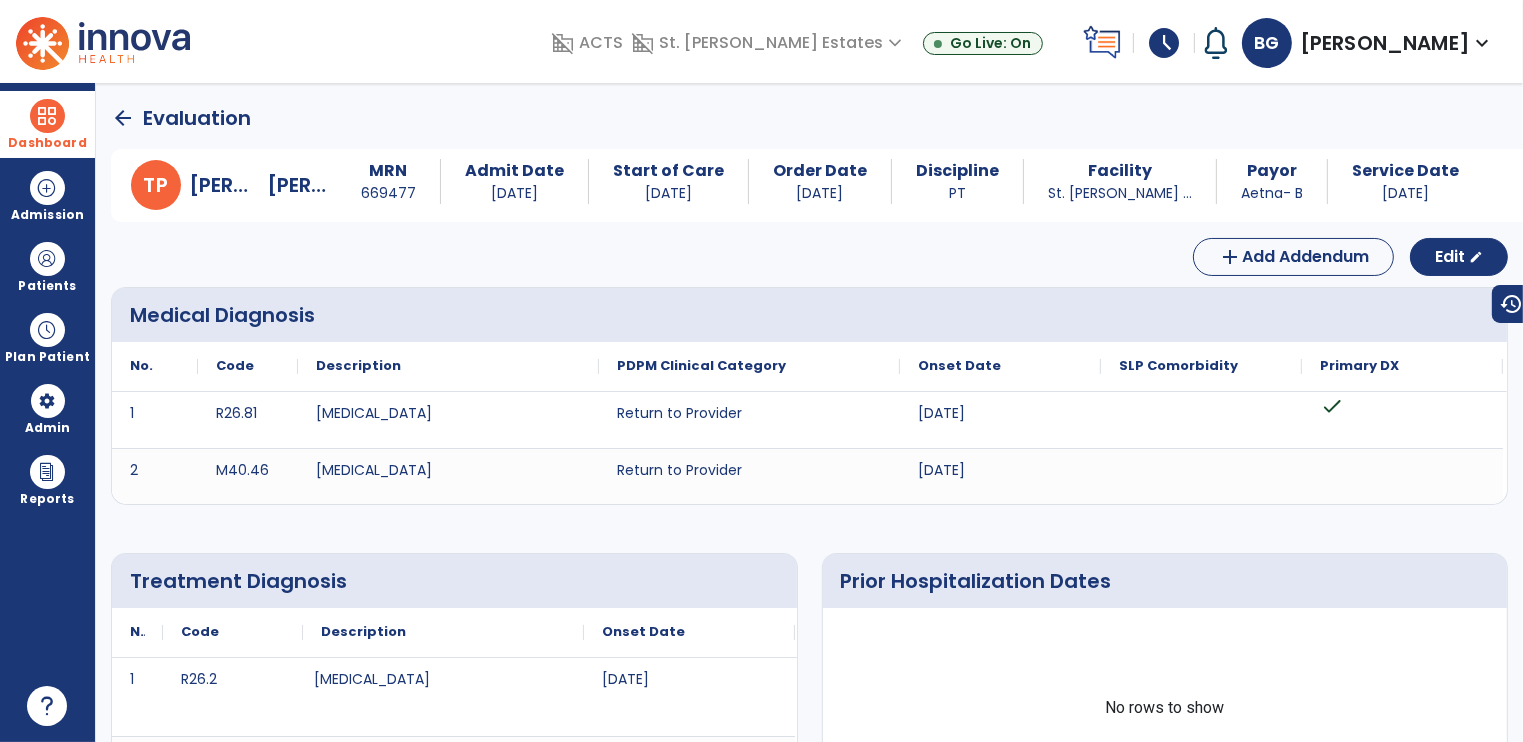 click on "Dashboard" at bounding box center (47, 143) 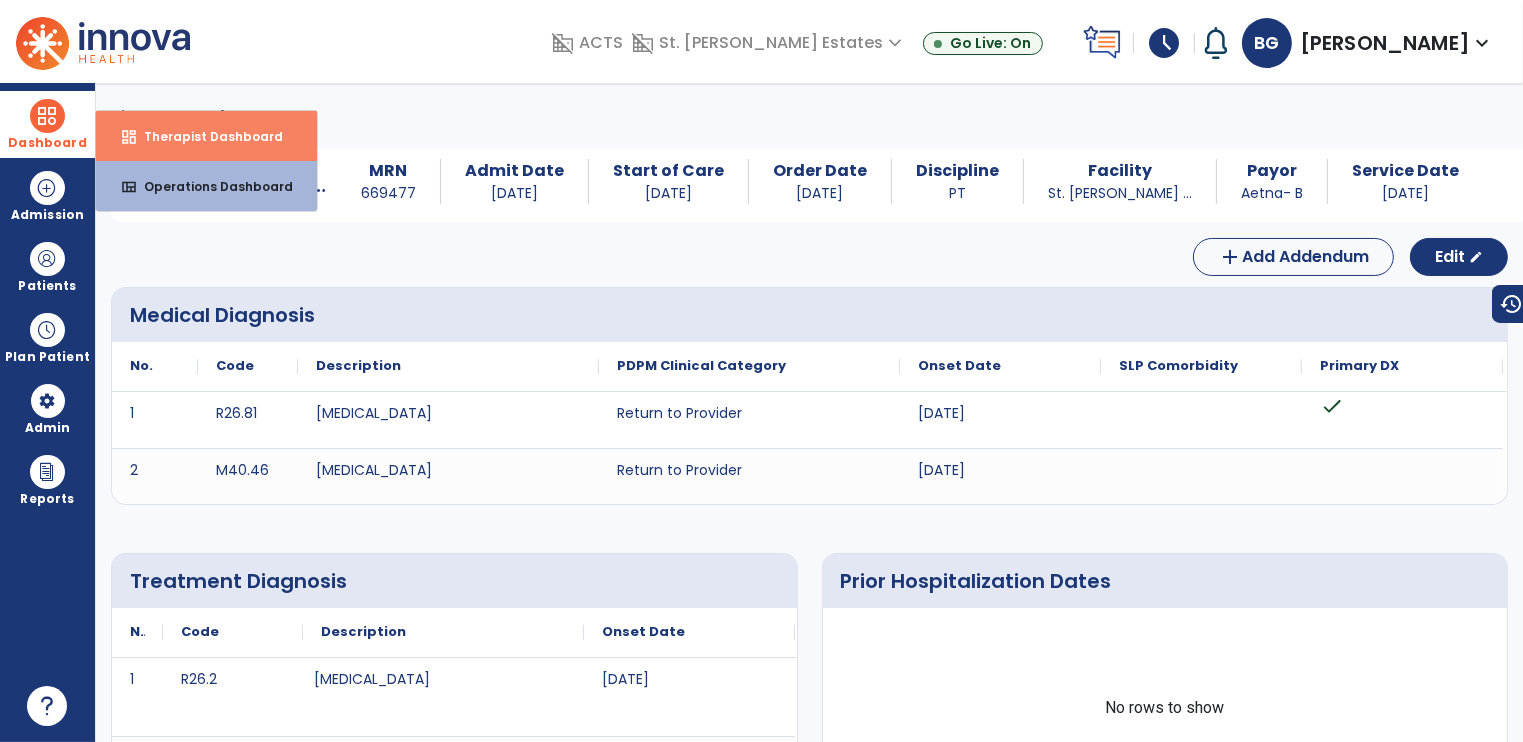 click on "Therapist Dashboard" at bounding box center (205, 136) 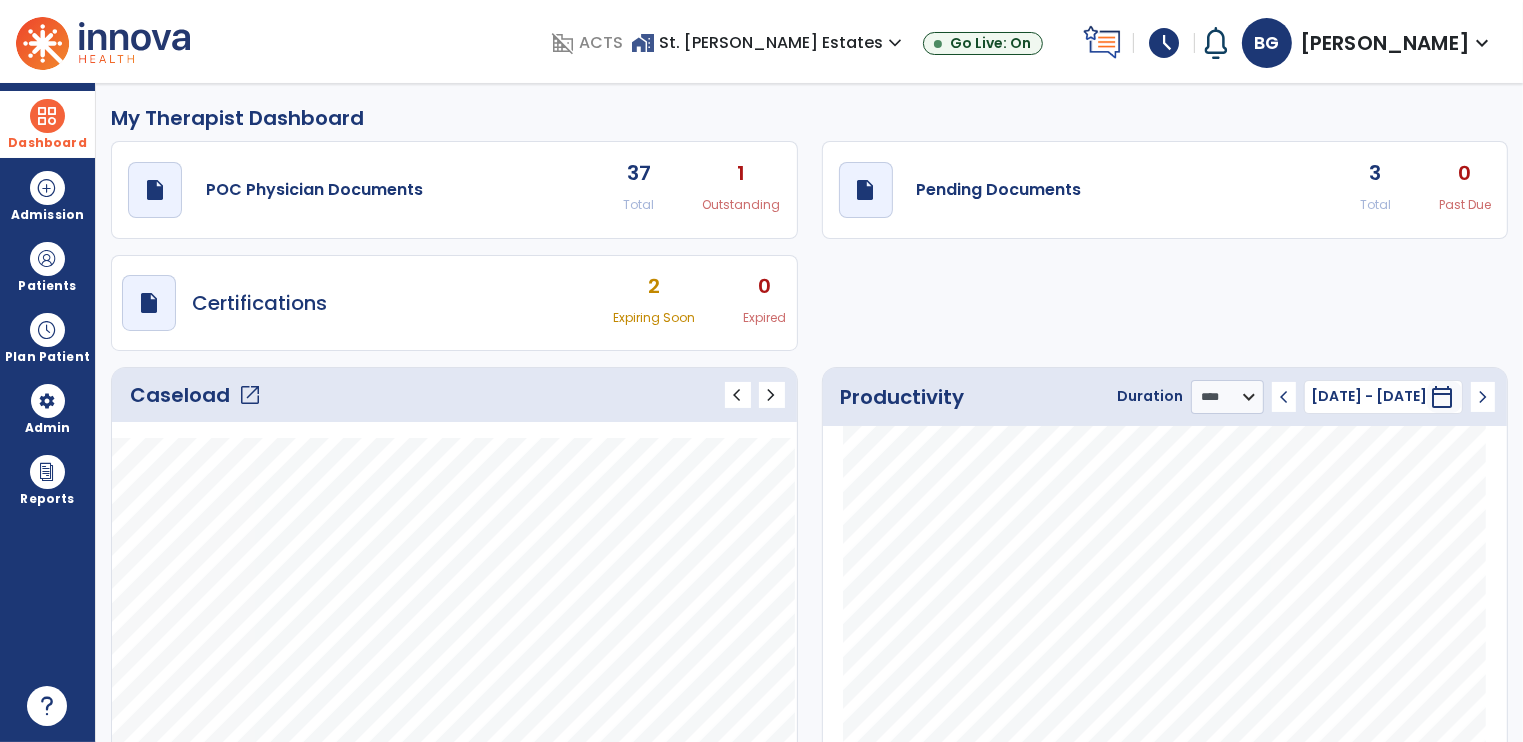 click on "draft   open_in_new  Pending Documents 3 Total 0 Past Due" 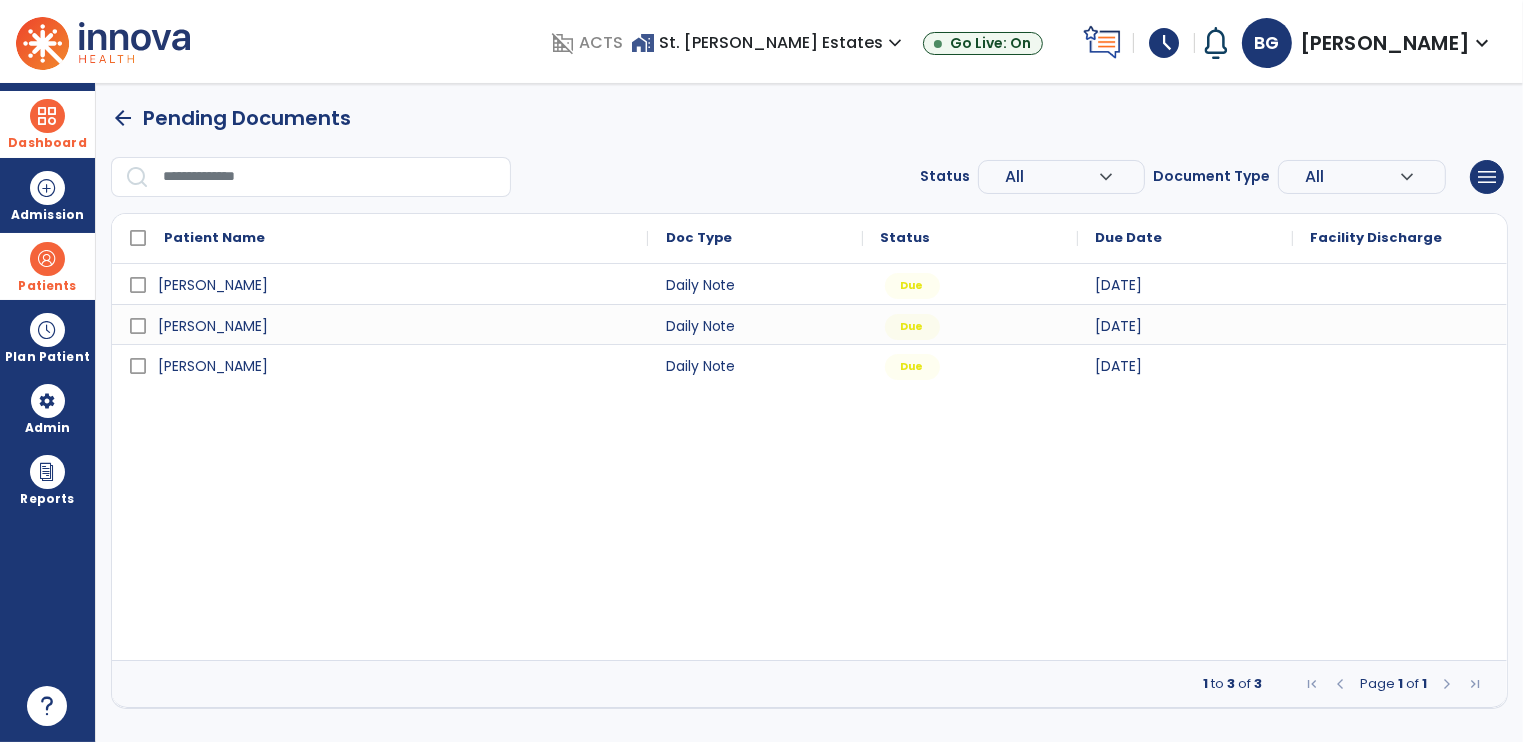 click on "Patients" at bounding box center [47, 266] 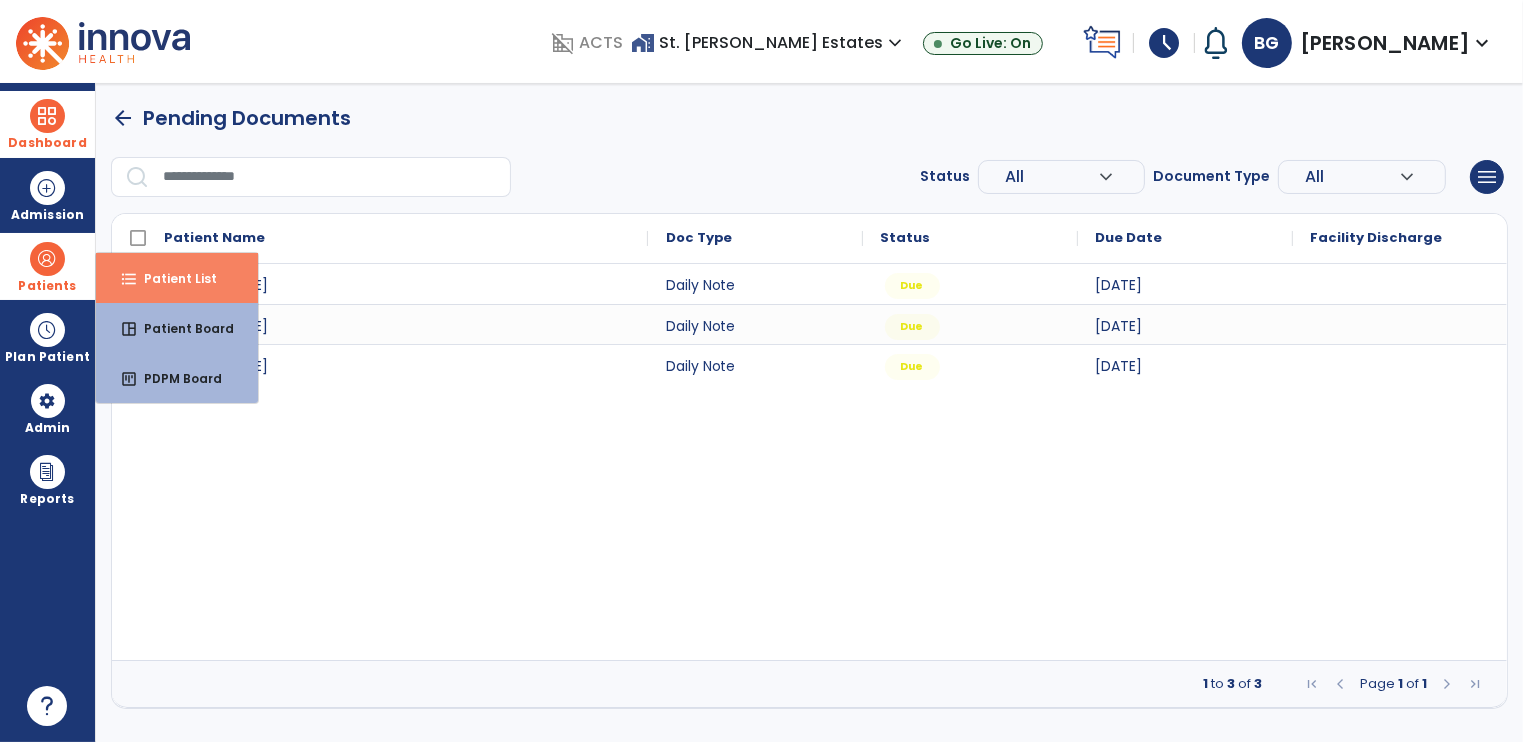 click on "Patient List" at bounding box center (172, 278) 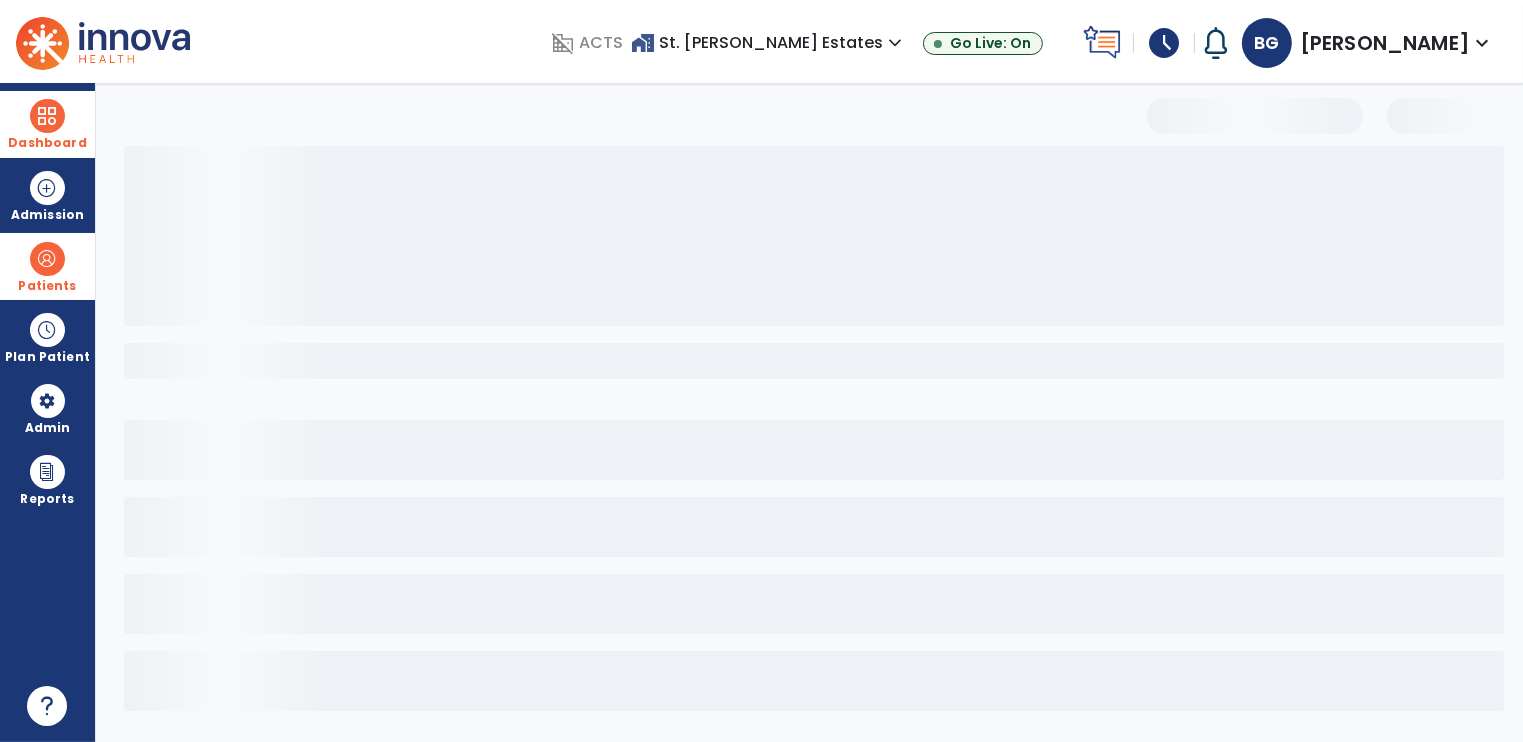 select on "***" 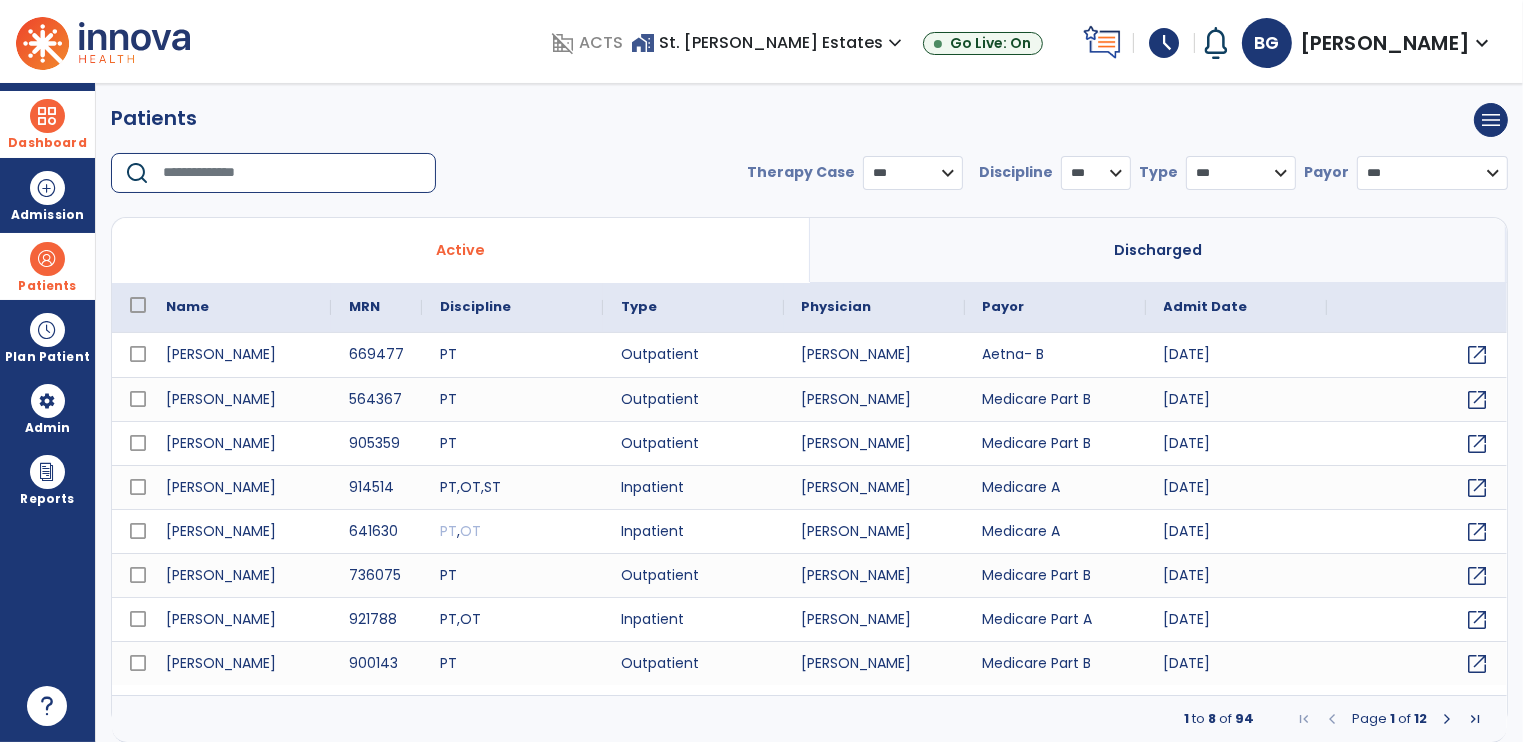 click at bounding box center [292, 173] 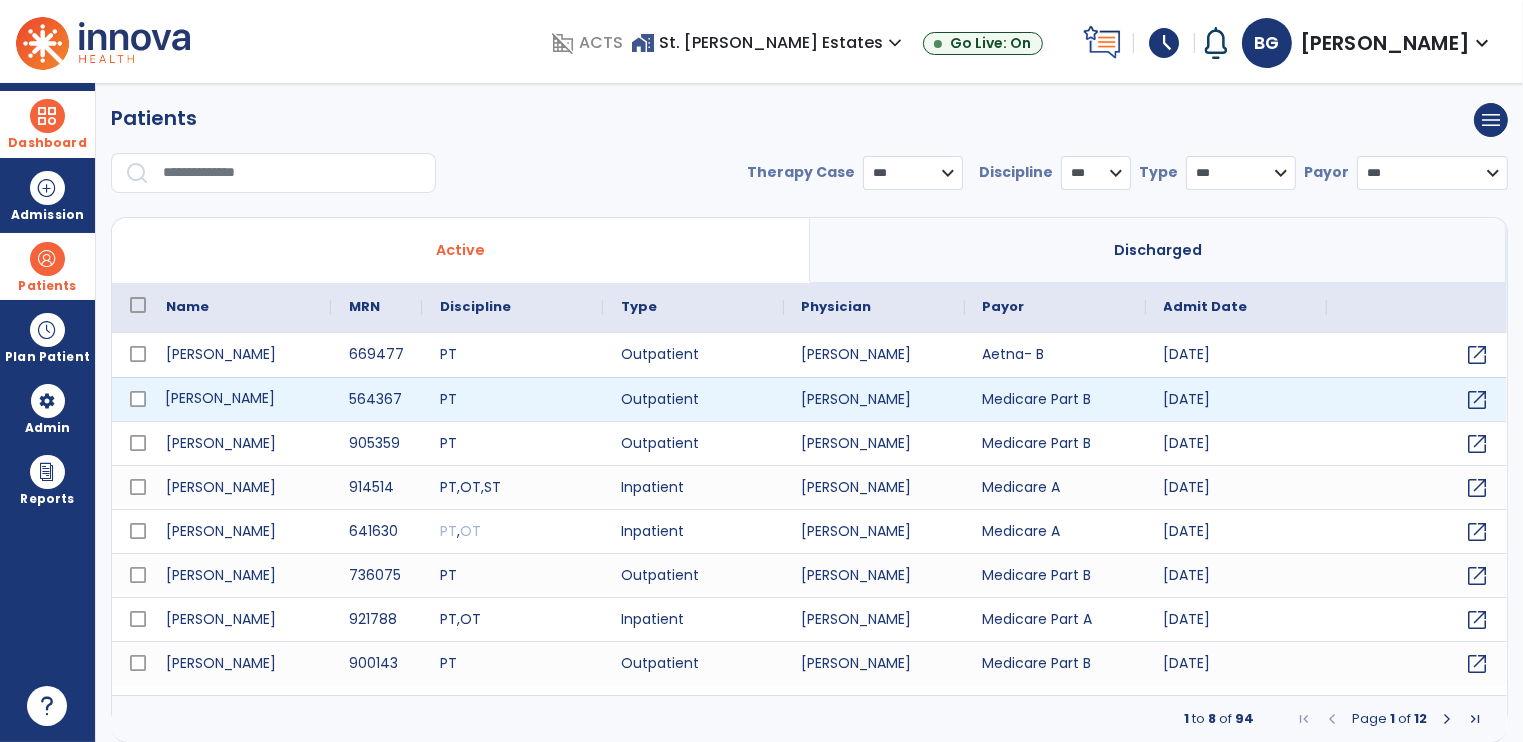 click on "[PERSON_NAME]" at bounding box center (239, 399) 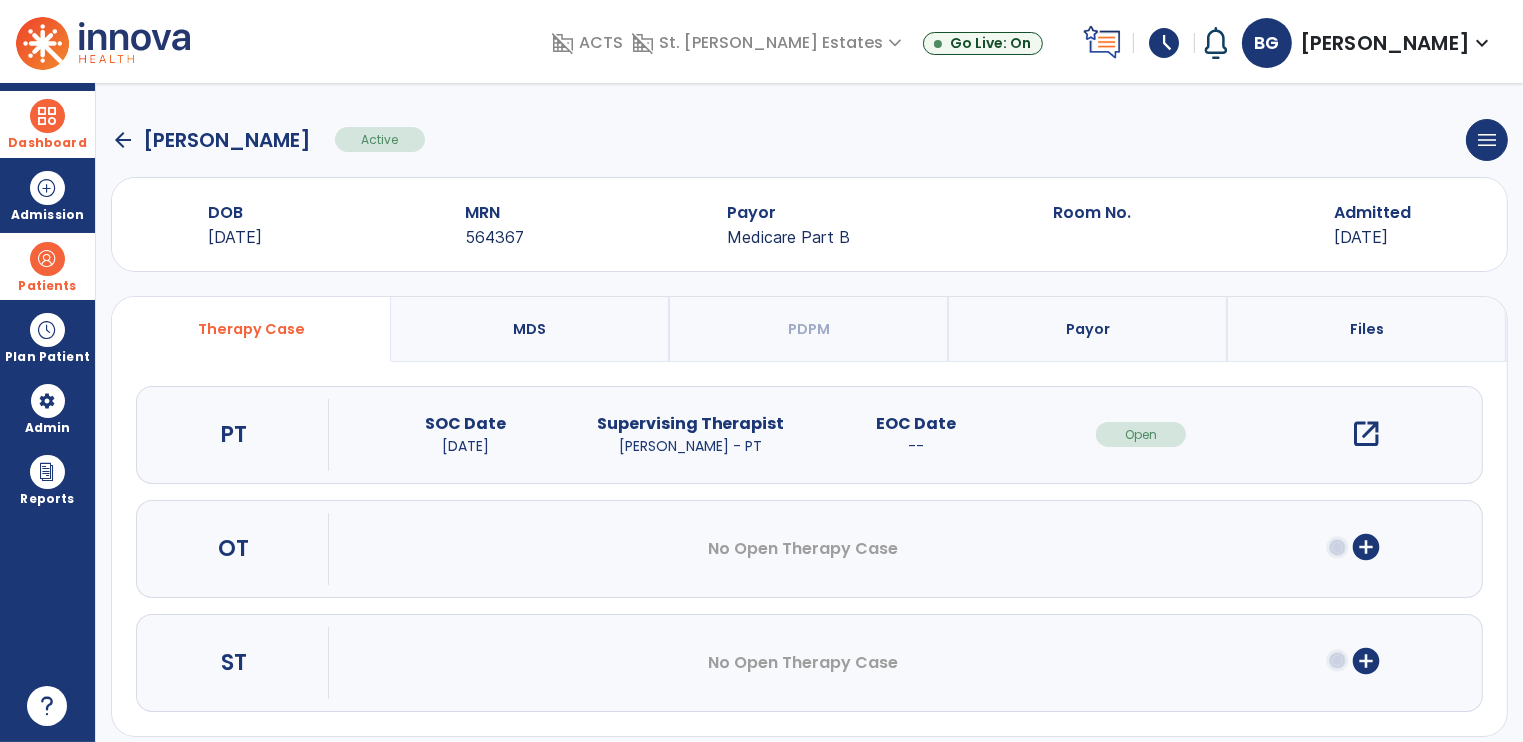 click on "open_in_new" at bounding box center (1366, 434) 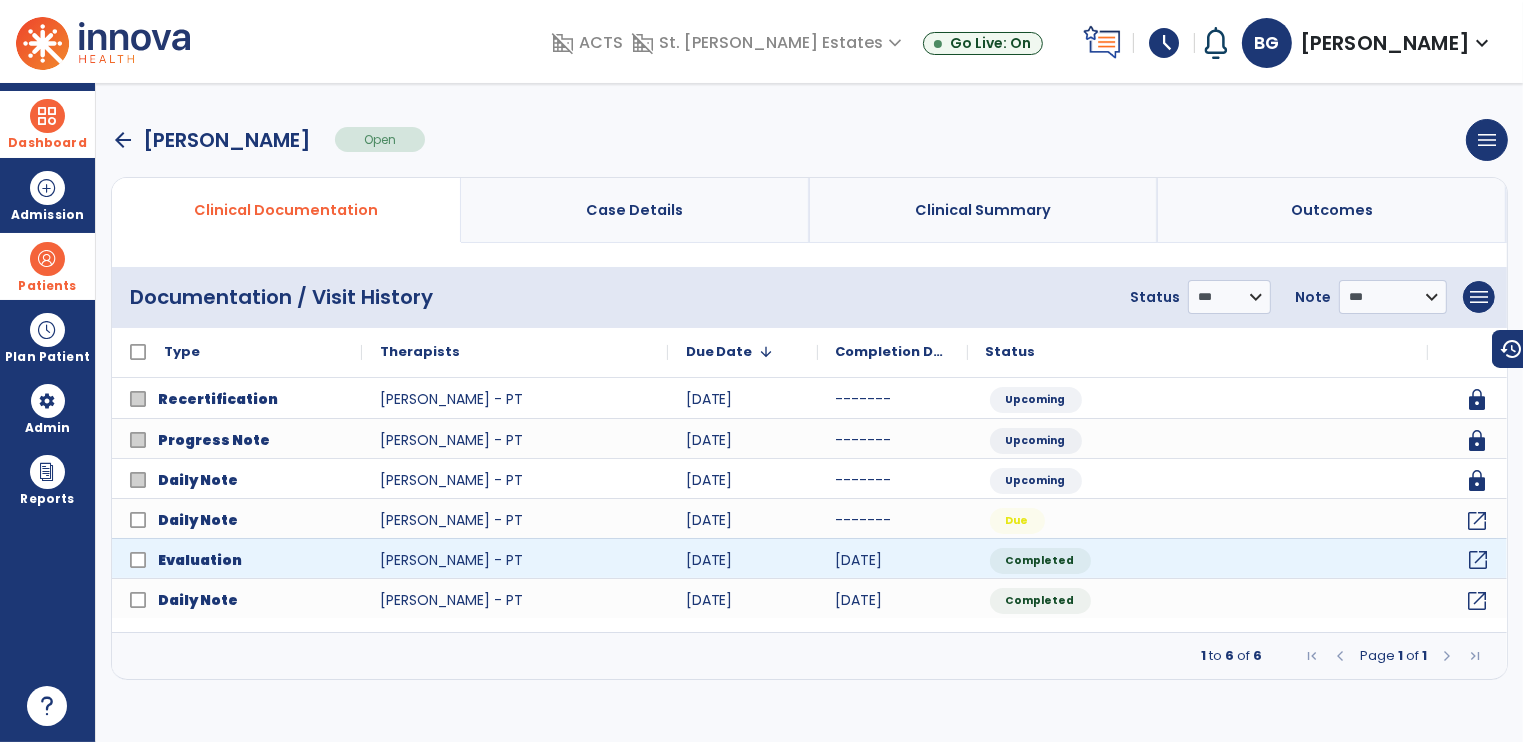 click on "open_in_new" 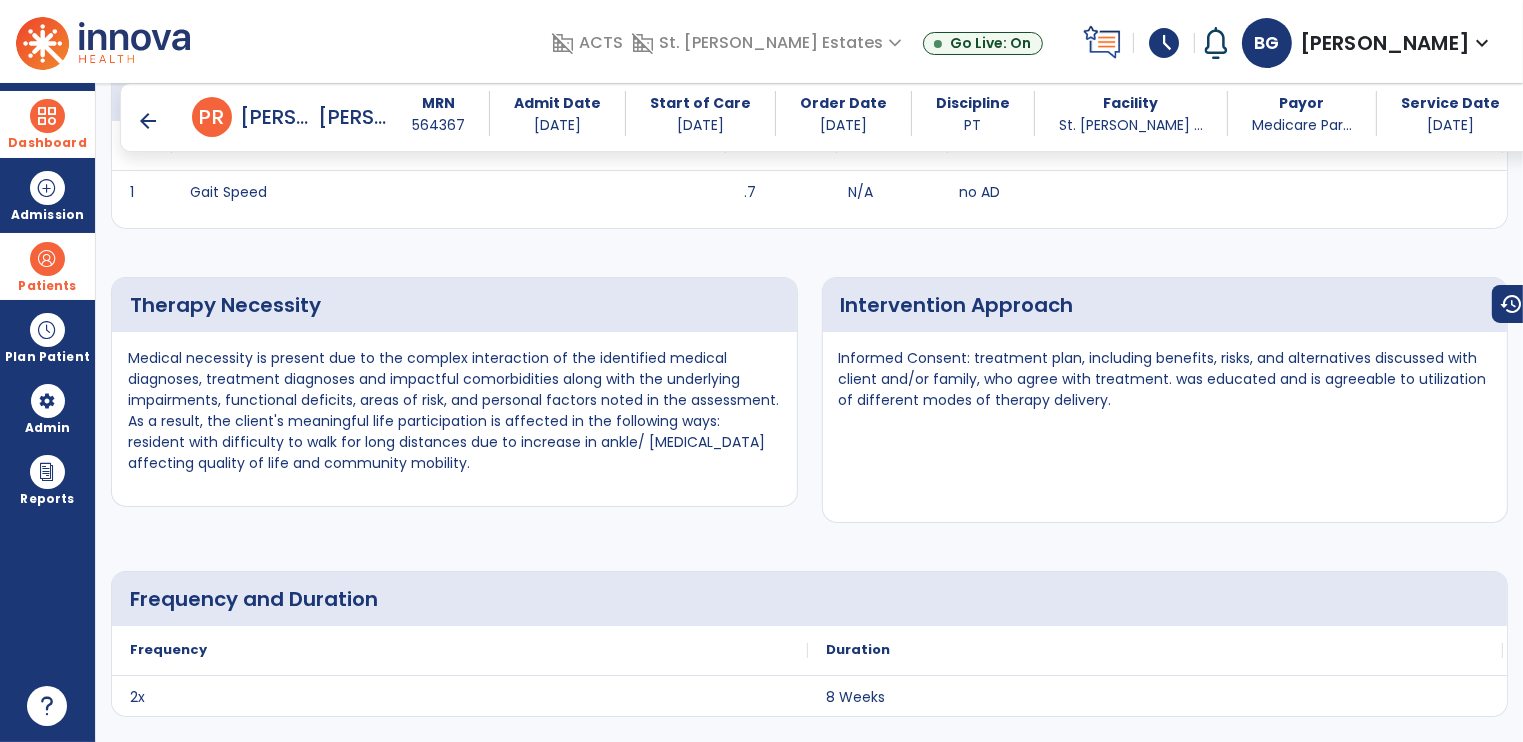 scroll, scrollTop: 2500, scrollLeft: 0, axis: vertical 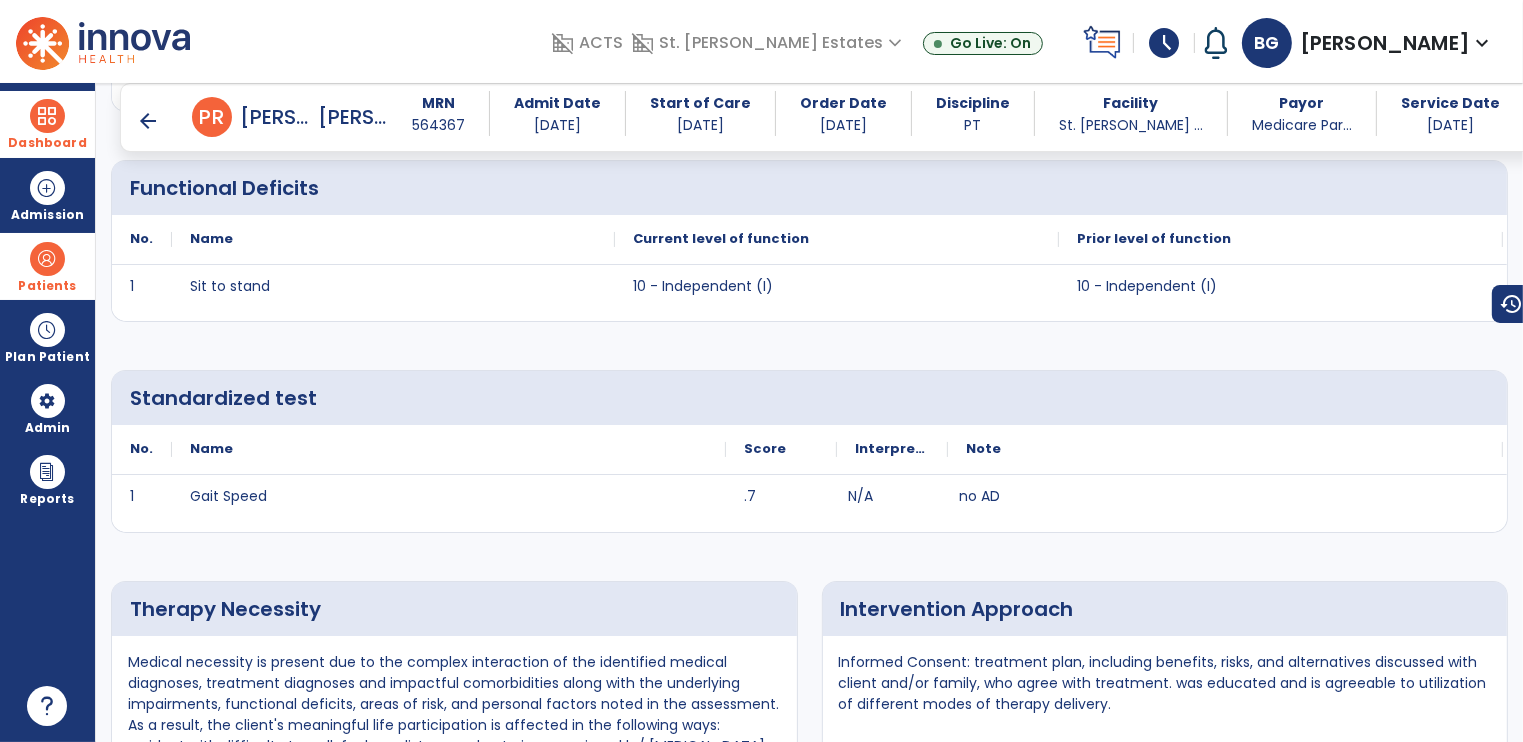 click on "arrow_back" at bounding box center (148, 121) 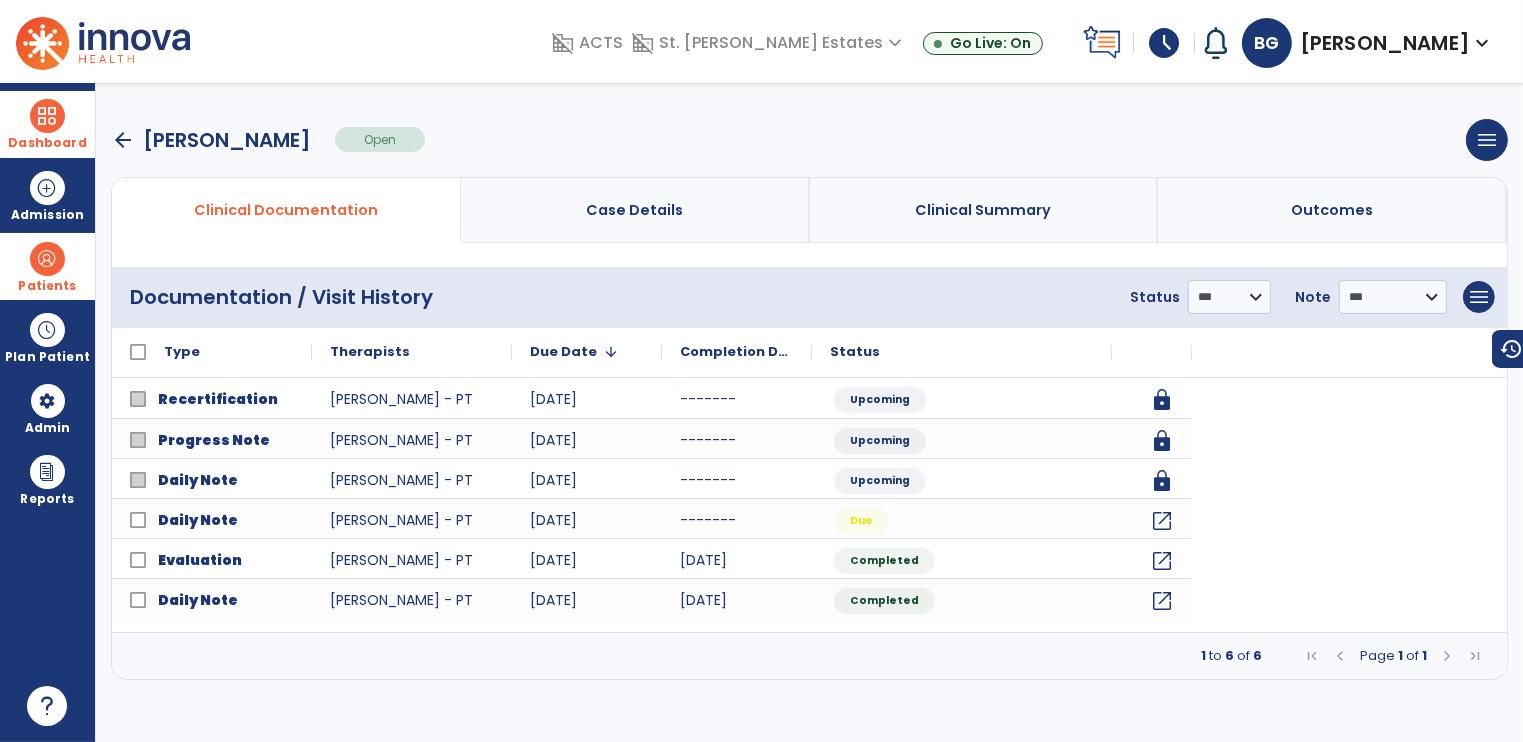 scroll, scrollTop: 0, scrollLeft: 0, axis: both 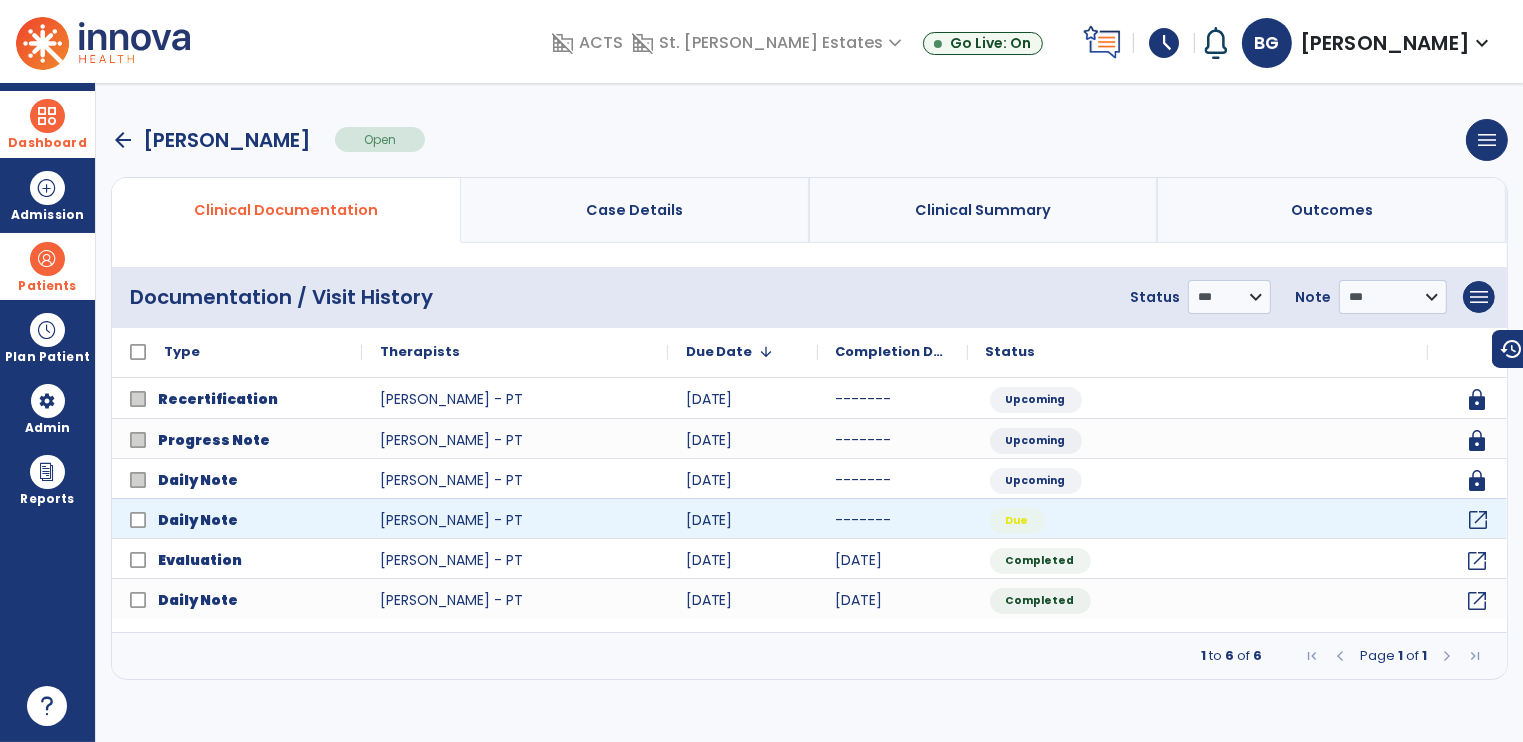 click on "open_in_new" 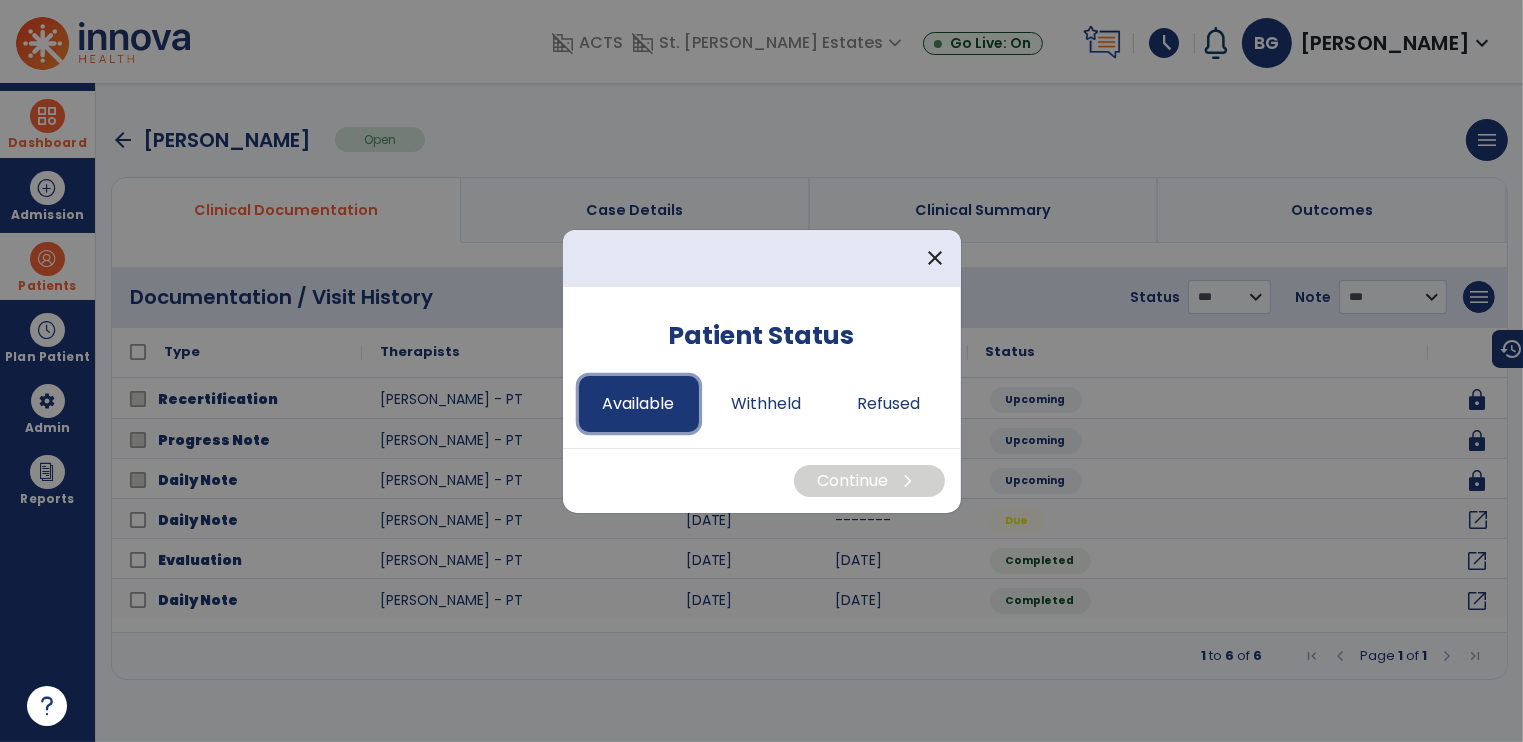click on "Available" at bounding box center [639, 404] 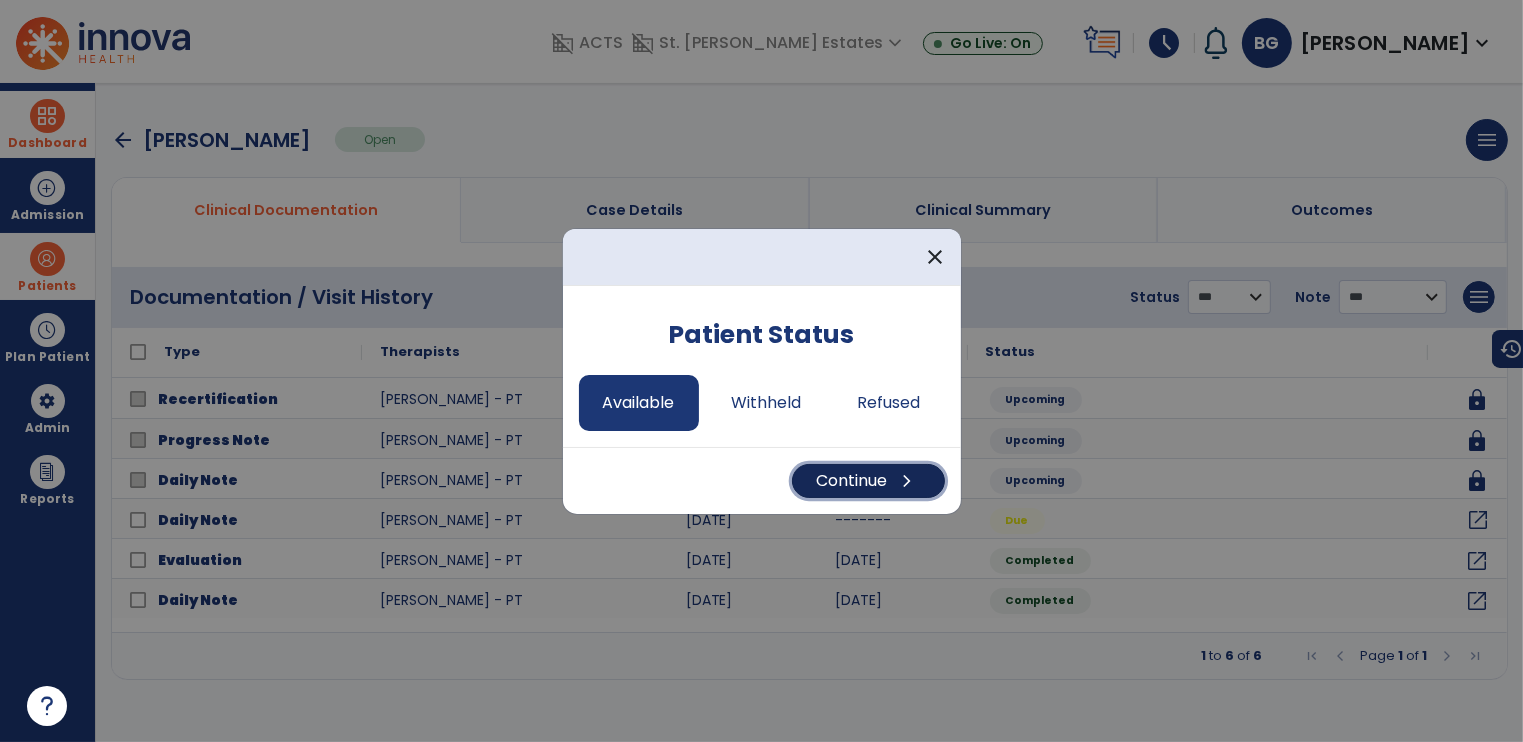 click on "Continue   chevron_right" at bounding box center (868, 481) 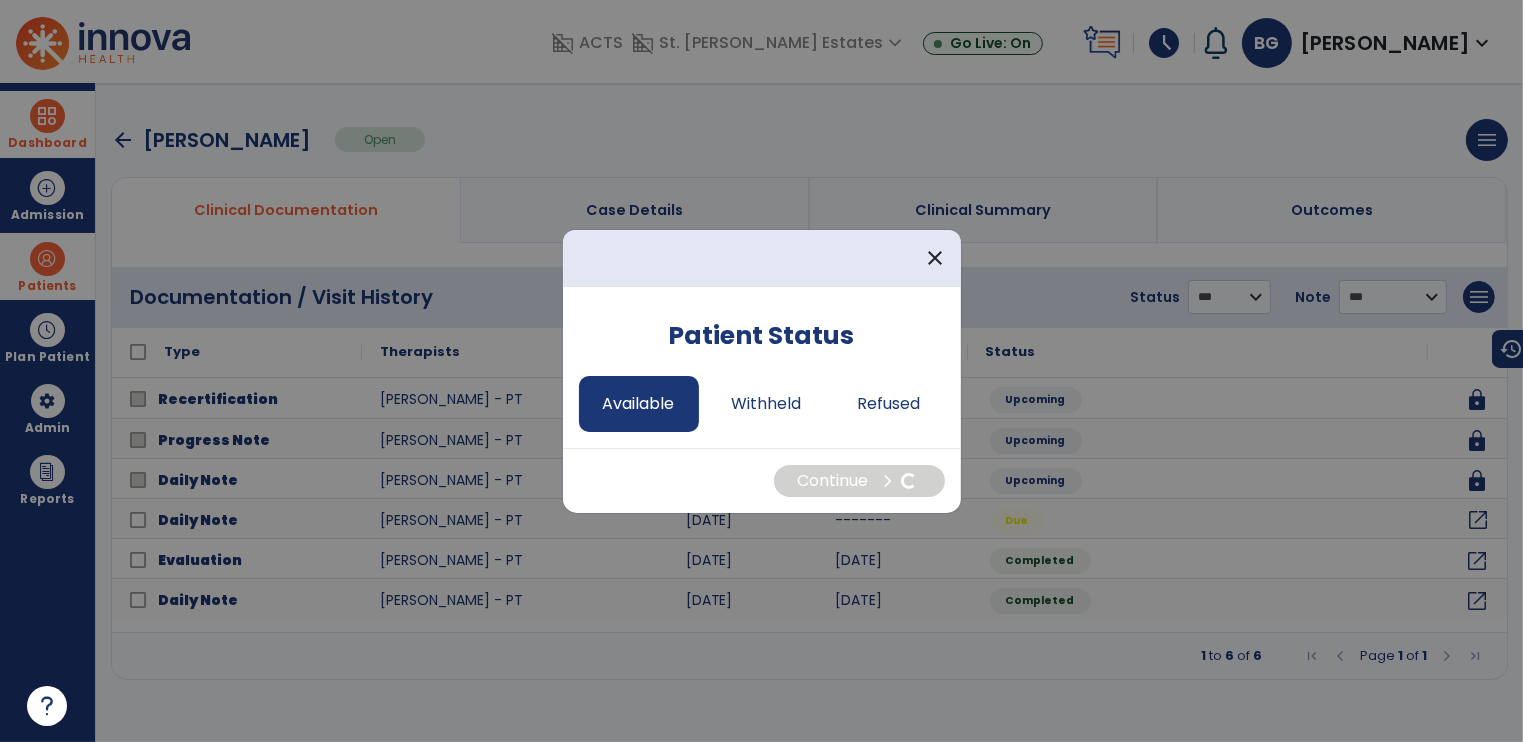select on "*" 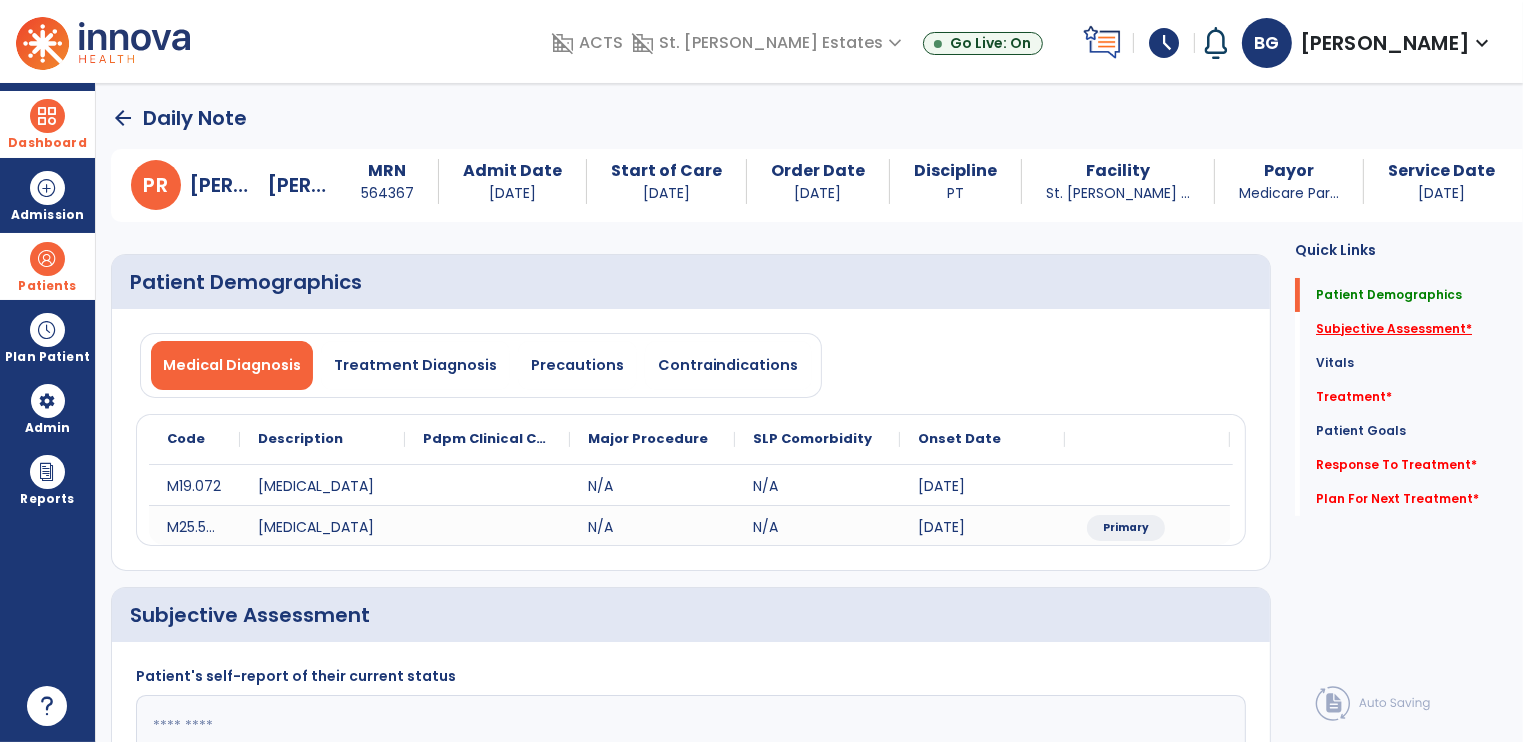 click on "Subjective Assessment   *" 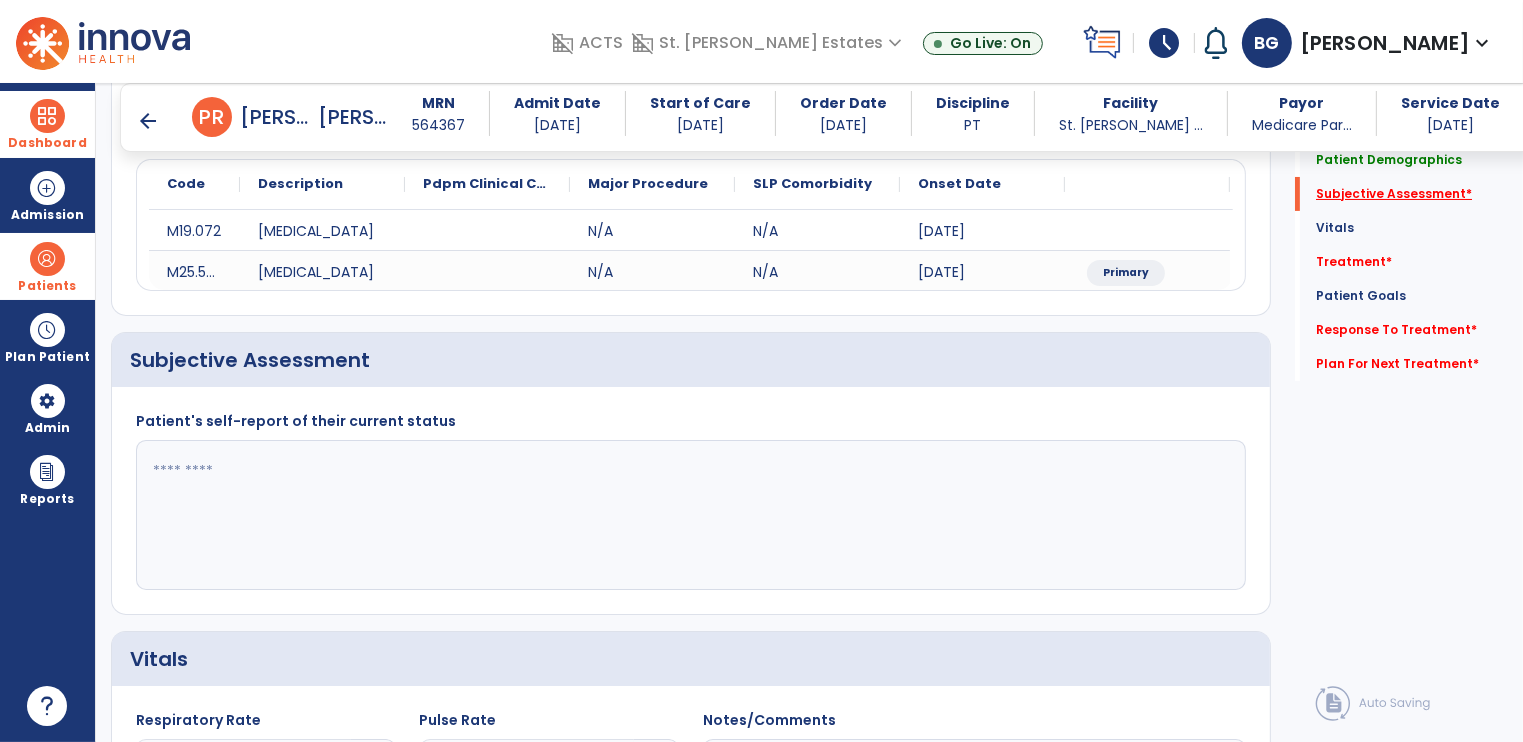 scroll, scrollTop: 314, scrollLeft: 0, axis: vertical 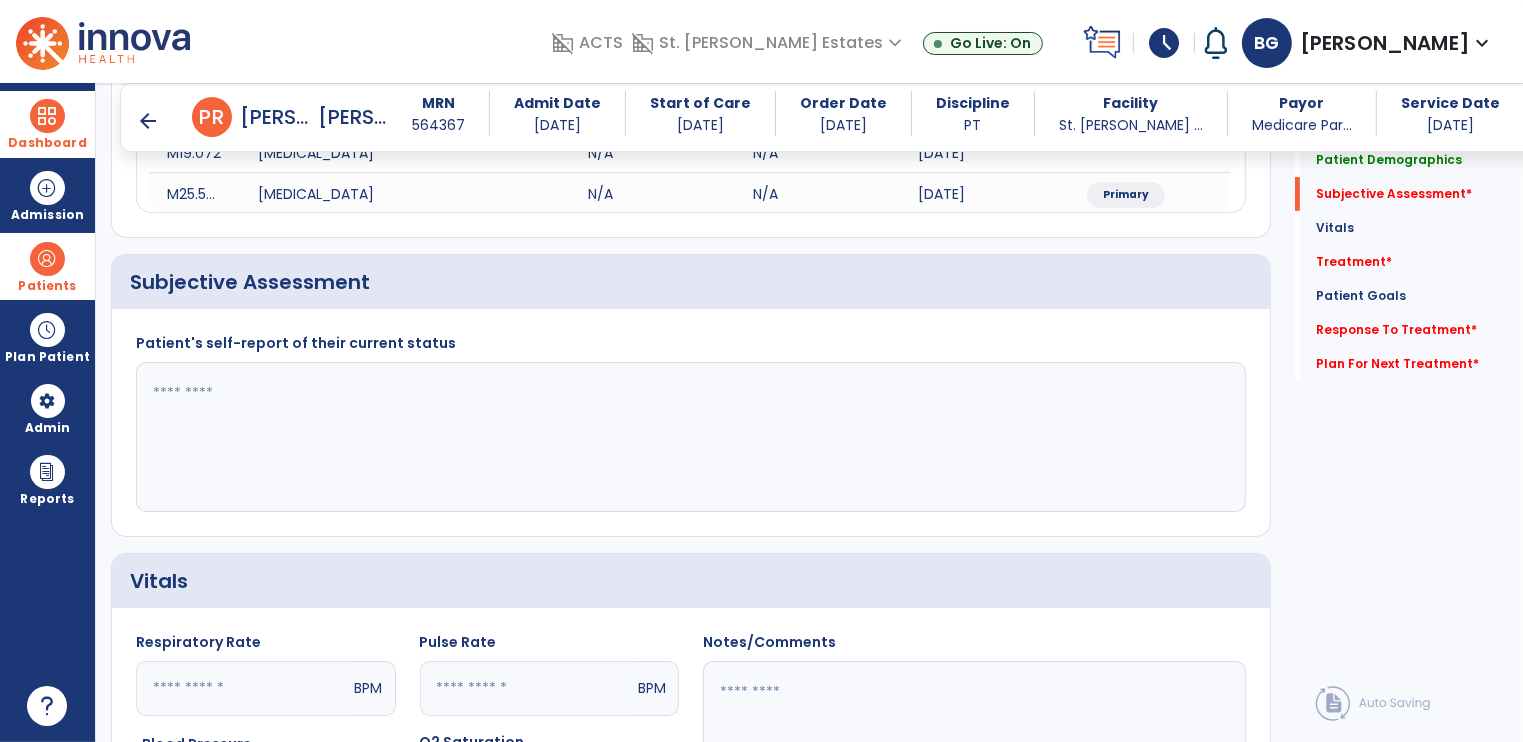 click 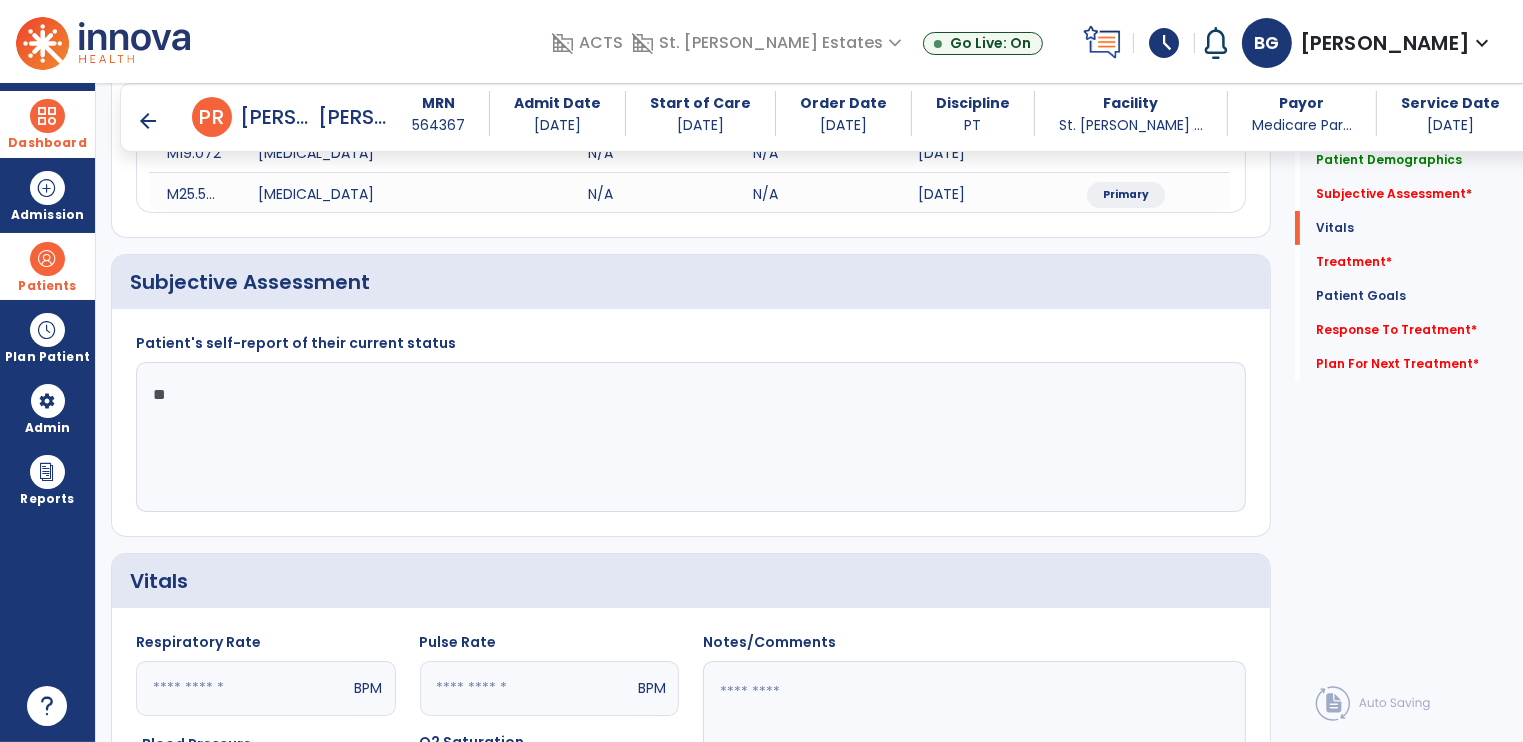 scroll, scrollTop: 814, scrollLeft: 0, axis: vertical 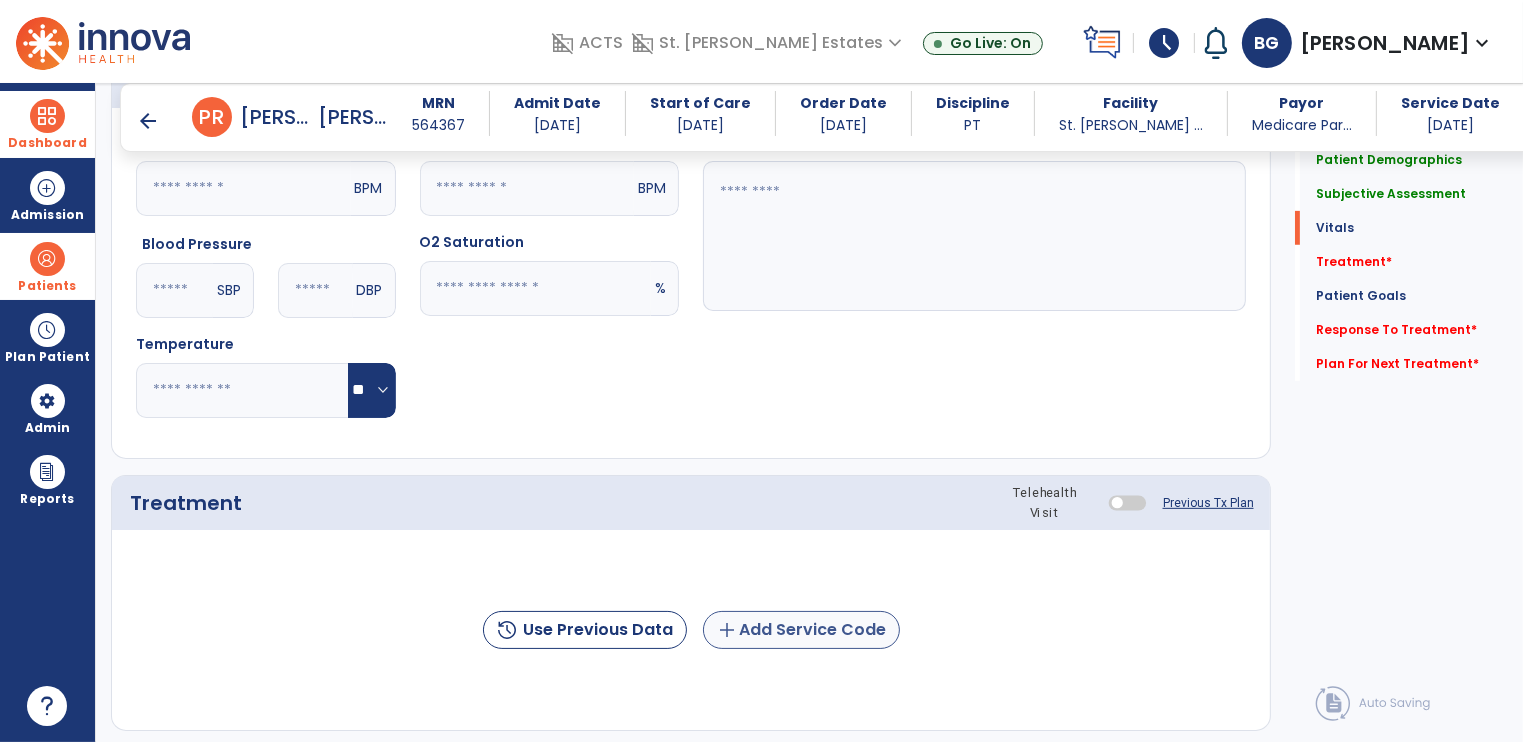 type on "**" 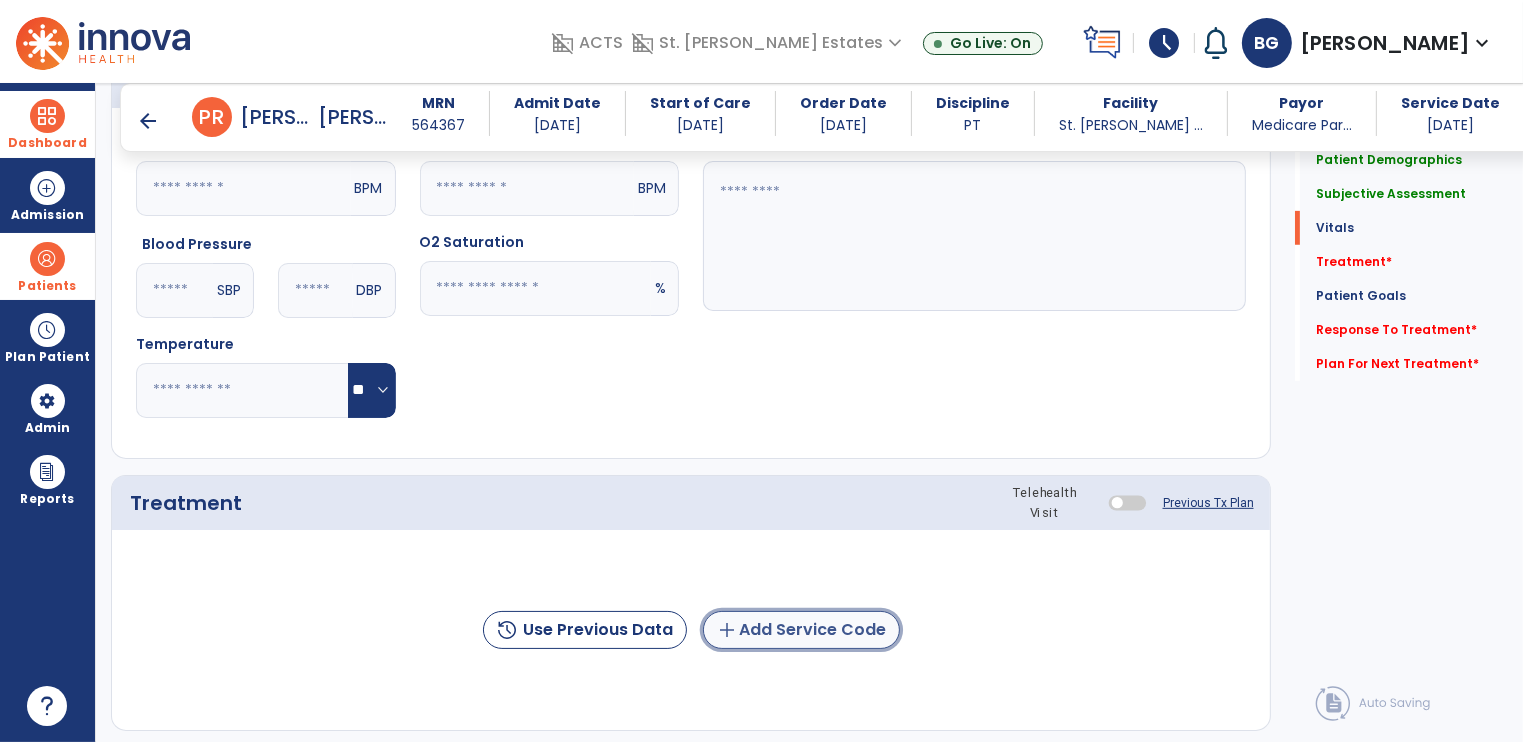 click on "add  Add Service Code" 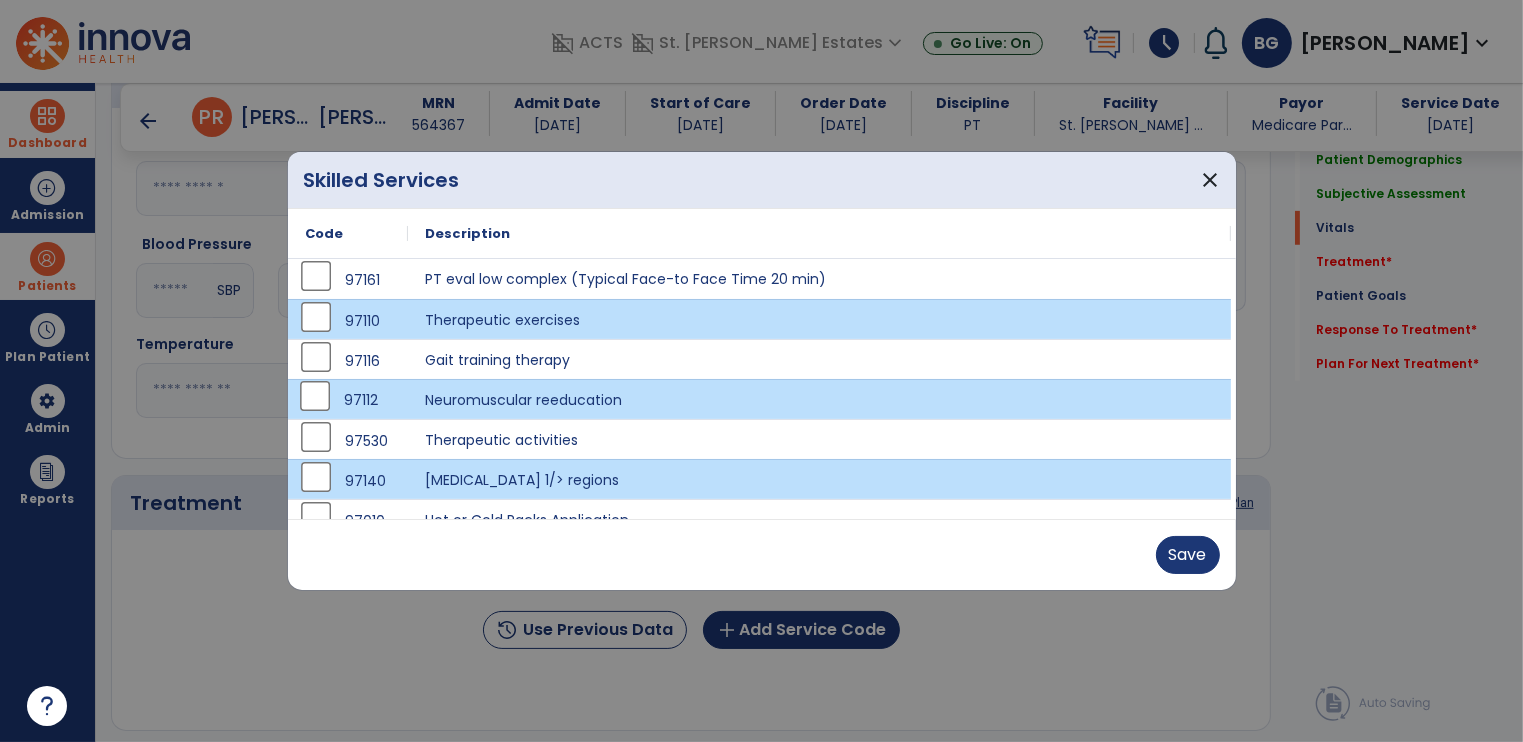 scroll, scrollTop: 20, scrollLeft: 0, axis: vertical 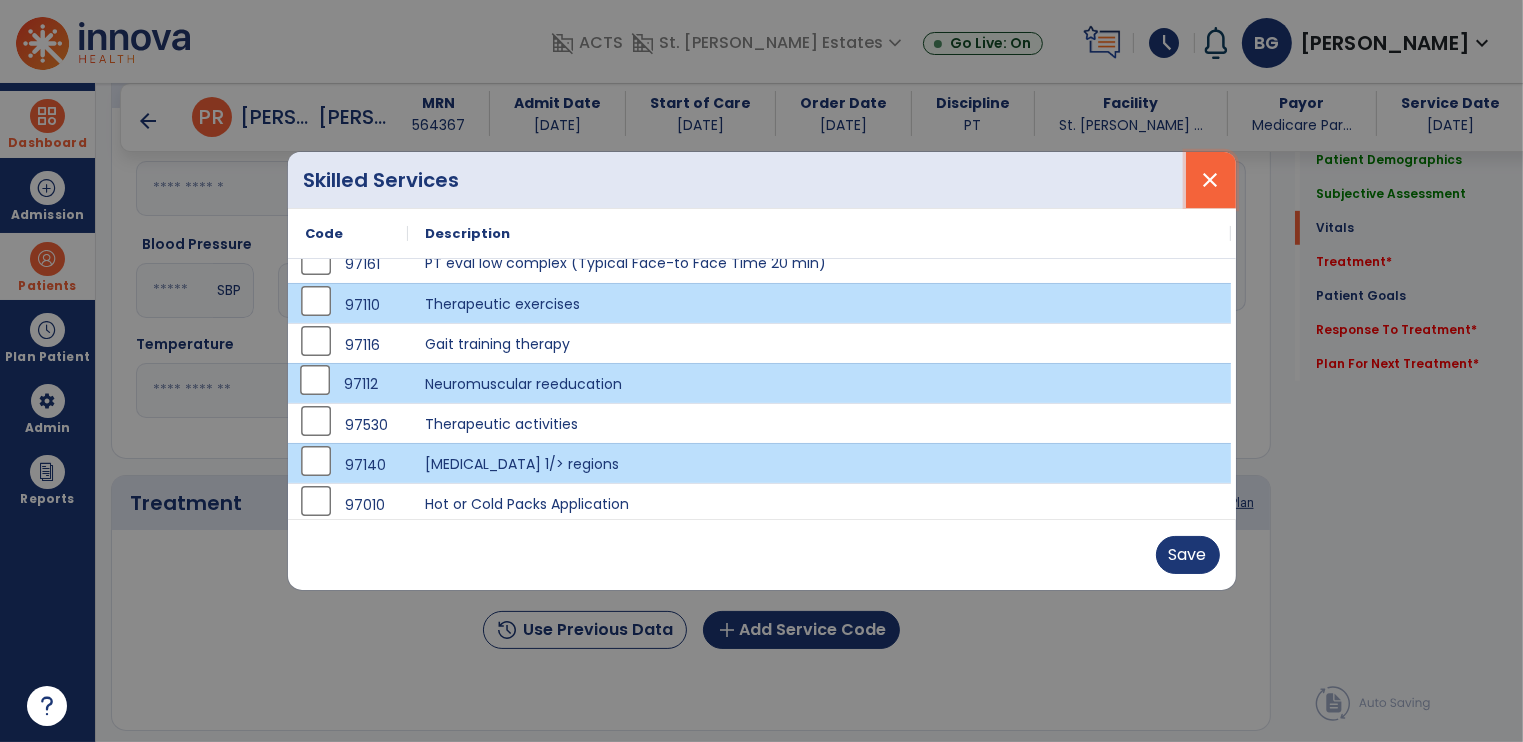 click on "close" at bounding box center (1211, 180) 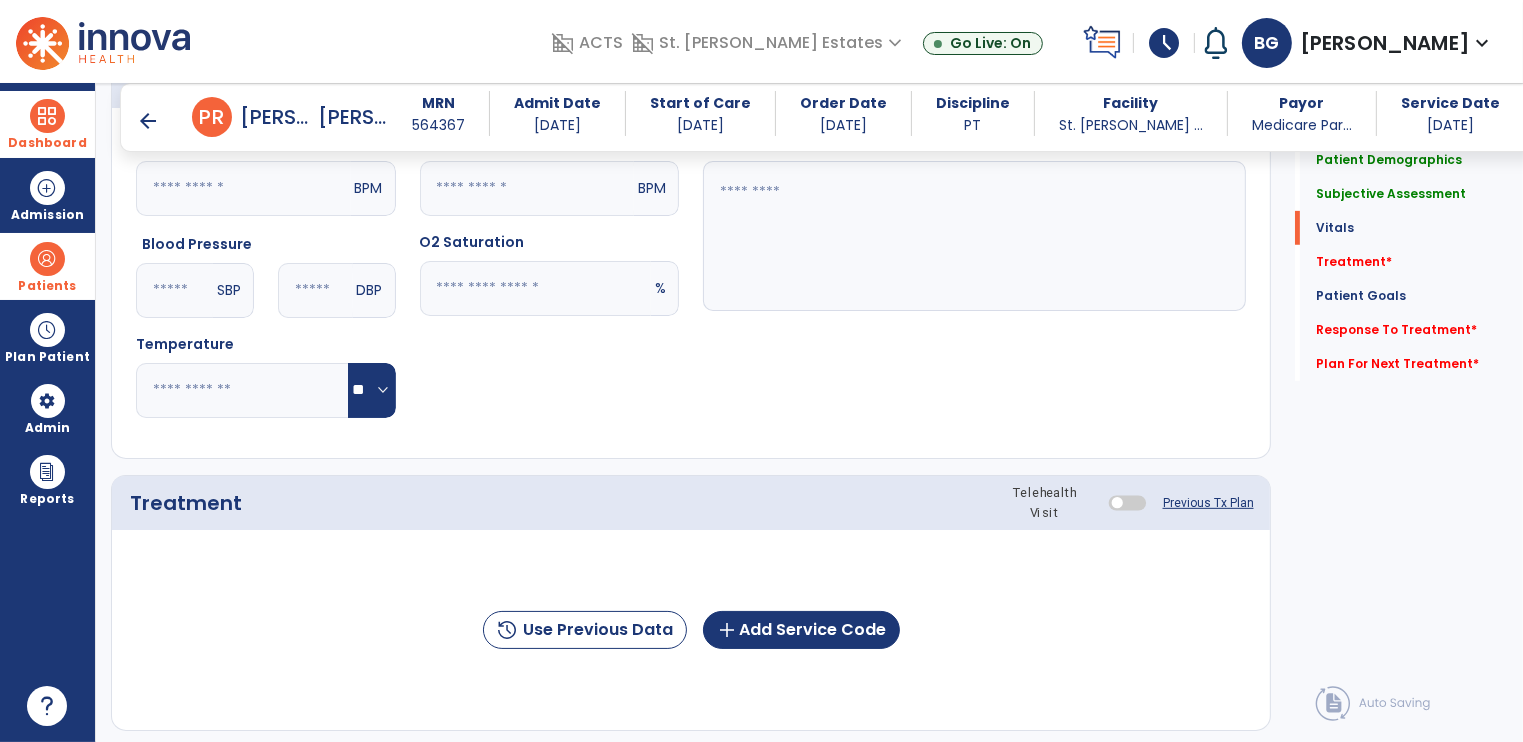 click on "arrow_back" at bounding box center (148, 121) 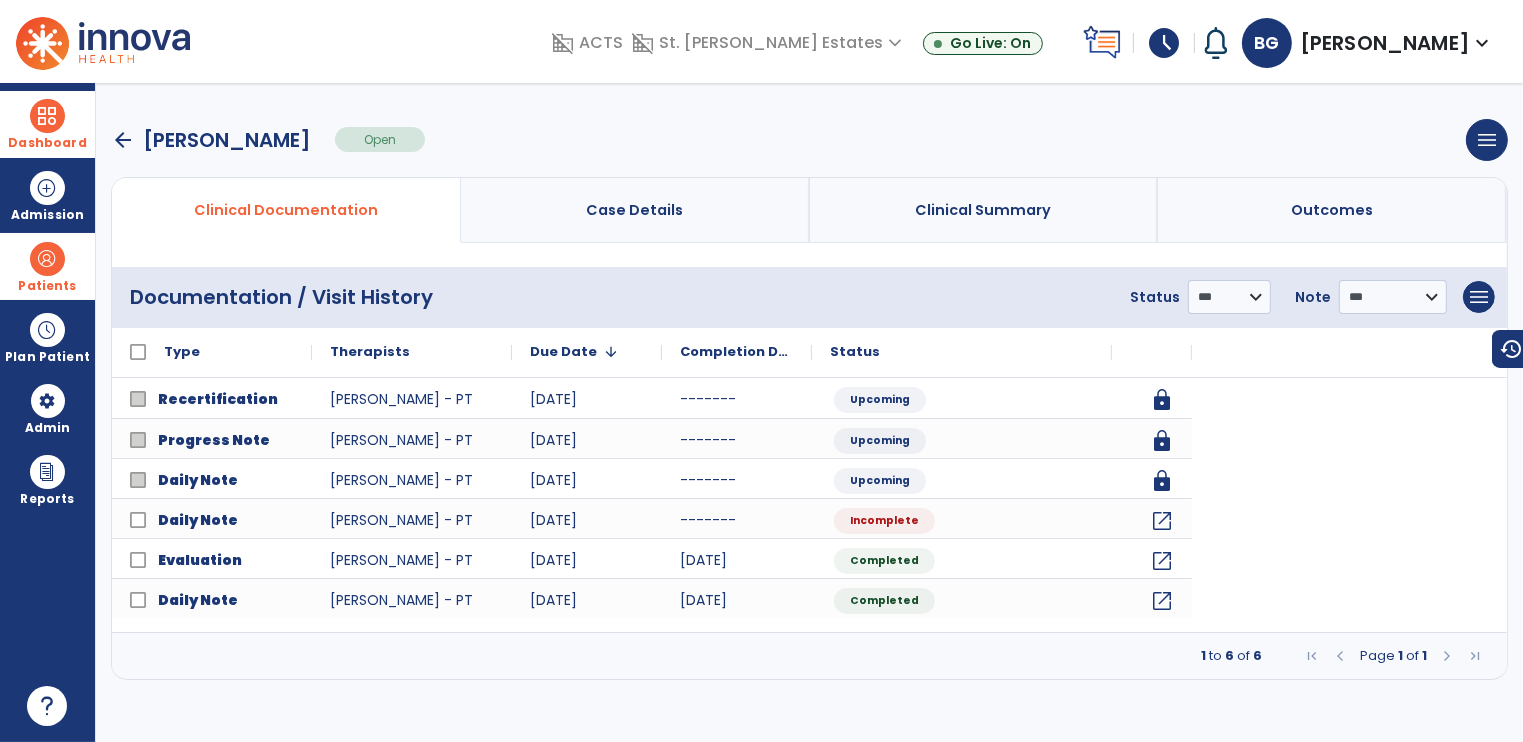 scroll, scrollTop: 0, scrollLeft: 0, axis: both 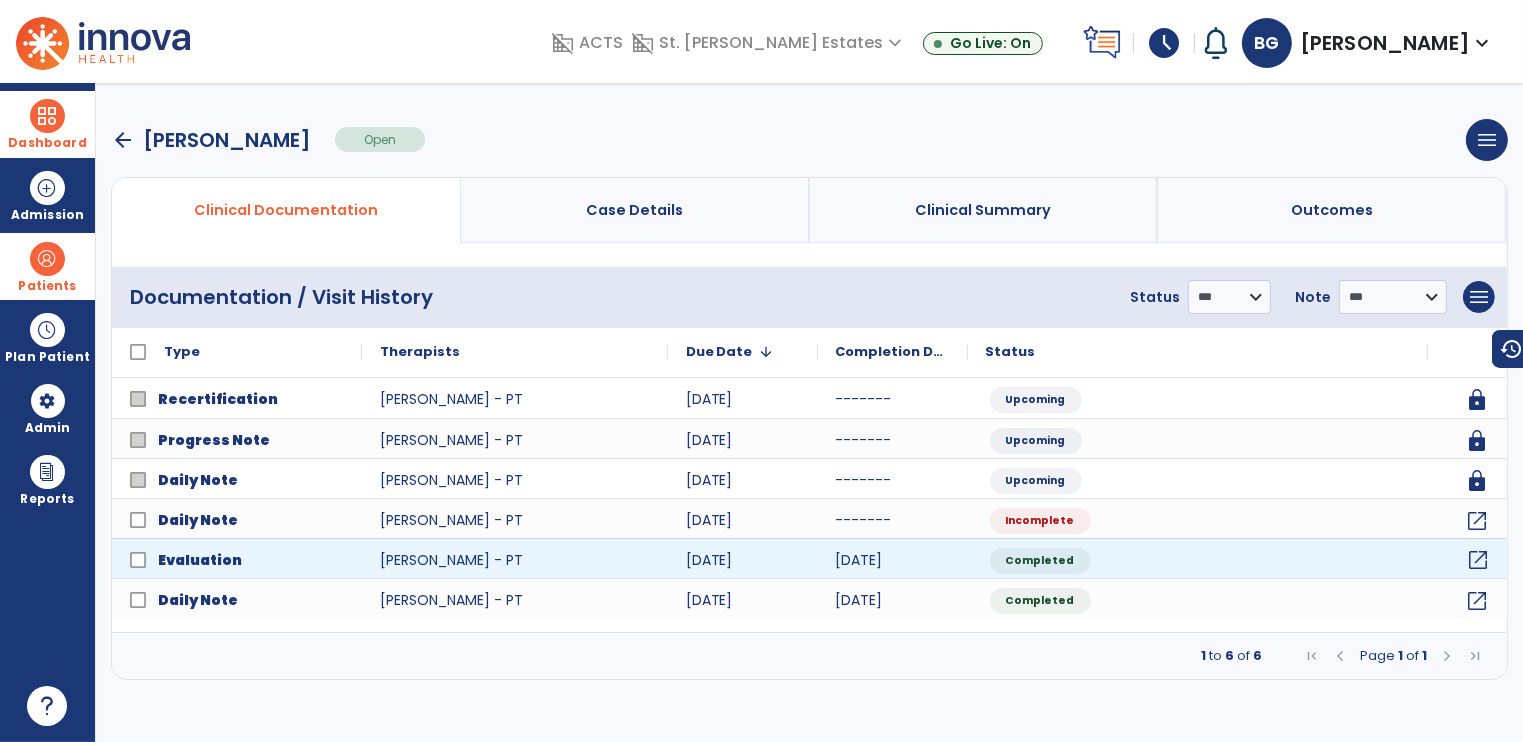 click on "open_in_new" 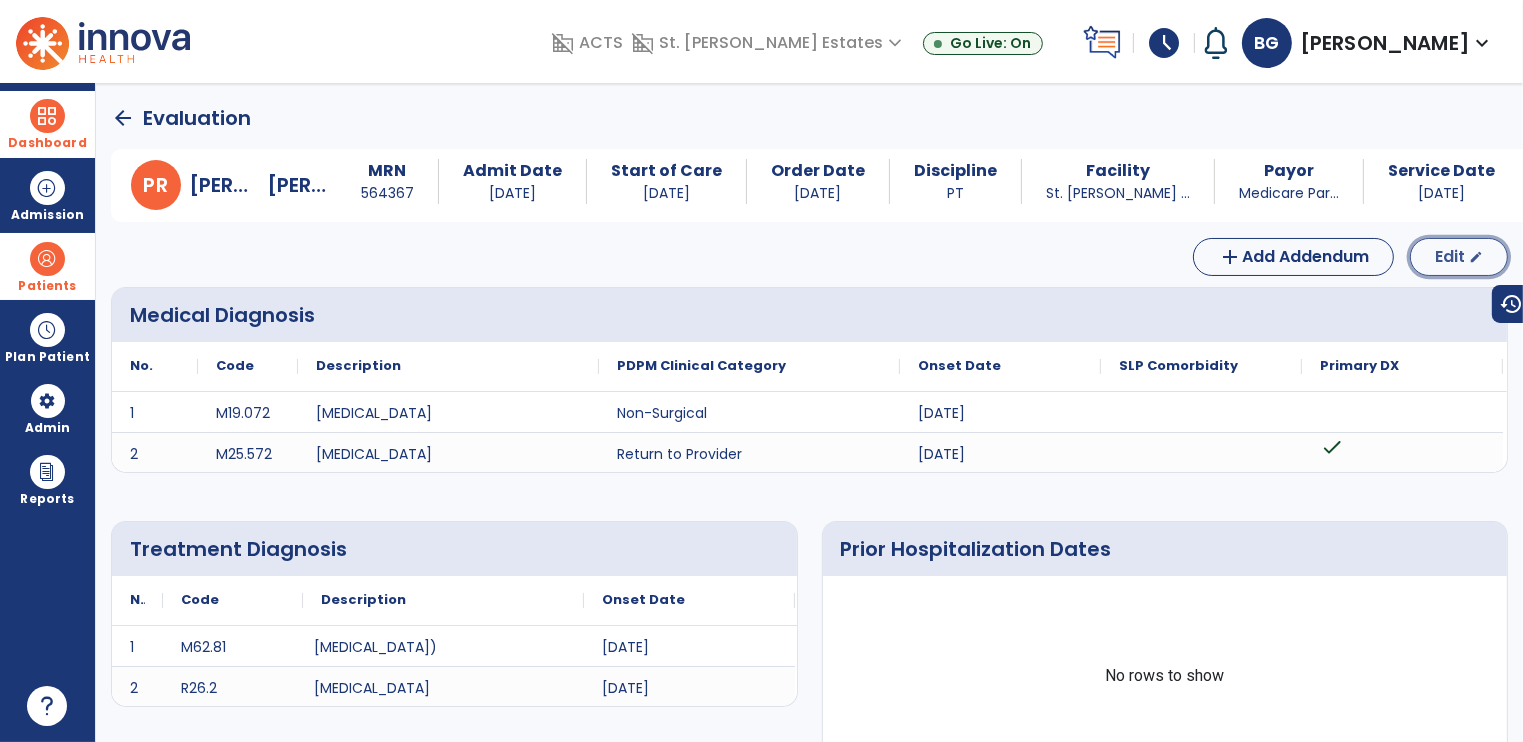 click on "Edit" 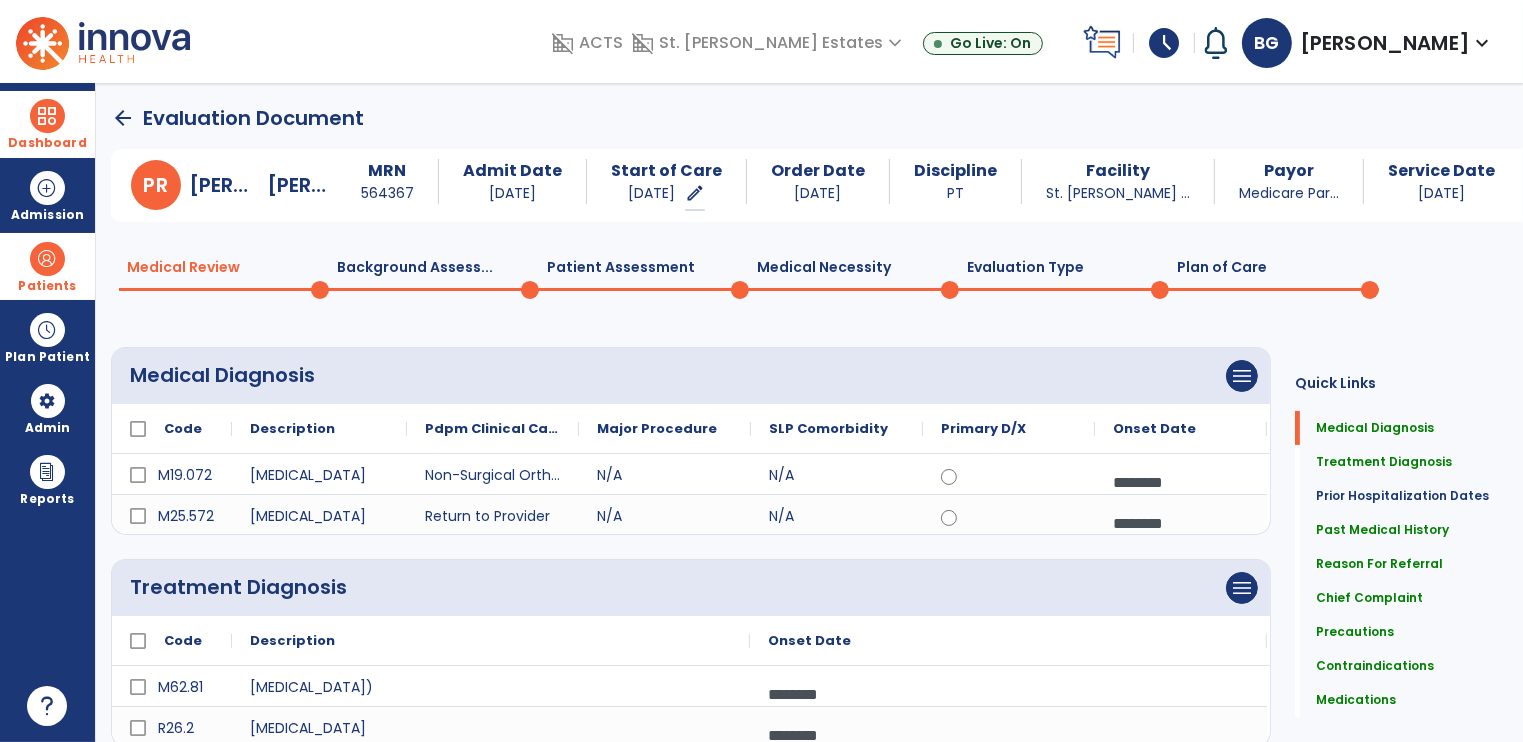 click on "Plan of Care  0" 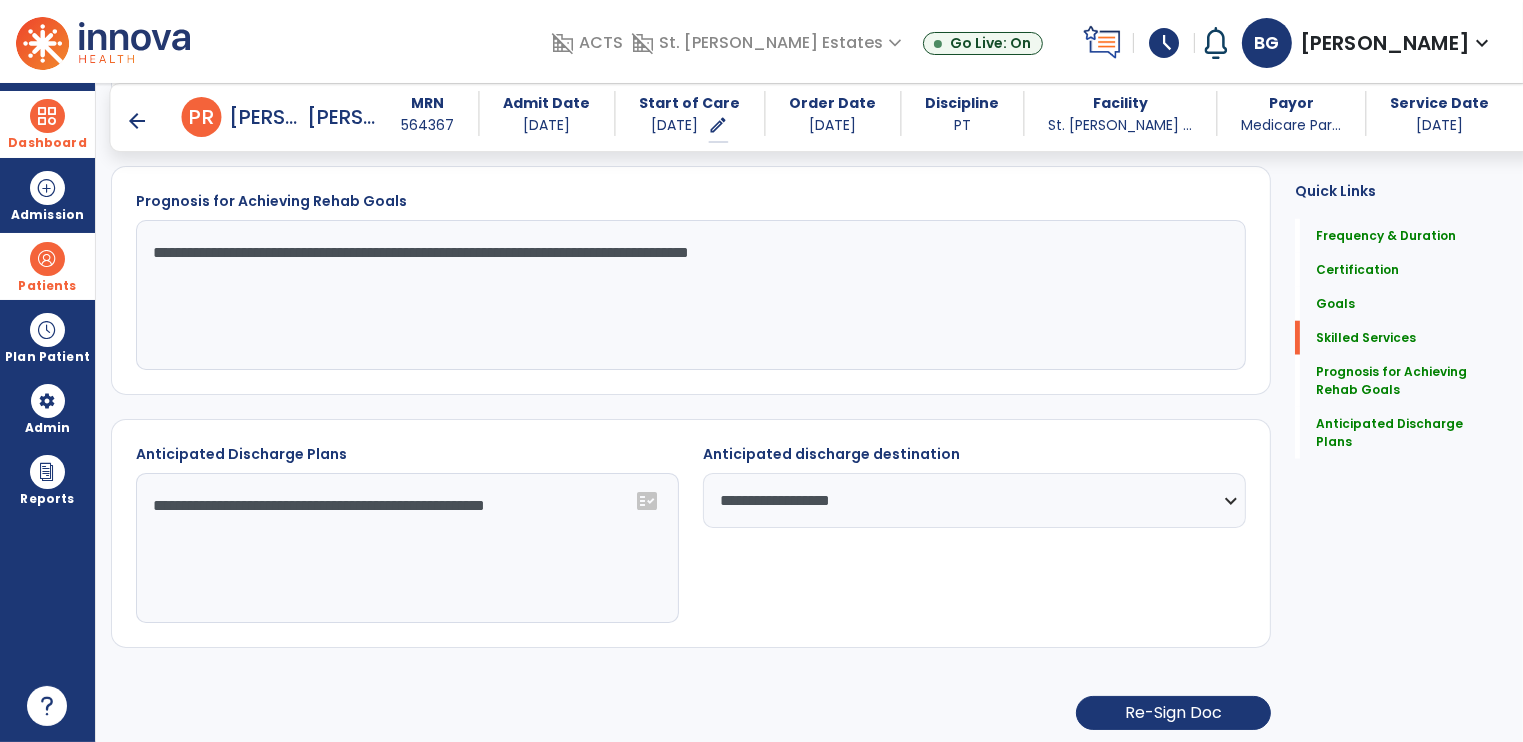 scroll, scrollTop: 1465, scrollLeft: 0, axis: vertical 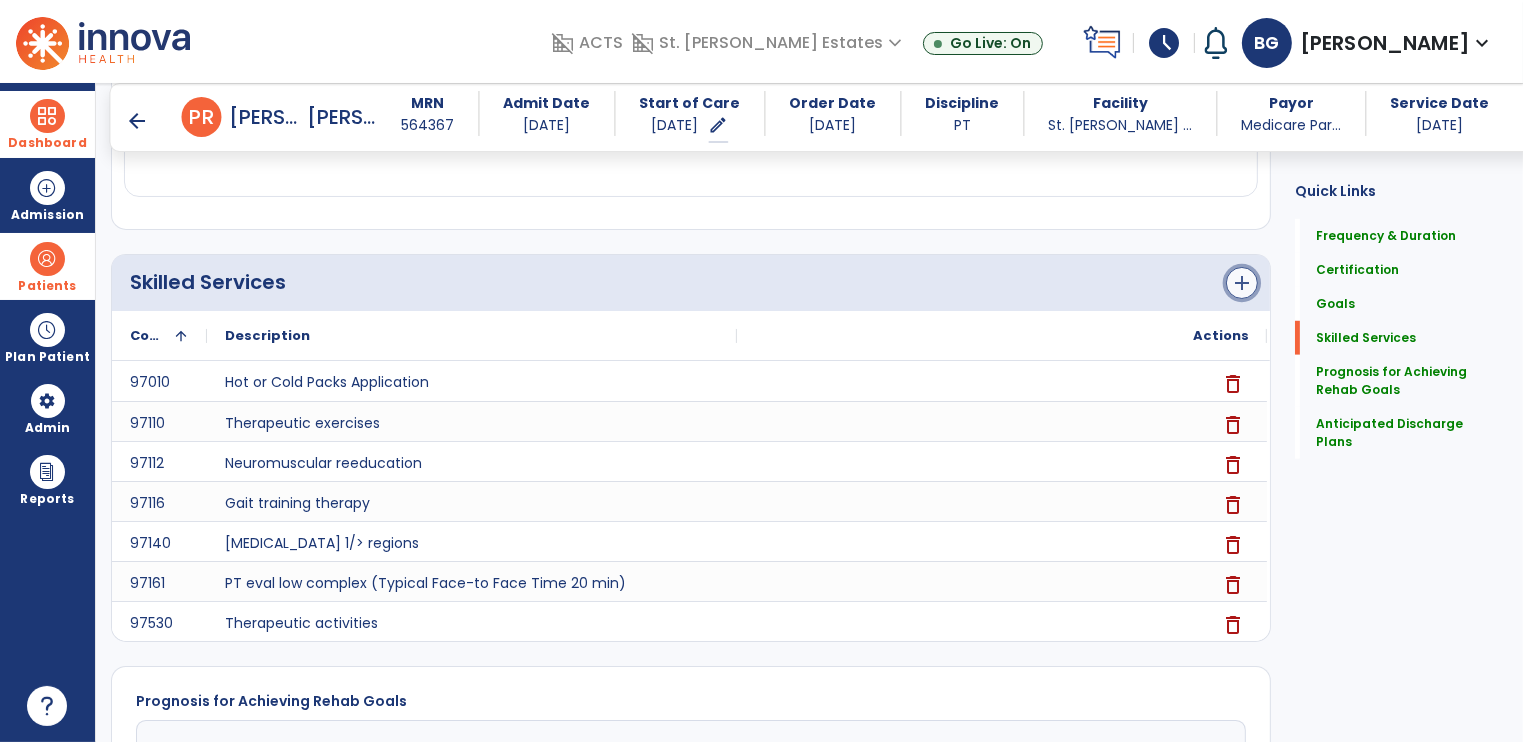 click on "add" 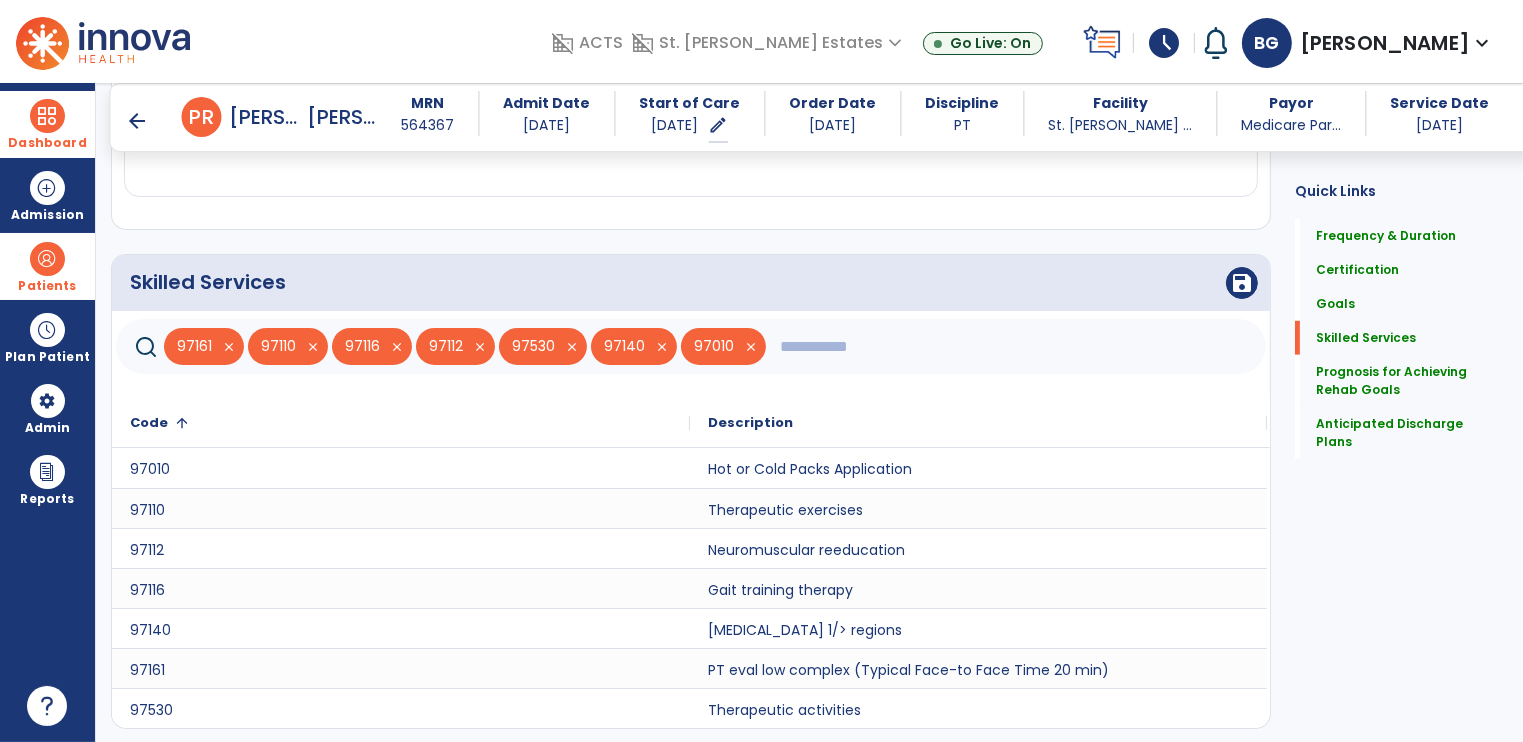 click 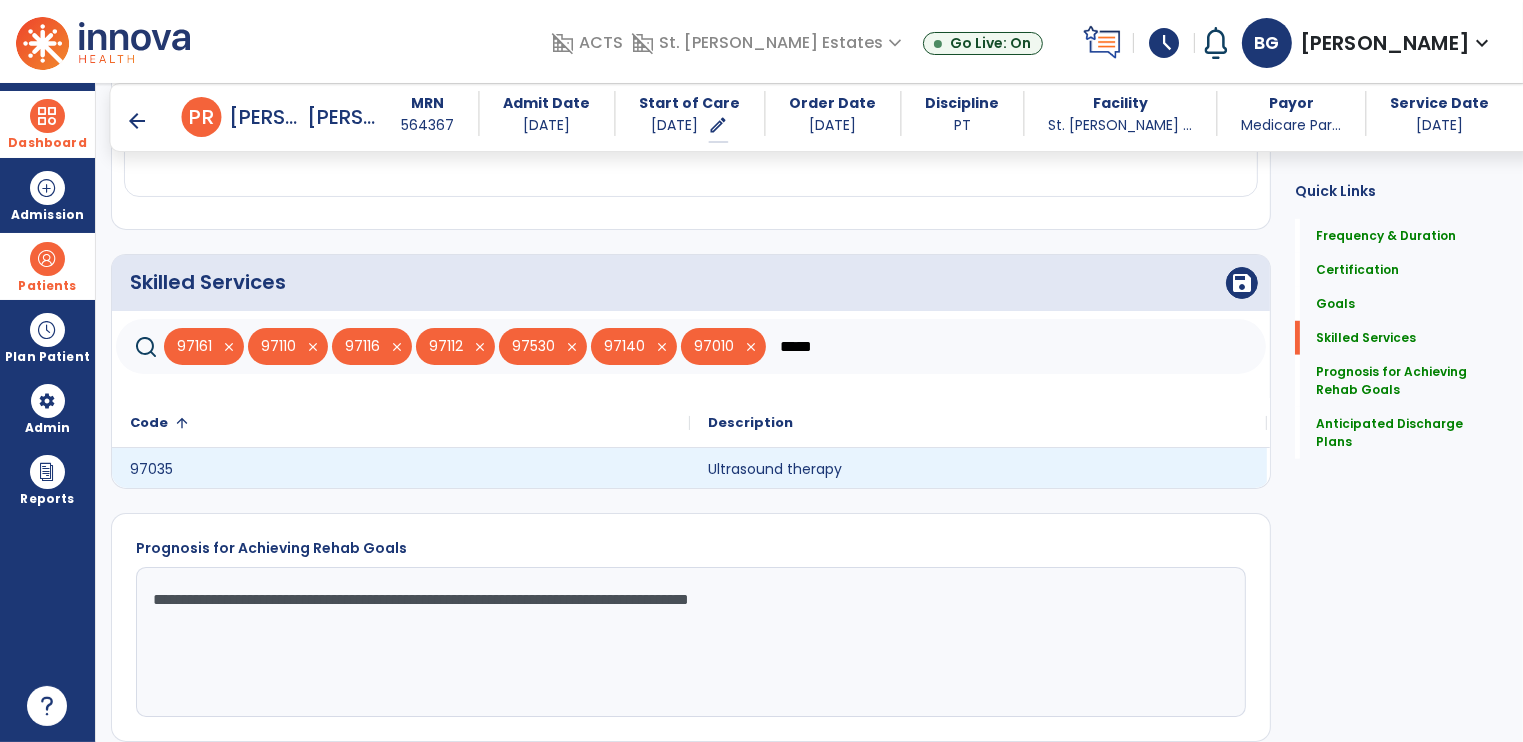 type on "*****" 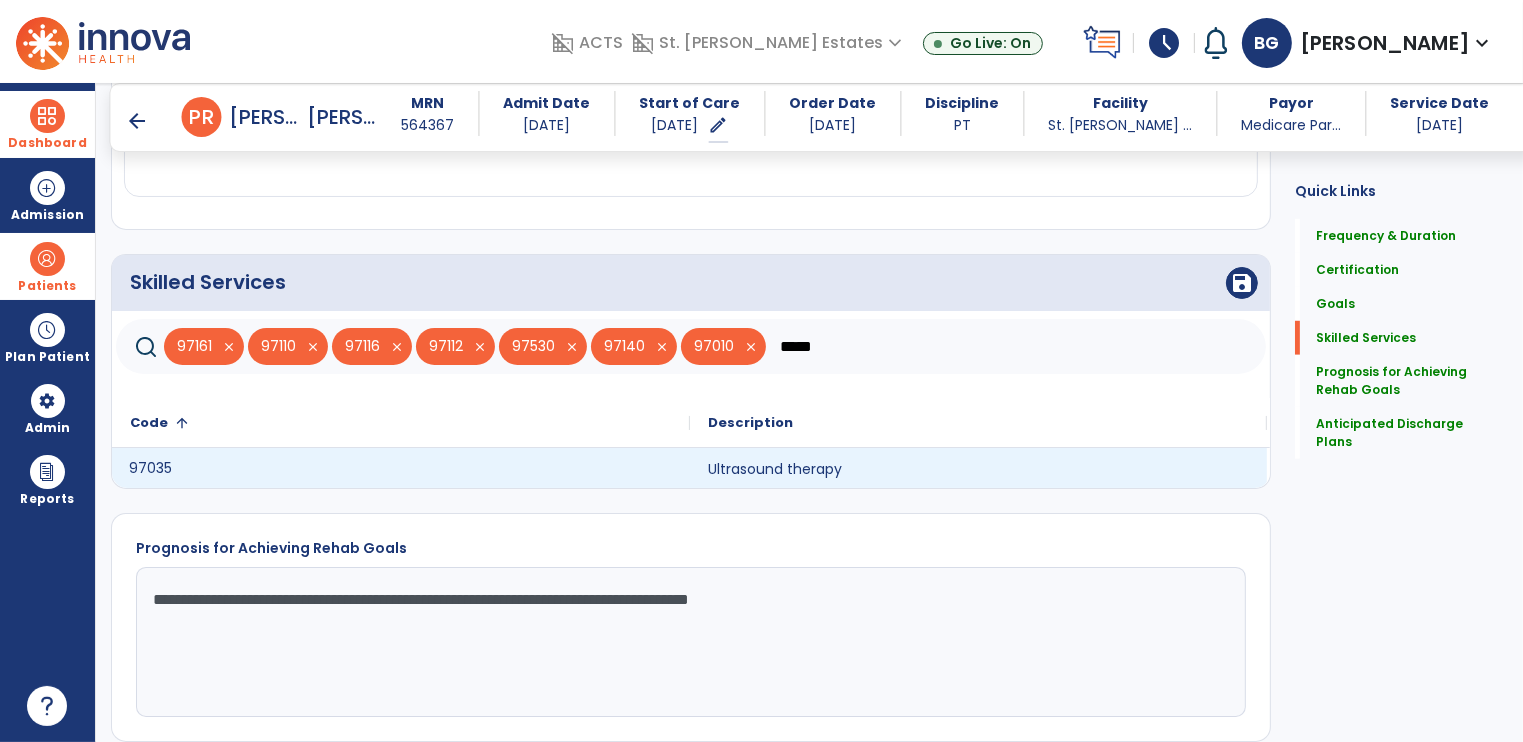click on "97035" 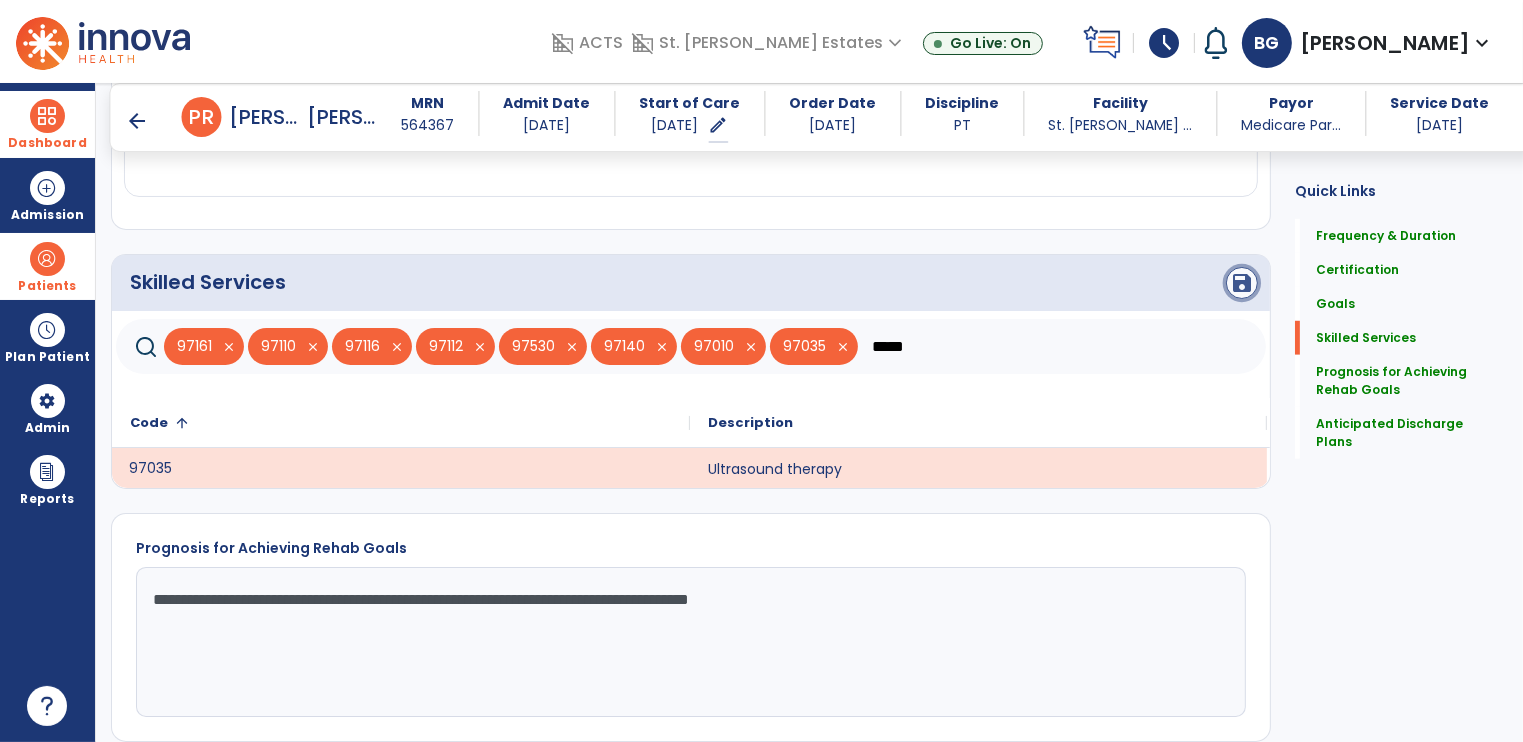 click on "save" 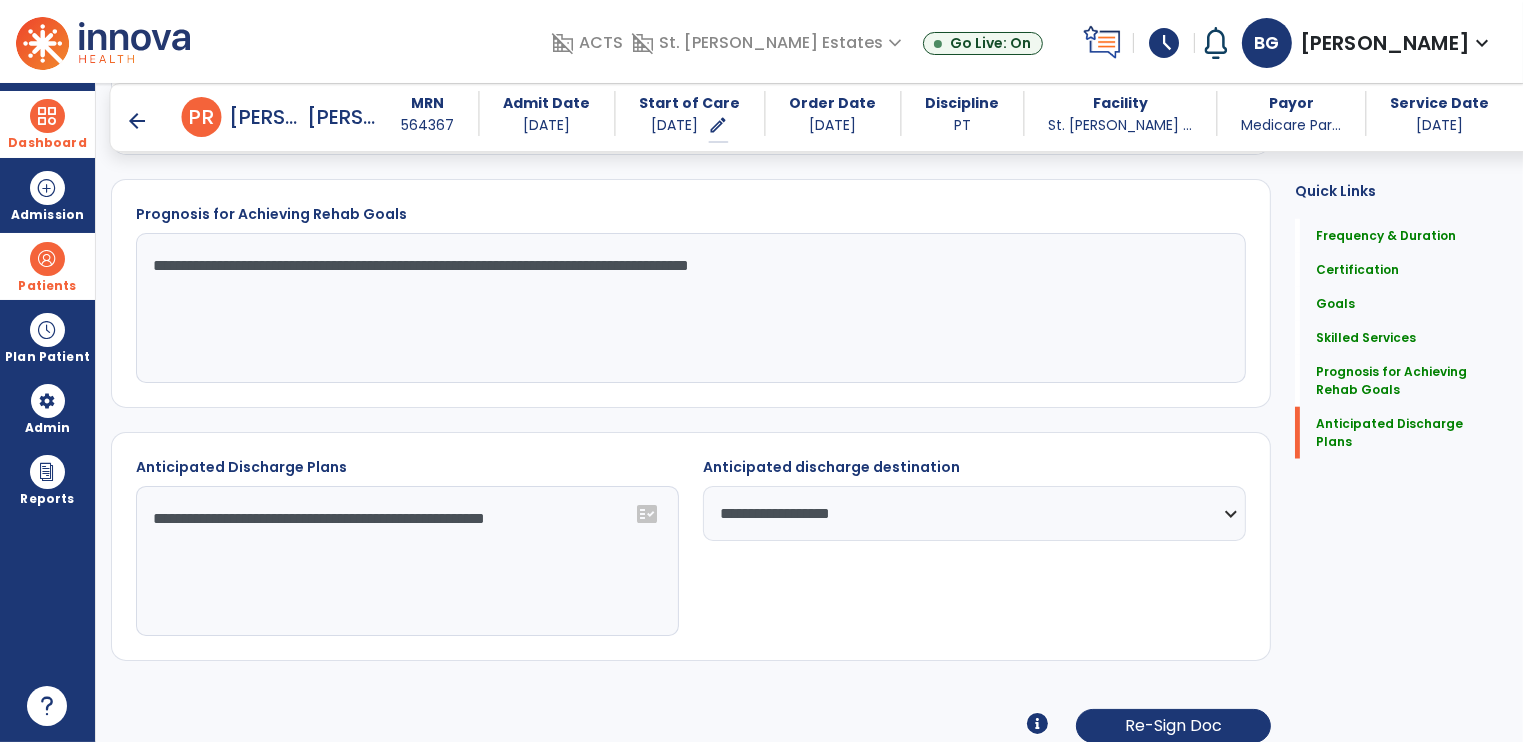 scroll, scrollTop: 2005, scrollLeft: 0, axis: vertical 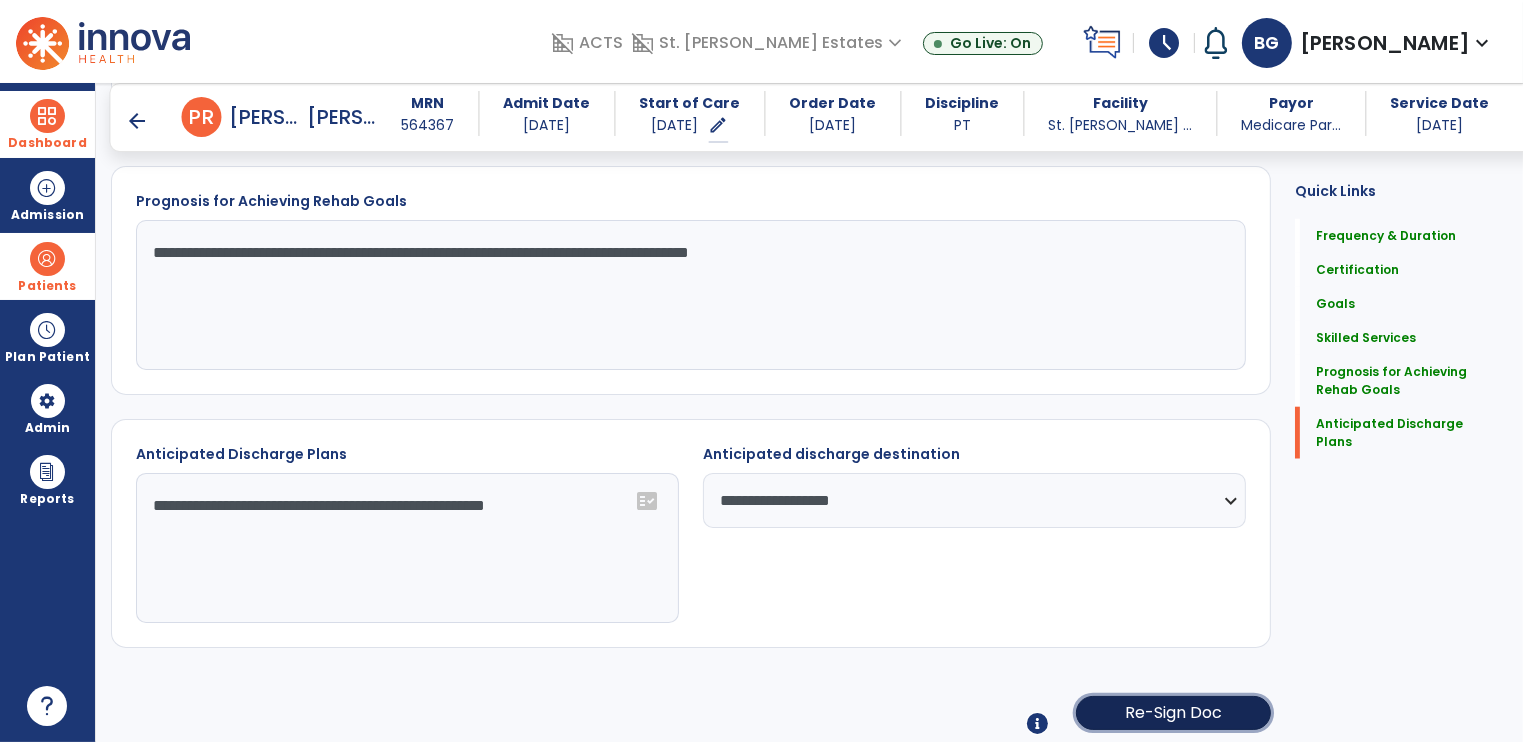 click on "Re-Sign Doc" 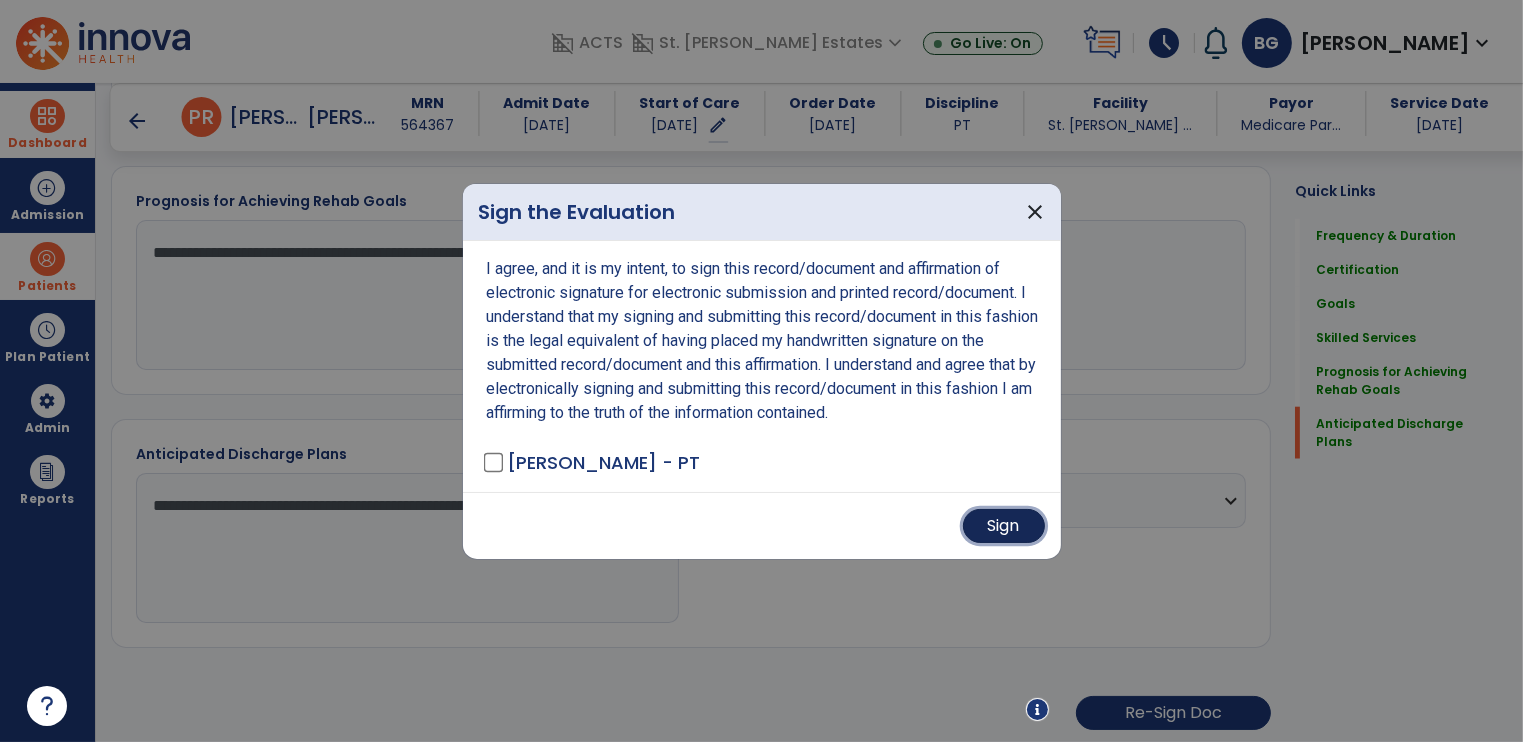 click on "Sign" at bounding box center [1004, 526] 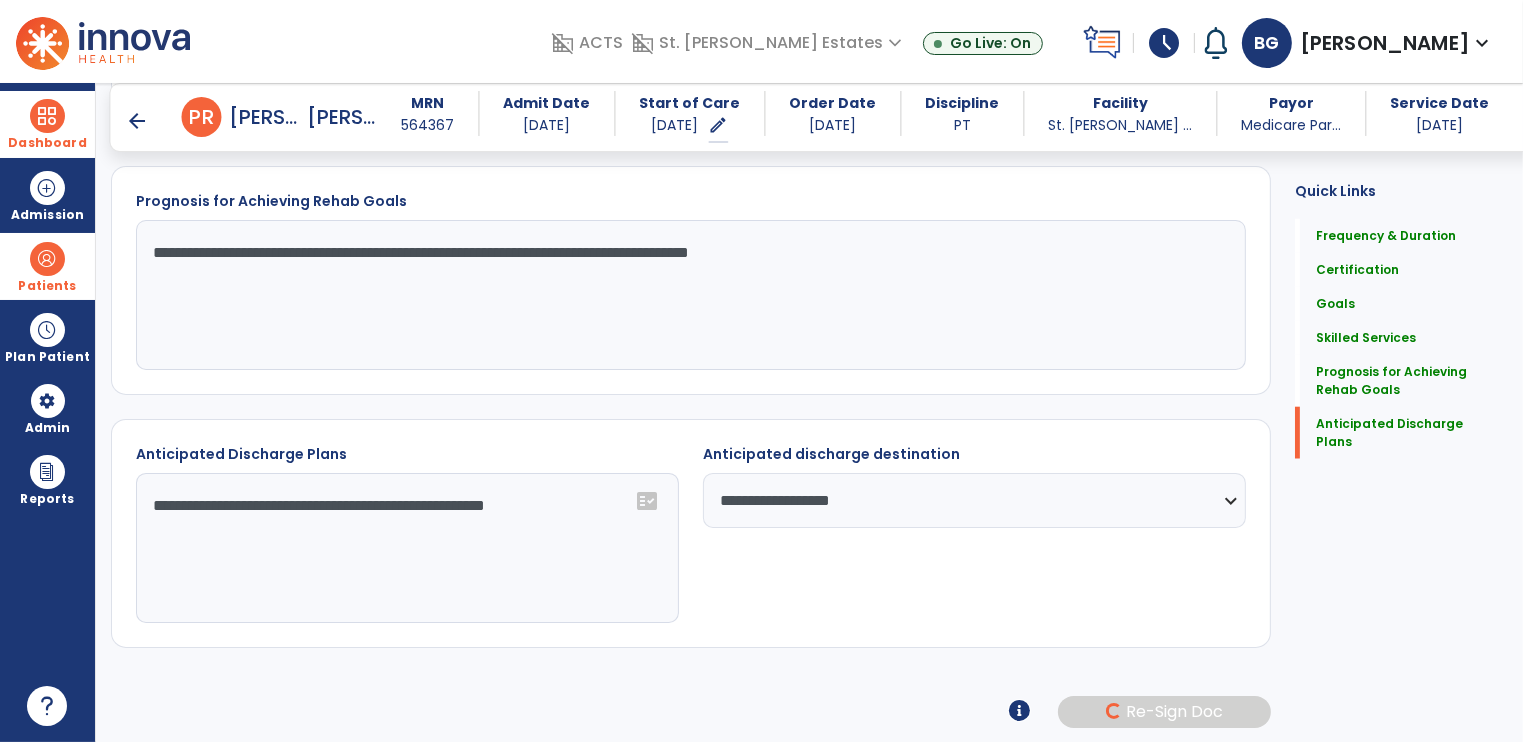 scroll, scrollTop: 2004, scrollLeft: 0, axis: vertical 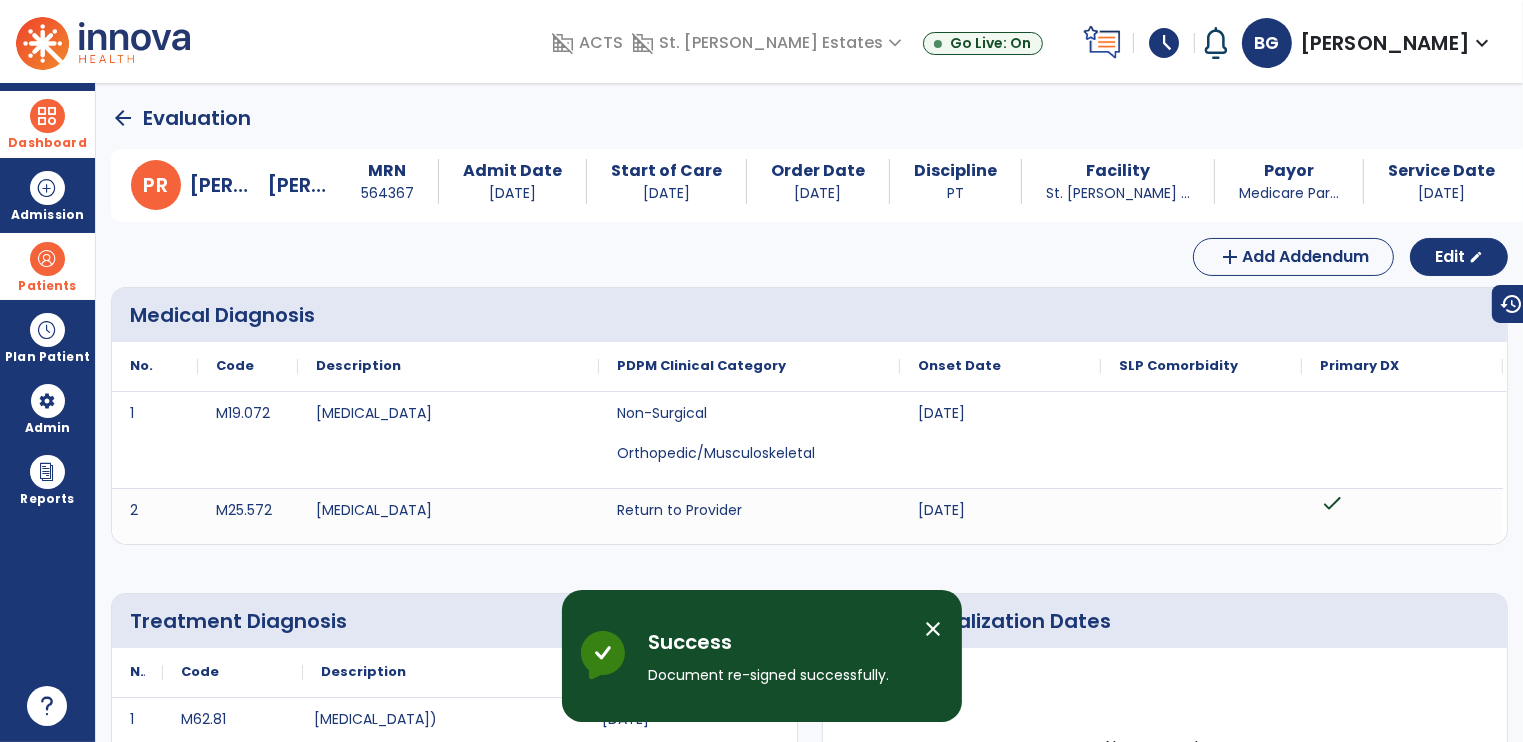 click on "close" at bounding box center (934, 629) 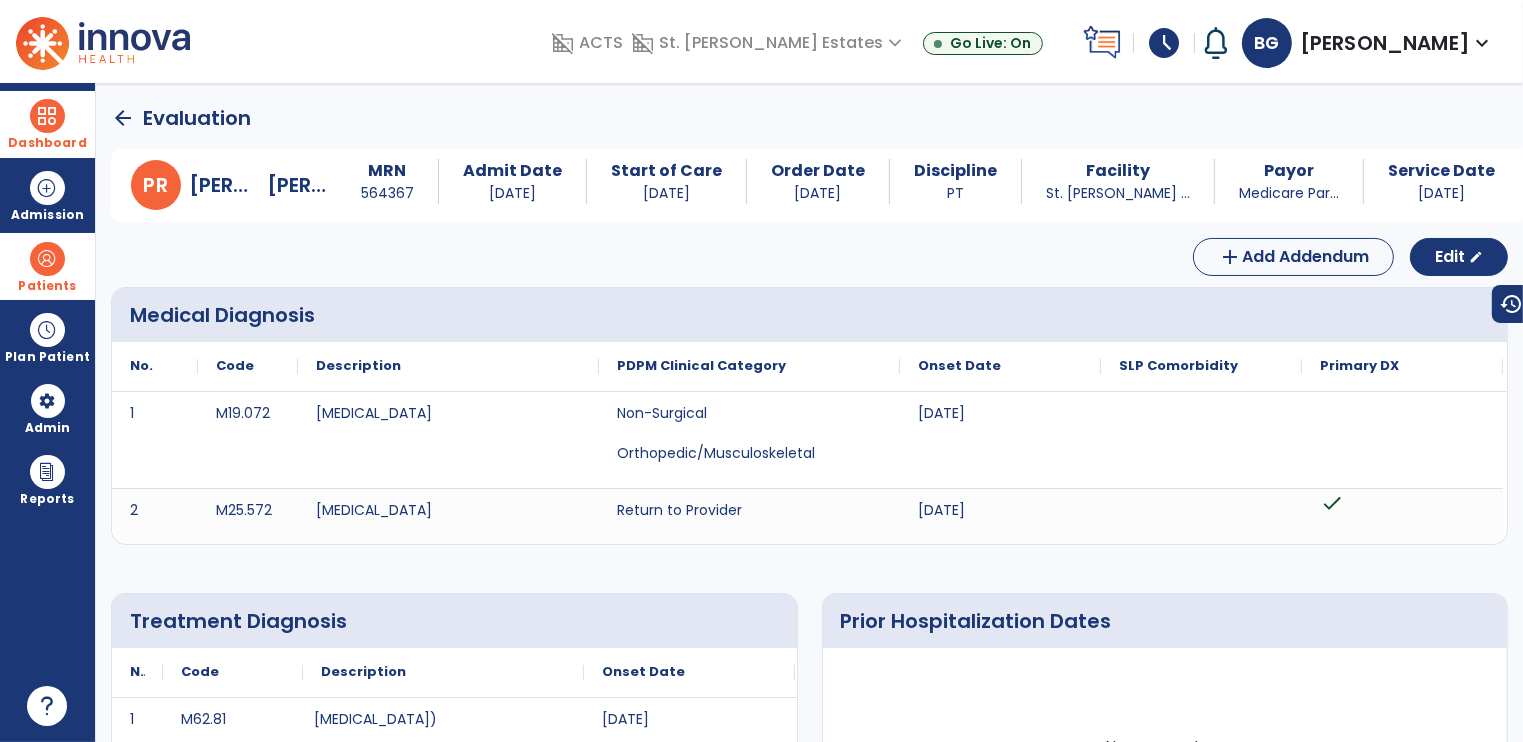 click on "arrow_back" 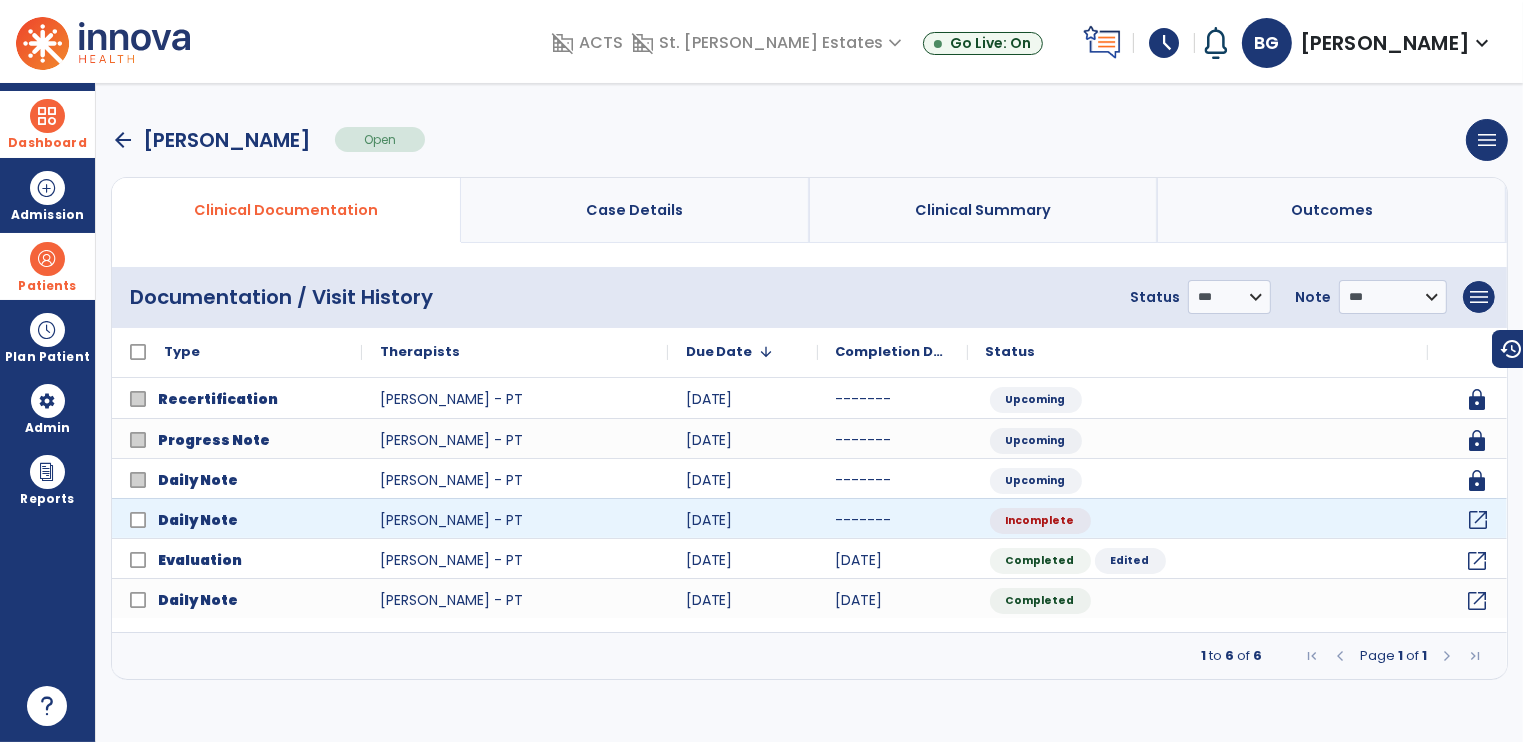 click on "open_in_new" 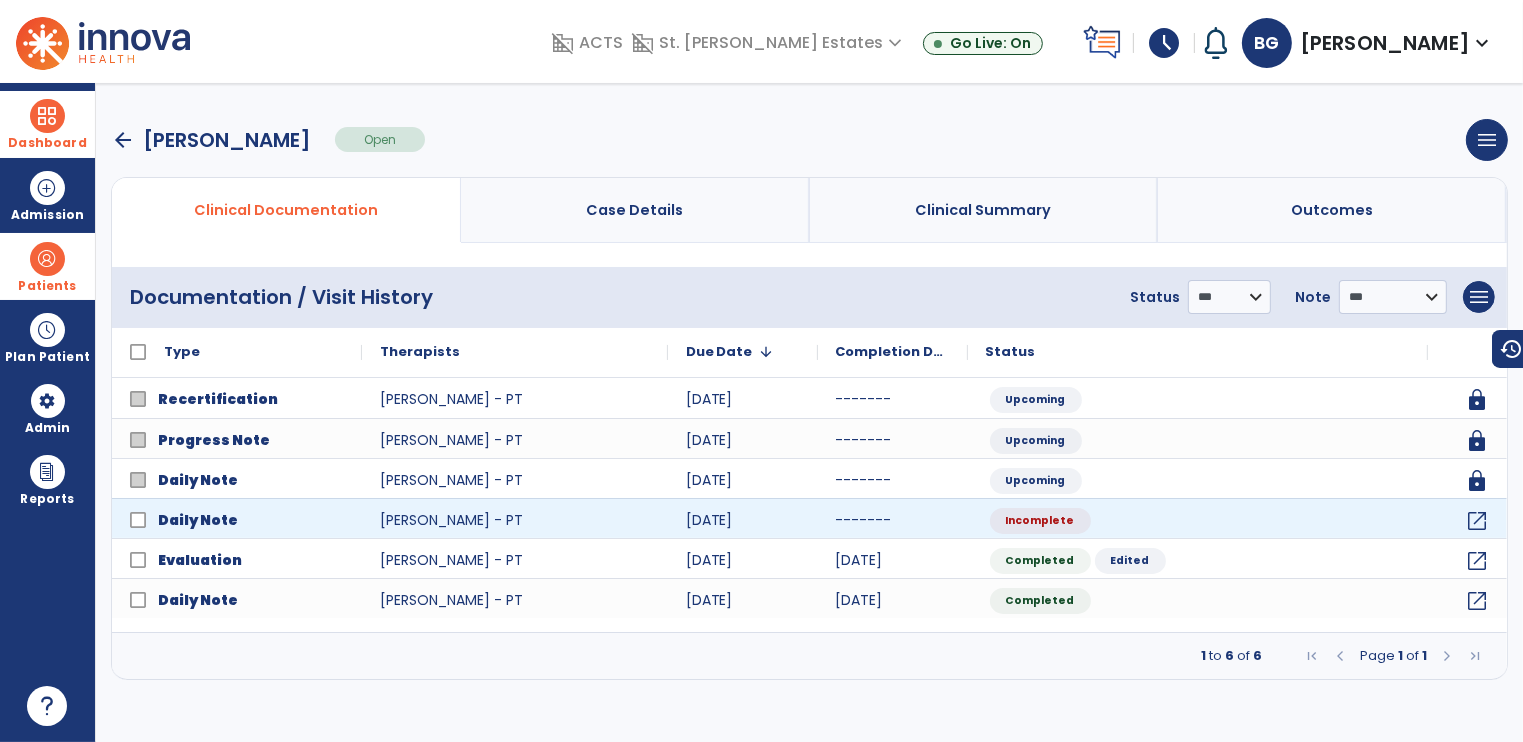 select on "*" 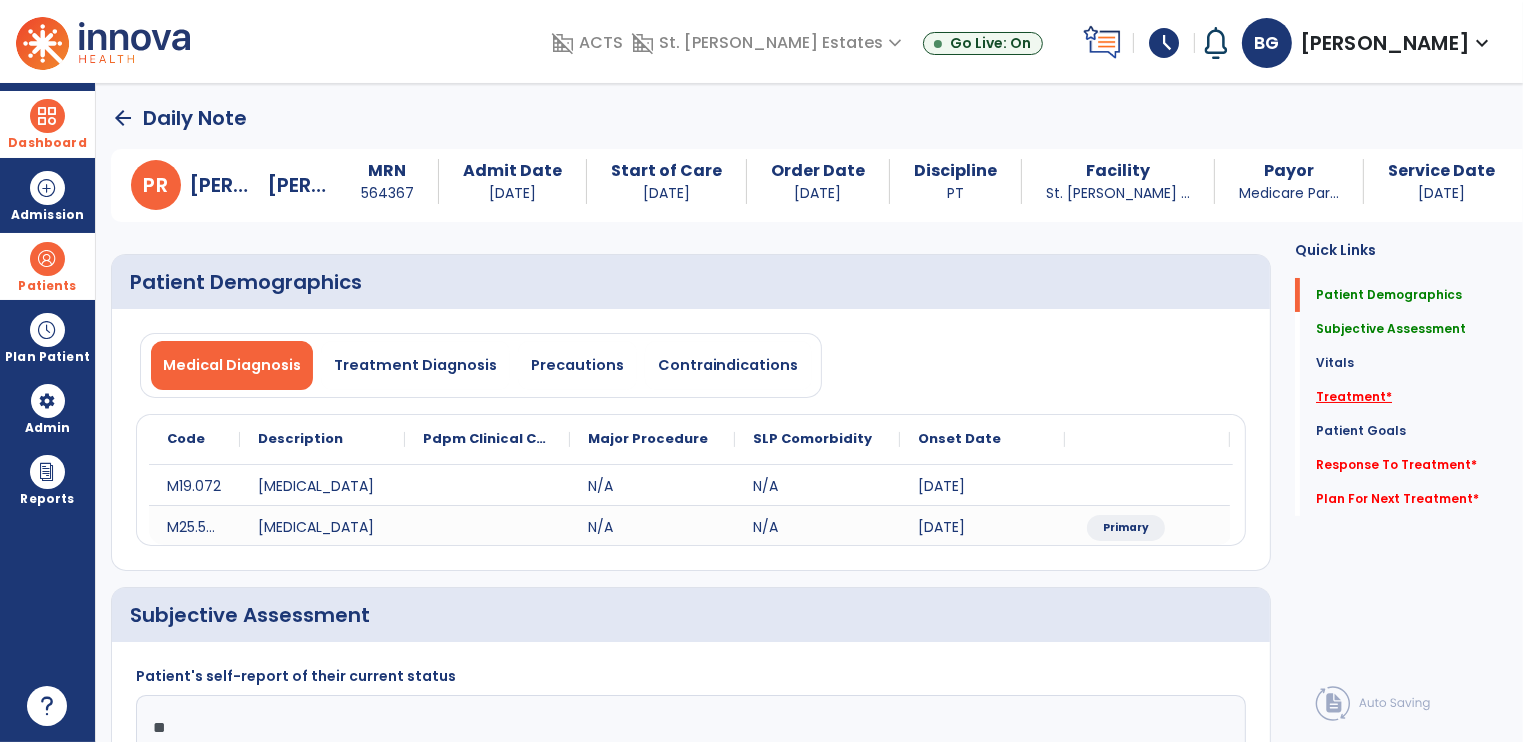 click on "Treatment   *" 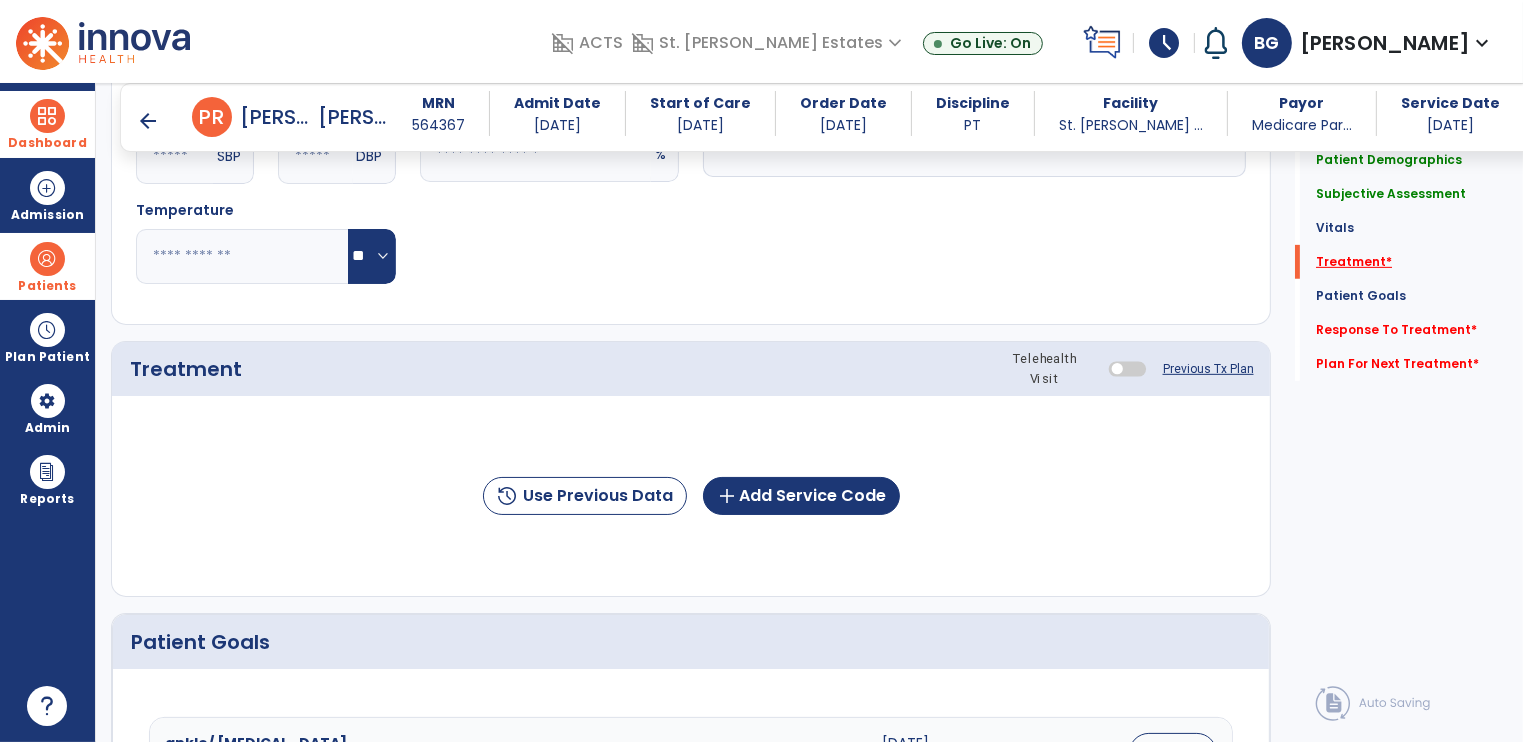 scroll, scrollTop: 1022, scrollLeft: 0, axis: vertical 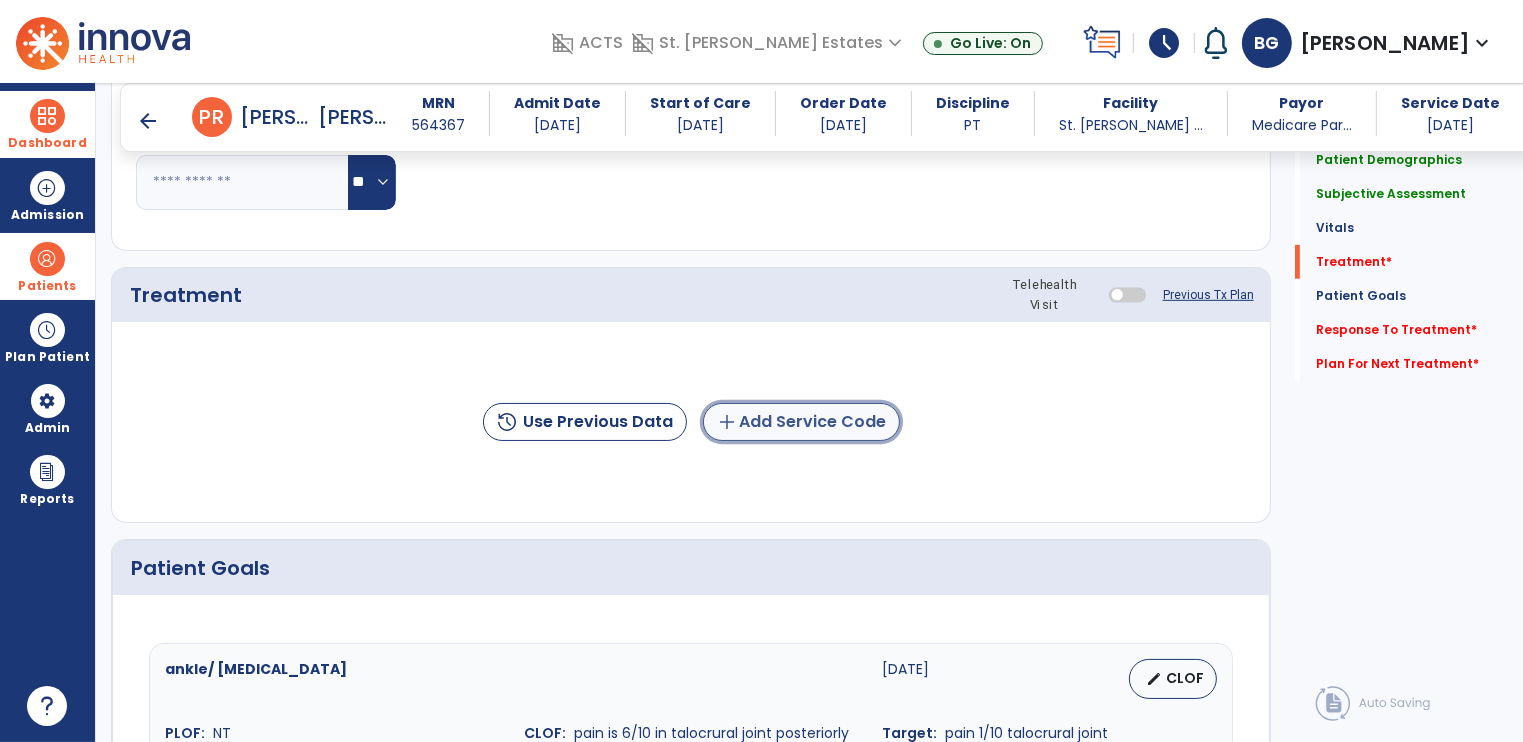 click on "add  Add Service Code" 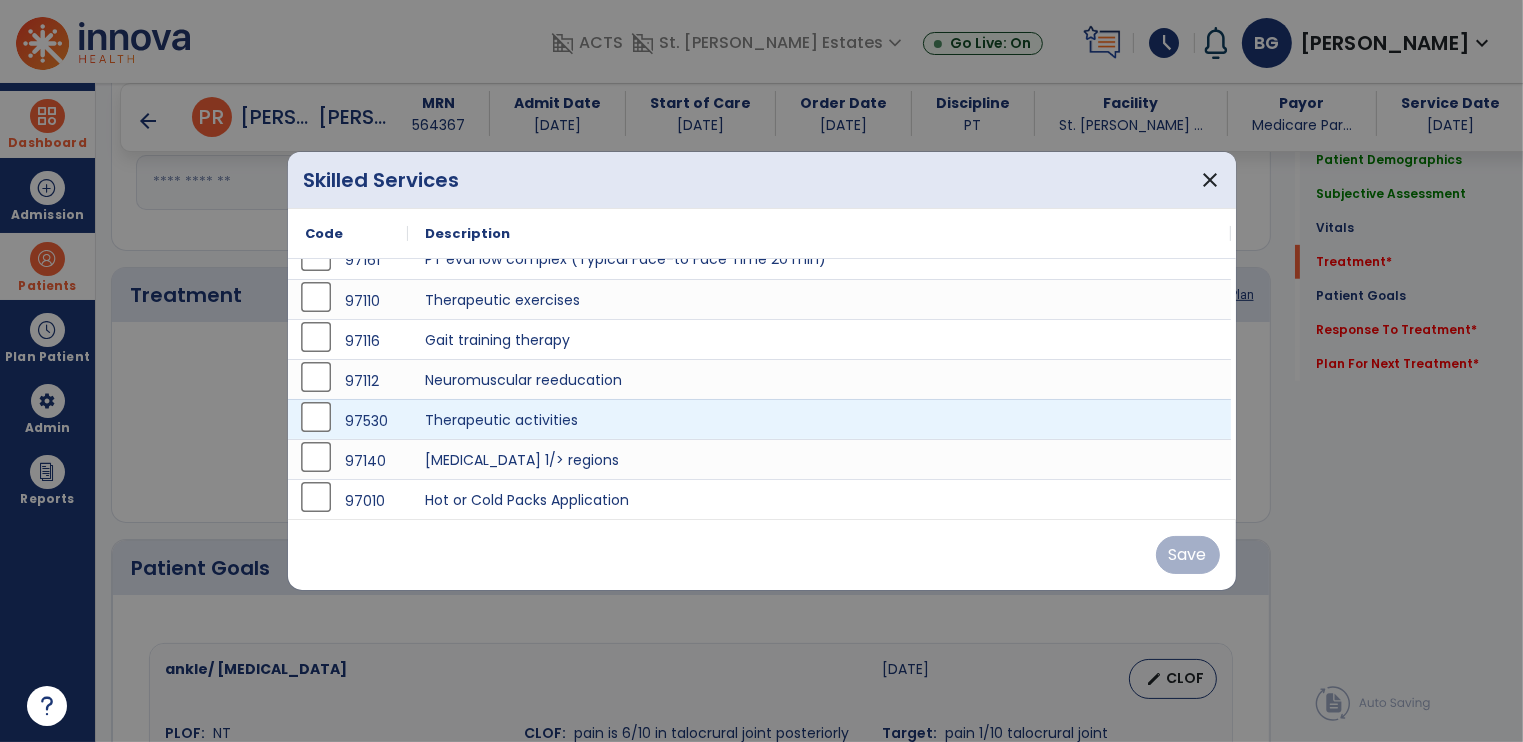 scroll, scrollTop: 0, scrollLeft: 0, axis: both 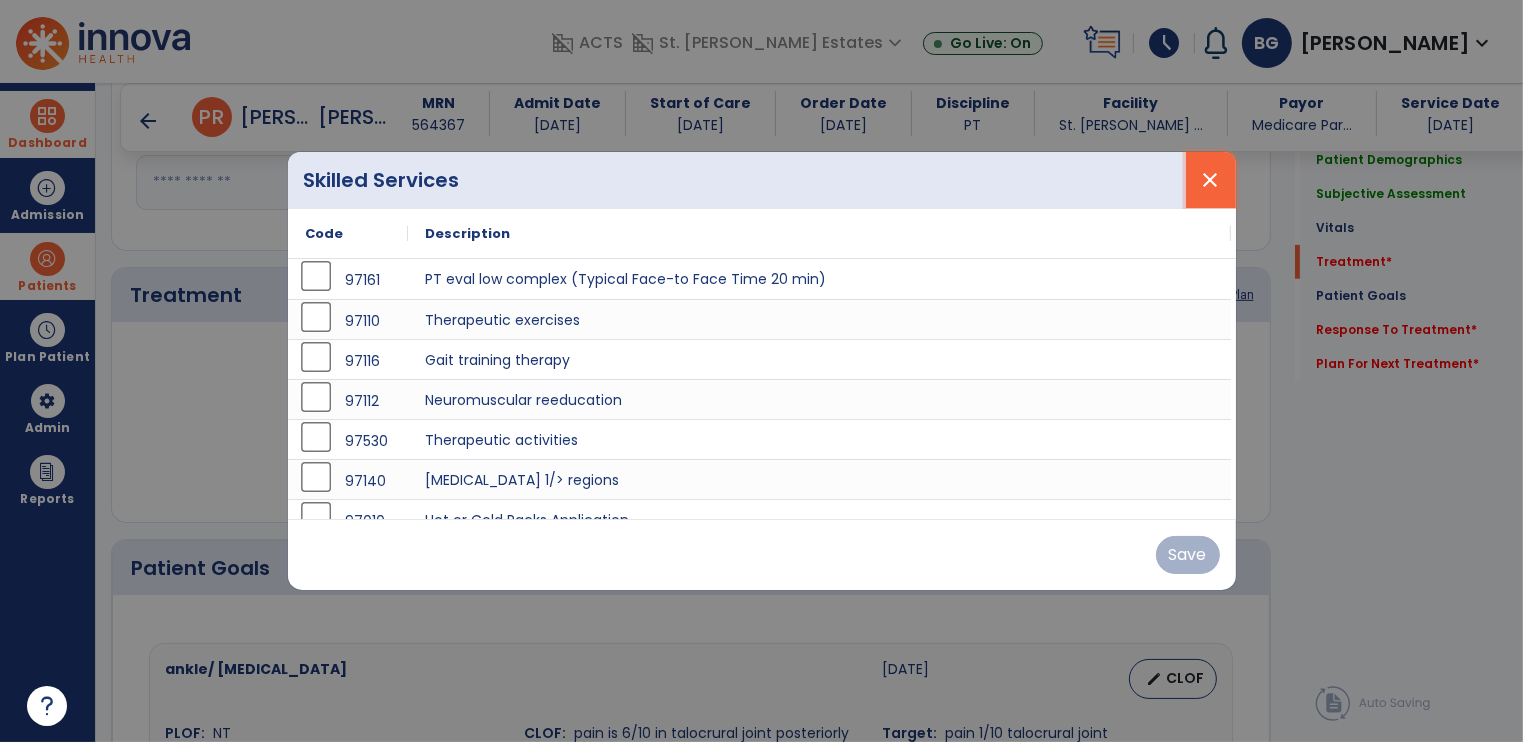 click on "close" at bounding box center [1211, 180] 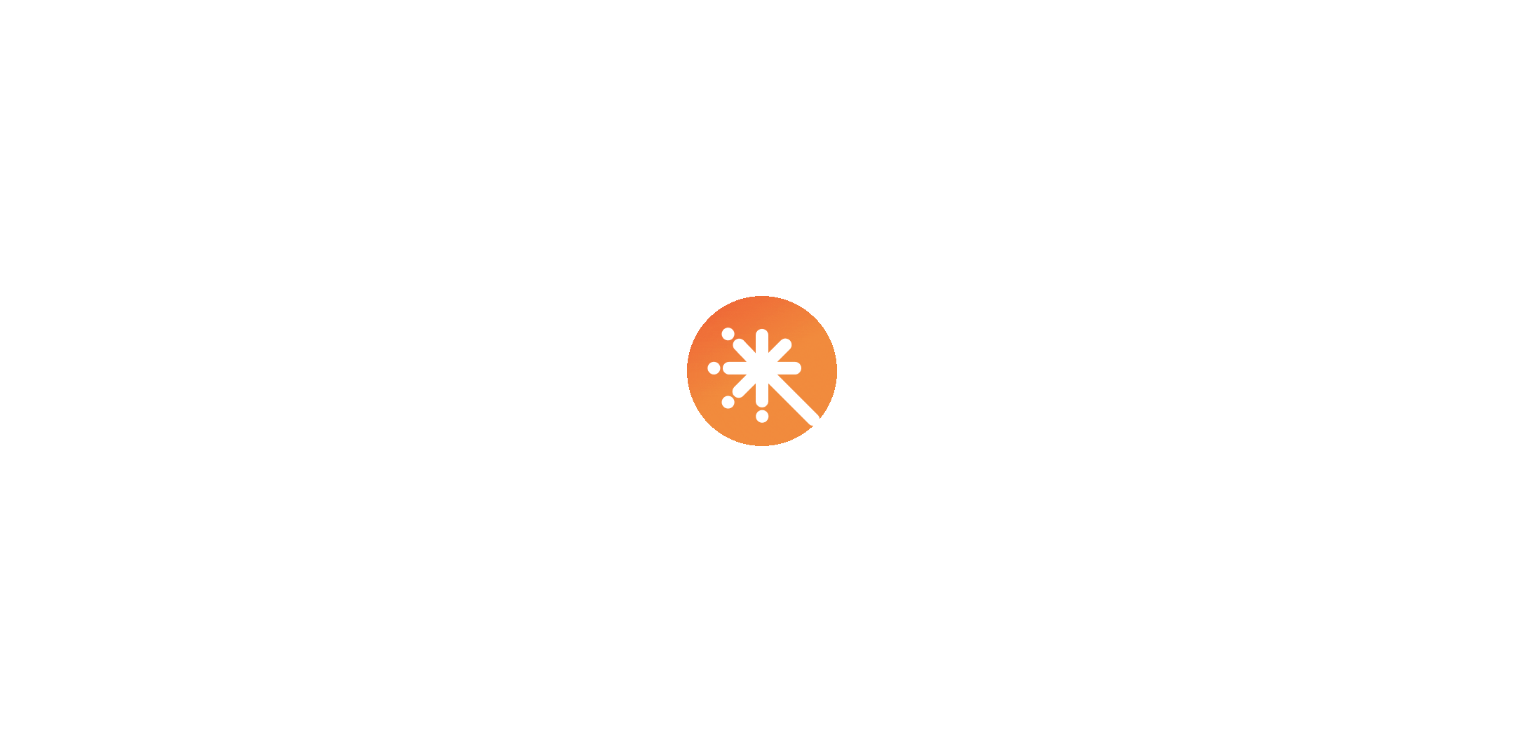 scroll, scrollTop: 0, scrollLeft: 0, axis: both 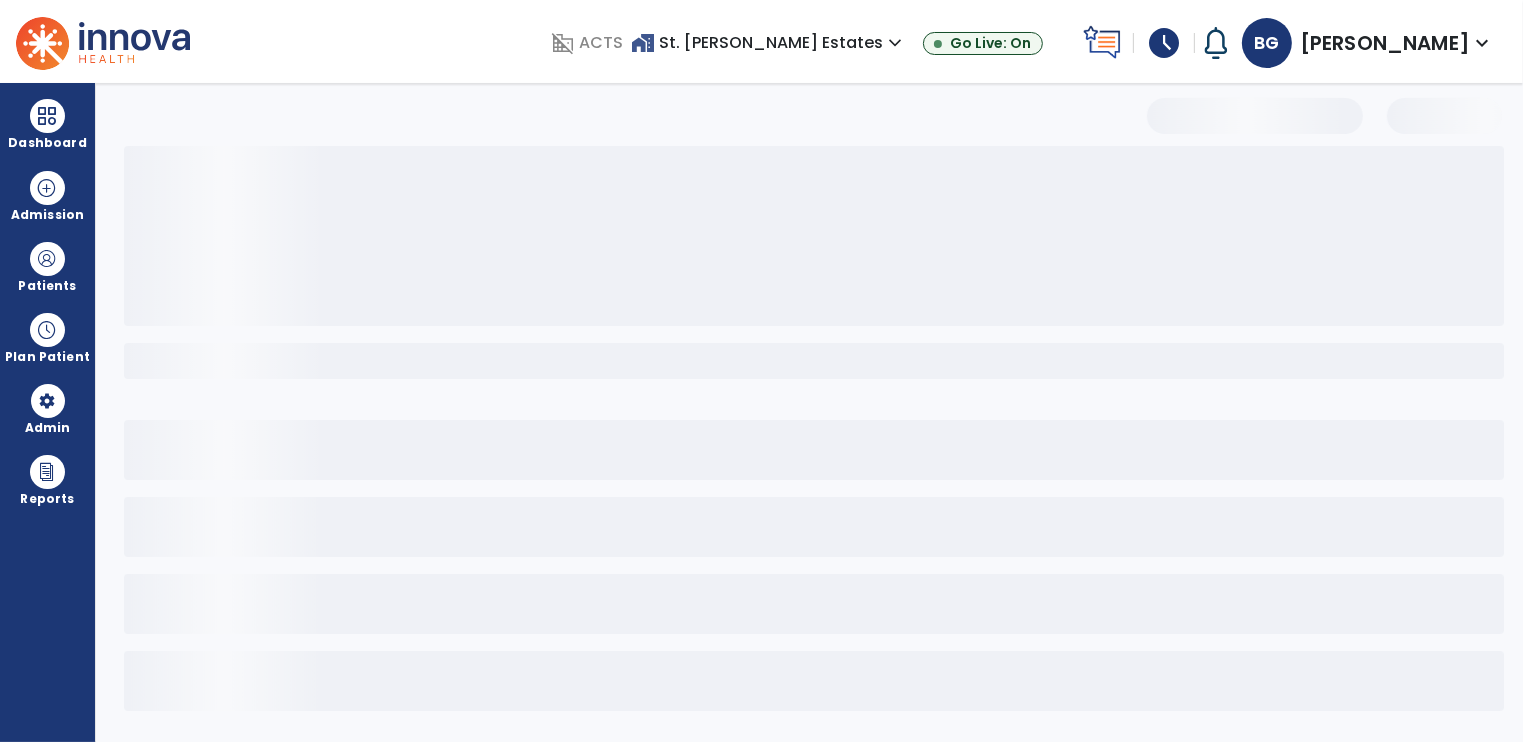 select on "*" 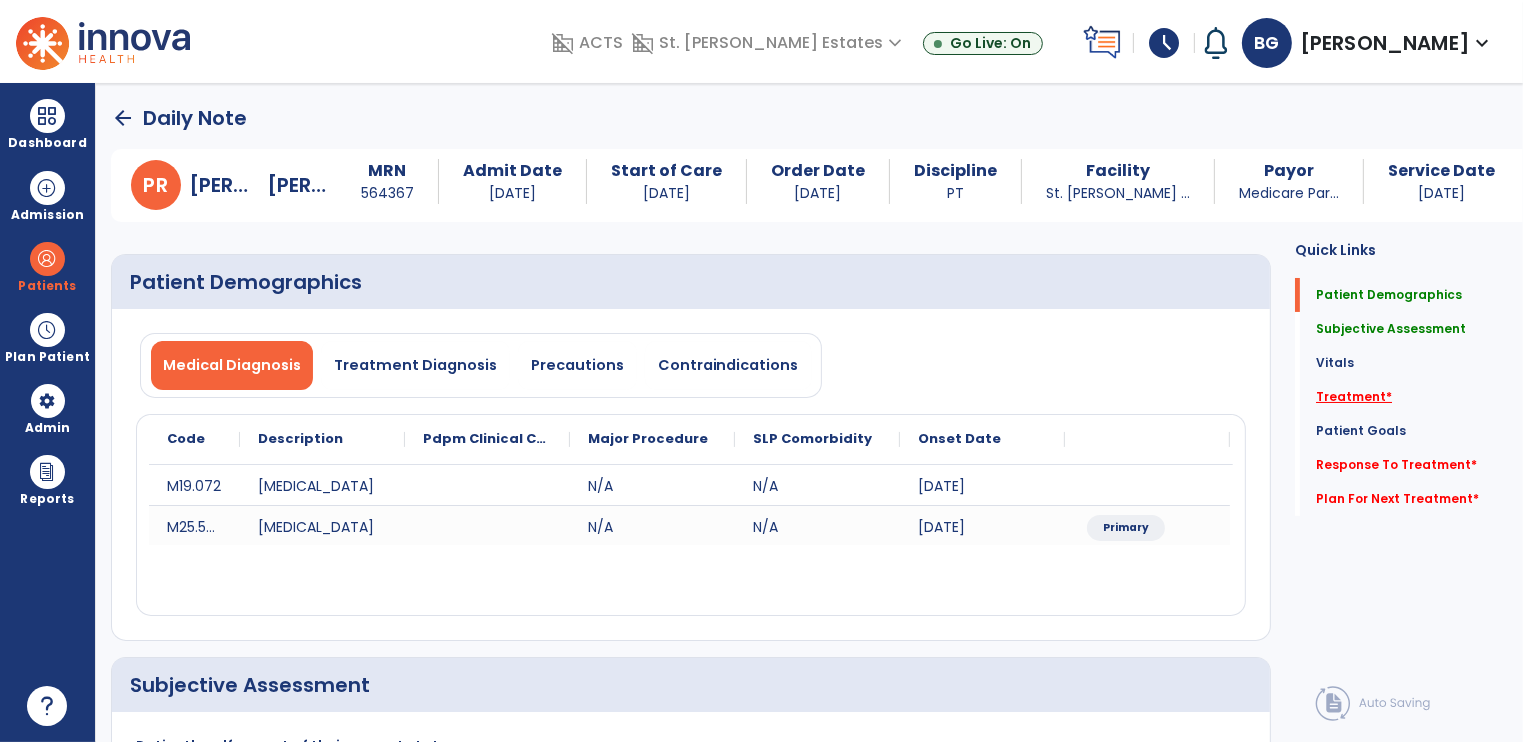 click on "Treatment   *" 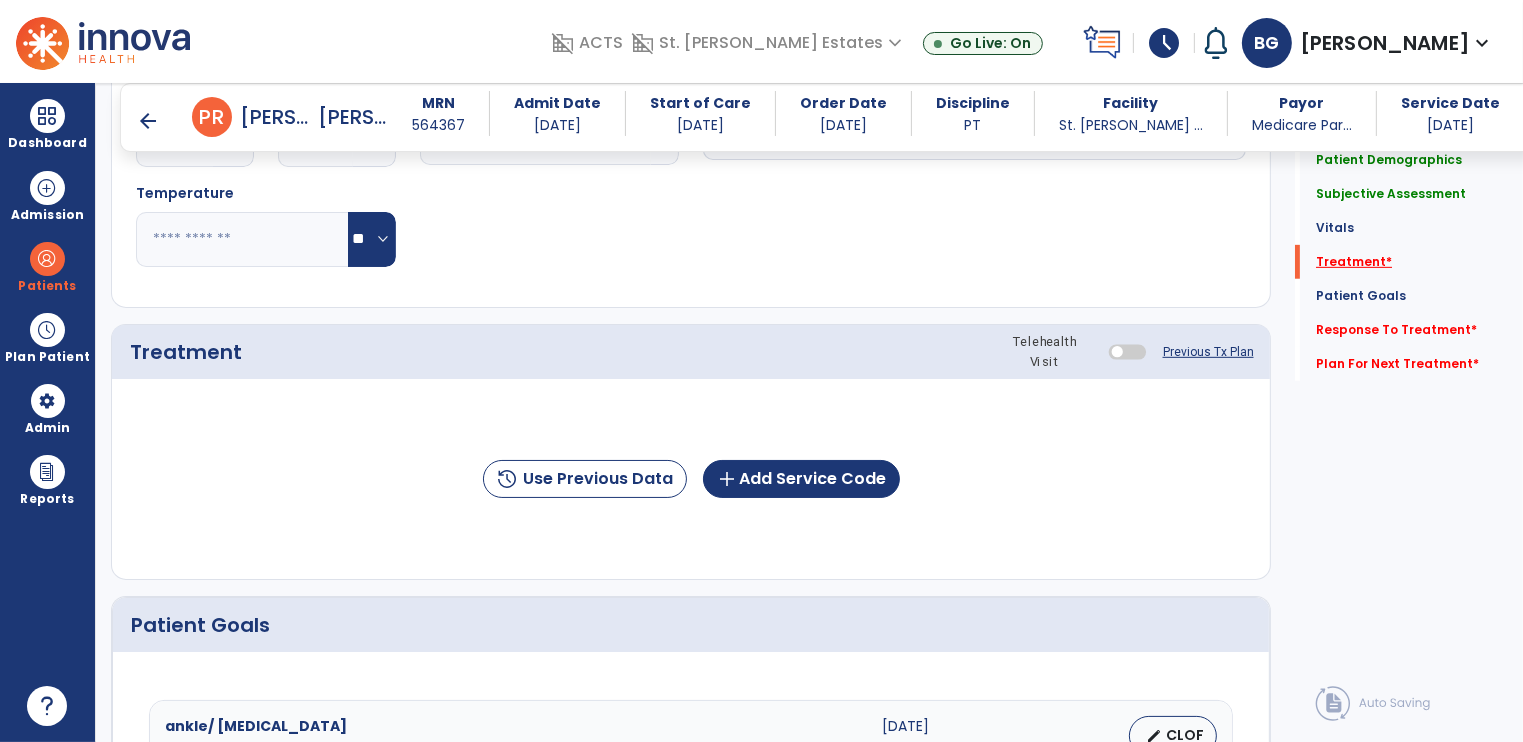 scroll, scrollTop: 1092, scrollLeft: 0, axis: vertical 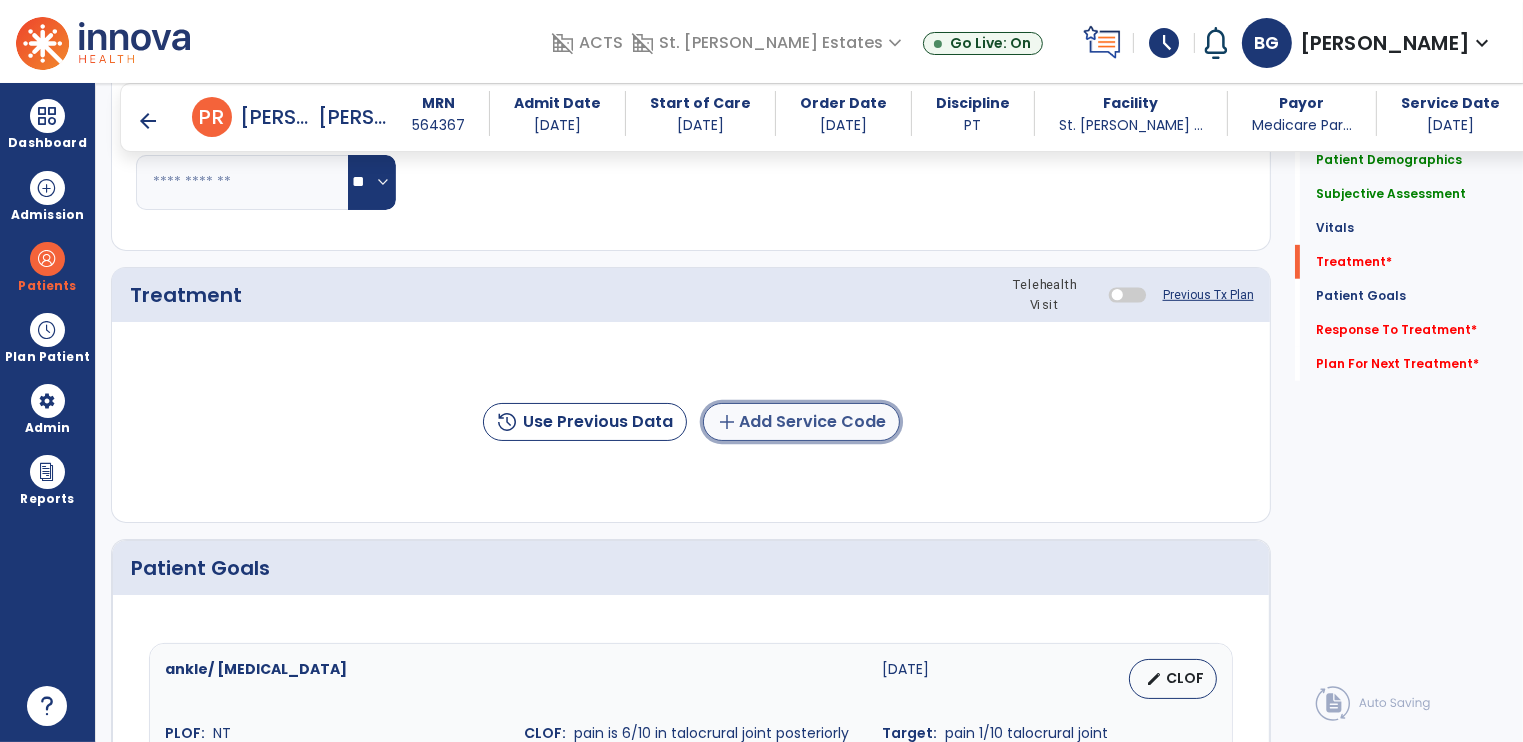 click on "add  Add Service Code" 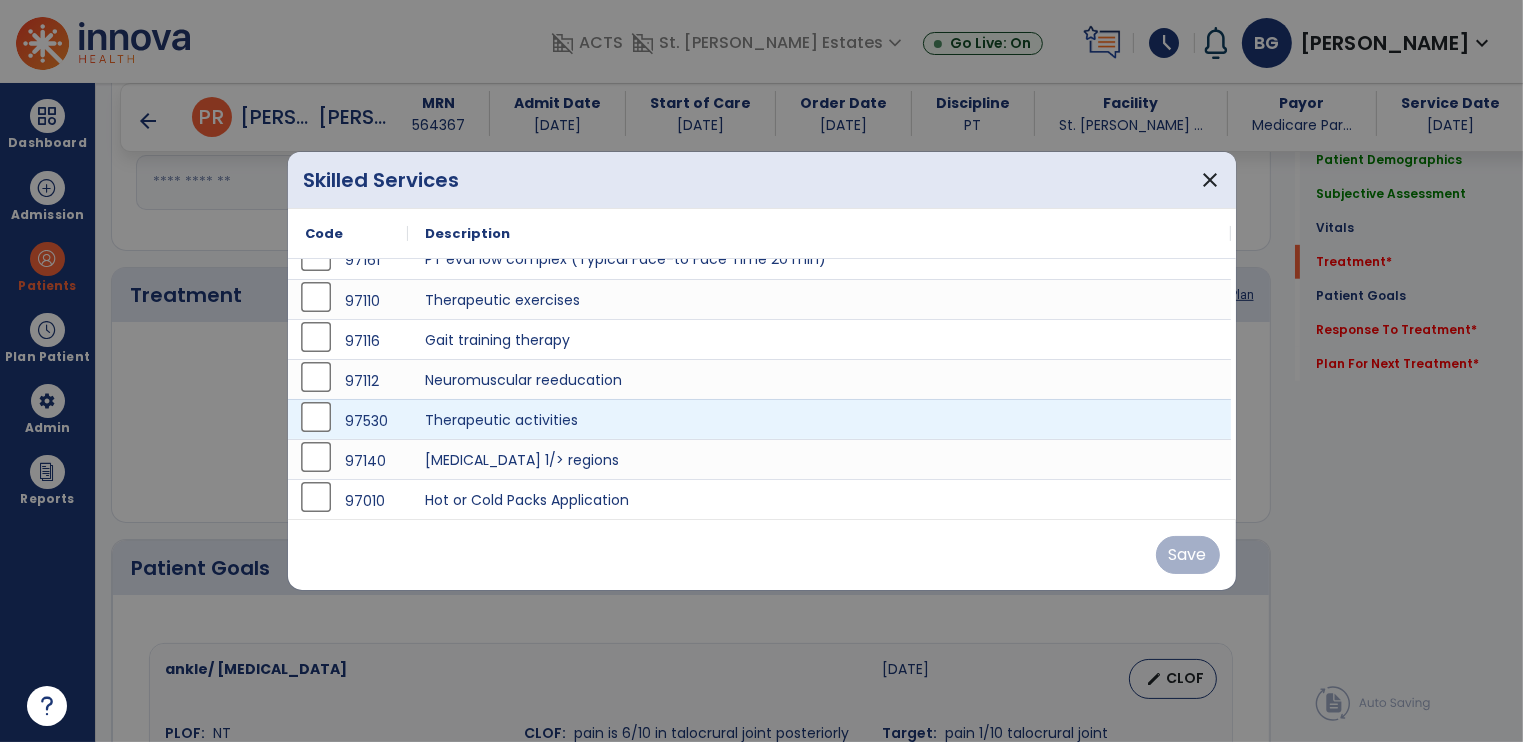 scroll, scrollTop: 0, scrollLeft: 0, axis: both 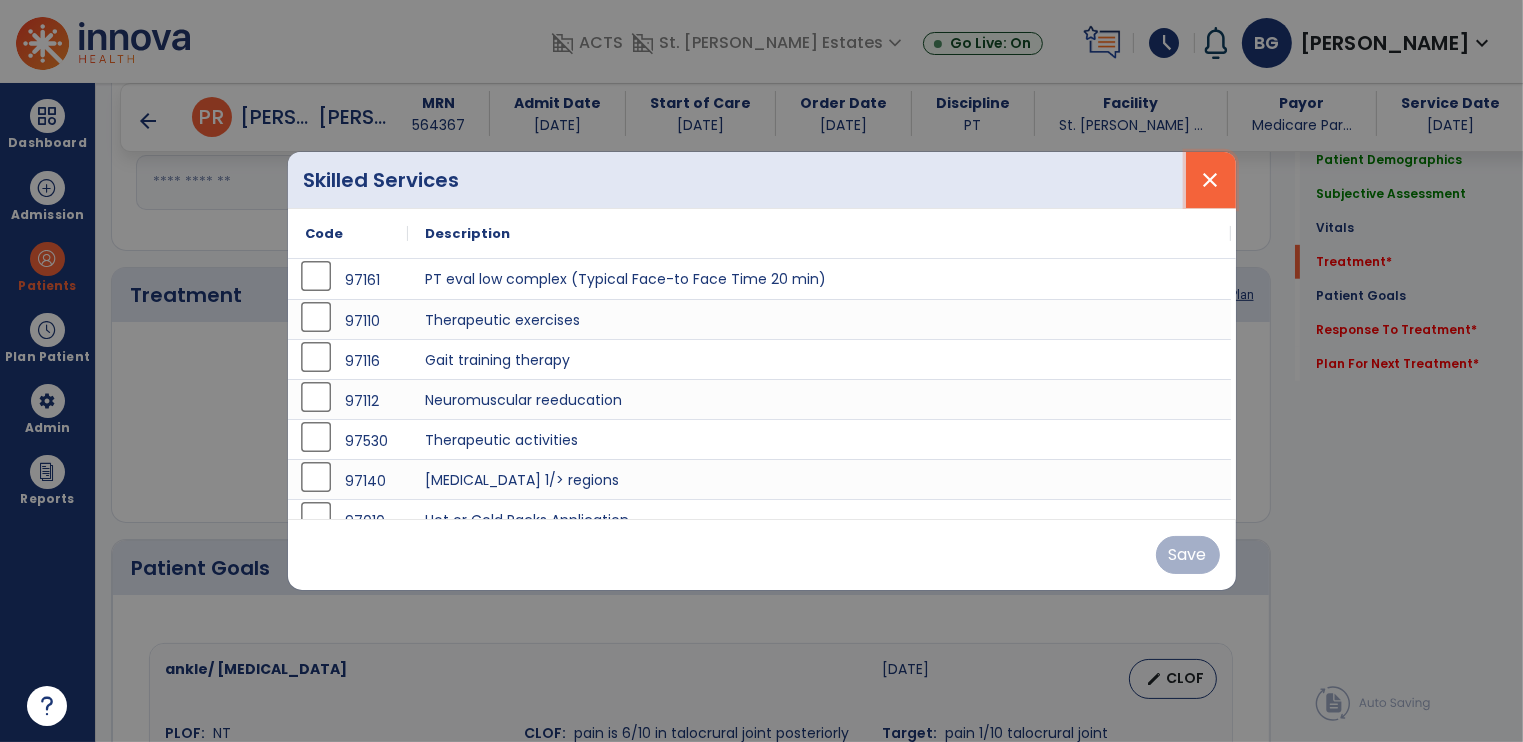 click on "close" at bounding box center (1211, 180) 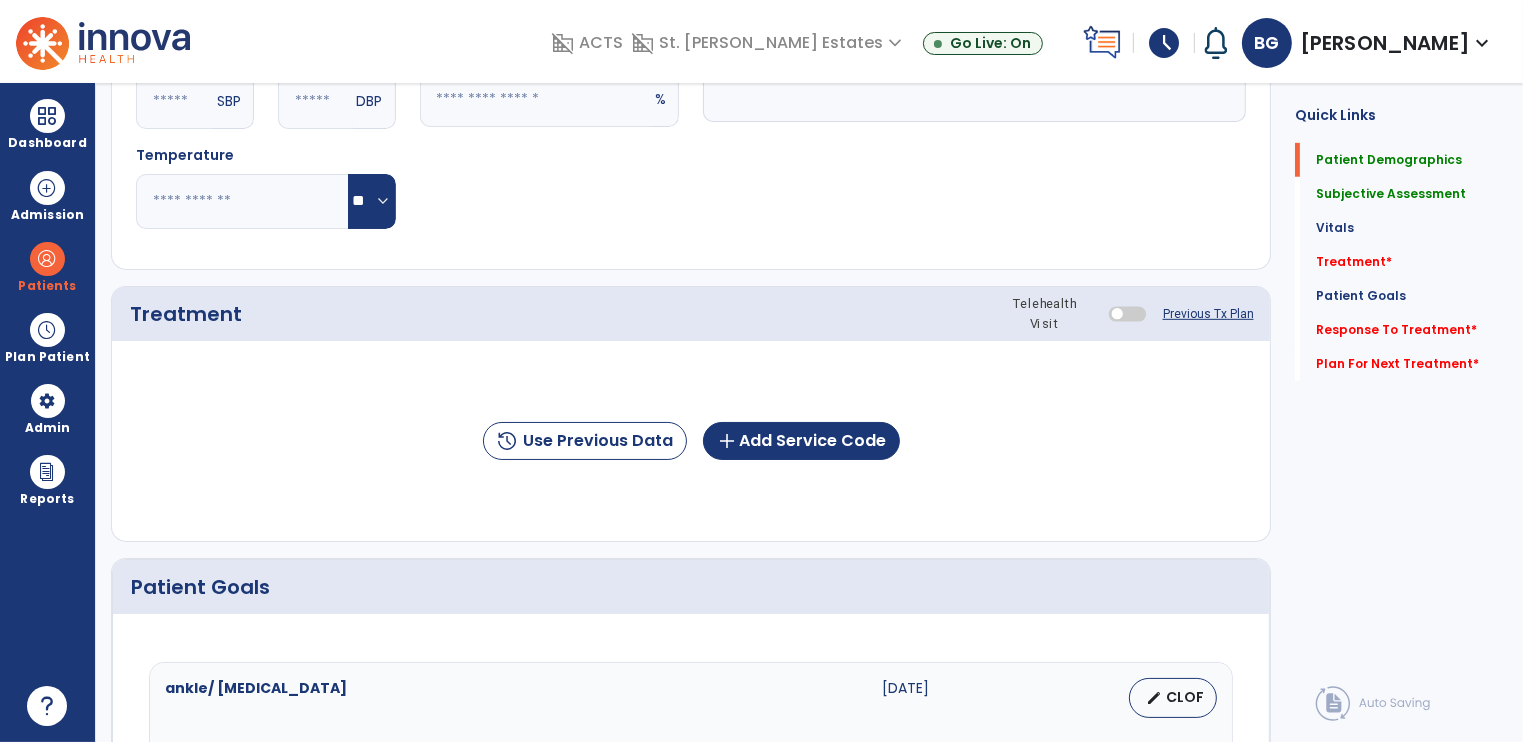 scroll, scrollTop: 0, scrollLeft: 0, axis: both 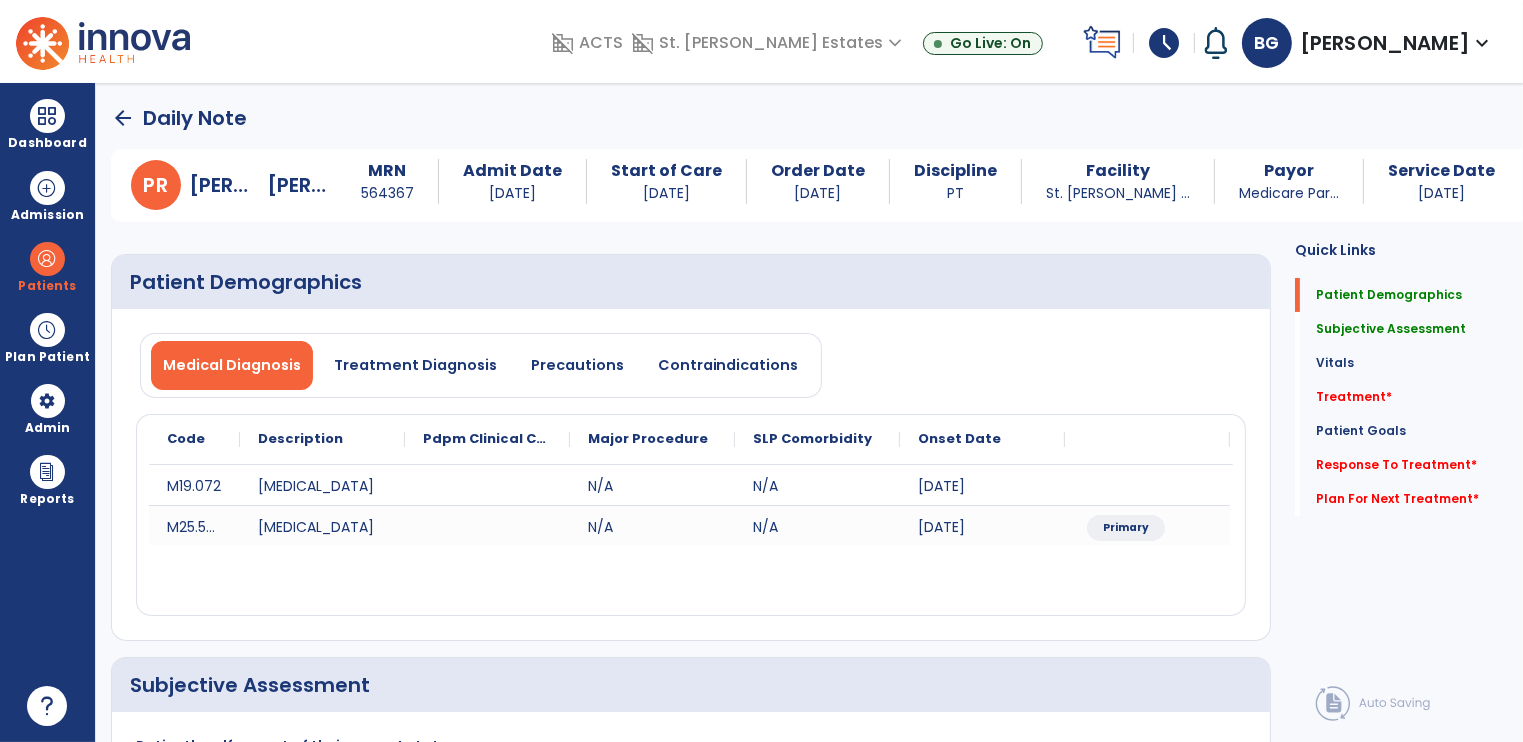 click on "arrow_back" 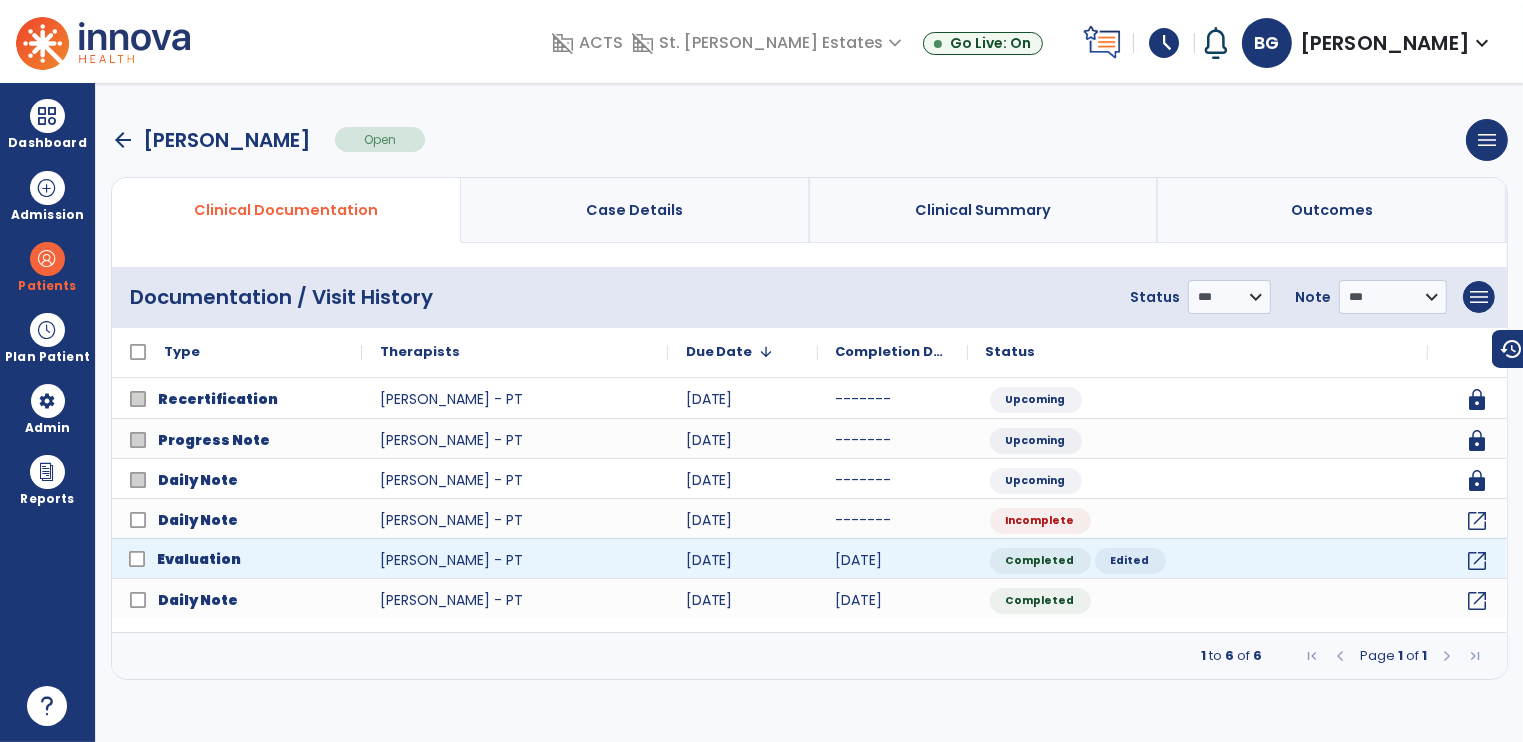 click on "Evaluation" at bounding box center [251, 559] 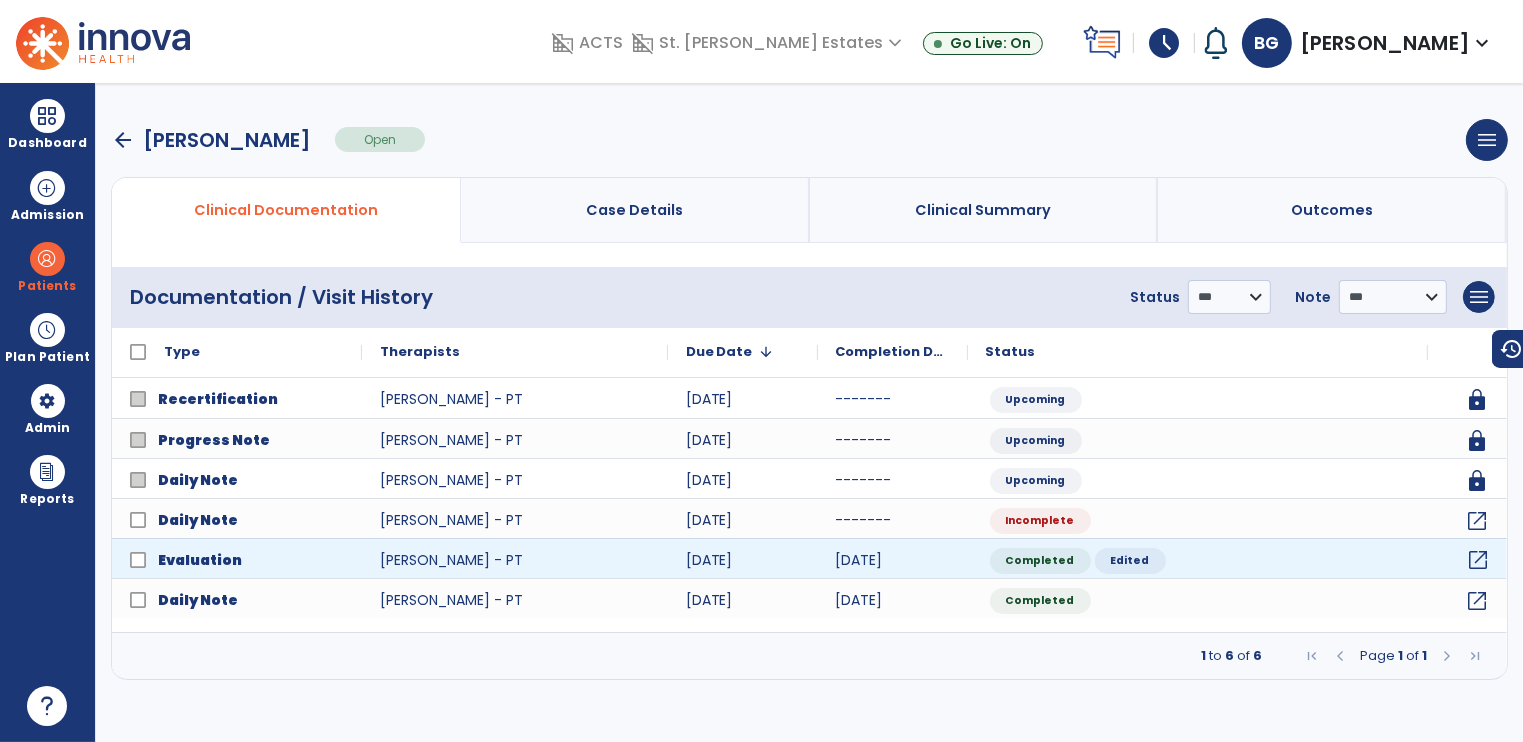 click on "open_in_new" 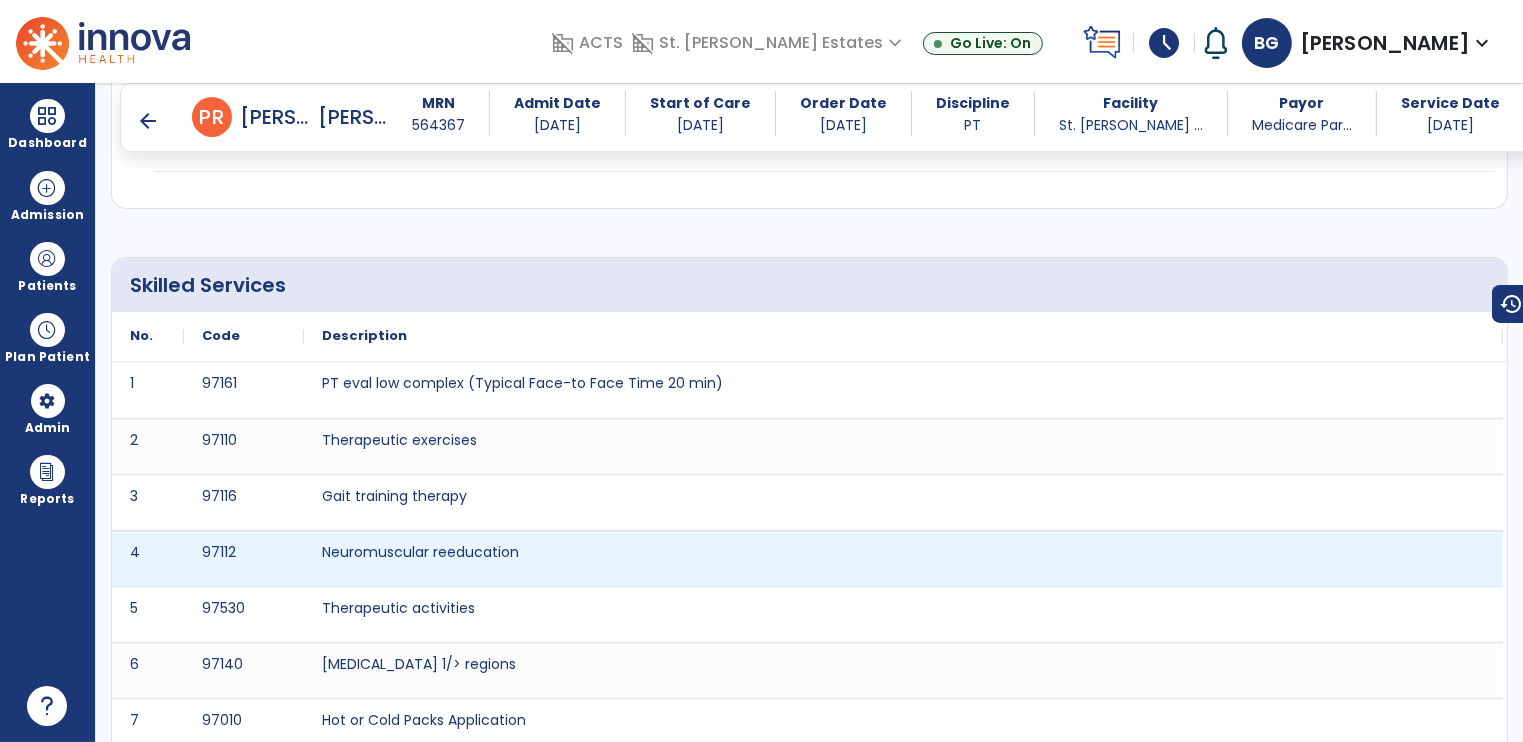 scroll, scrollTop: 5500, scrollLeft: 0, axis: vertical 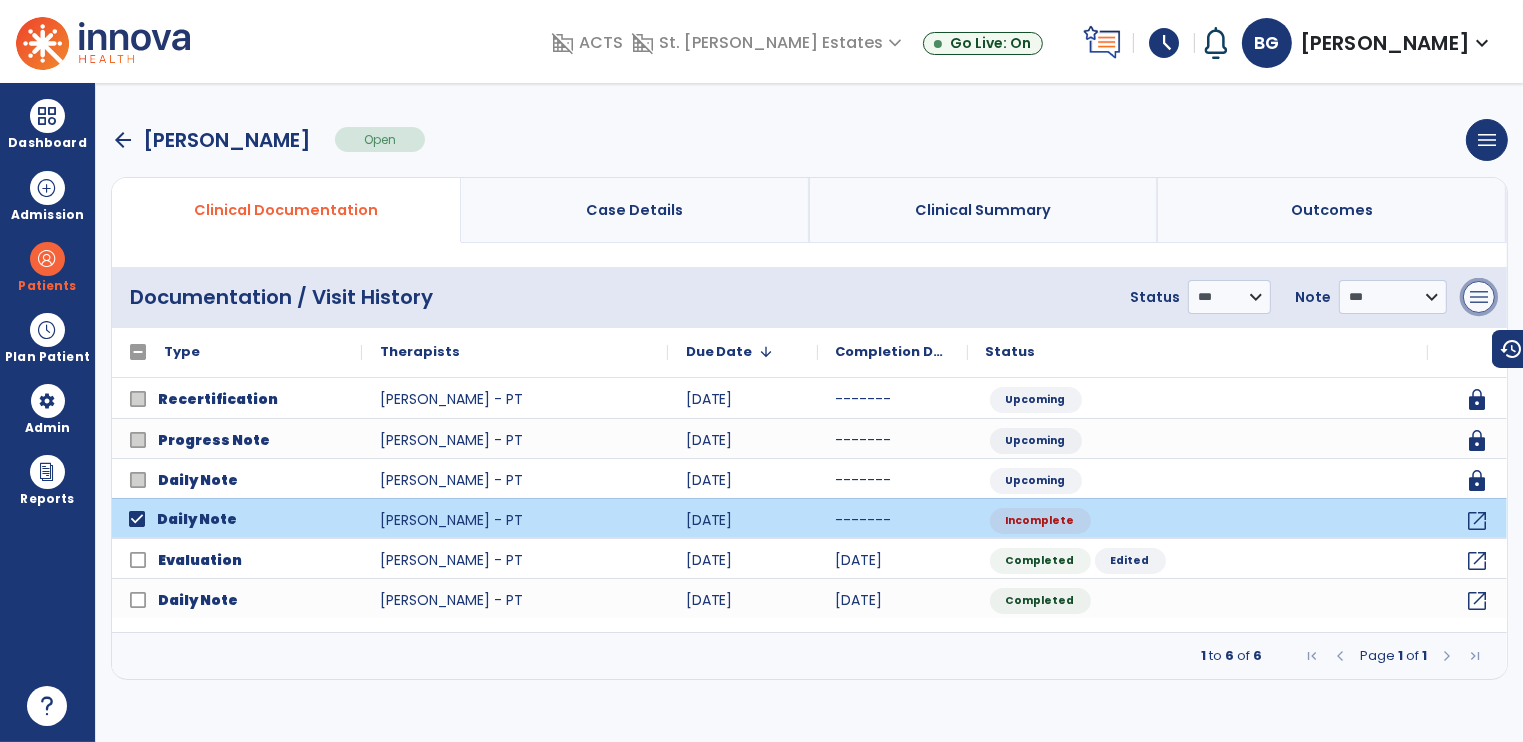 click on "menu" at bounding box center [1479, 297] 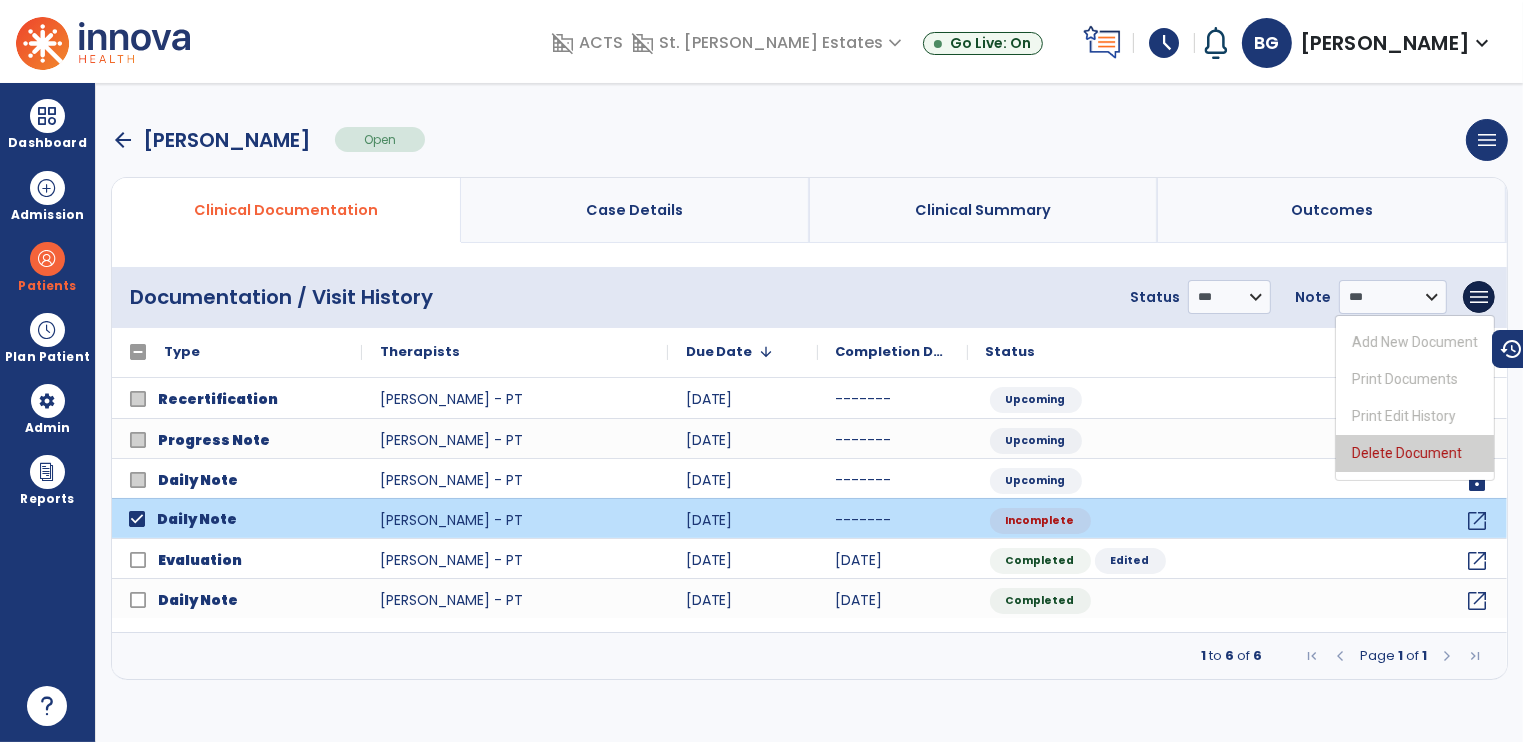 click on "Delete Document" at bounding box center [1415, 453] 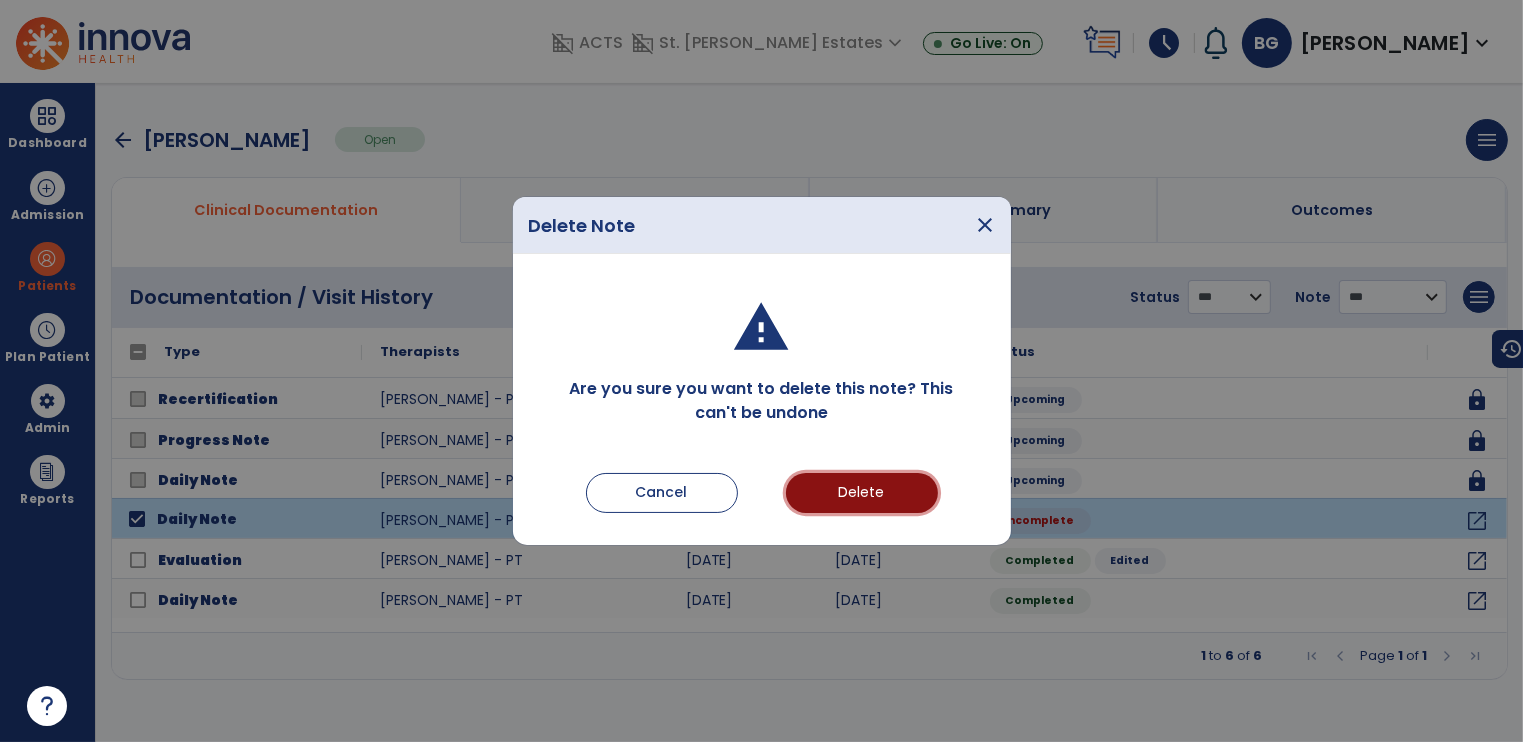 click on "Delete" at bounding box center (862, 493) 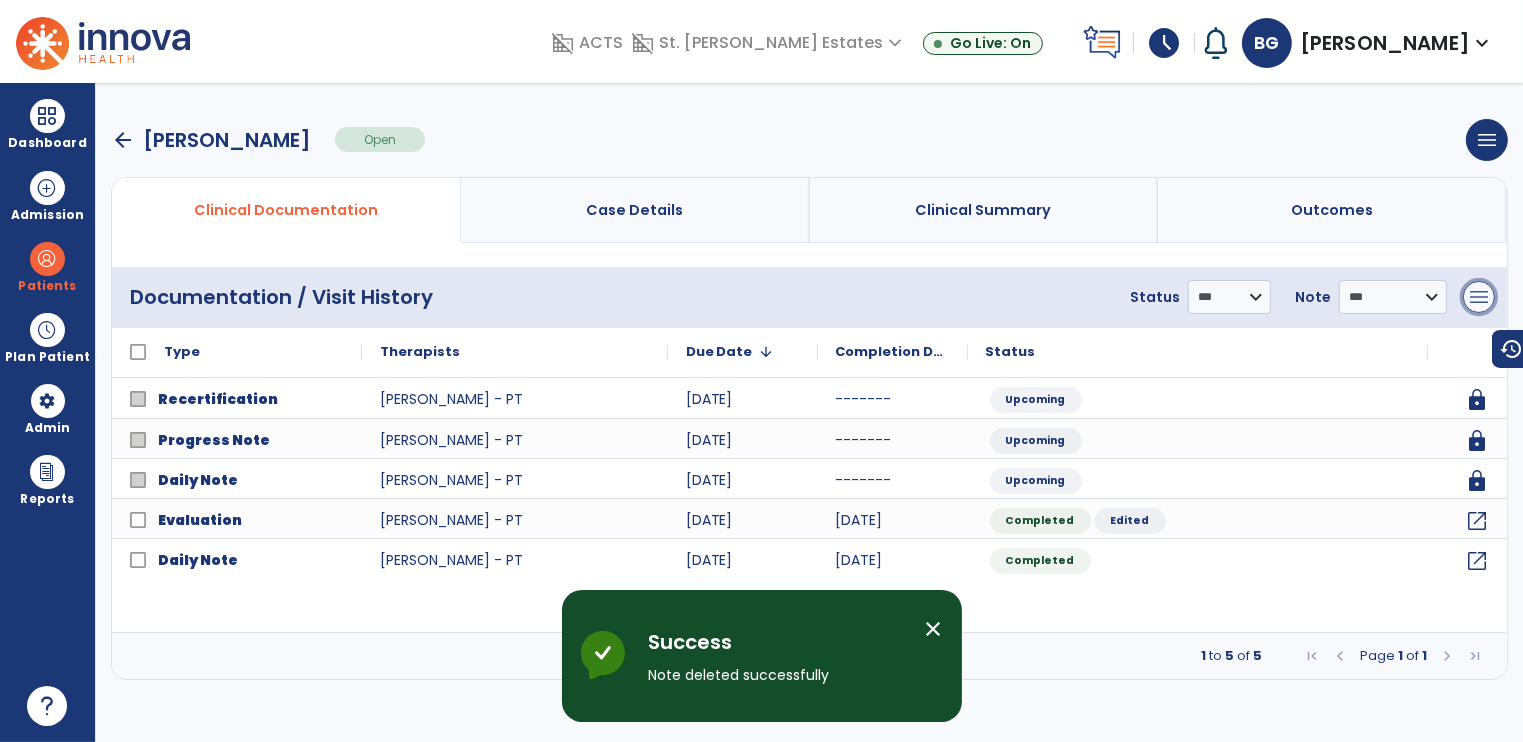 click on "menu" at bounding box center (1479, 297) 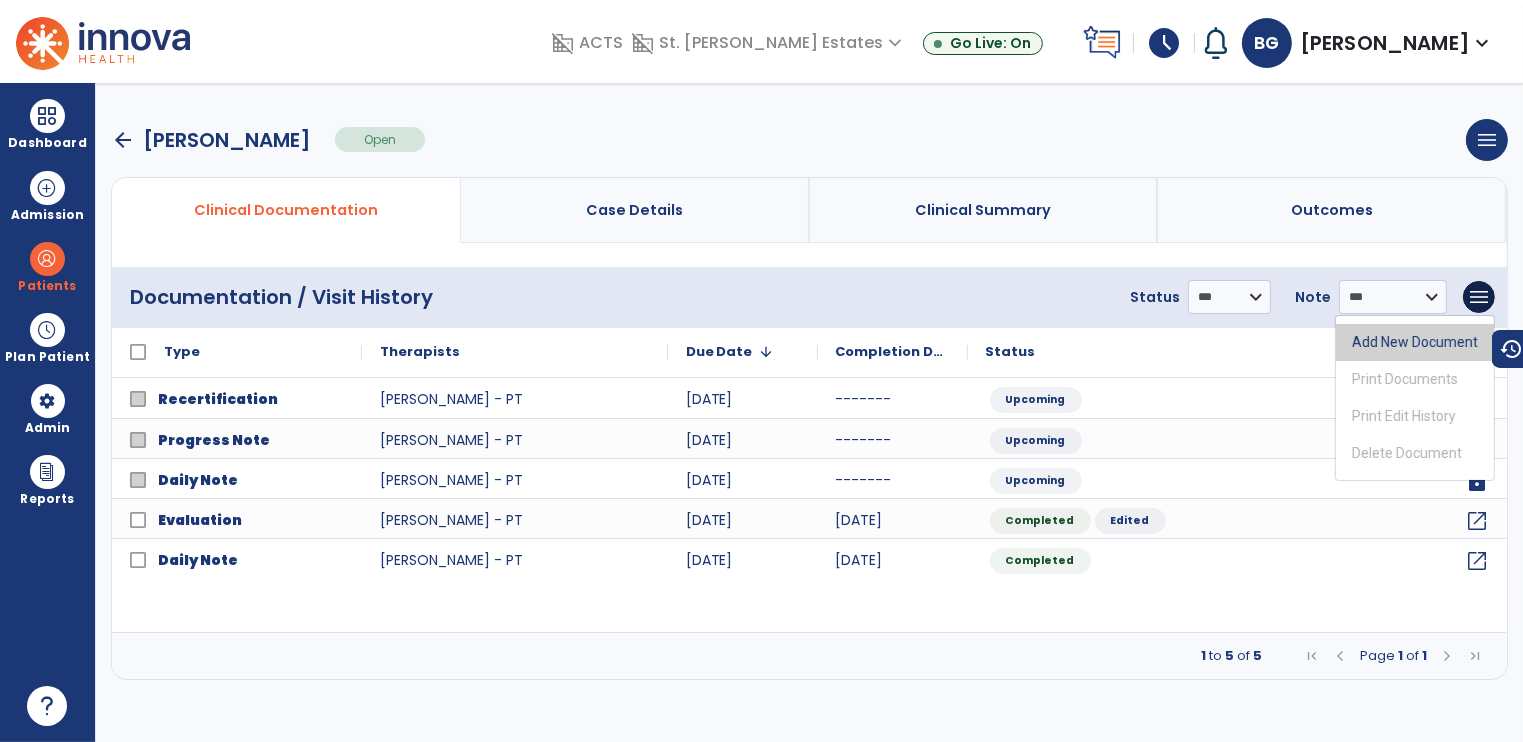 click on "Add New Document" at bounding box center [1415, 342] 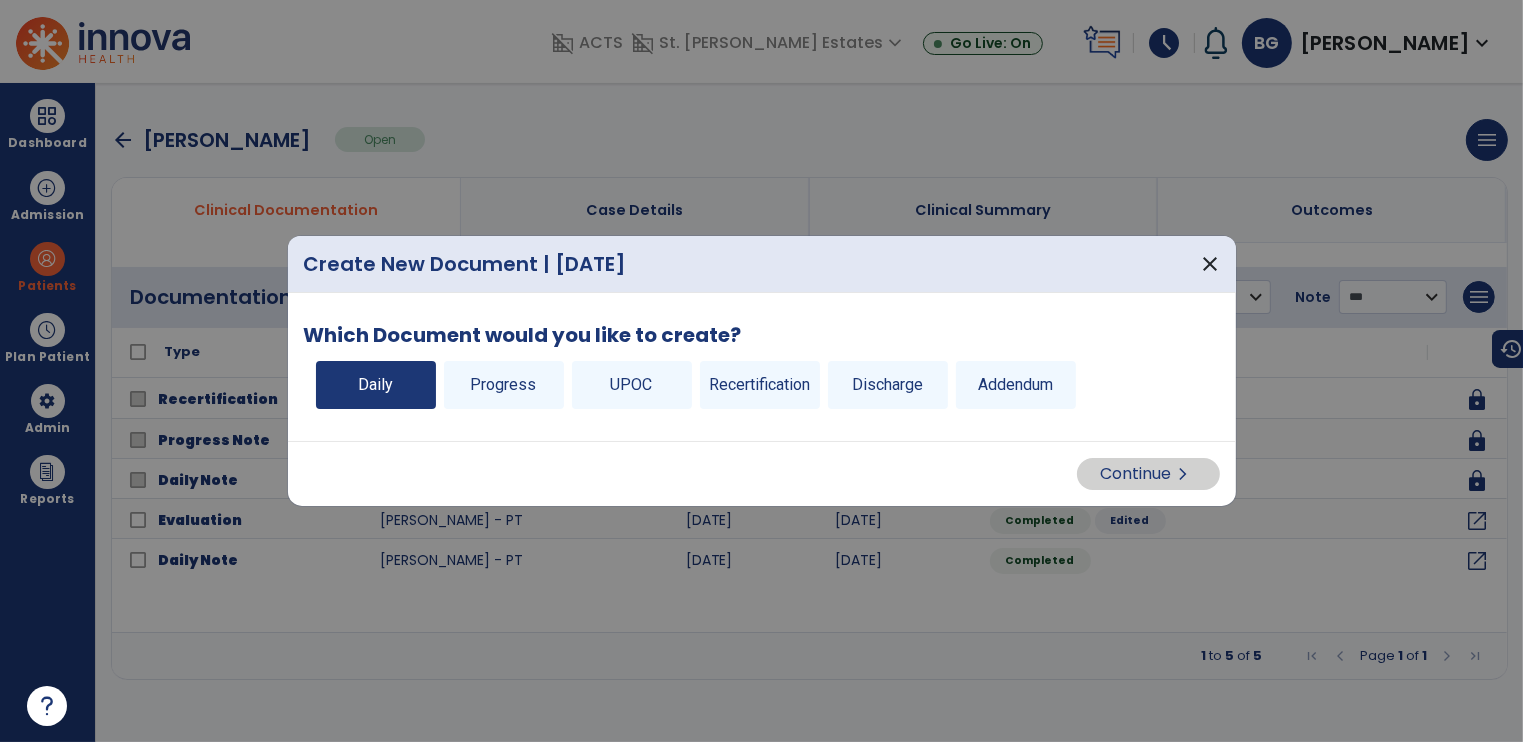 click on "Daily" at bounding box center (376, 385) 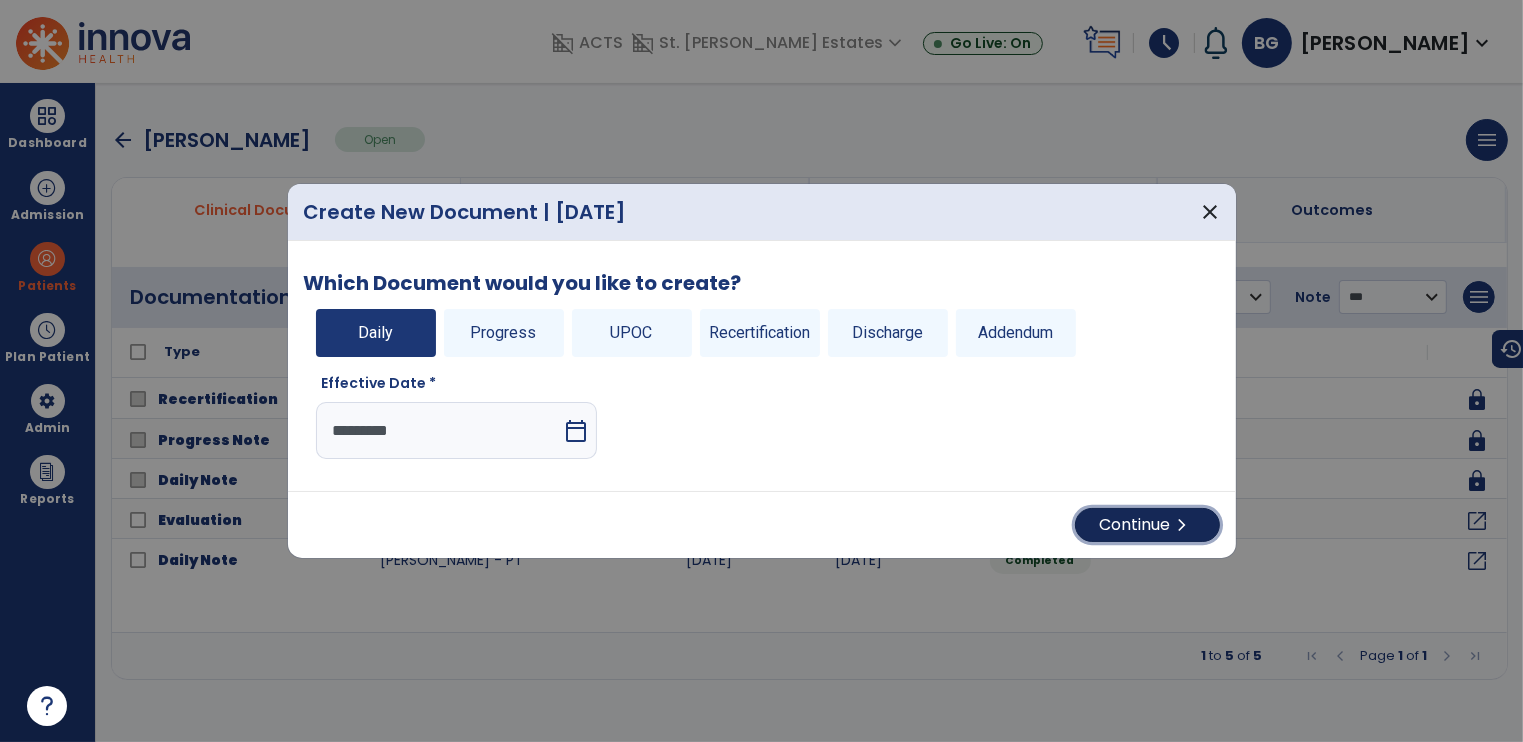 click on "Continue   chevron_right" at bounding box center (1147, 525) 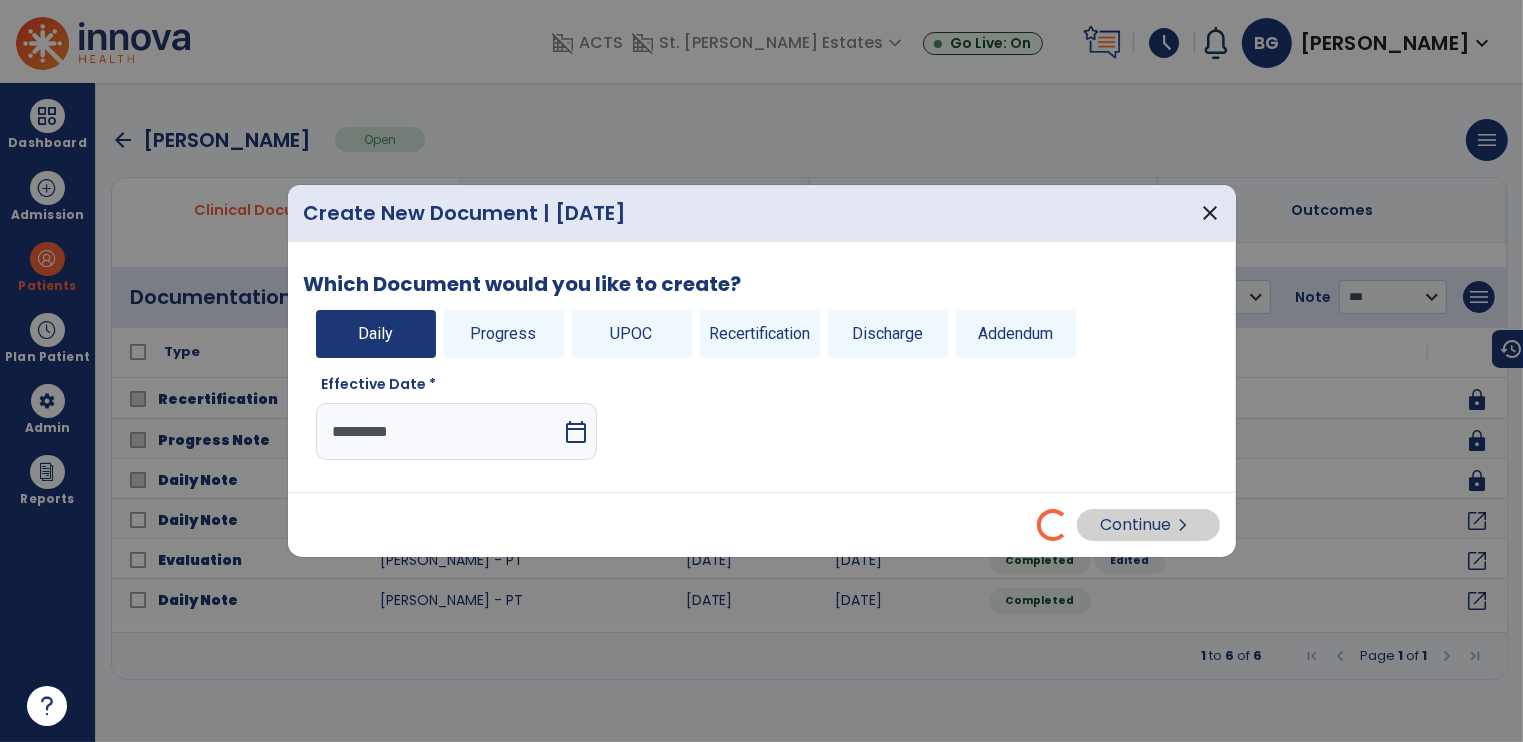 select on "*" 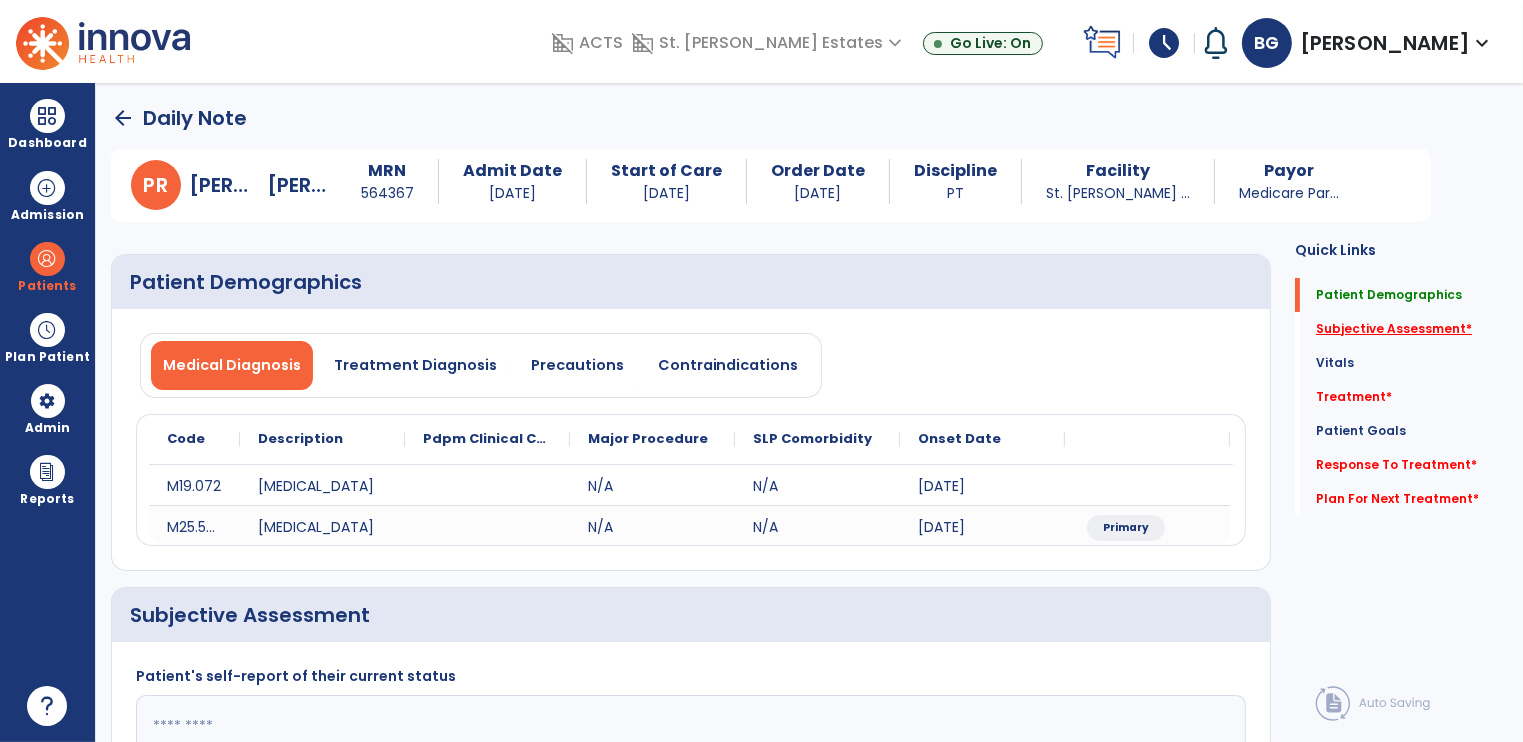 click on "Subjective Assessment   *" 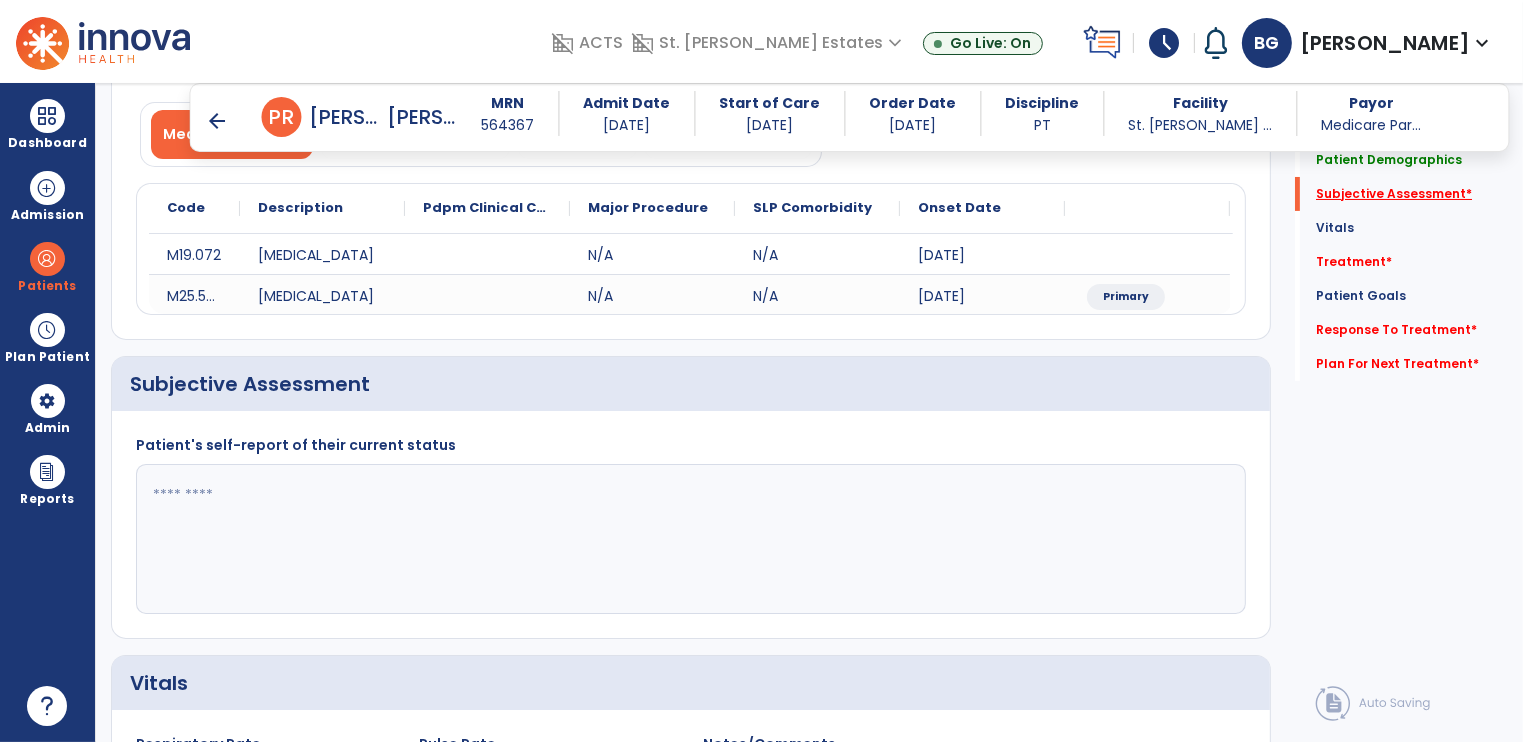 scroll, scrollTop: 314, scrollLeft: 0, axis: vertical 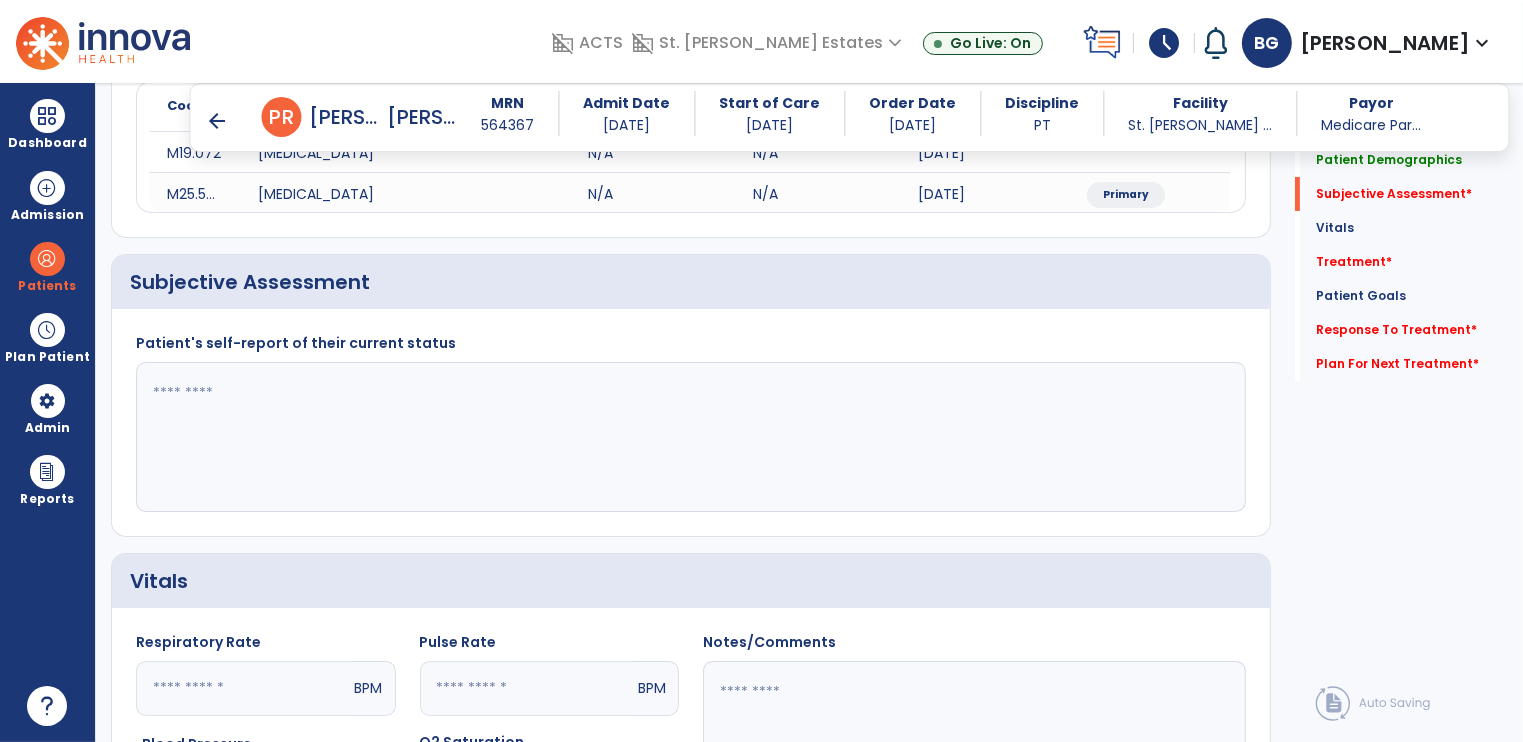 click 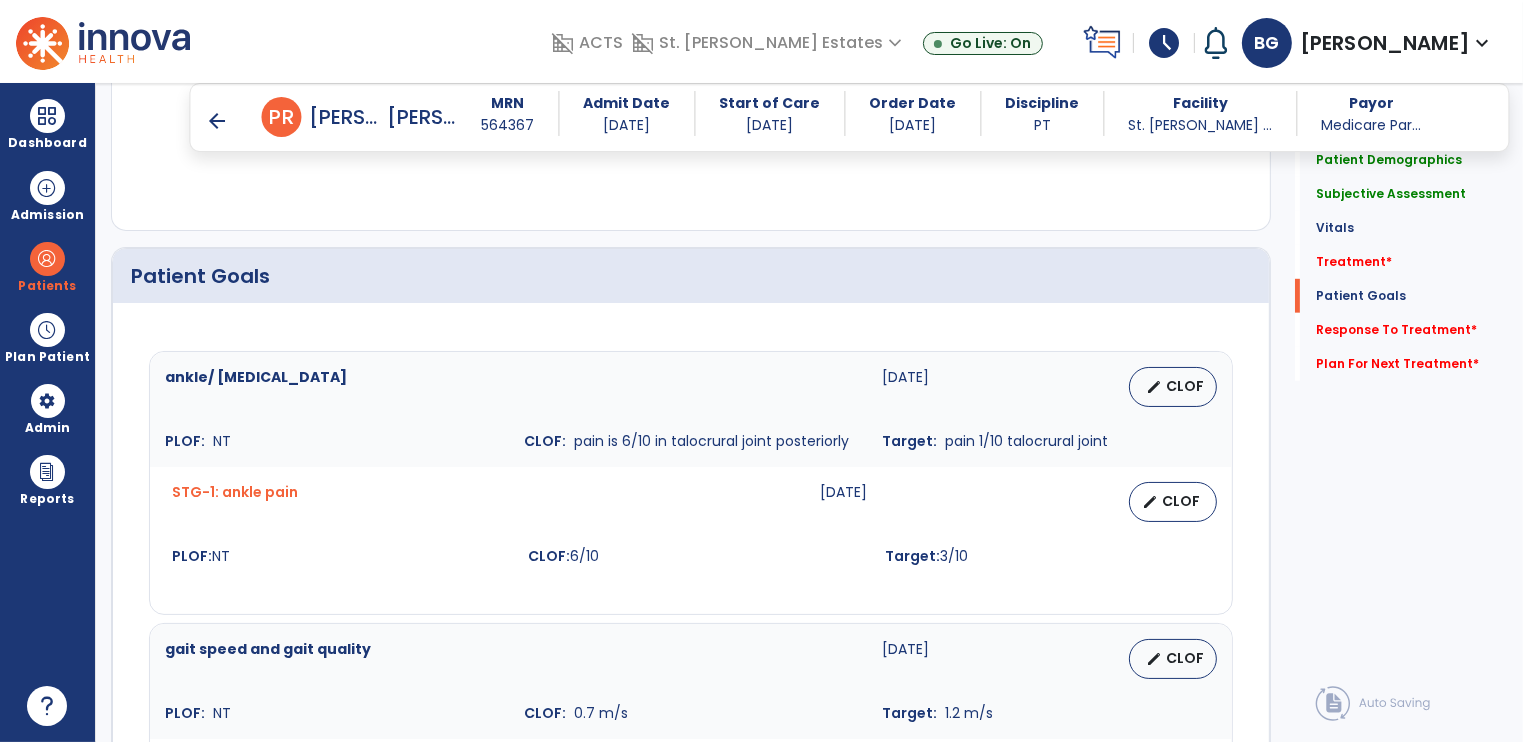 scroll, scrollTop: 814, scrollLeft: 0, axis: vertical 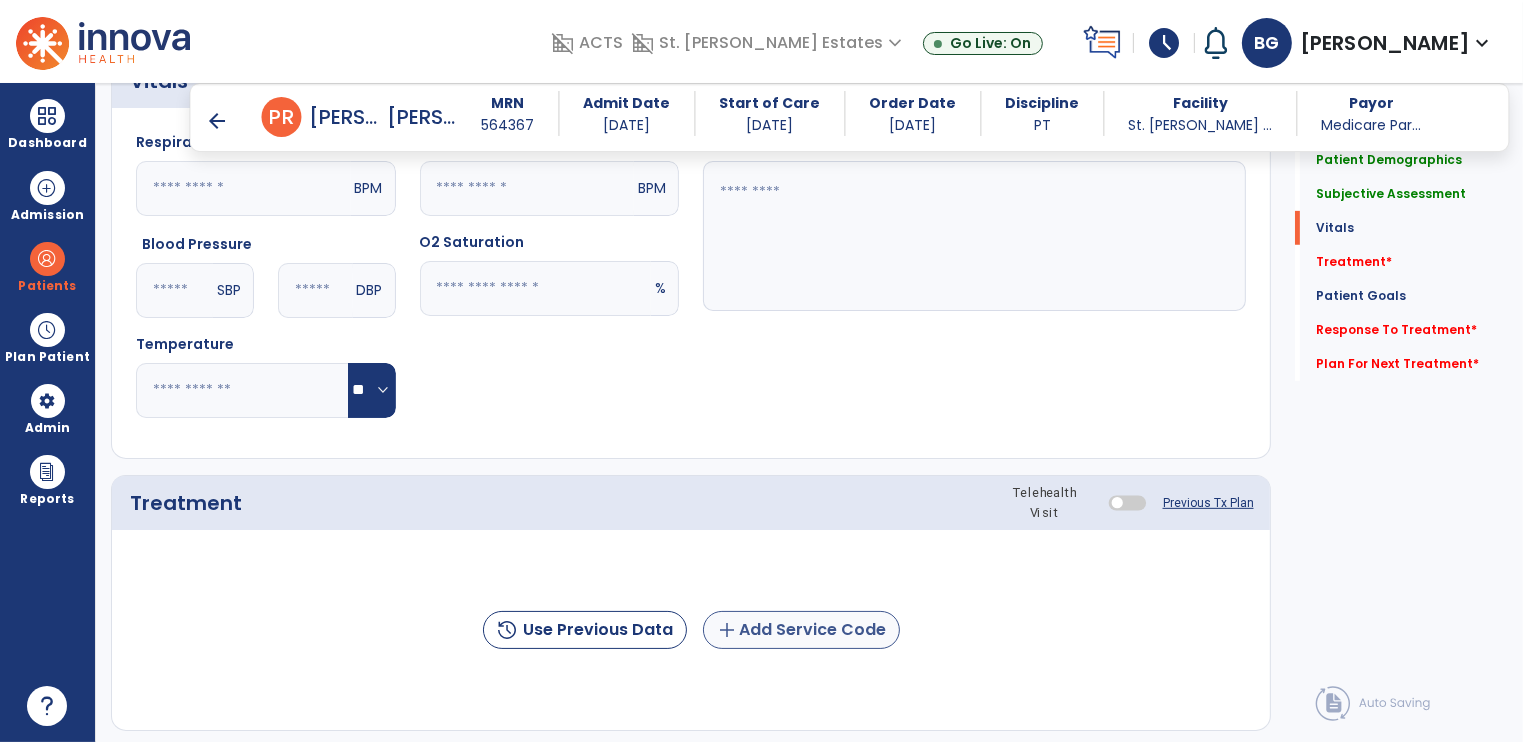 type on "**" 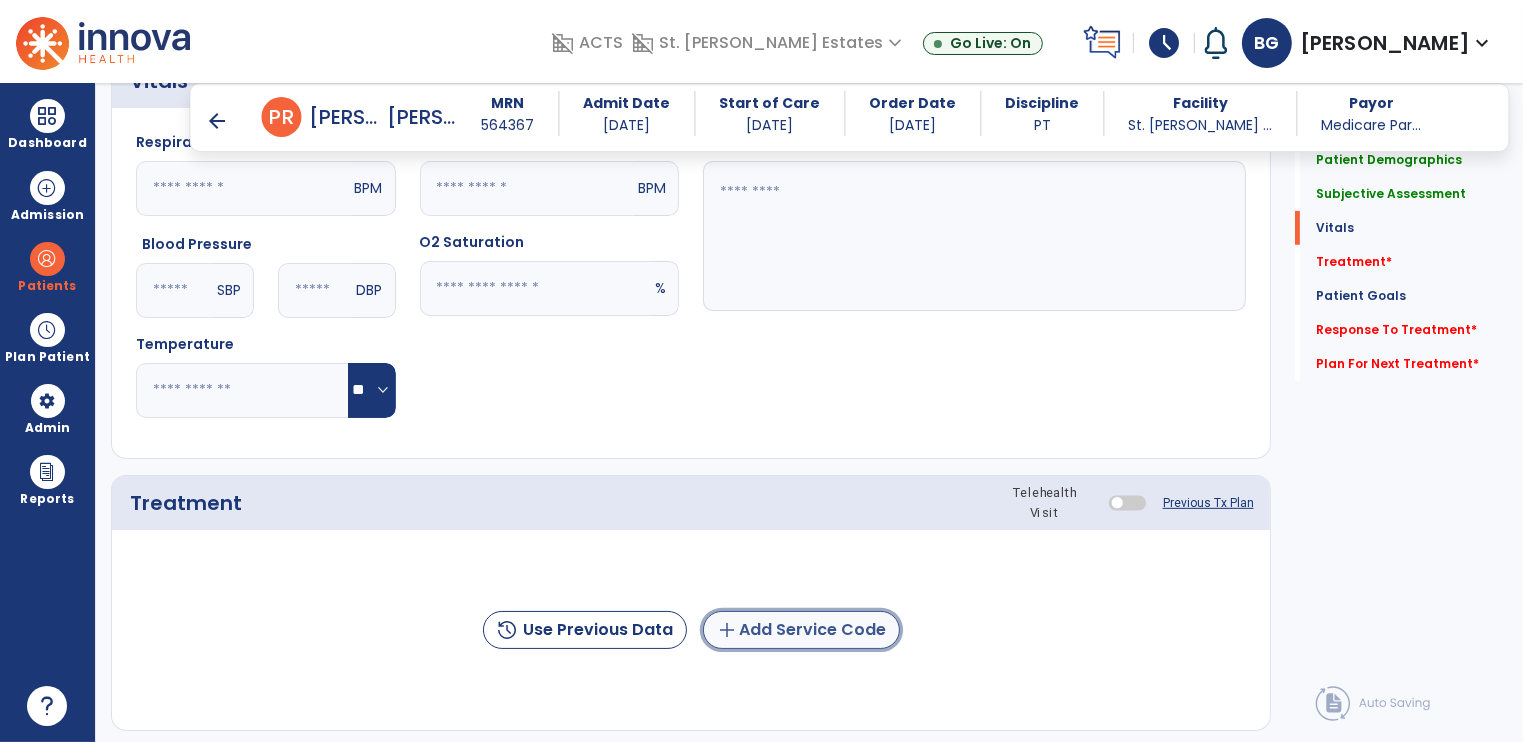 click on "add  Add Service Code" 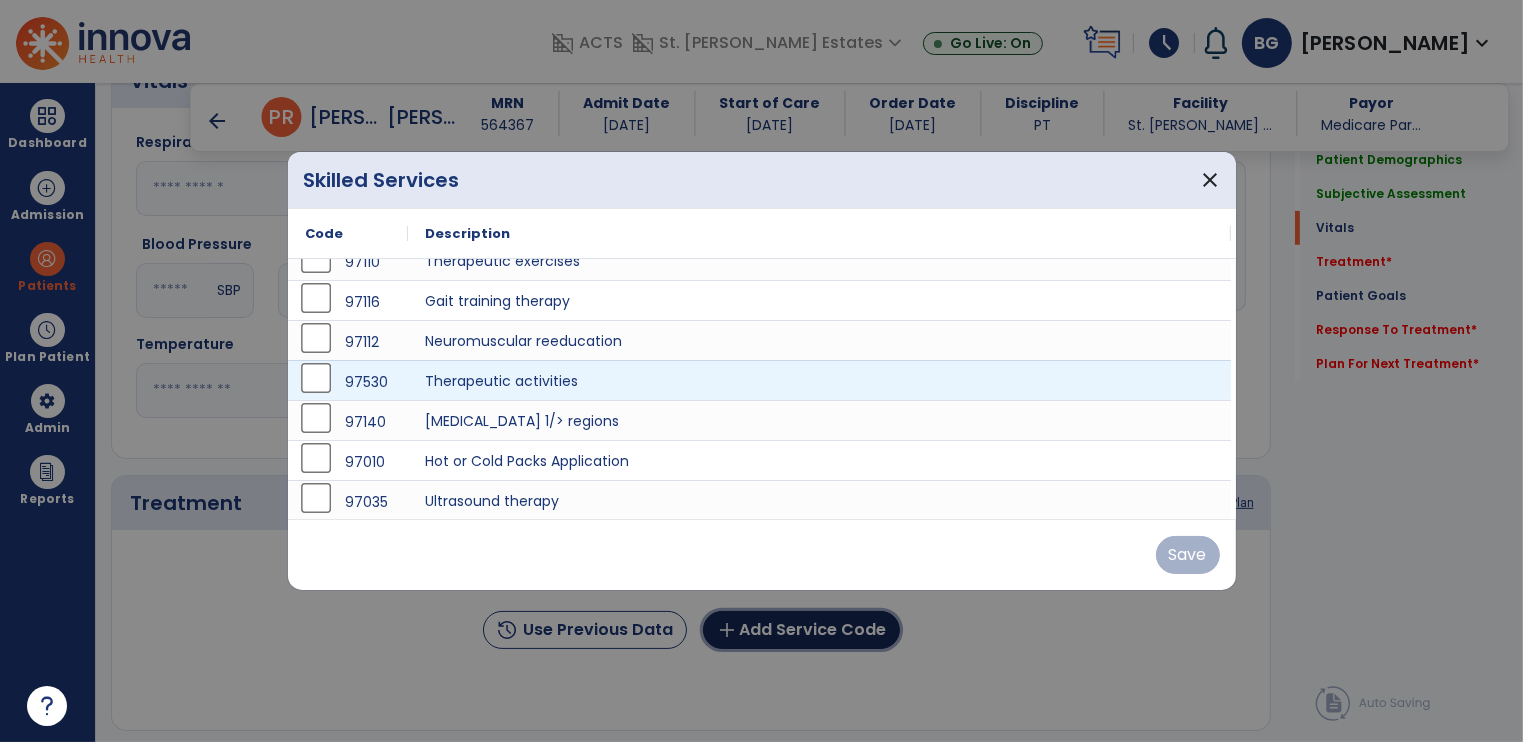 scroll, scrollTop: 60, scrollLeft: 0, axis: vertical 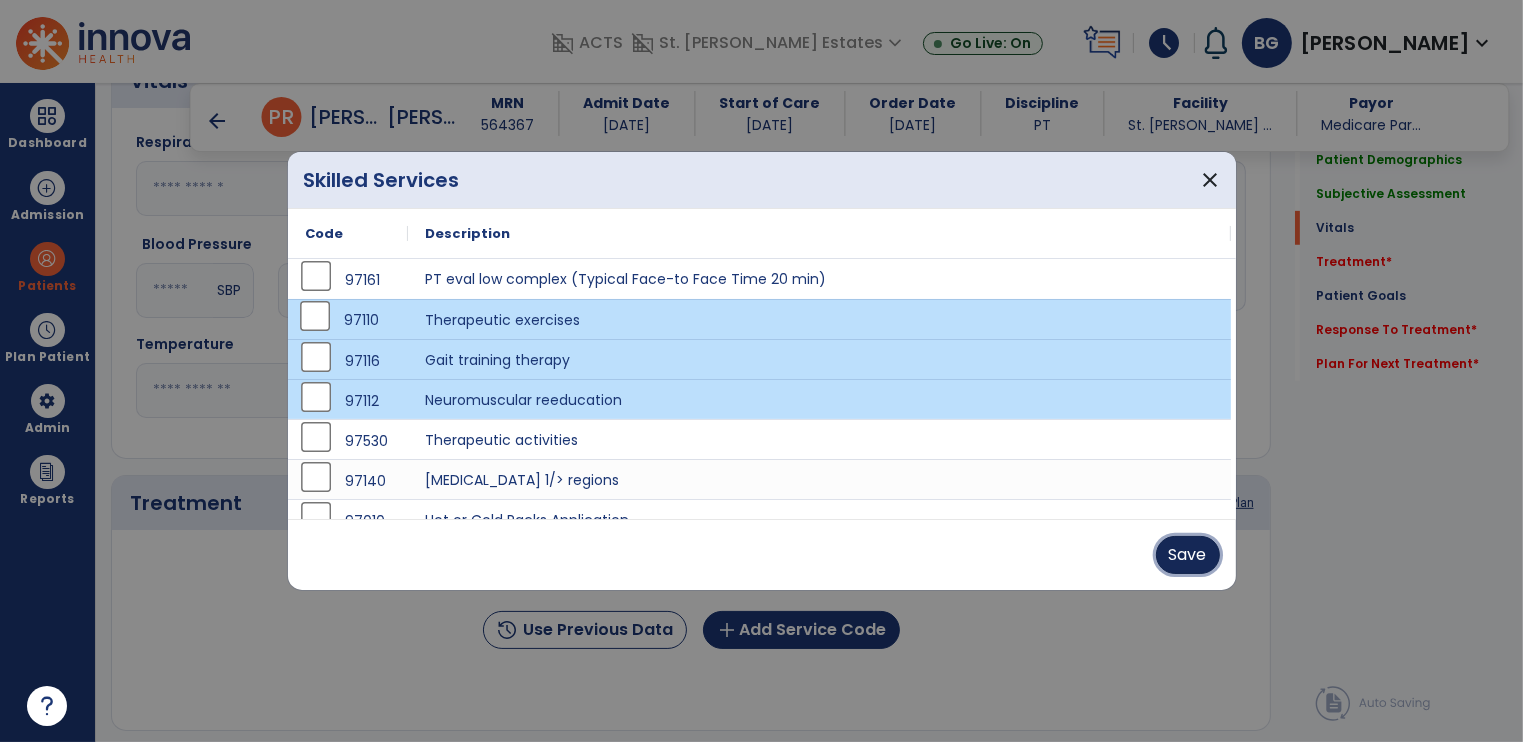 click on "Save" at bounding box center [1188, 555] 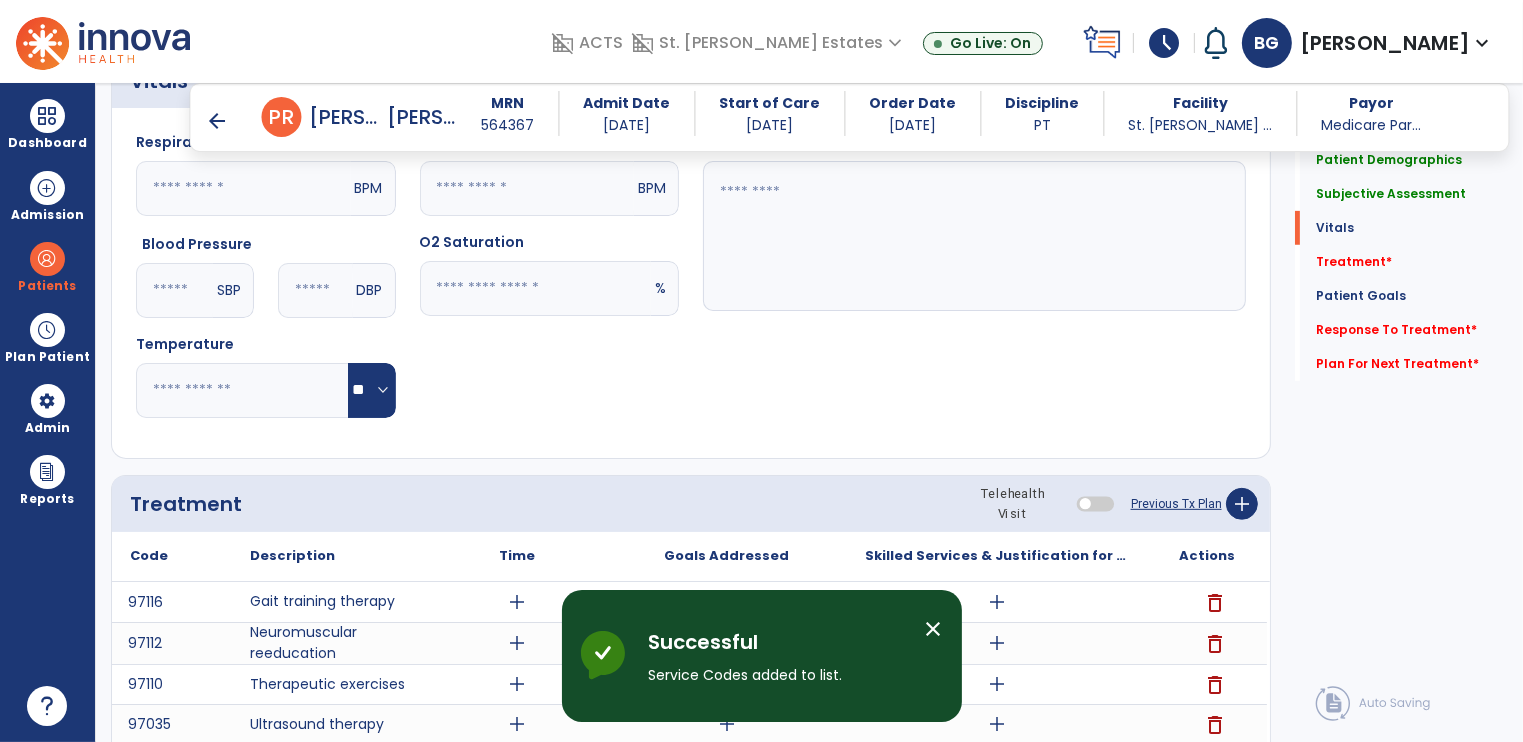 click on "close" at bounding box center (934, 629) 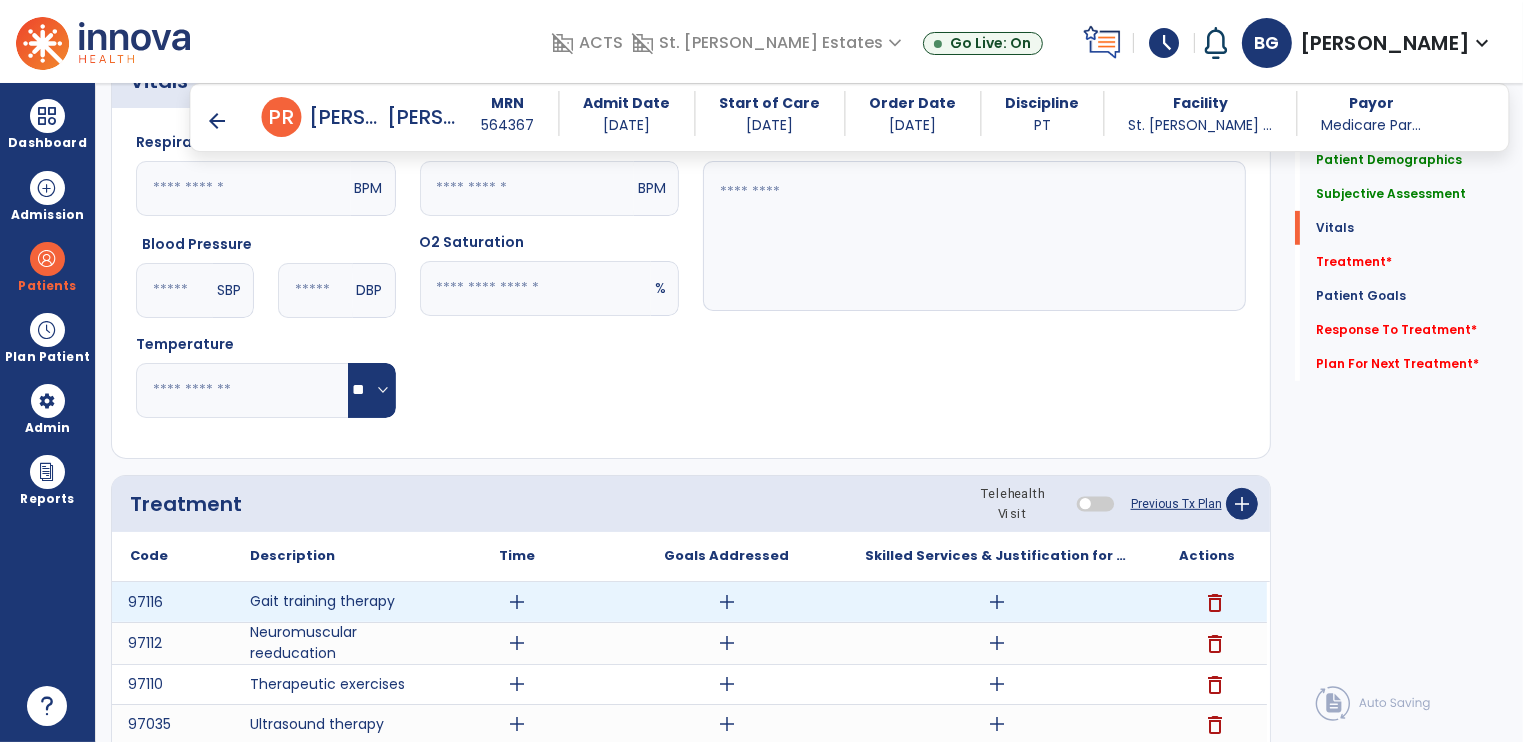 click on "add" at bounding box center [997, 602] 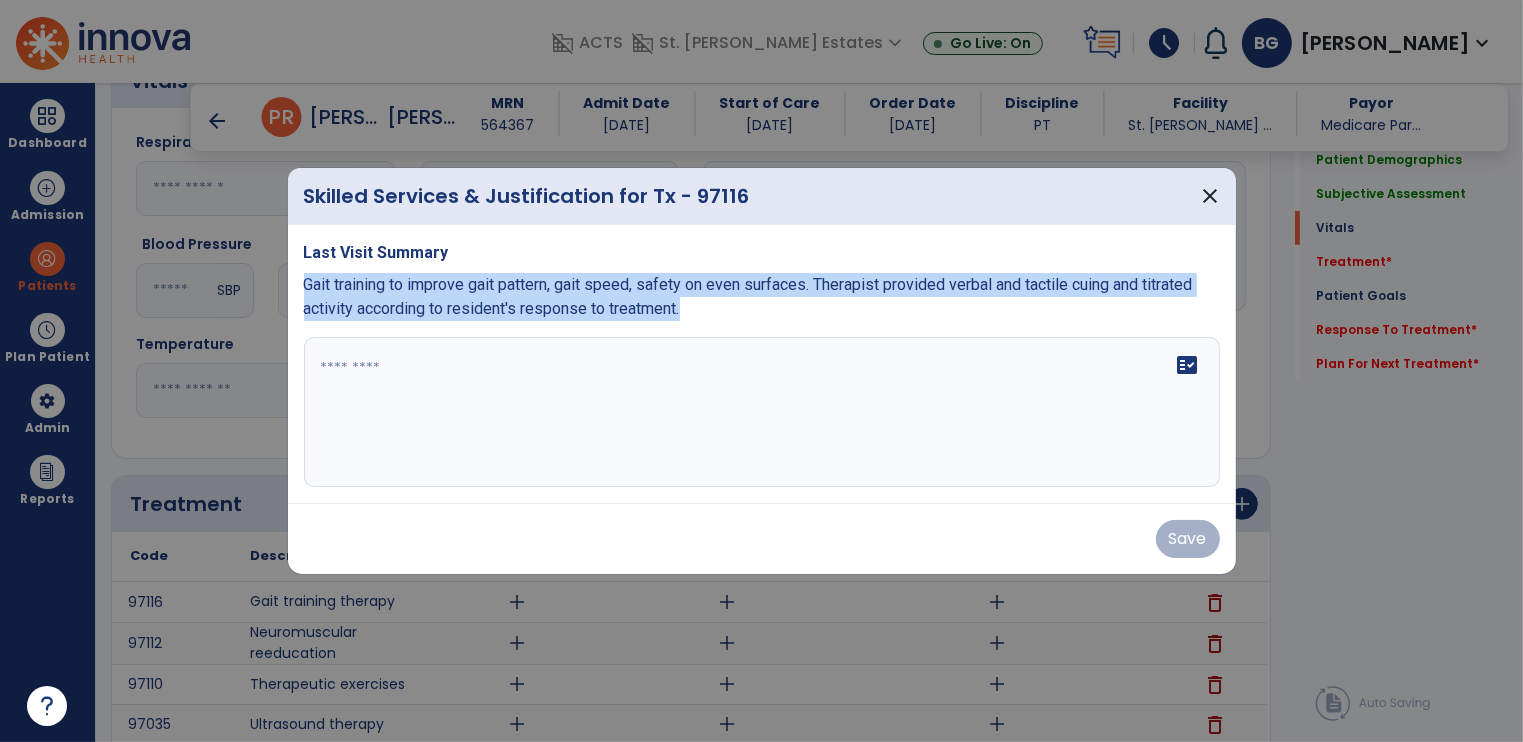 drag, startPoint x: 304, startPoint y: 282, endPoint x: 692, endPoint y: 323, distance: 390.16022 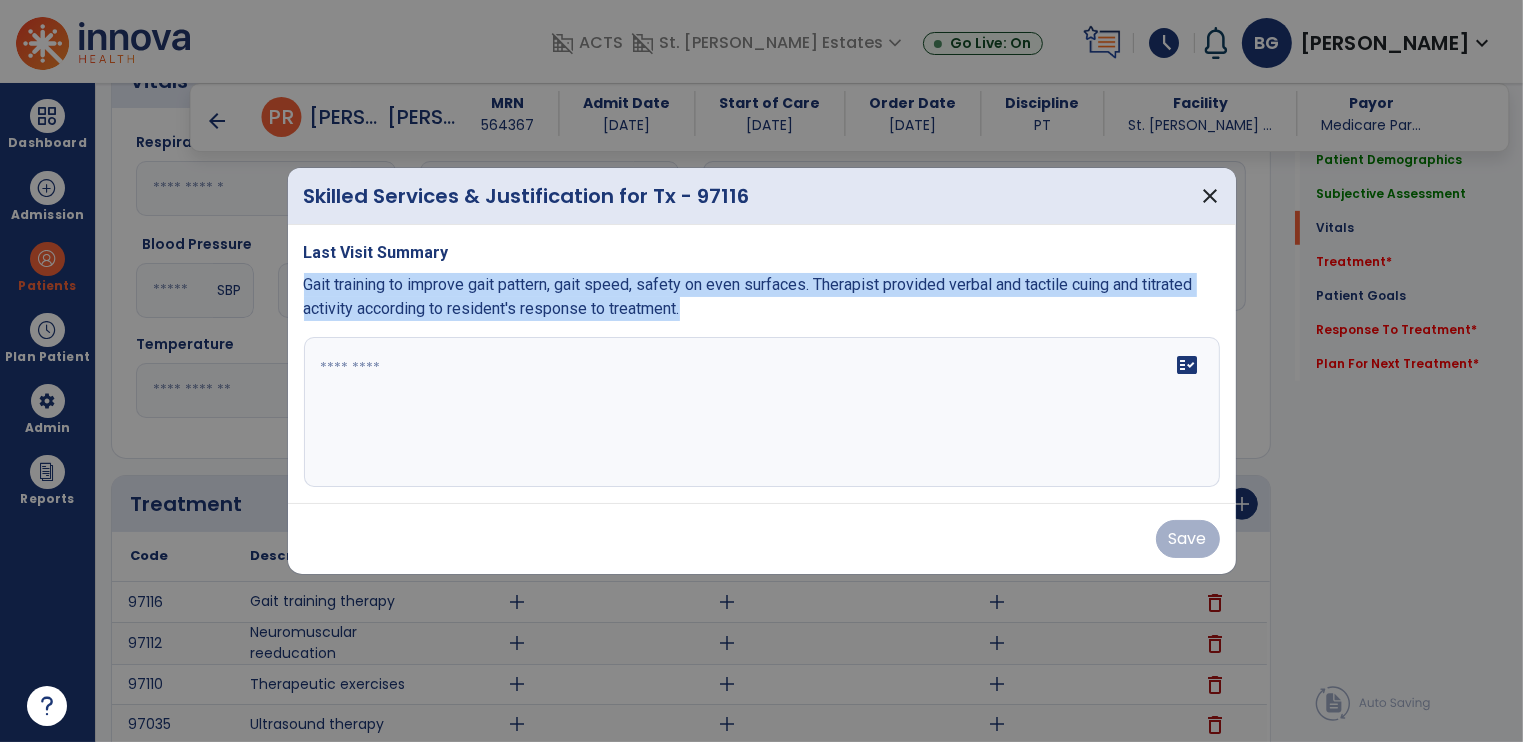 click on "Last Visit Summary Gait training to improve gait pattern, gait speed, safety on even surfaces.  Therapist provided verbal and tactile cuing and titrated activity according to resident's response to treatment.    fact_check" at bounding box center [762, 364] 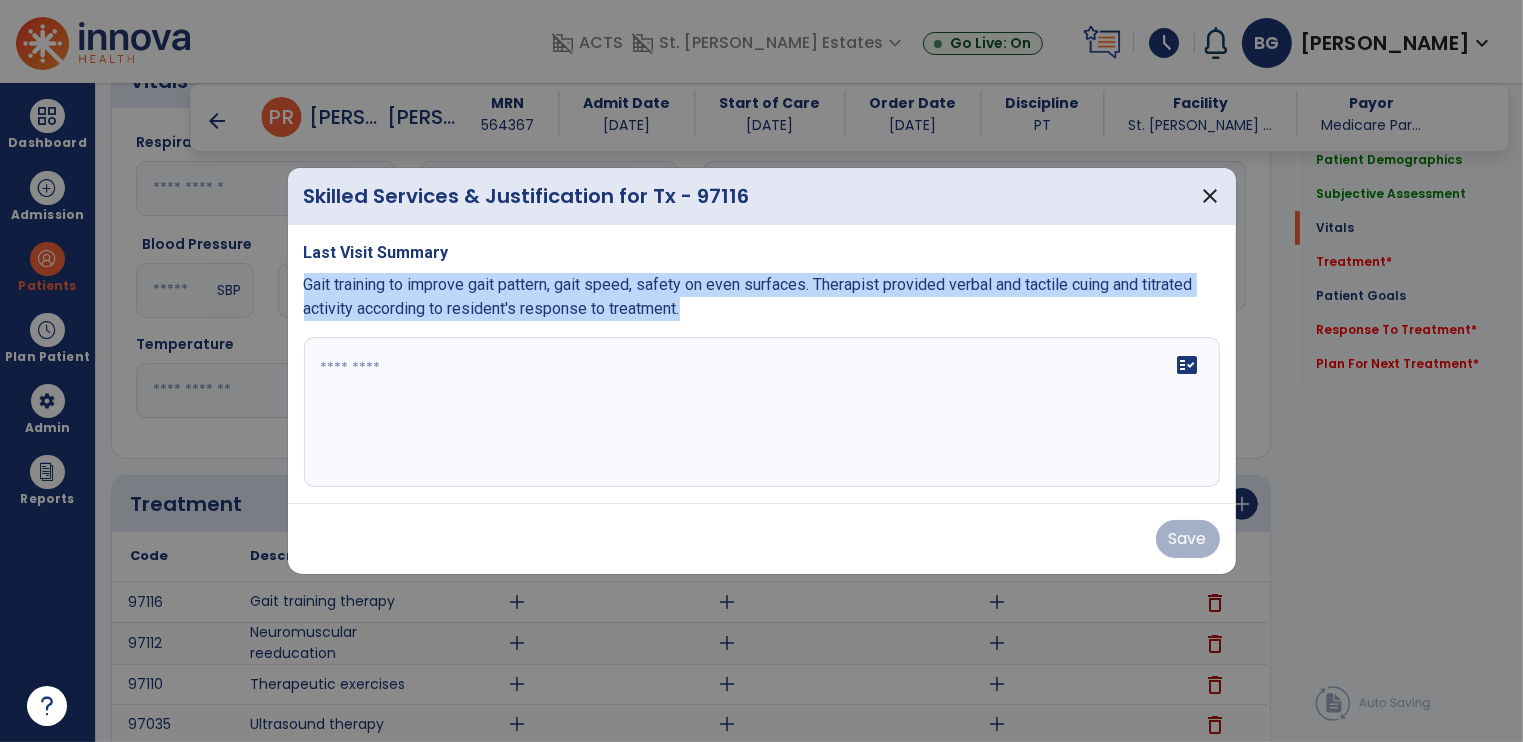 copy on "Gait training to improve gait pattern, gait speed, safety on even surfaces.  Therapist provided verbal and tactile cuing and titrated activity according to resident's response to treatment." 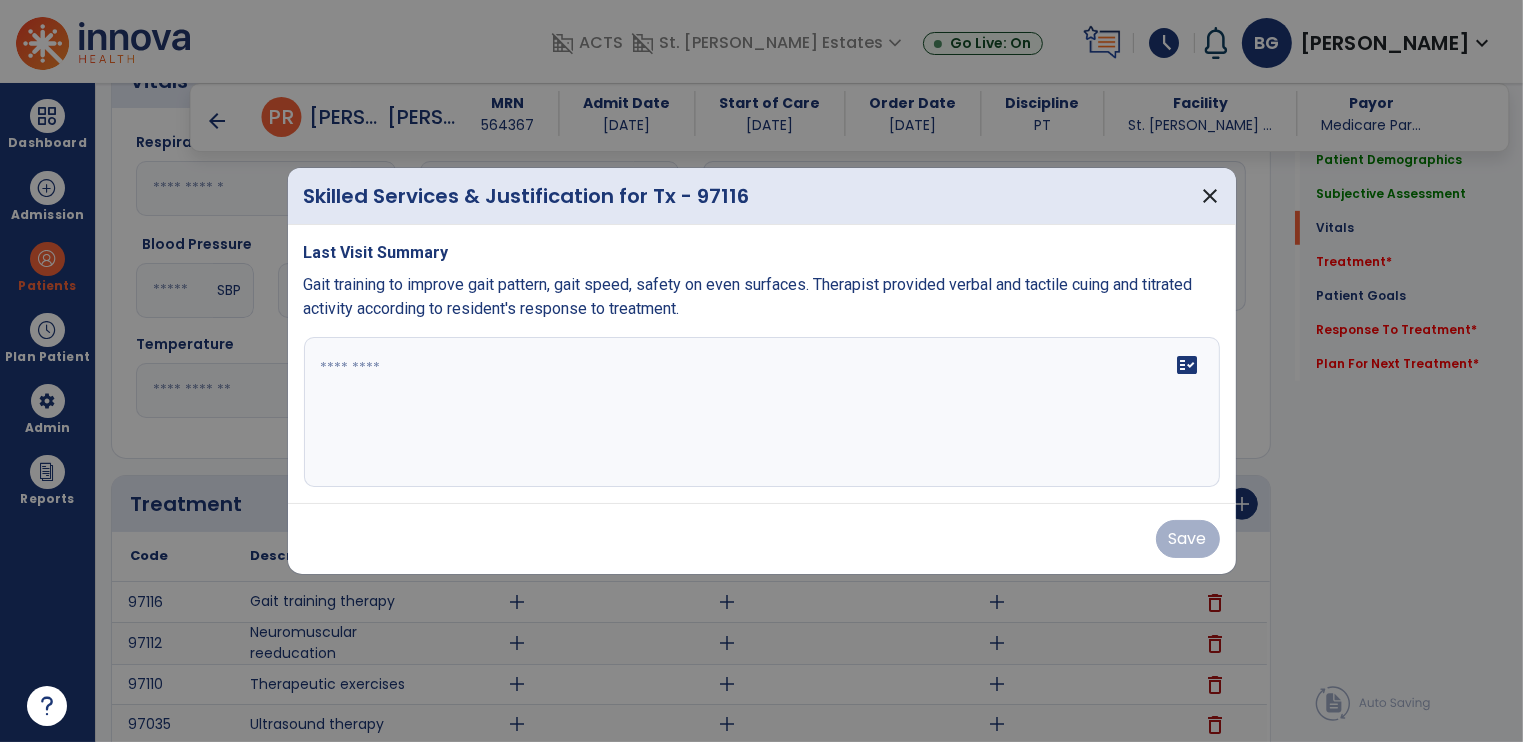 click on "fact_check" at bounding box center [762, 412] 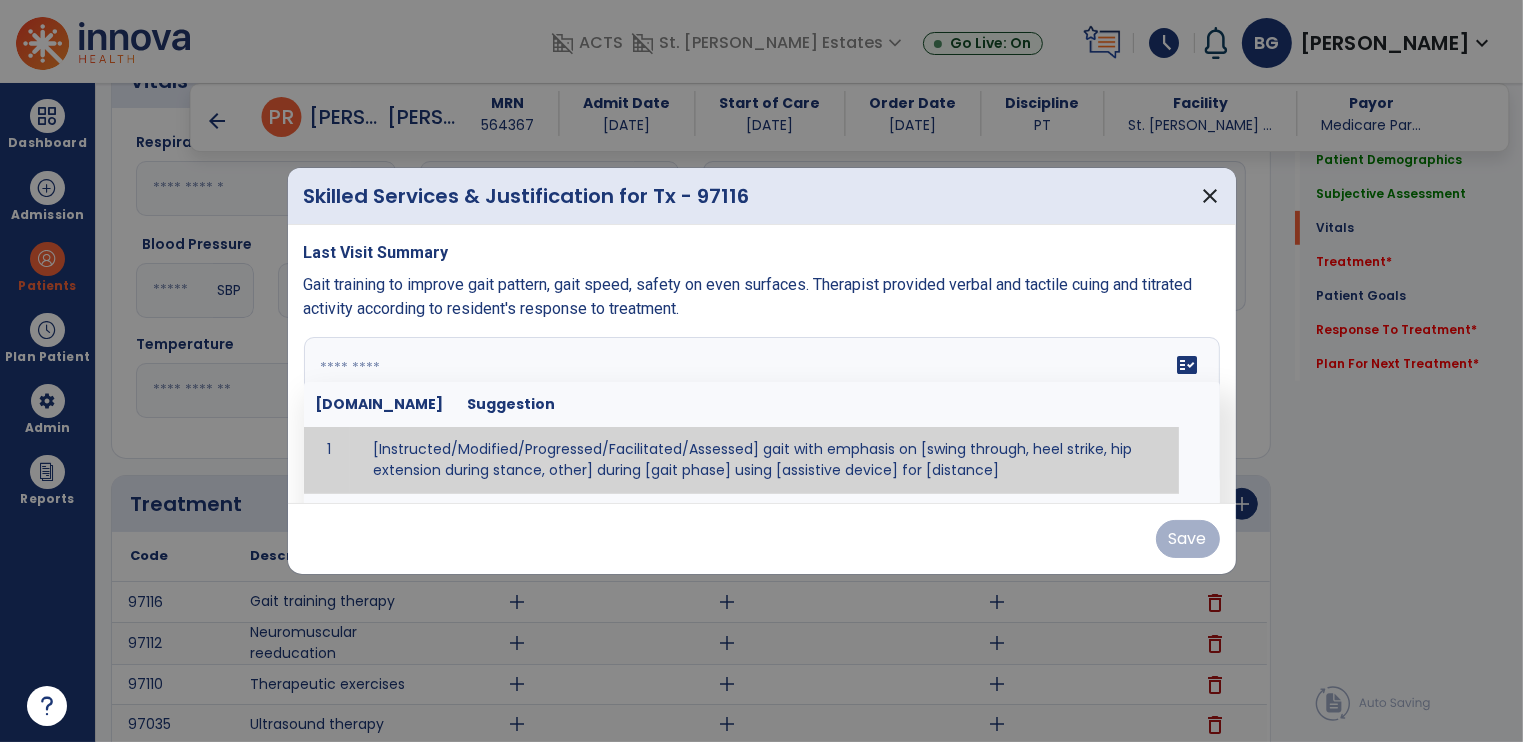 paste on "**********" 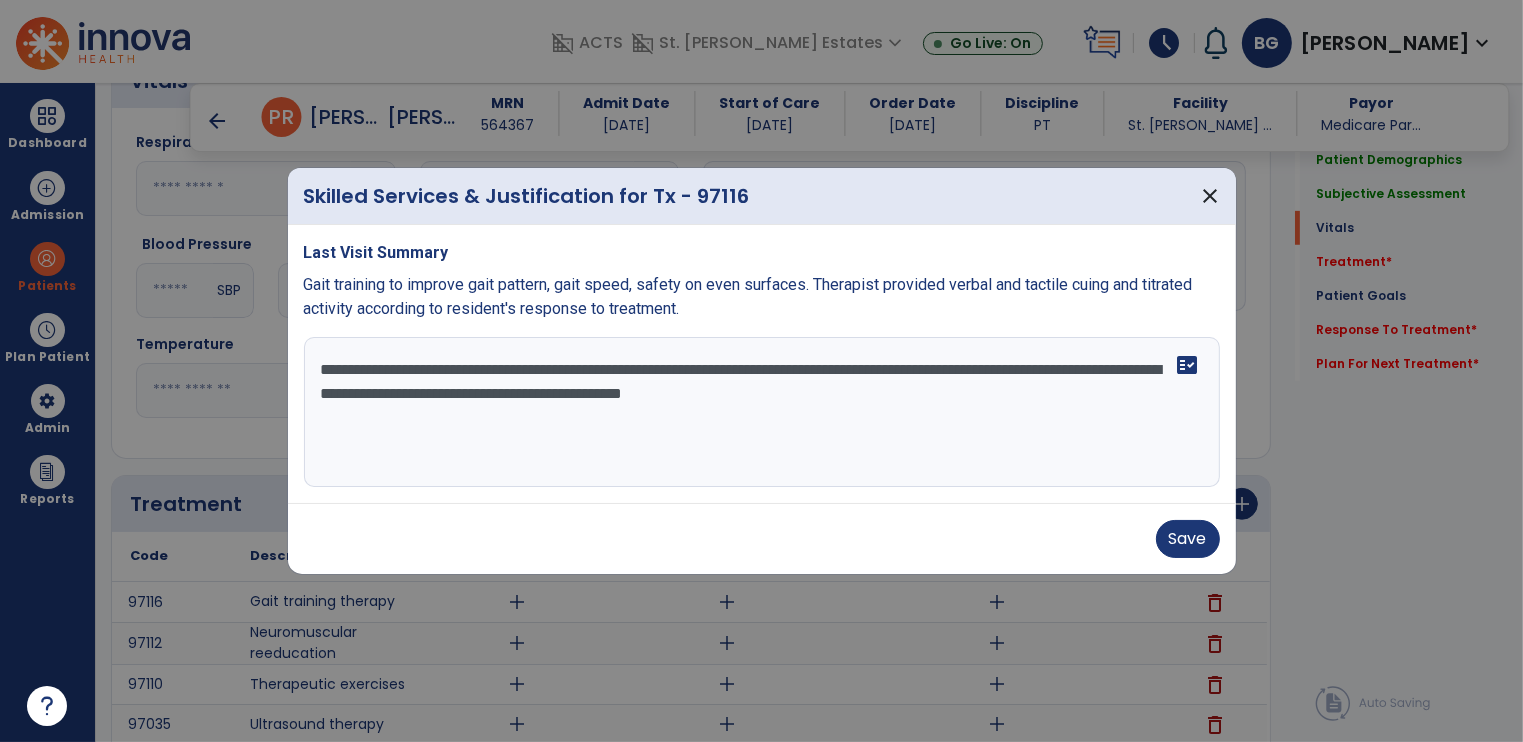 click on "**********" at bounding box center [762, 412] 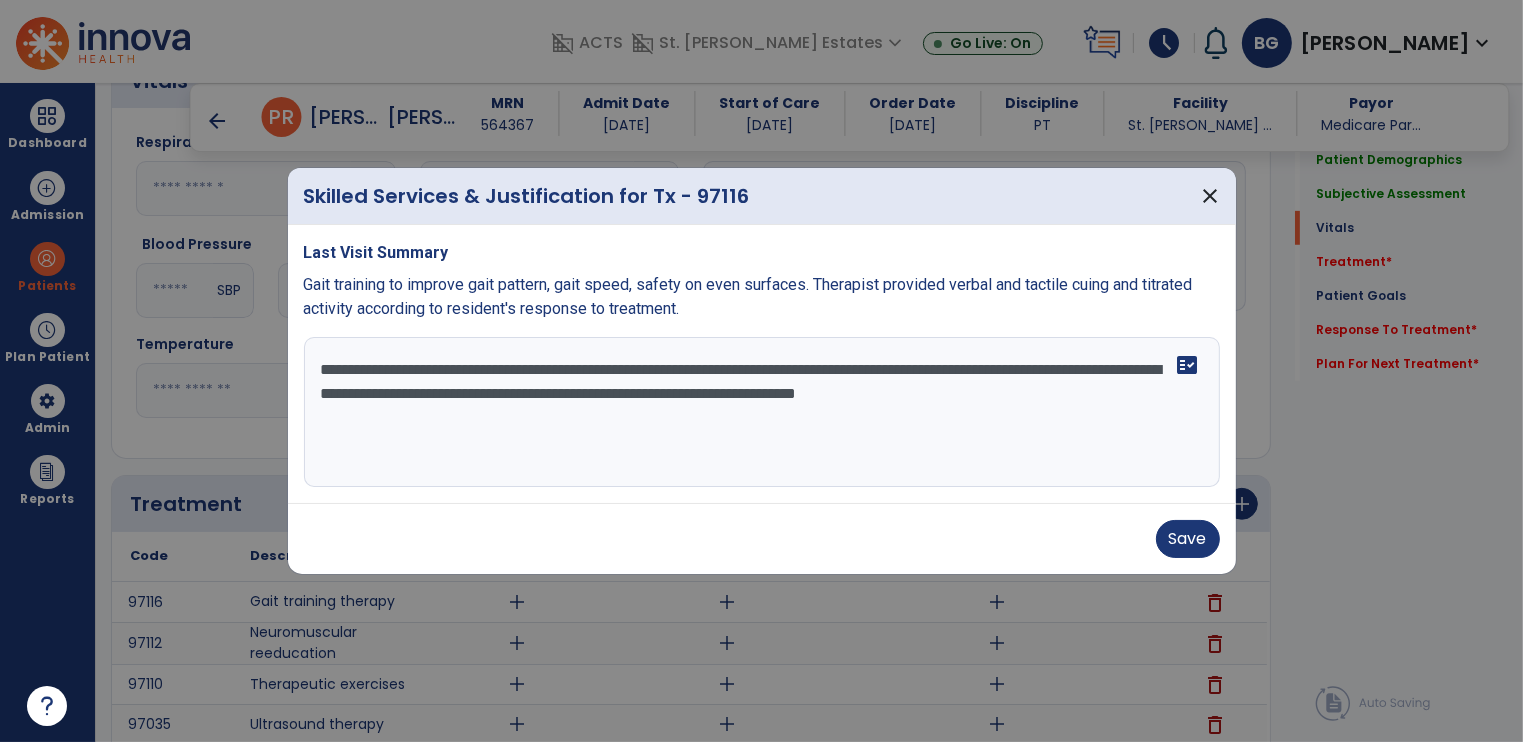 click on "**********" at bounding box center (762, 412) 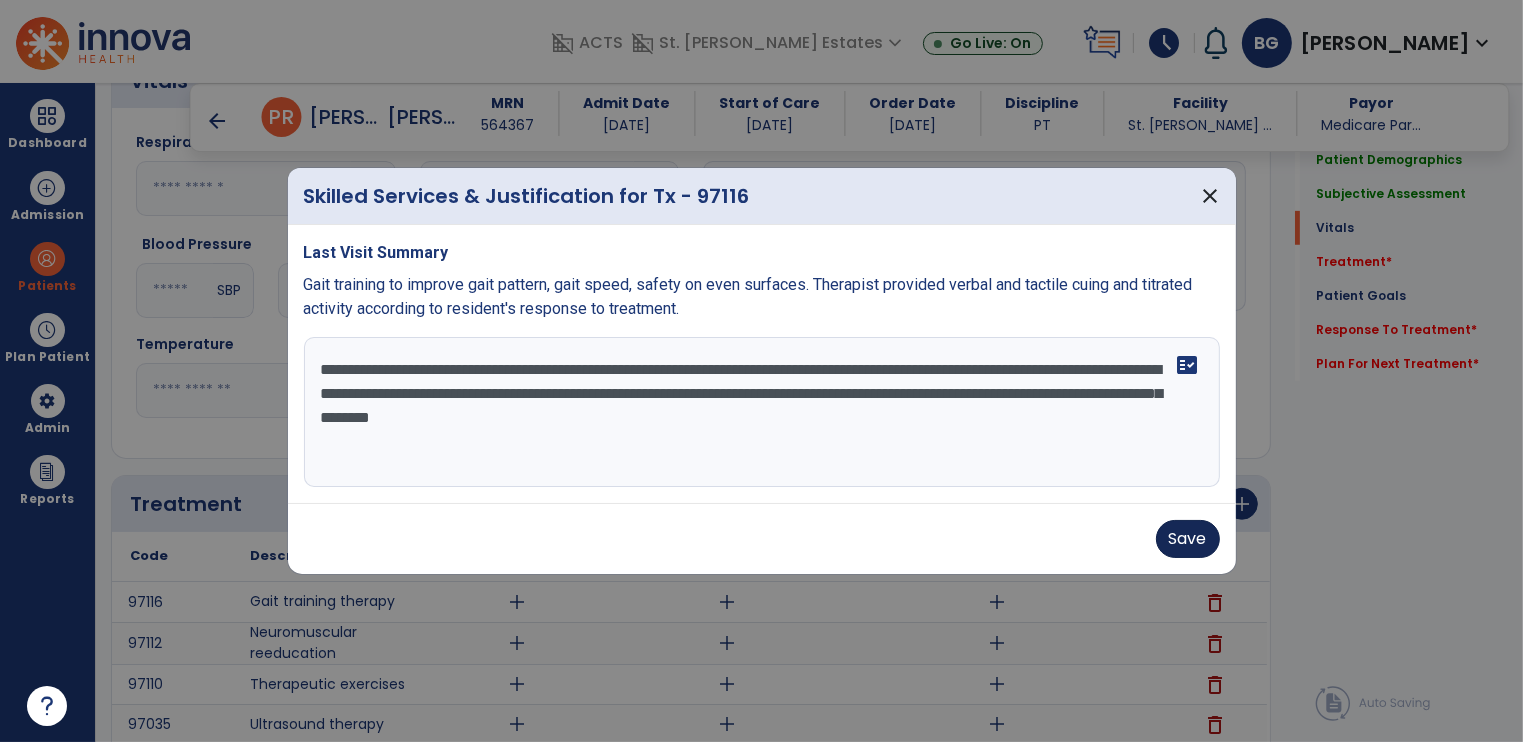type on "**********" 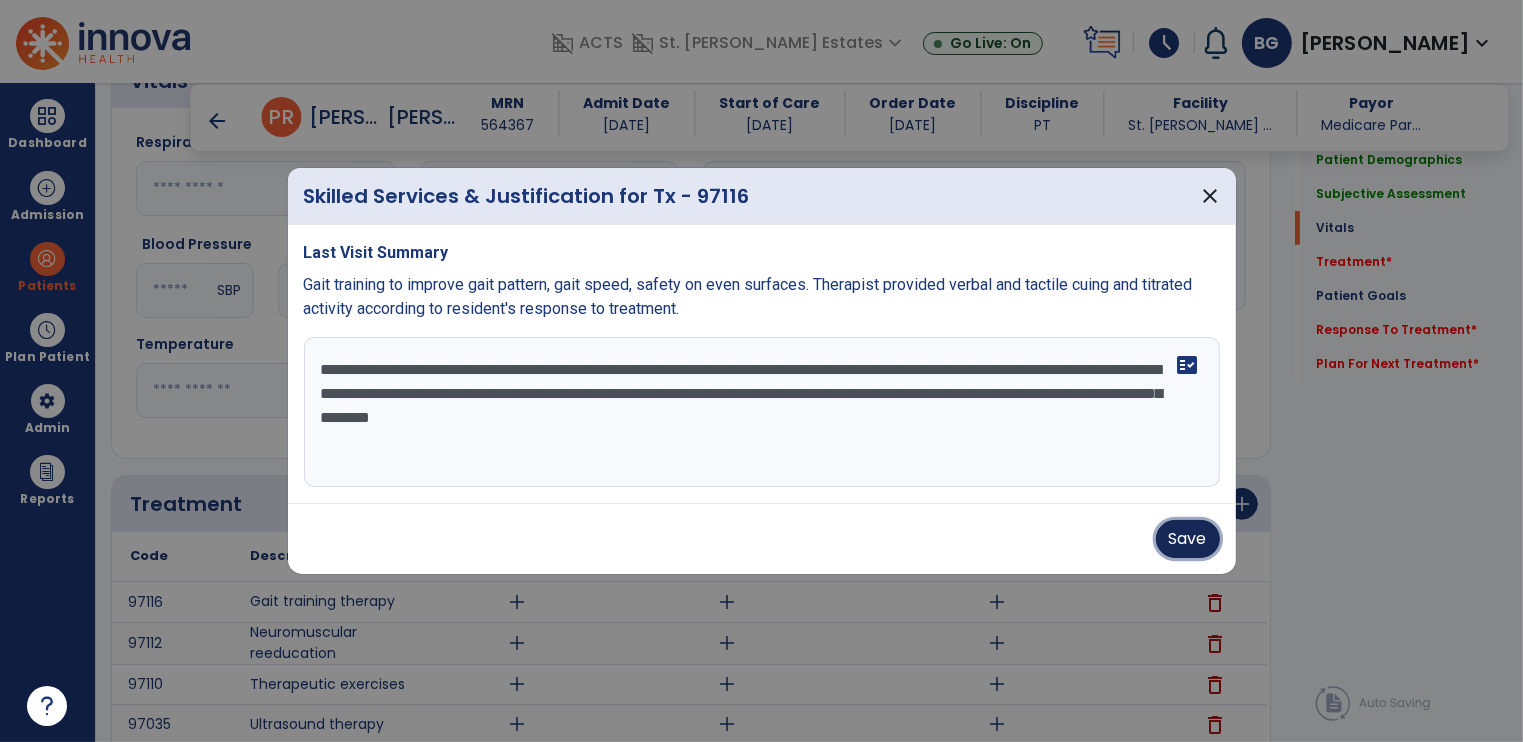 click on "Save" at bounding box center (1188, 539) 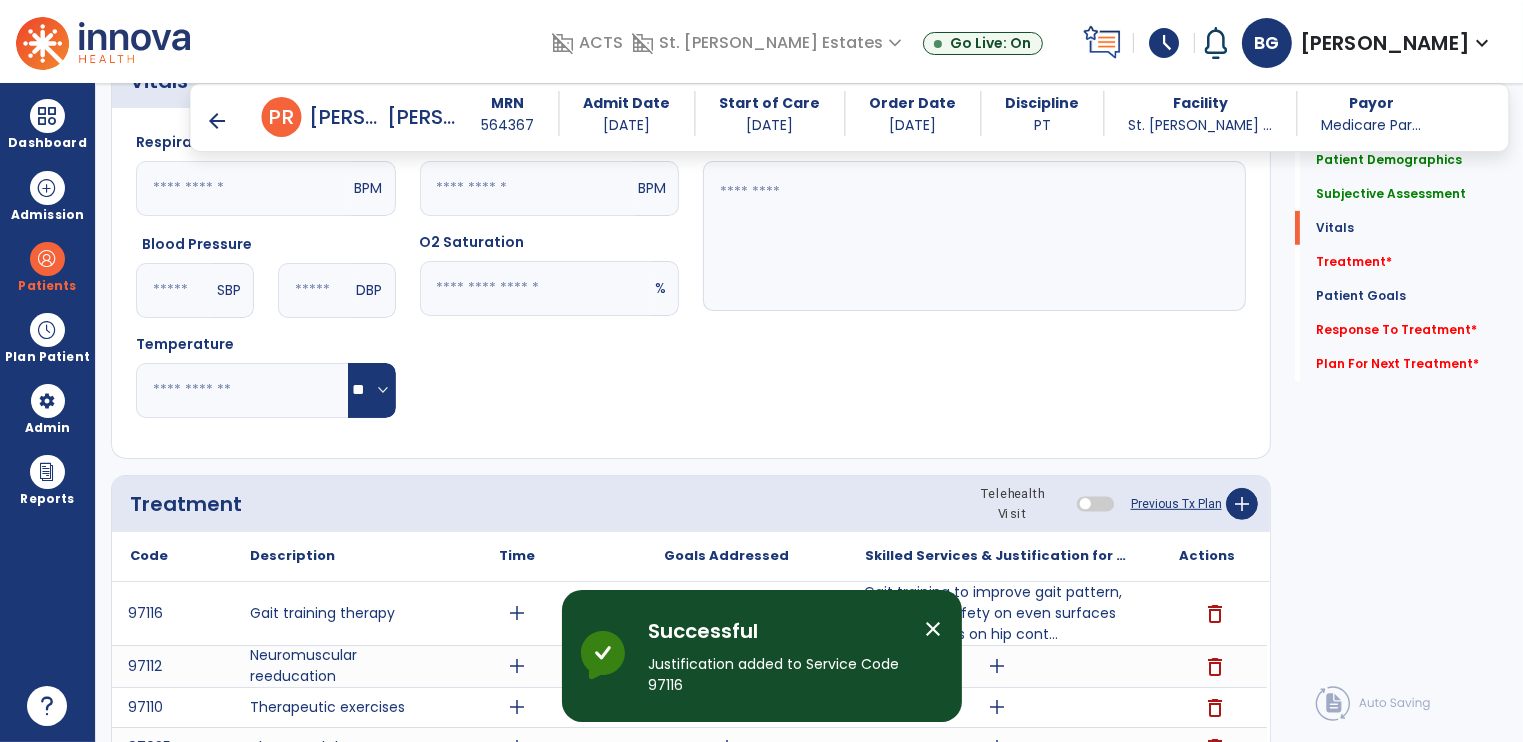 click on "close" at bounding box center (934, 629) 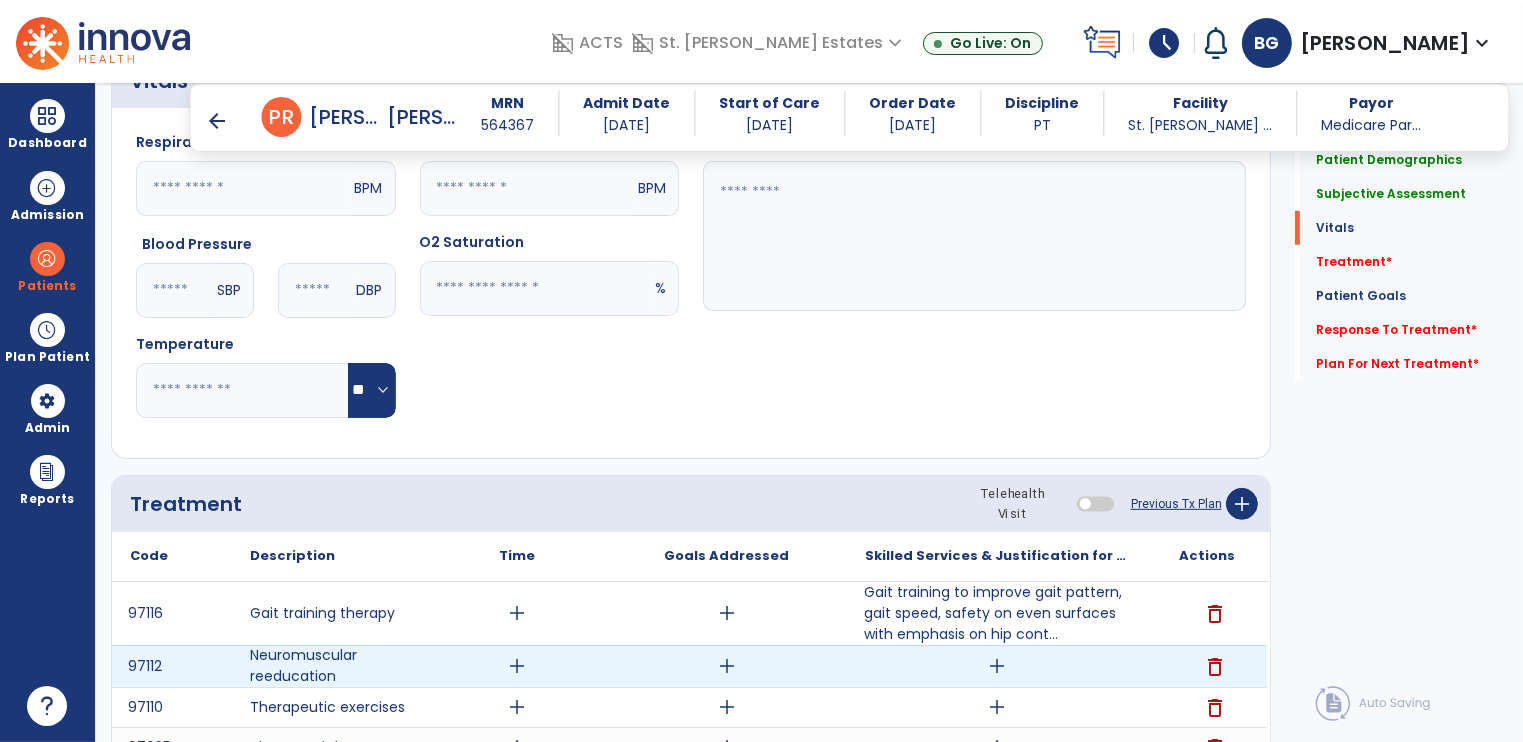 click on "add" at bounding box center (997, 666) 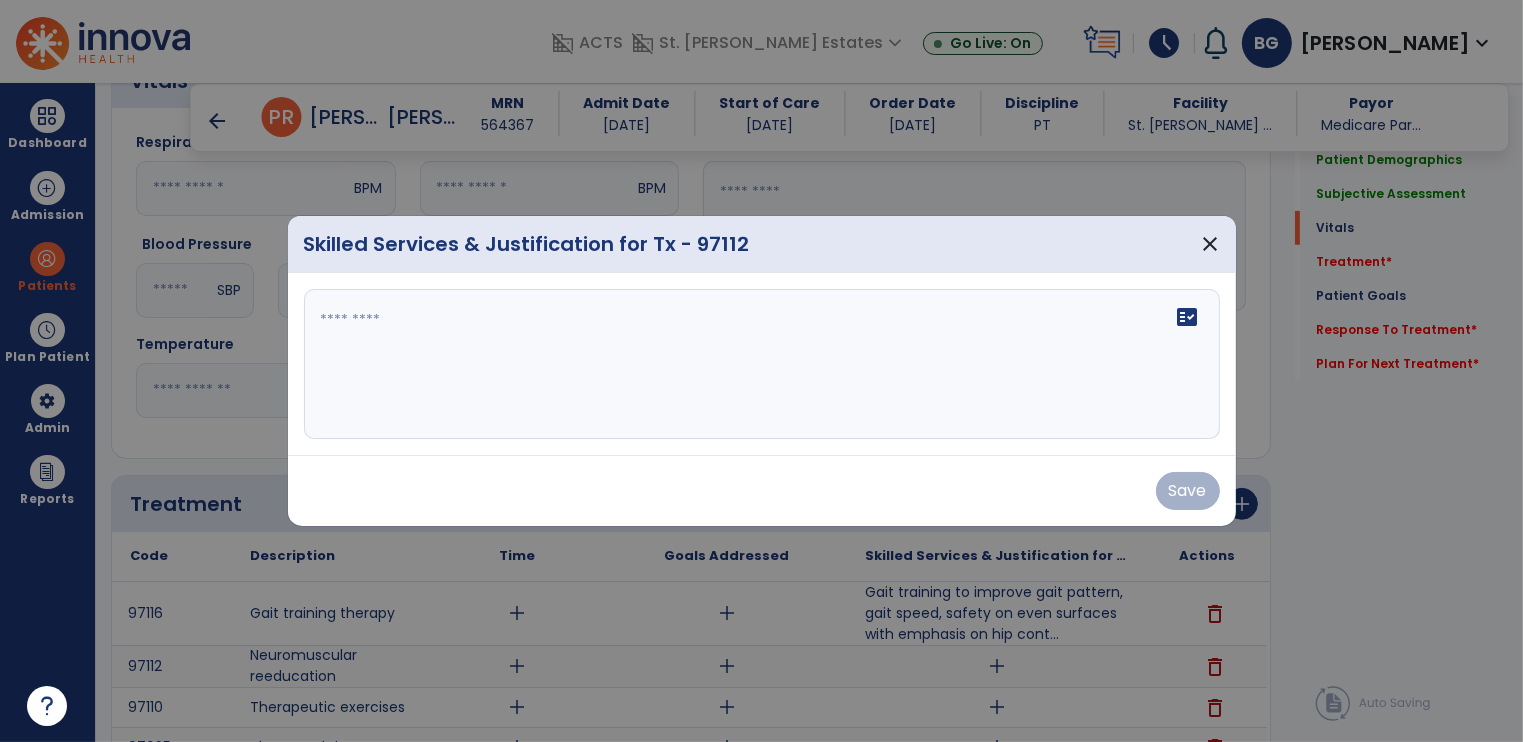 click 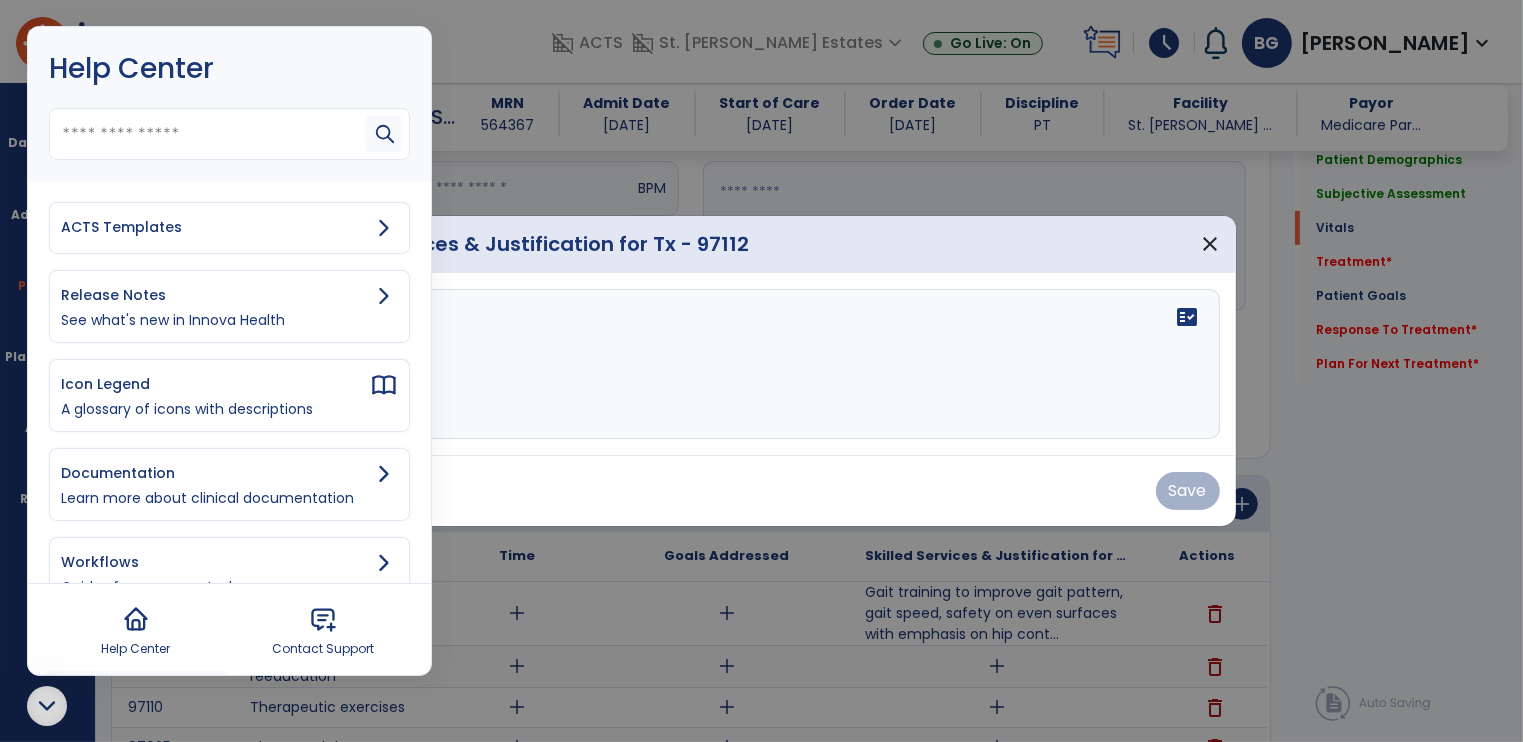 click on "ACTS Templates" at bounding box center (215, 227) 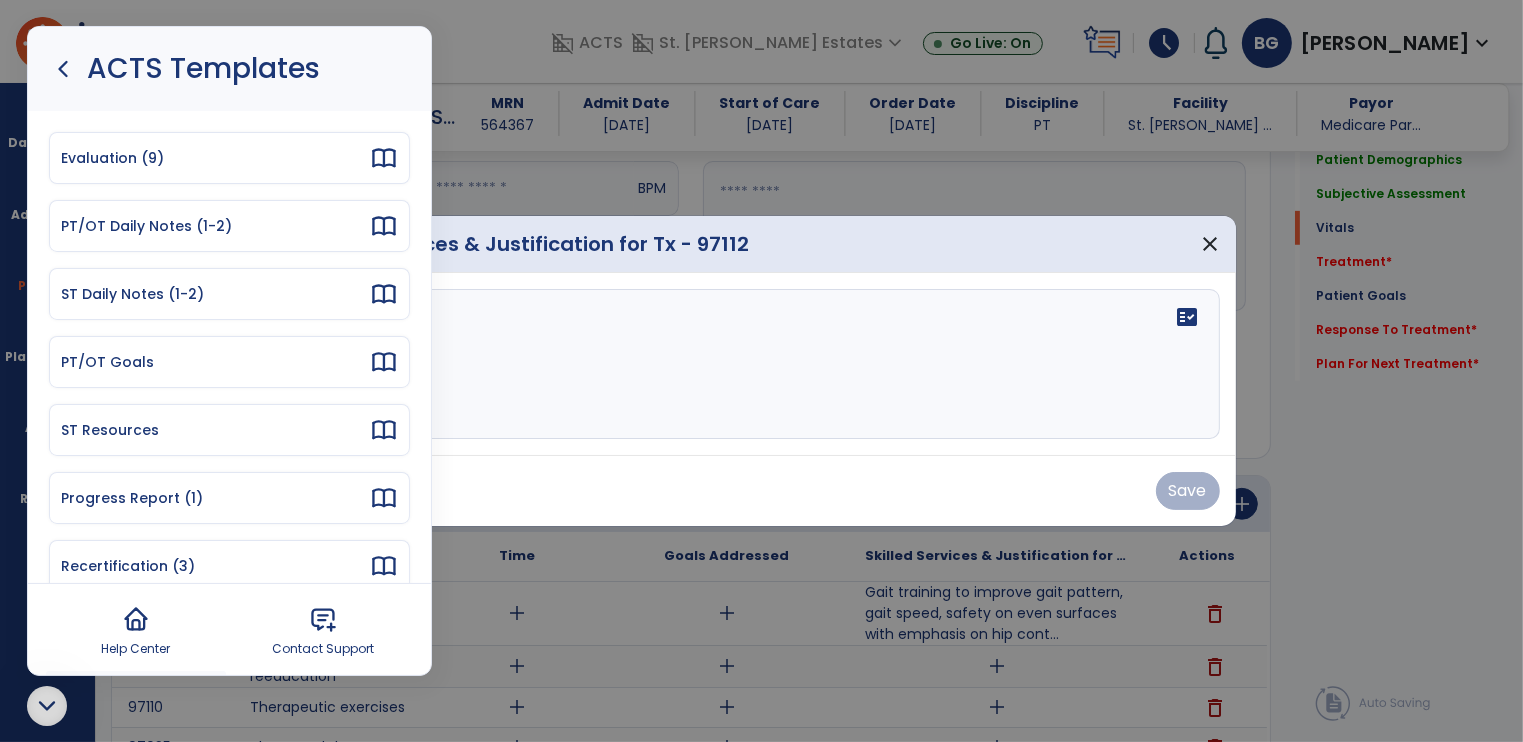 click on "PT/OT Daily Notes (1-2)" at bounding box center (229, 226) 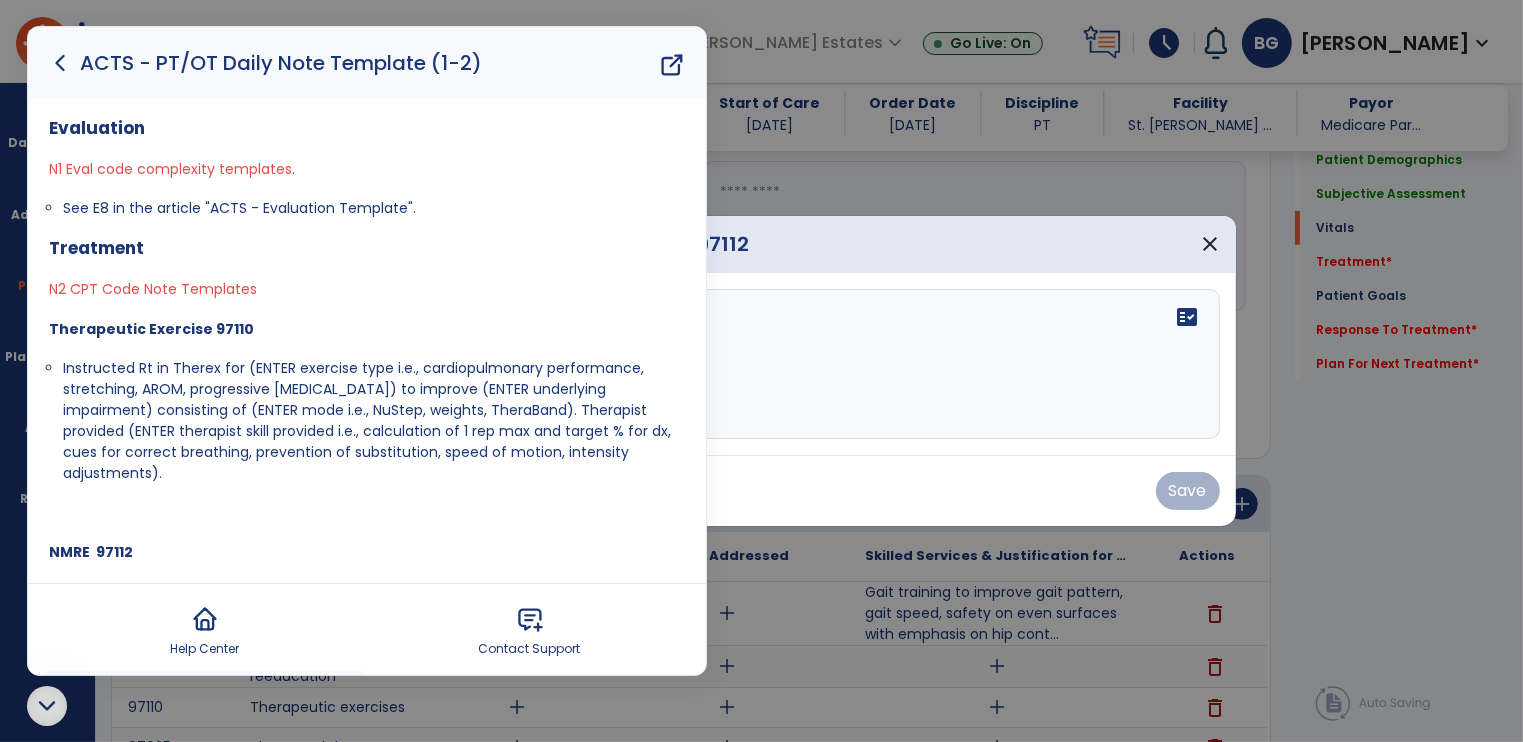 scroll, scrollTop: 500, scrollLeft: 0, axis: vertical 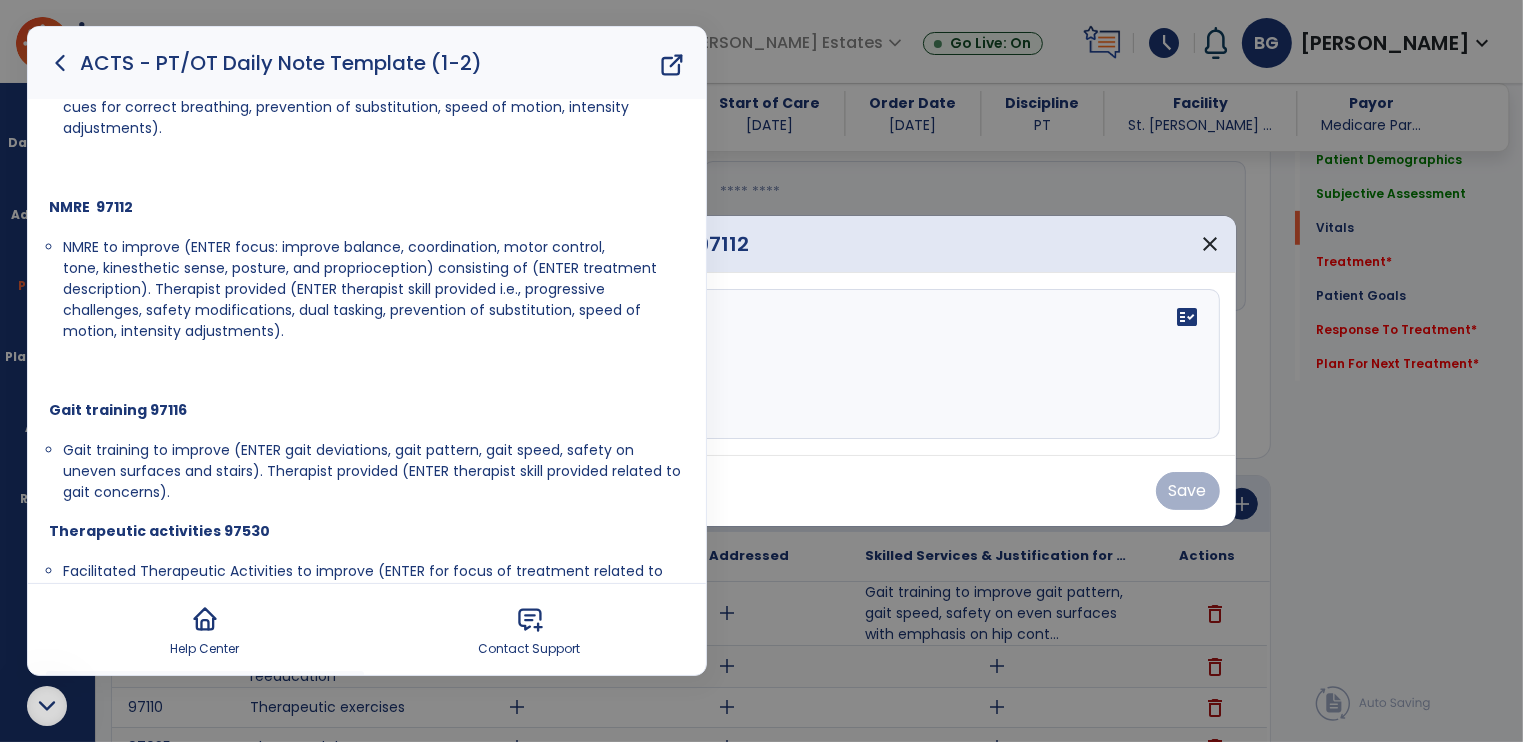 drag, startPoint x: 60, startPoint y: 245, endPoint x: 293, endPoint y: 334, distance: 249.41933 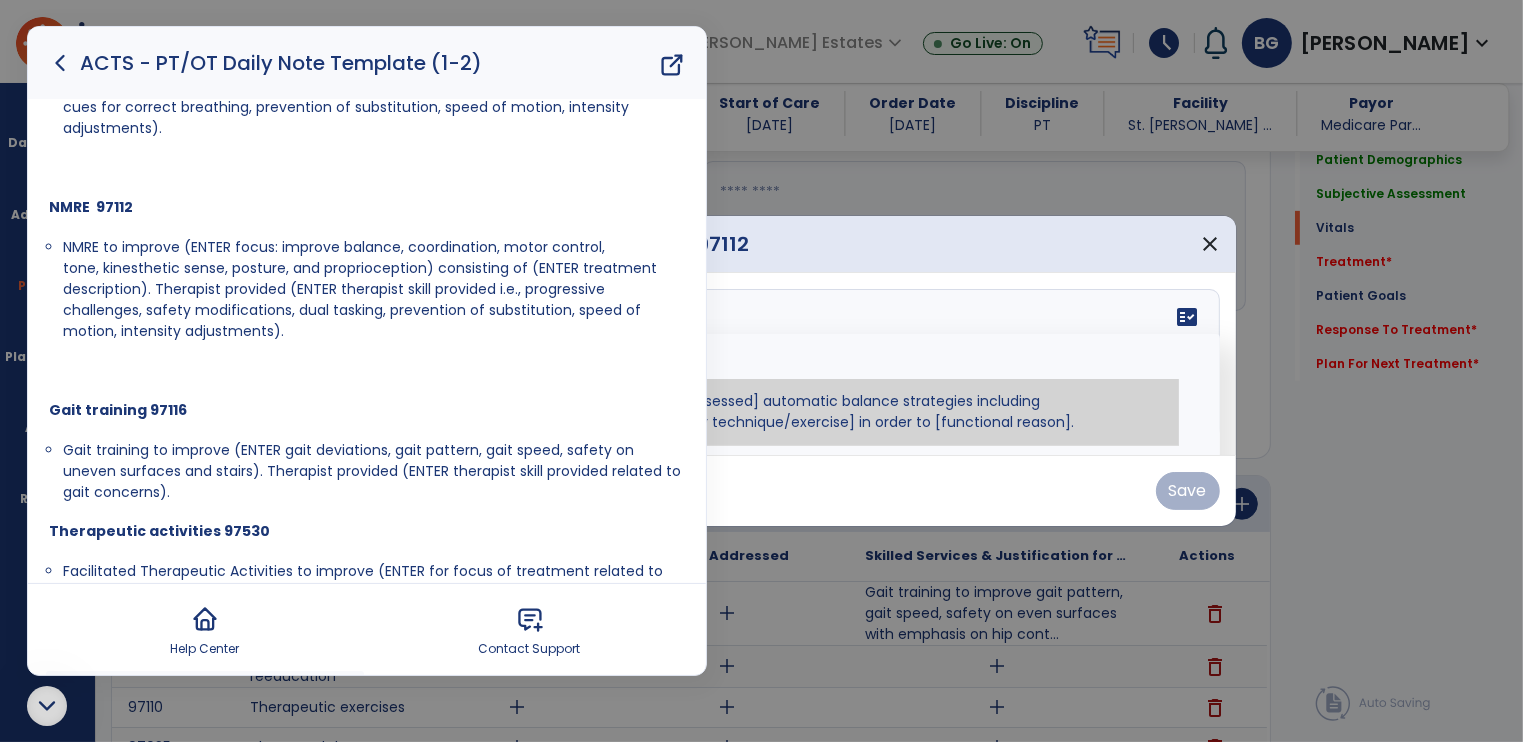 click on "fact_check  Sr.No Suggestion 1 [Instructed/Modified/Progressed/Facilitated/Assessed] automatic balance strategies including [ankle/hip/stepping/suspensory] using [identify technique/exercise] in order to [functional reason]. 2 [Instructed/Modified/Progressed/Facilitated/Assessed] sensory integration techniques including [visual inhibition/somatosensory inhibition/visual excitatory/somatosensory excitatory/vestibular excitatory] using [identify technique/exercise] in order to [functional reason]. 3 [Instructed/Modified/Progressed/Facilitated/Assessed] visual input including [oculomotor exercises, smooth pursuits, saccades, visual field, other] in order to [functional reasons]. 4 [Instructed/Modified/Progressed/Assessed] somatosensory techniques including [joint compression, proprioceptive activities, other] in order to [functional reasons]. 5 [Instructed/Modified/Progressed/Assessed] vestibular techniques including [gaze stabilization, Brandt-Darhoff, Epley, other] in order to [functional reasons]. 6 7" at bounding box center [762, 364] 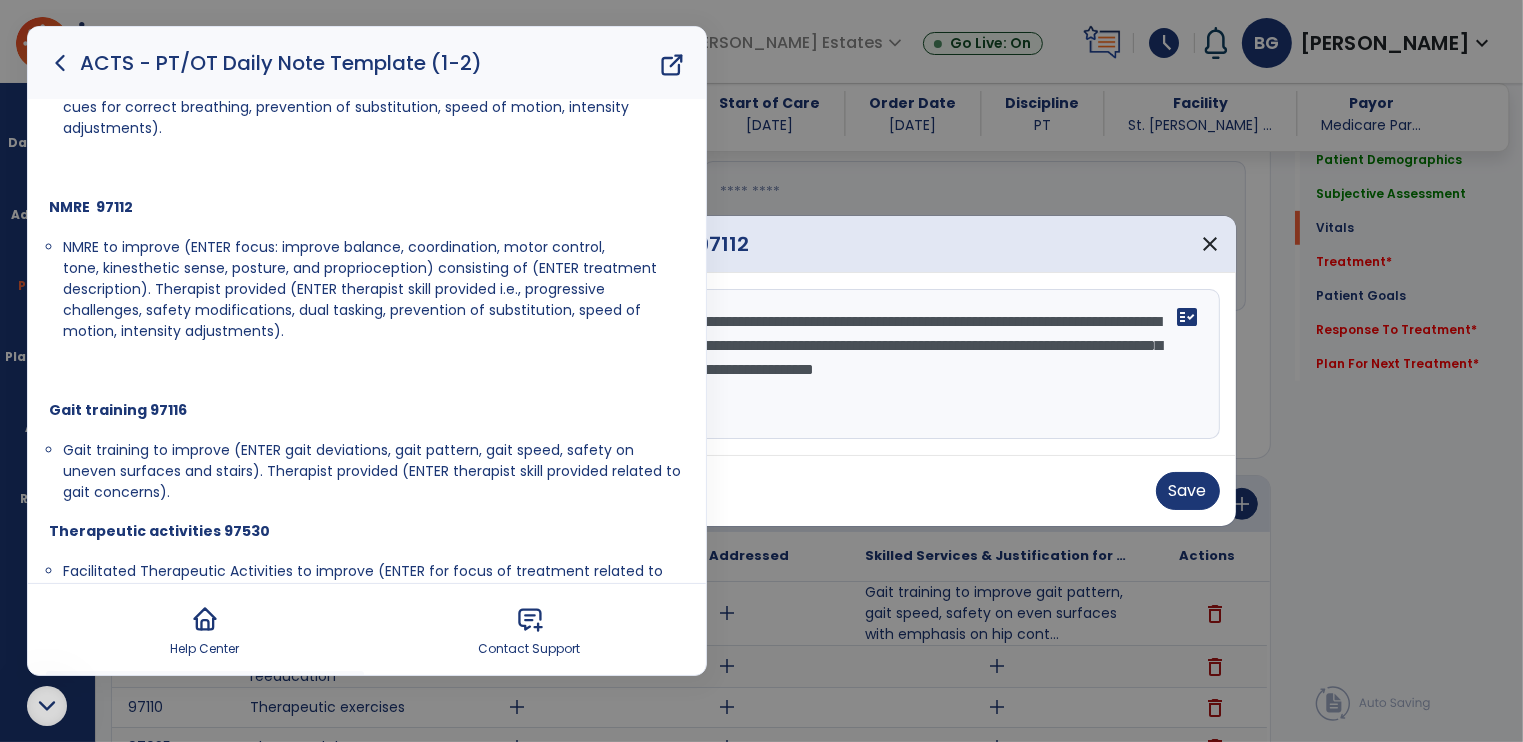 click 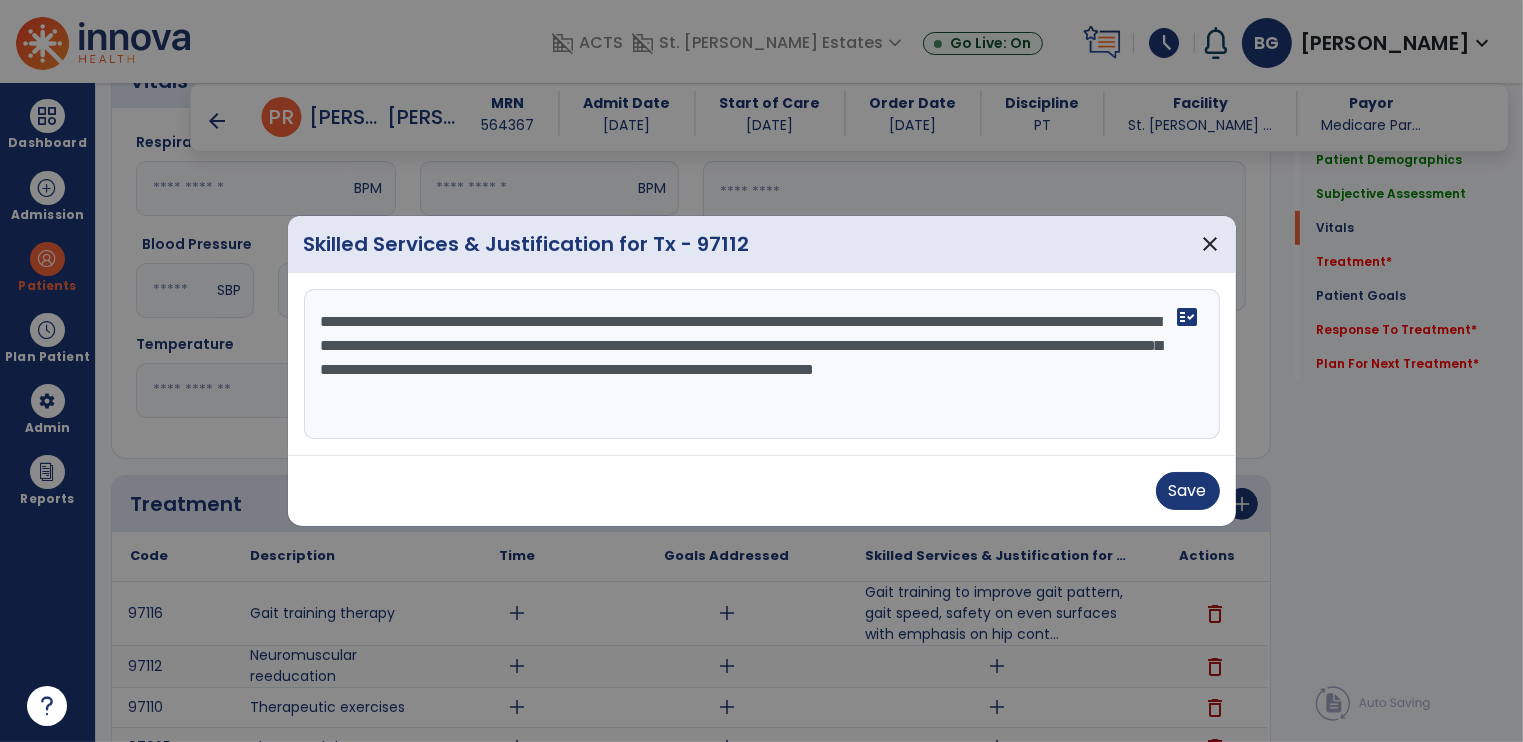 scroll, scrollTop: 0, scrollLeft: 0, axis: both 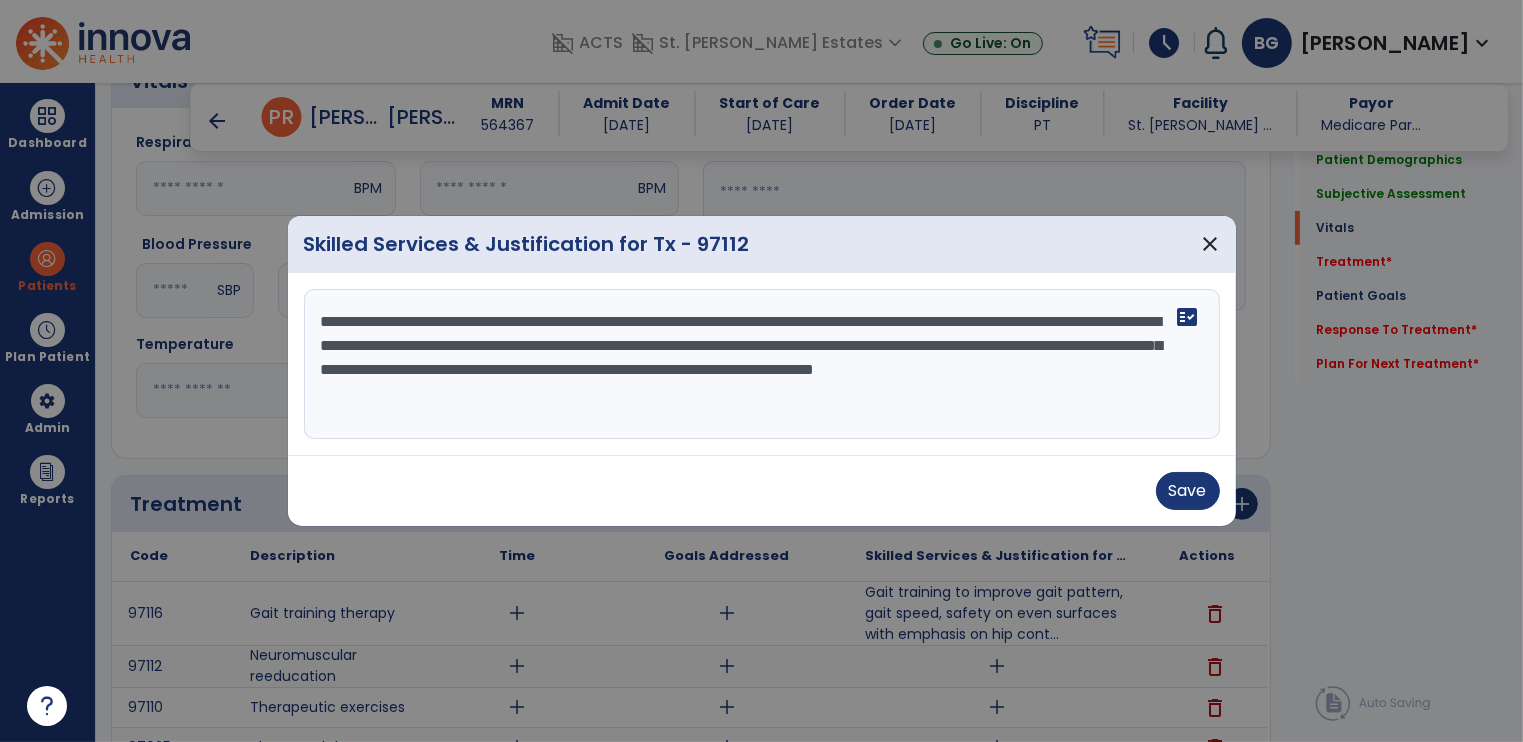 drag, startPoint x: 460, startPoint y: 320, endPoint x: 631, endPoint y: 321, distance: 171.00293 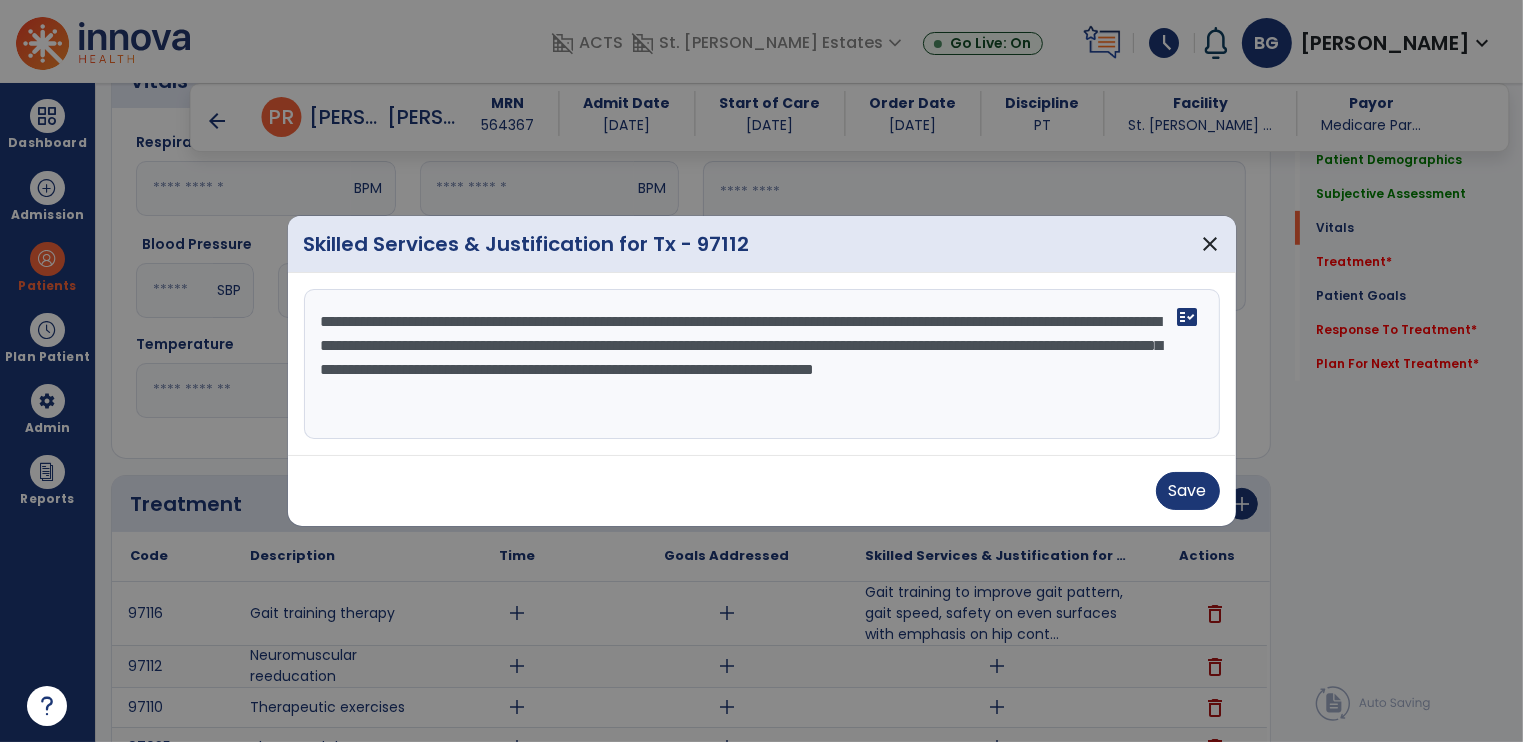 click on "**********" at bounding box center [762, 364] 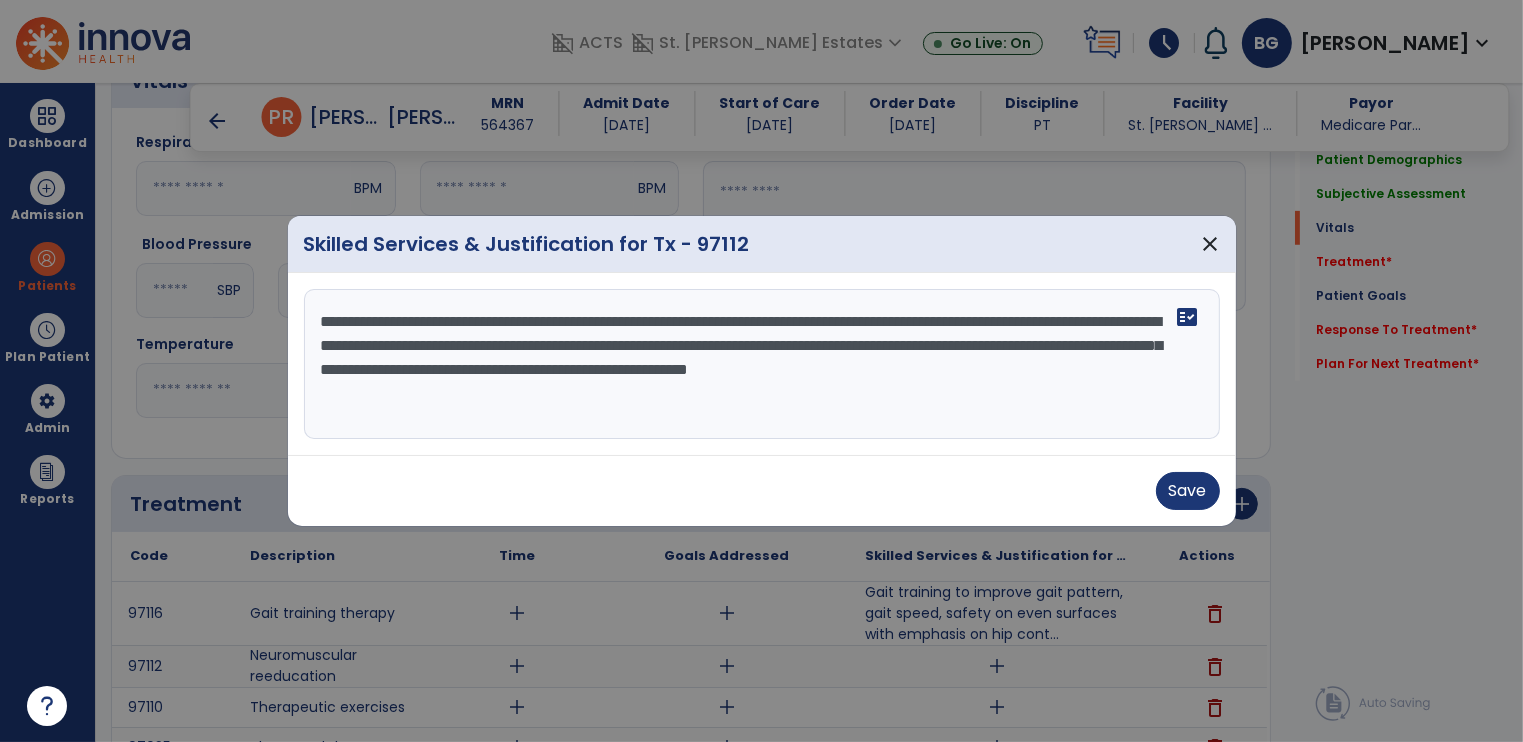drag, startPoint x: 1009, startPoint y: 324, endPoint x: 448, endPoint y: 343, distance: 561.32166 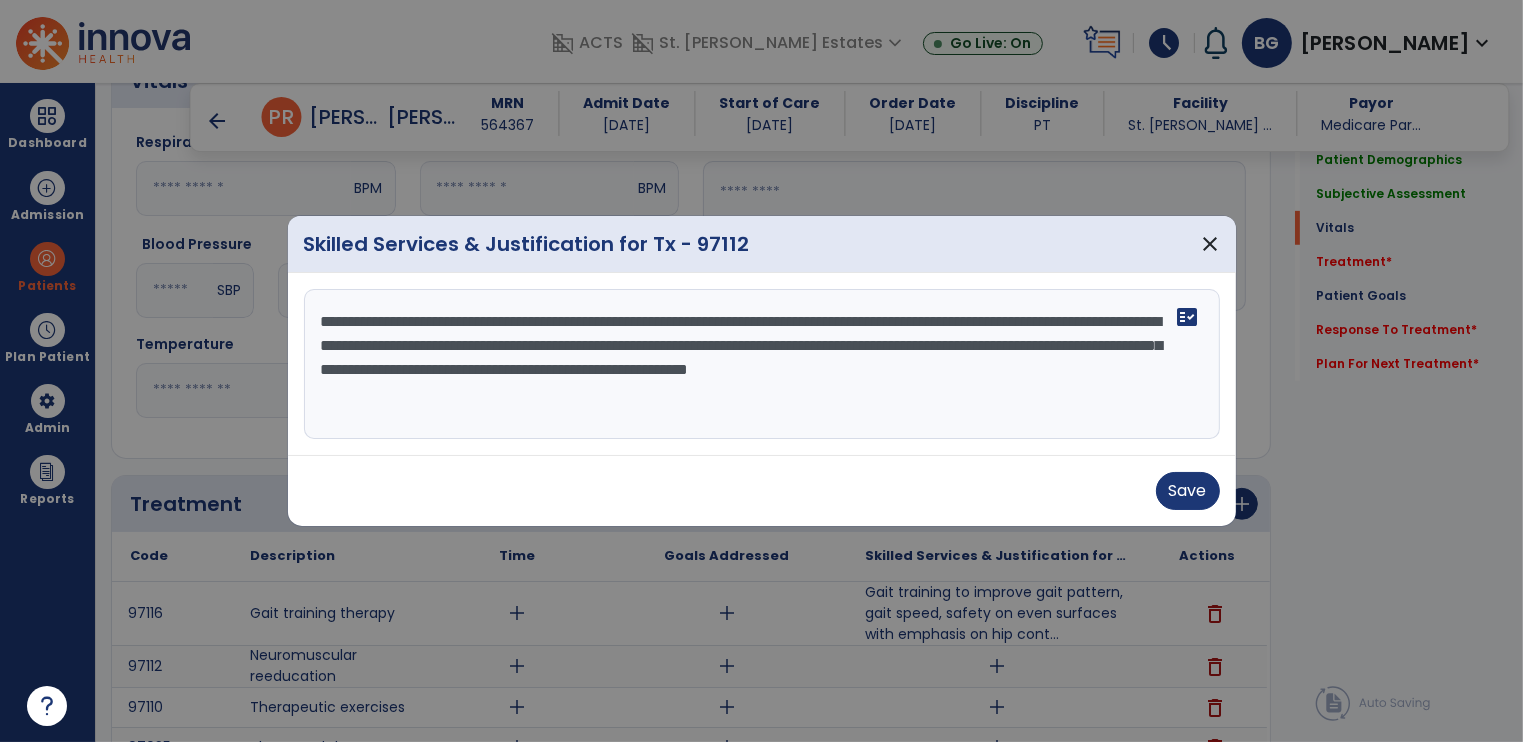 click on "**********" at bounding box center [762, 364] 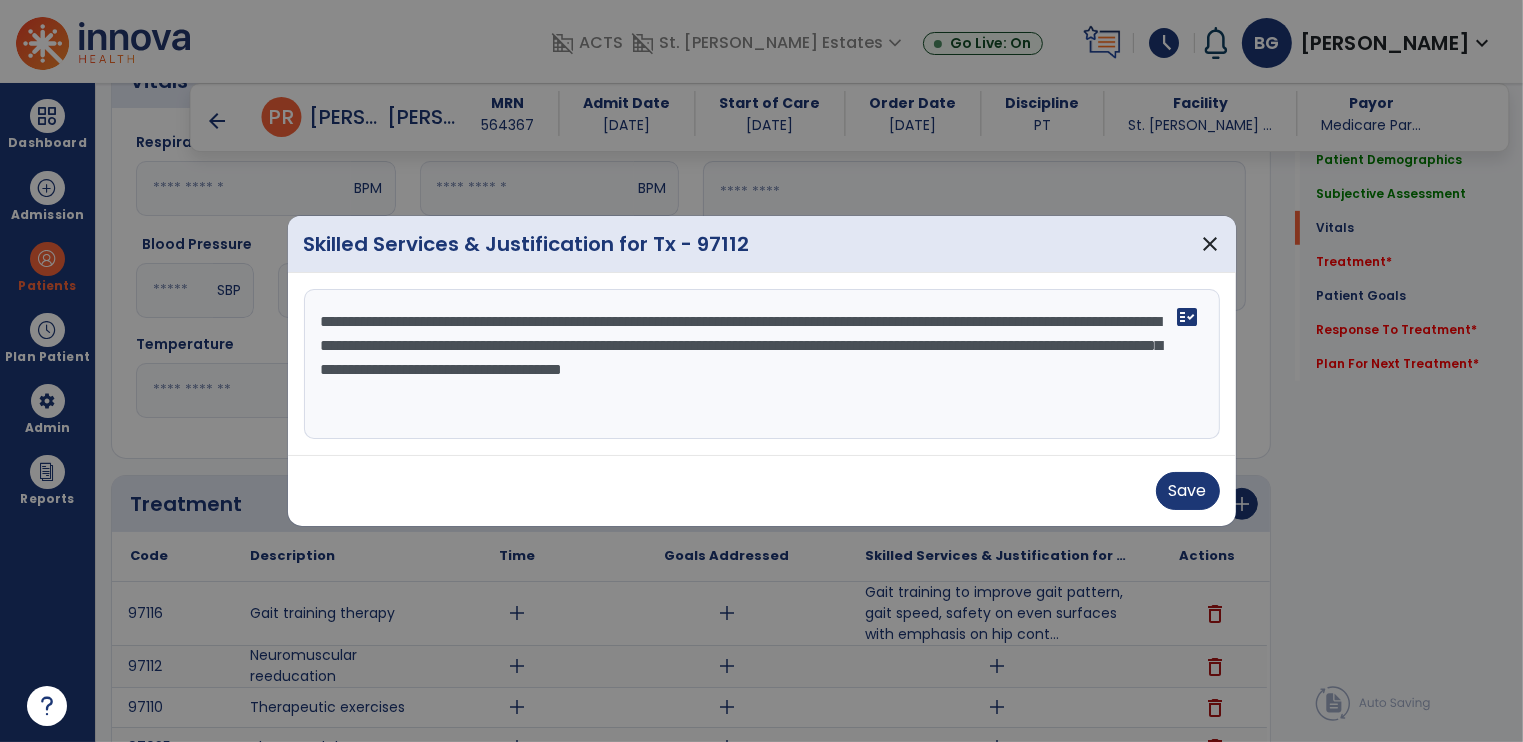 drag, startPoint x: 320, startPoint y: 347, endPoint x: 558, endPoint y: 346, distance: 238.0021 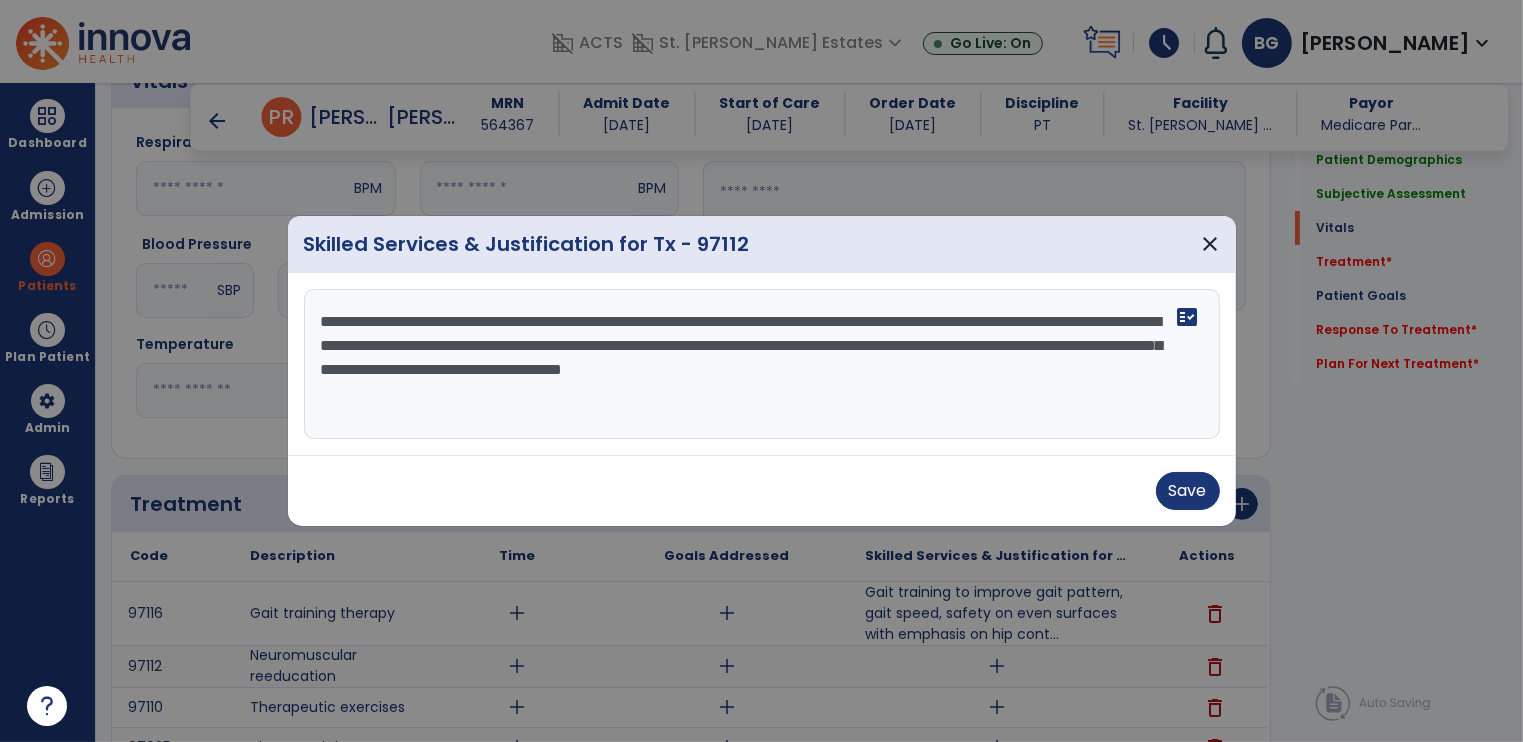 click on "**********" at bounding box center [762, 364] 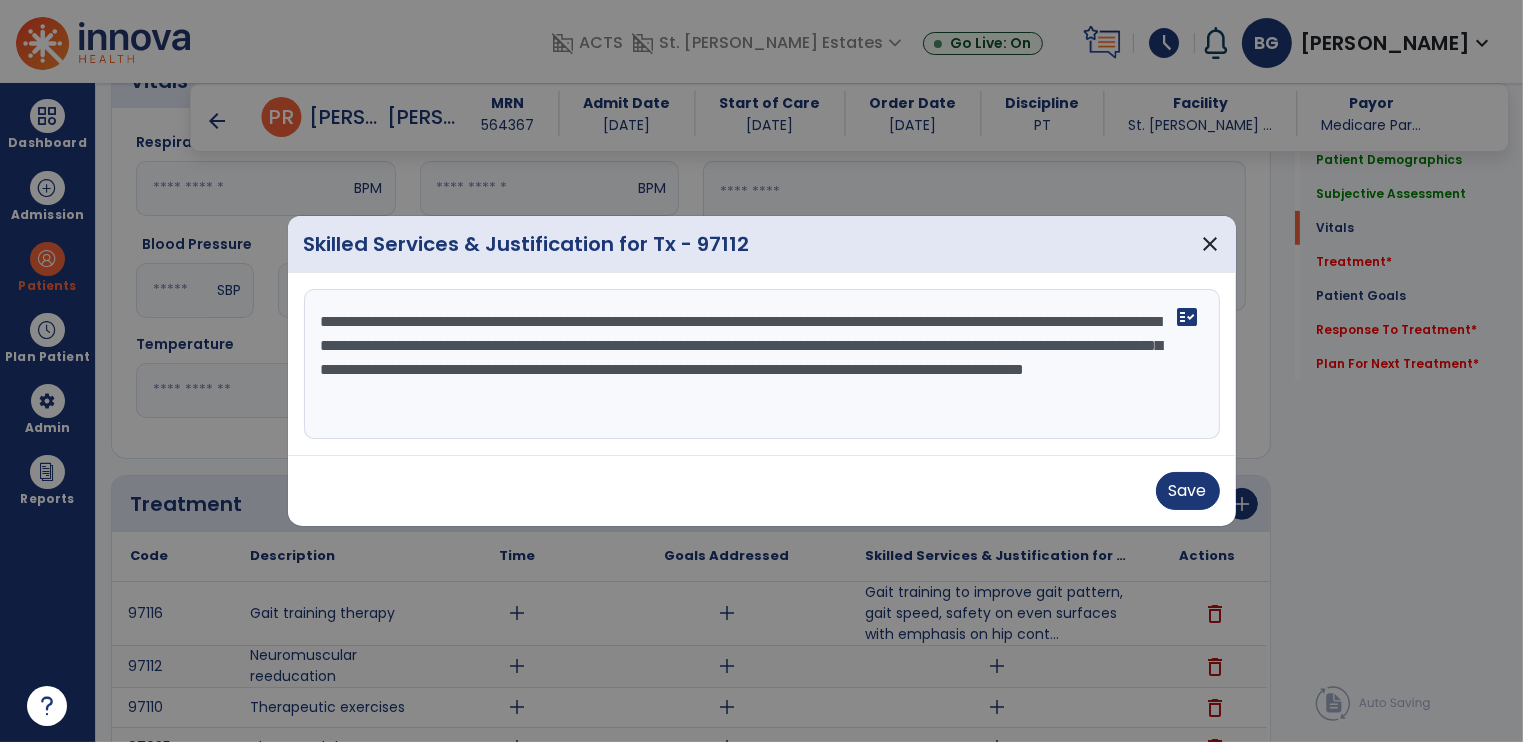 drag, startPoint x: 566, startPoint y: 373, endPoint x: 829, endPoint y: 373, distance: 263 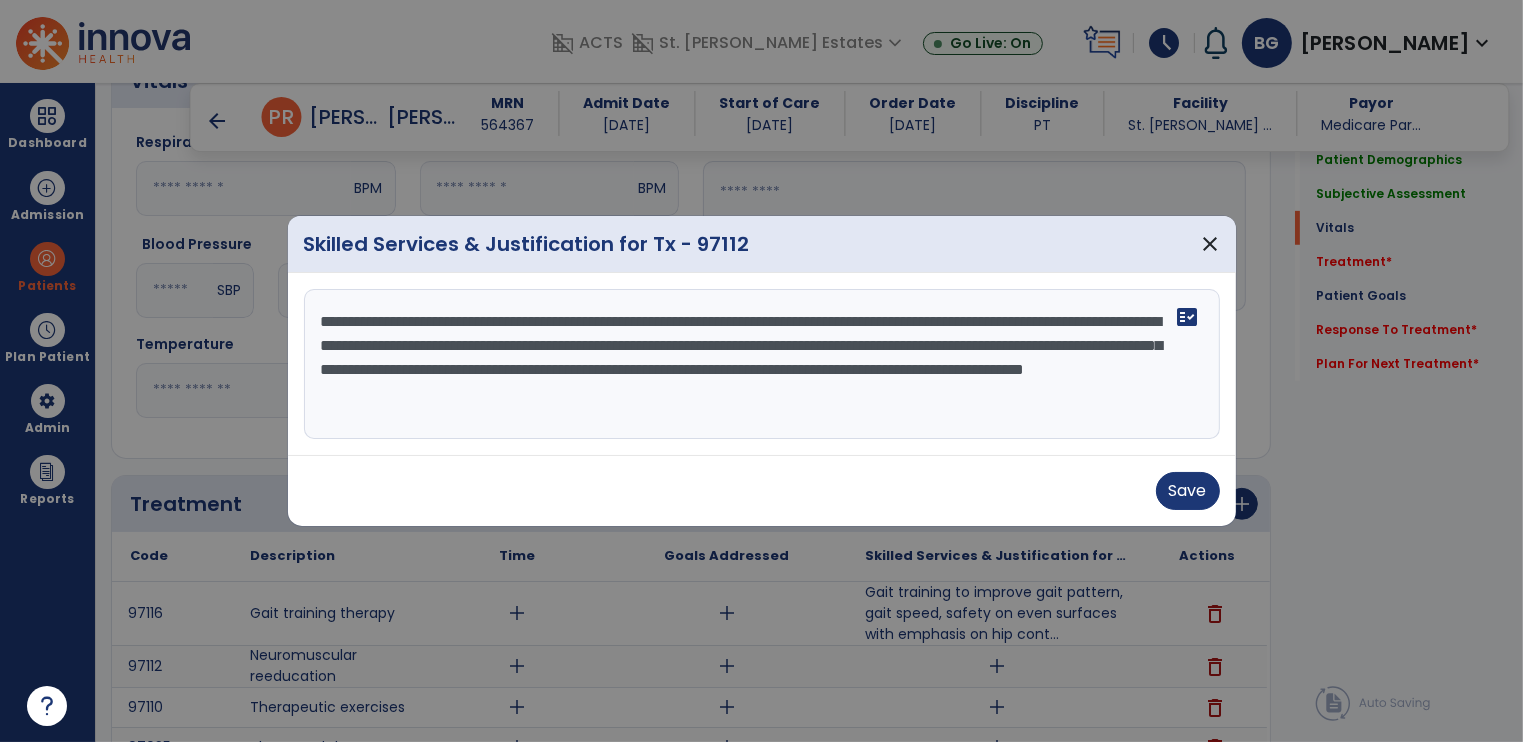 click on "**********" at bounding box center [762, 364] 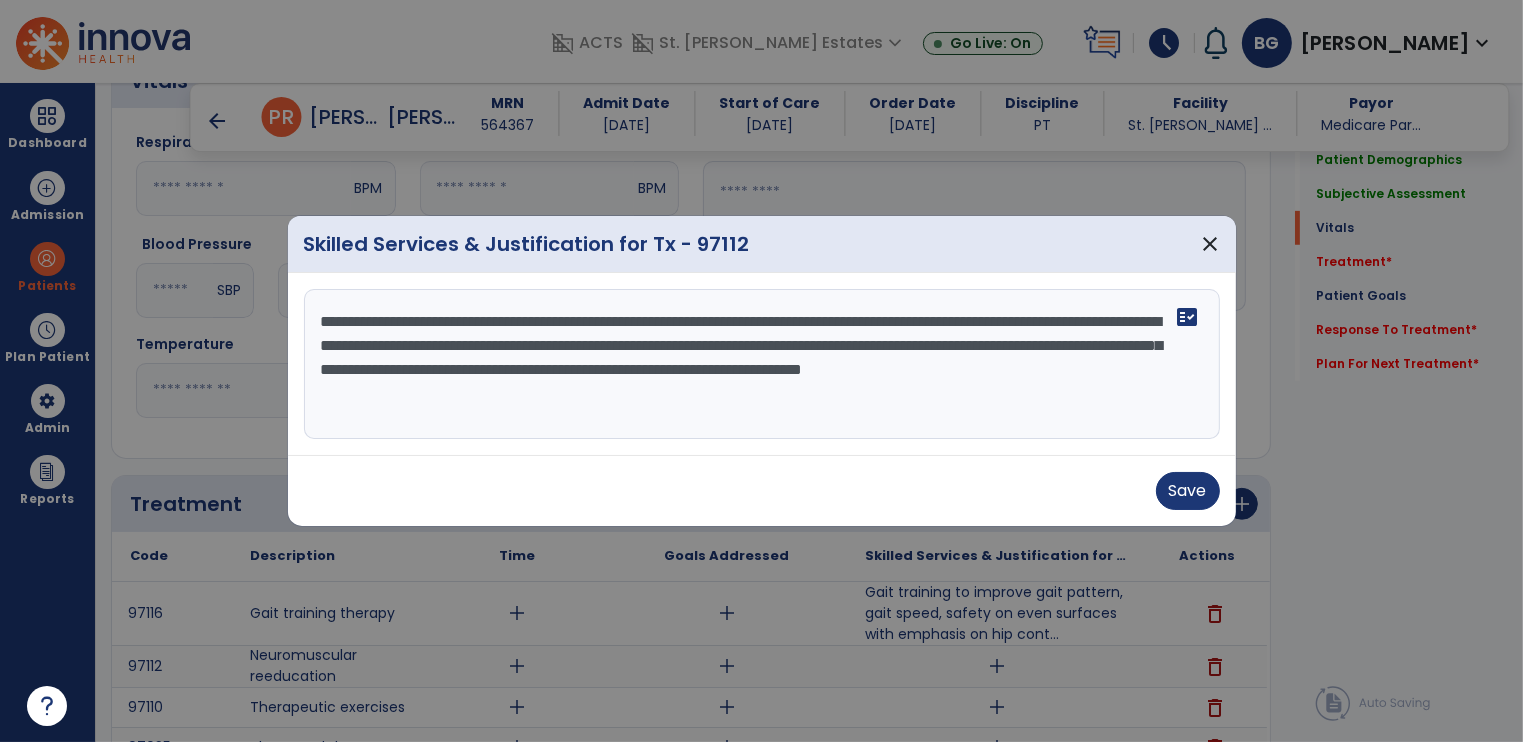 drag, startPoint x: 932, startPoint y: 372, endPoint x: 1032, endPoint y: 372, distance: 100 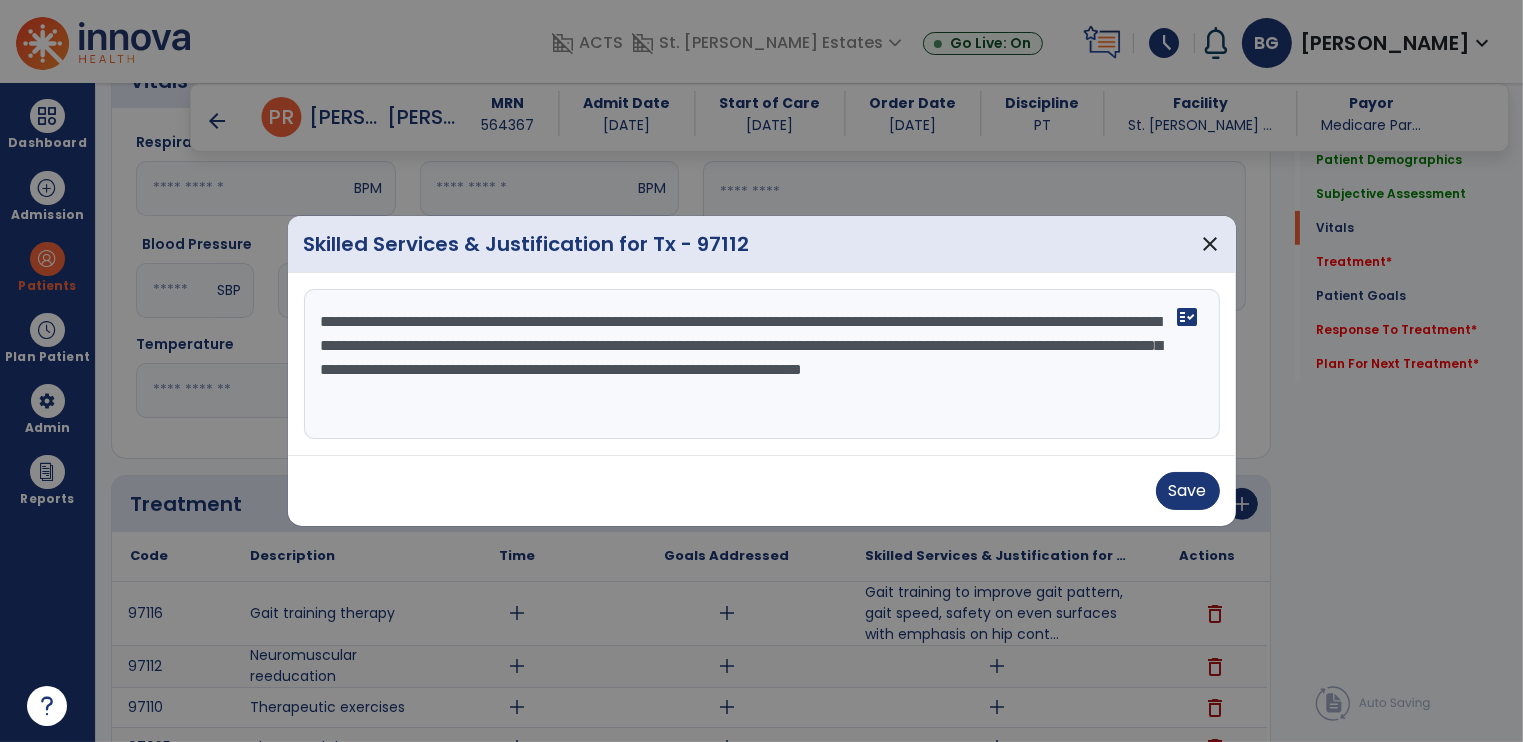 click on "**********" at bounding box center (762, 364) 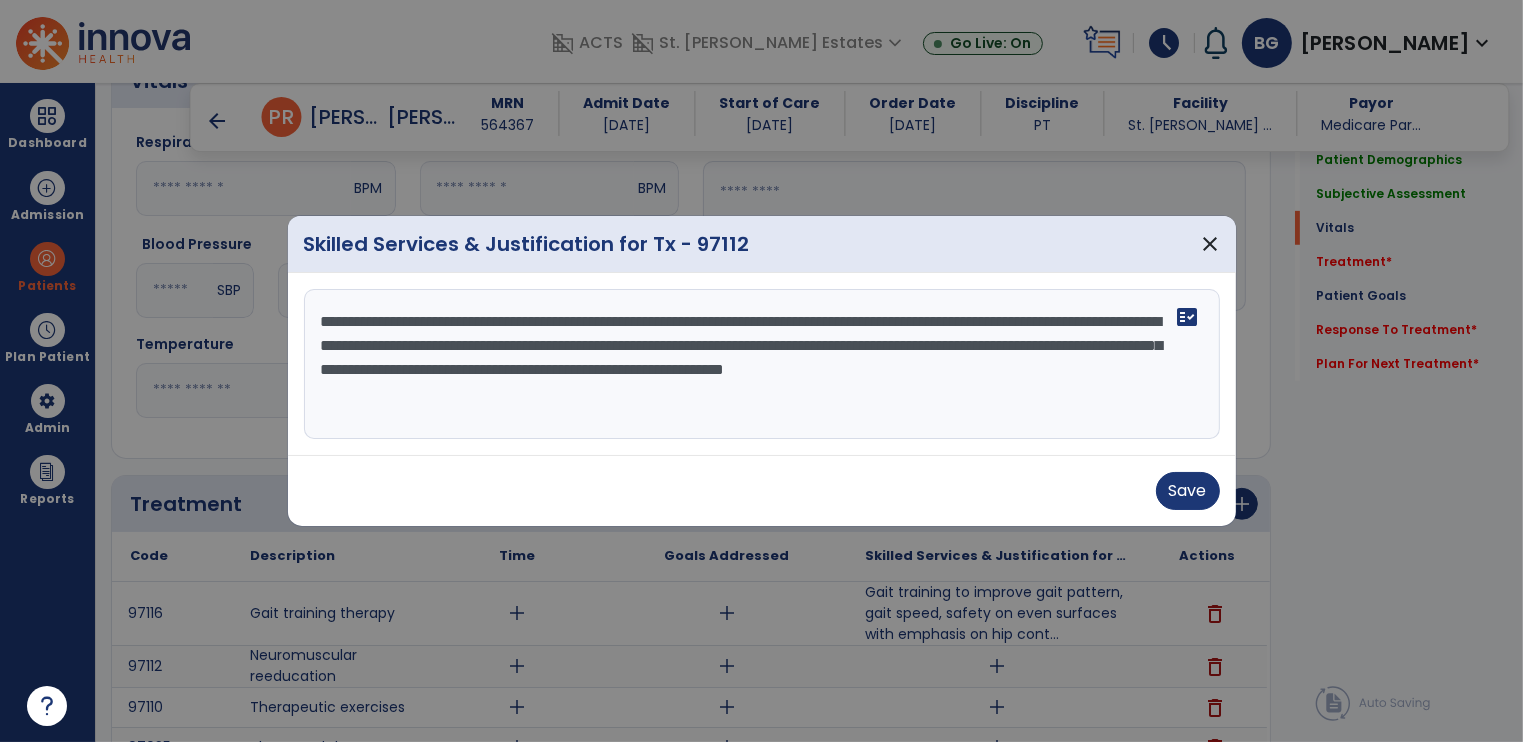 click on "**********" at bounding box center [762, 364] 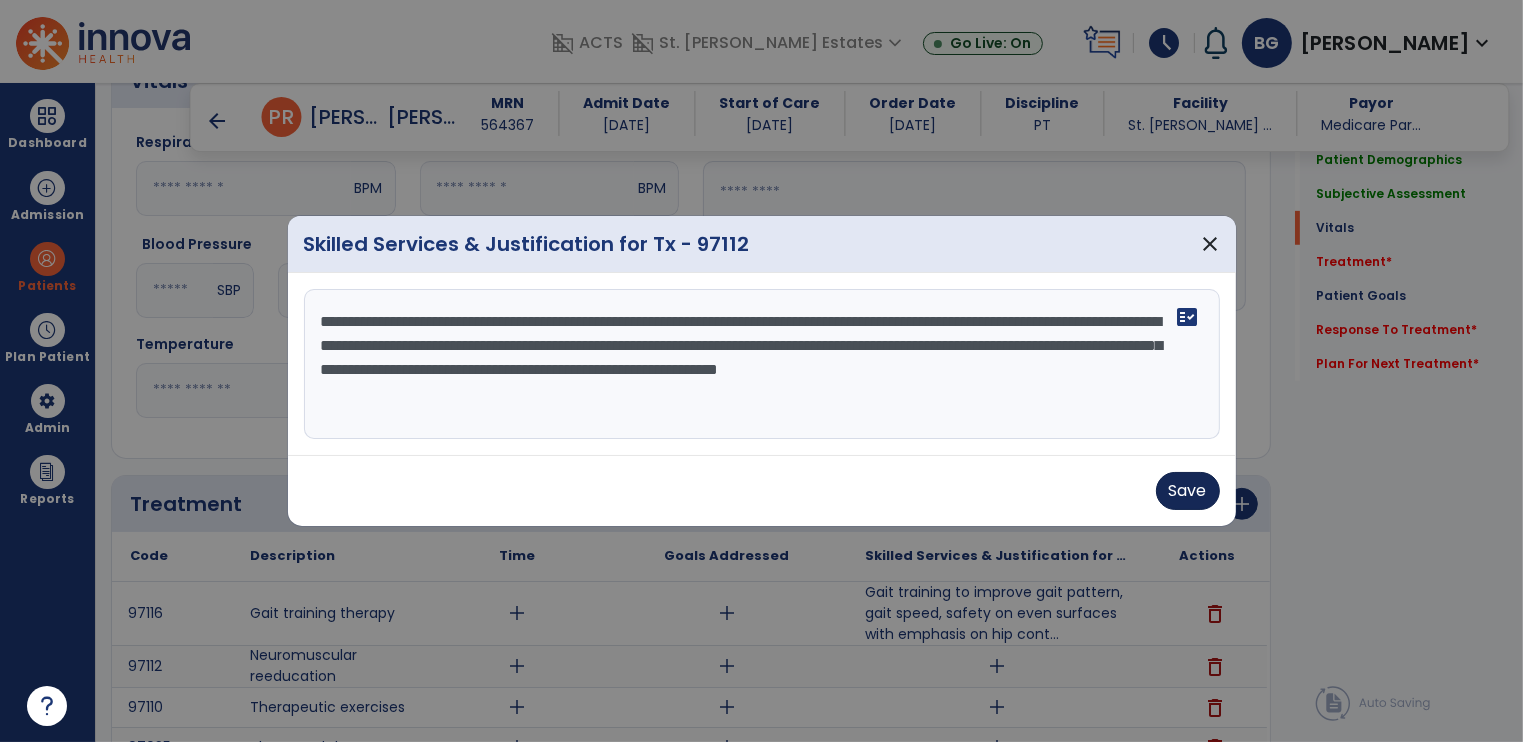 type on "**********" 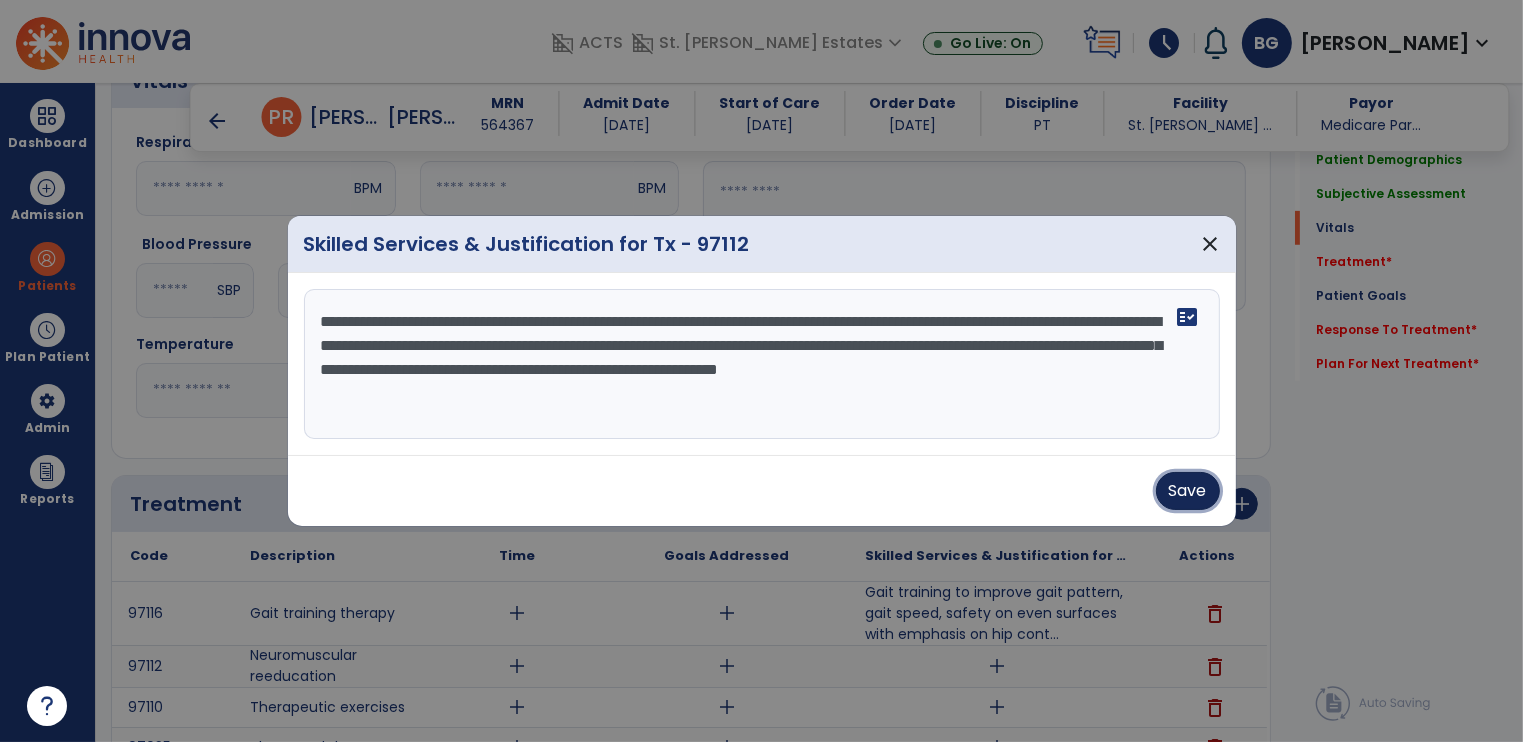 click on "Save" at bounding box center (1188, 491) 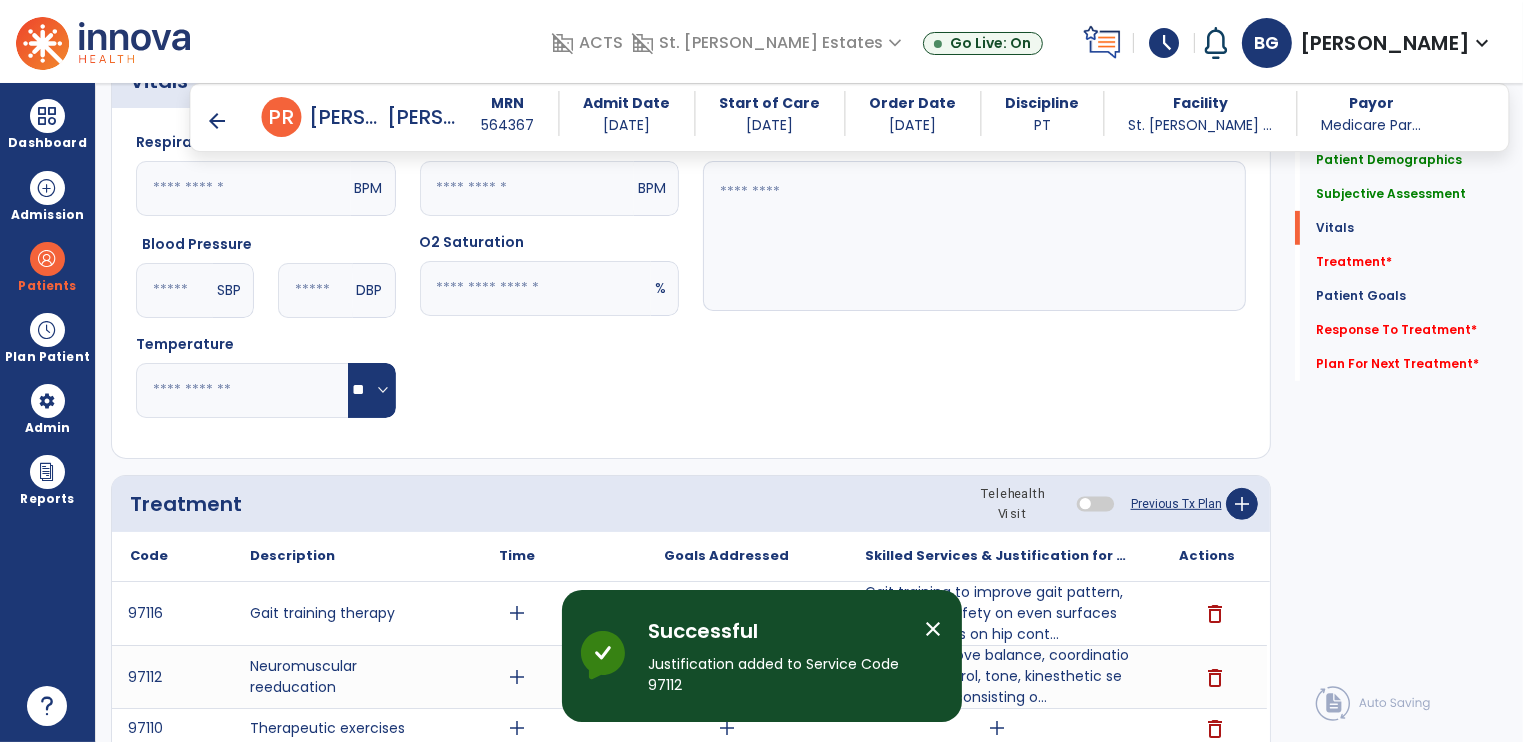 click on "Patient Demographics  Medical Diagnosis   Treatment Diagnosis   Precautions   Contraindications
Code
Description
Pdpm Clinical Category
M19.072" 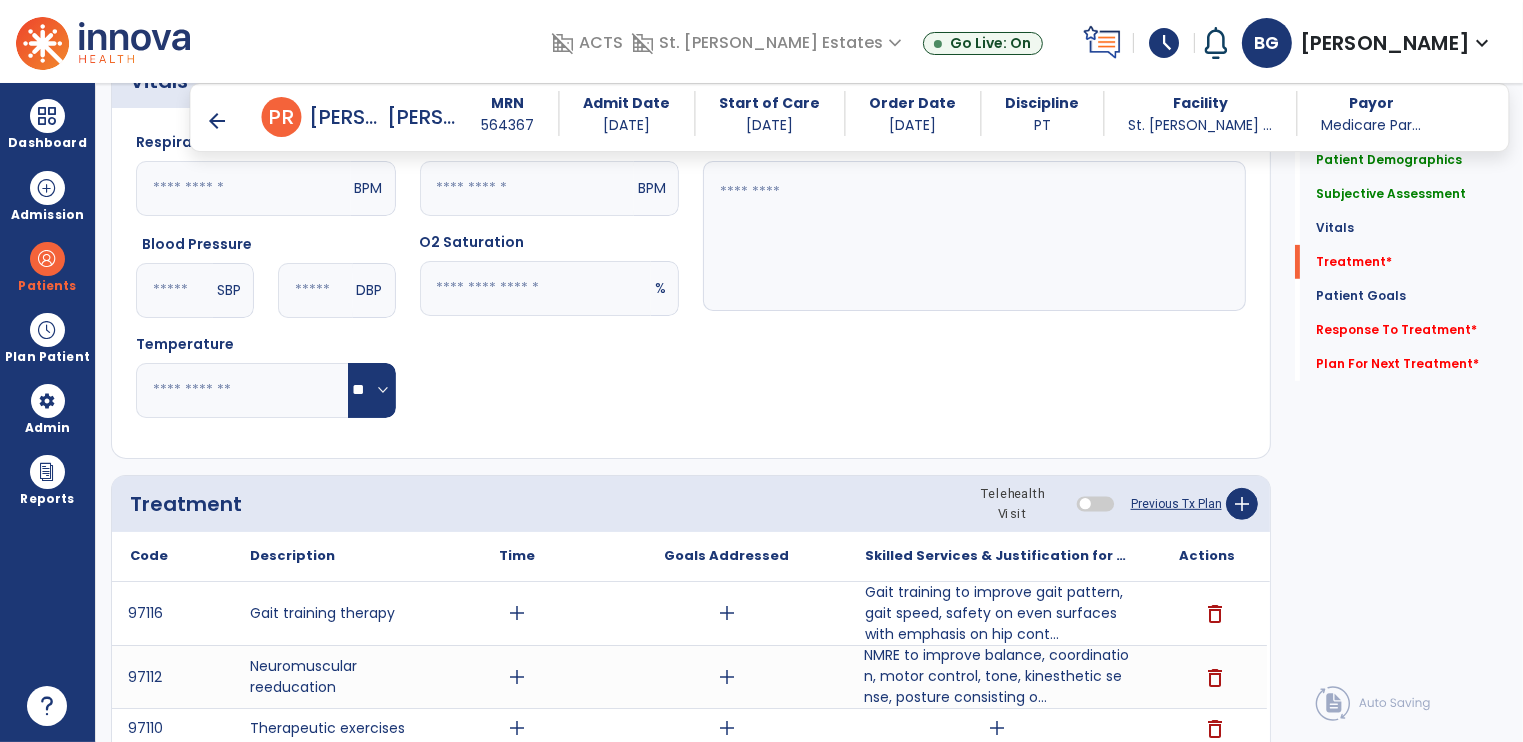 scroll, scrollTop: 1314, scrollLeft: 0, axis: vertical 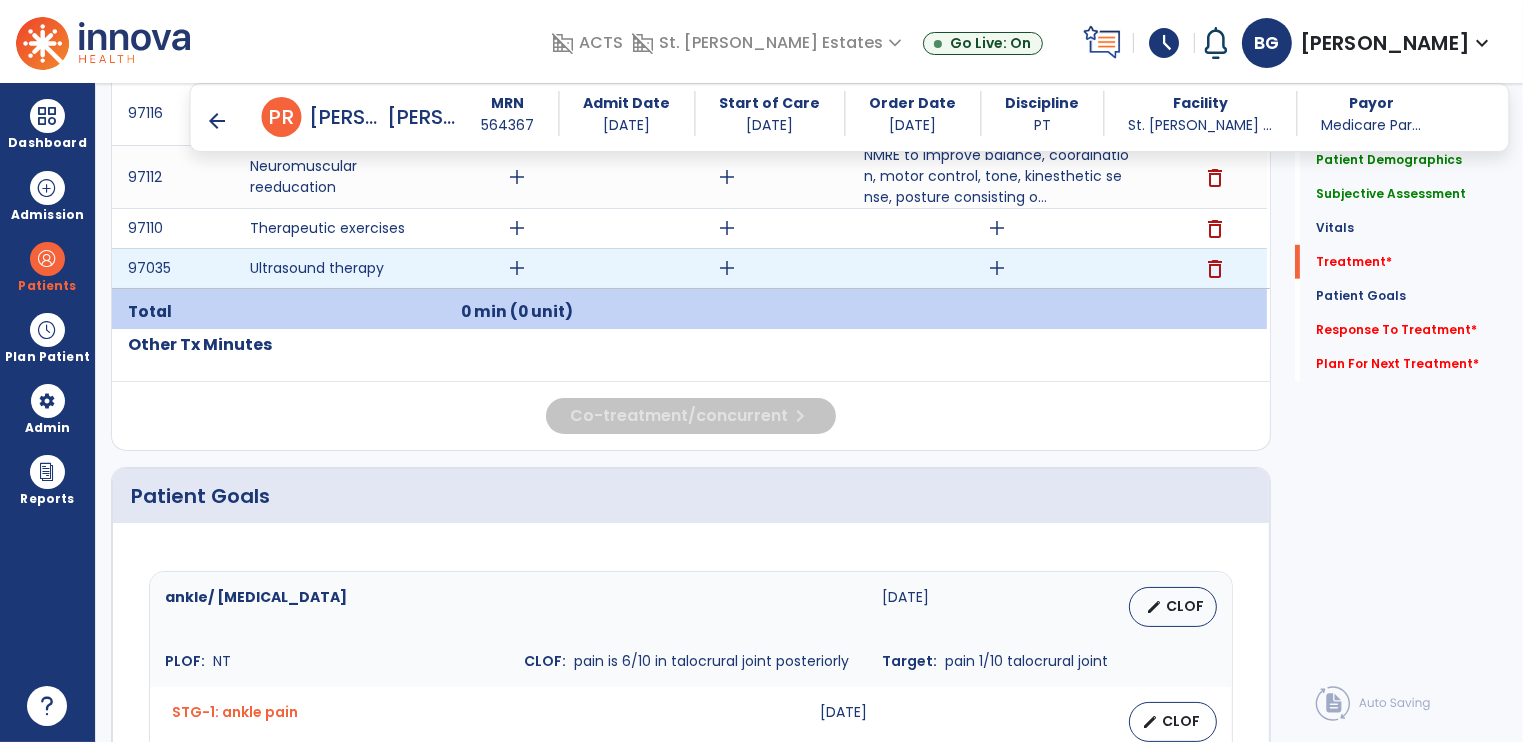 click on "add" at bounding box center [997, 268] 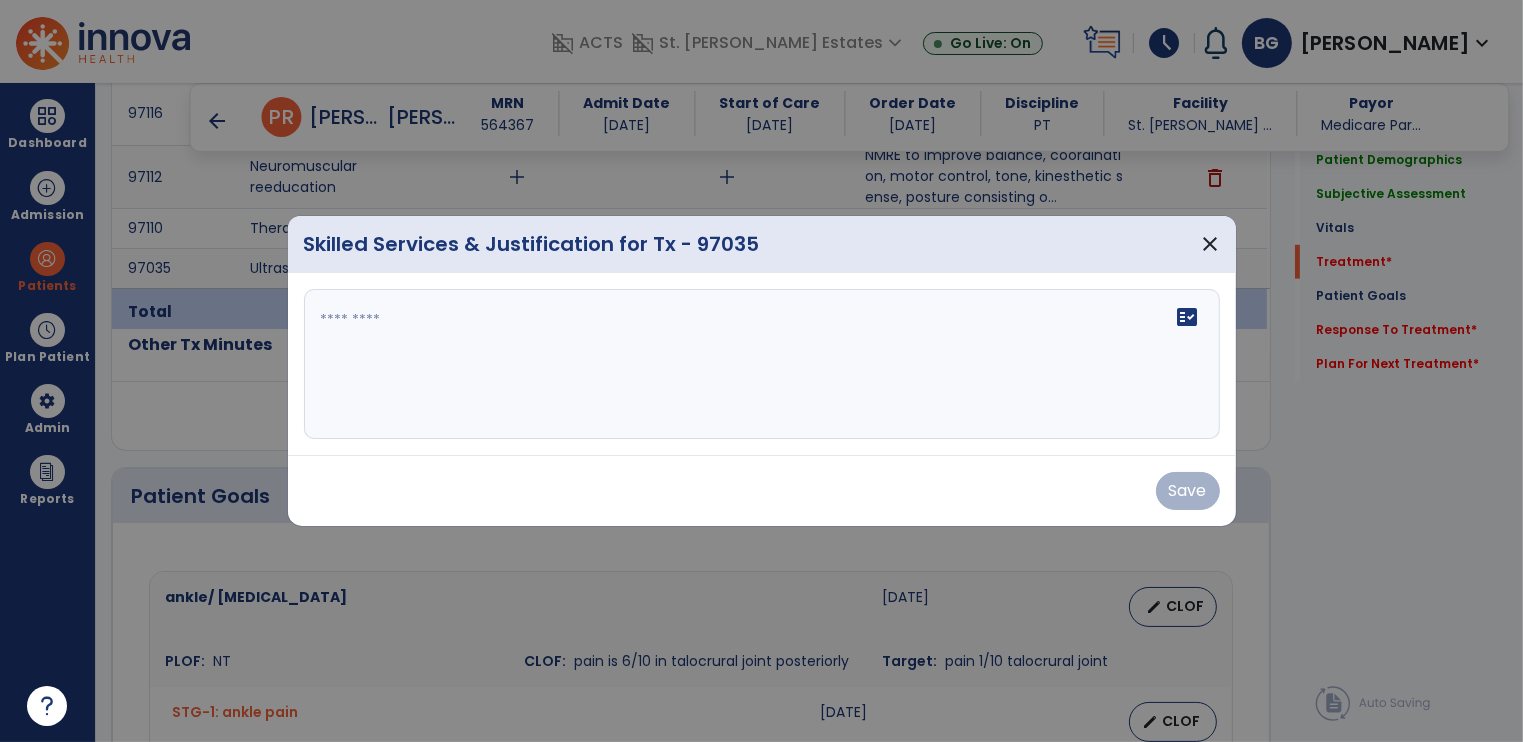 click 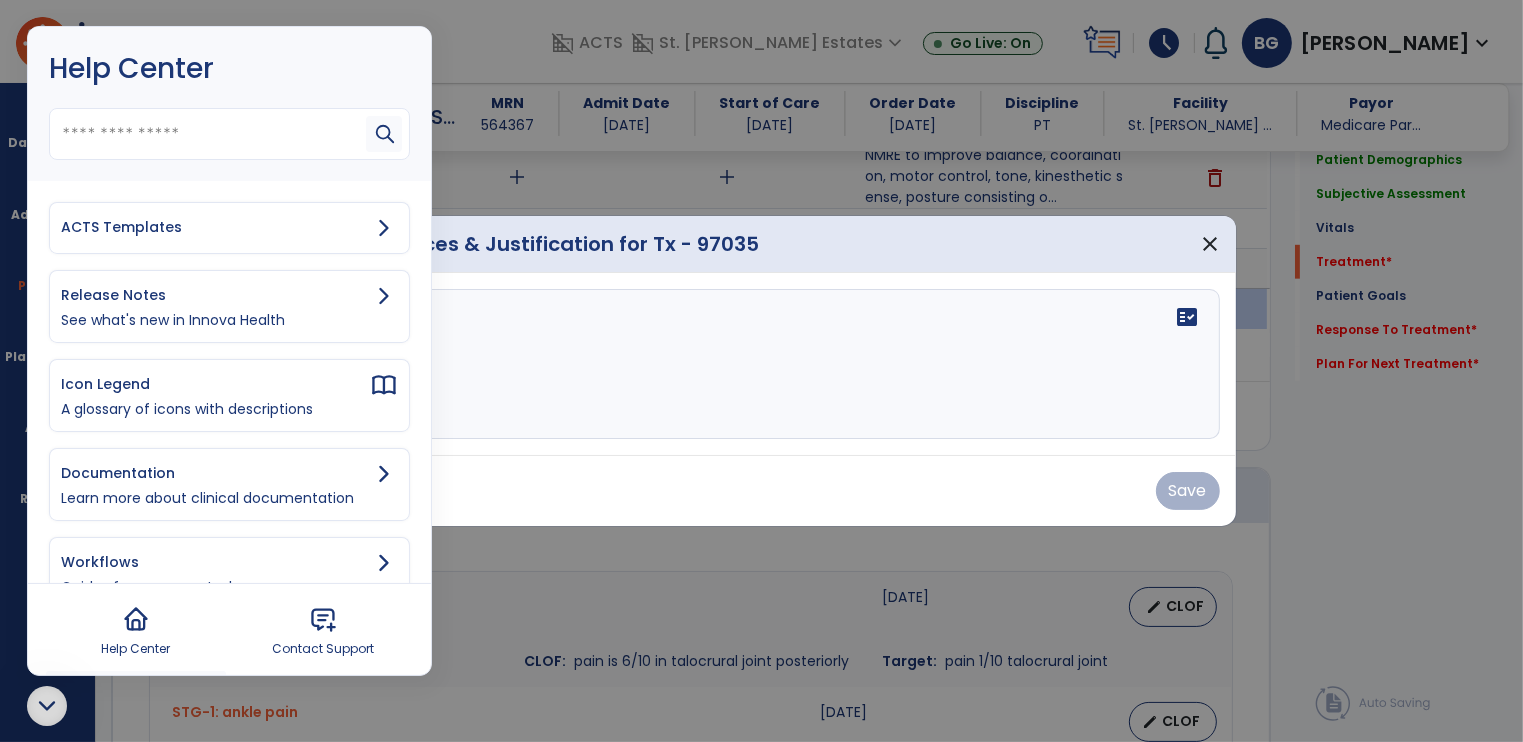 click on "ACTS Templates" at bounding box center [215, 227] 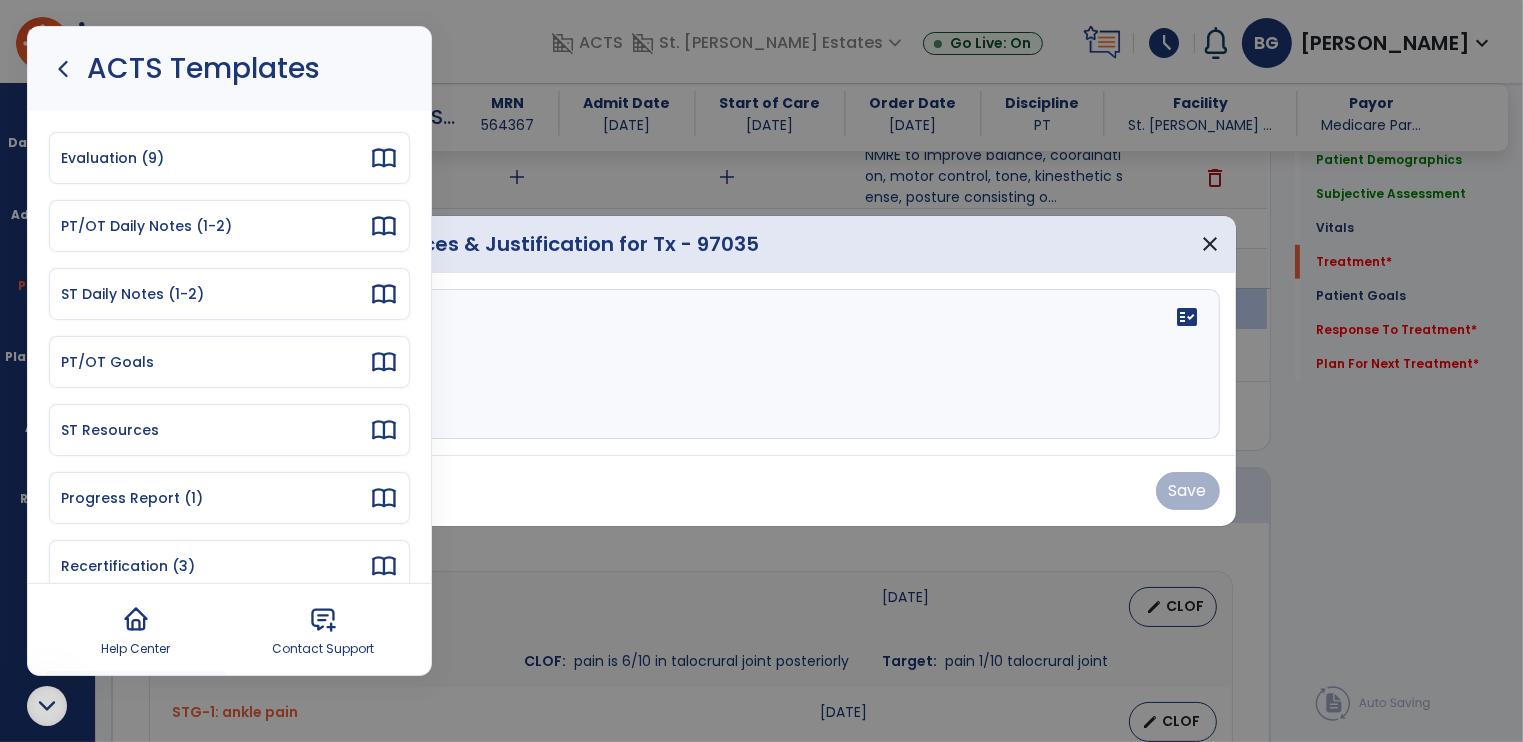 click on "PT/OT Daily Notes (1-2)" at bounding box center [215, 226] 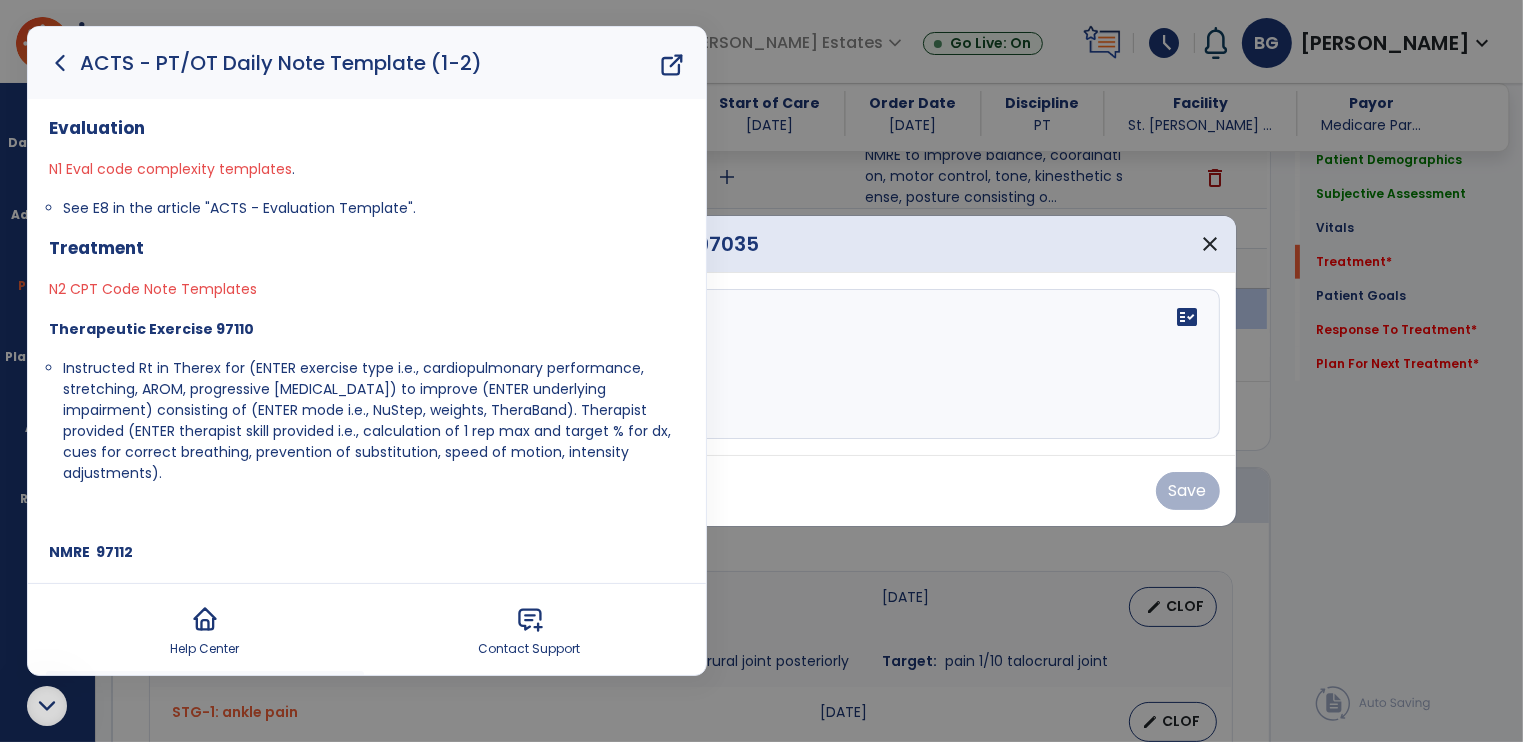 scroll, scrollTop: 500, scrollLeft: 0, axis: vertical 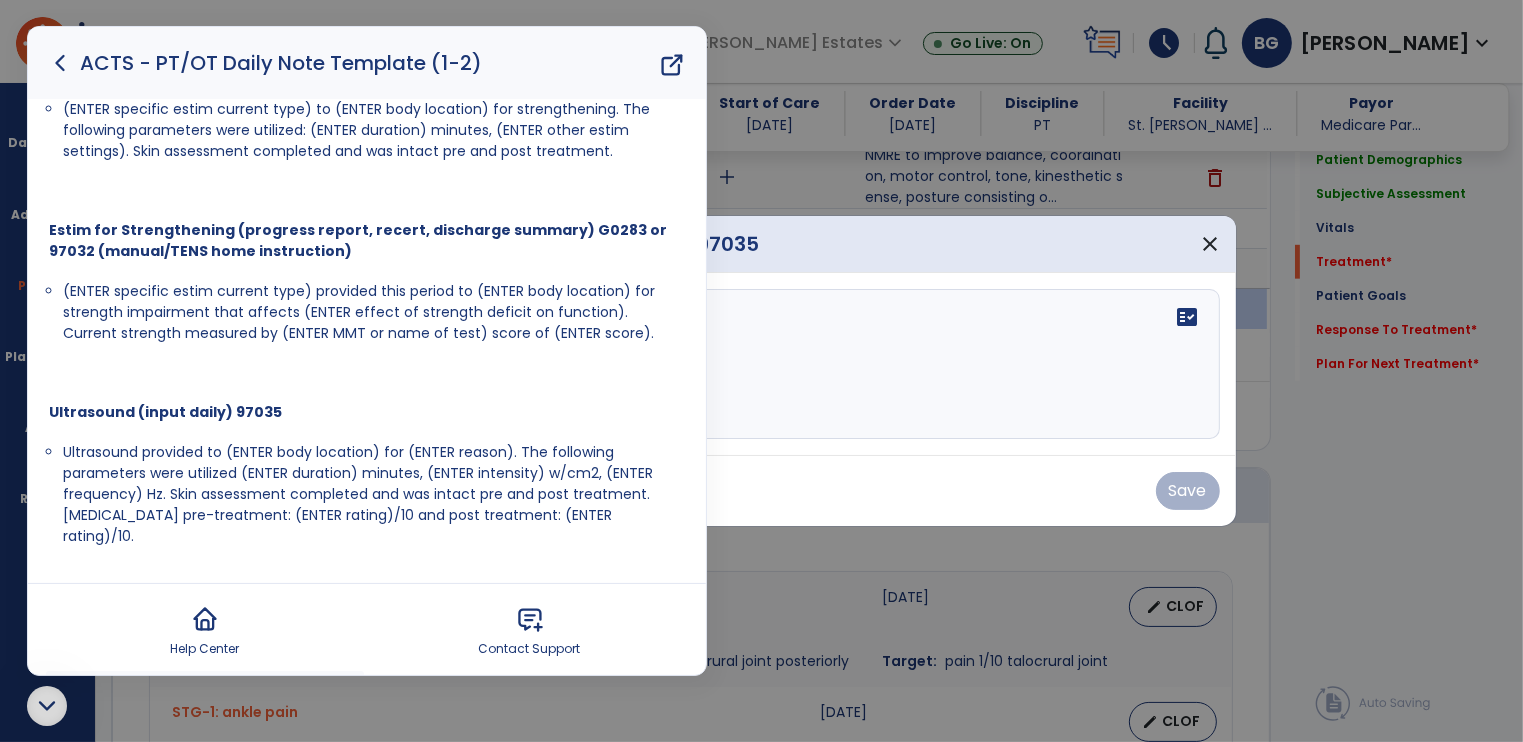 drag, startPoint x: 60, startPoint y: 453, endPoint x: 512, endPoint y: 542, distance: 460.67883 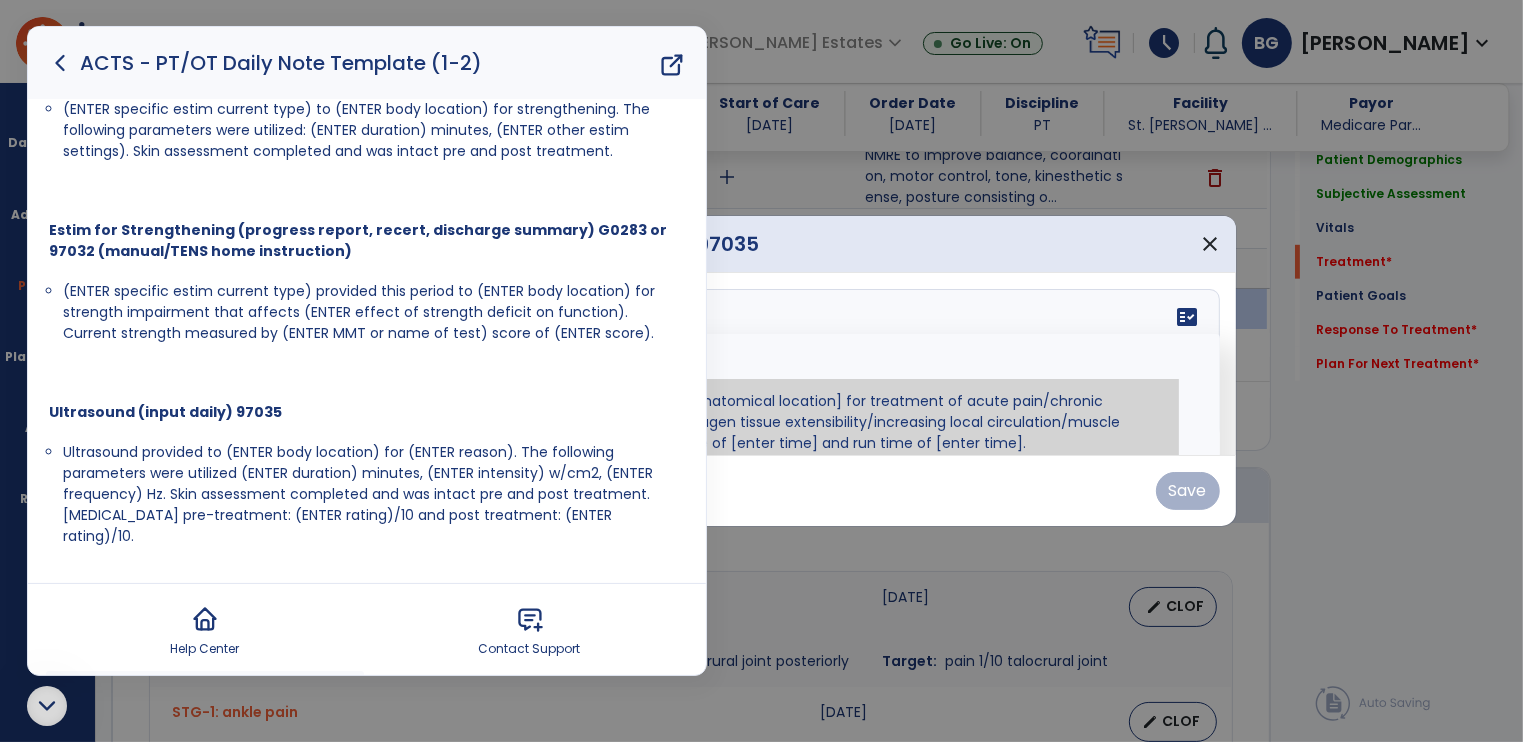 scroll, scrollTop: 12, scrollLeft: 0, axis: vertical 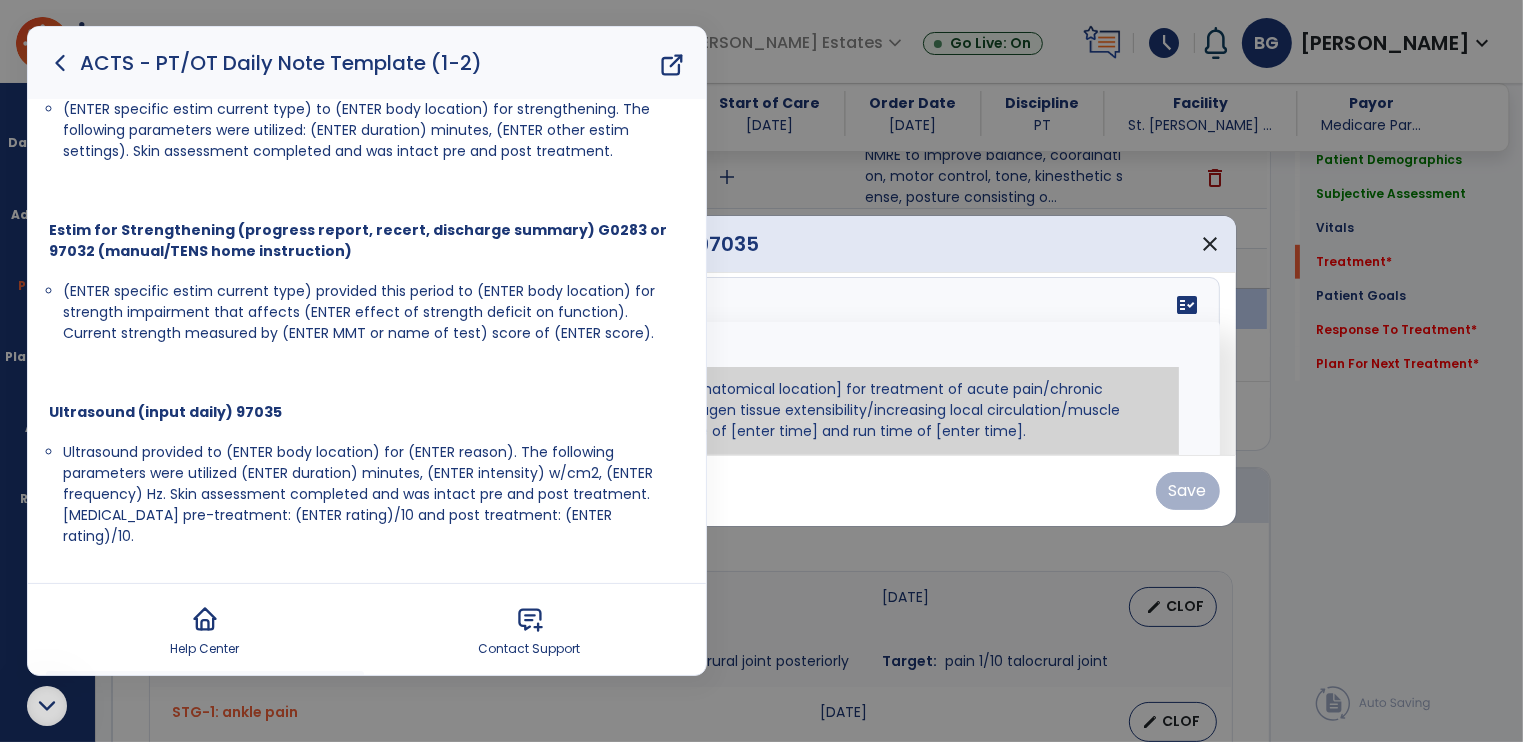 paste on "**********" 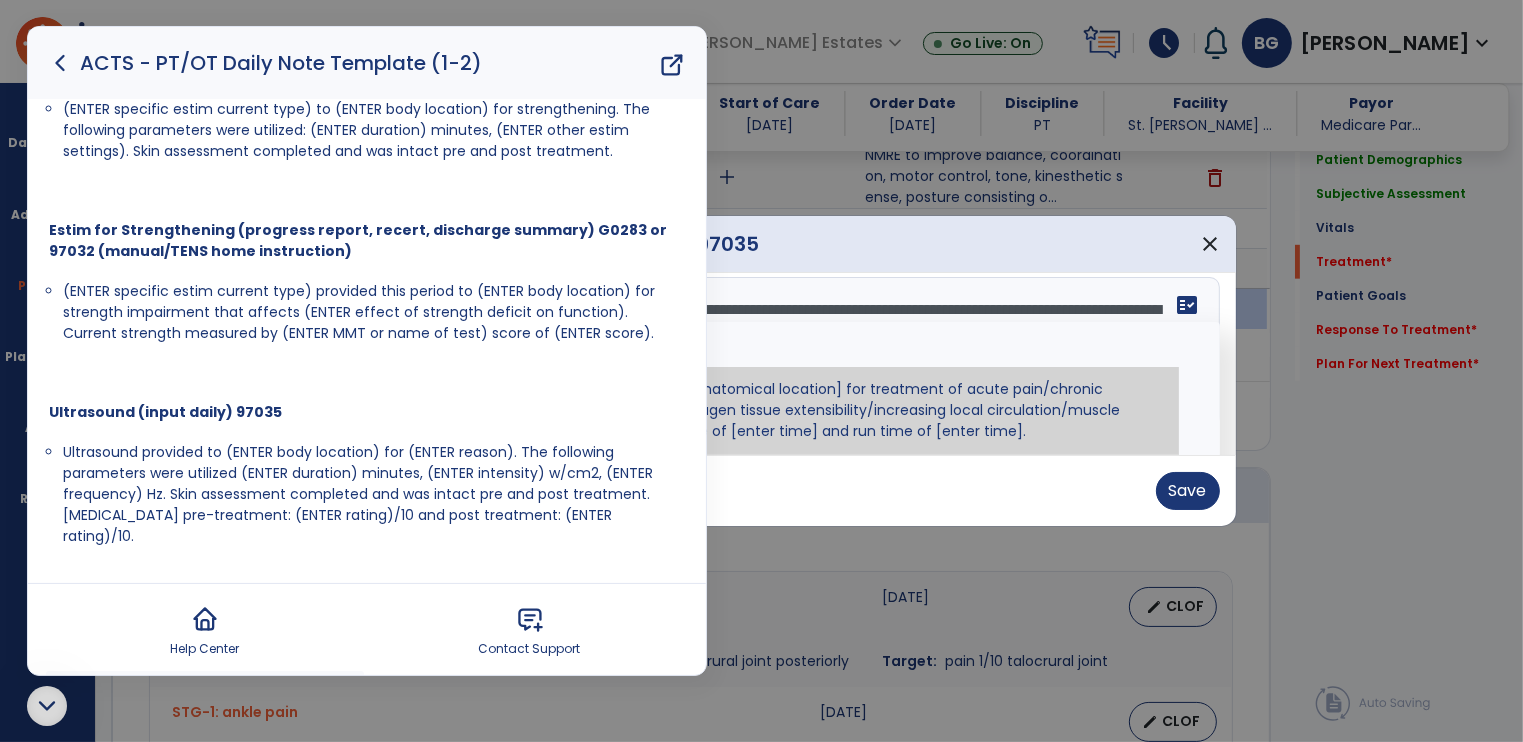 scroll, scrollTop: 0, scrollLeft: 0, axis: both 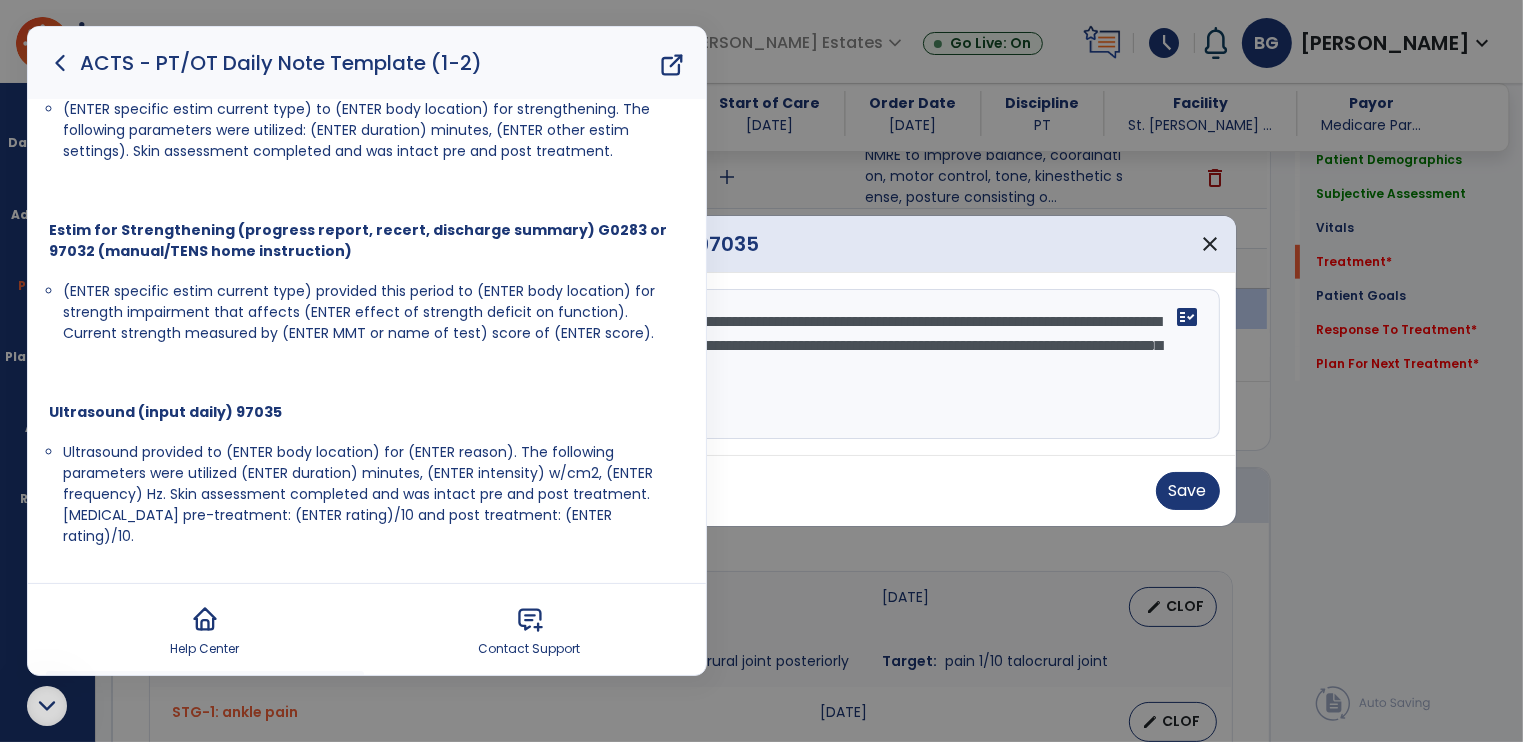click 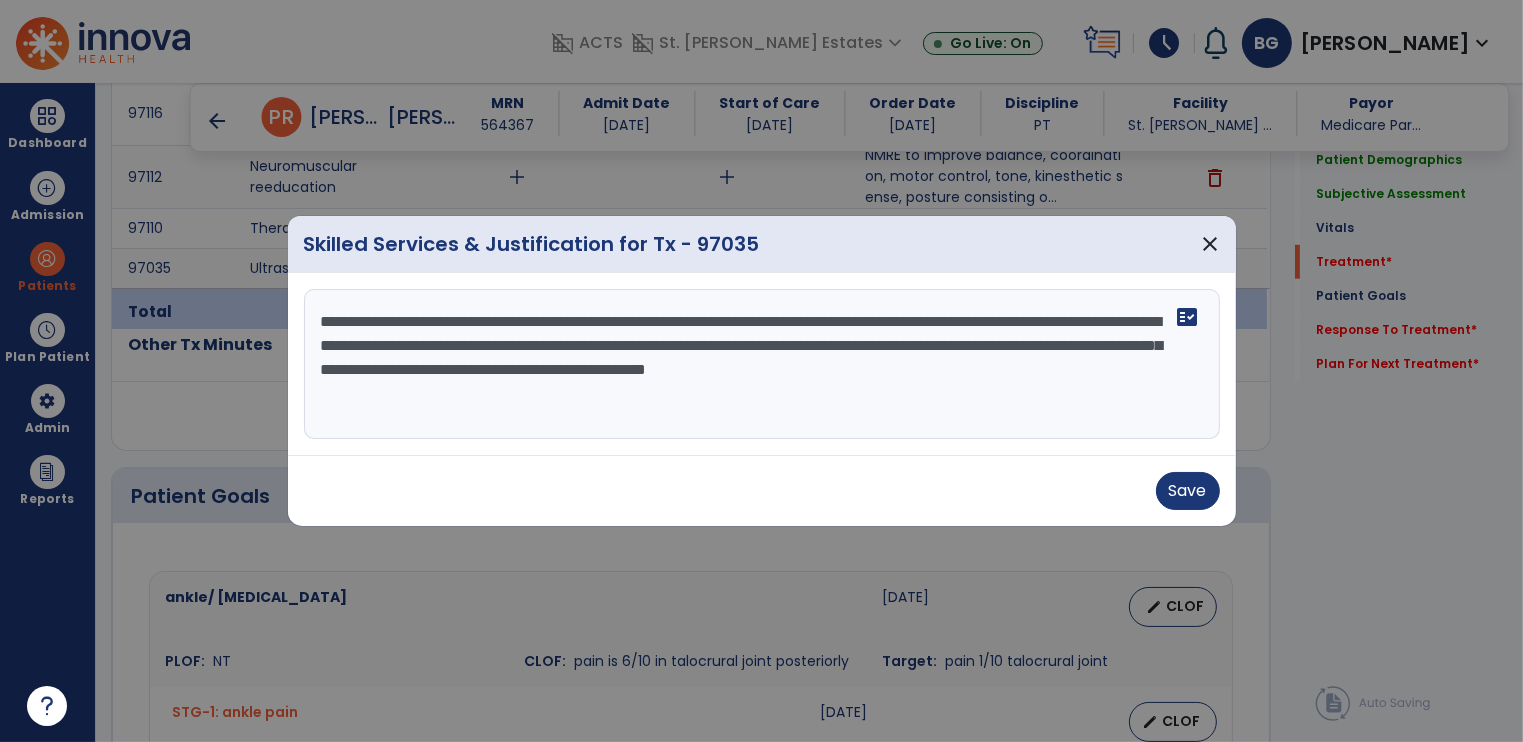 scroll, scrollTop: 0, scrollLeft: 0, axis: both 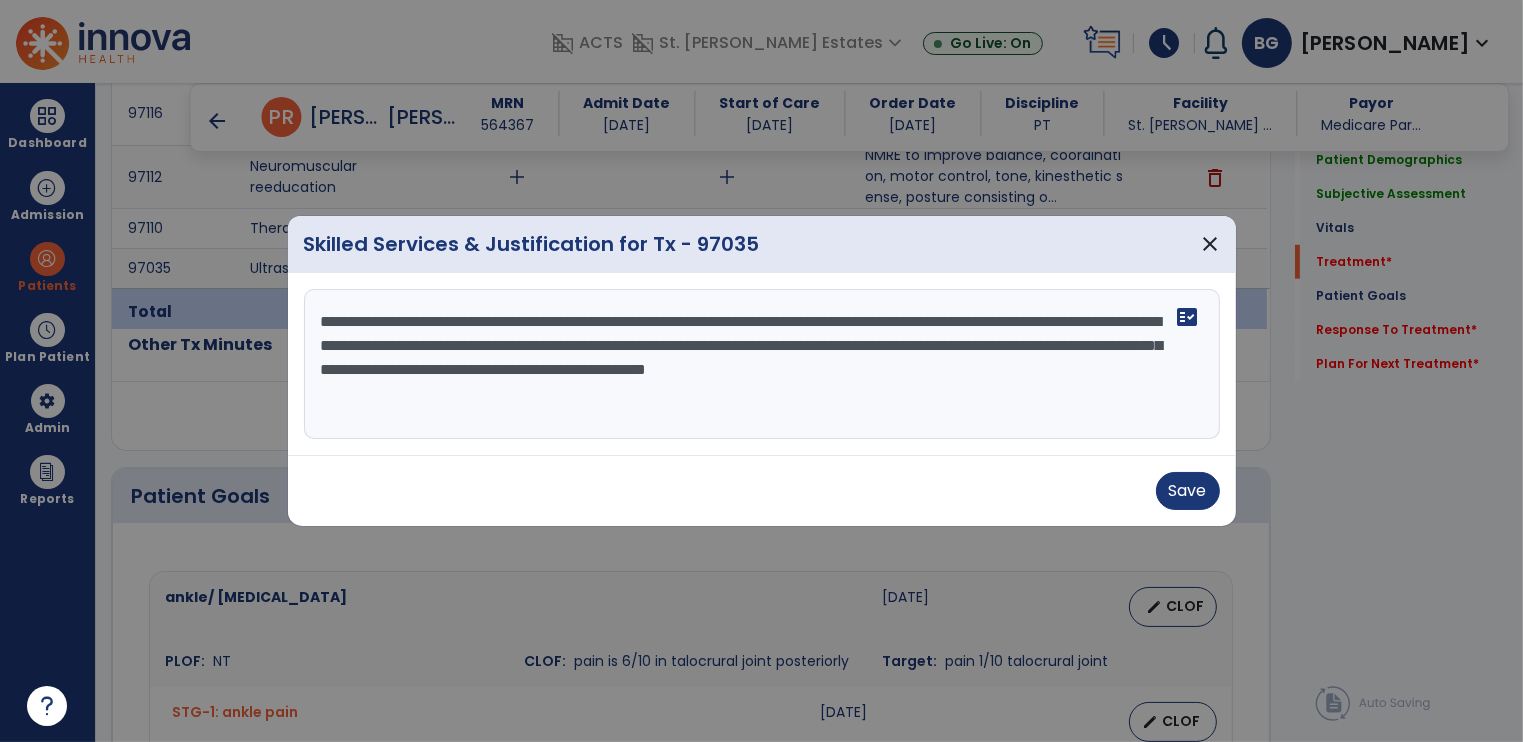 drag, startPoint x: 509, startPoint y: 316, endPoint x: 685, endPoint y: 314, distance: 176.01137 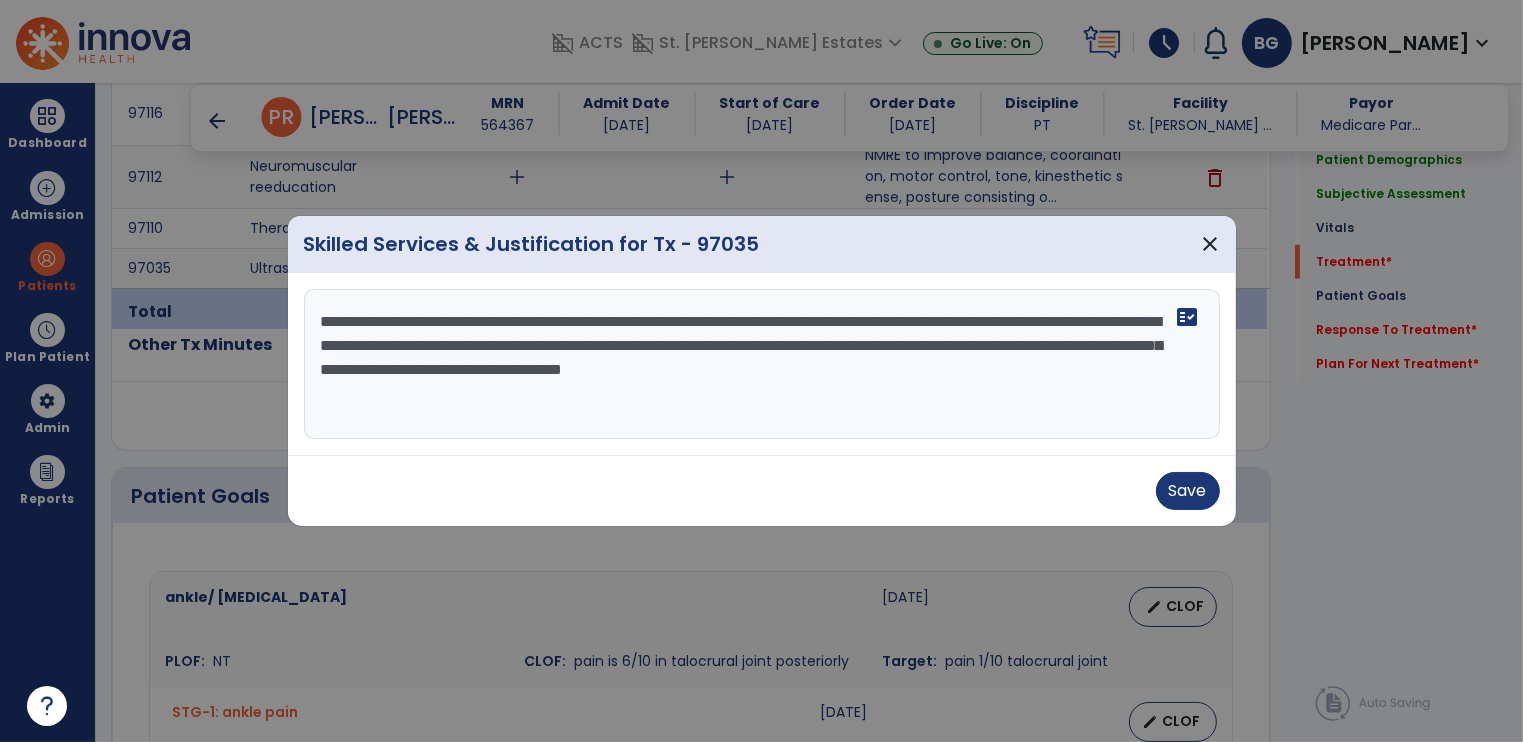 drag, startPoint x: 593, startPoint y: 320, endPoint x: 716, endPoint y: 321, distance: 123.00407 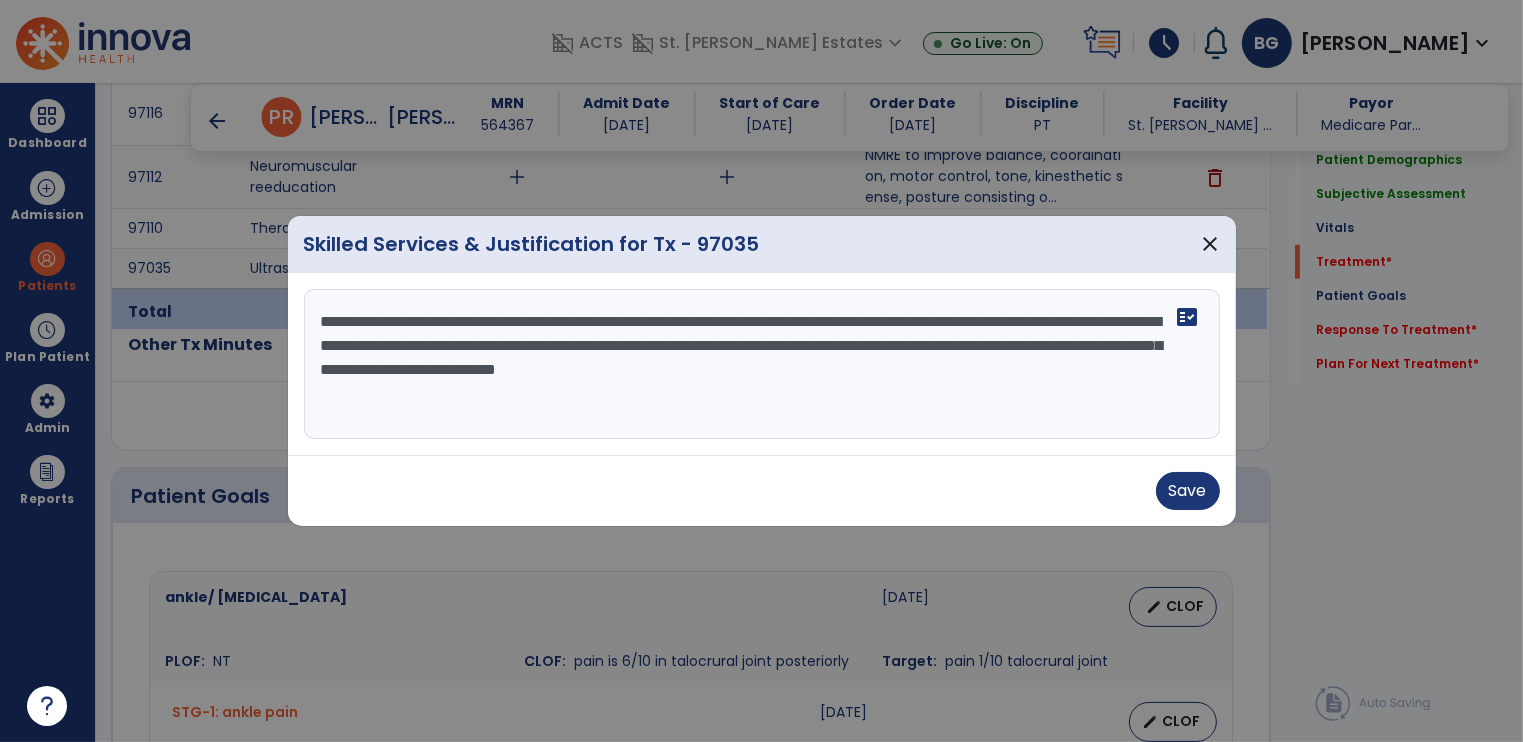 drag, startPoint x: 944, startPoint y: 317, endPoint x: 1076, endPoint y: 300, distance: 133.0902 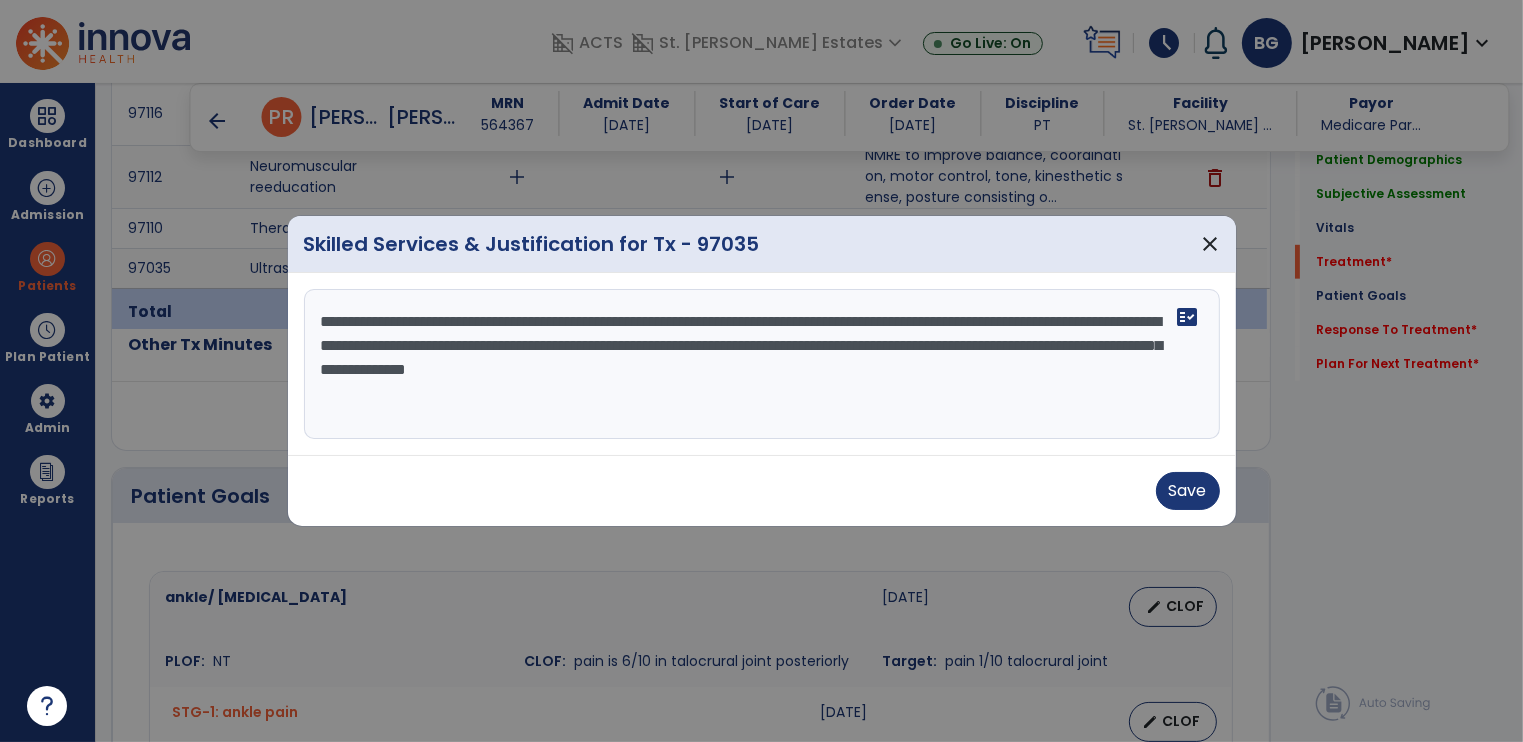 drag, startPoint x: 1031, startPoint y: 321, endPoint x: 1160, endPoint y: 317, distance: 129.062 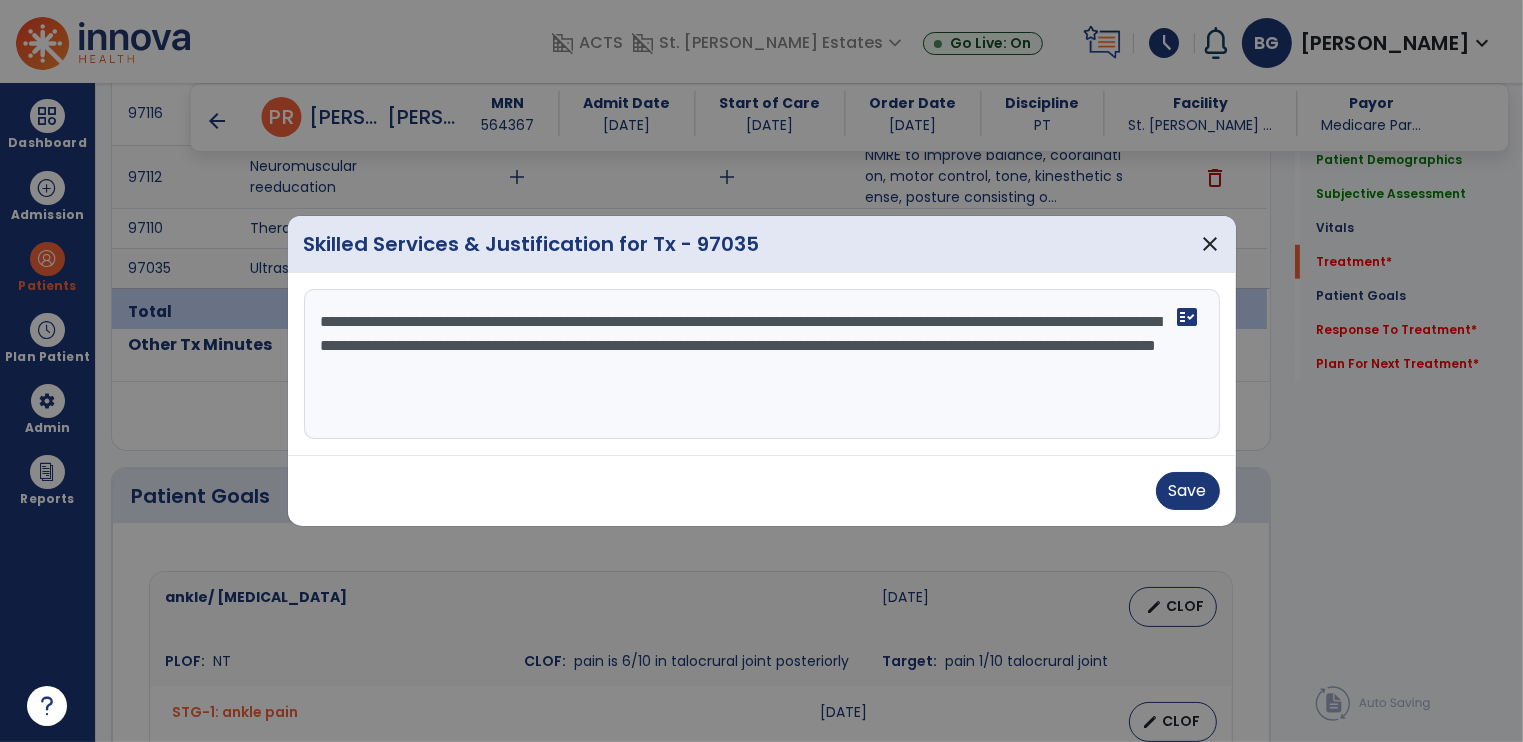 drag, startPoint x: 1114, startPoint y: 322, endPoint x: 407, endPoint y: 351, distance: 707.59454 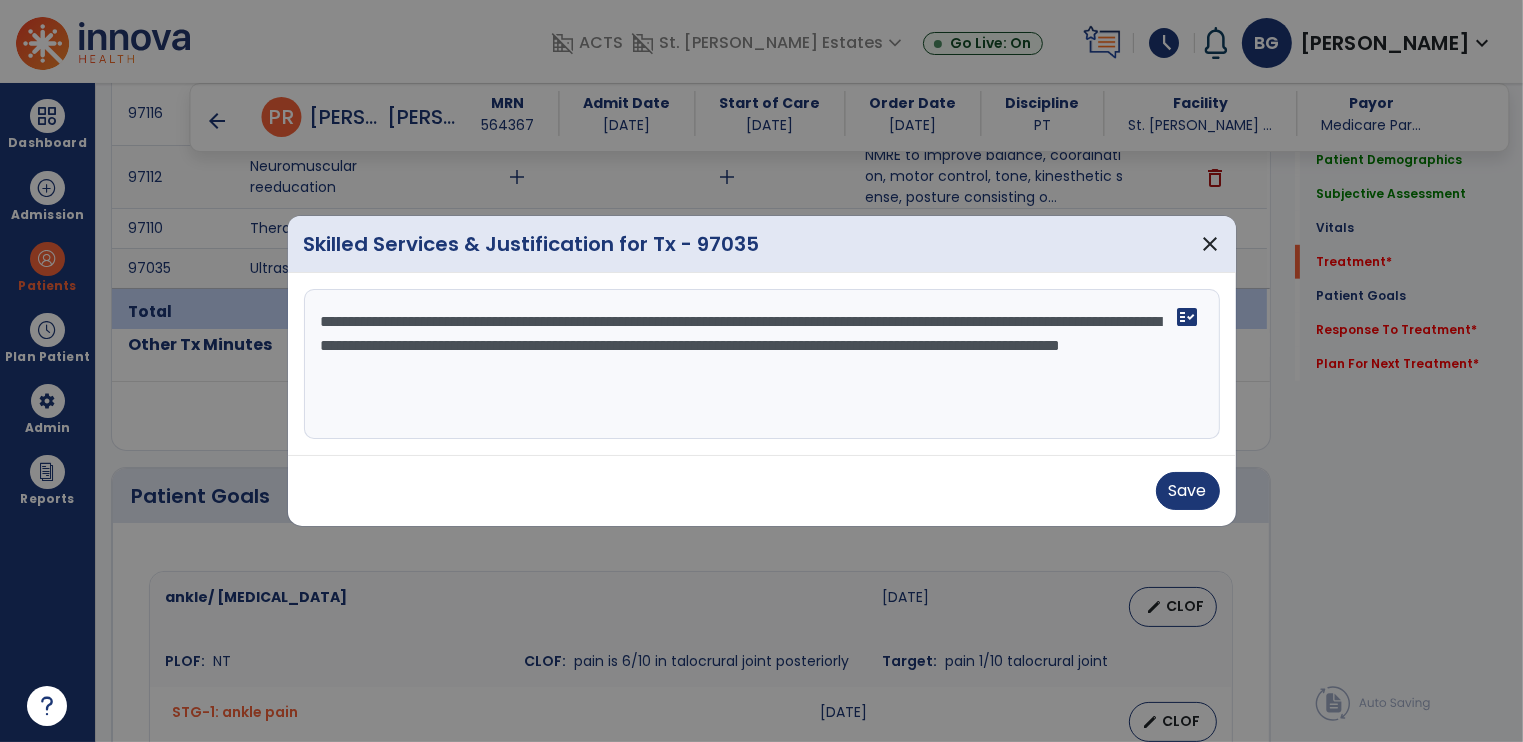 drag, startPoint x: 430, startPoint y: 370, endPoint x: 315, endPoint y: 376, distance: 115.15642 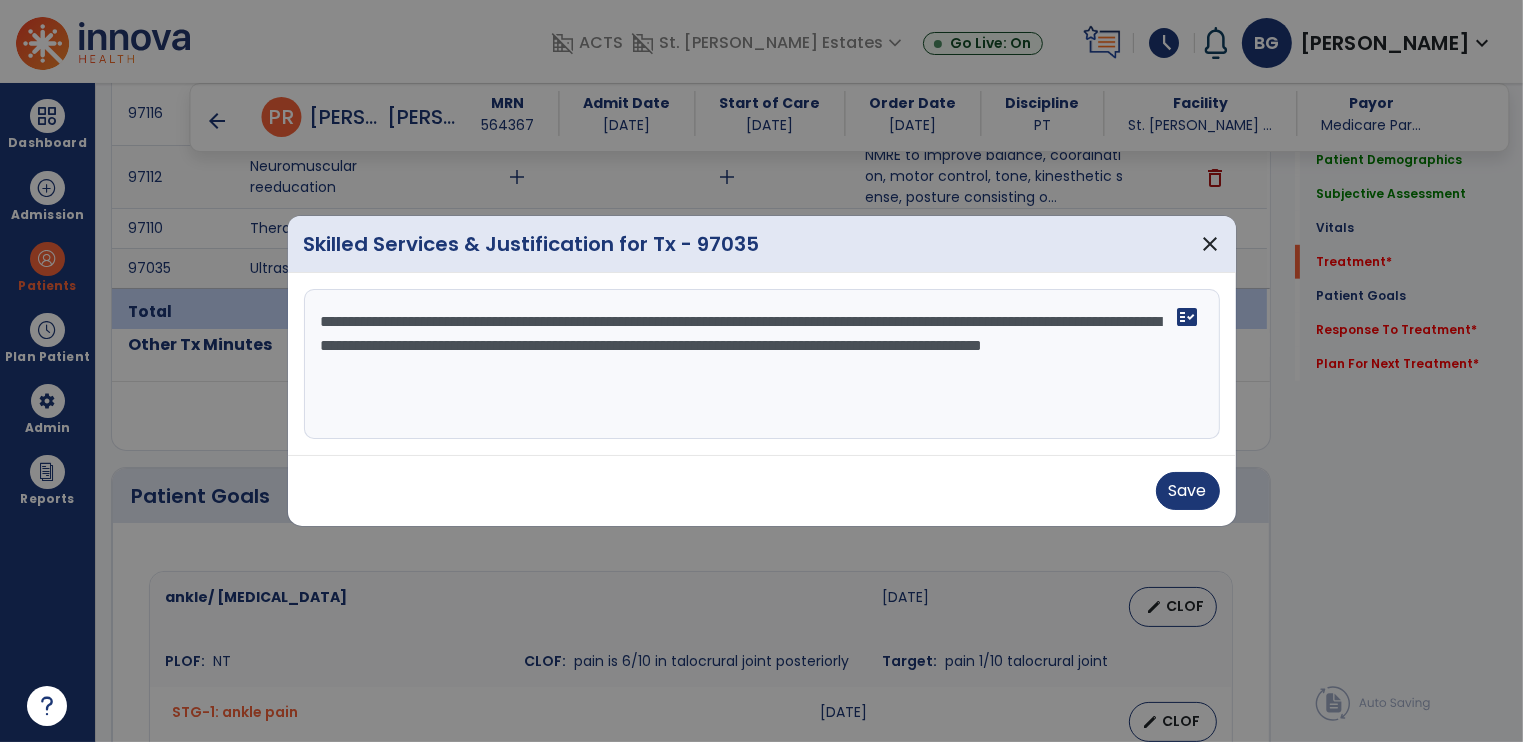 drag, startPoint x: 484, startPoint y: 369, endPoint x: 594, endPoint y: 365, distance: 110.0727 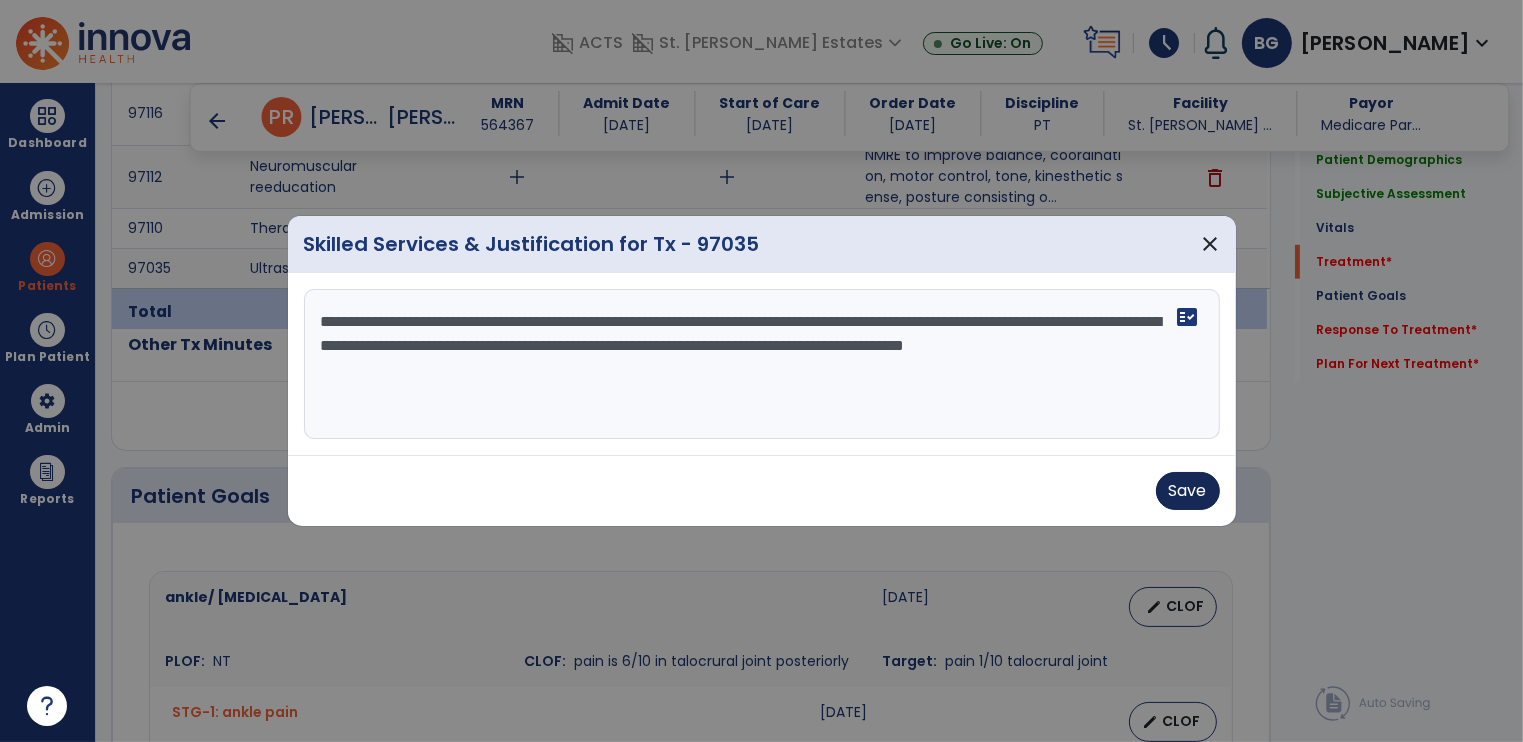 type on "**********" 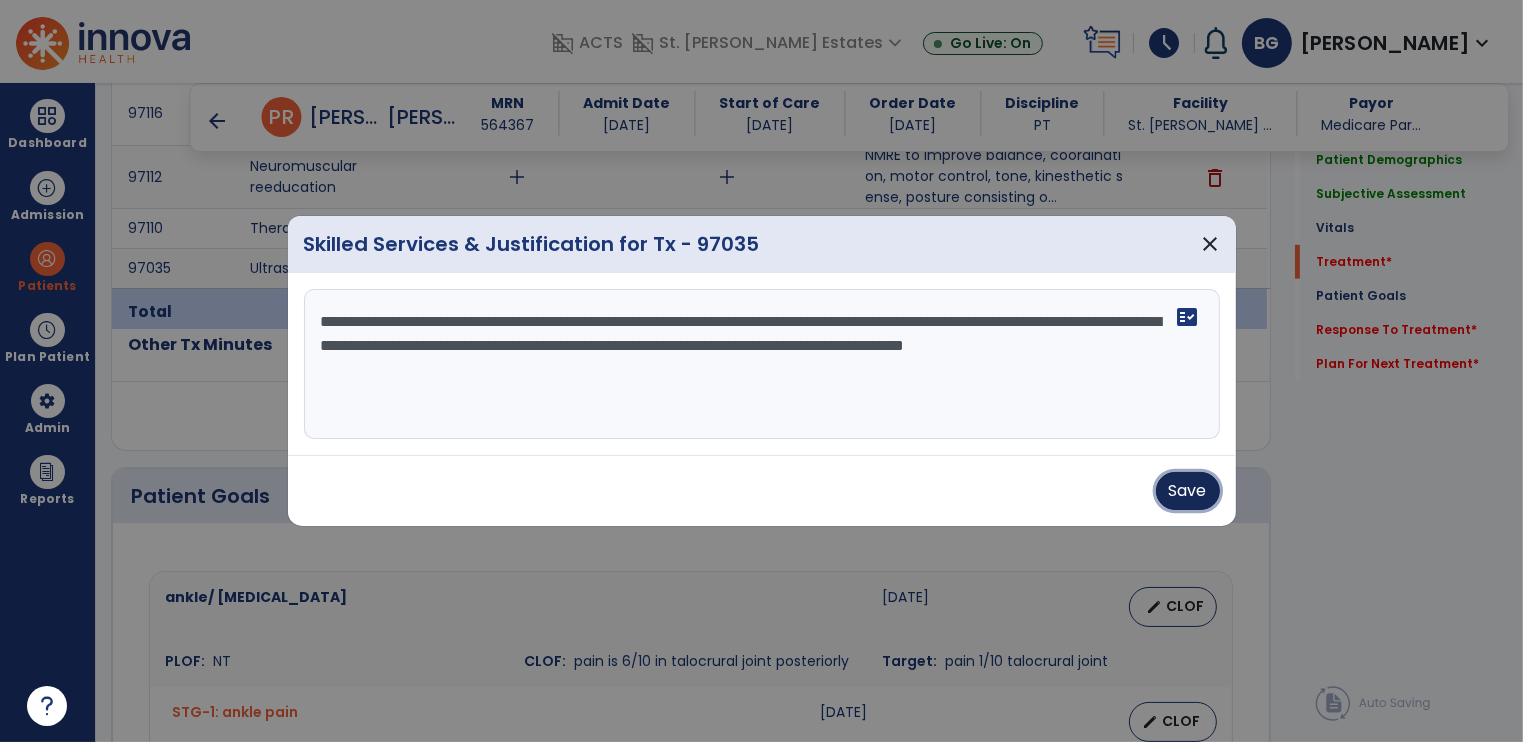 click on "Save" at bounding box center [1188, 491] 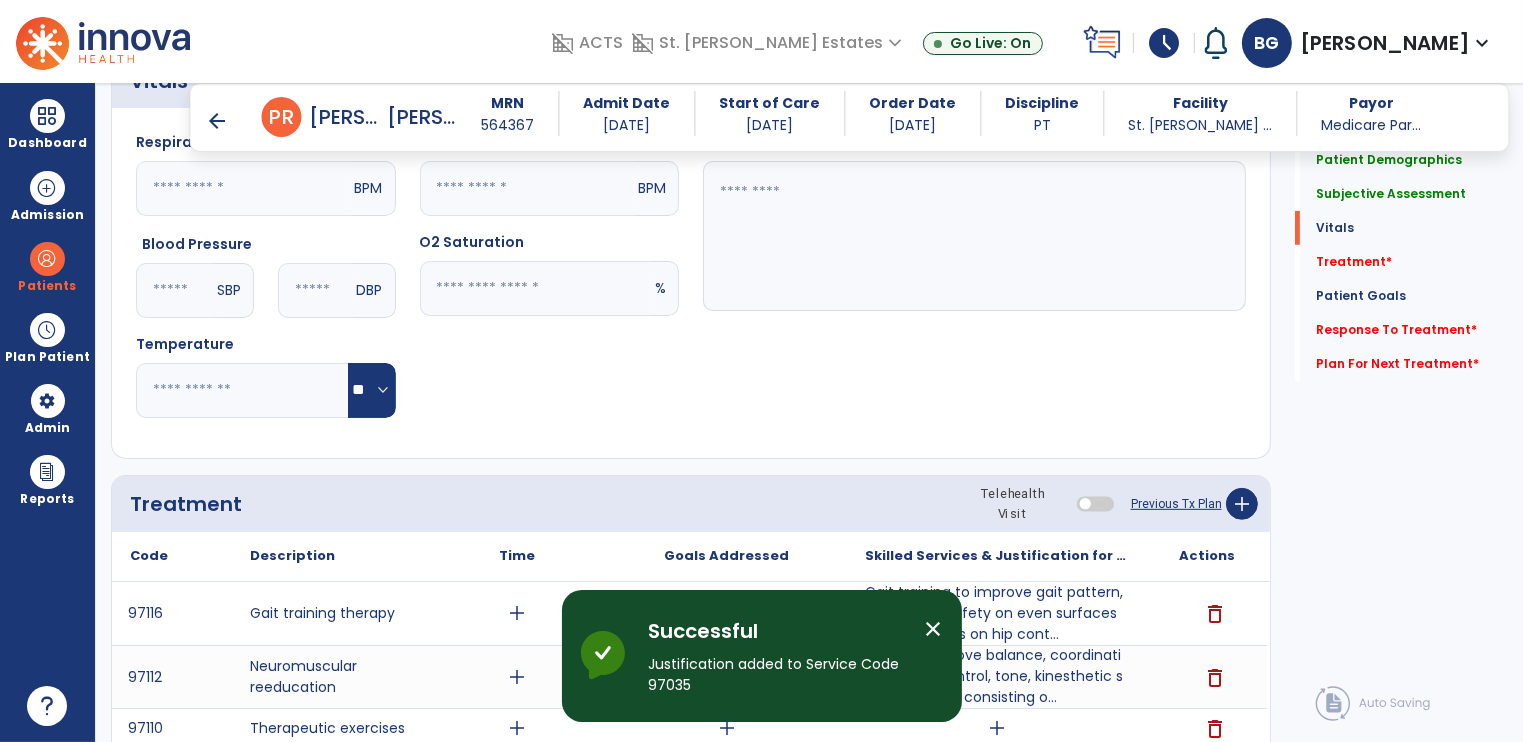 scroll, scrollTop: 1314, scrollLeft: 0, axis: vertical 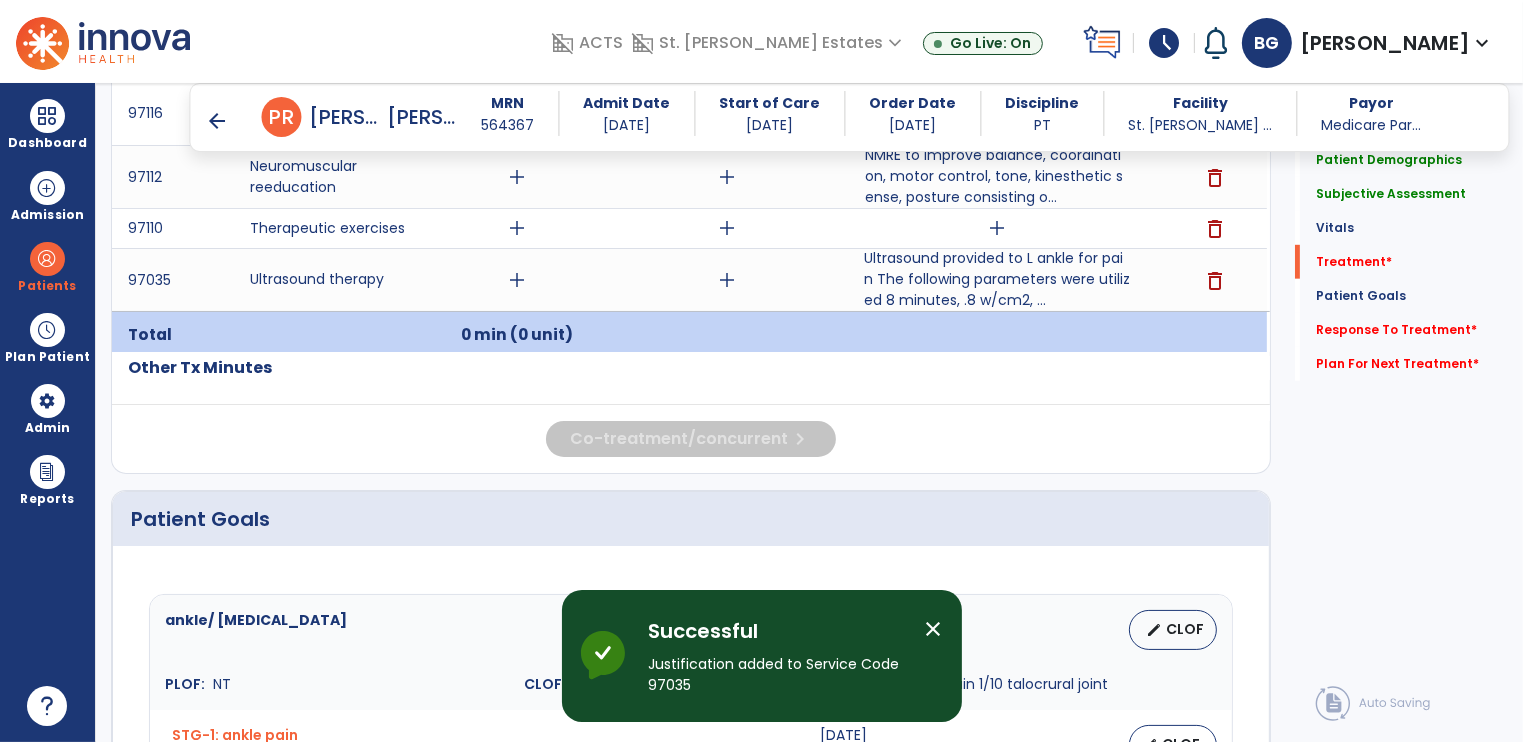 click on "close" at bounding box center [934, 629] 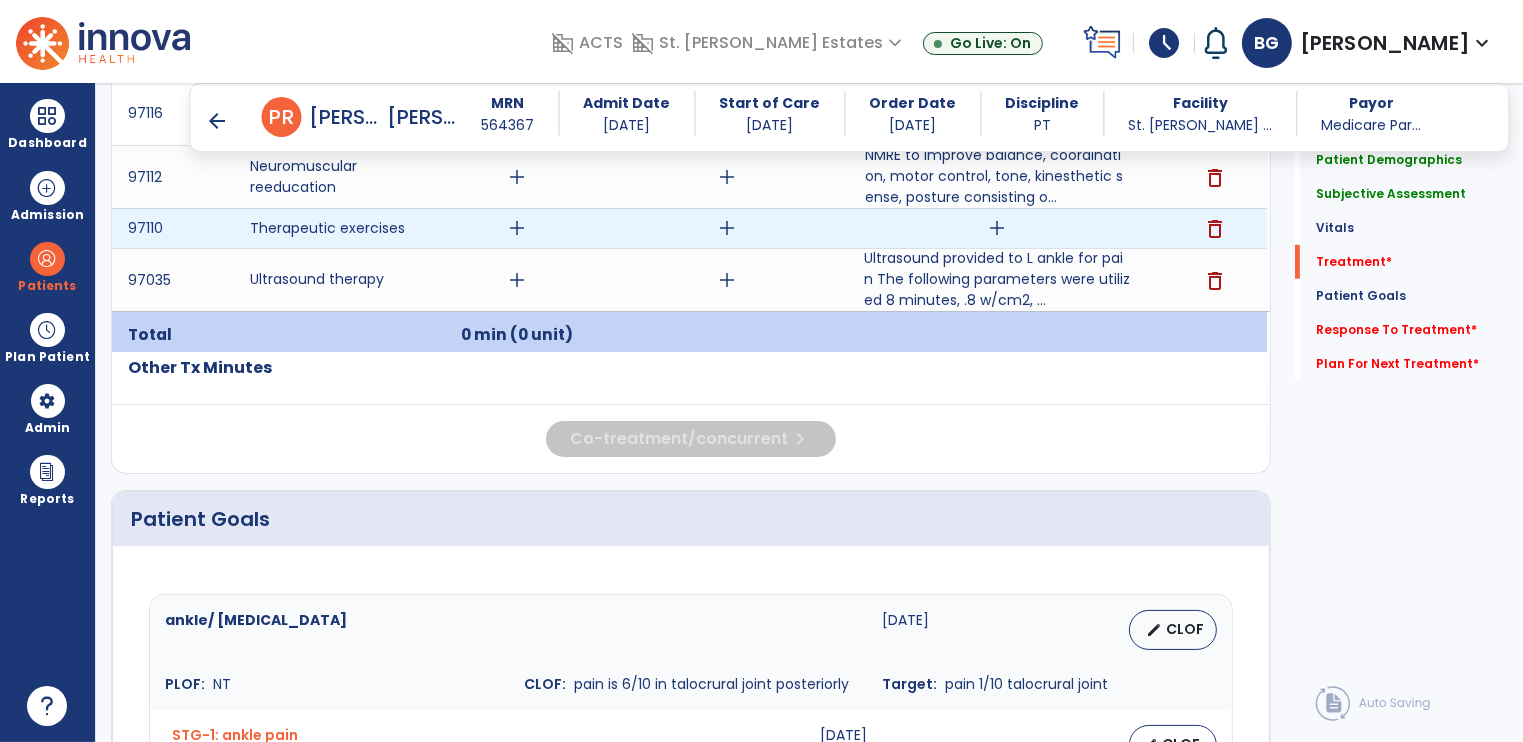 click on "add" at bounding box center (997, 228) 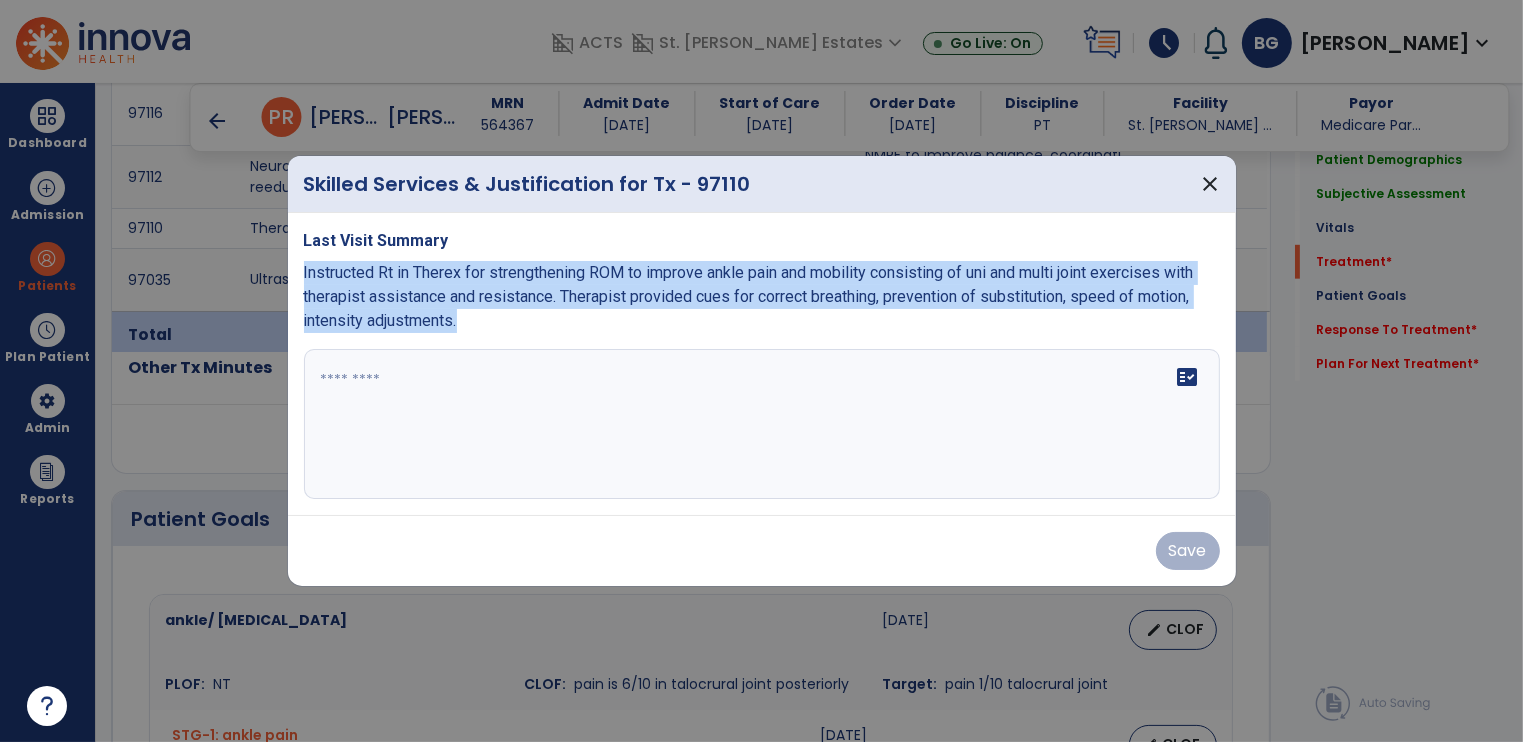 drag, startPoint x: 303, startPoint y: 272, endPoint x: 608, endPoint y: 329, distance: 310.28052 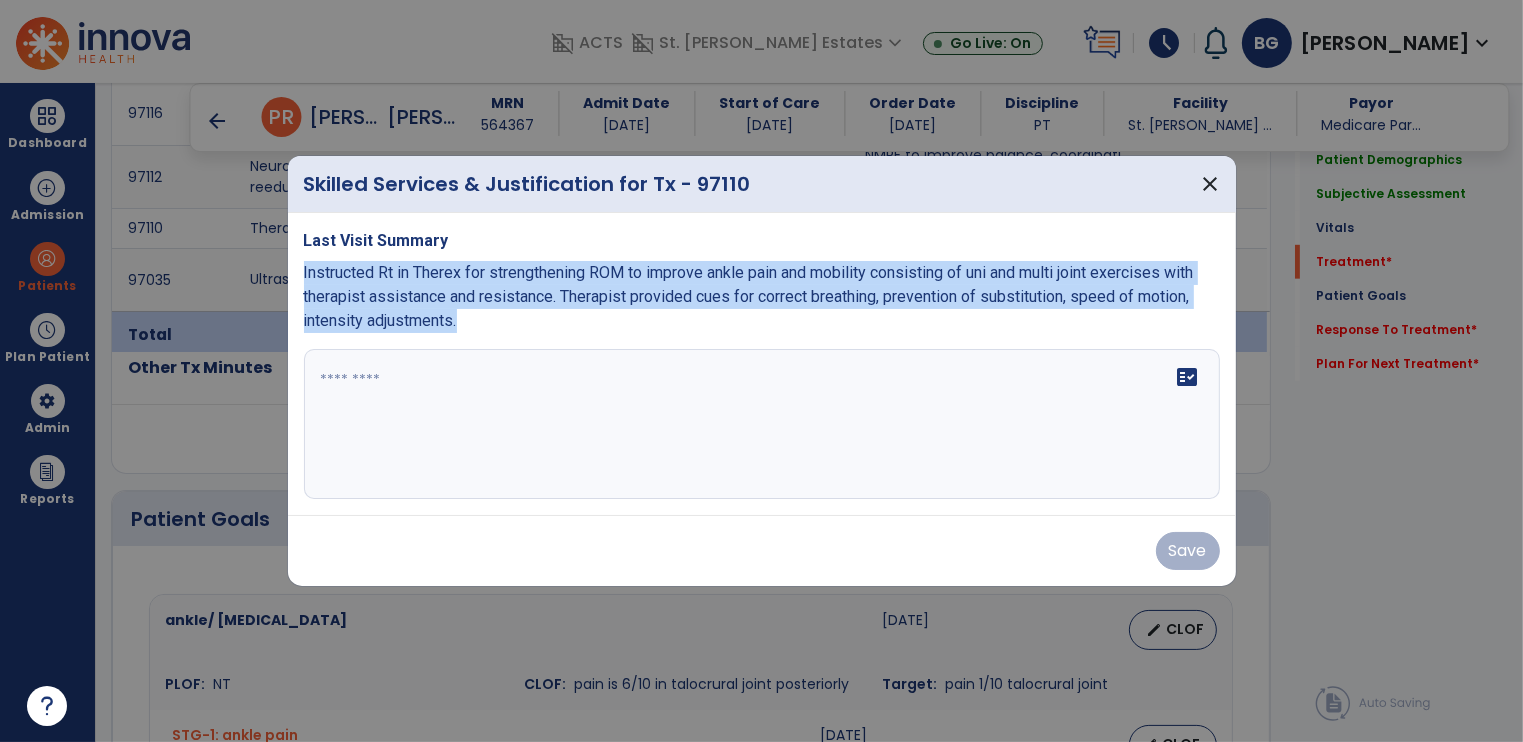 click on "Instructed Rt in Therex for strengthening ROM to improve ankle pain and mobility consisting of uni and multi joint exercises with therapist assistance and resistance.  Therapist provided cues for correct breathing, prevention of substitution, speed of motion, intensity adjustments." at bounding box center [762, 297] 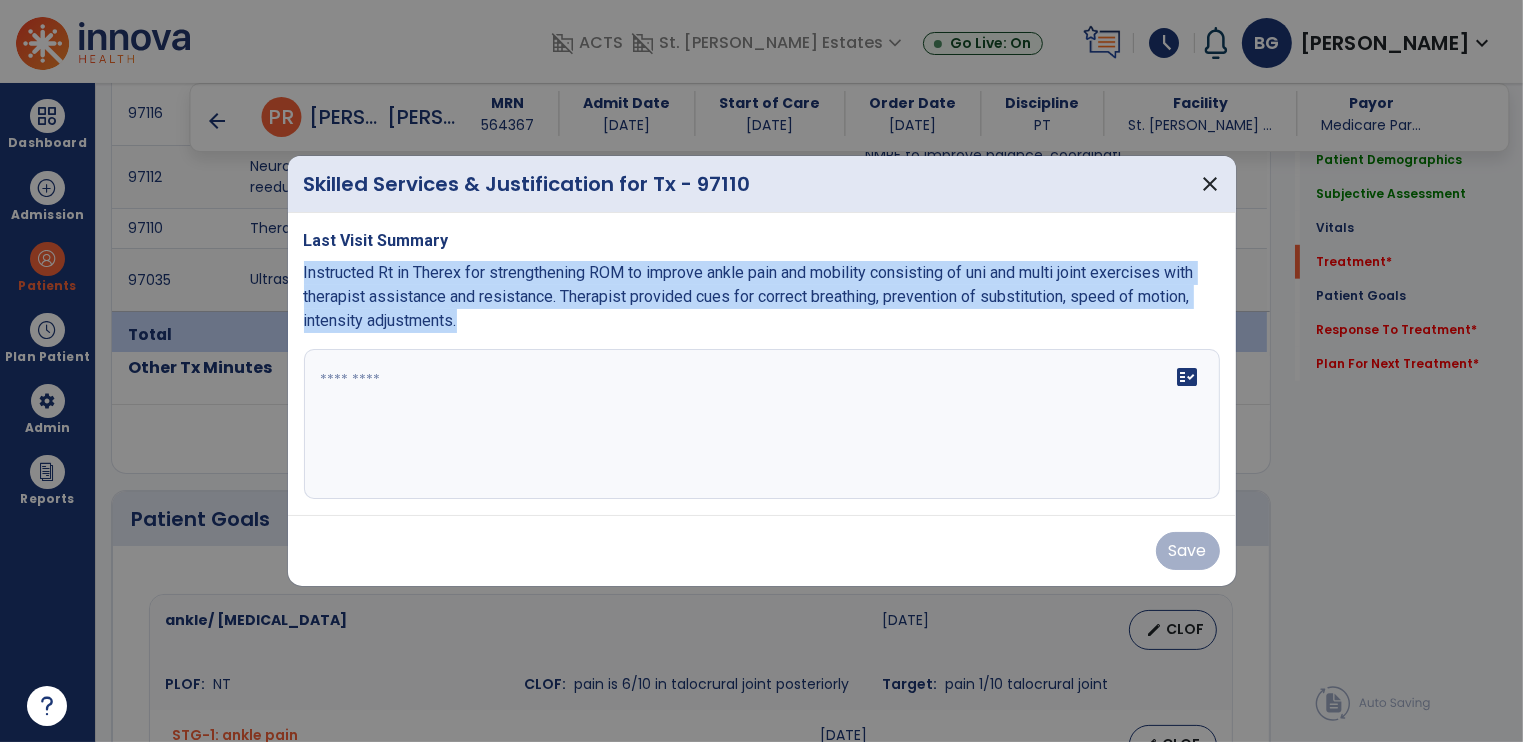 copy on "Instructed Rt in Therex for strengthening ROM to improve ankle pain and mobility consisting of uni and multi joint exercises with therapist assistance and resistance.  Therapist provided cues for correct breathing, prevention of substitution, speed of motion, intensity adjustments." 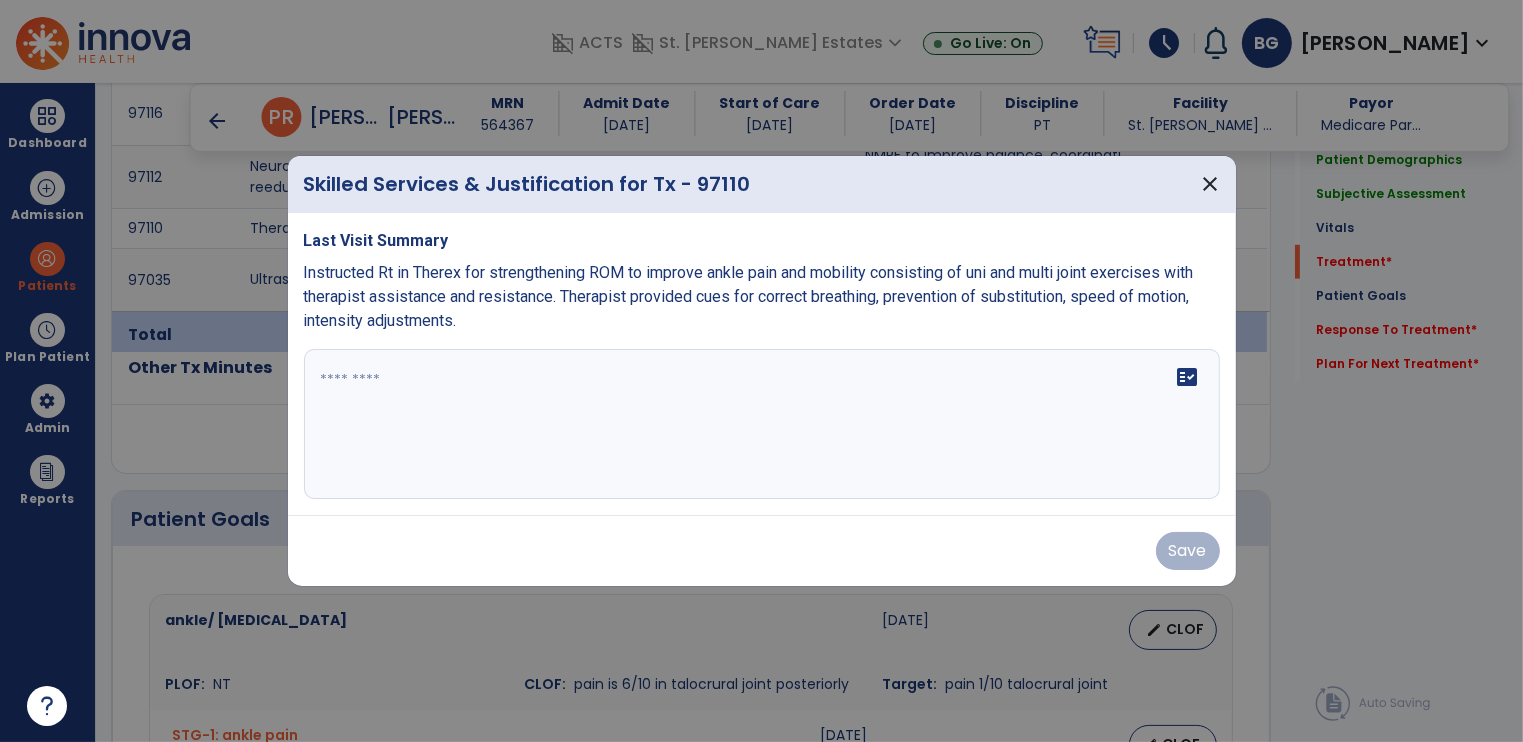 click at bounding box center [762, 424] 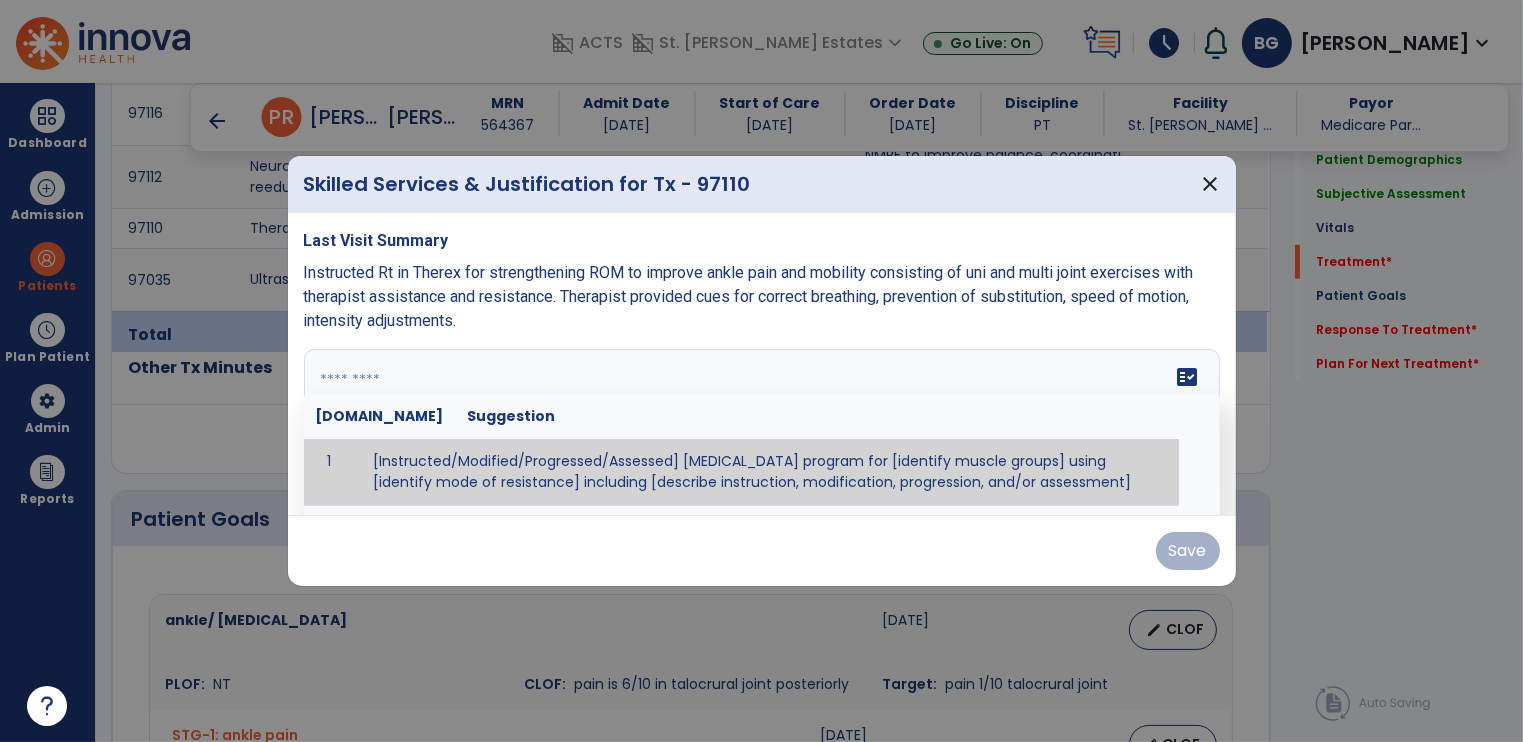 paste on "**********" 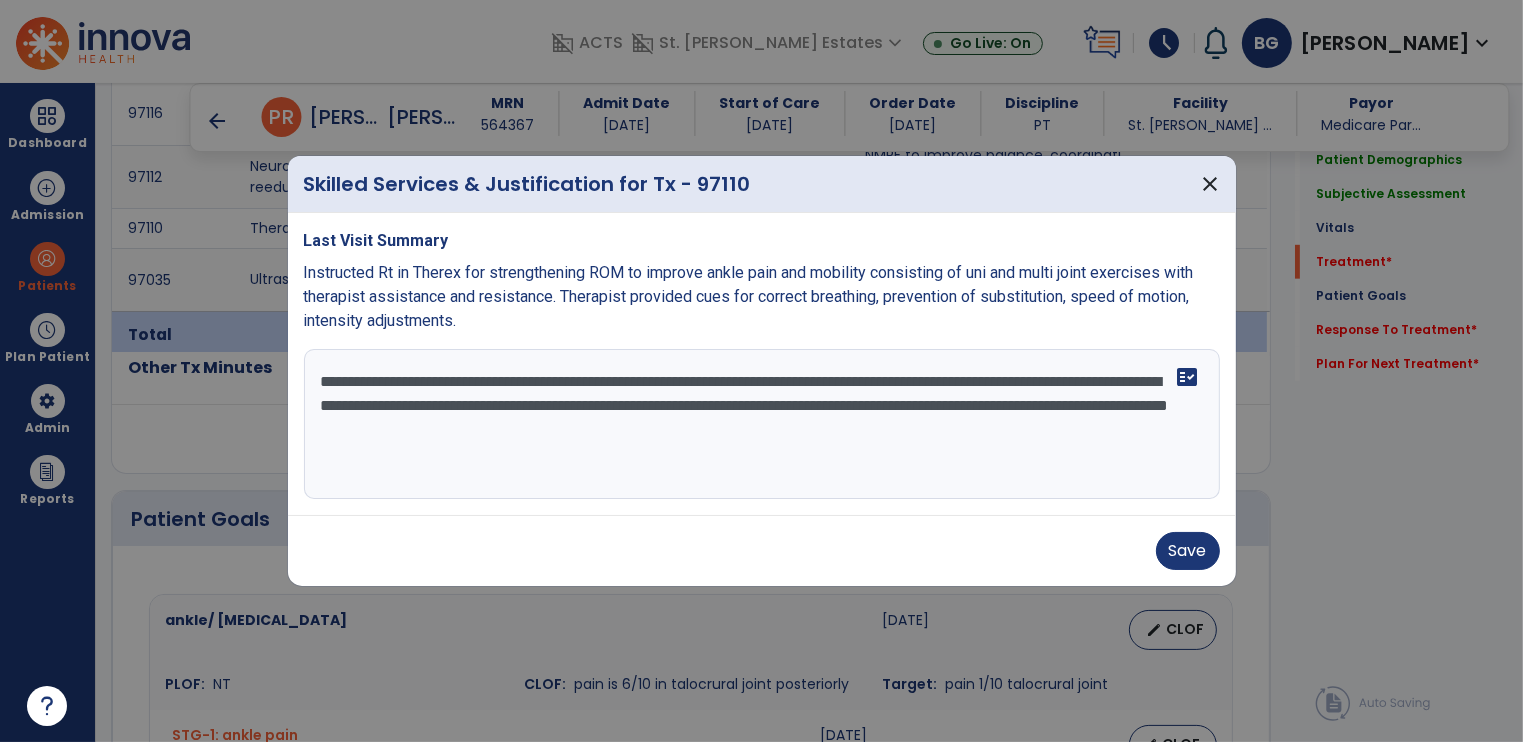 click on "**********" at bounding box center [762, 424] 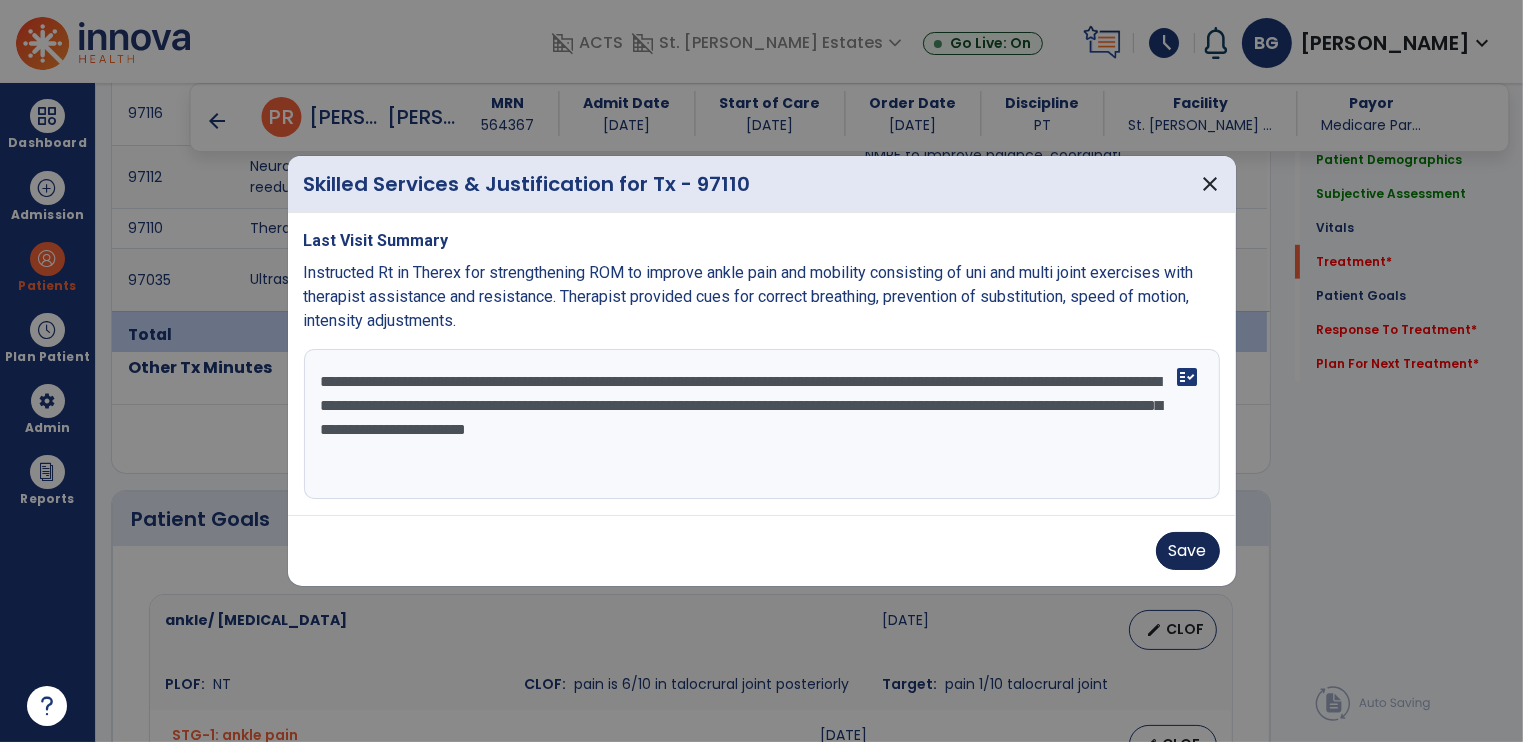 type on "**********" 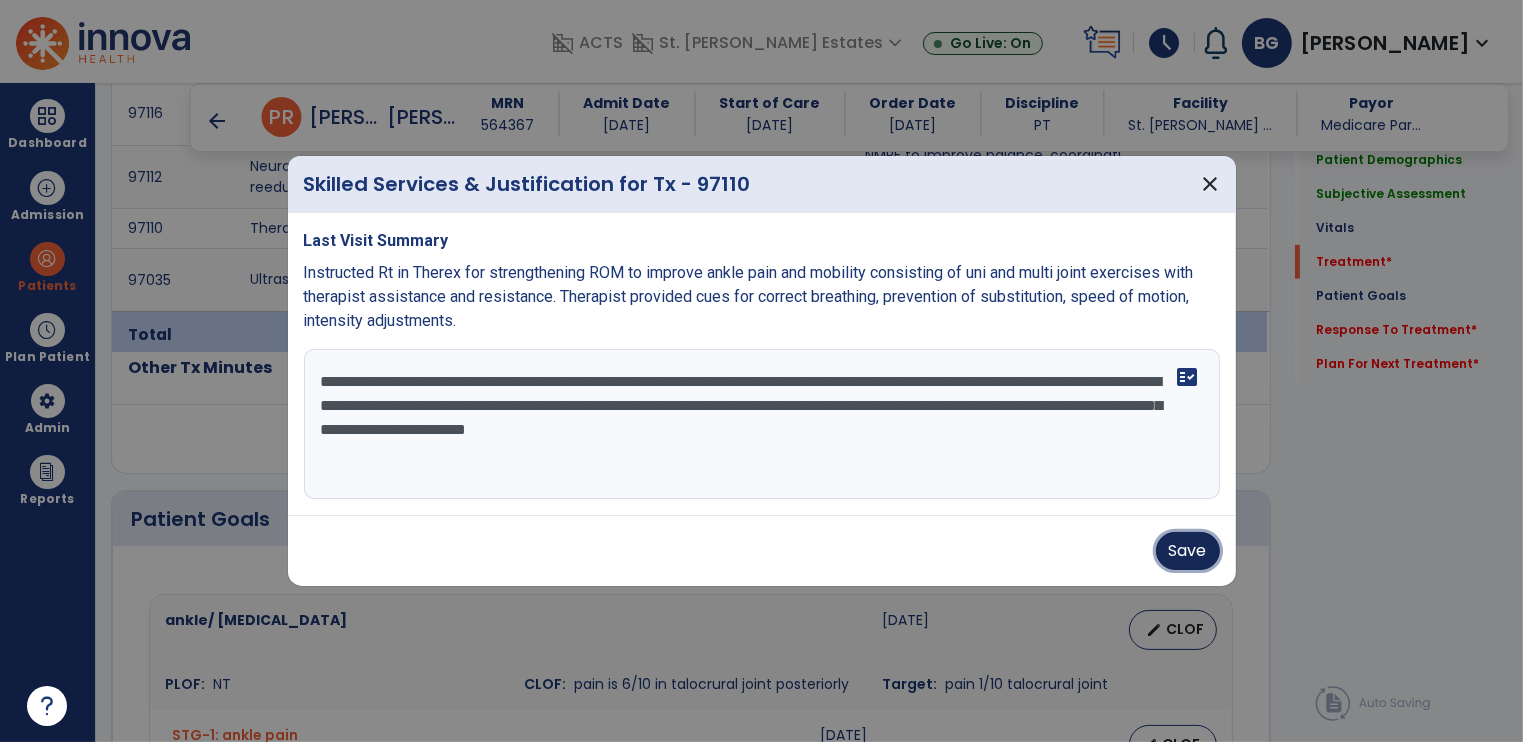 click on "Save" at bounding box center [1188, 551] 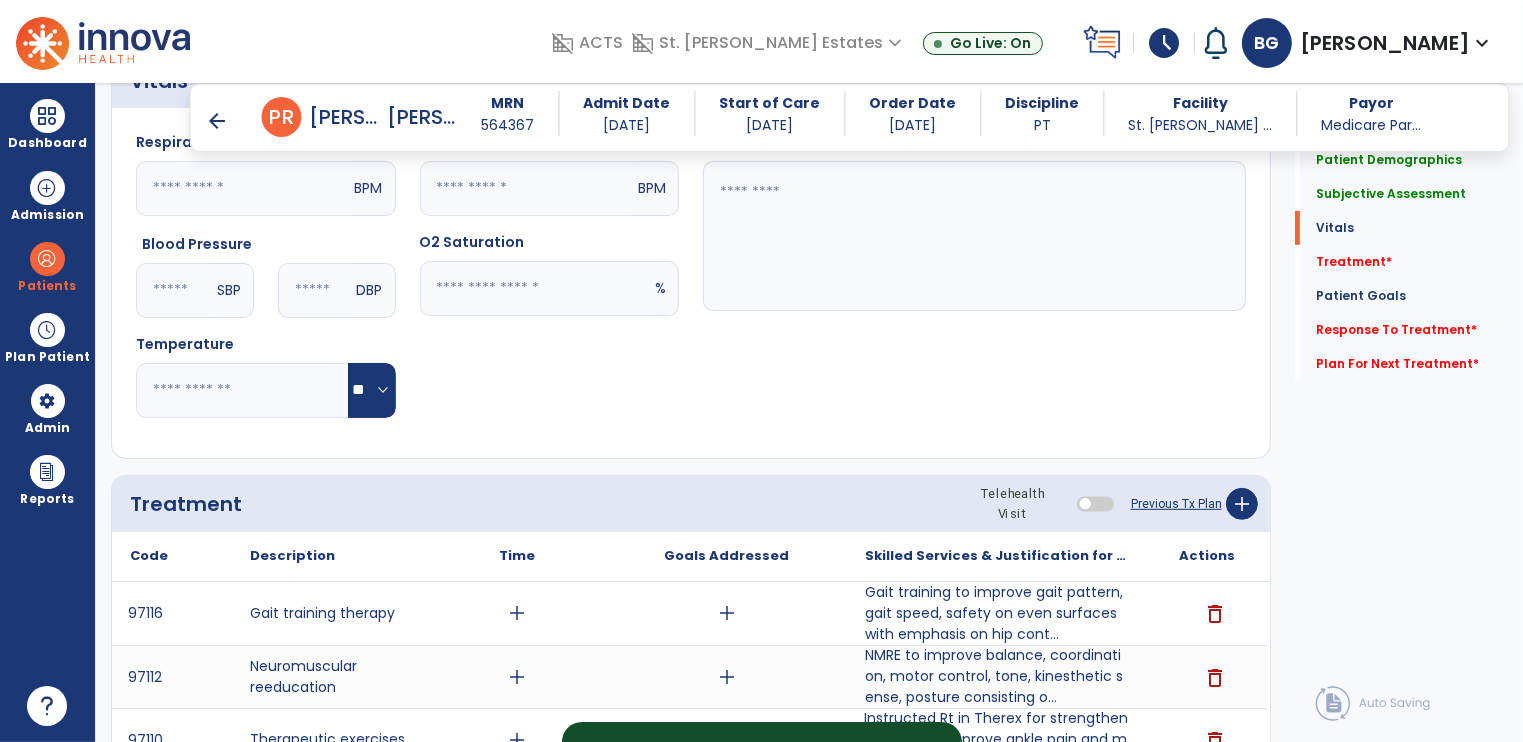 scroll, scrollTop: 1314, scrollLeft: 0, axis: vertical 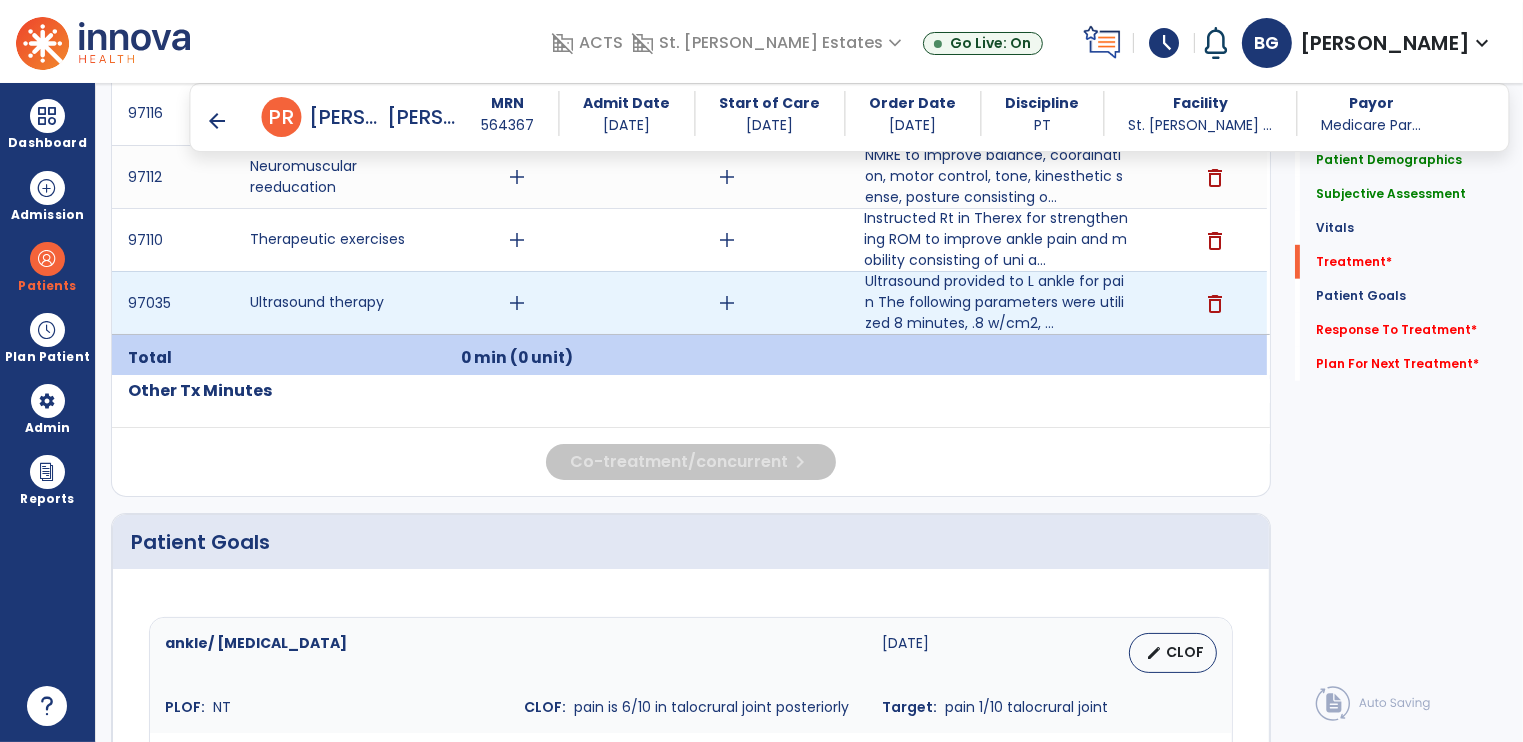 click on "add" at bounding box center (517, 303) 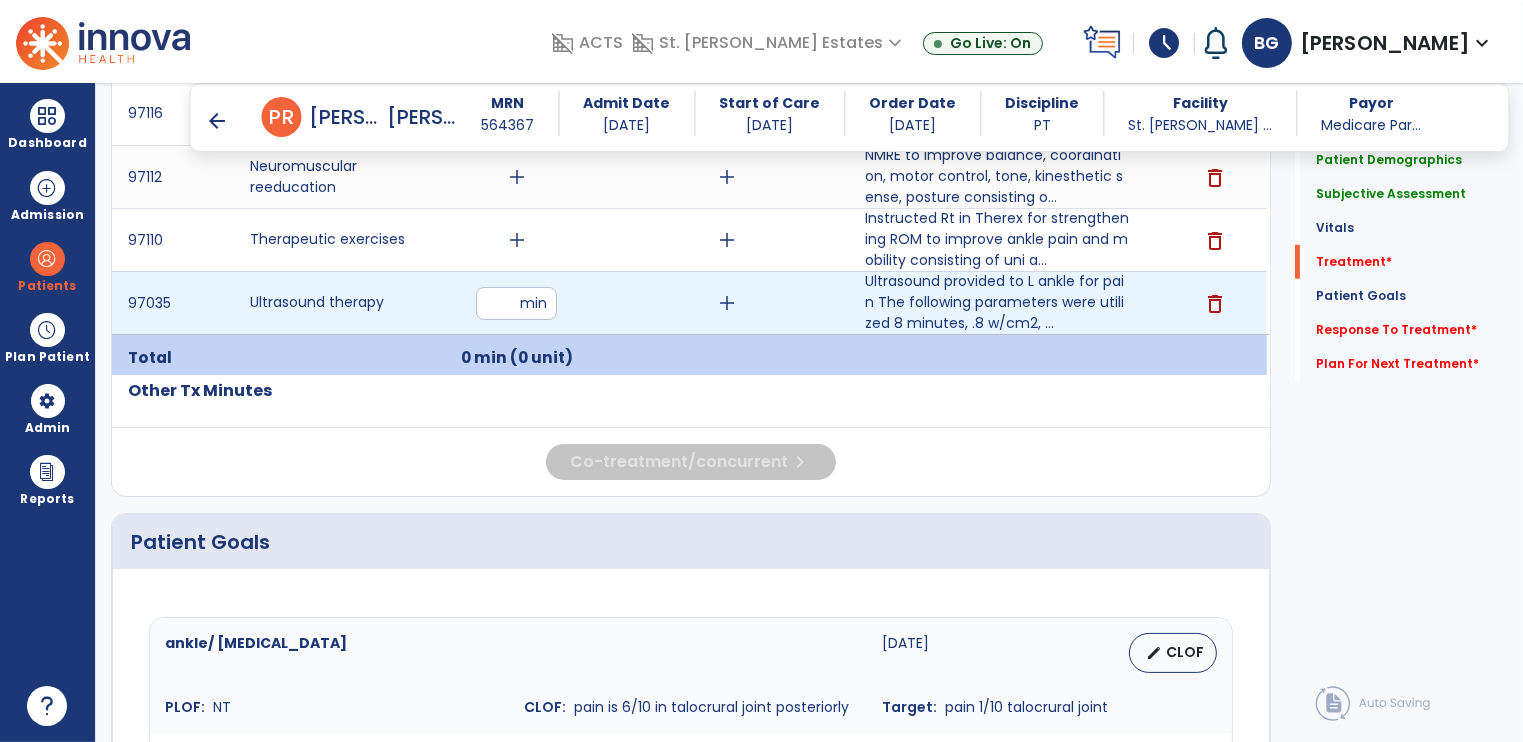 type on "*" 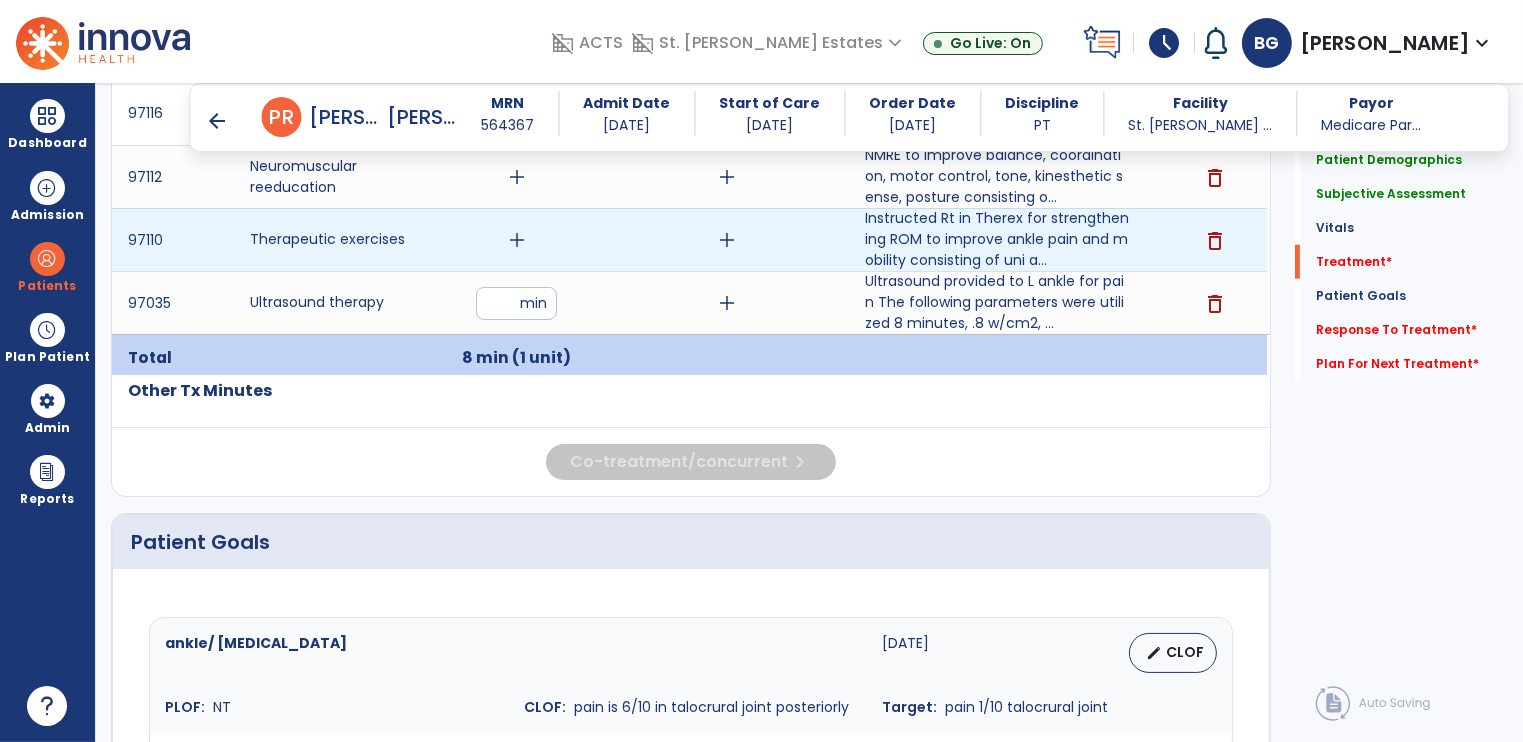 click on "add" at bounding box center (517, 240) 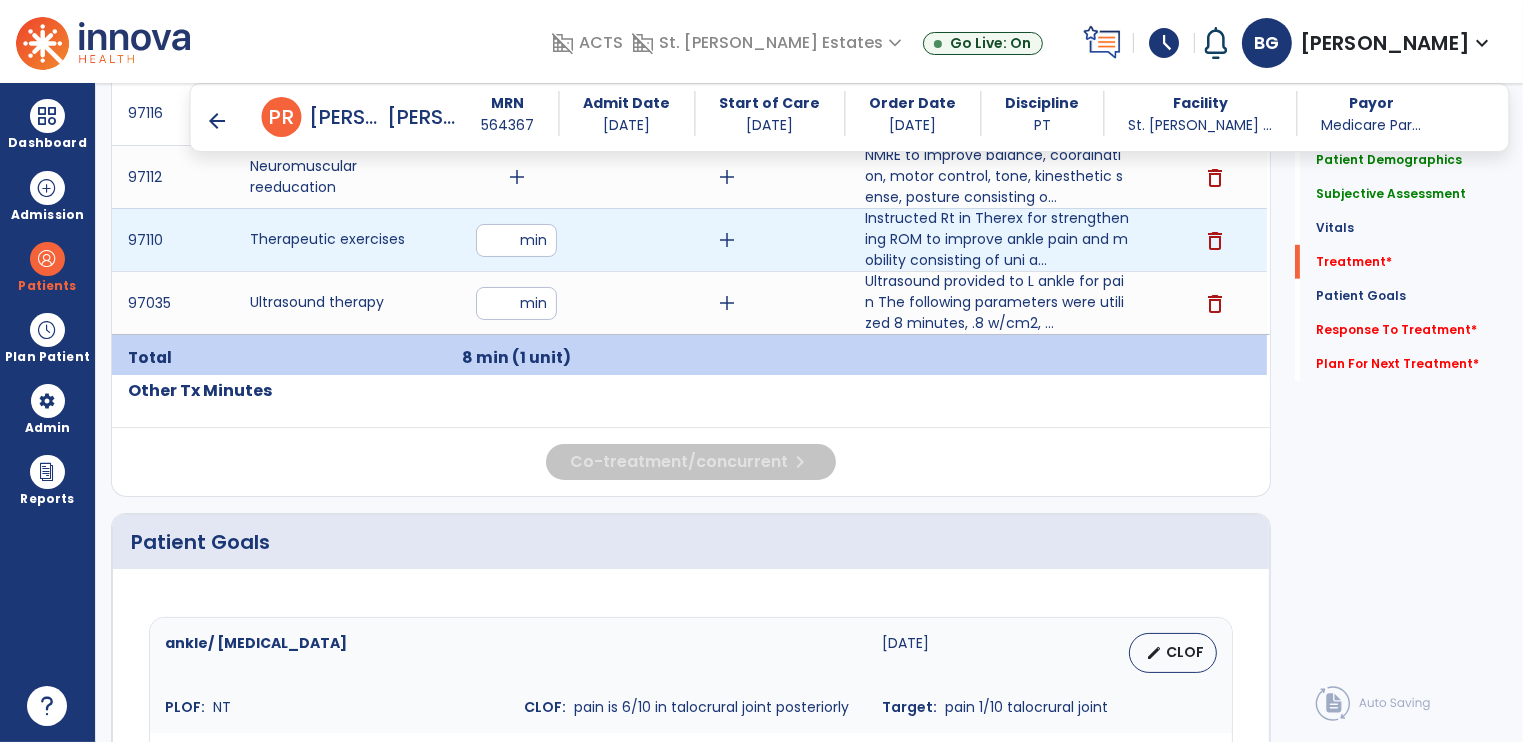 type on "**" 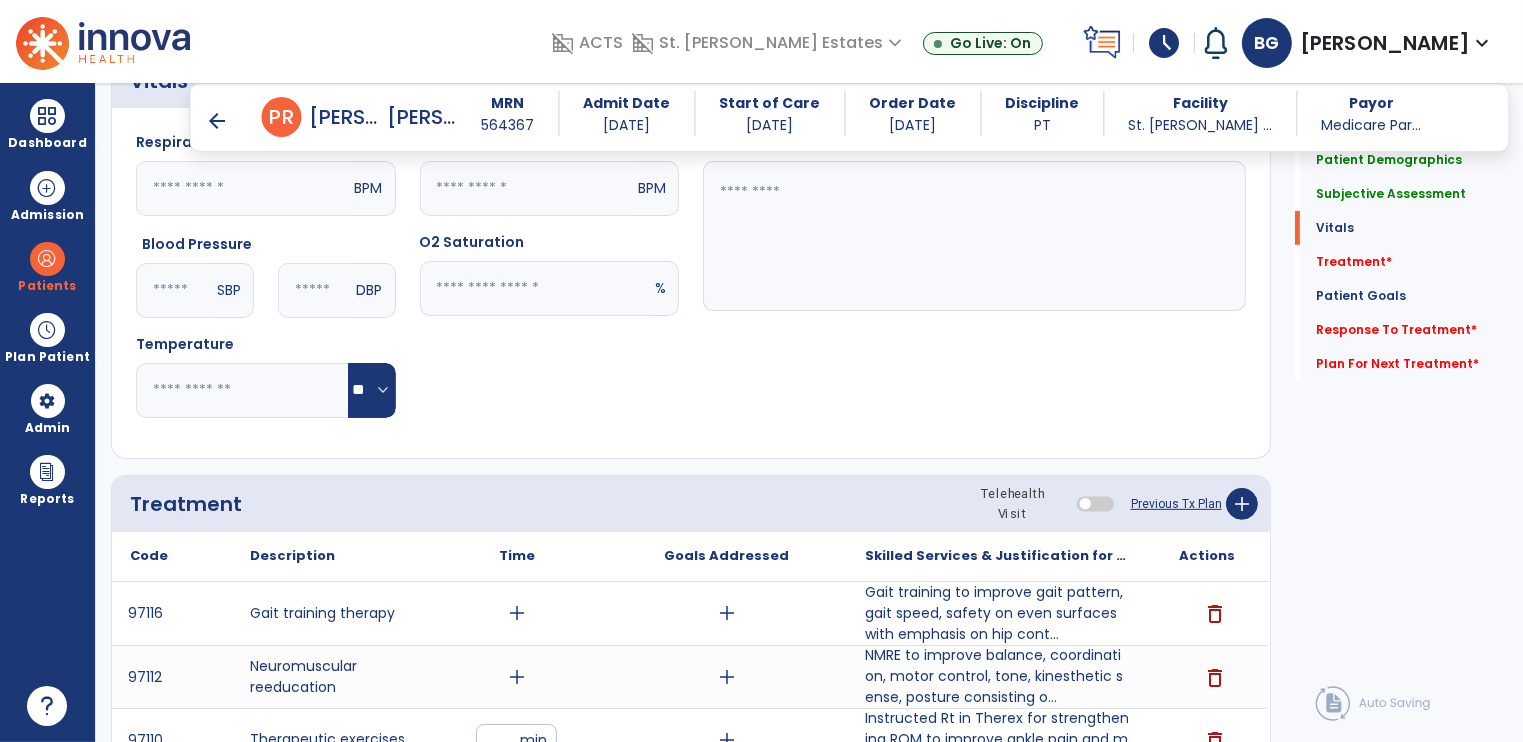 scroll, scrollTop: 1314, scrollLeft: 0, axis: vertical 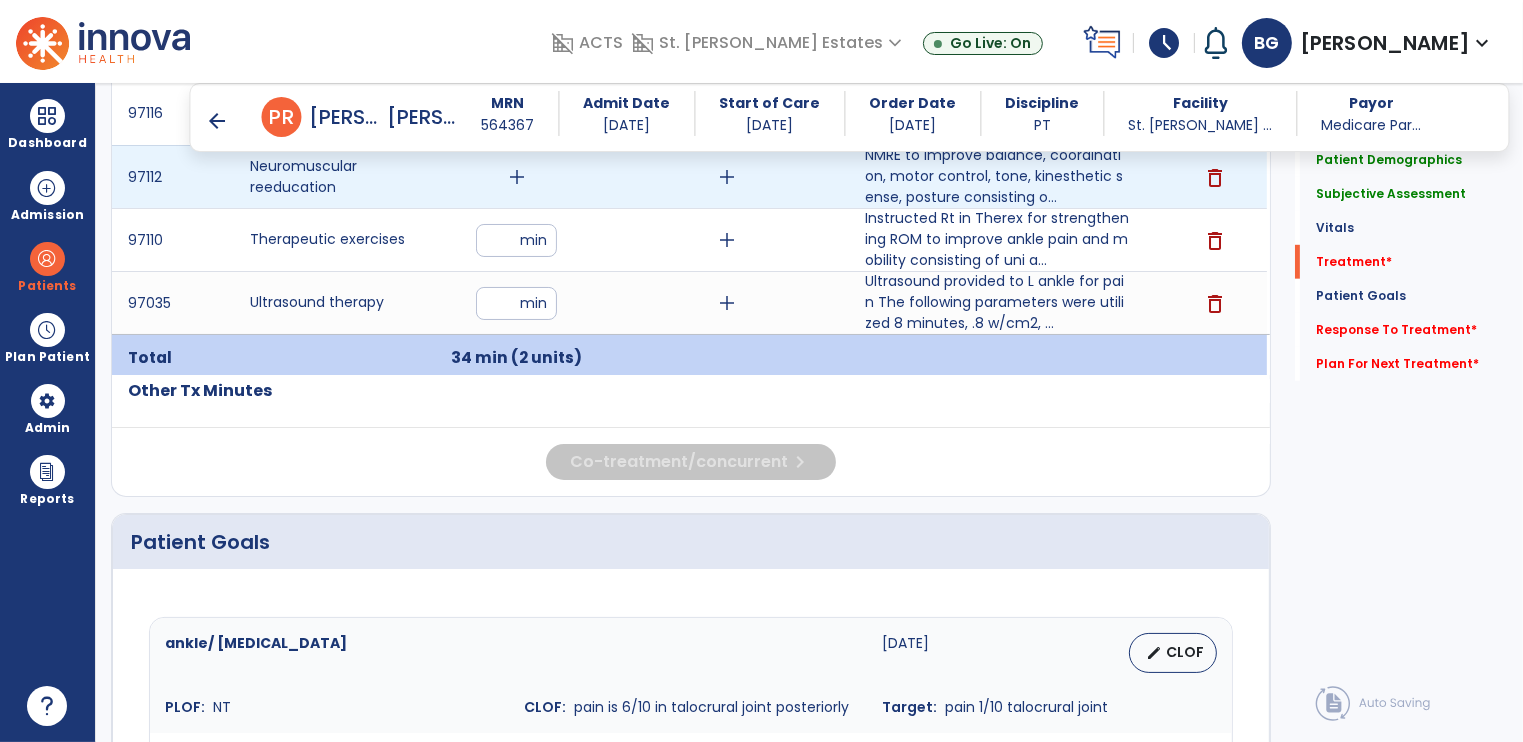 click on "add" at bounding box center (517, 177) 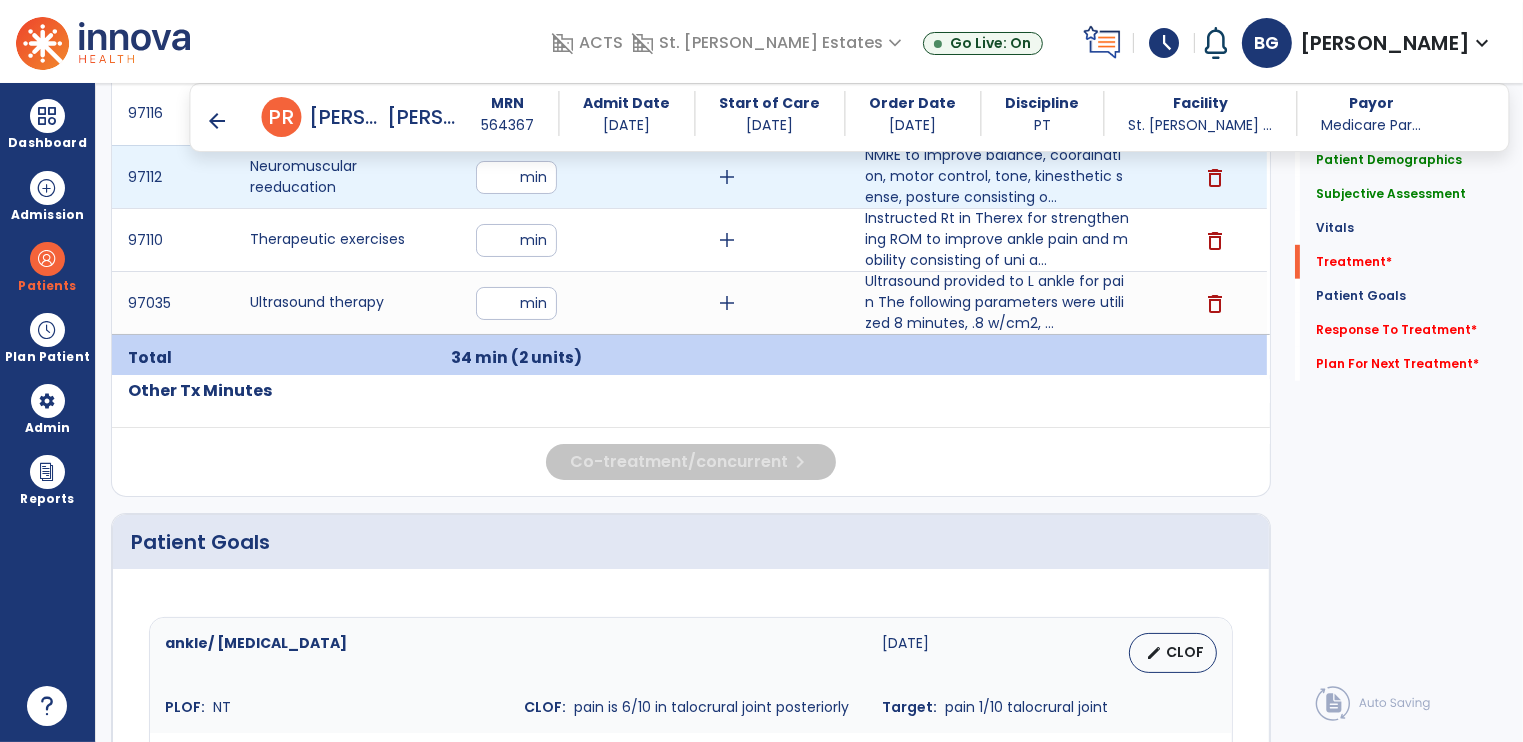 type on "**" 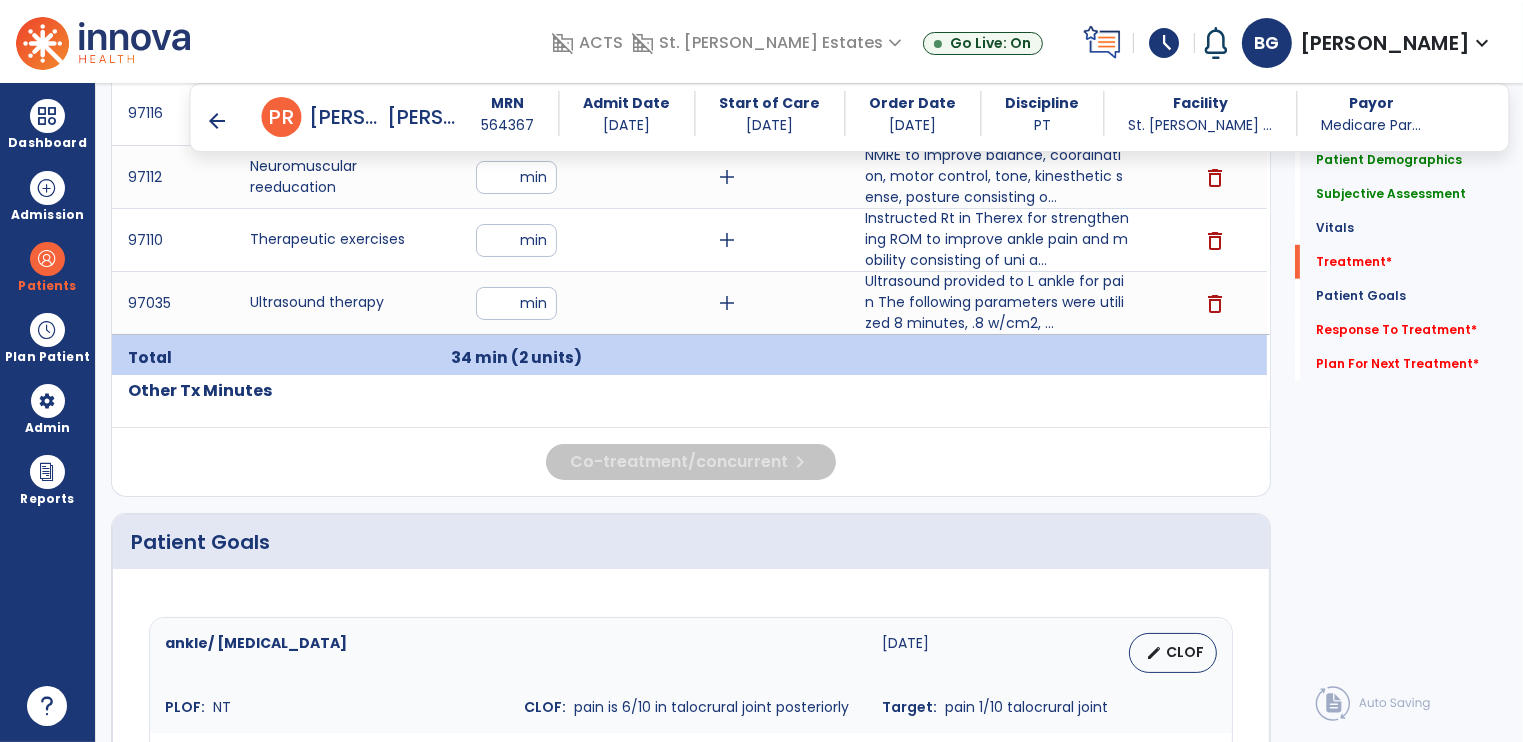 scroll, scrollTop: 814, scrollLeft: 0, axis: vertical 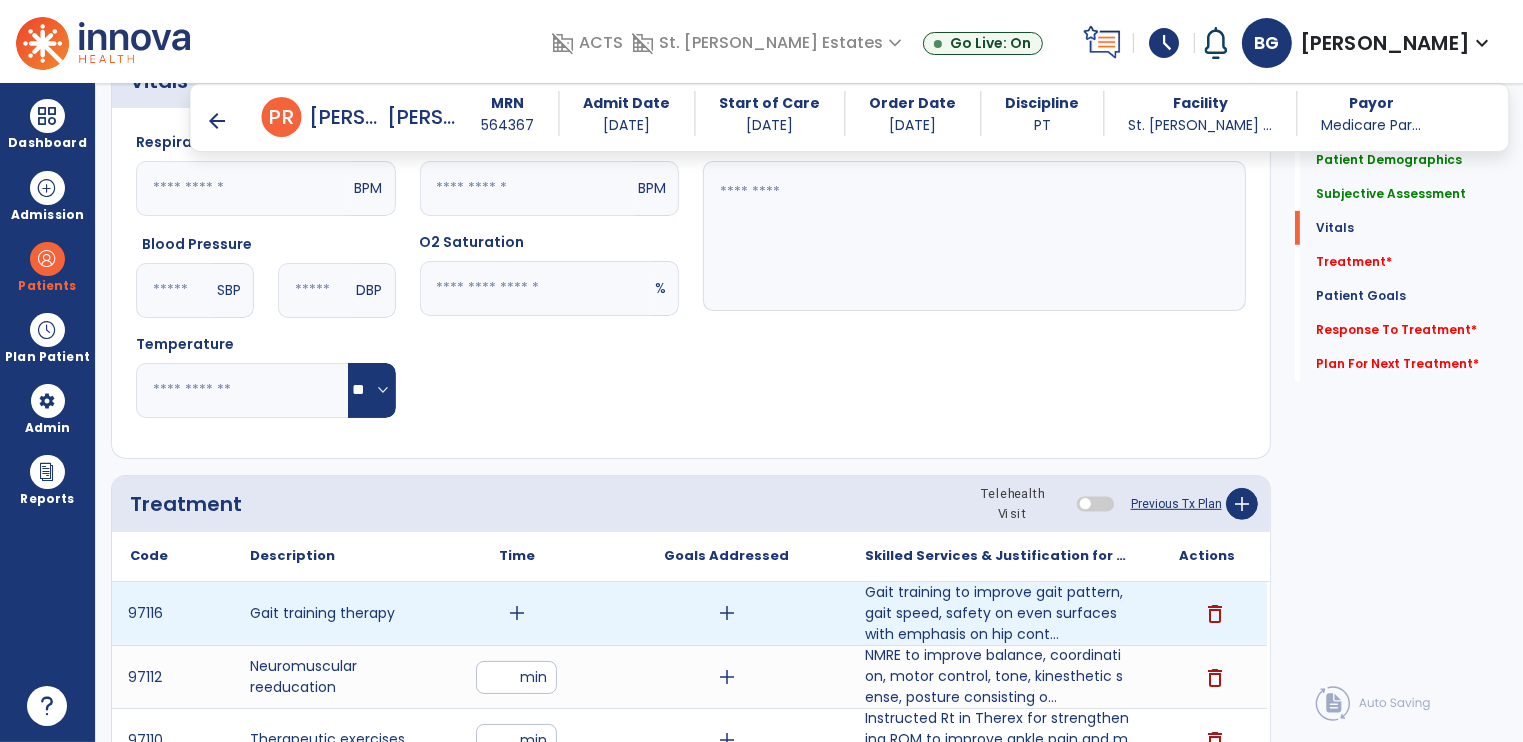 click on "add" at bounding box center [517, 613] 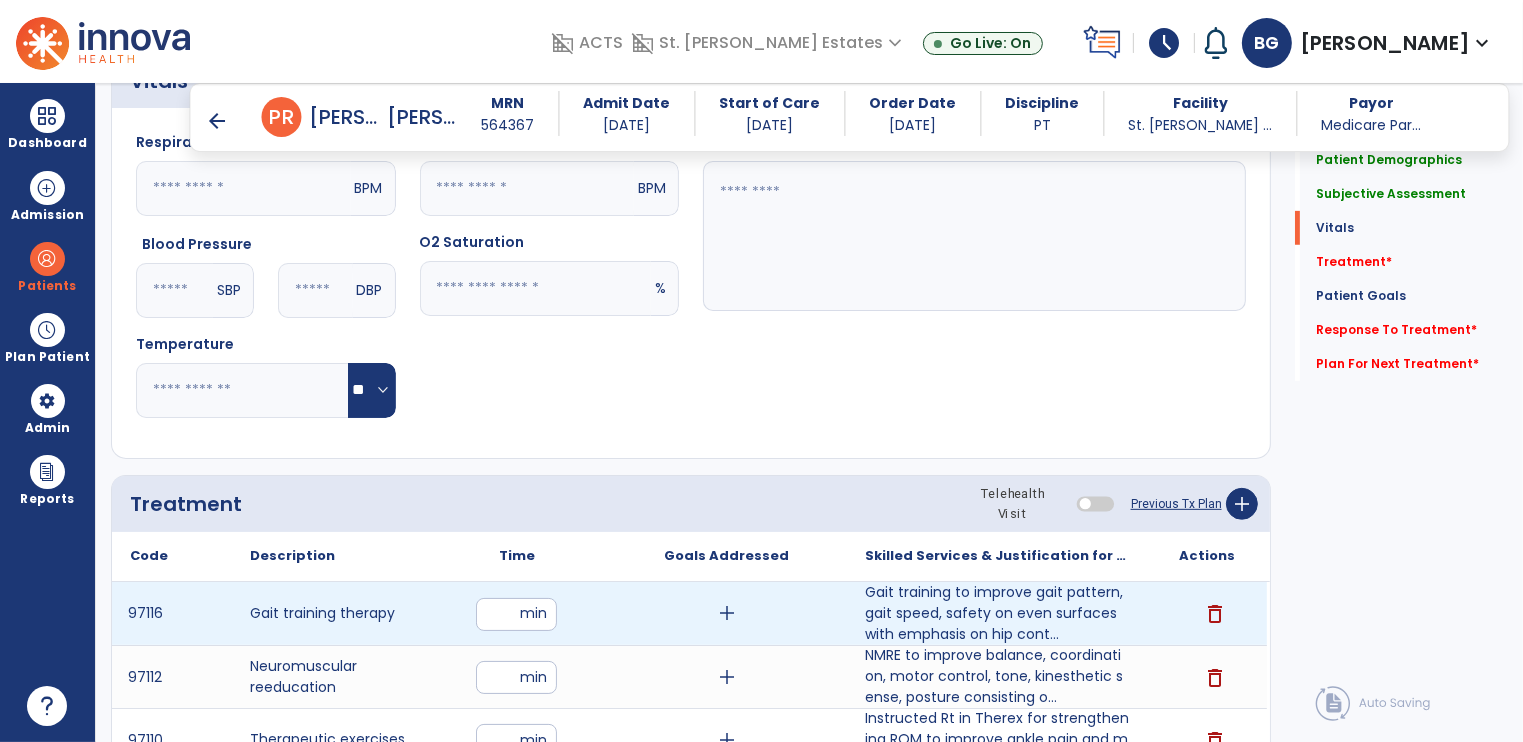 type on "**" 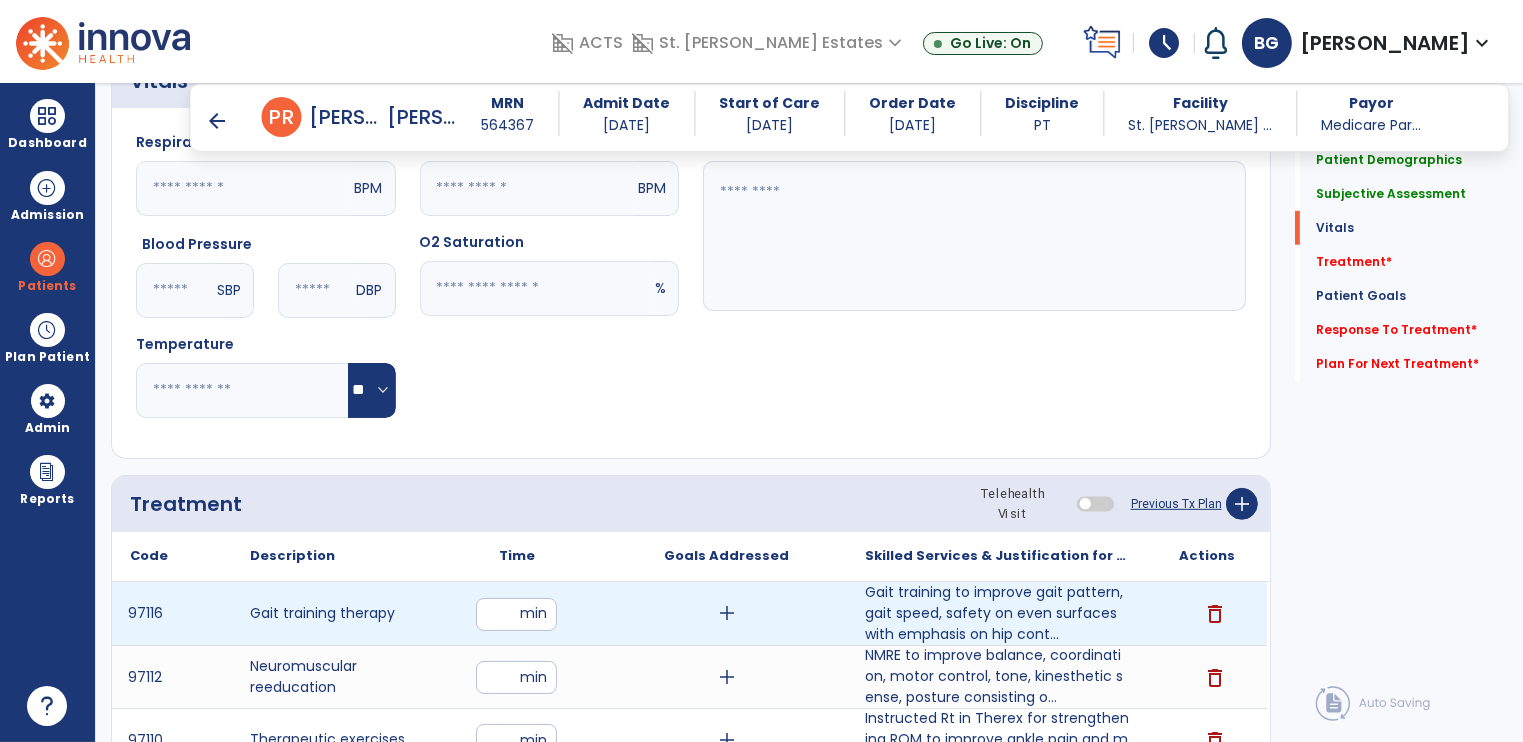 scroll, scrollTop: 1314, scrollLeft: 0, axis: vertical 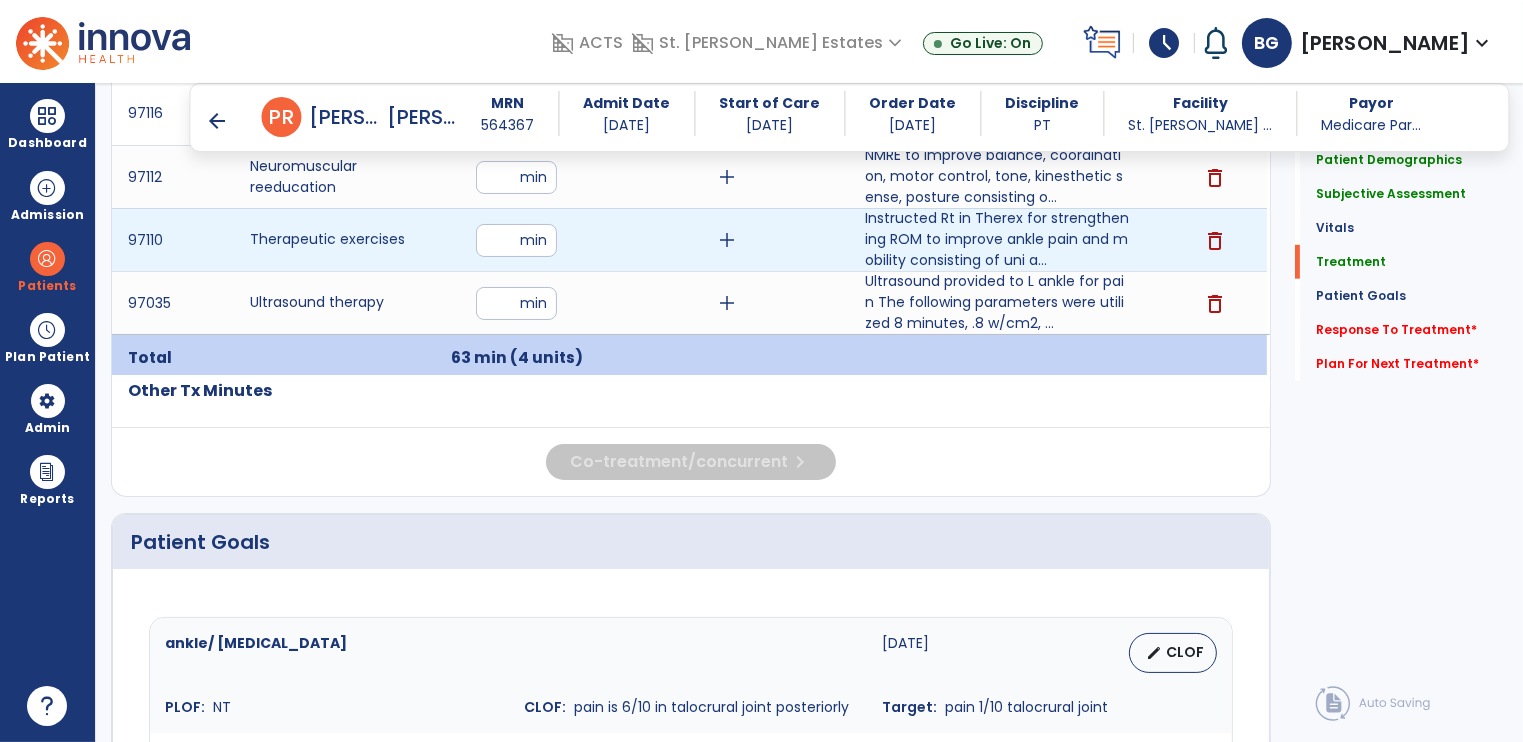drag, startPoint x: 505, startPoint y: 232, endPoint x: 484, endPoint y: 241, distance: 22.847319 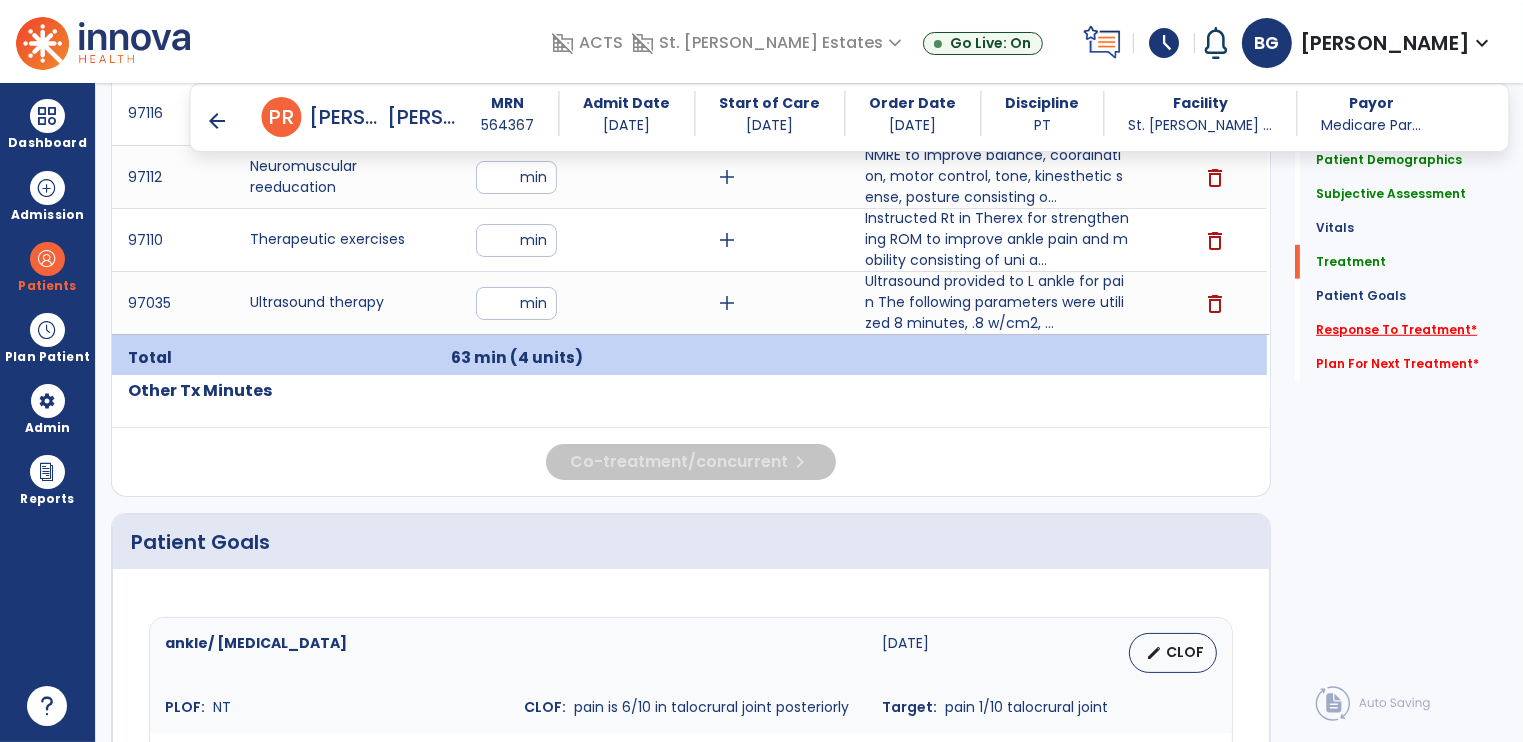 click on "Response To Treatment   *" 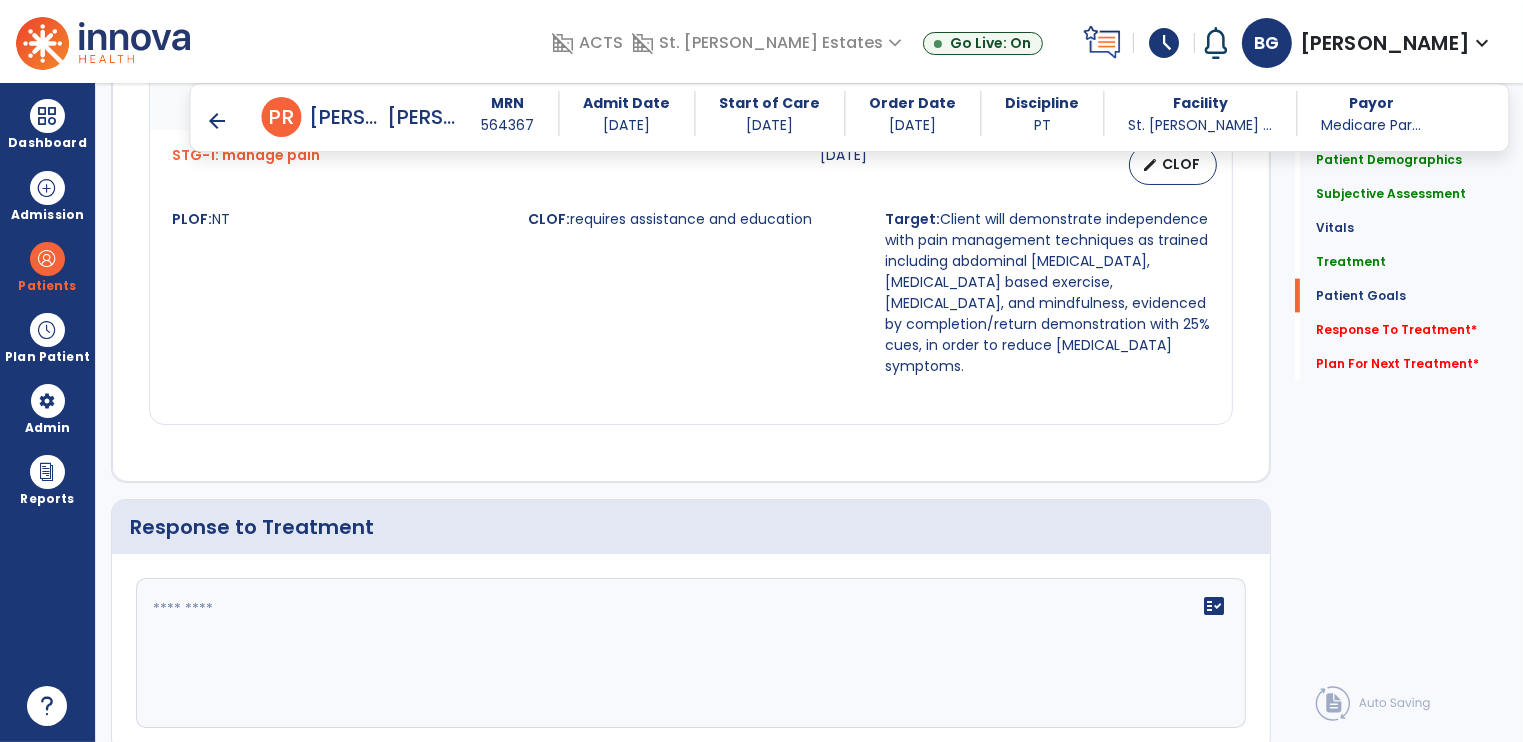 scroll, scrollTop: 2704, scrollLeft: 0, axis: vertical 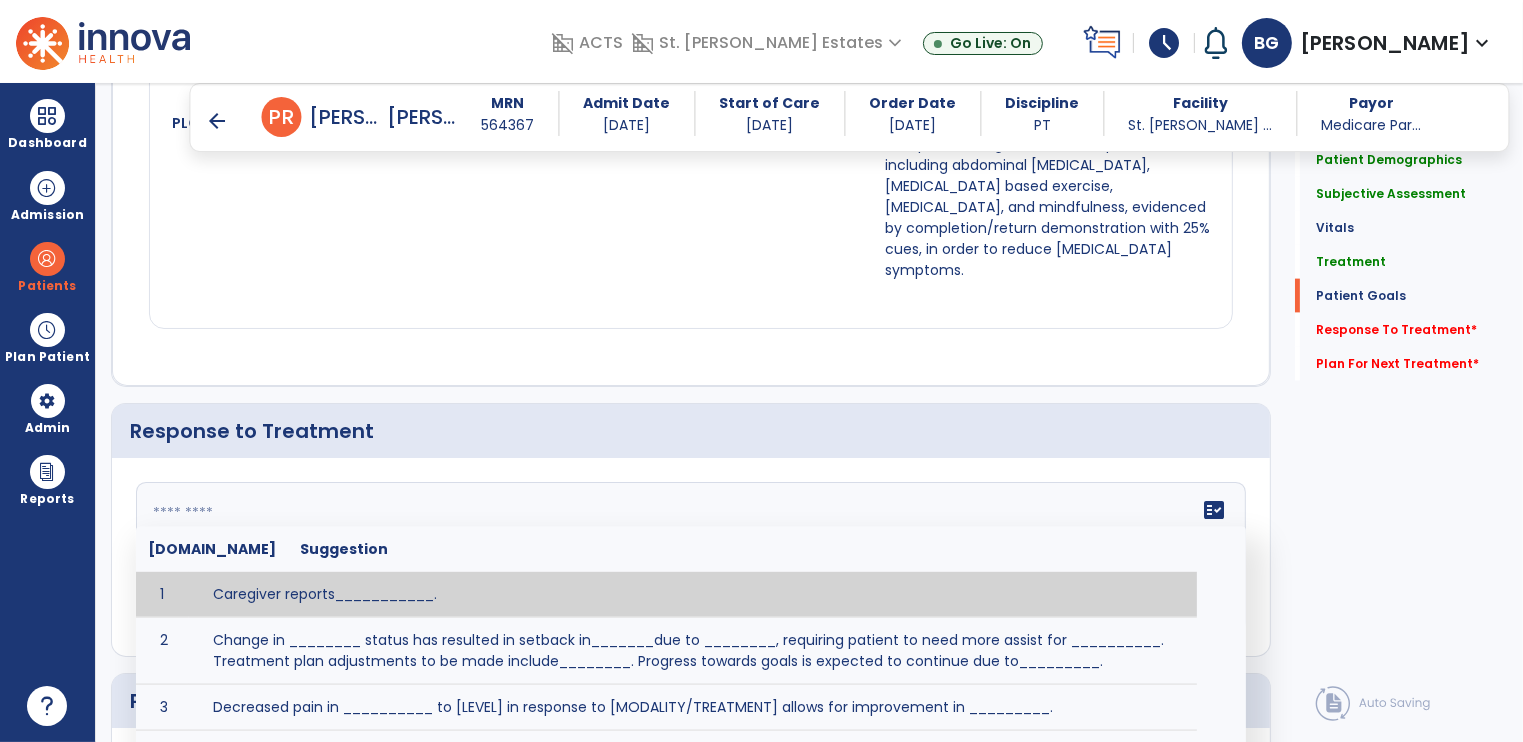 click on "fact_check  Sr.No Suggestion 1 Caregiver reports___________. 2 Change in ________ status has resulted in setback in_______due to ________, requiring patient to need more assist for __________.   Treatment plan adjustments to be made include________.  Progress towards goals is expected to continue due to_________. 3 Decreased pain in __________ to [LEVEL] in response to [MODALITY/TREATMENT] allows for improvement in _________. 4 Functional gains in _______ have impacted the patient's ability to perform_________ with a reduction in assist levels to_________. 5 Functional progress this week has been significant due to__________. 6 Gains in ________ have improved the patient's ability to perform ______with decreased levels of assist to___________. 7 Improvement in ________allows patient to tolerate higher levels of challenges in_________. 8 Pain in [AREA] has decreased to [LEVEL] in response to [TREATMENT/MODALITY], allowing fore ease in completing__________. 9 10 11 12 13 14 15 16 17 18 19 20 21" 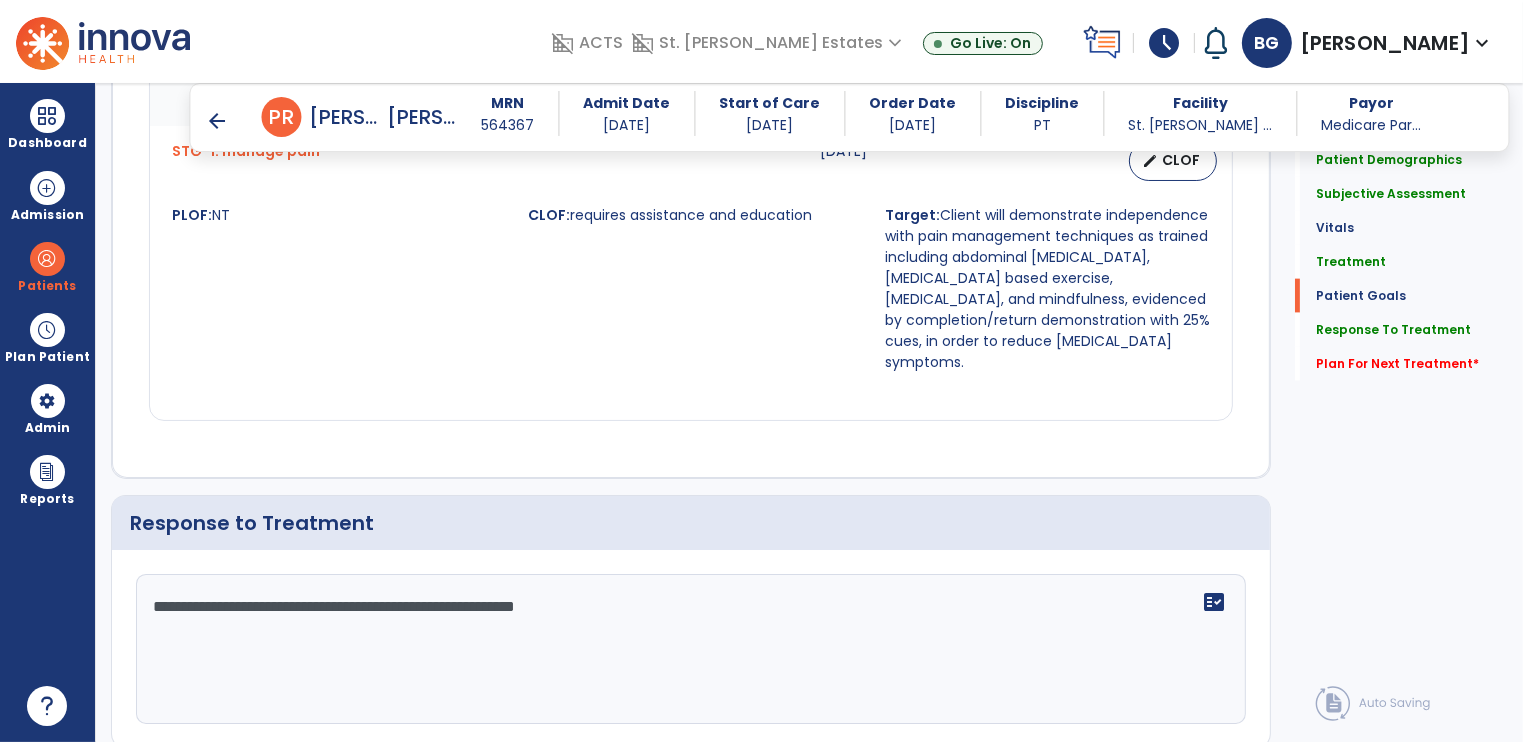 scroll, scrollTop: 2704, scrollLeft: 0, axis: vertical 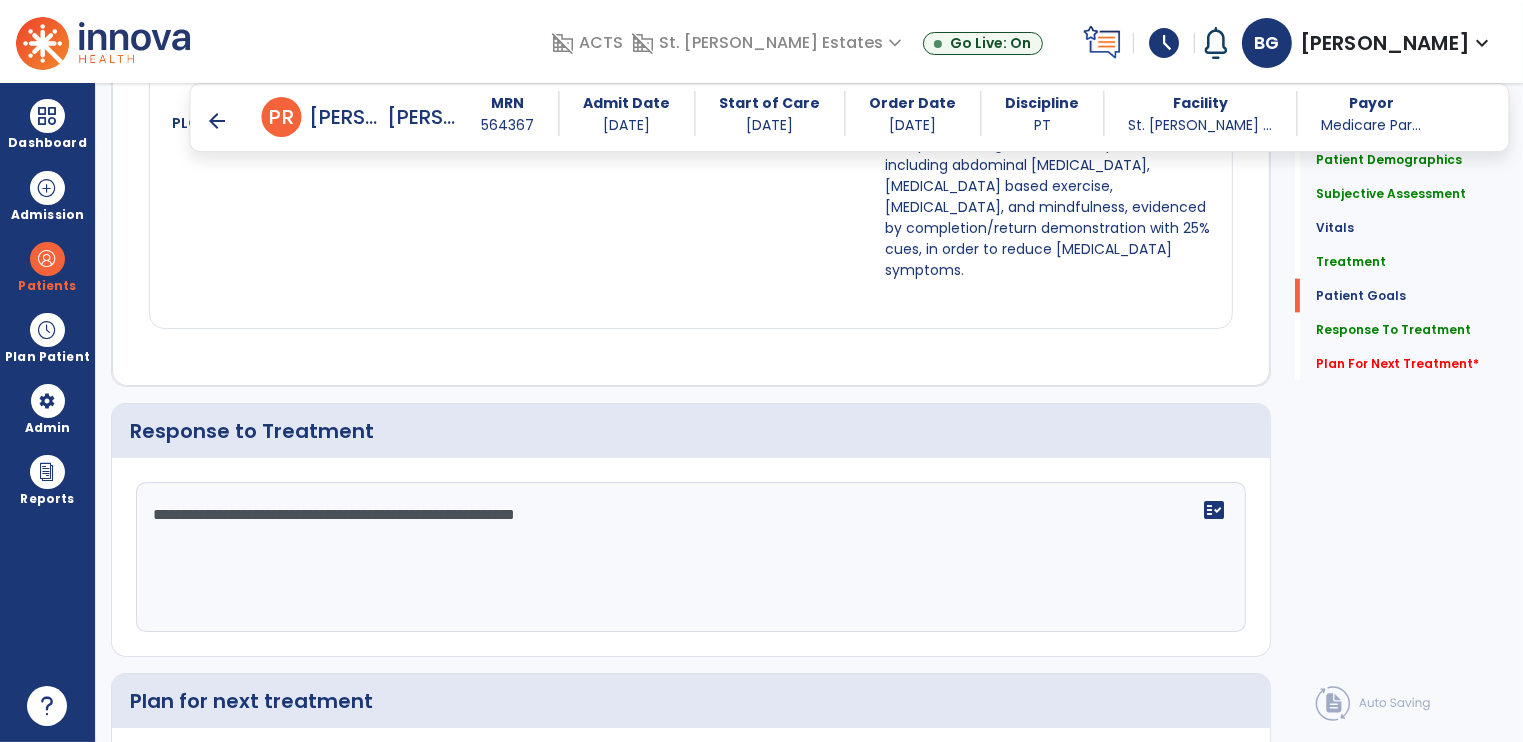 click on "**********" 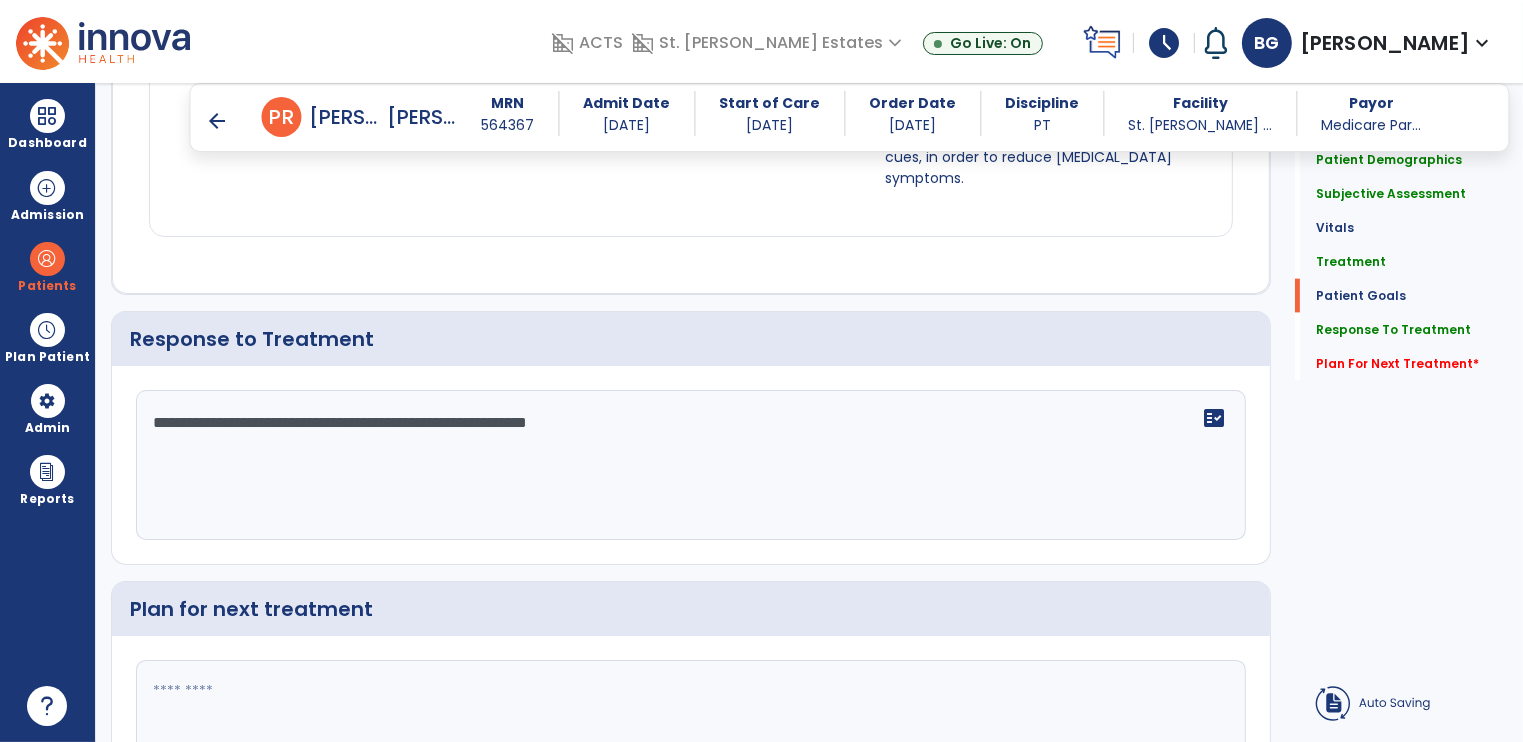 click on "**********" 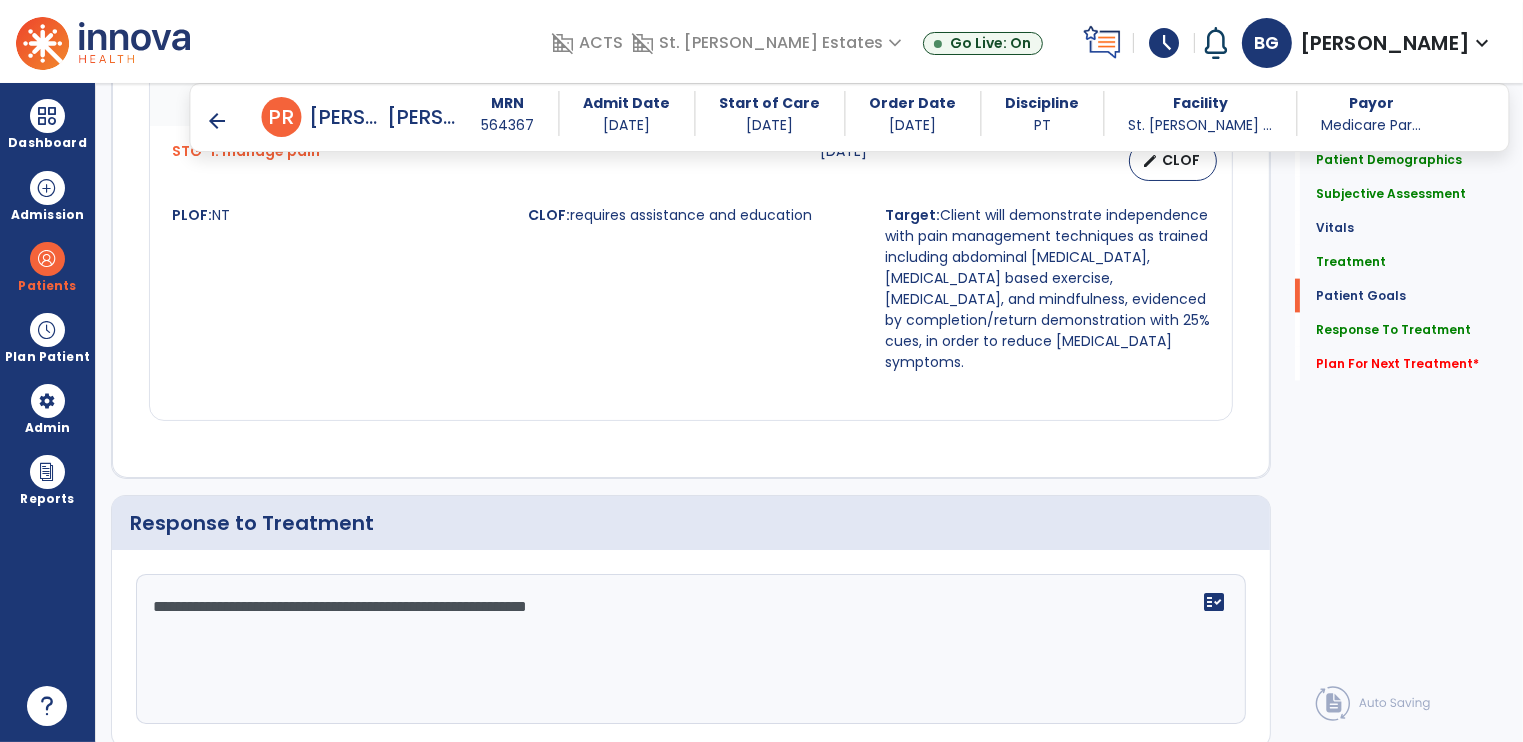 scroll, scrollTop: 2704, scrollLeft: 0, axis: vertical 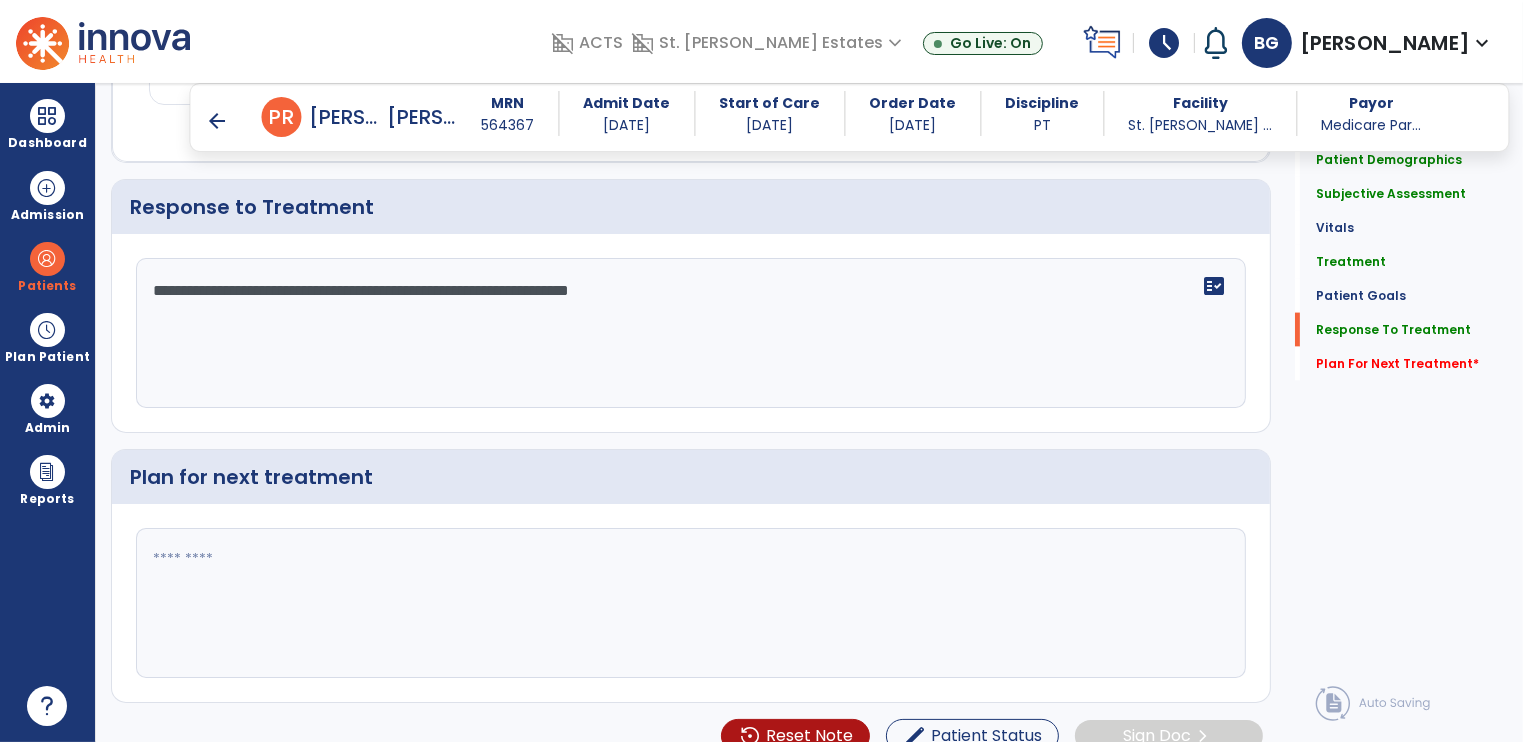 type on "**********" 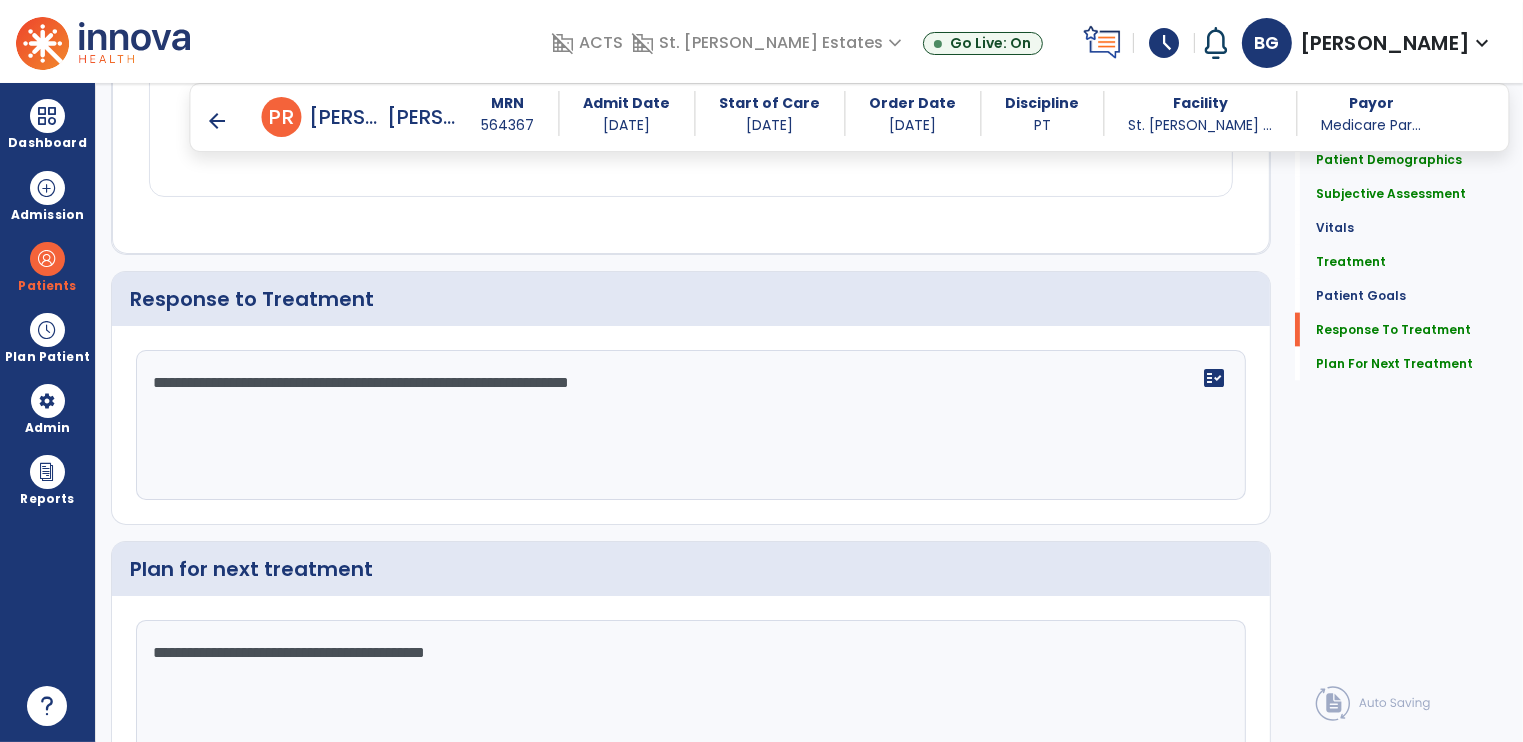 scroll, scrollTop: 2928, scrollLeft: 0, axis: vertical 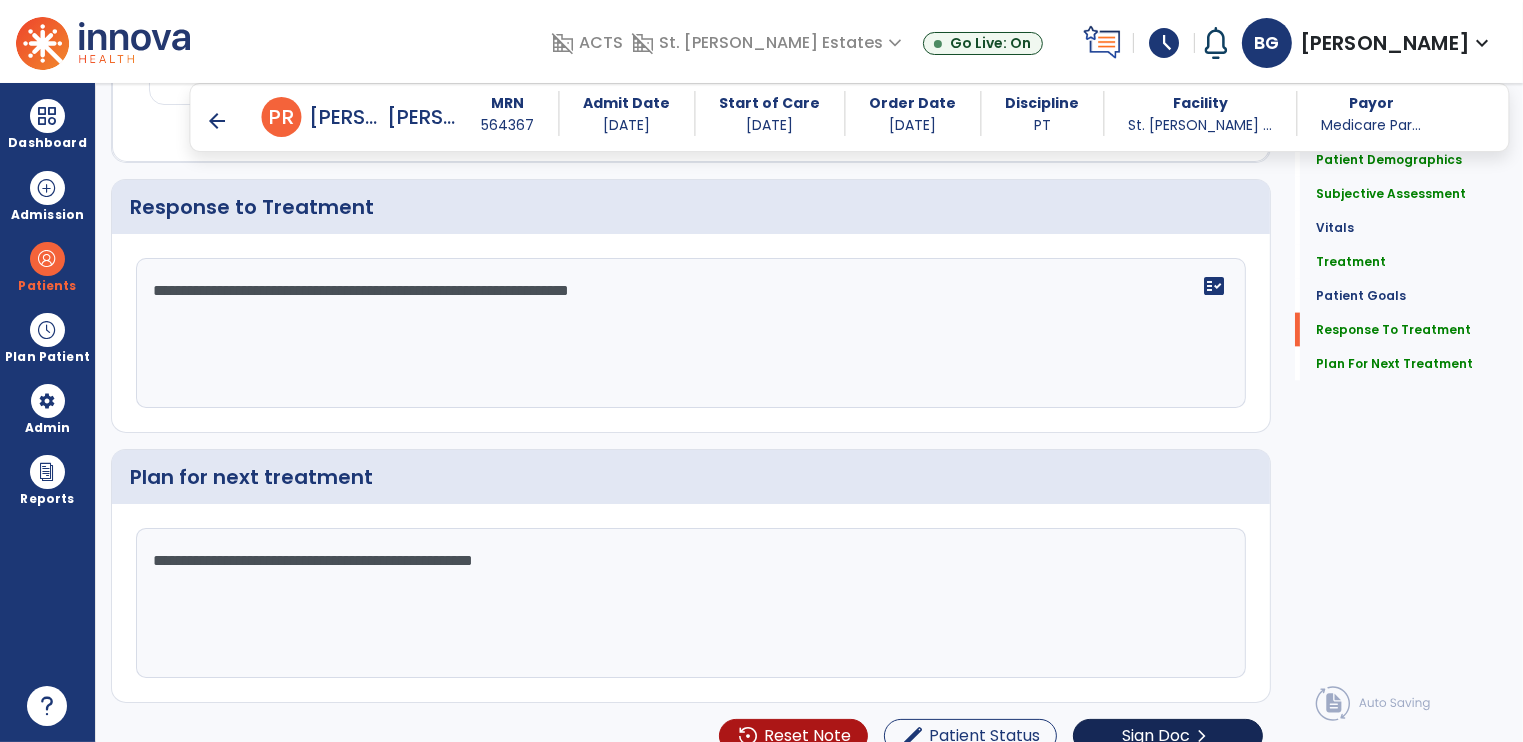type on "**********" 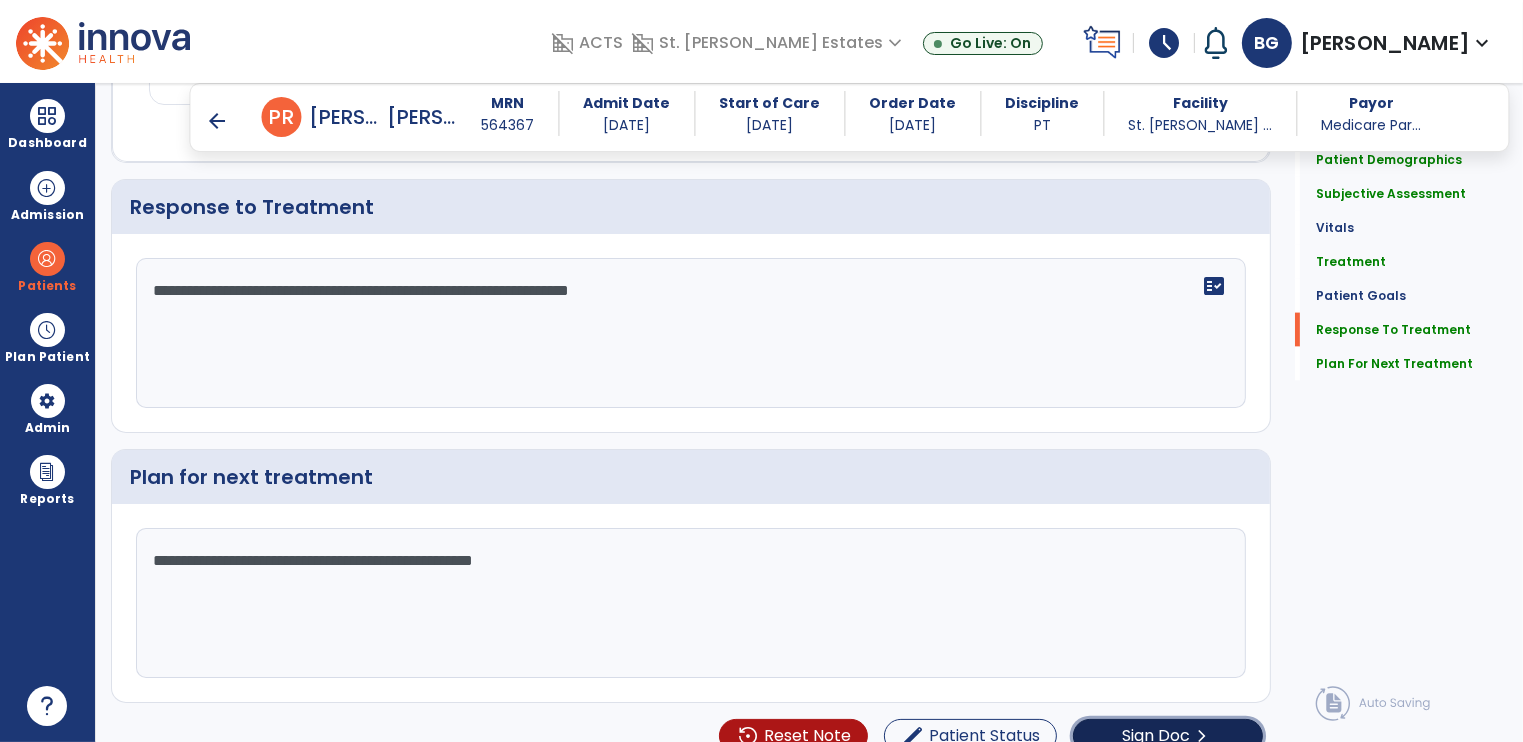 click on "chevron_right" 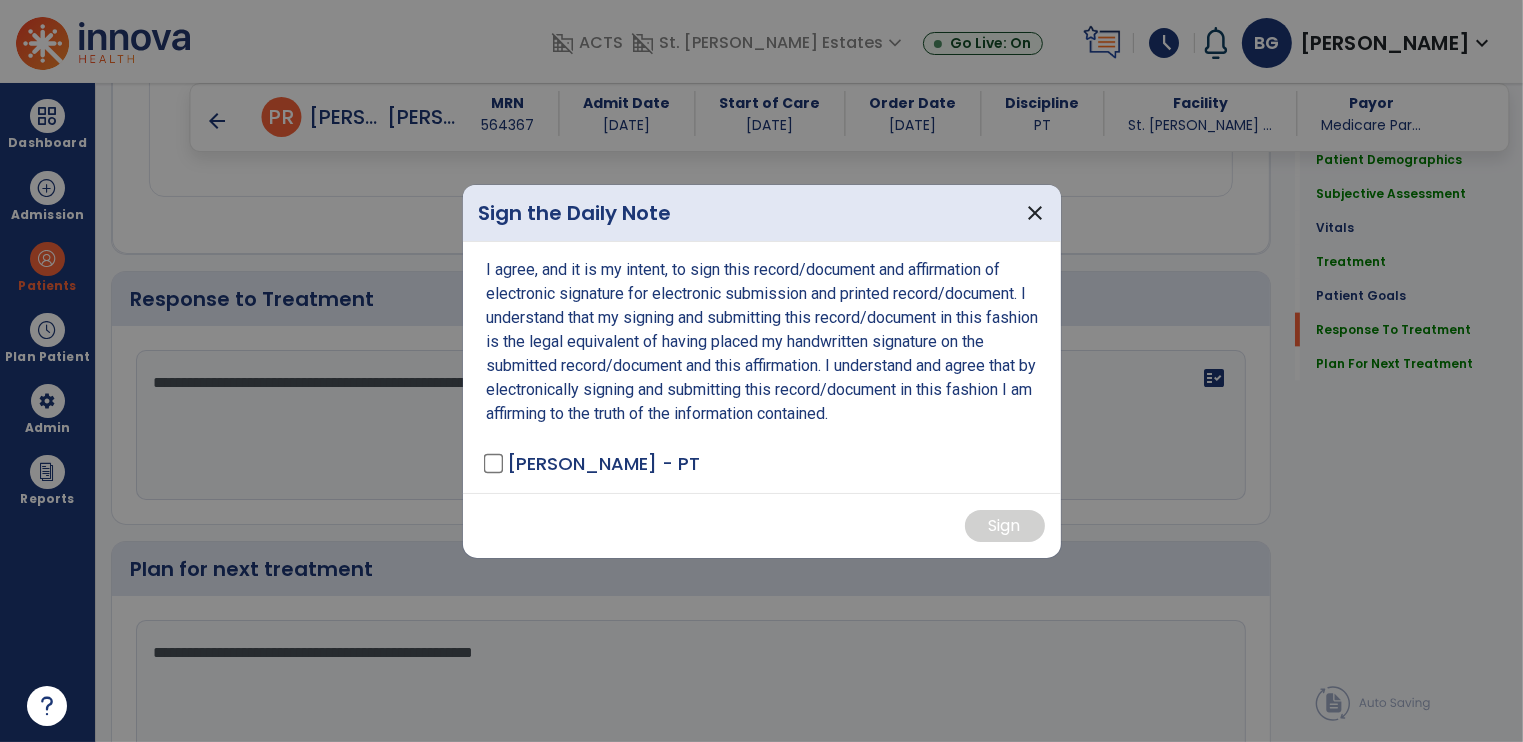 scroll, scrollTop: 2928, scrollLeft: 0, axis: vertical 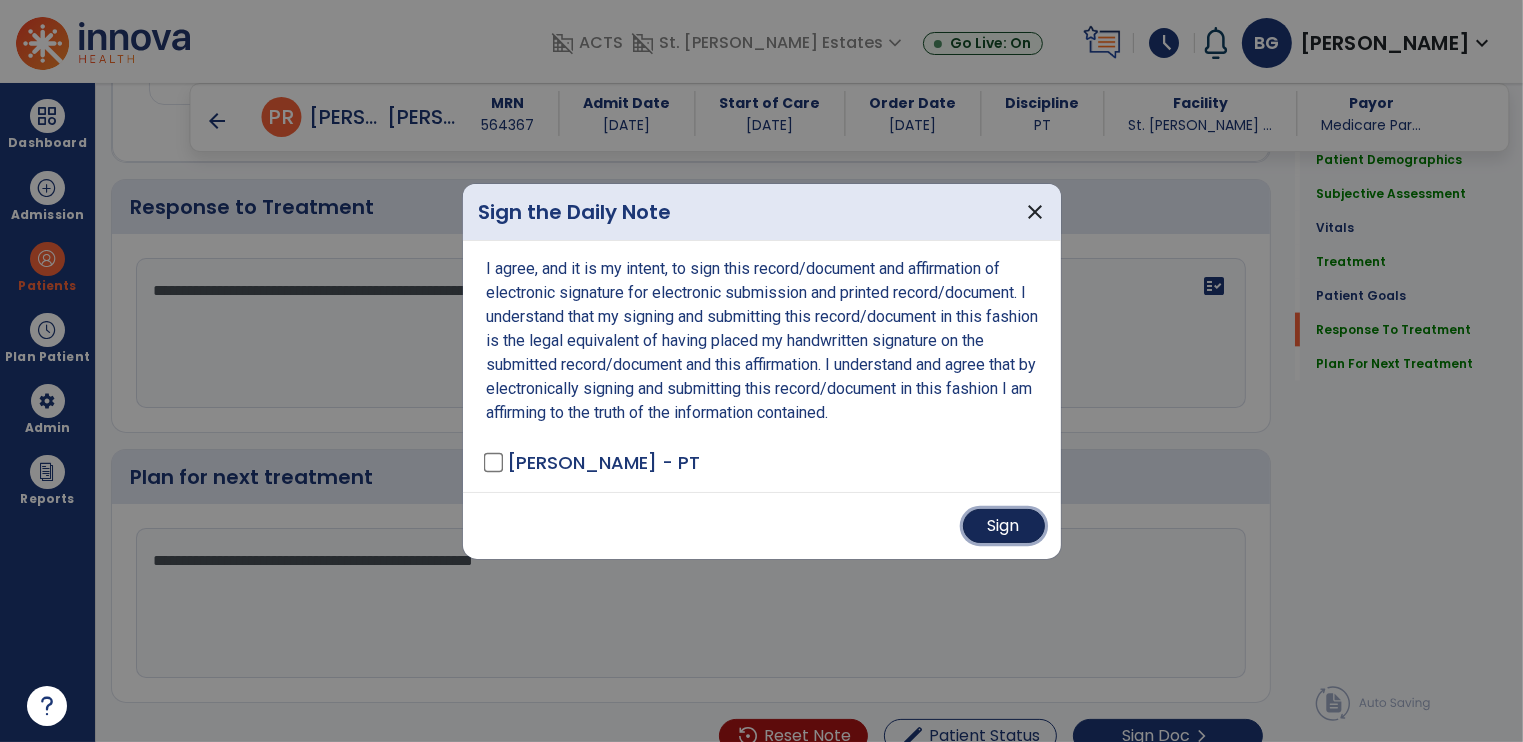 click on "Sign" at bounding box center [1004, 526] 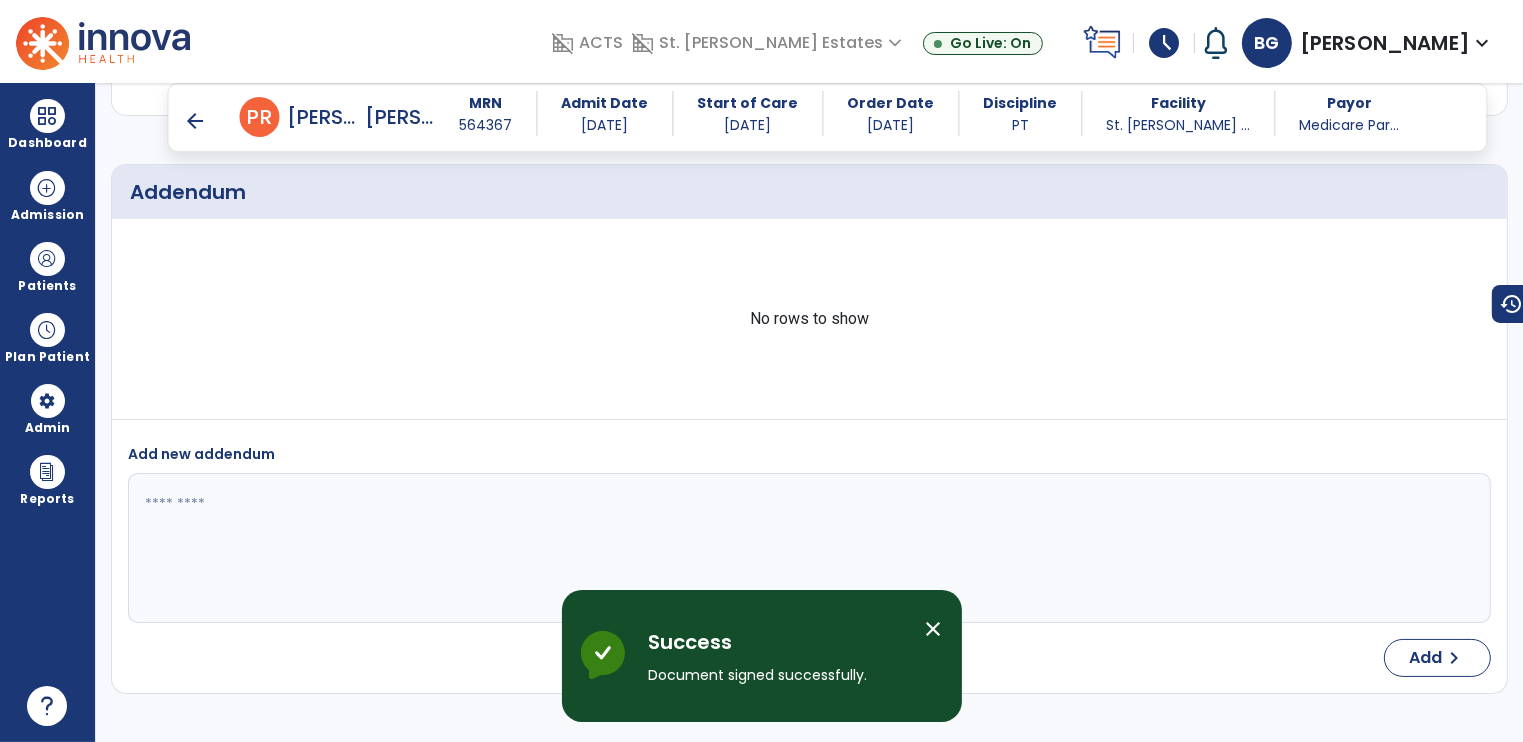 scroll, scrollTop: 4307, scrollLeft: 0, axis: vertical 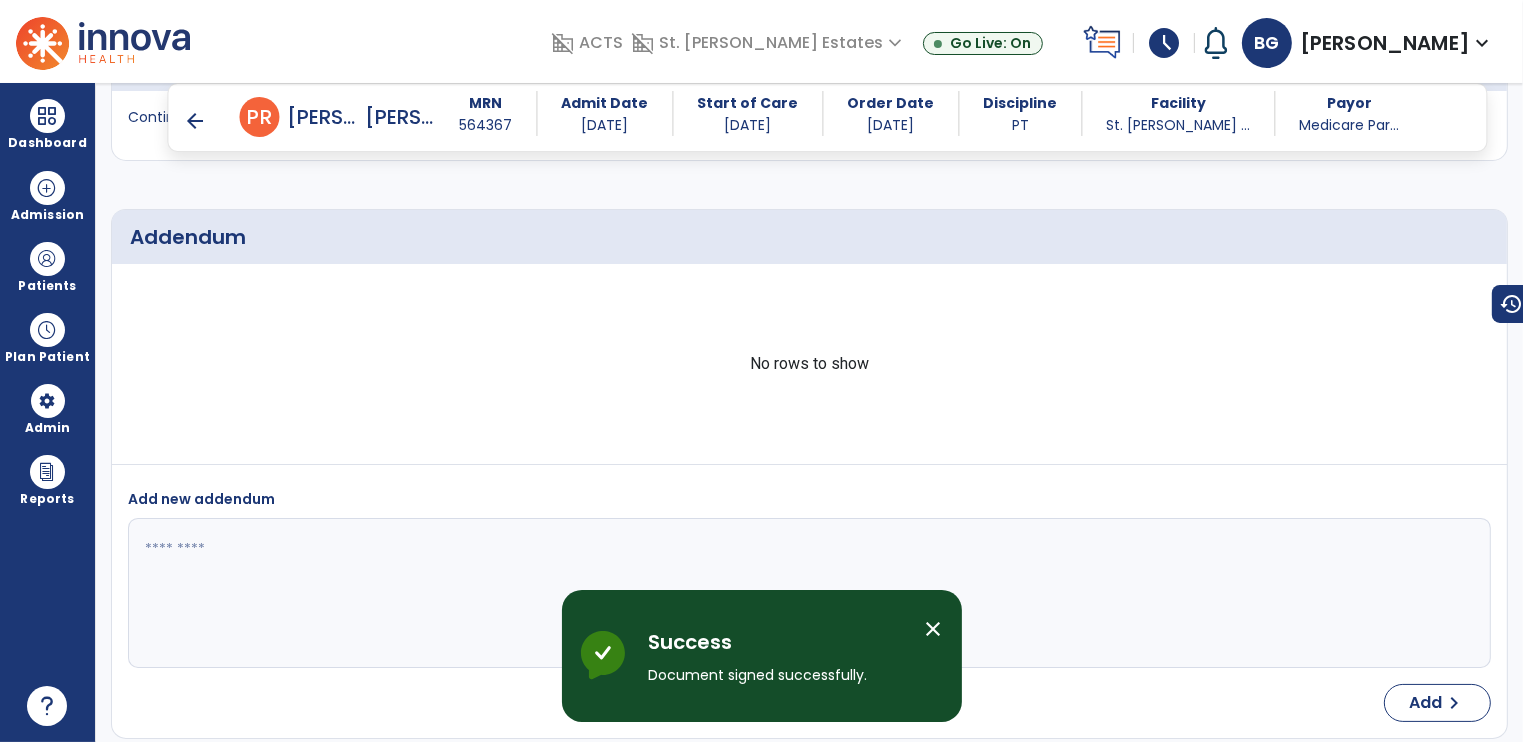 click on "close" at bounding box center [934, 629] 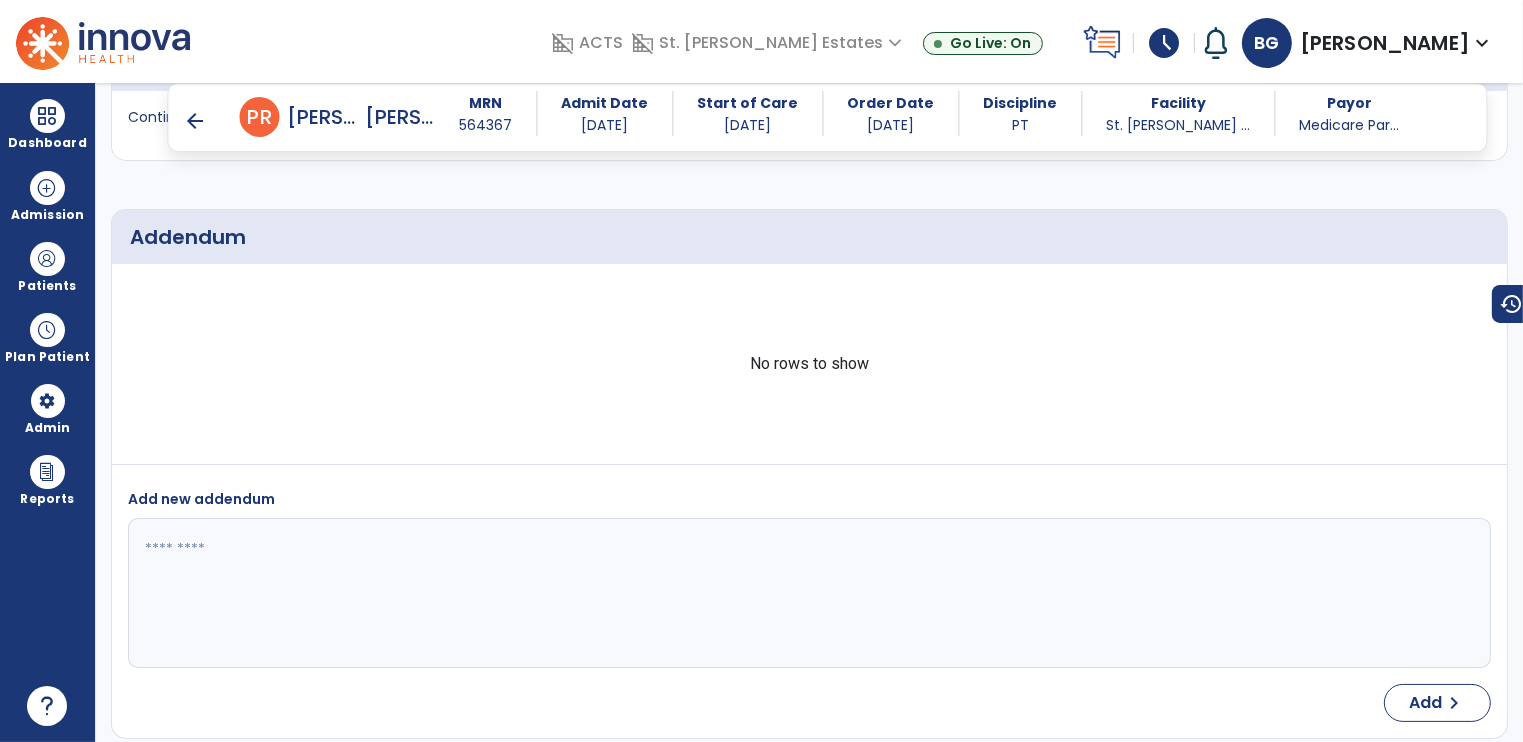 scroll, scrollTop: 3807, scrollLeft: 0, axis: vertical 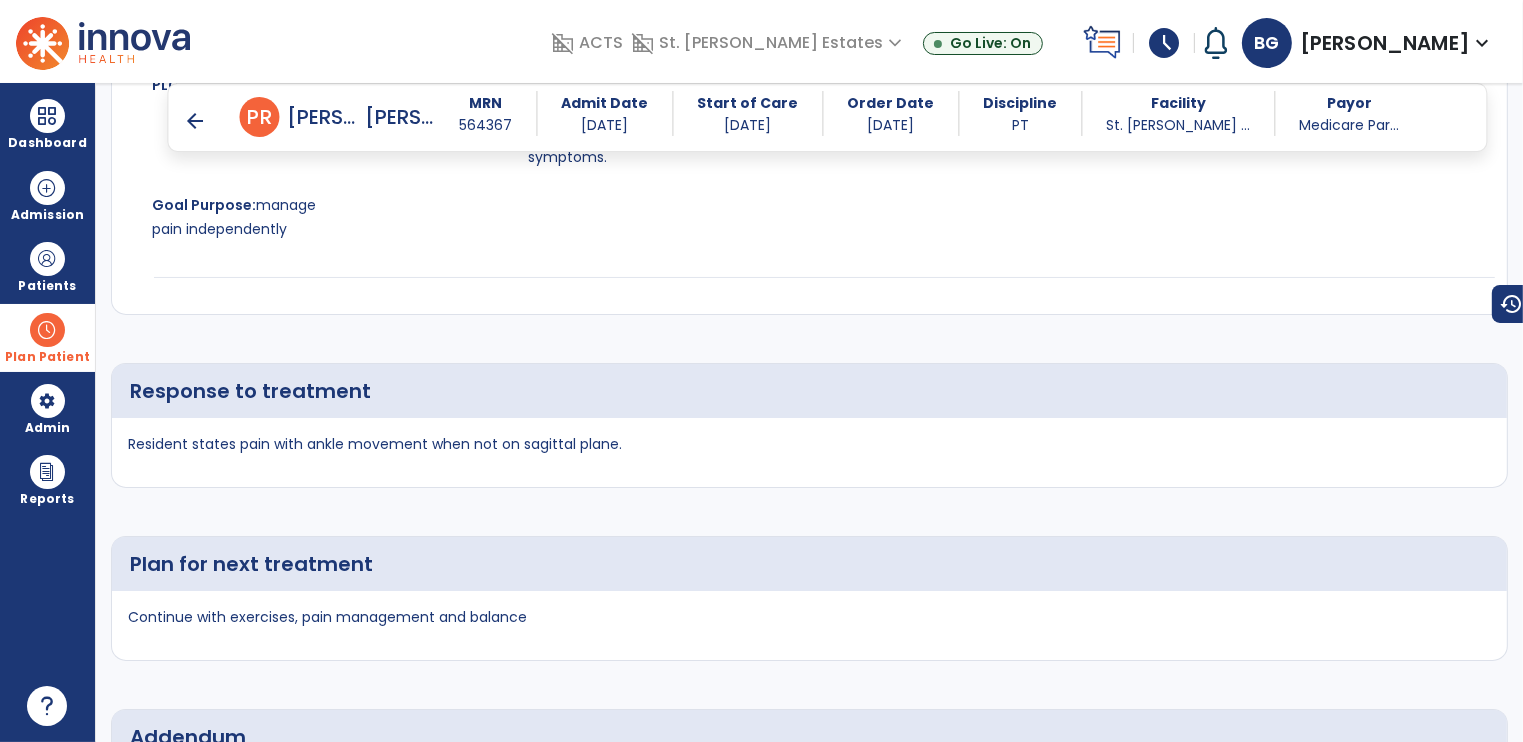 click on "Plan Patient" at bounding box center [47, 266] 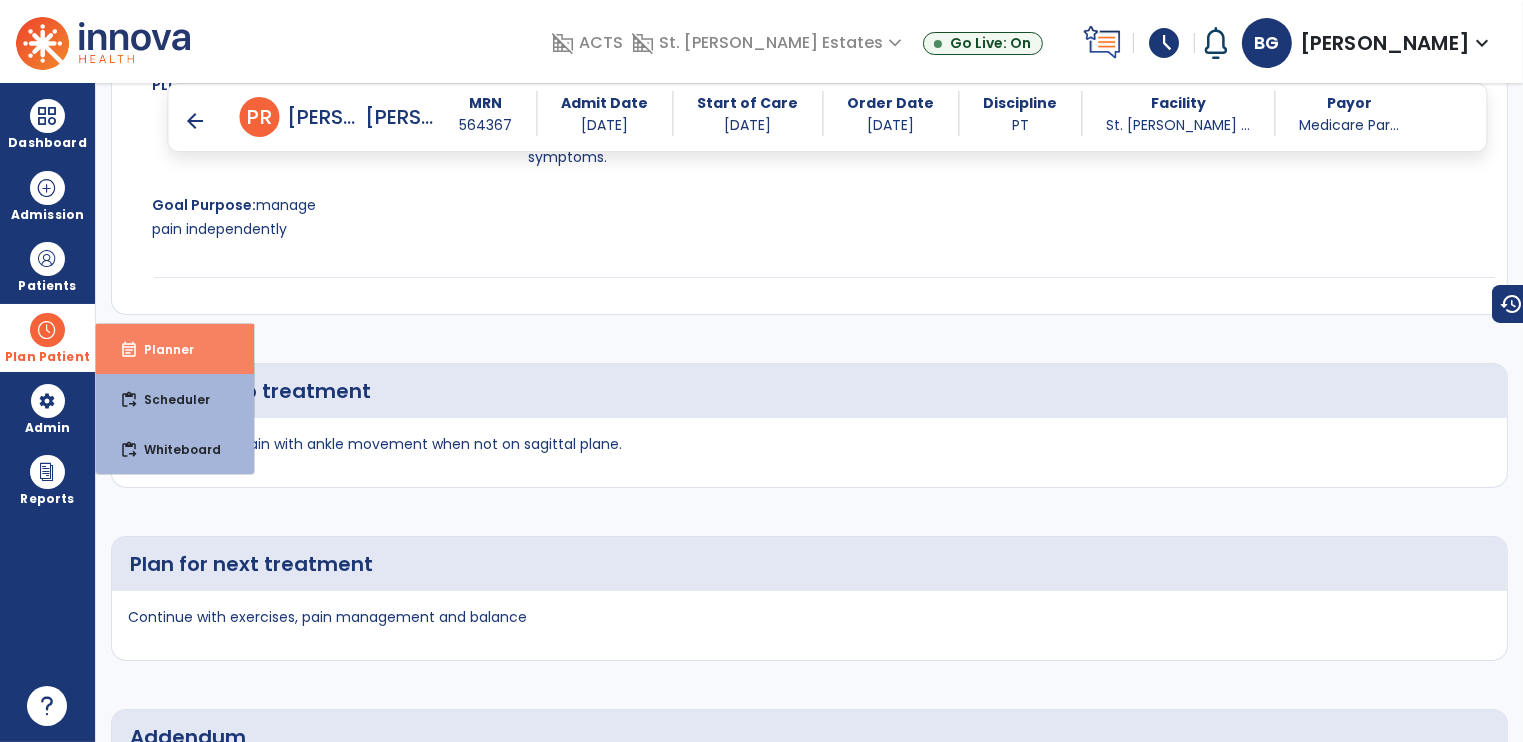 click on "Planner" at bounding box center [161, 349] 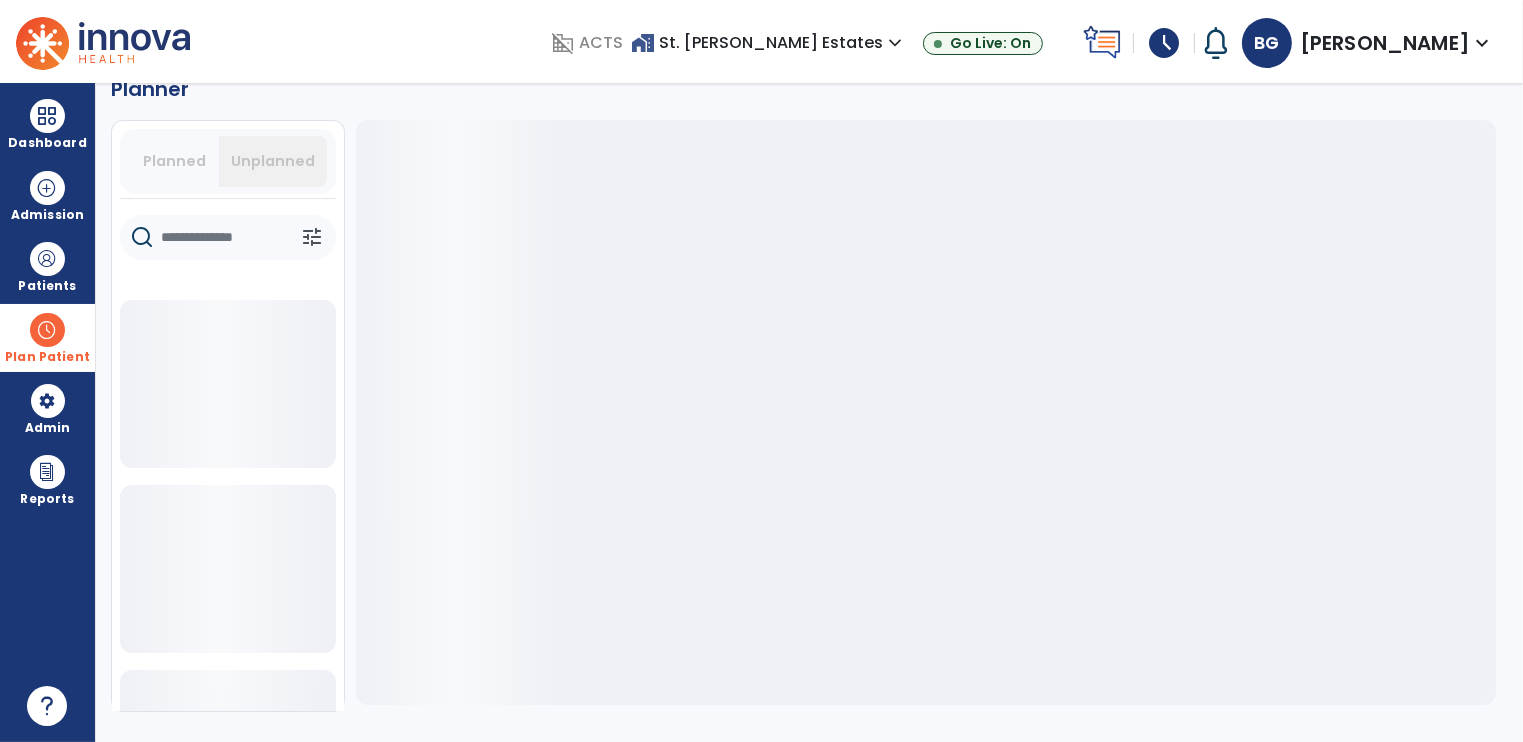 scroll, scrollTop: 36, scrollLeft: 0, axis: vertical 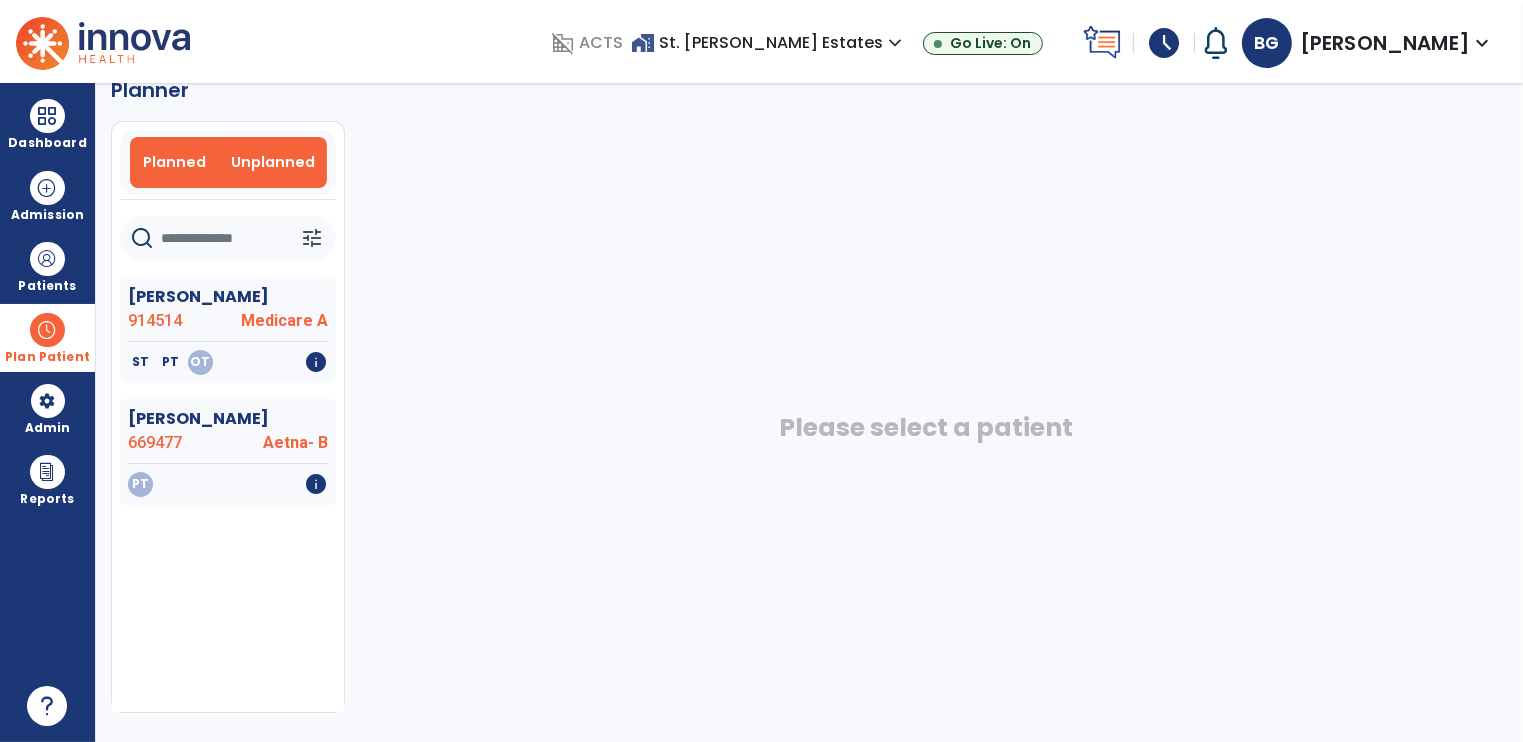 click on "Planned" at bounding box center (174, 162) 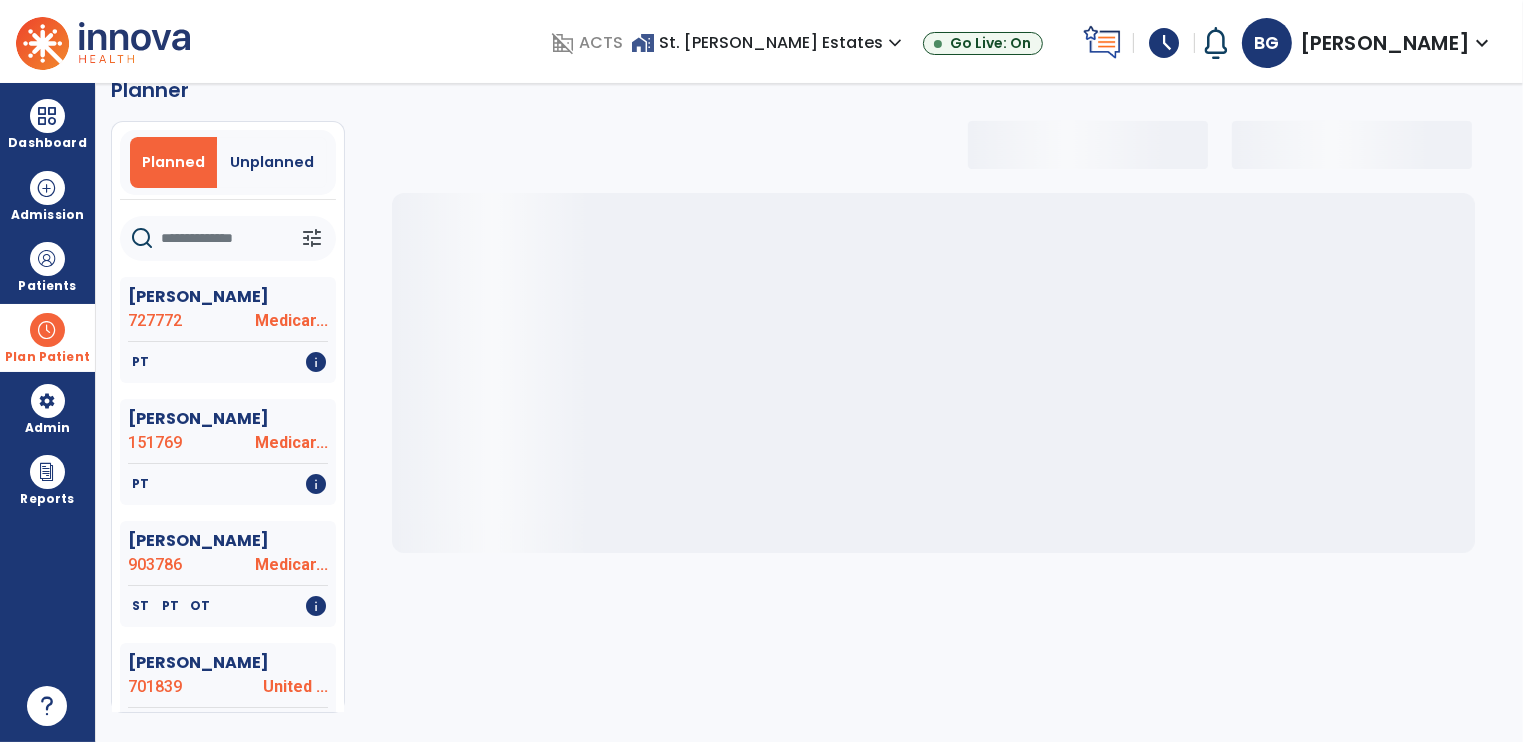 click 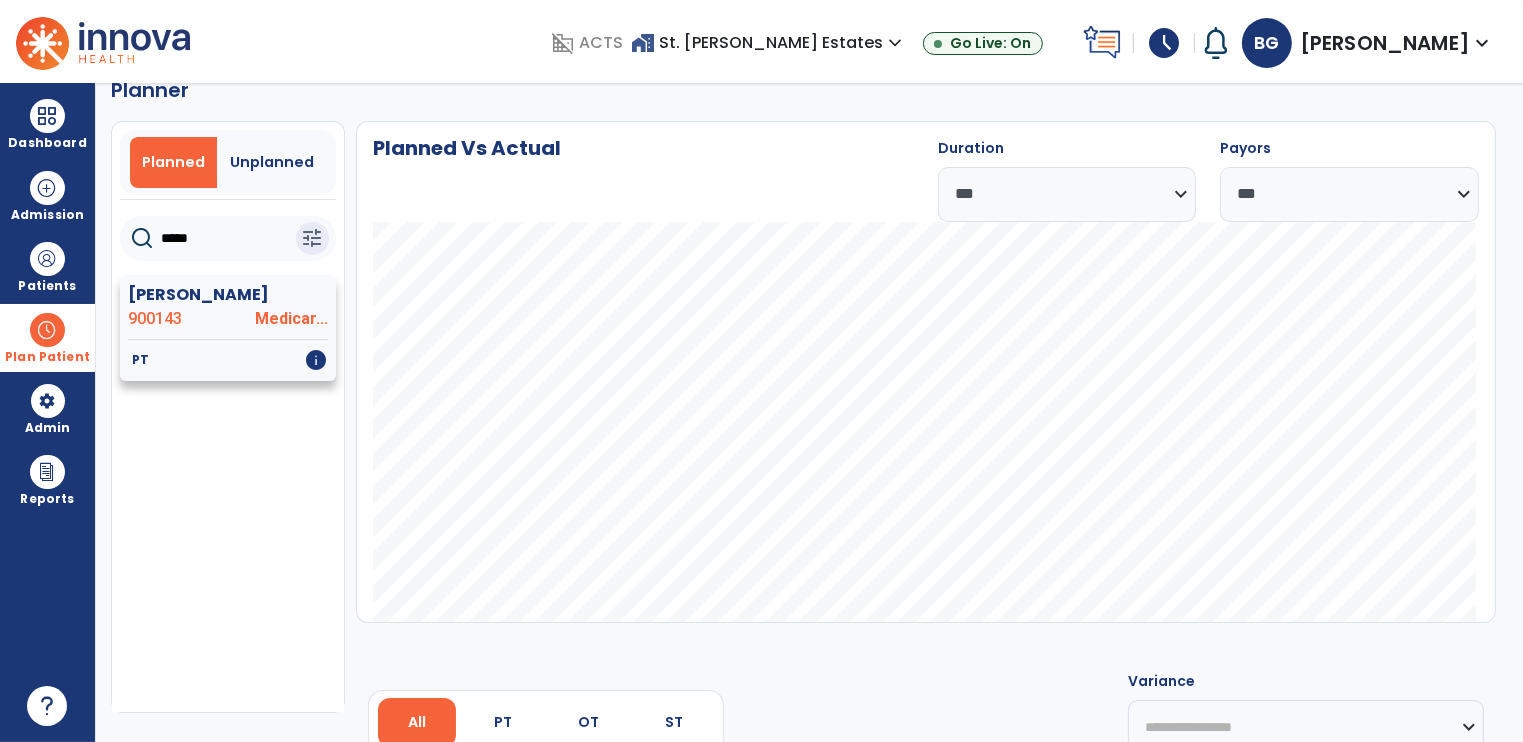 type on "*****" 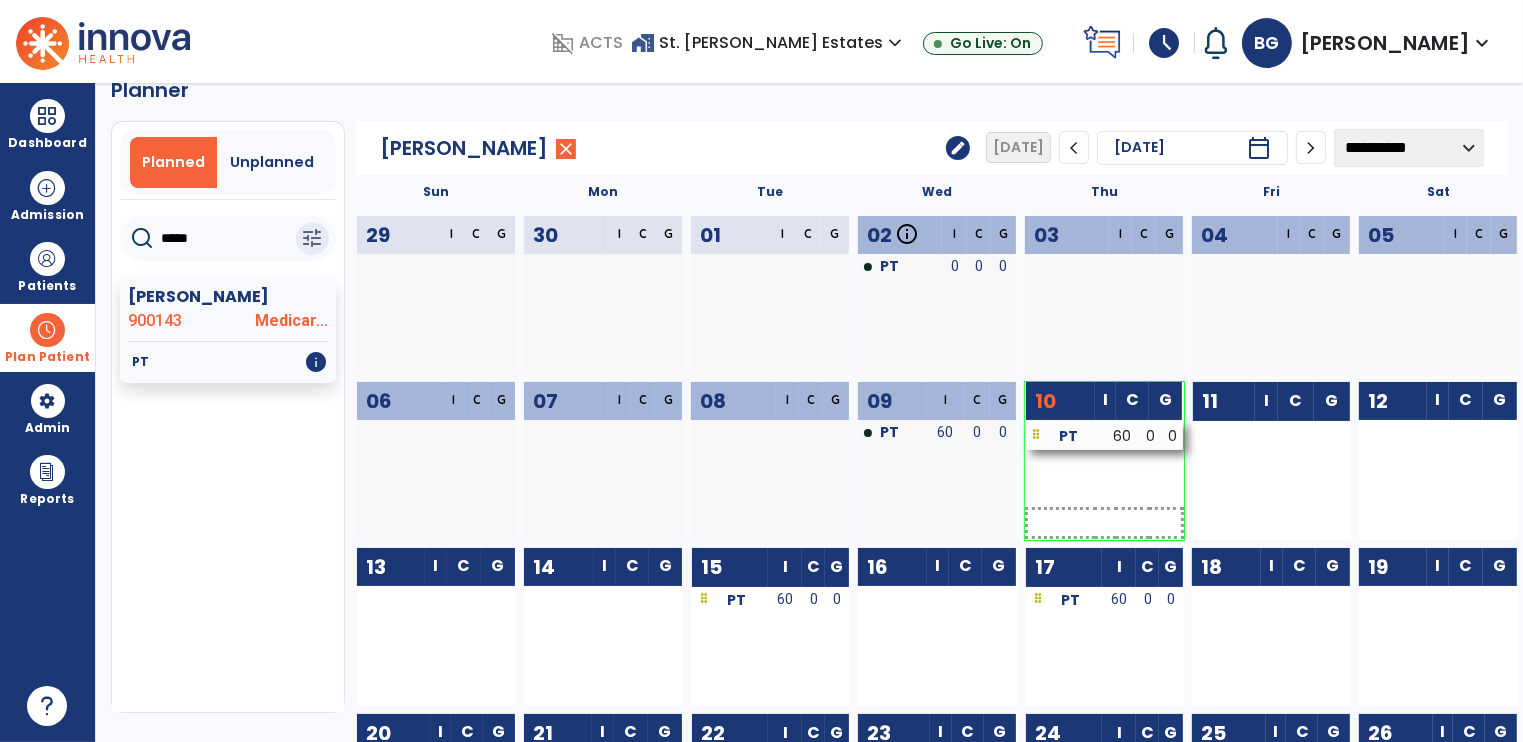drag, startPoint x: 1249, startPoint y: 439, endPoint x: 1083, endPoint y: 441, distance: 166.01205 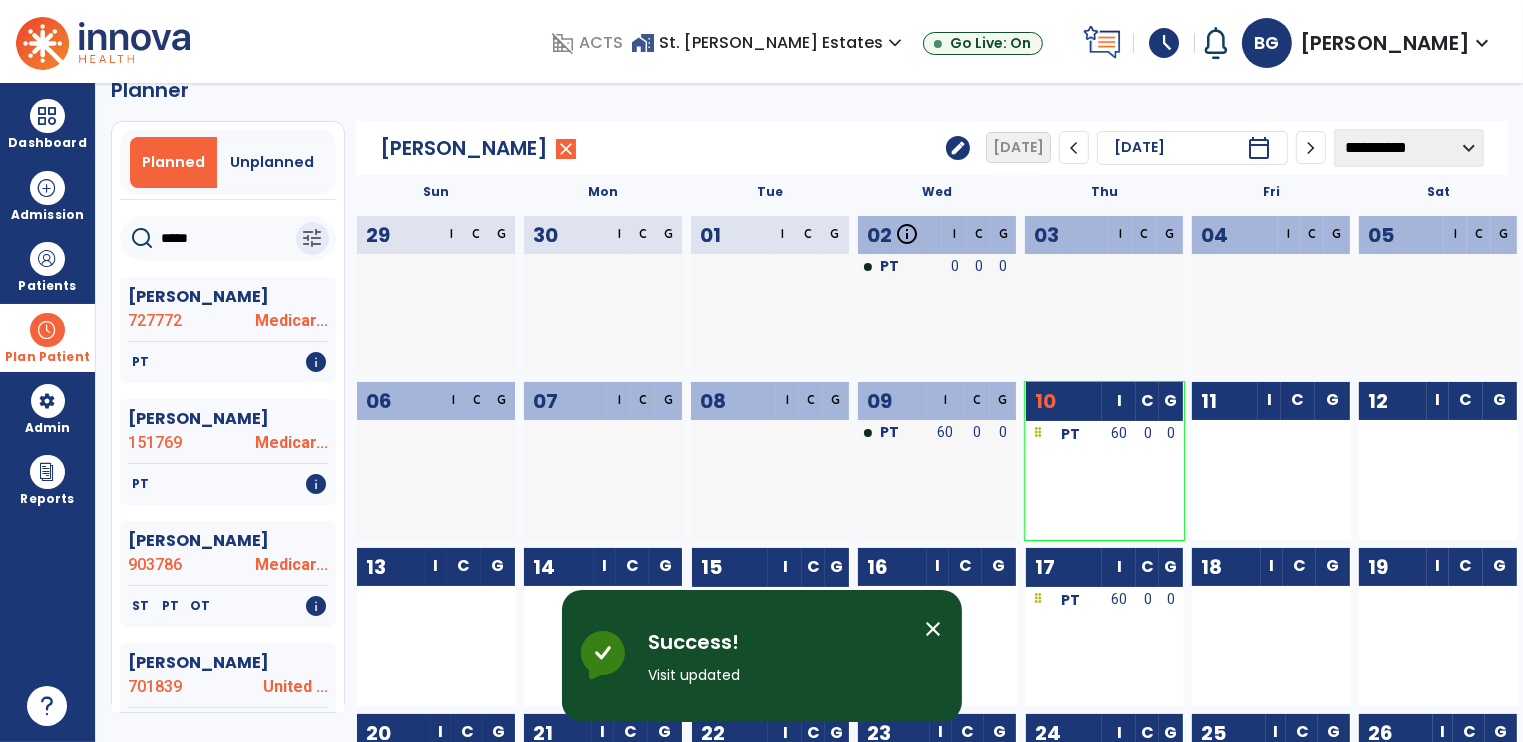 click on "close" at bounding box center [934, 629] 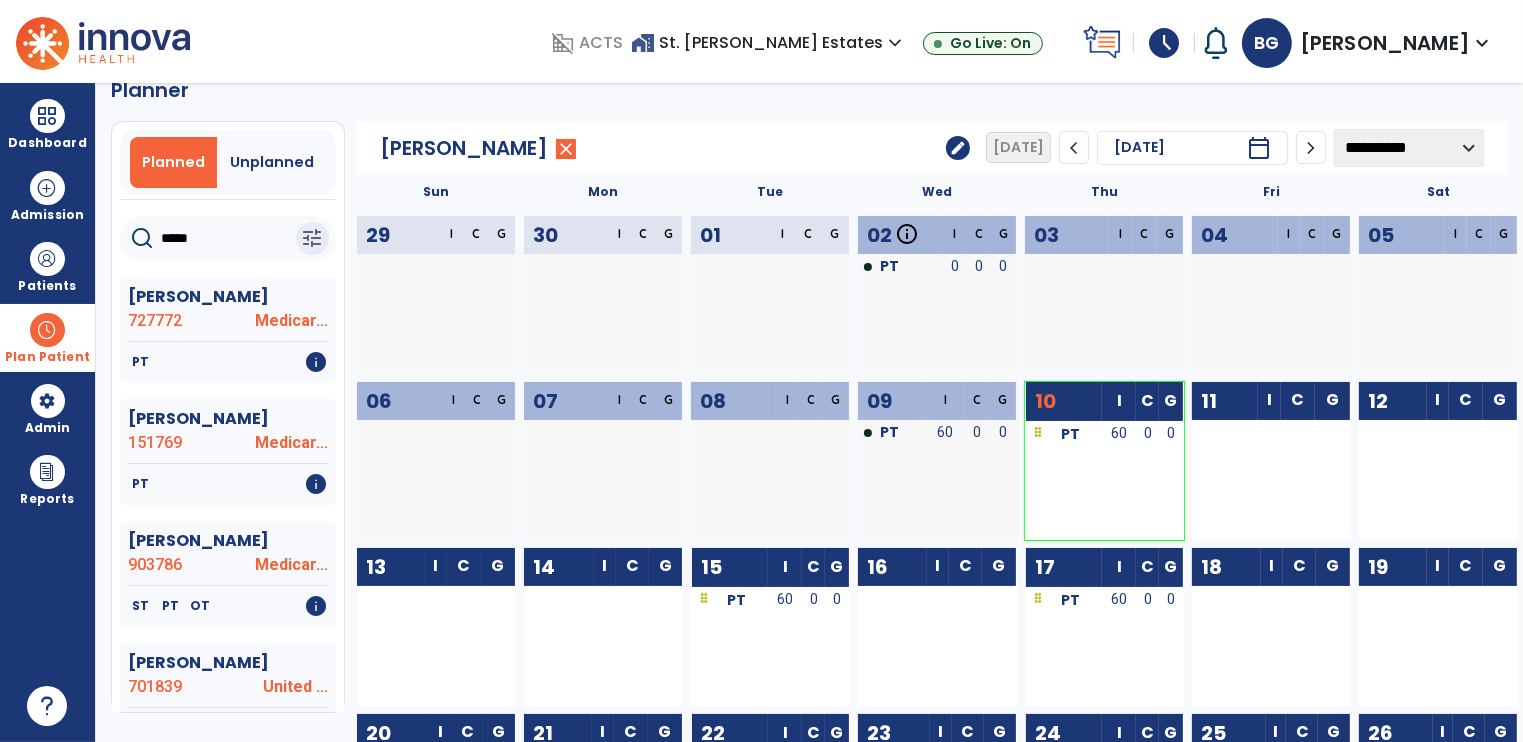 click on "Planned" at bounding box center (173, 162) 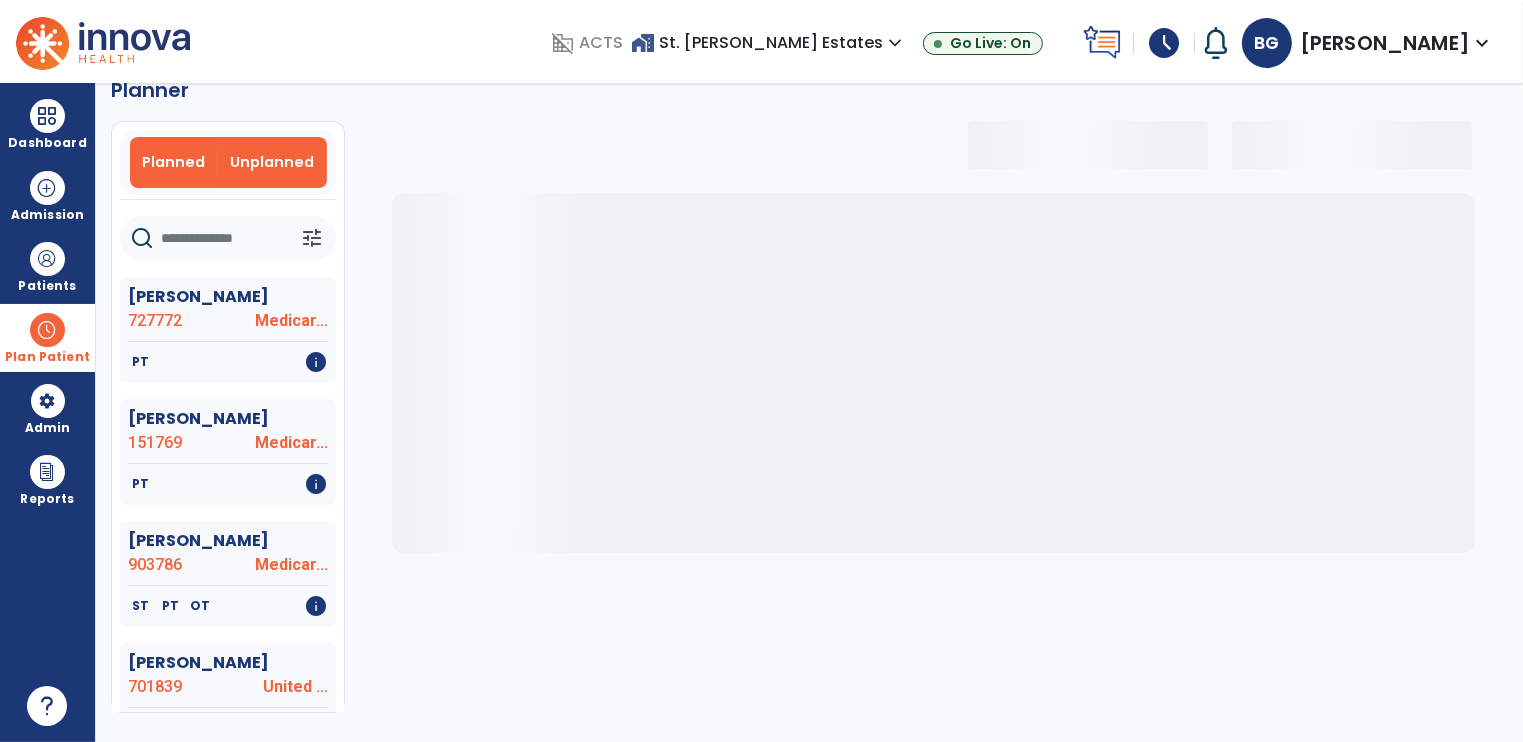select on "***" 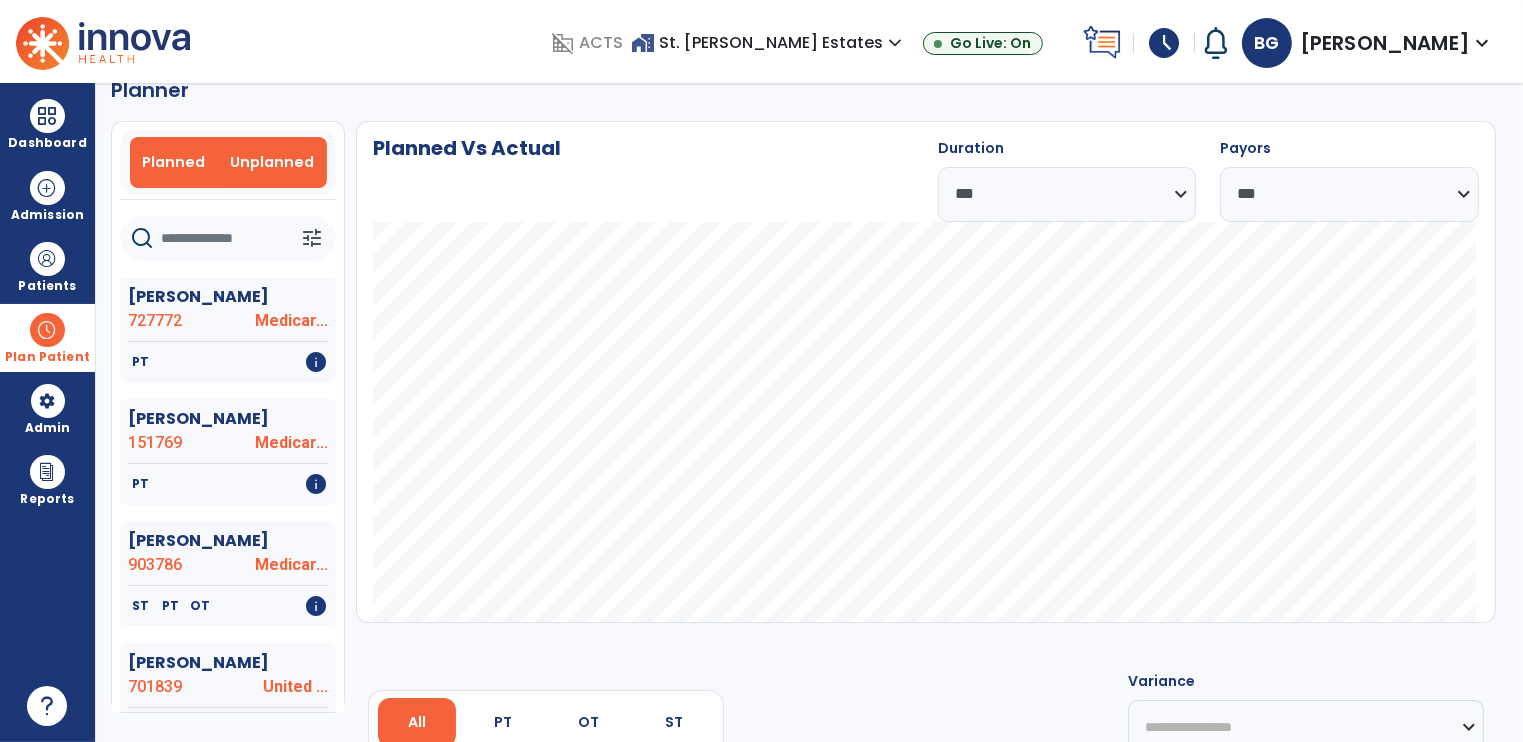 click on "Unplanned" at bounding box center (272, 162) 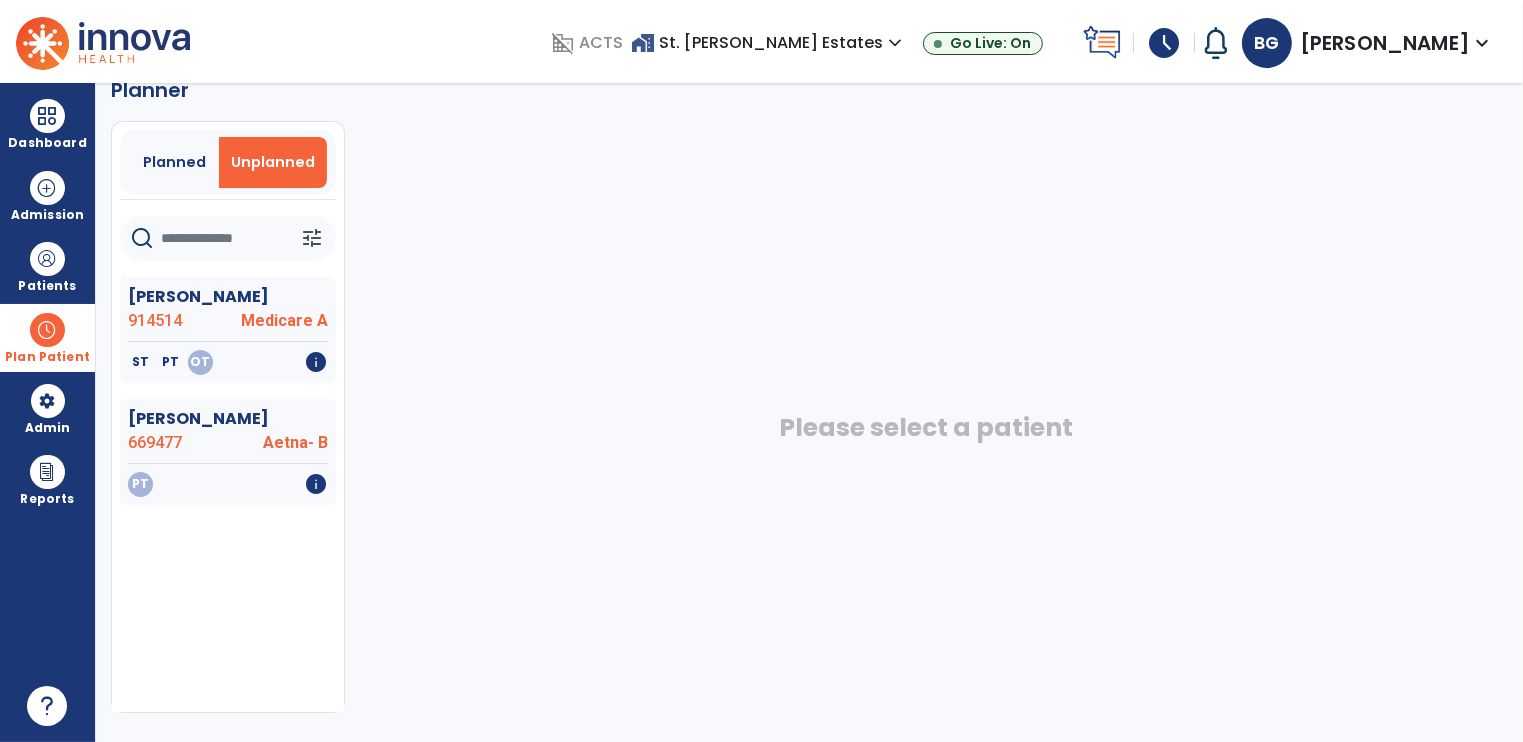 click 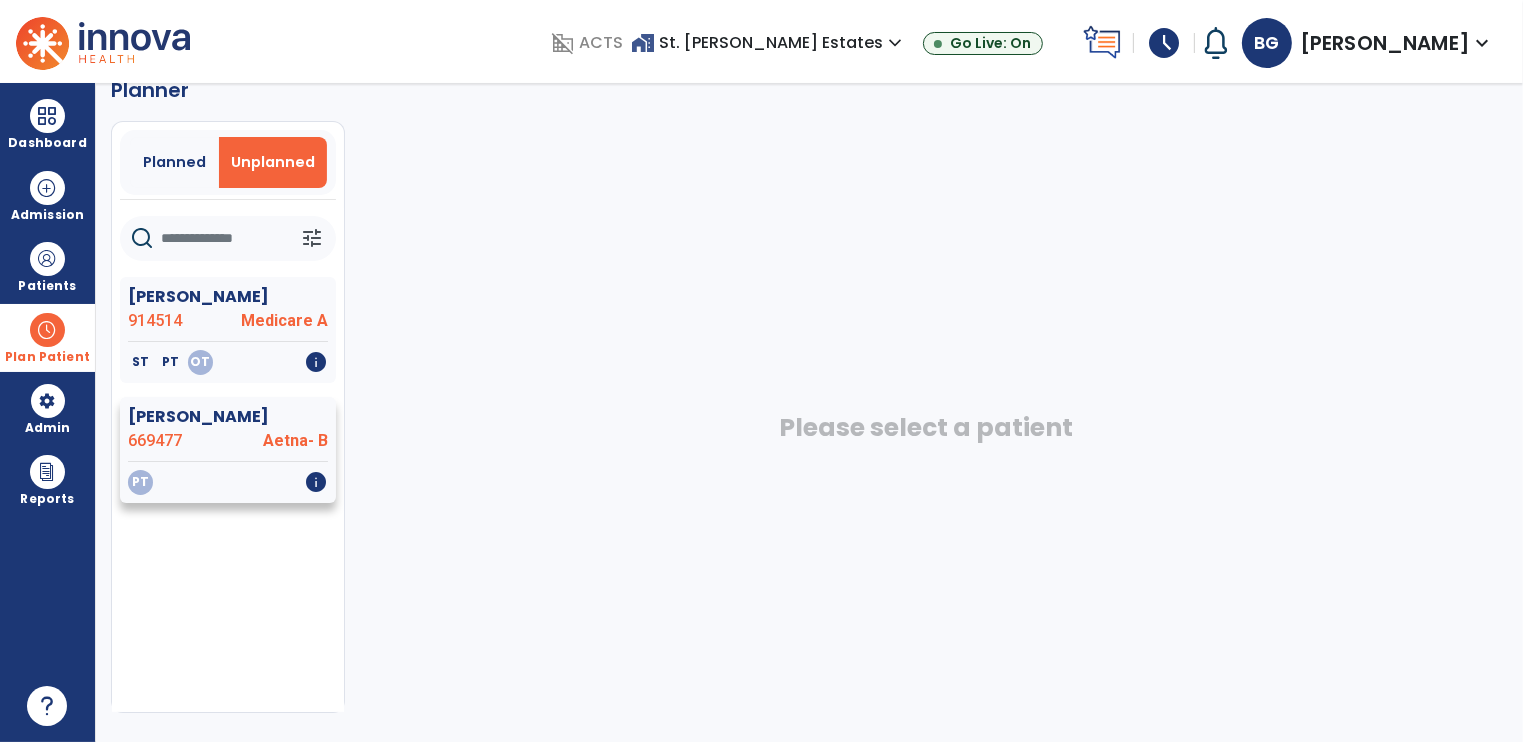 click on "Aetna- B" 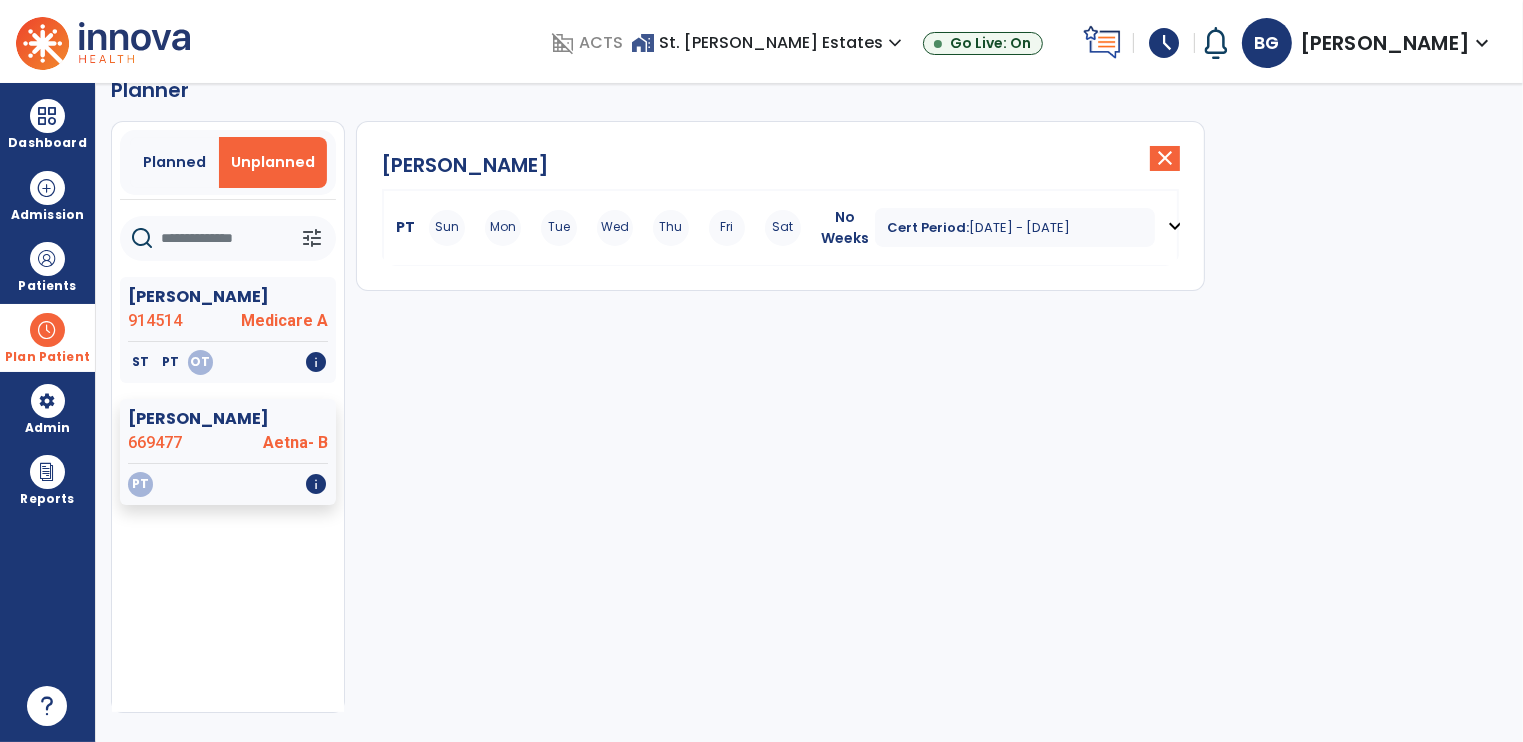 click on "Jul 10, 2025 - Sep 17, 2025" at bounding box center [1019, 227] 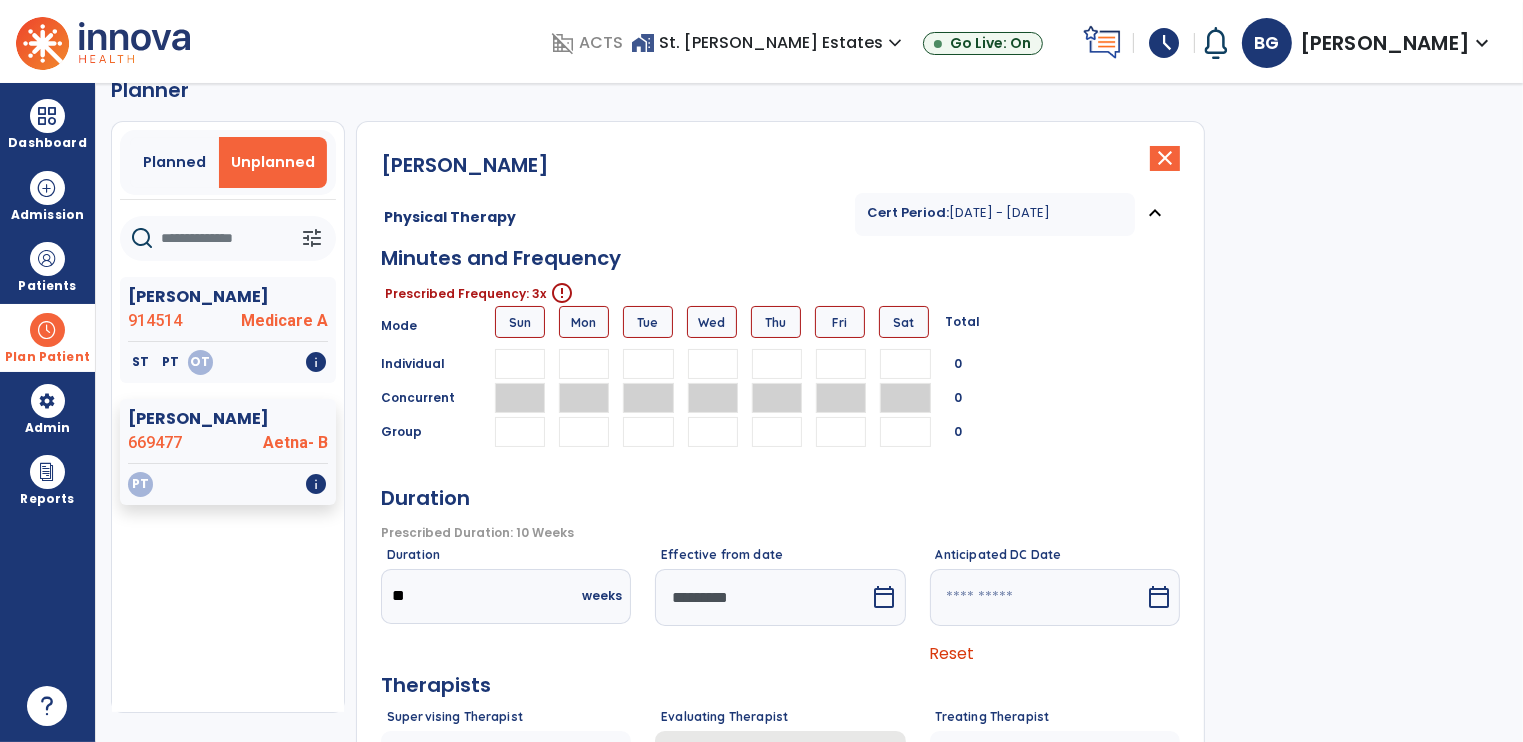 click at bounding box center [584, 364] 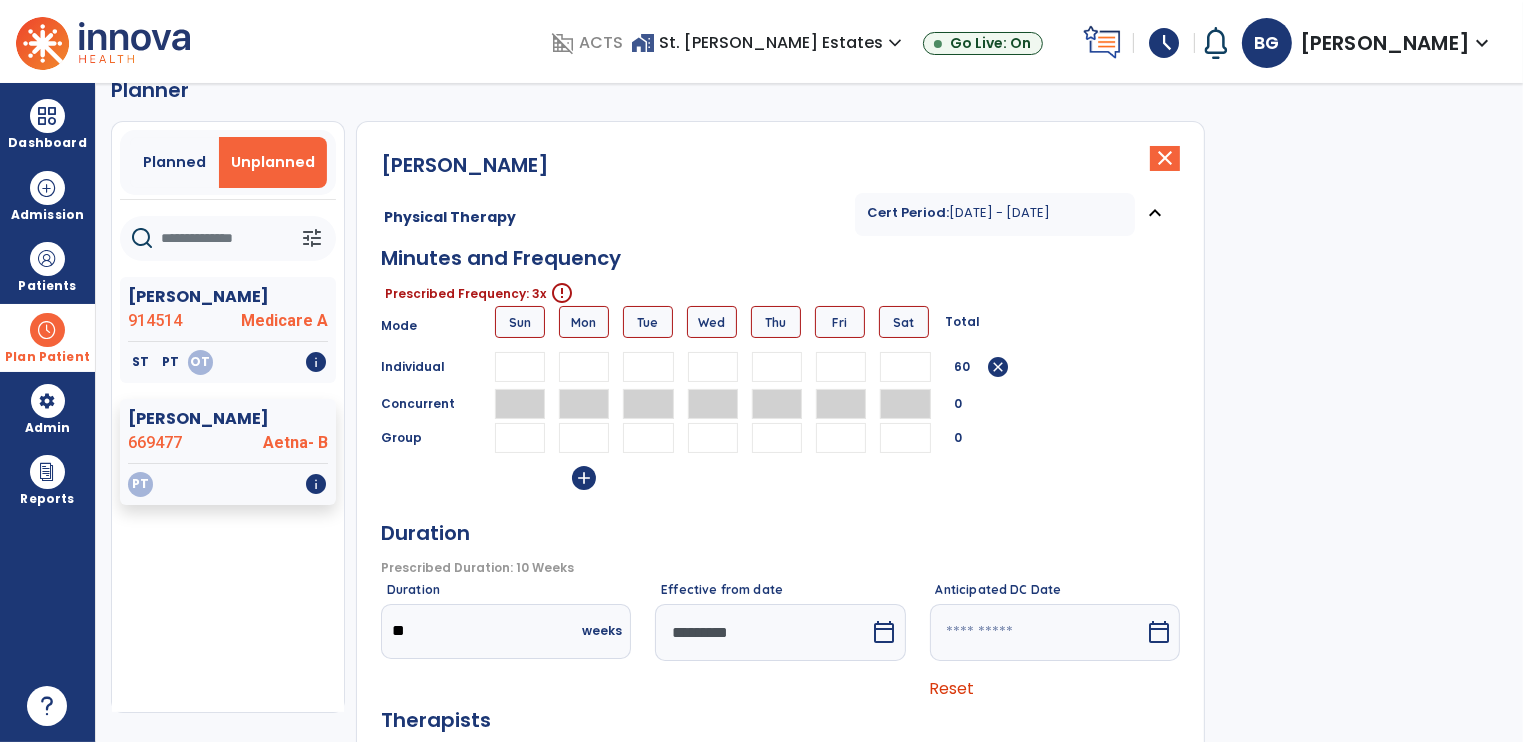 type on "**" 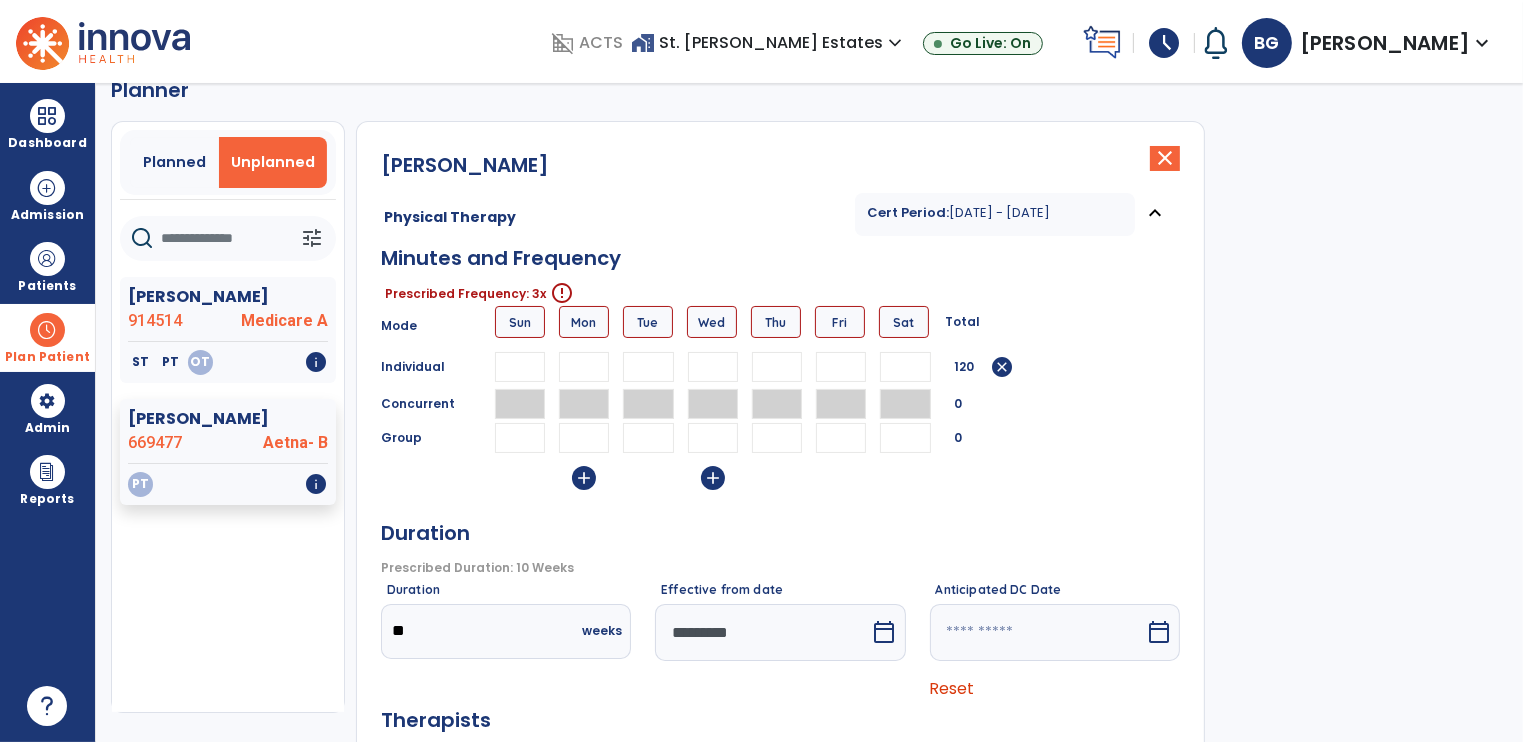 type on "**" 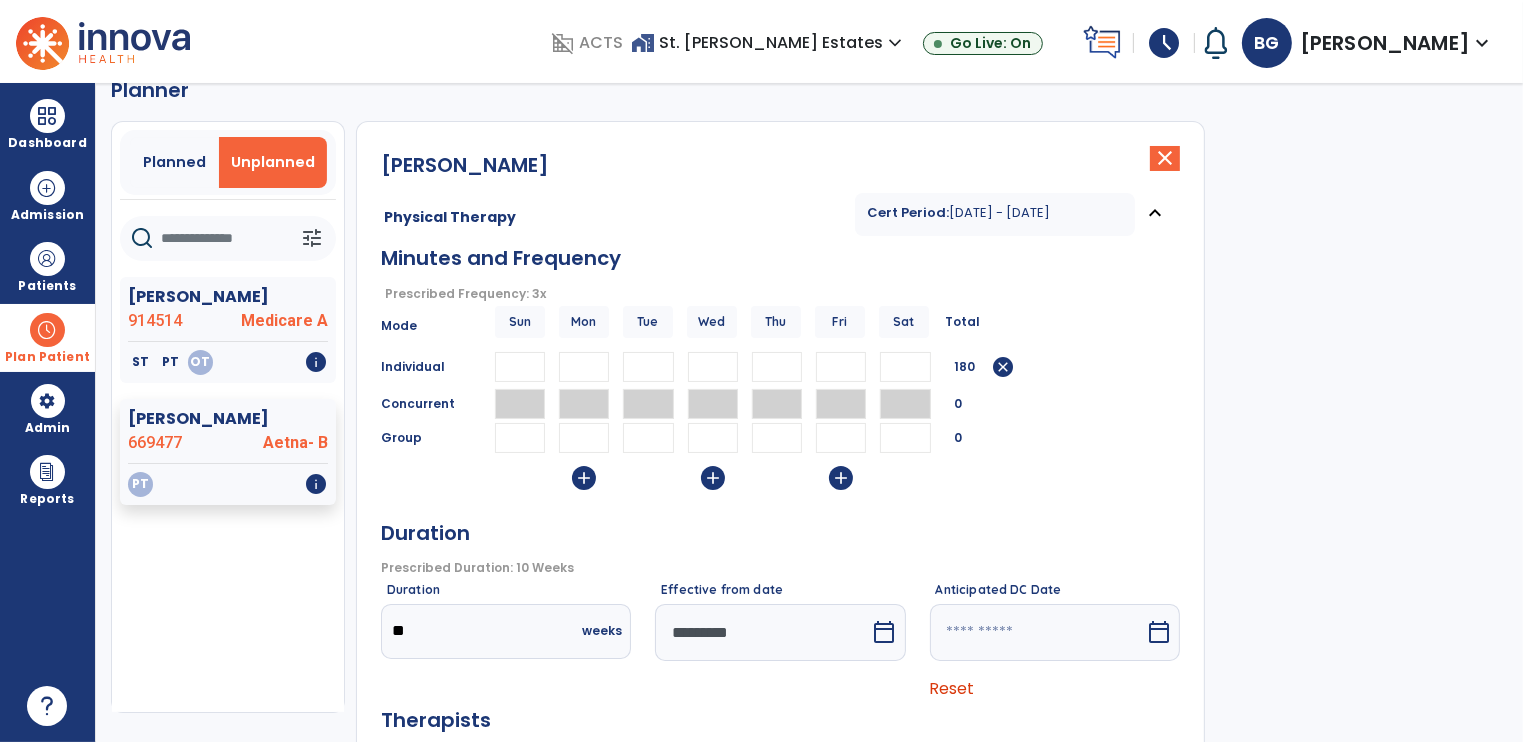 scroll, scrollTop: 252, scrollLeft: 0, axis: vertical 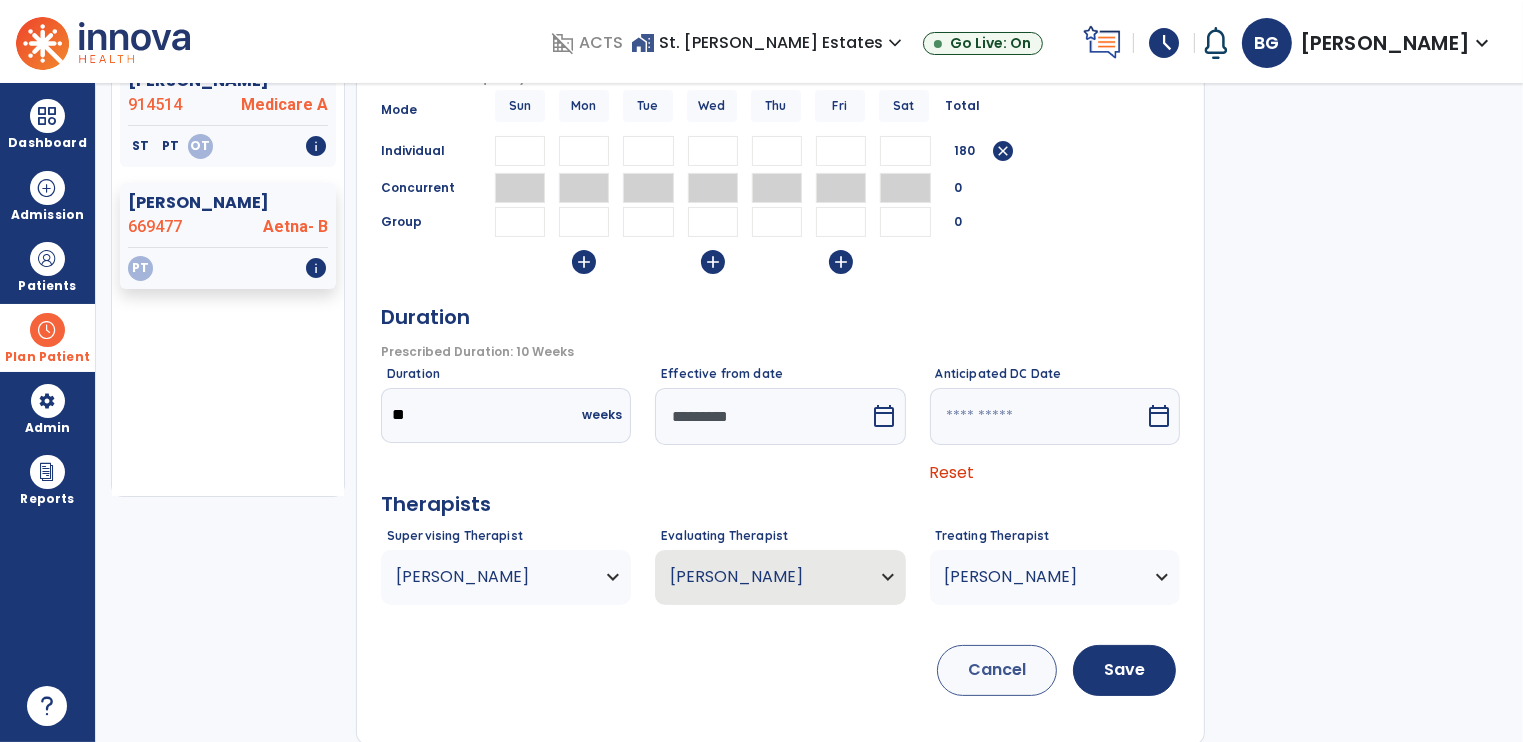 type on "**" 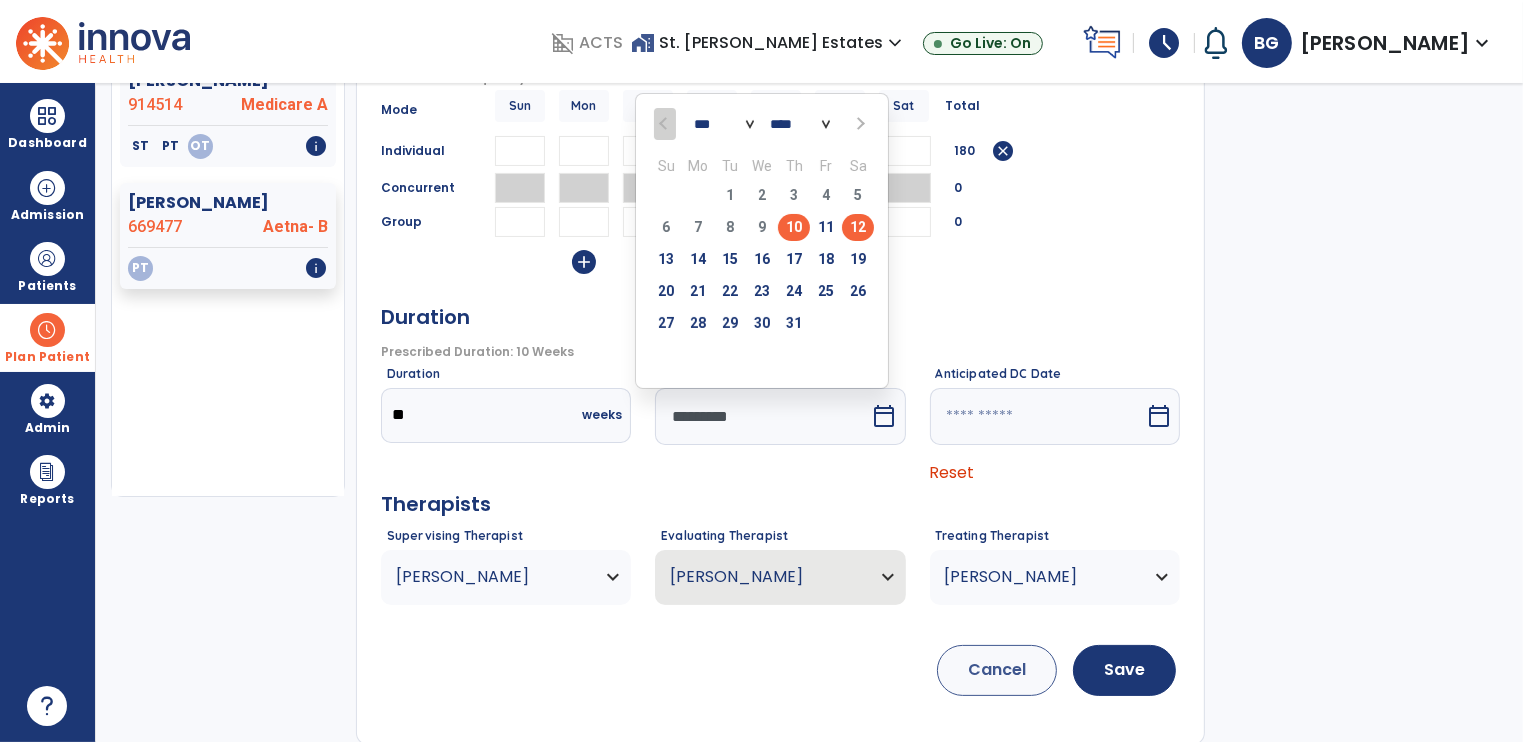 click on "12" at bounding box center (858, 227) 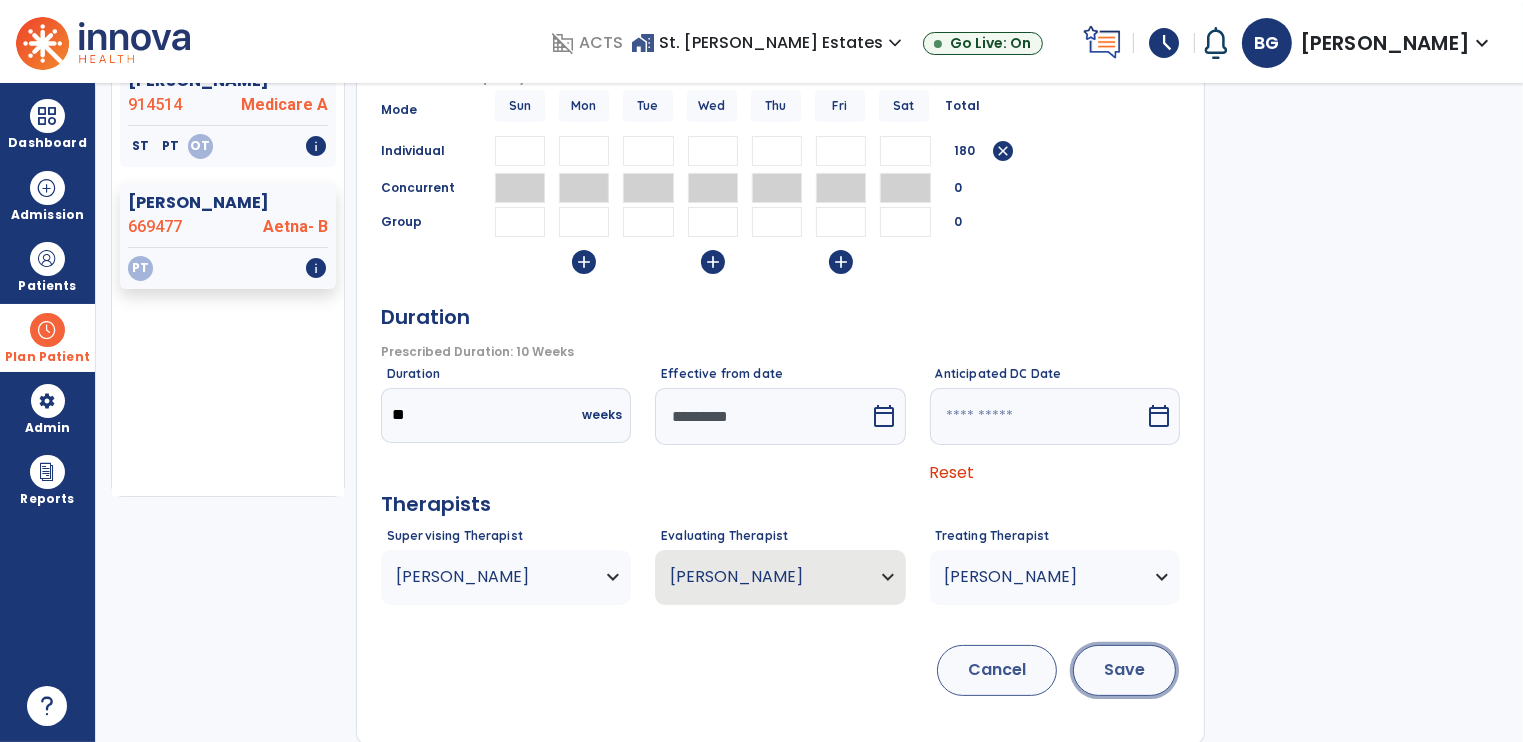 click on "Save" at bounding box center [1124, 670] 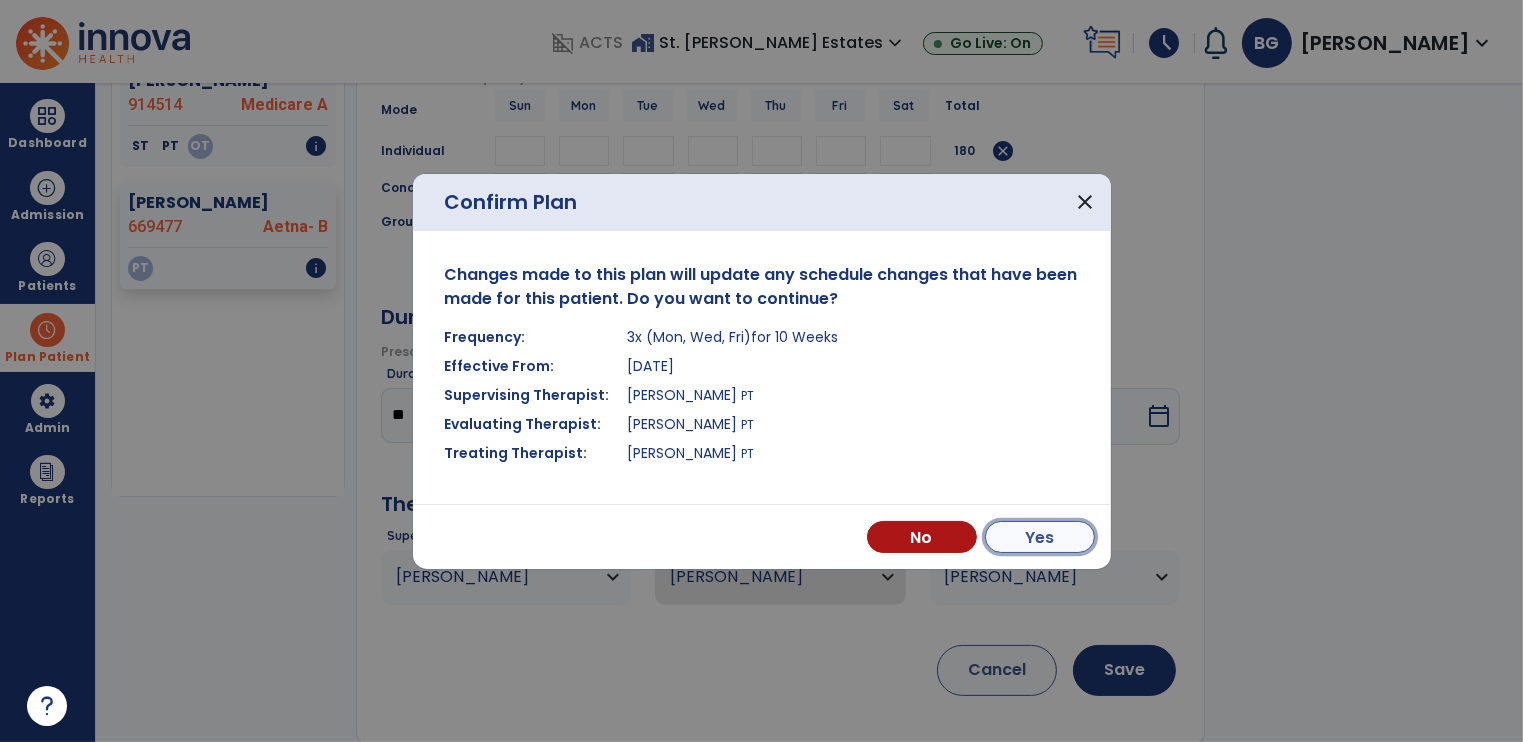 click on "Yes" at bounding box center (1040, 537) 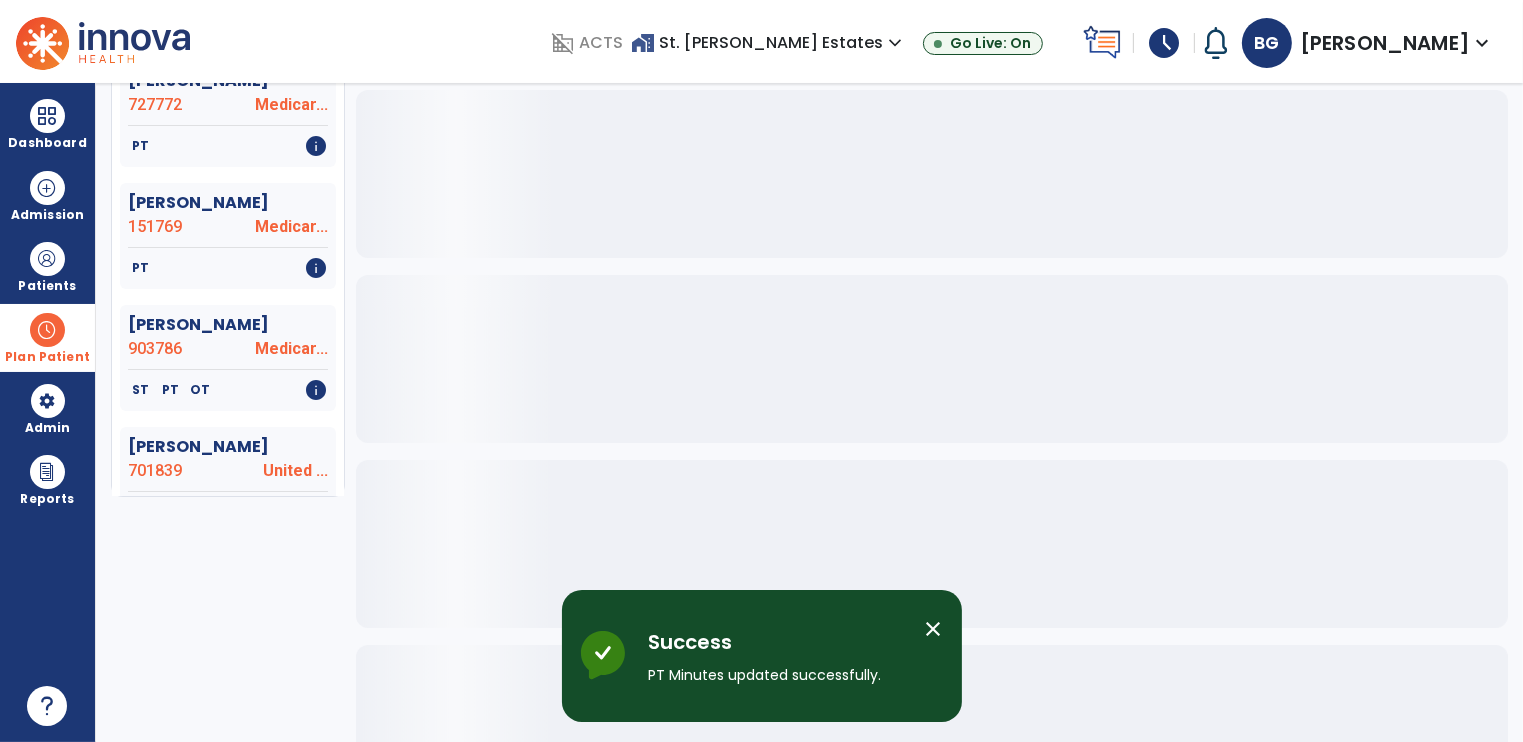 click on "close" at bounding box center (934, 629) 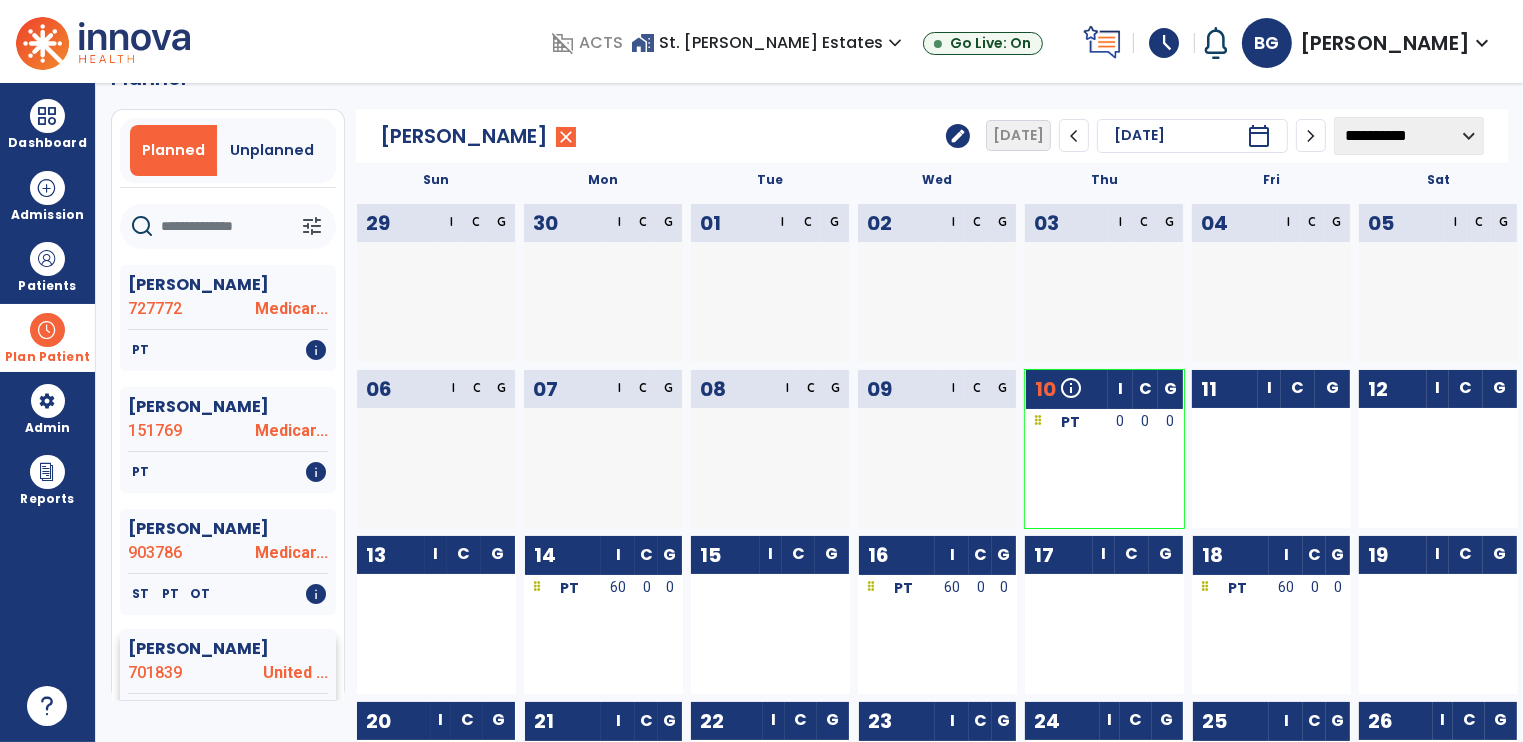 scroll, scrollTop: 0, scrollLeft: 0, axis: both 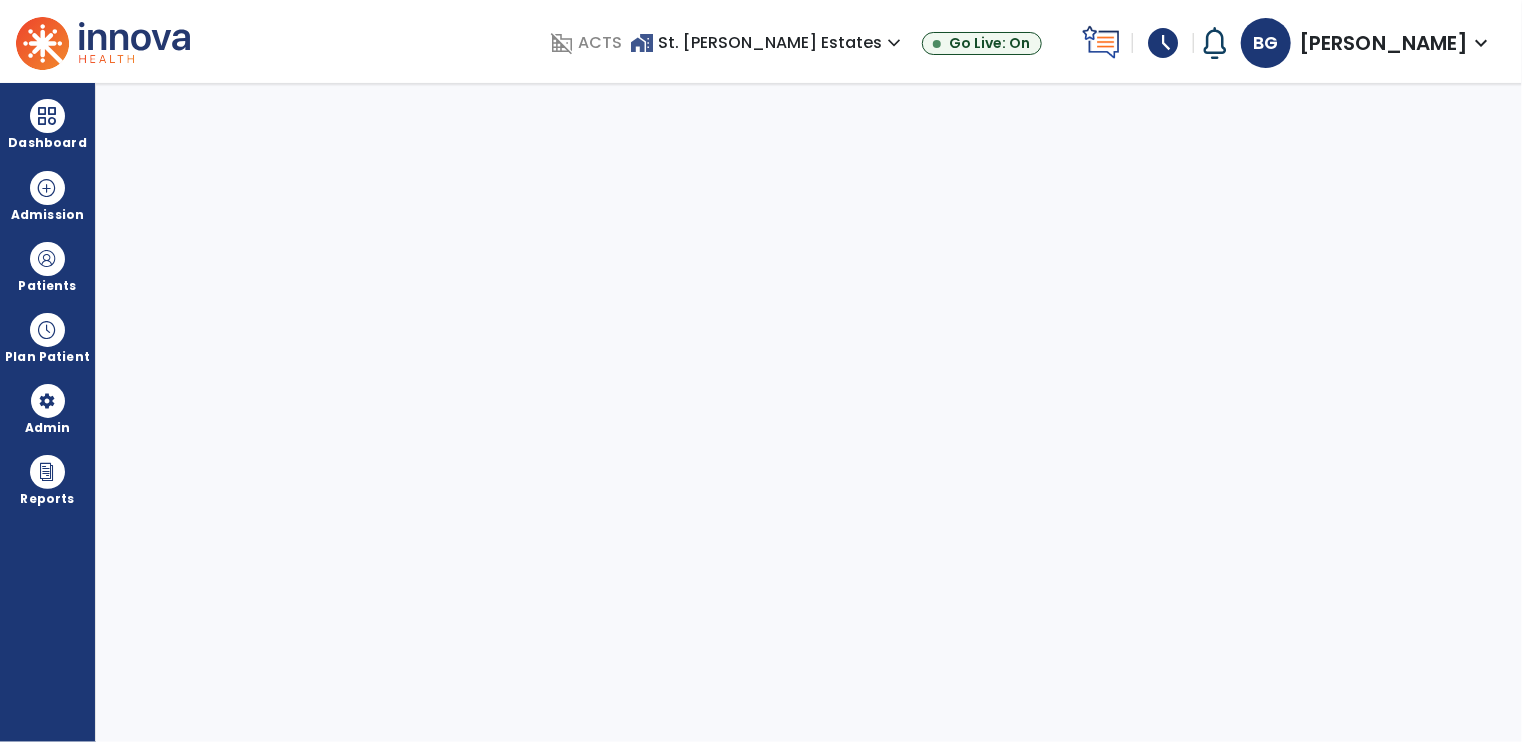 select on "****" 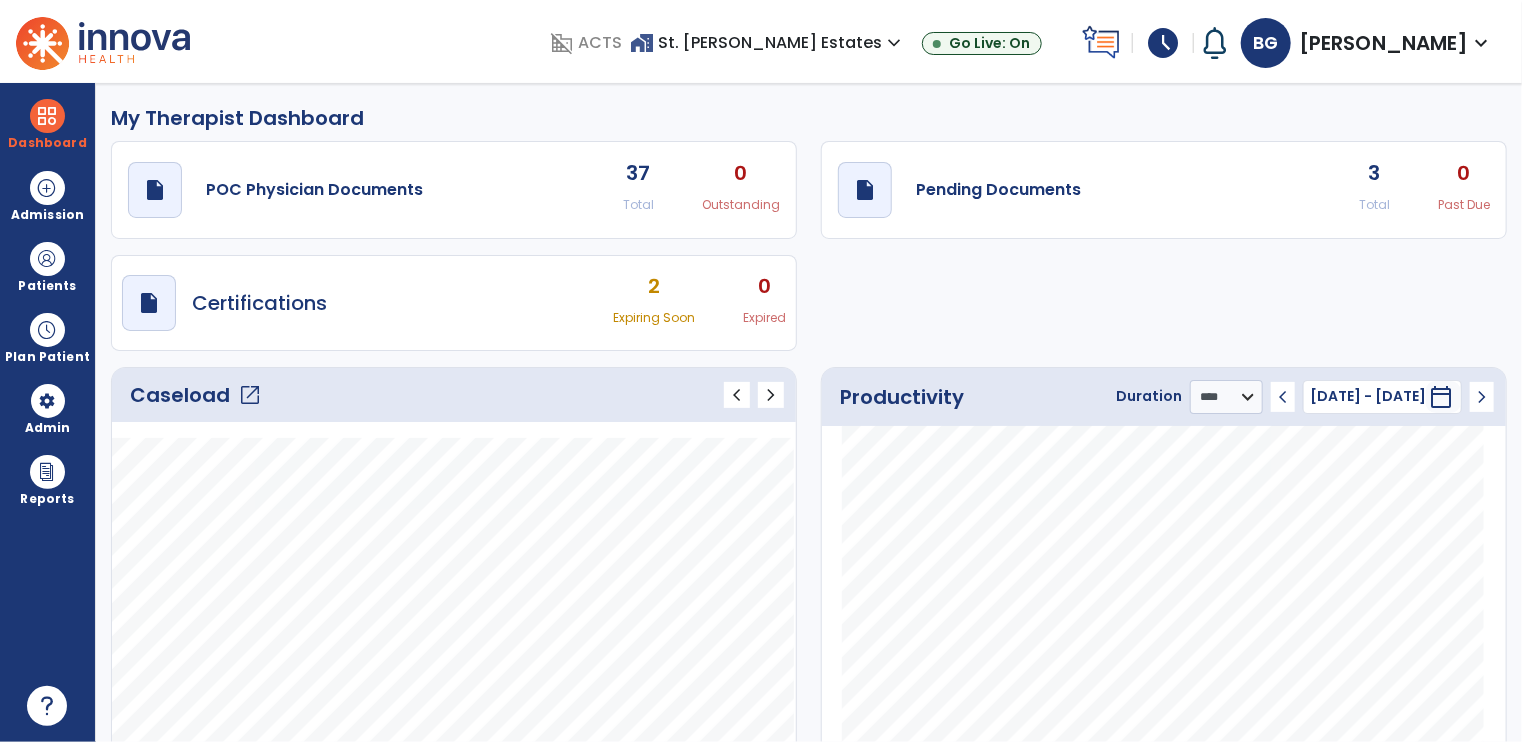click on "draft   open_in_new  Pending Documents 3 Total 0 Past Due" 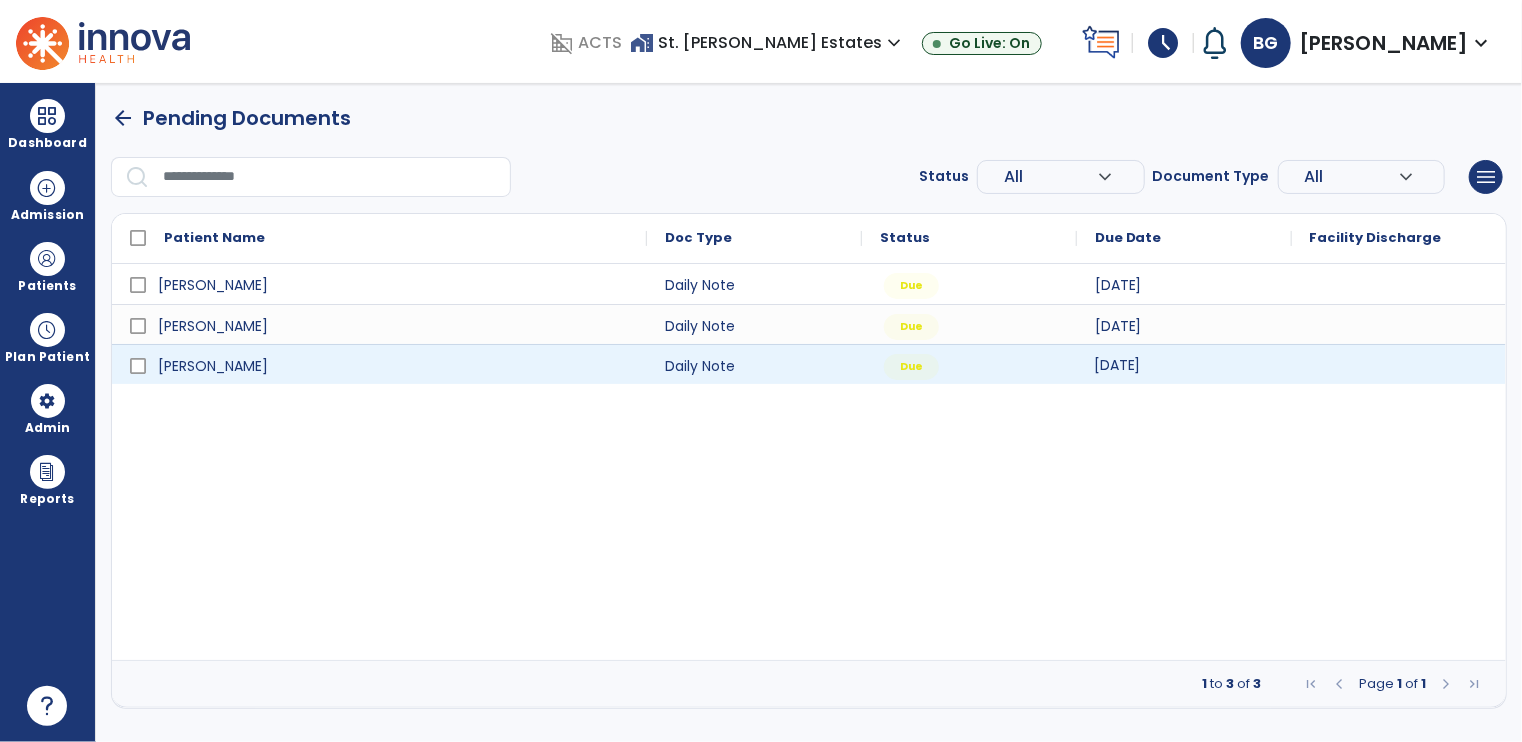 click on "[DATE]" at bounding box center [1117, 365] 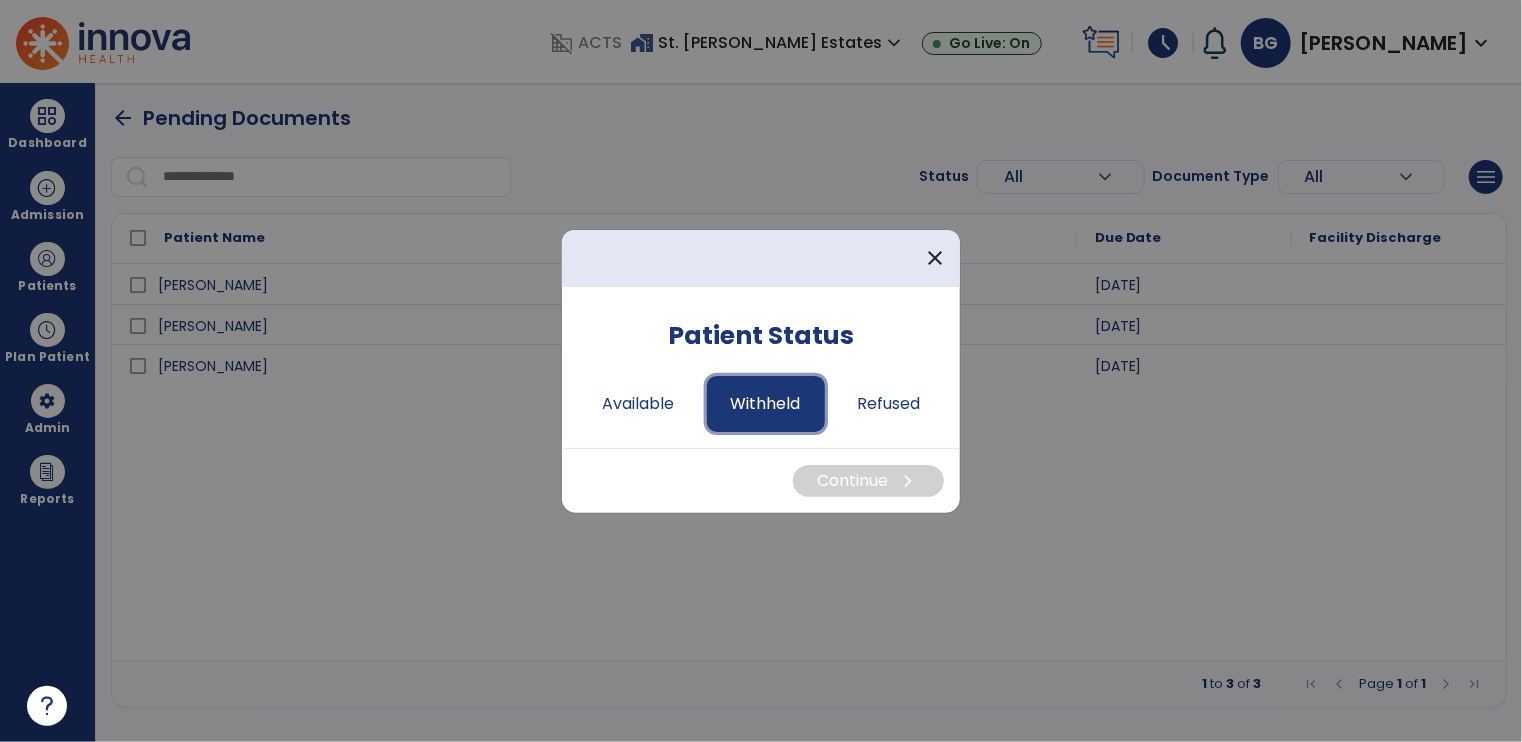 click on "Withheld" at bounding box center (766, 404) 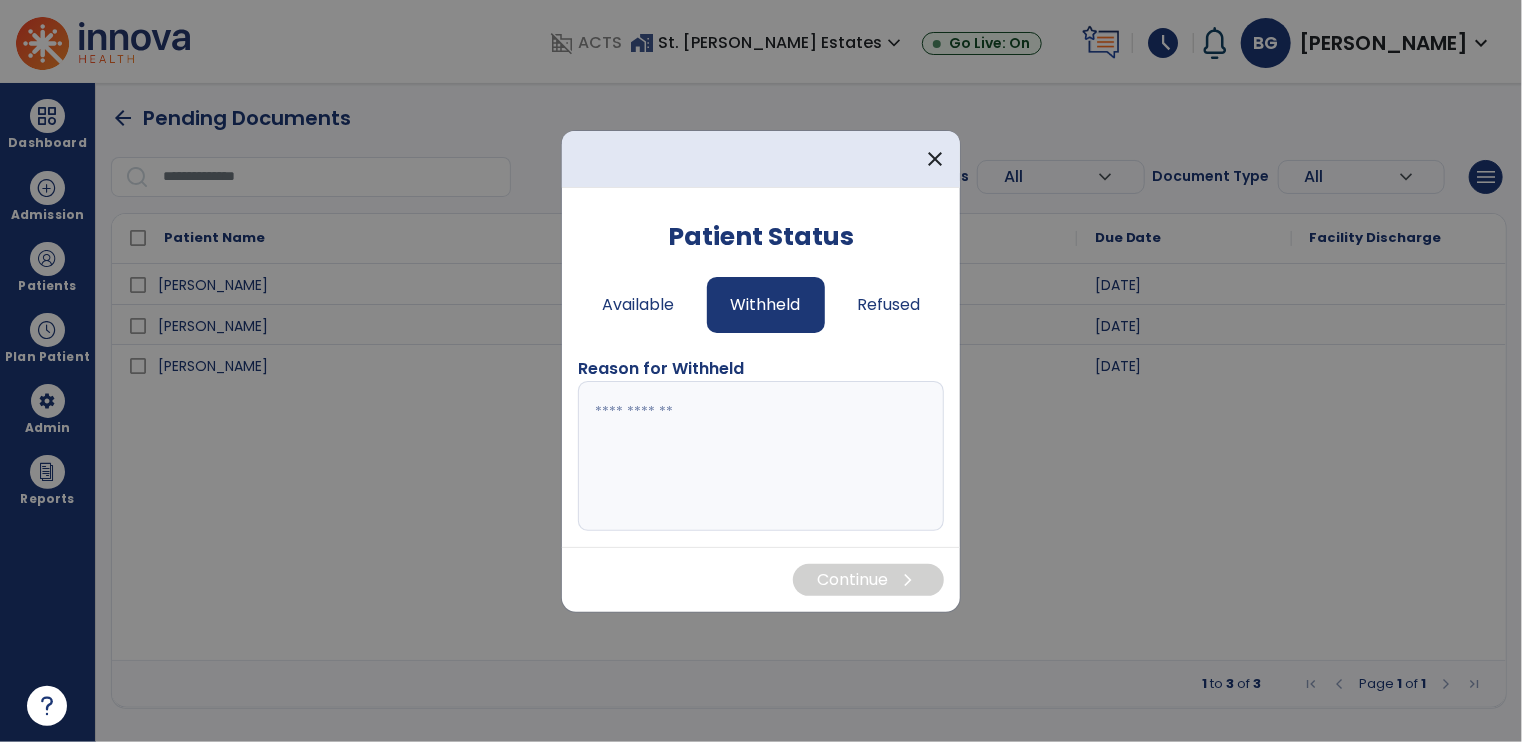 click at bounding box center (761, 456) 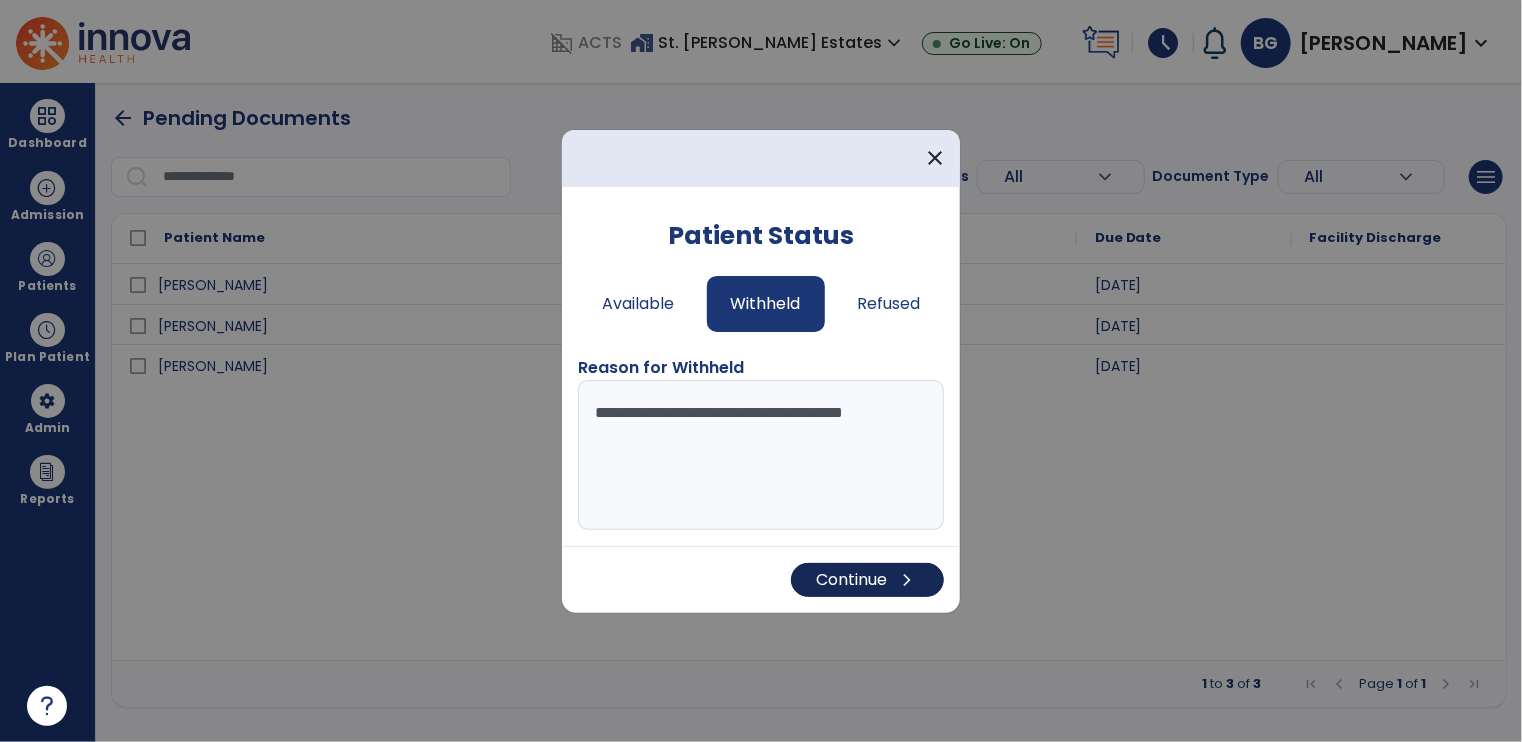 type on "**********" 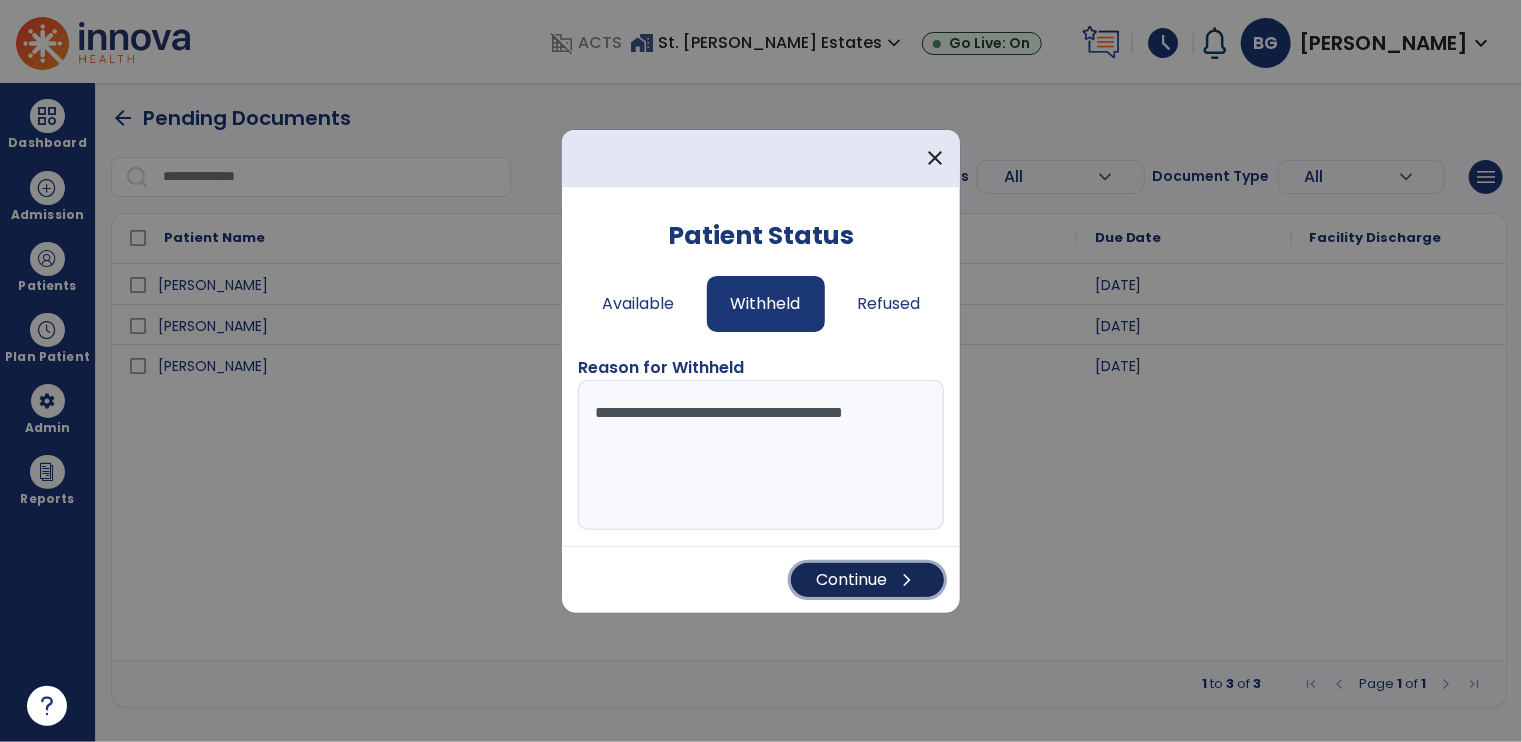 click on "Continue   chevron_right" at bounding box center (867, 580) 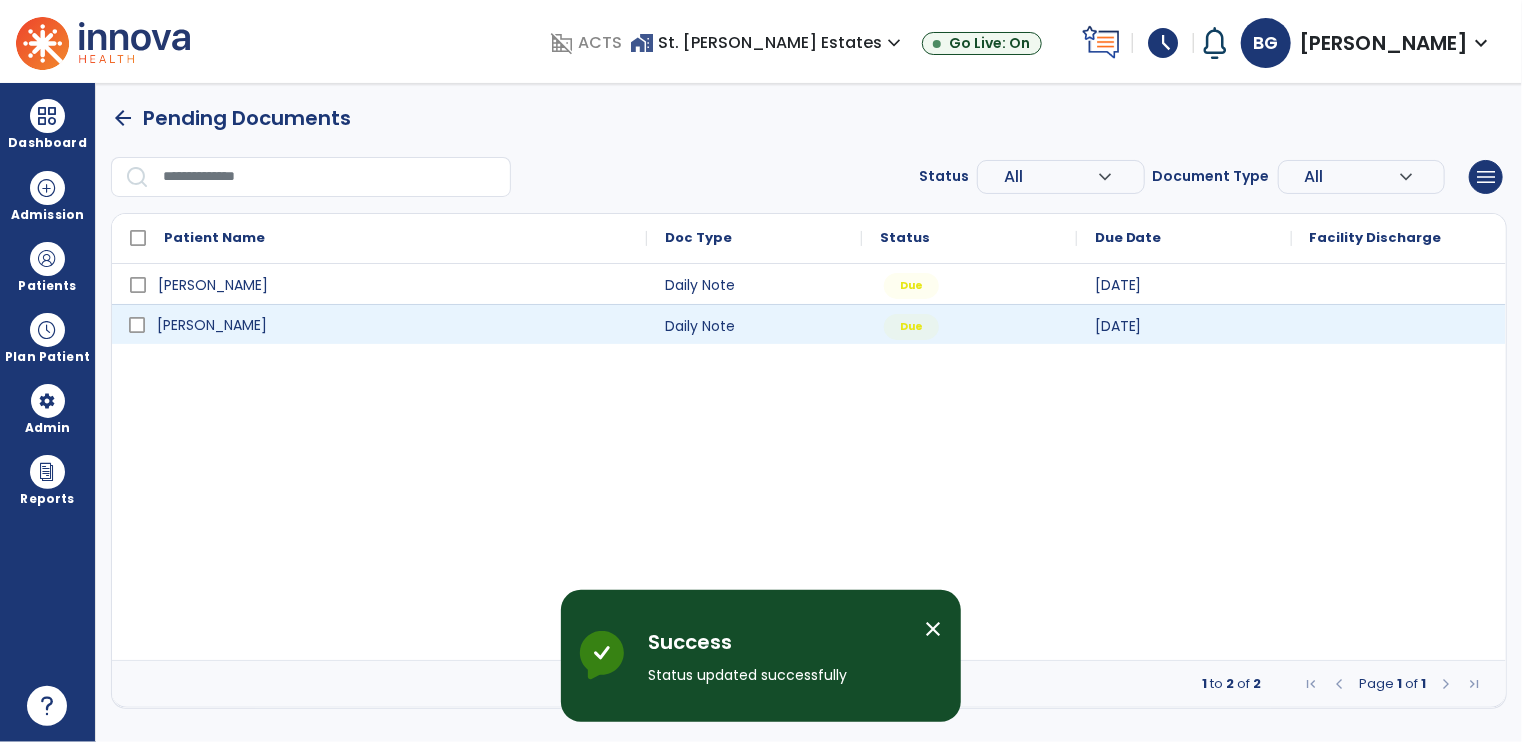 click on "[PERSON_NAME]" at bounding box center (212, 325) 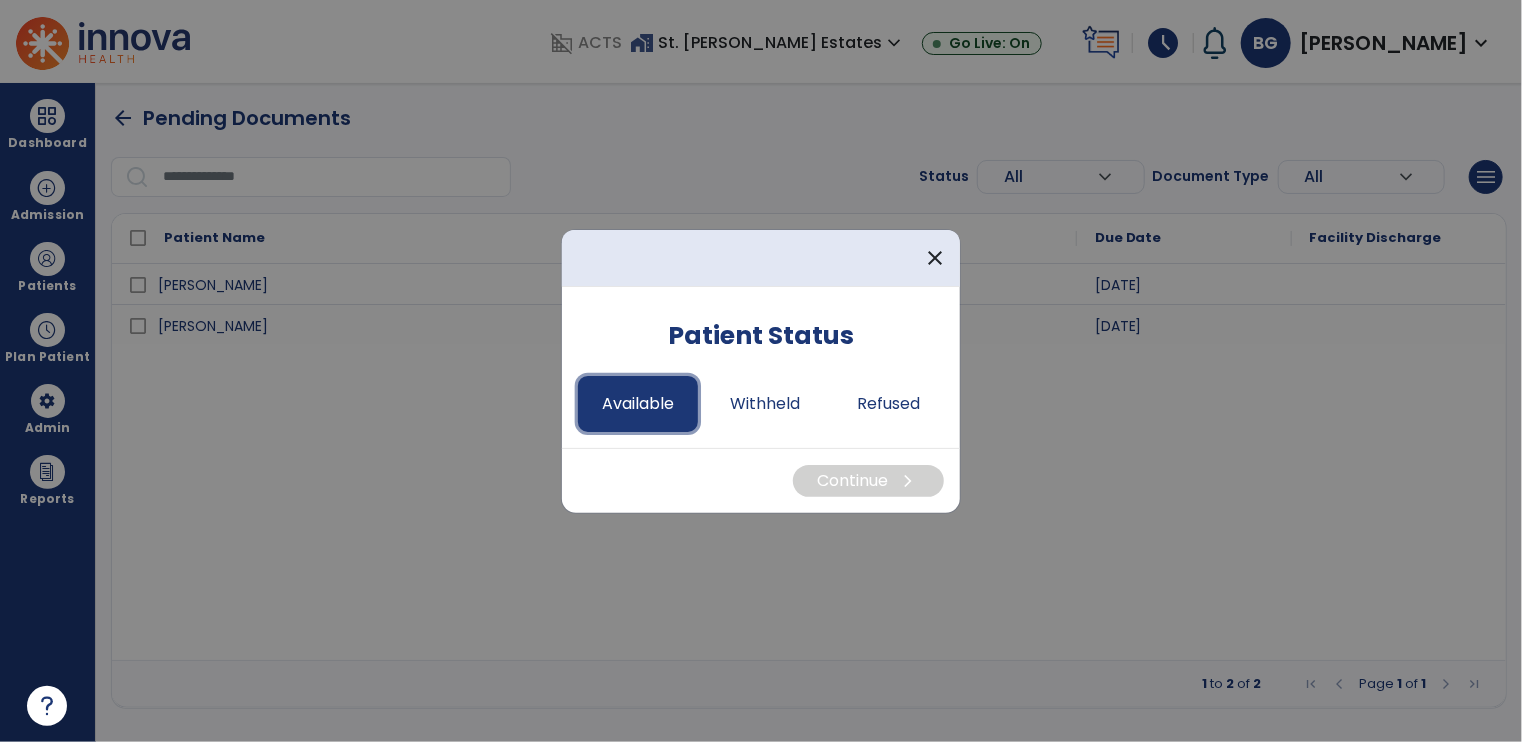 click on "Available" at bounding box center (638, 404) 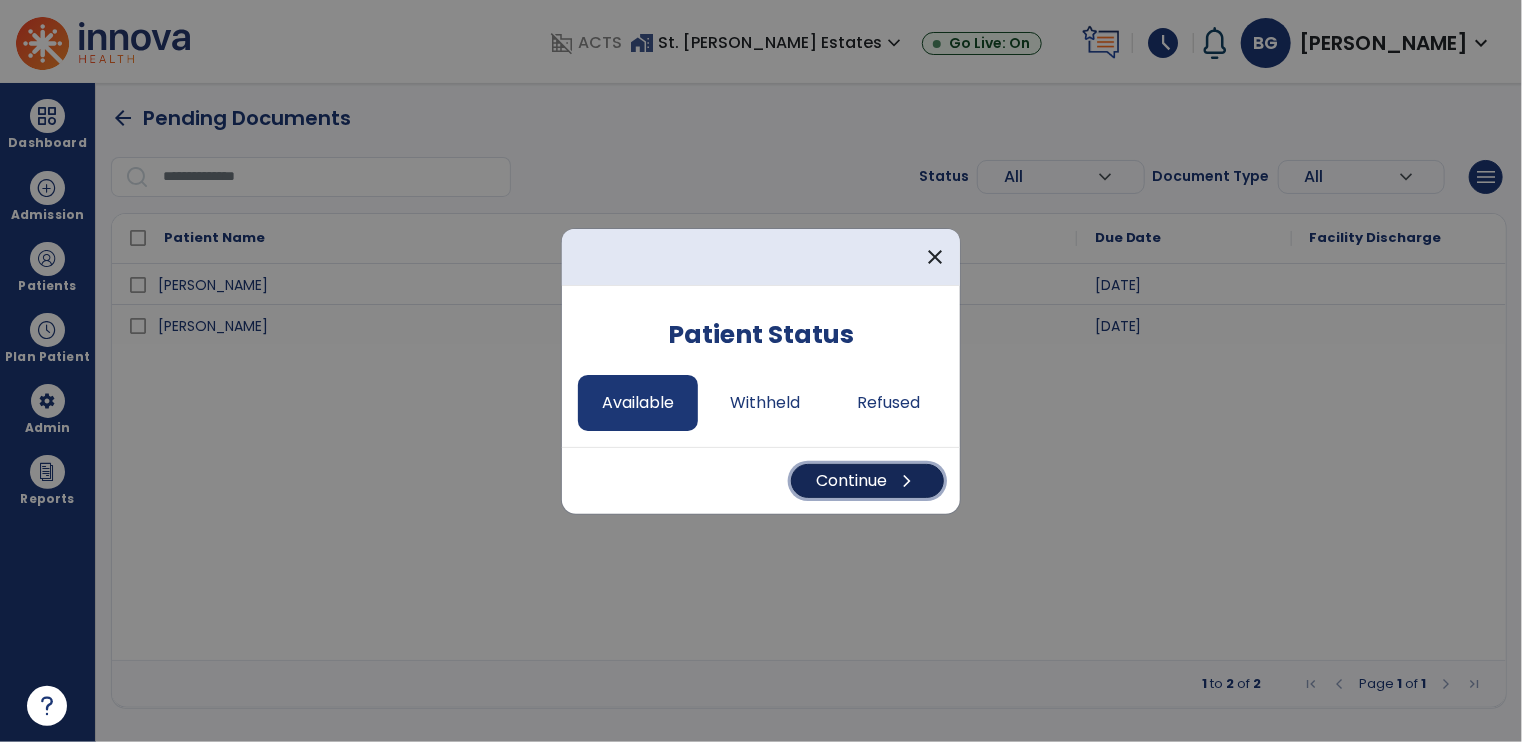 click on "Continue   chevron_right" at bounding box center [867, 481] 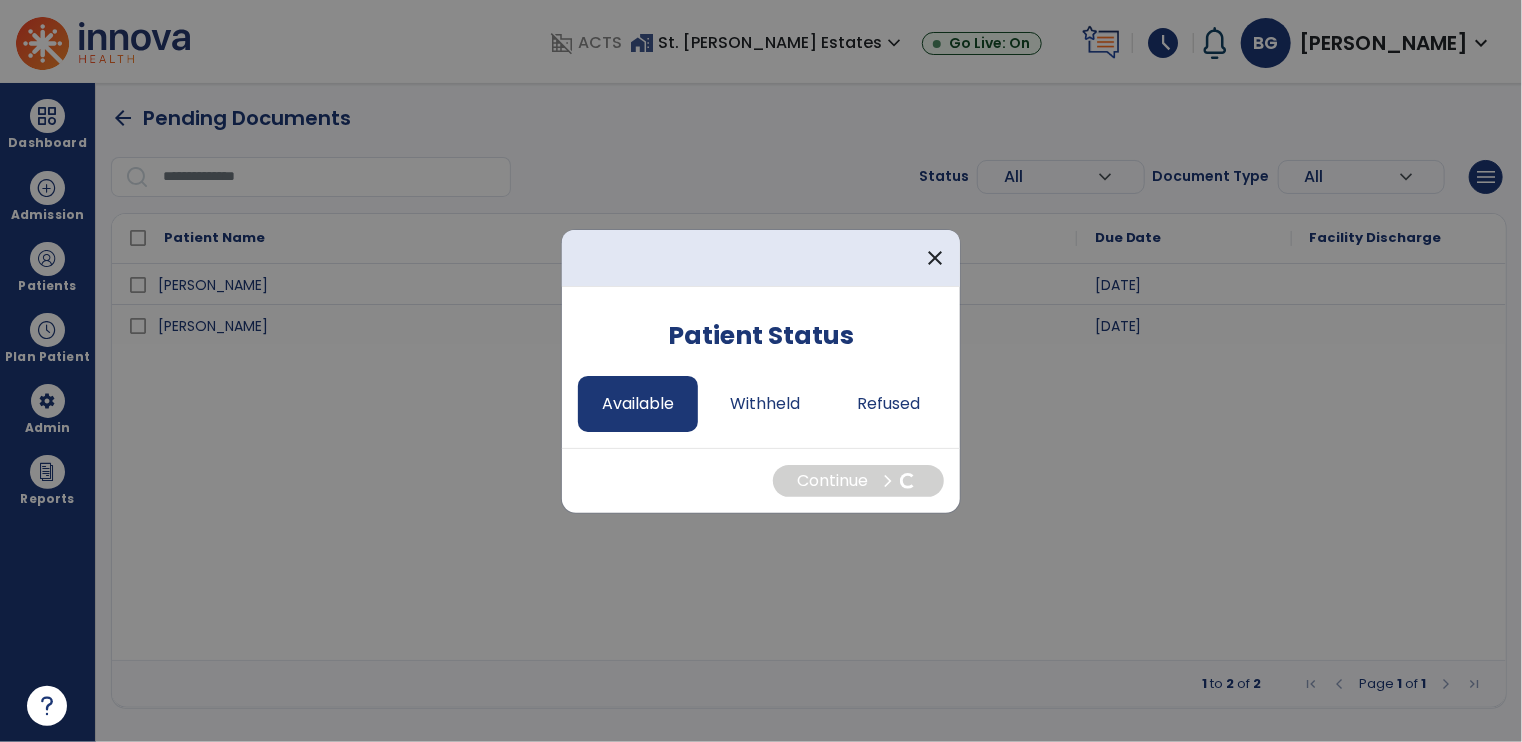 select on "*" 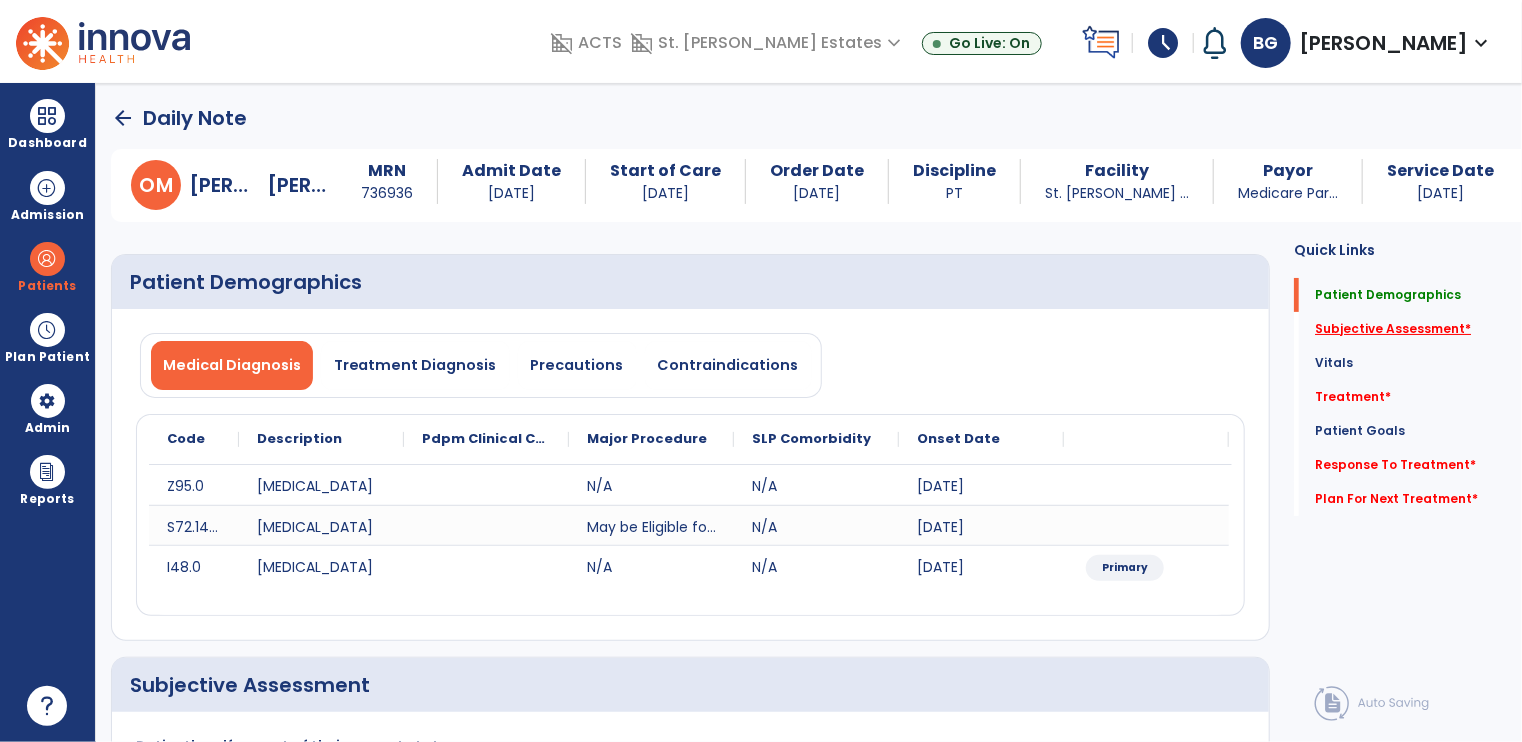 click on "Subjective Assessment   *" 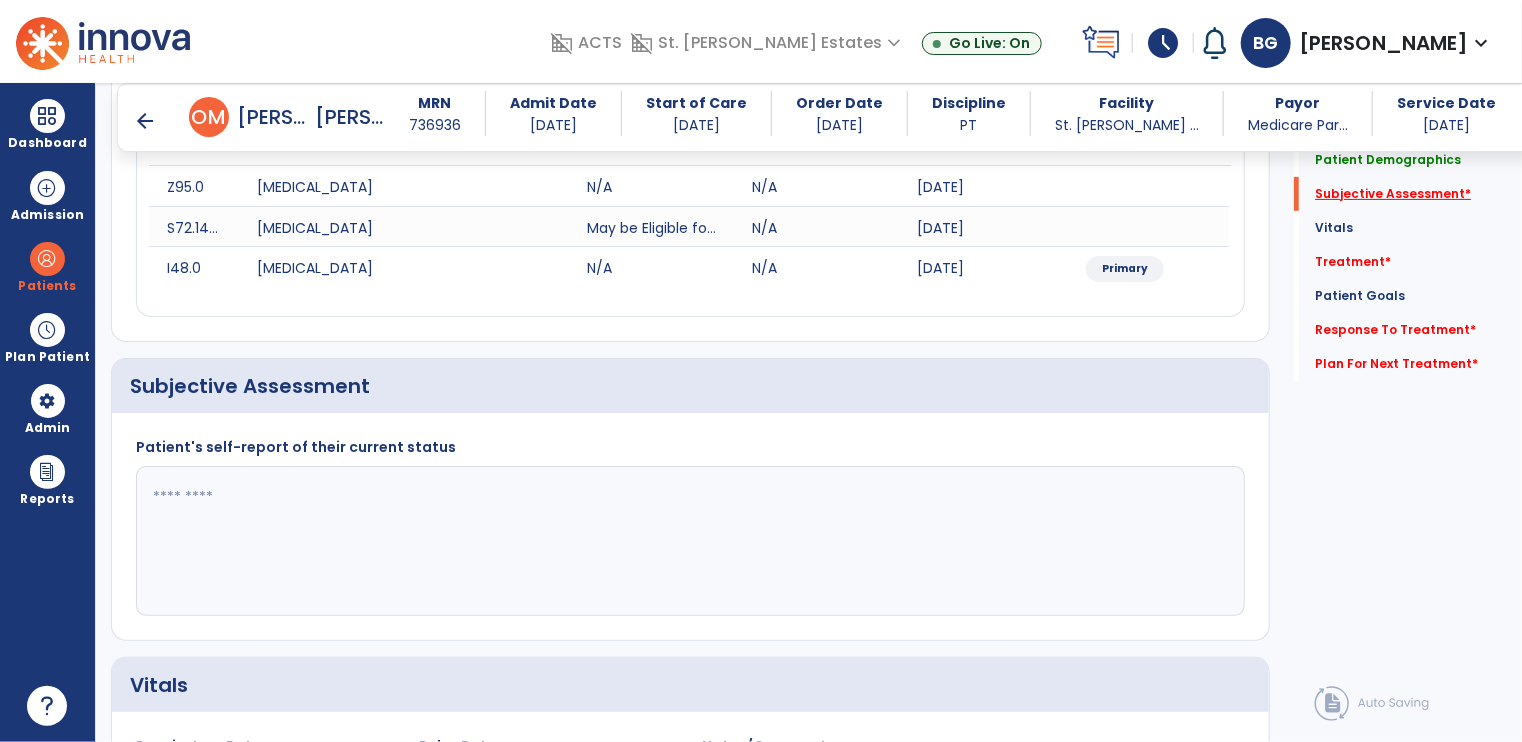 scroll, scrollTop: 384, scrollLeft: 0, axis: vertical 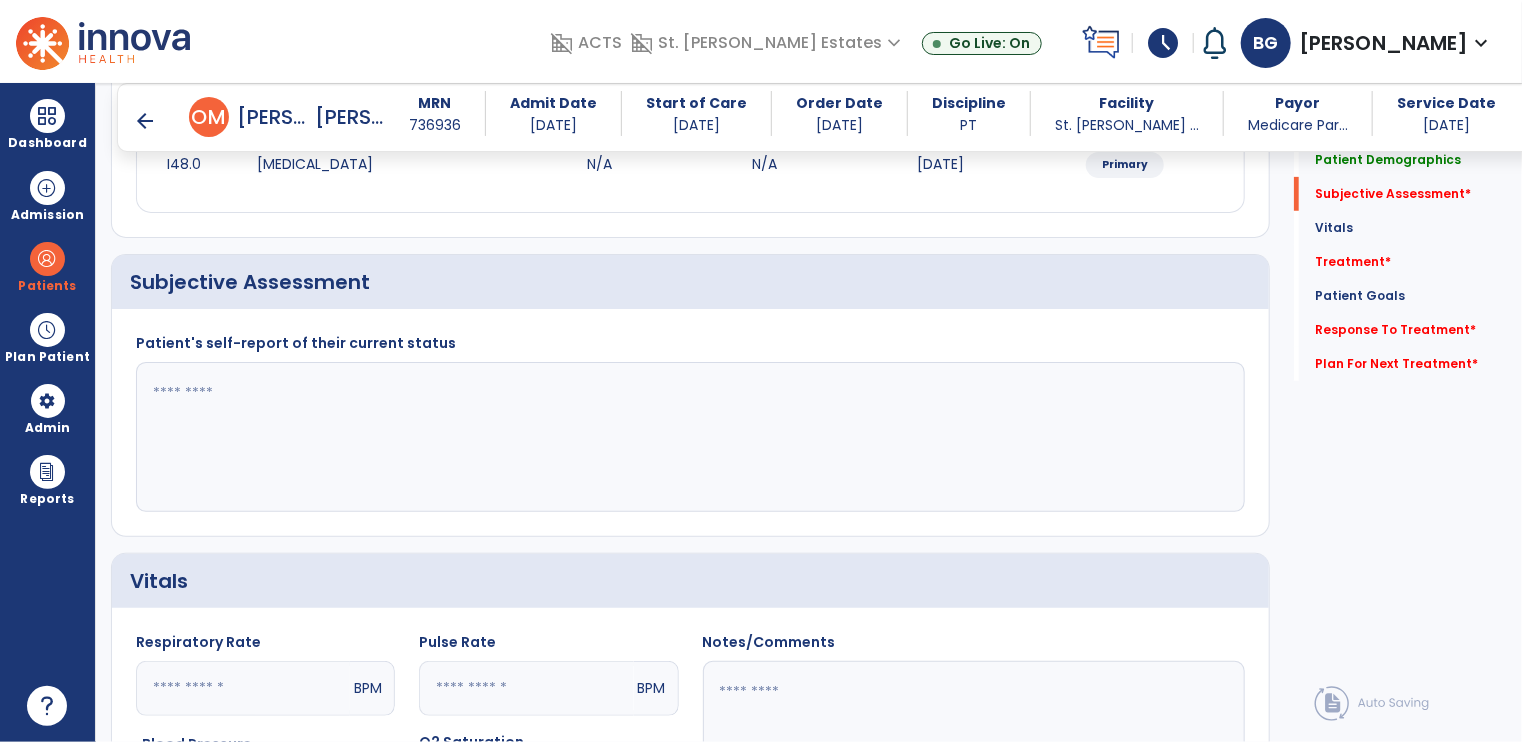 click 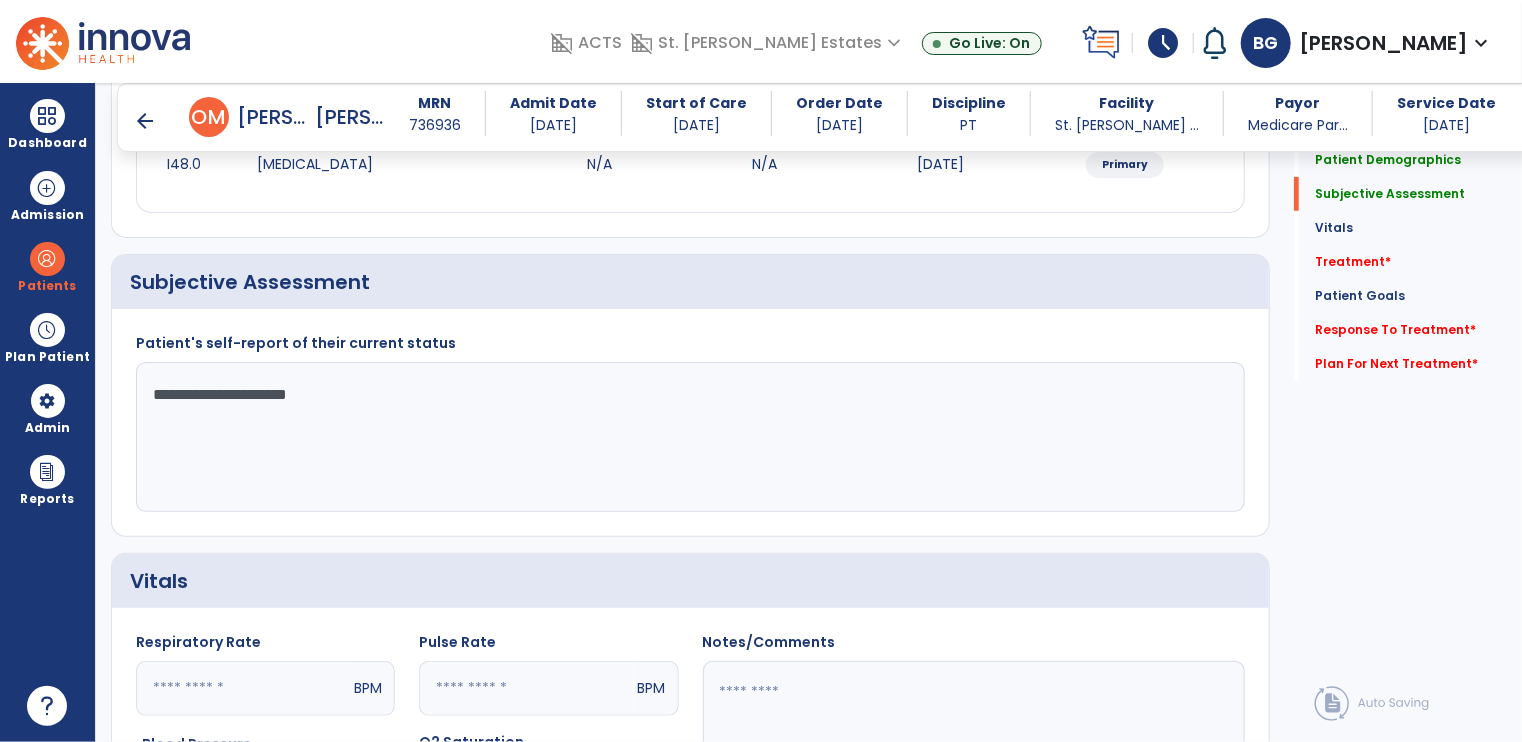 scroll, scrollTop: 884, scrollLeft: 0, axis: vertical 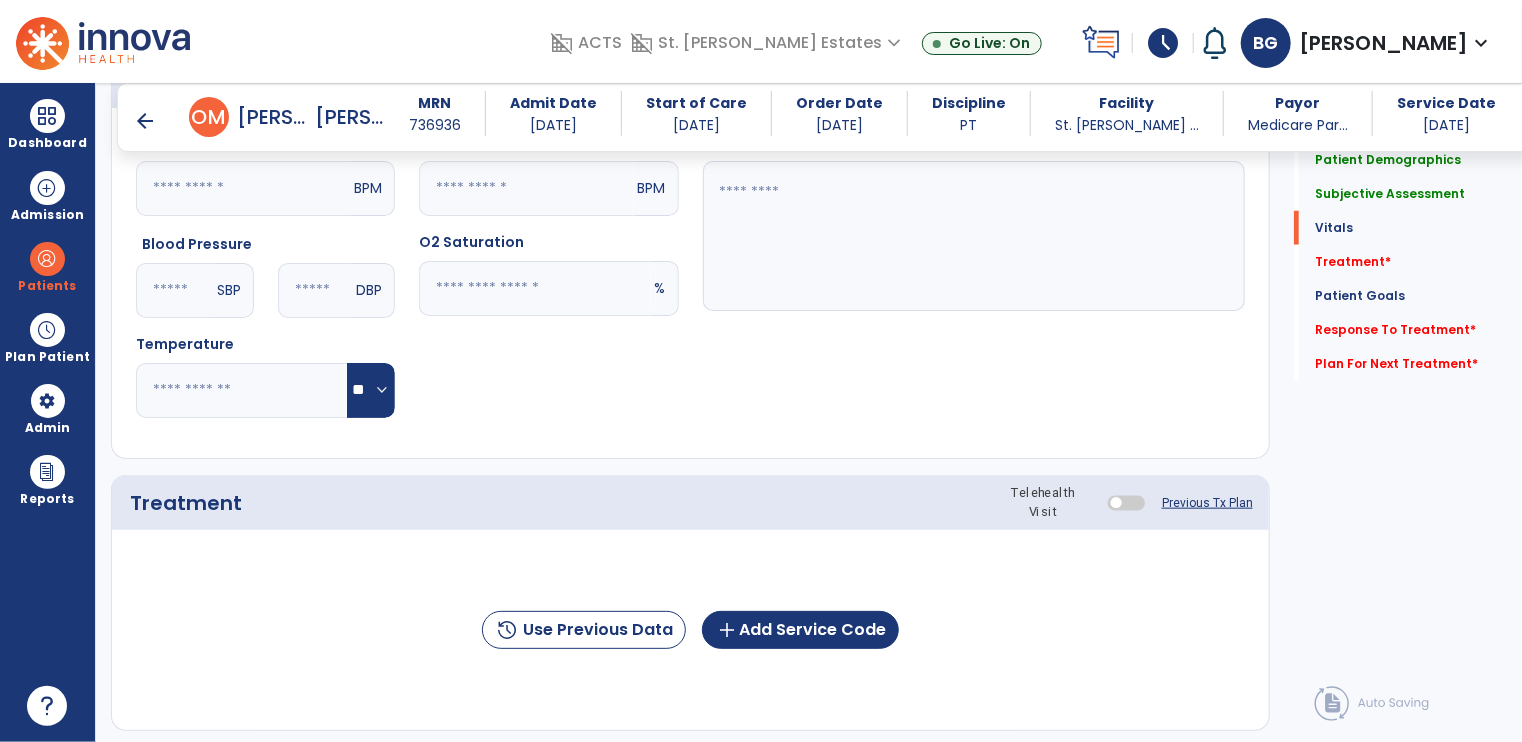 type on "**********" 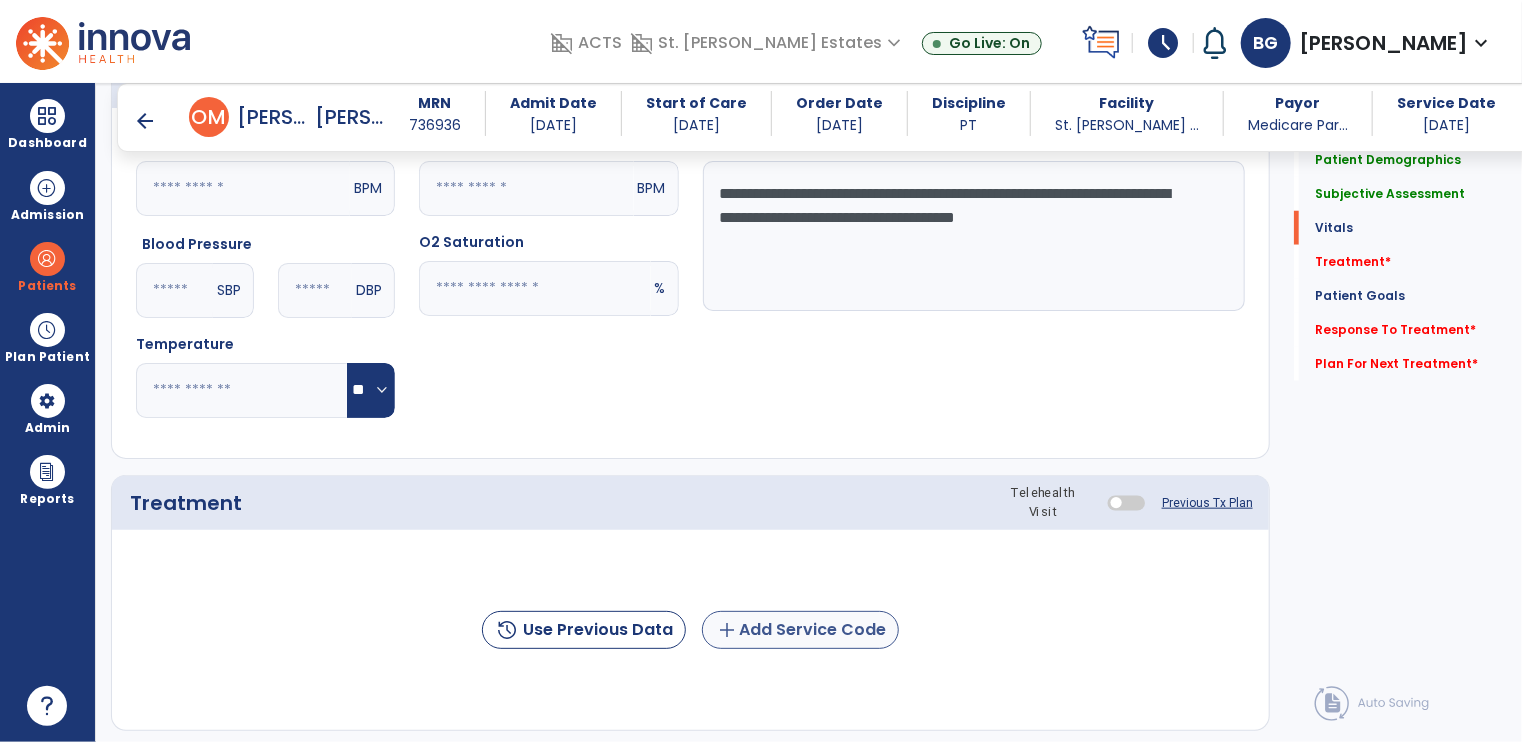 type on "**********" 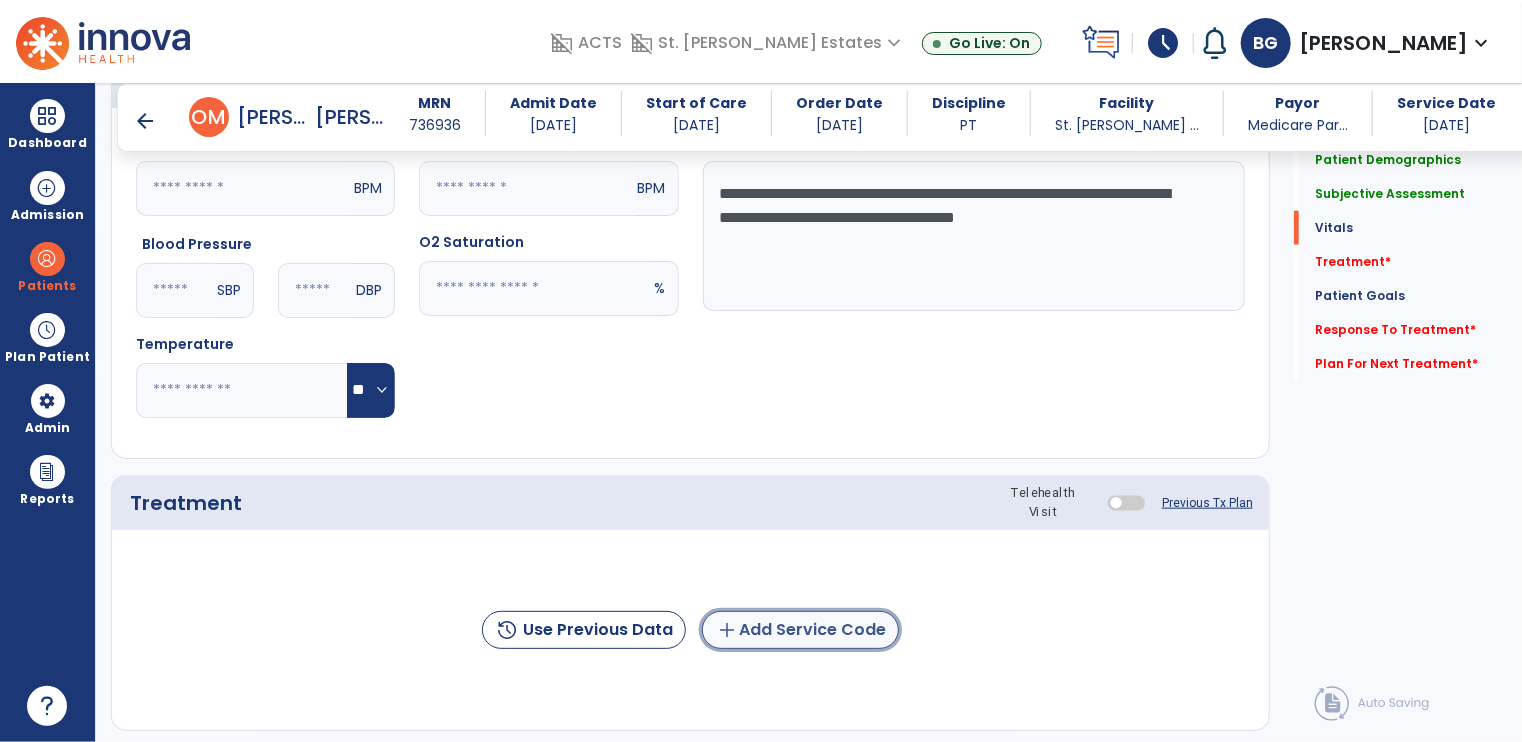 click on "add  Add Service Code" 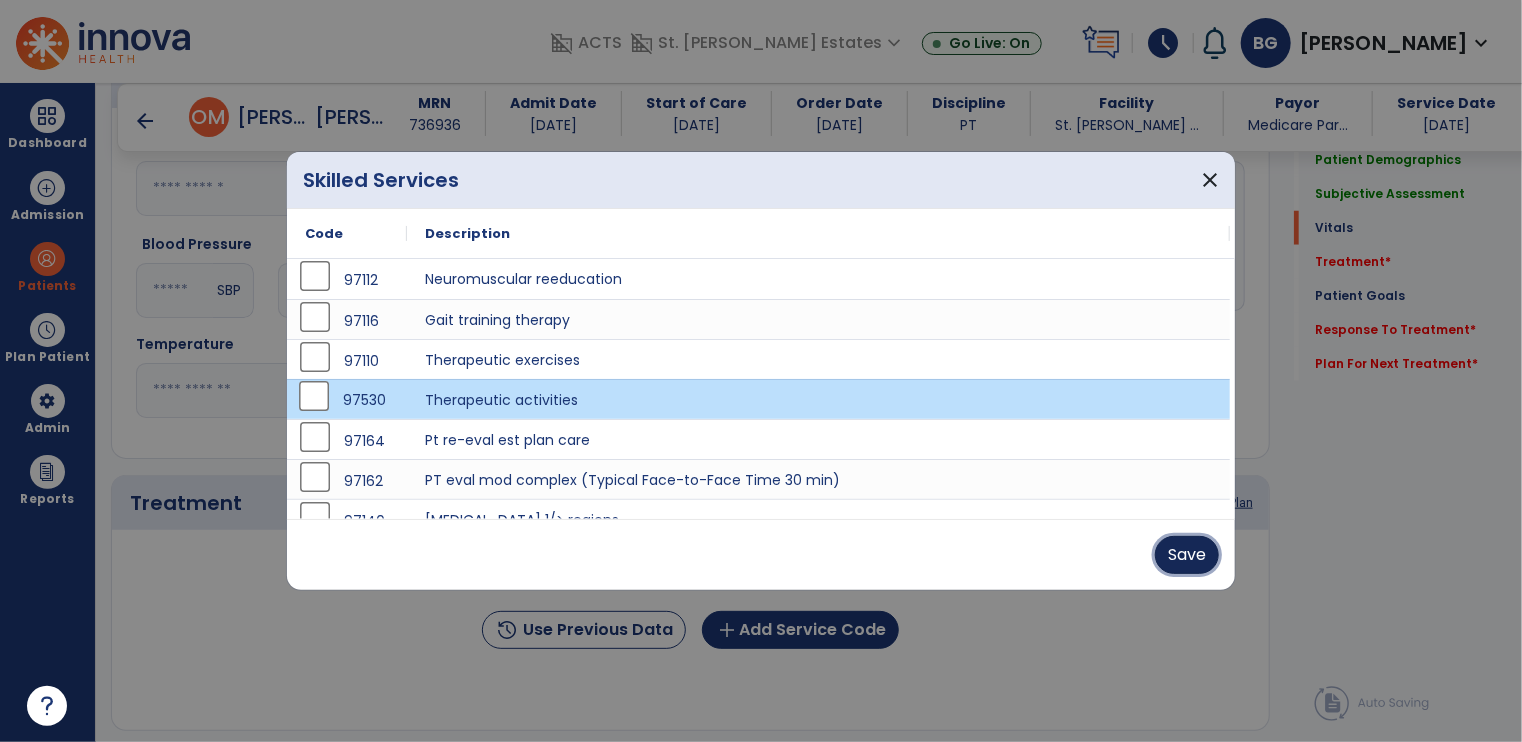 click on "Save" at bounding box center [1187, 555] 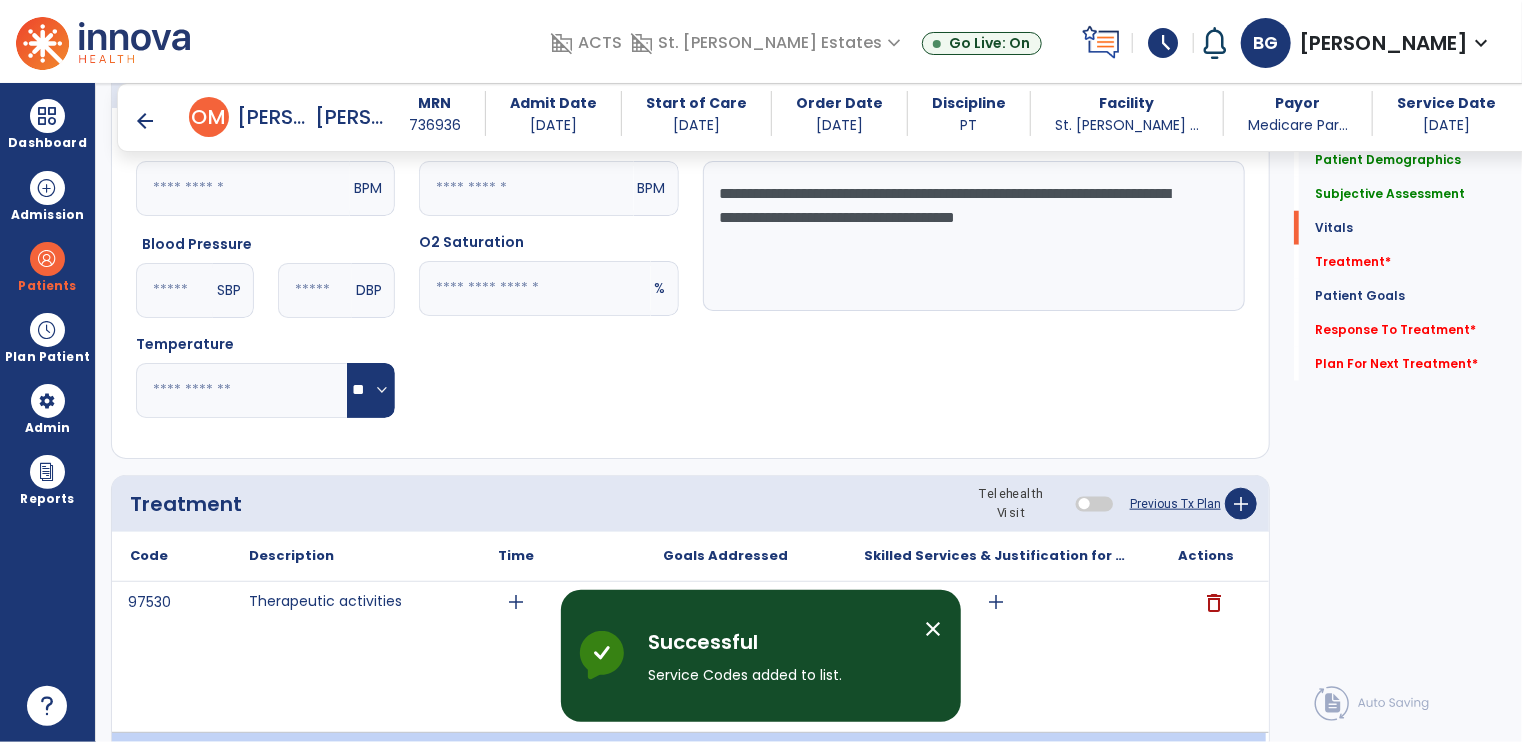 click on "close" at bounding box center (933, 629) 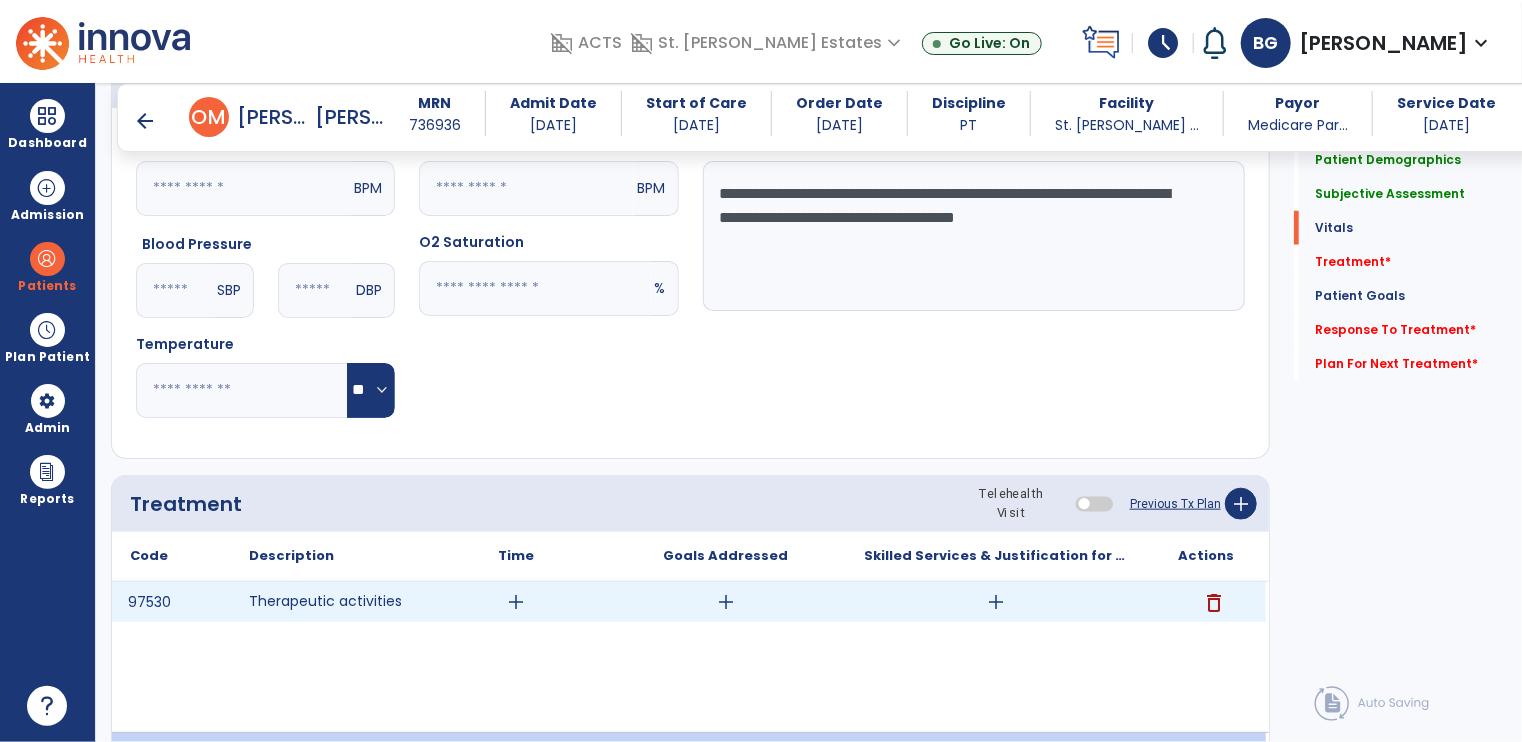 click on "add" at bounding box center (996, 602) 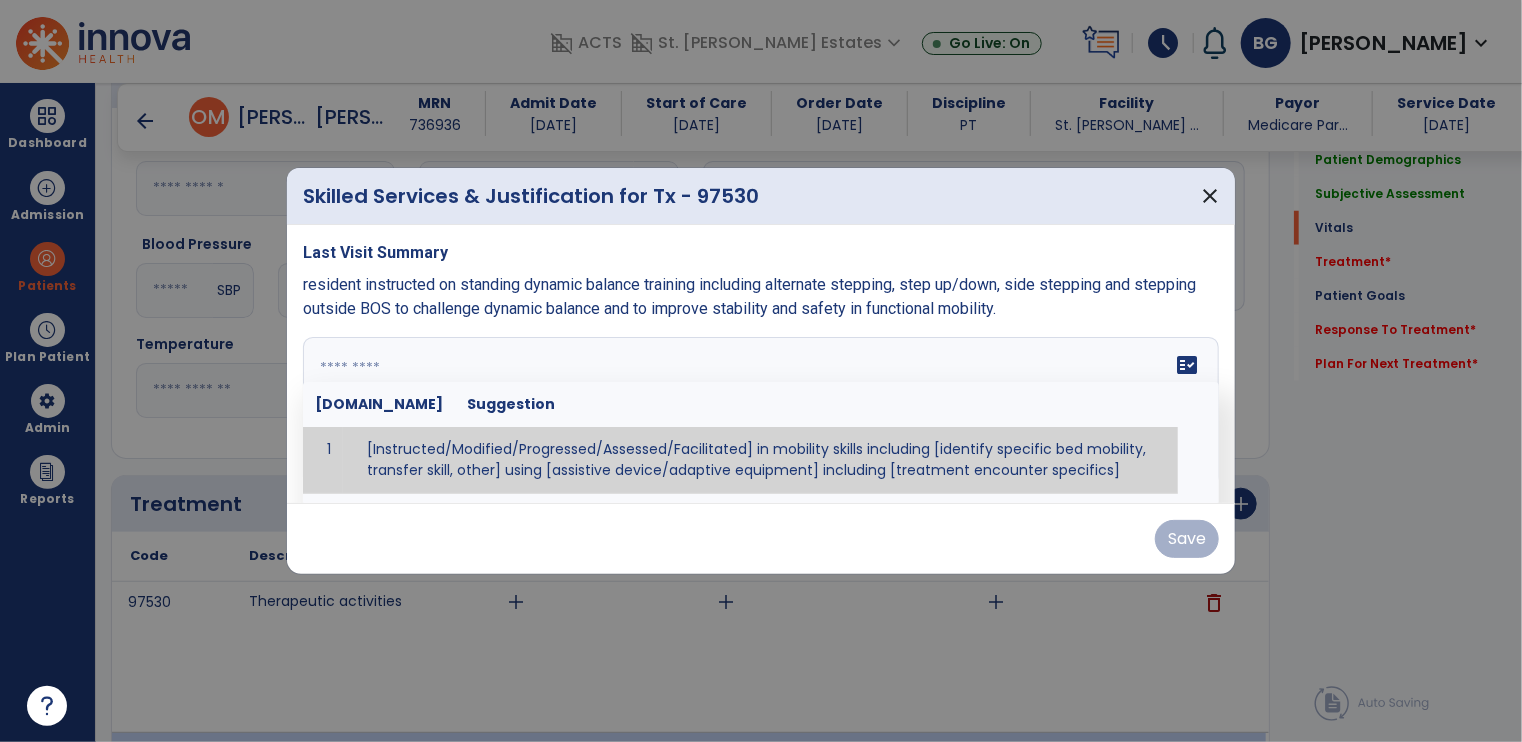 click on "fact_check  Sr.No Suggestion 1 [Instructed/Modified/Progressed/Assessed/Facilitated] in mobility skills including [identify specific bed mobility, transfer skill, other] using [assistive device/adaptive equipment] including [treatment encounter specifics]" at bounding box center [761, 412] 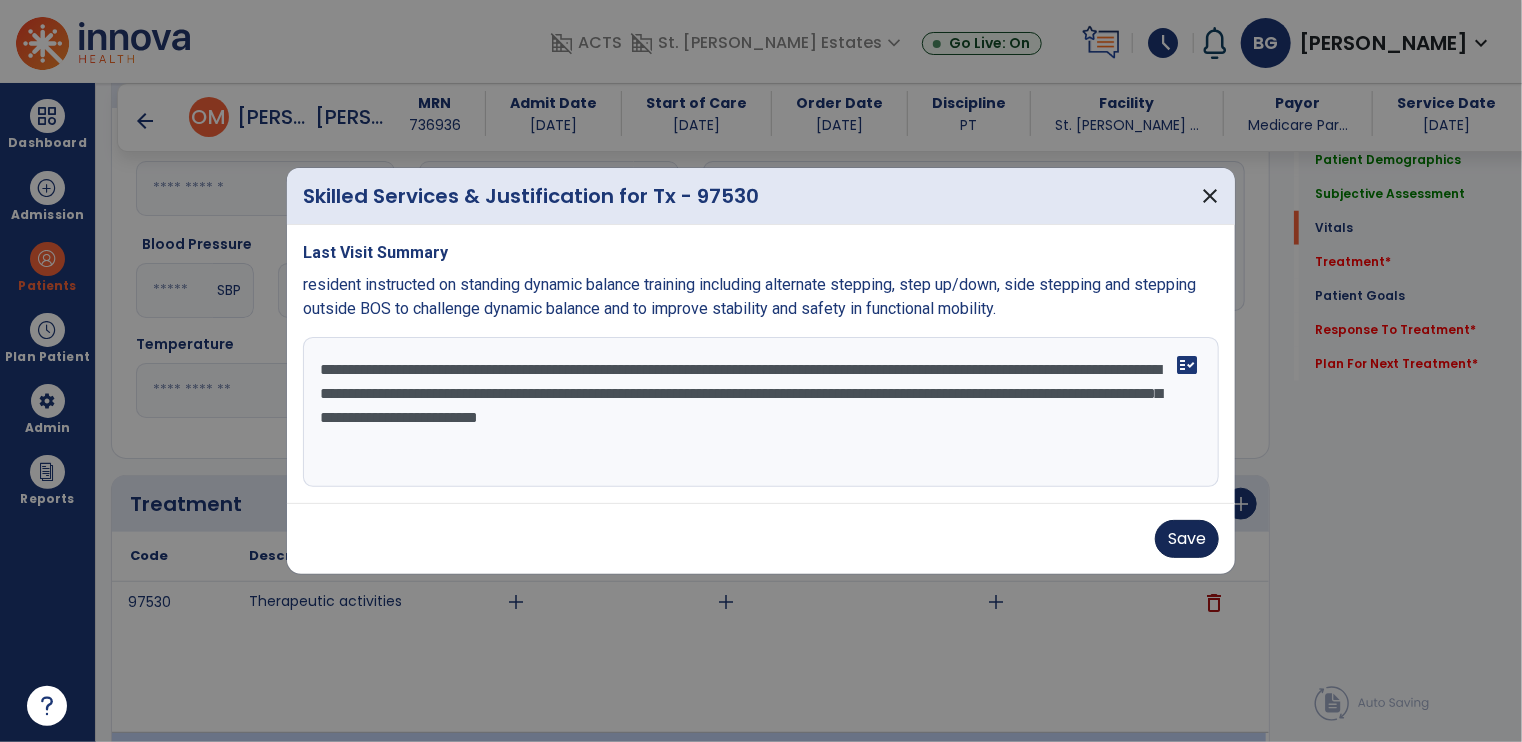 type on "**********" 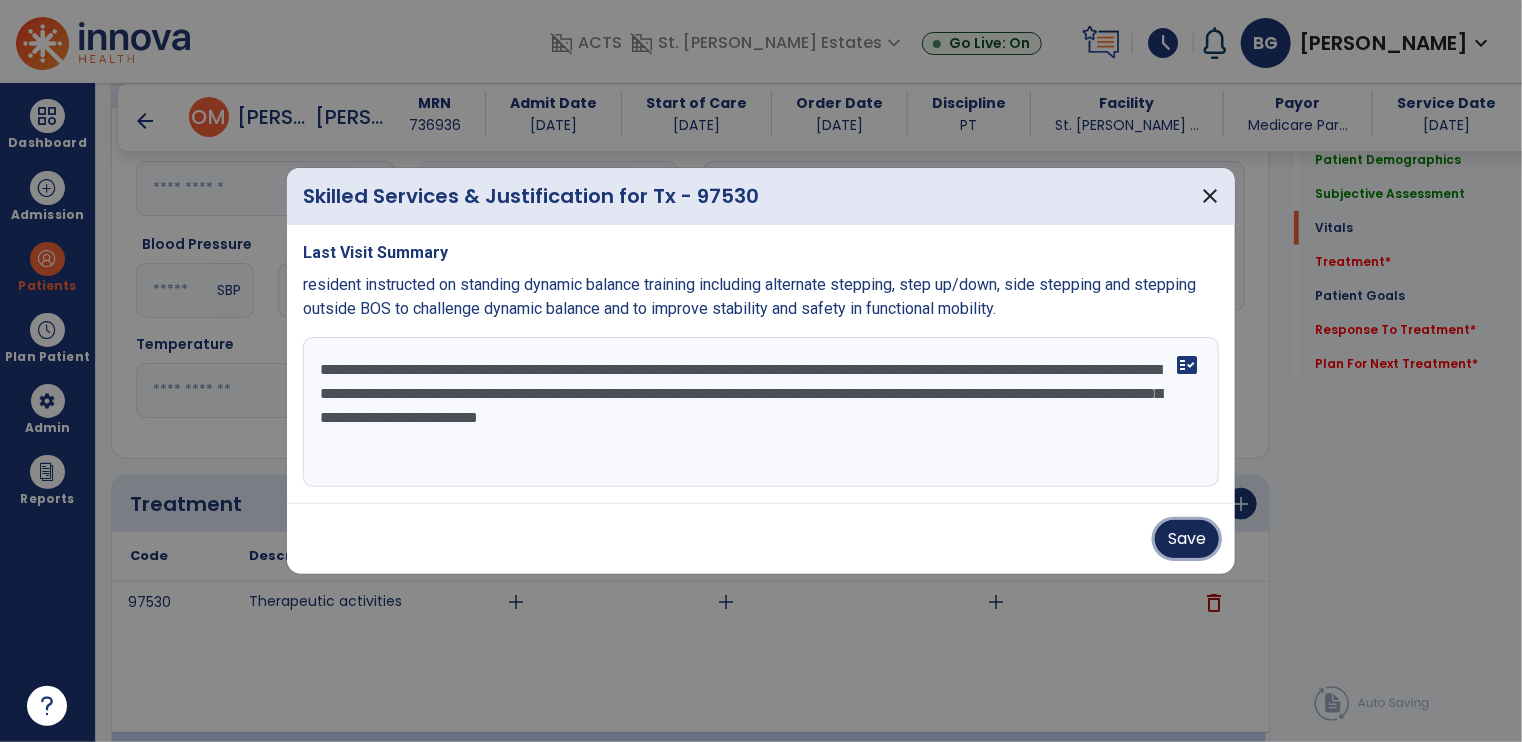 click on "Save" at bounding box center [1187, 539] 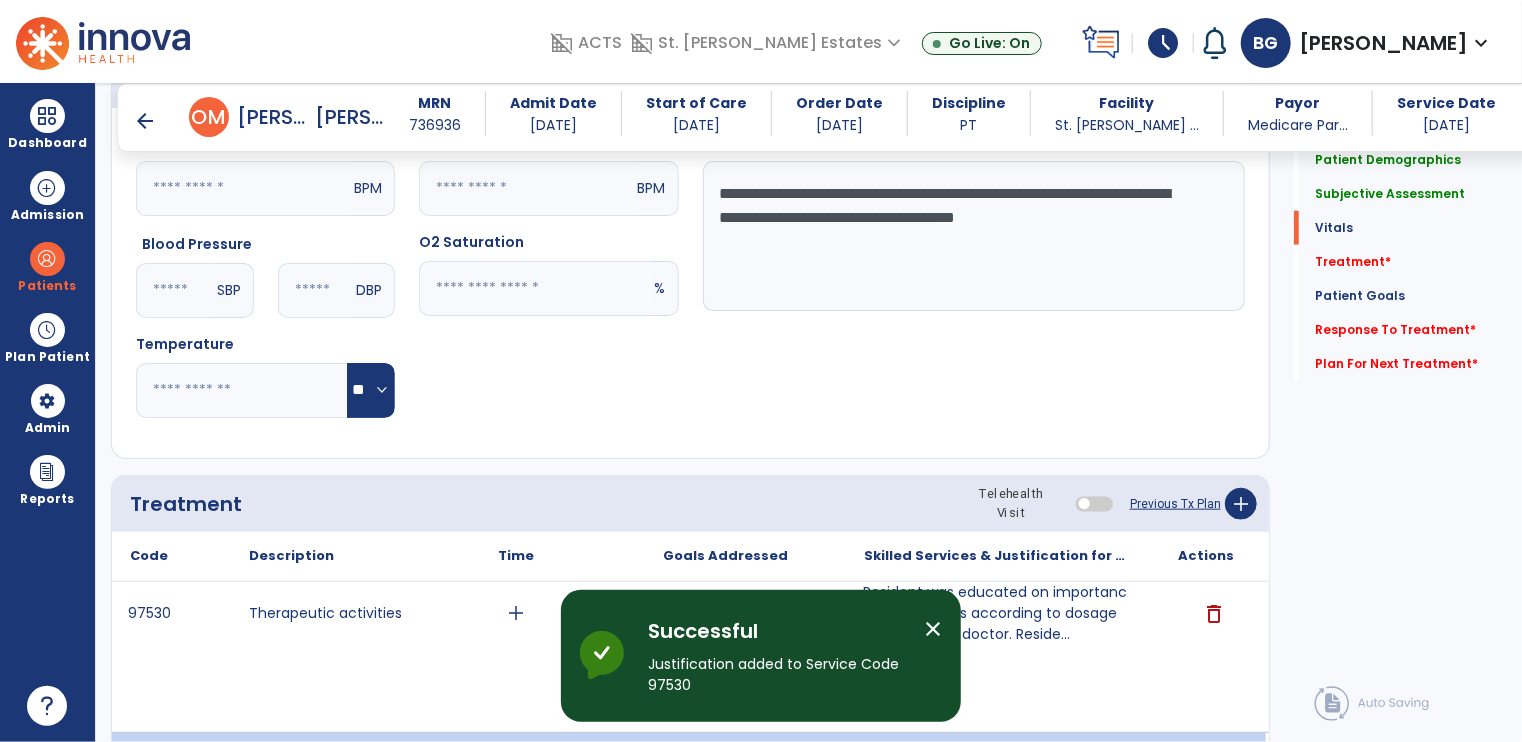 click on "close" at bounding box center [933, 629] 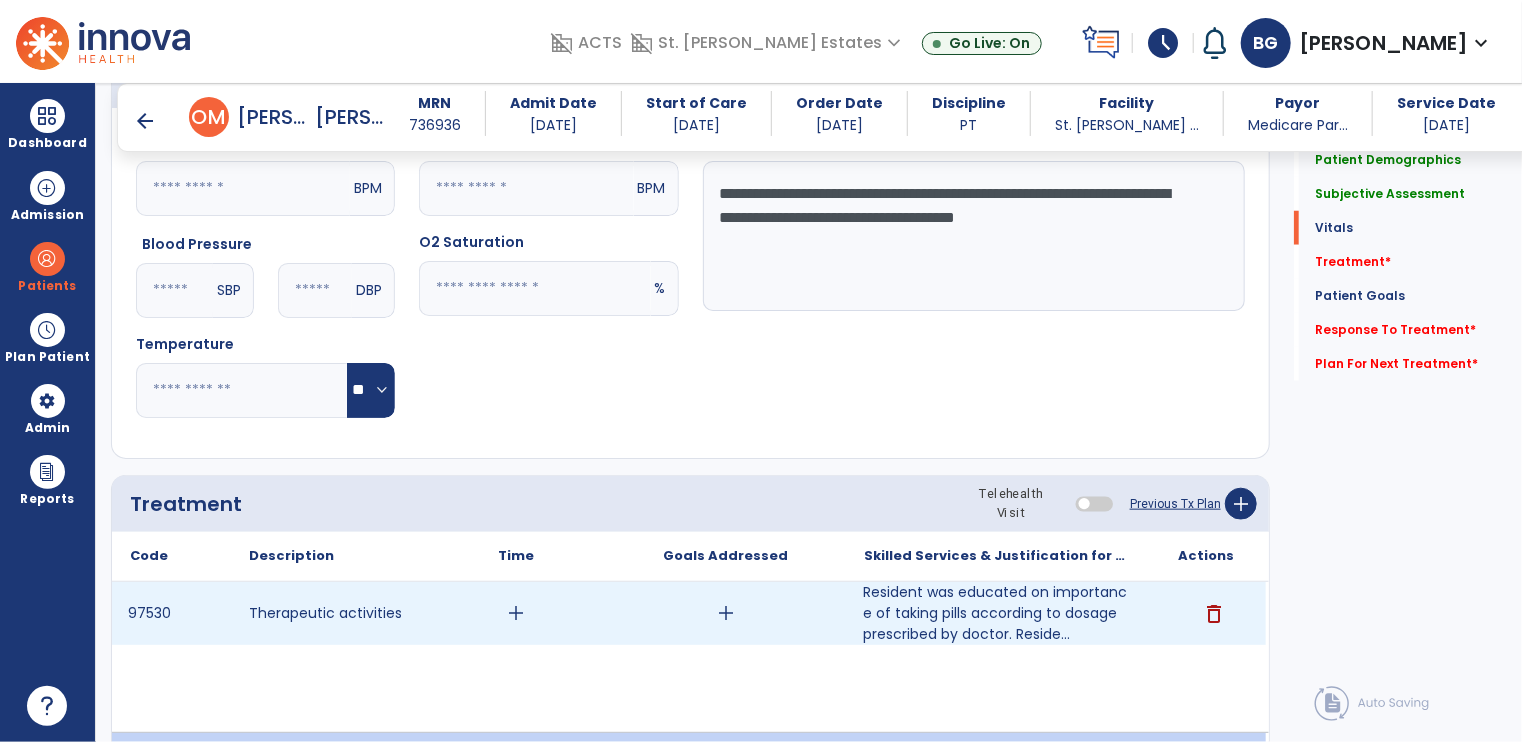 click on "add" at bounding box center (516, 613) 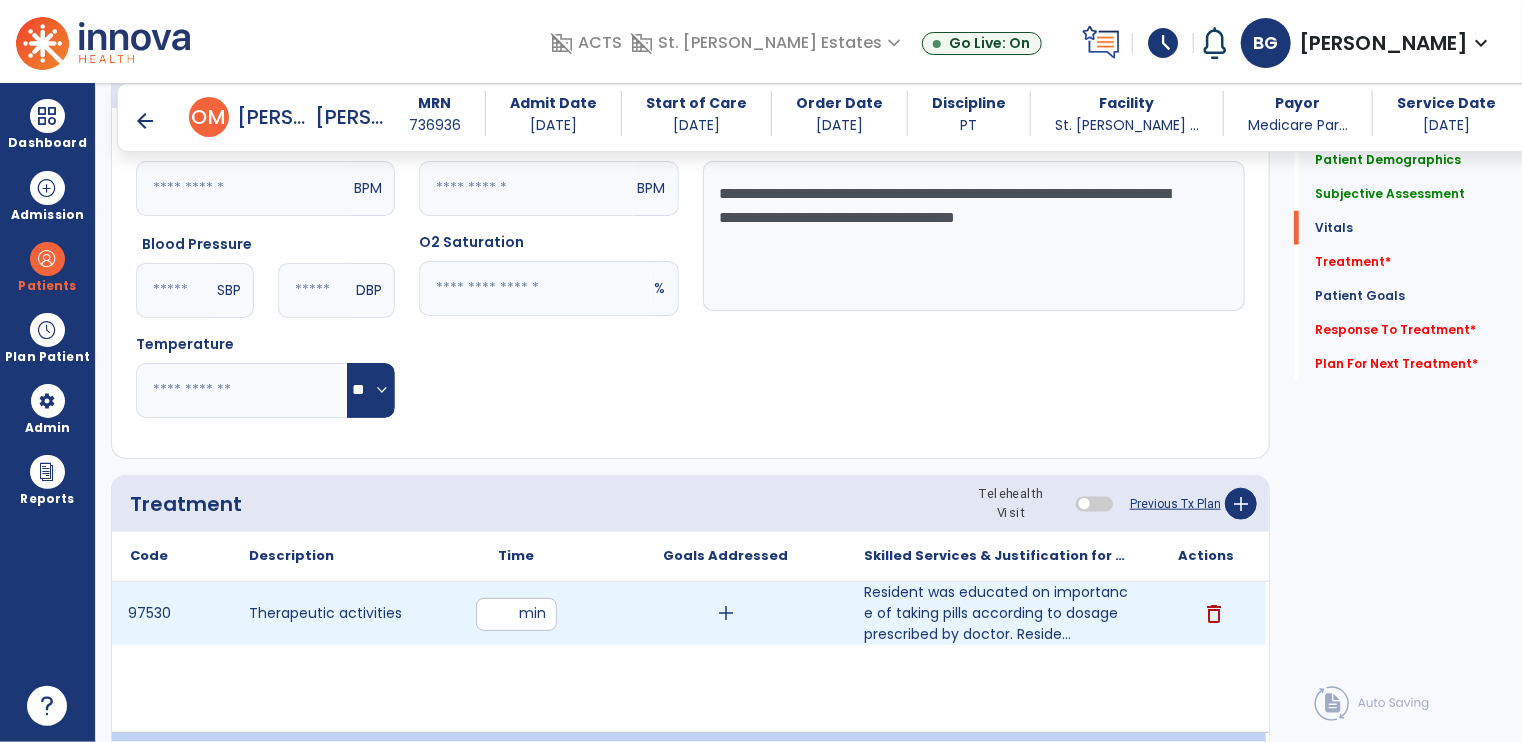 type on "**" 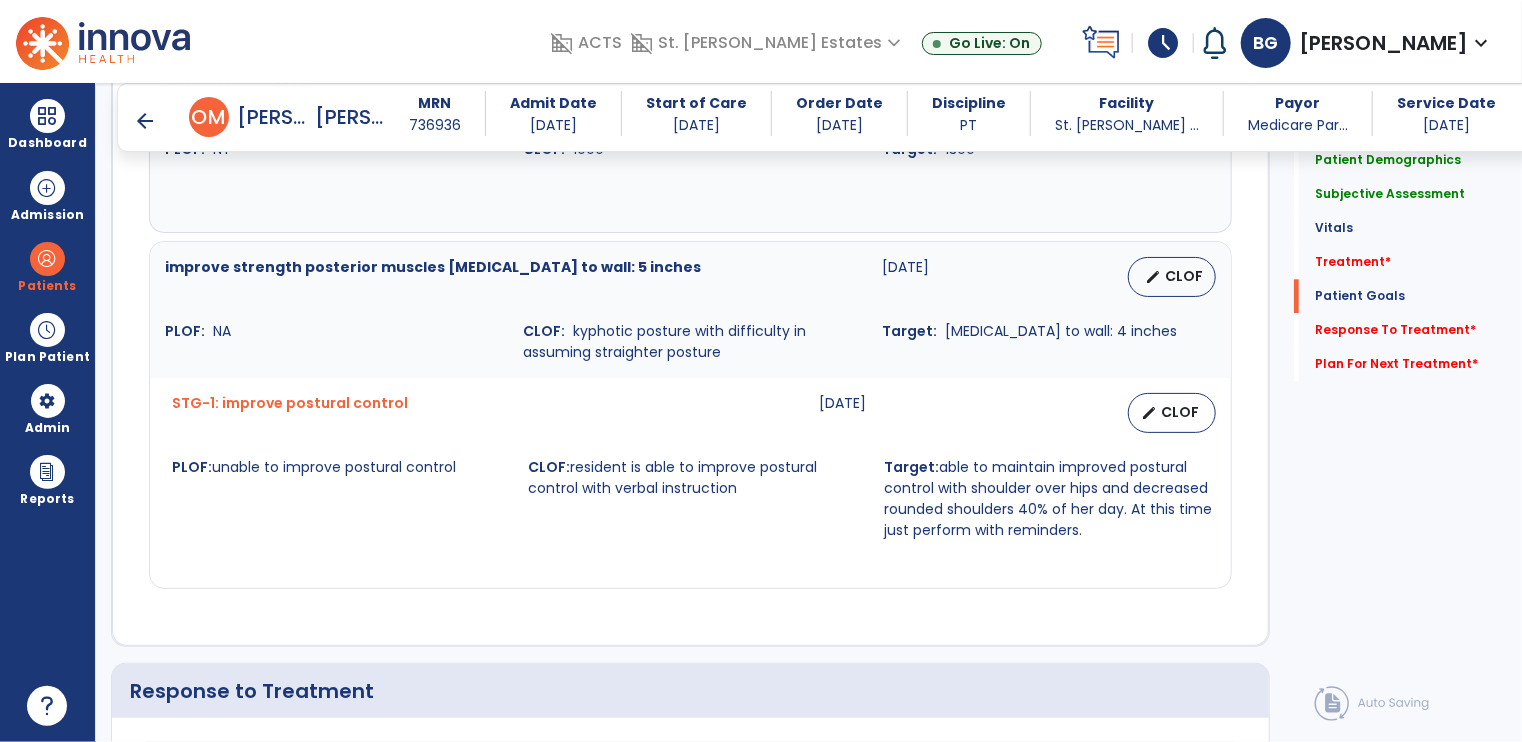 scroll, scrollTop: 2884, scrollLeft: 0, axis: vertical 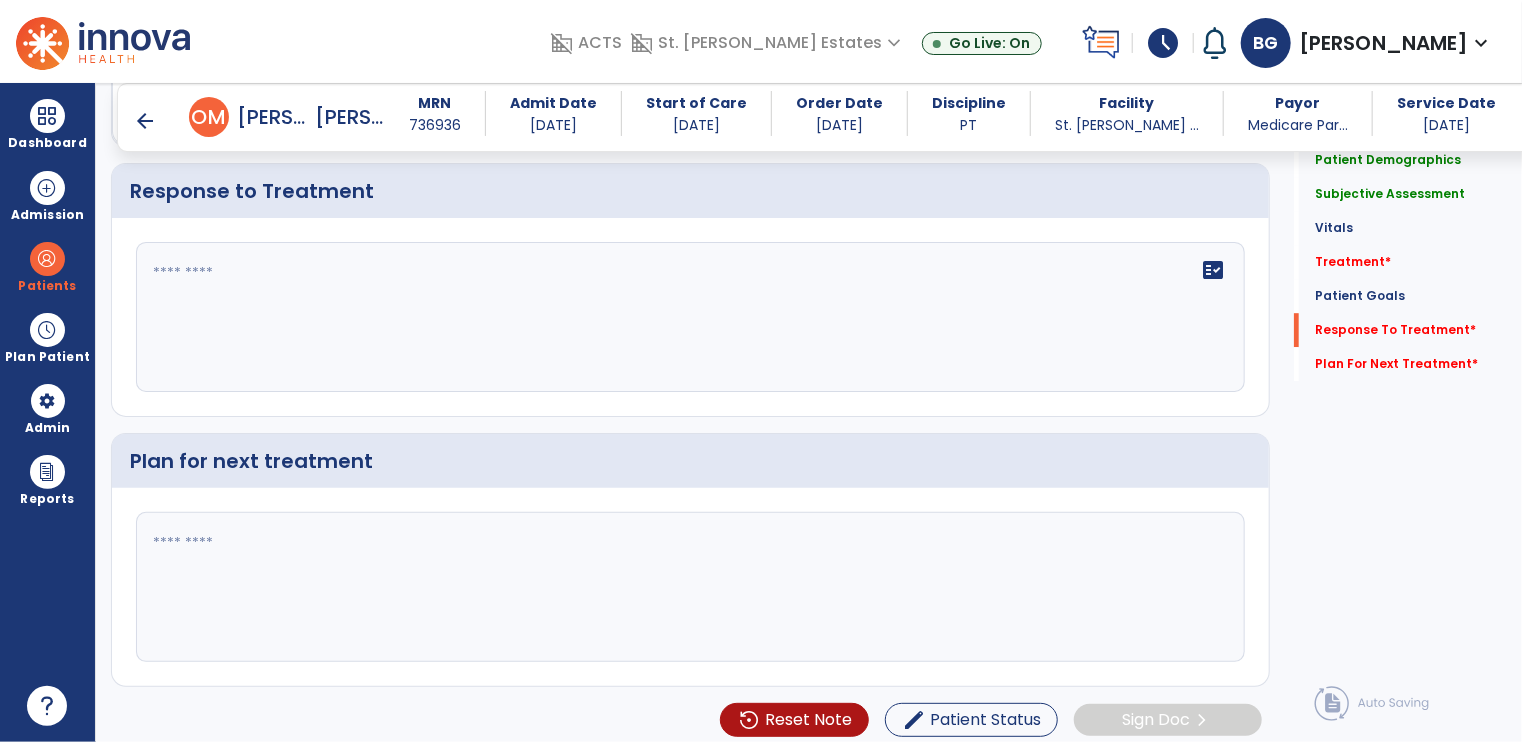 click on "fact_check" 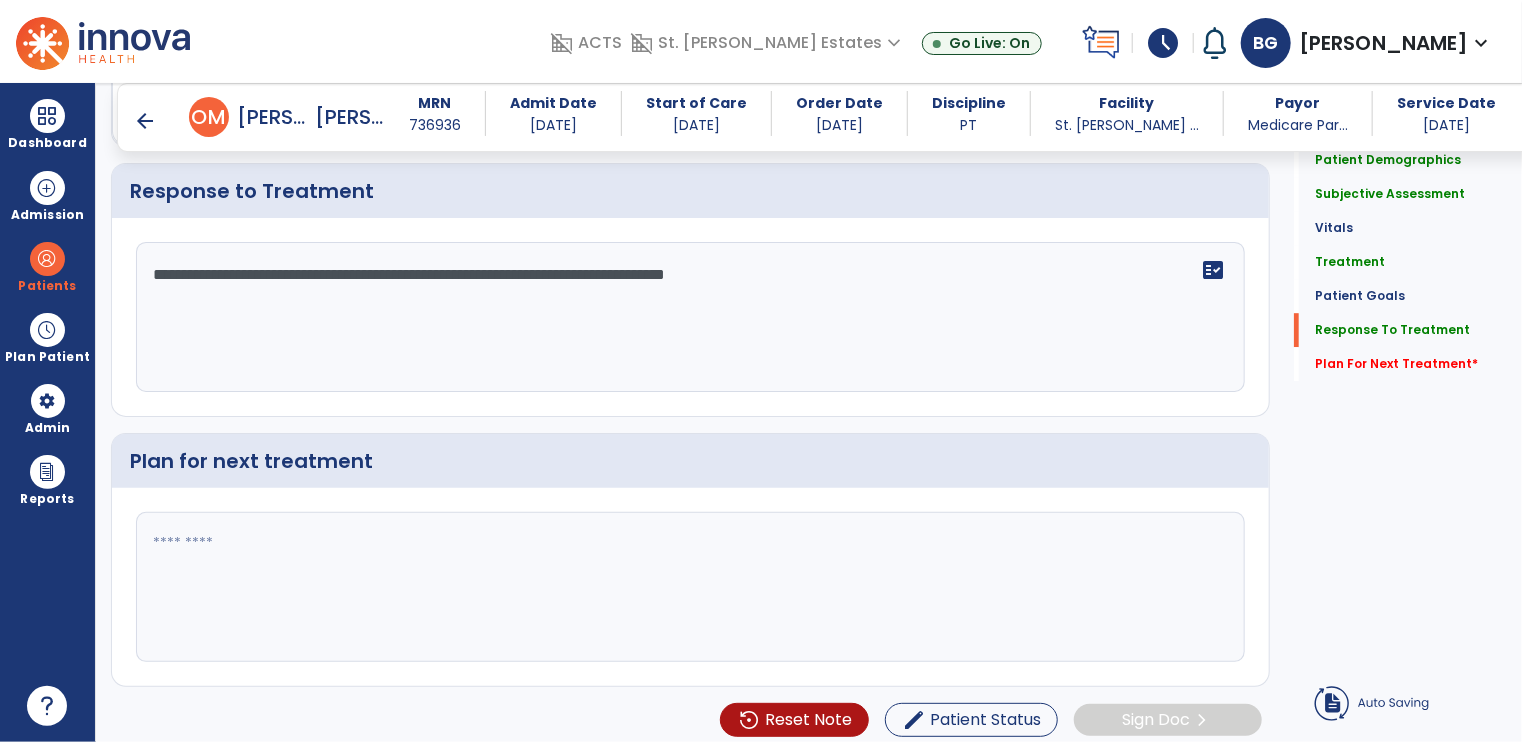 type on "**********" 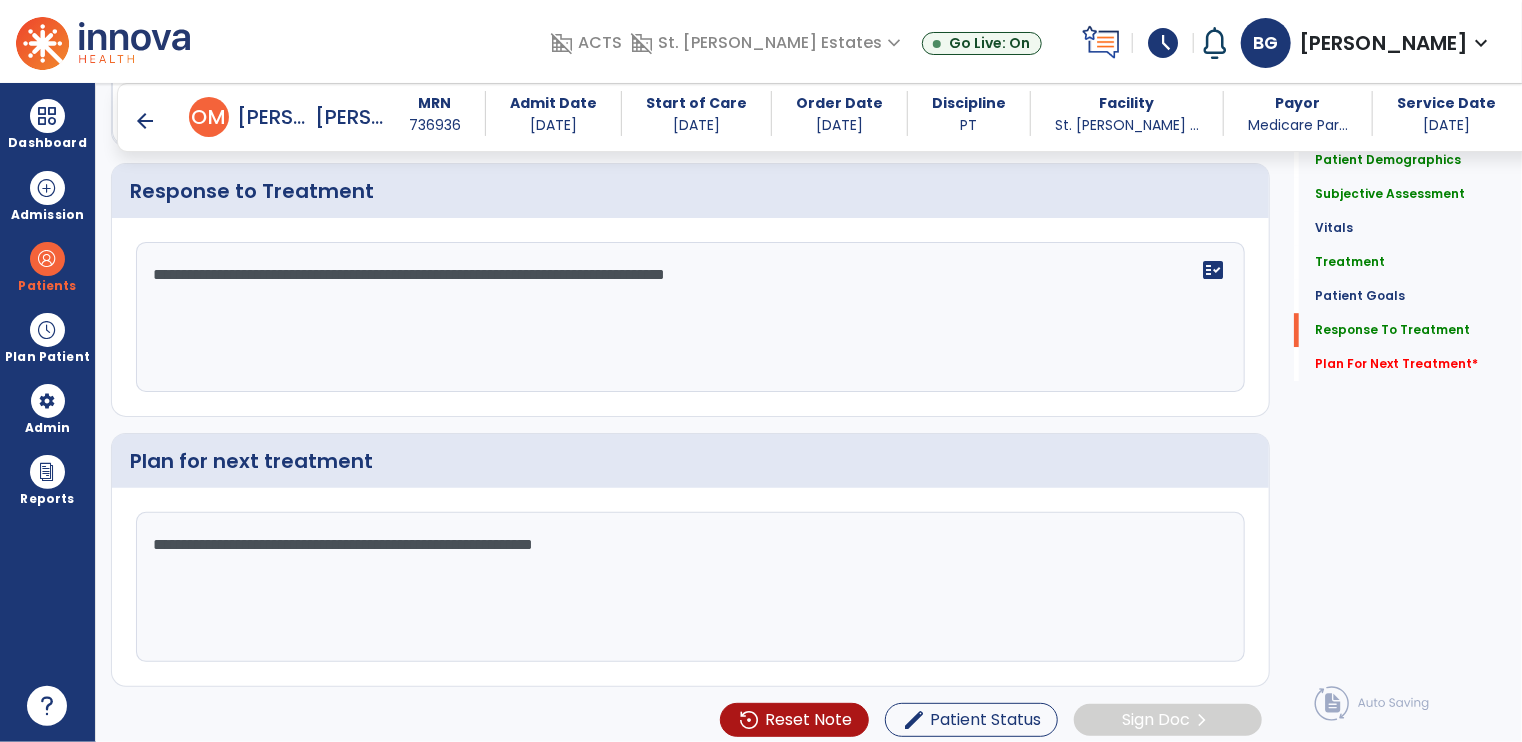 click on "**********" 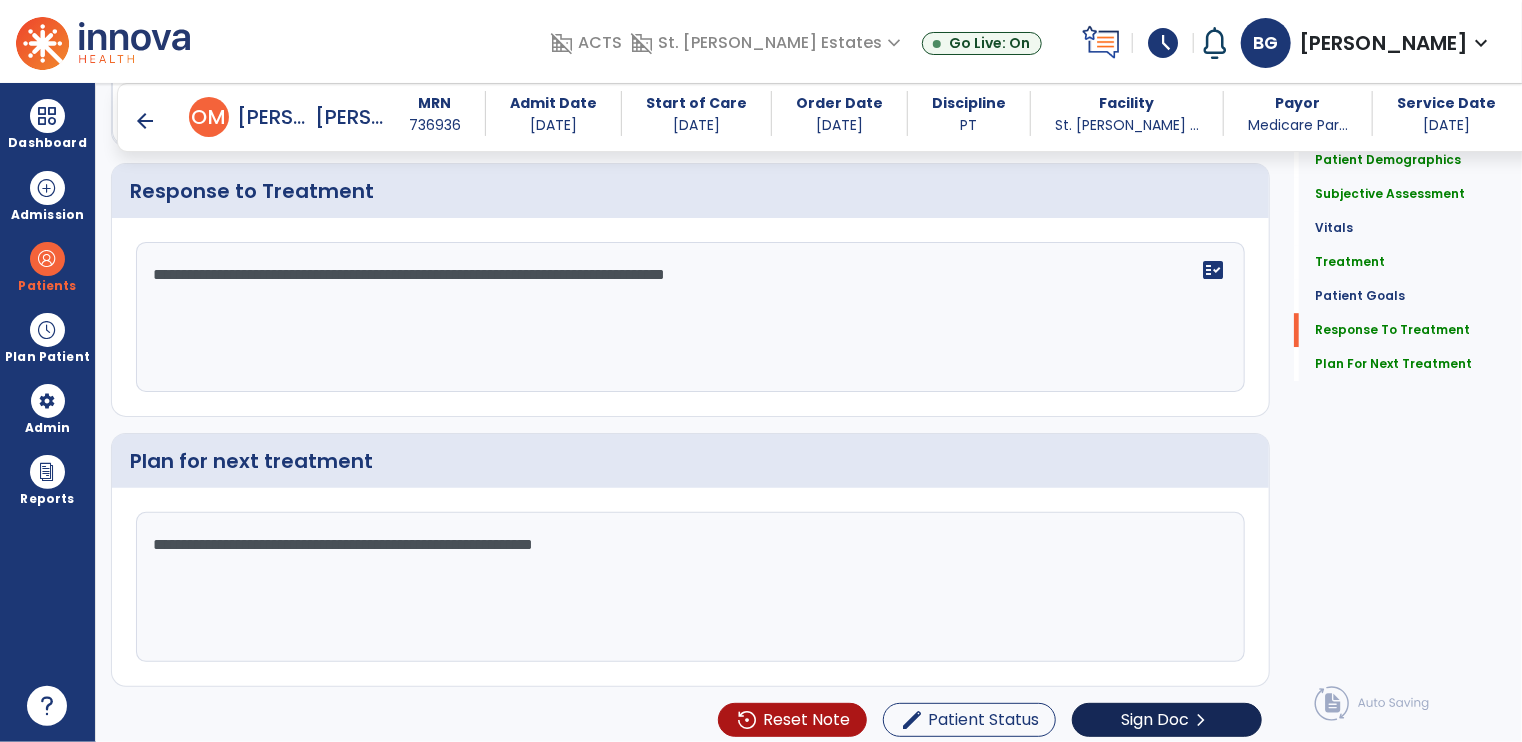 type on "**********" 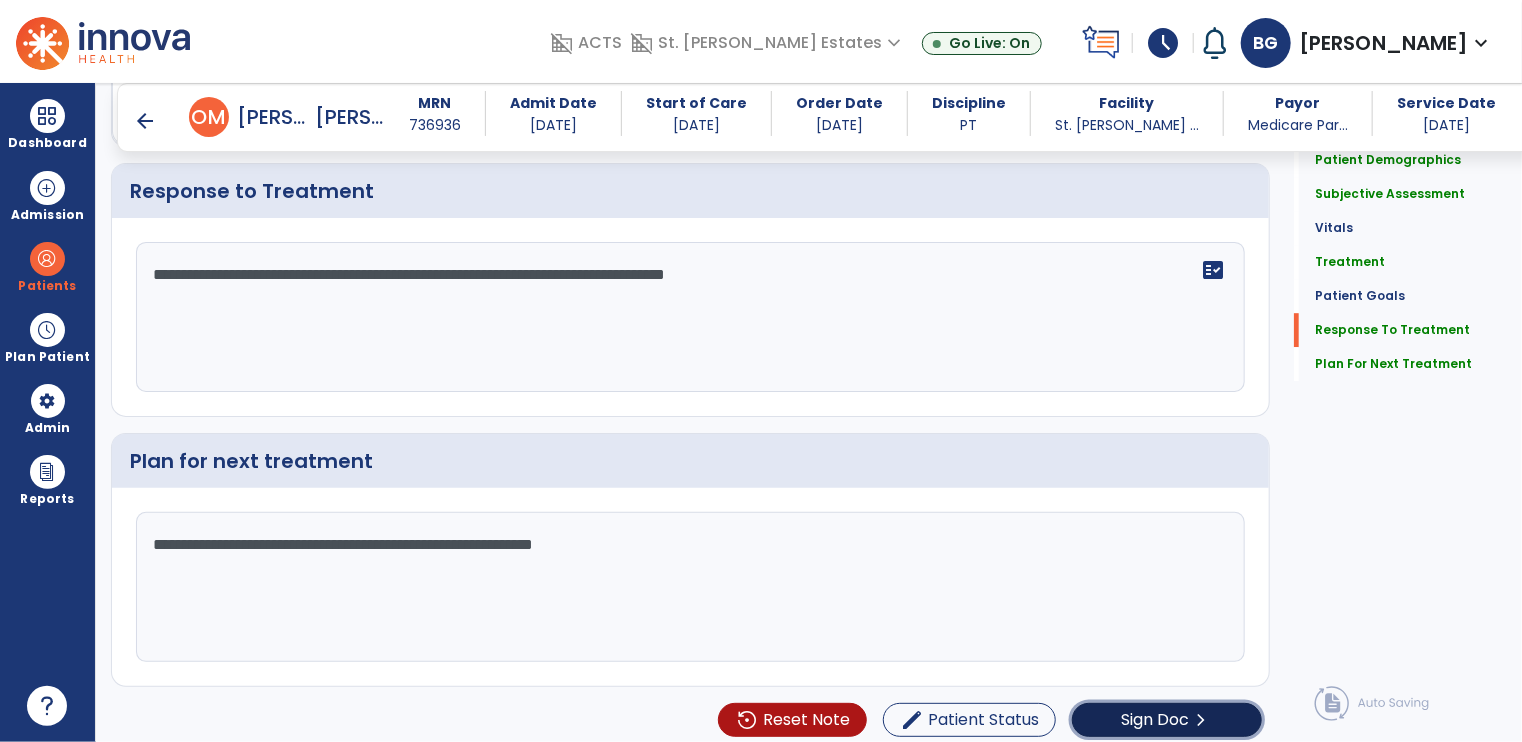 click on "Sign Doc" 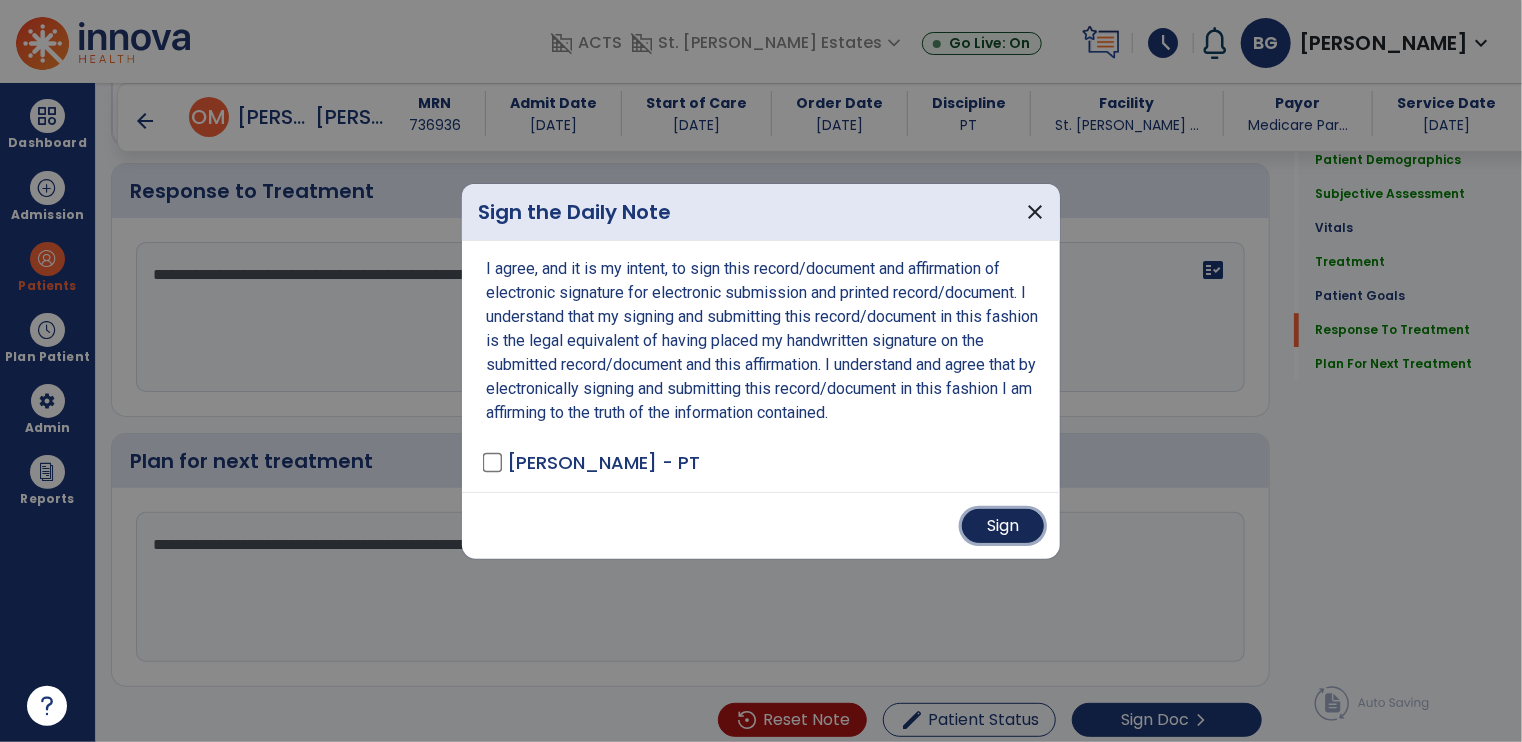 click on "Sign" at bounding box center [1003, 526] 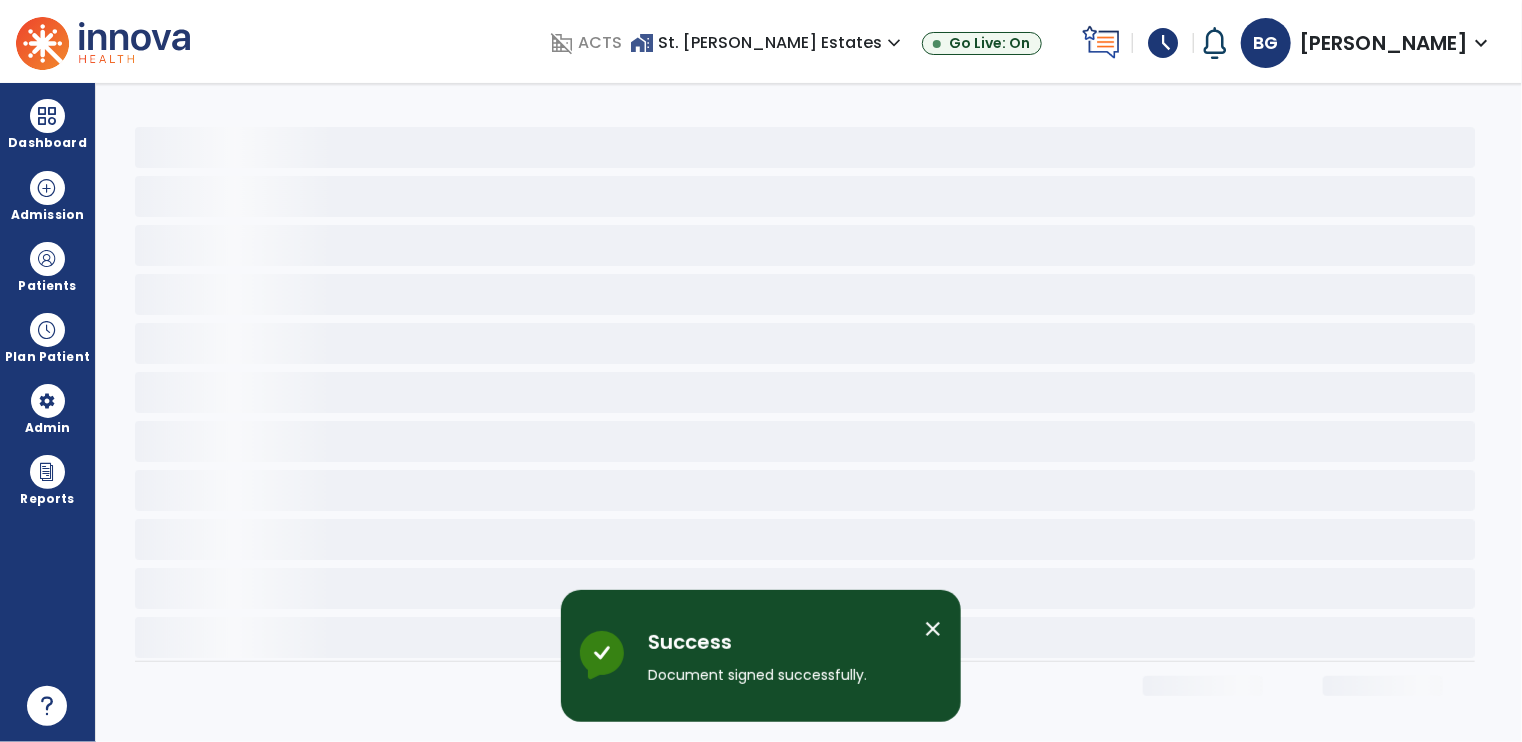 scroll, scrollTop: 0, scrollLeft: 0, axis: both 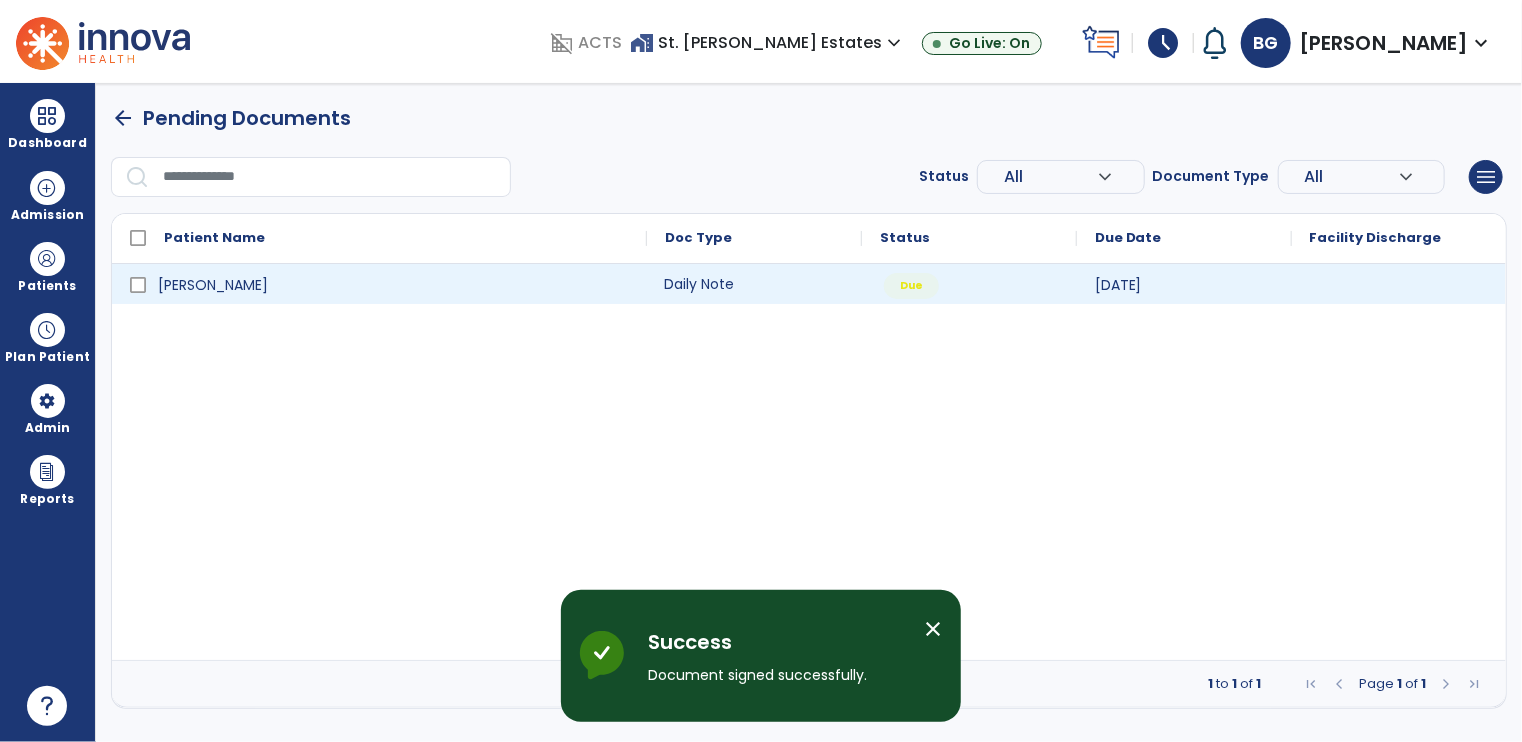 click on "Daily Note" at bounding box center (754, 284) 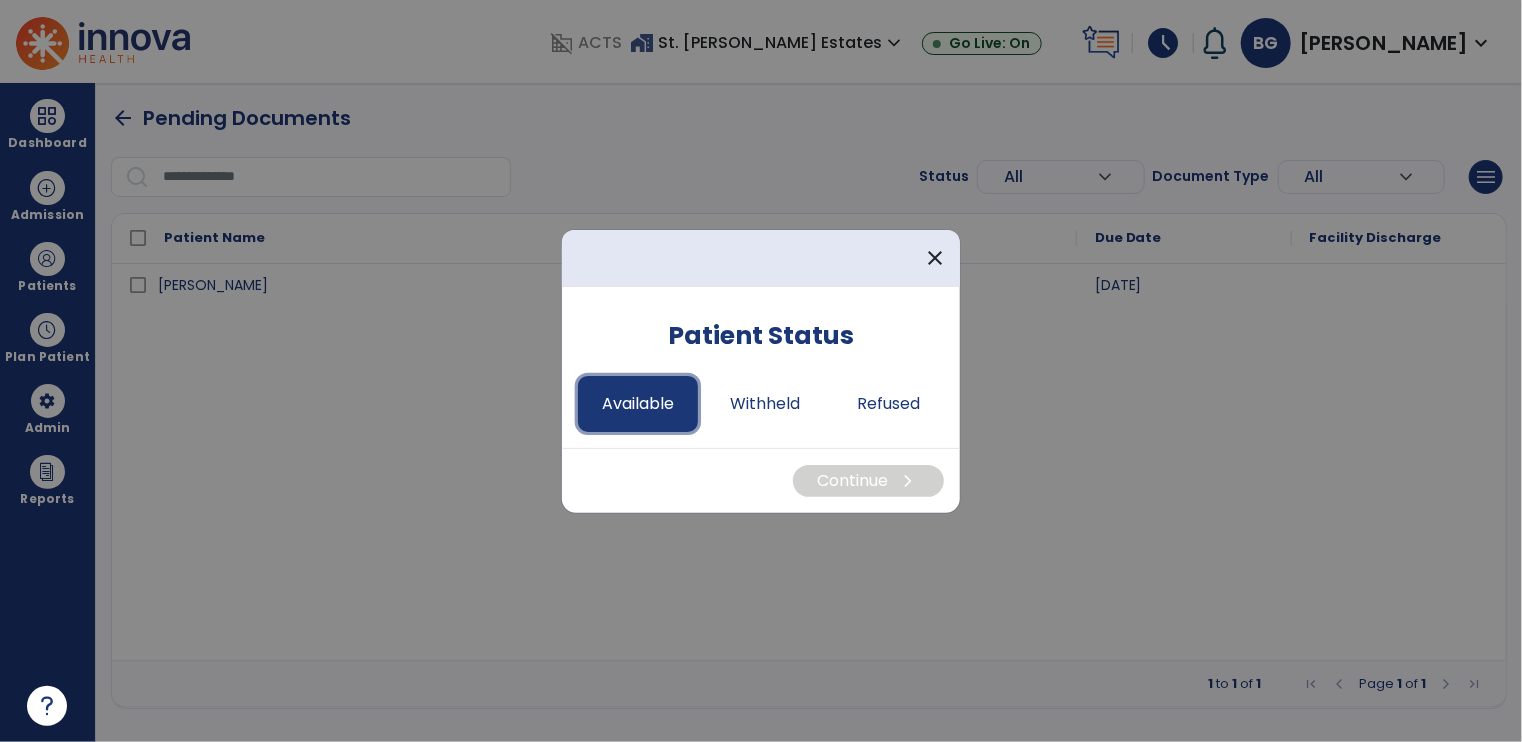 click on "Available" at bounding box center (638, 404) 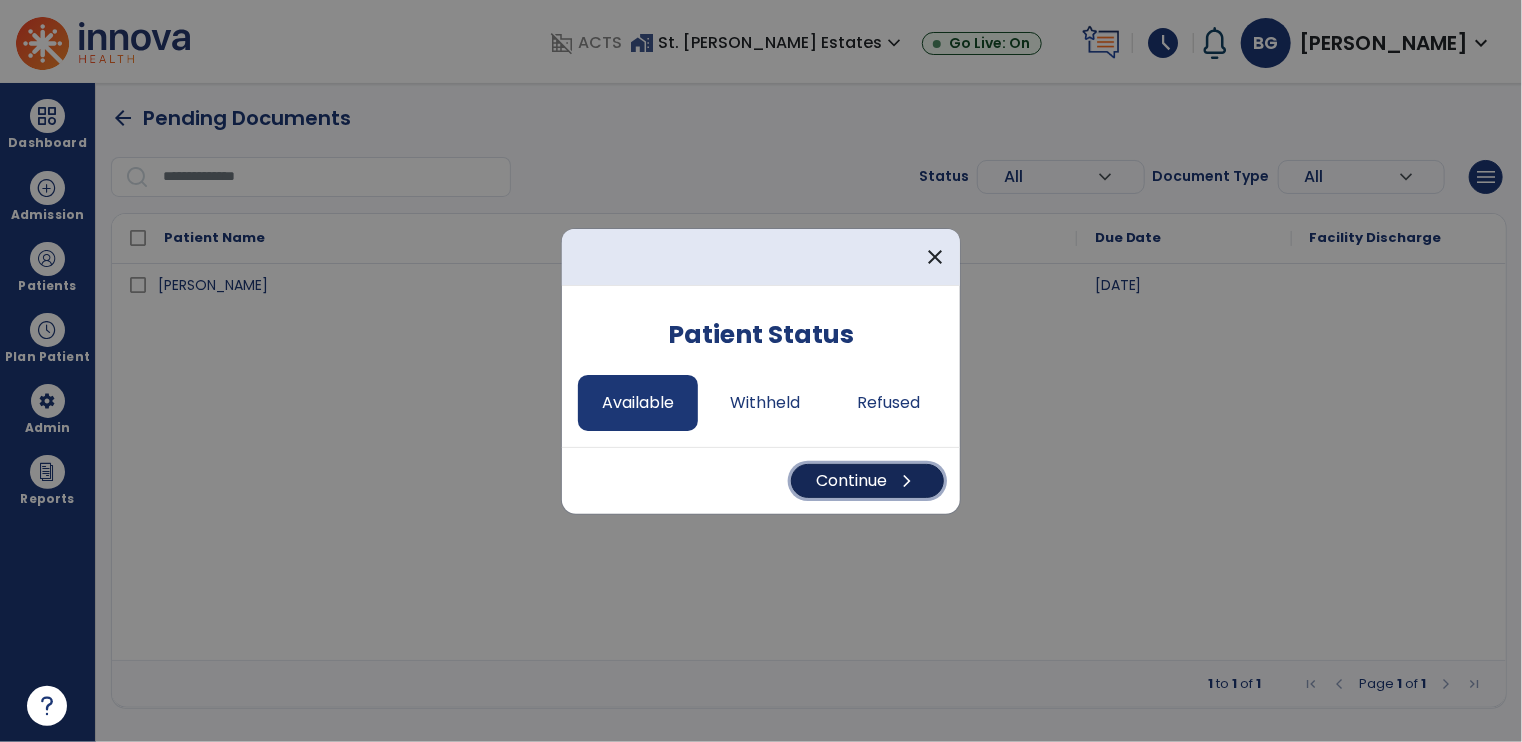 click on "chevron_right" at bounding box center (907, 481) 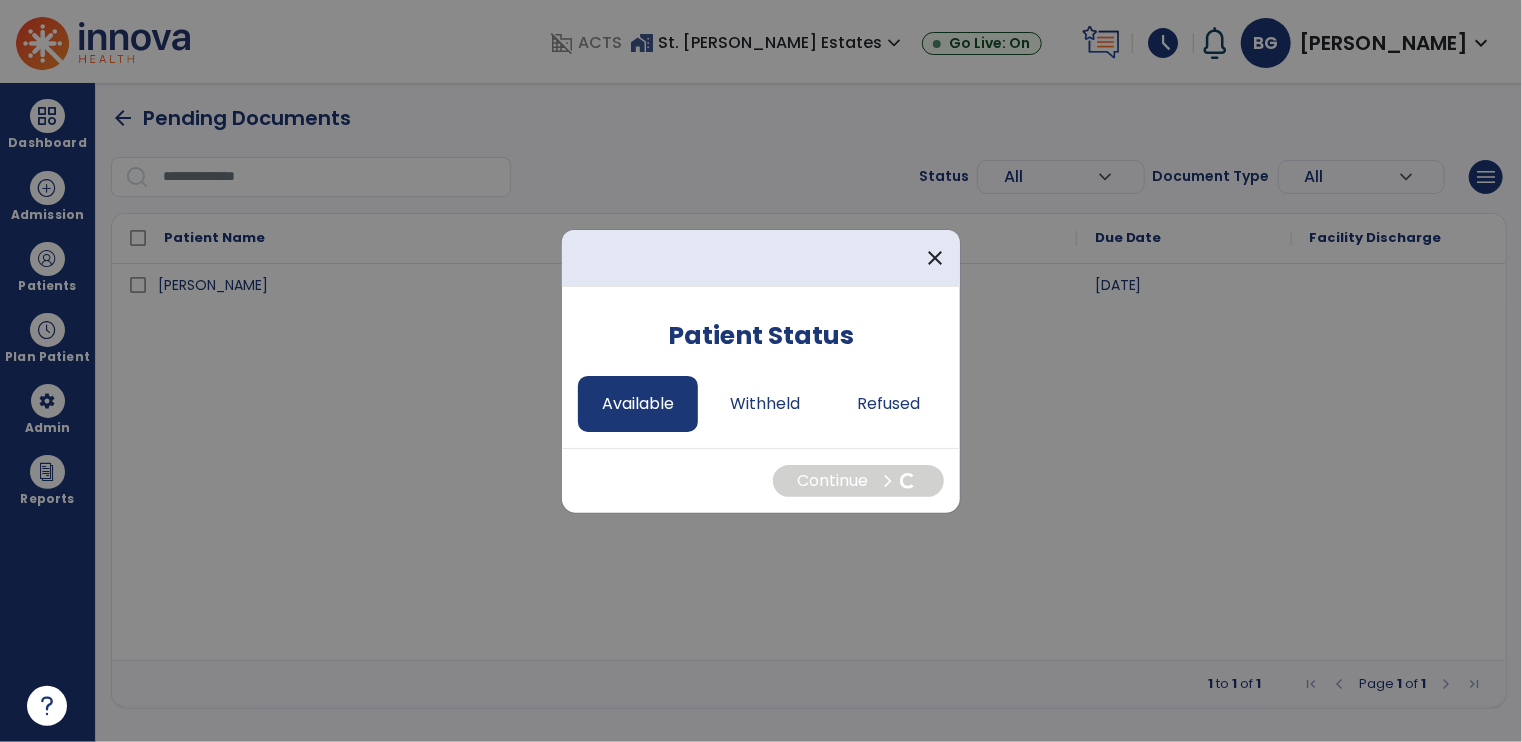 select on "*" 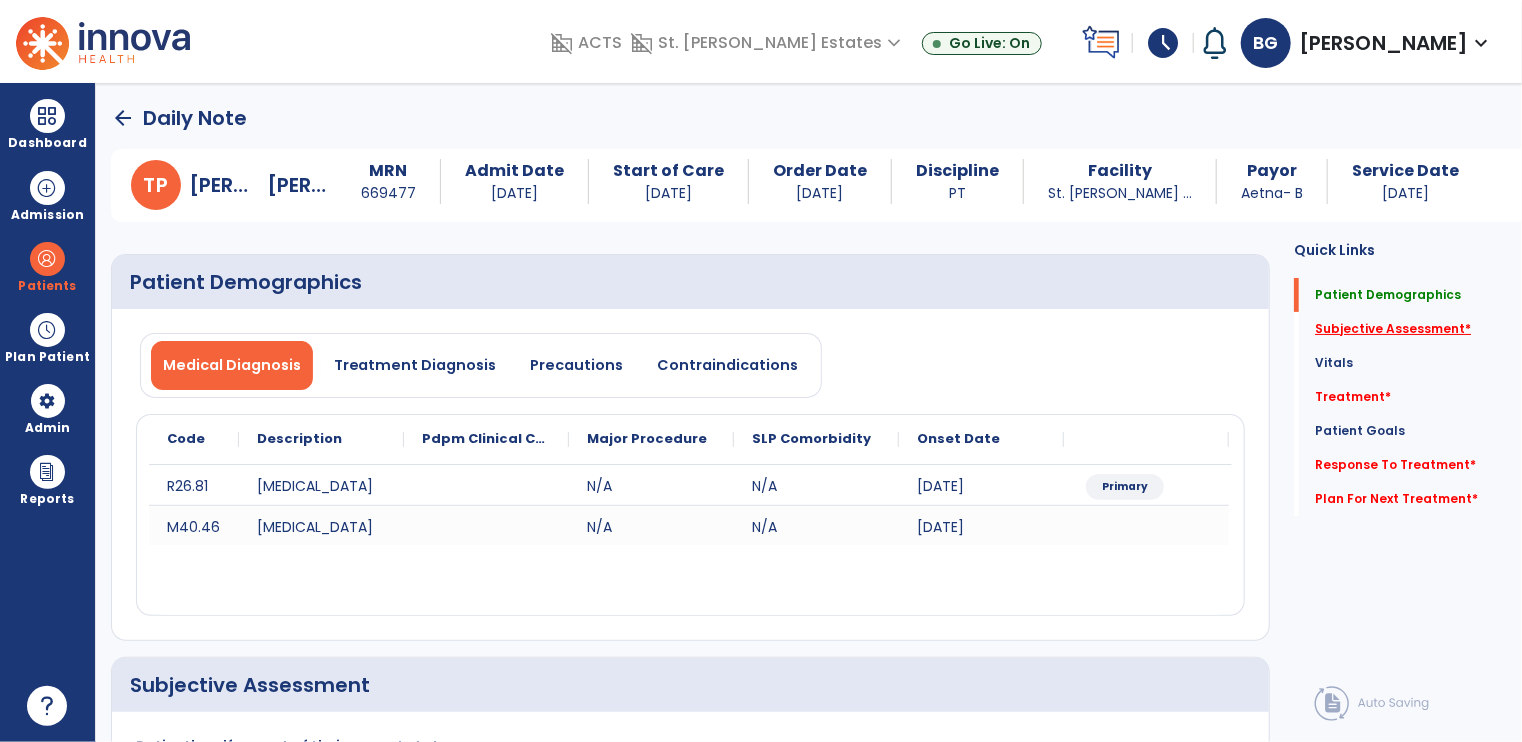 click on "Subjective Assessment   *" 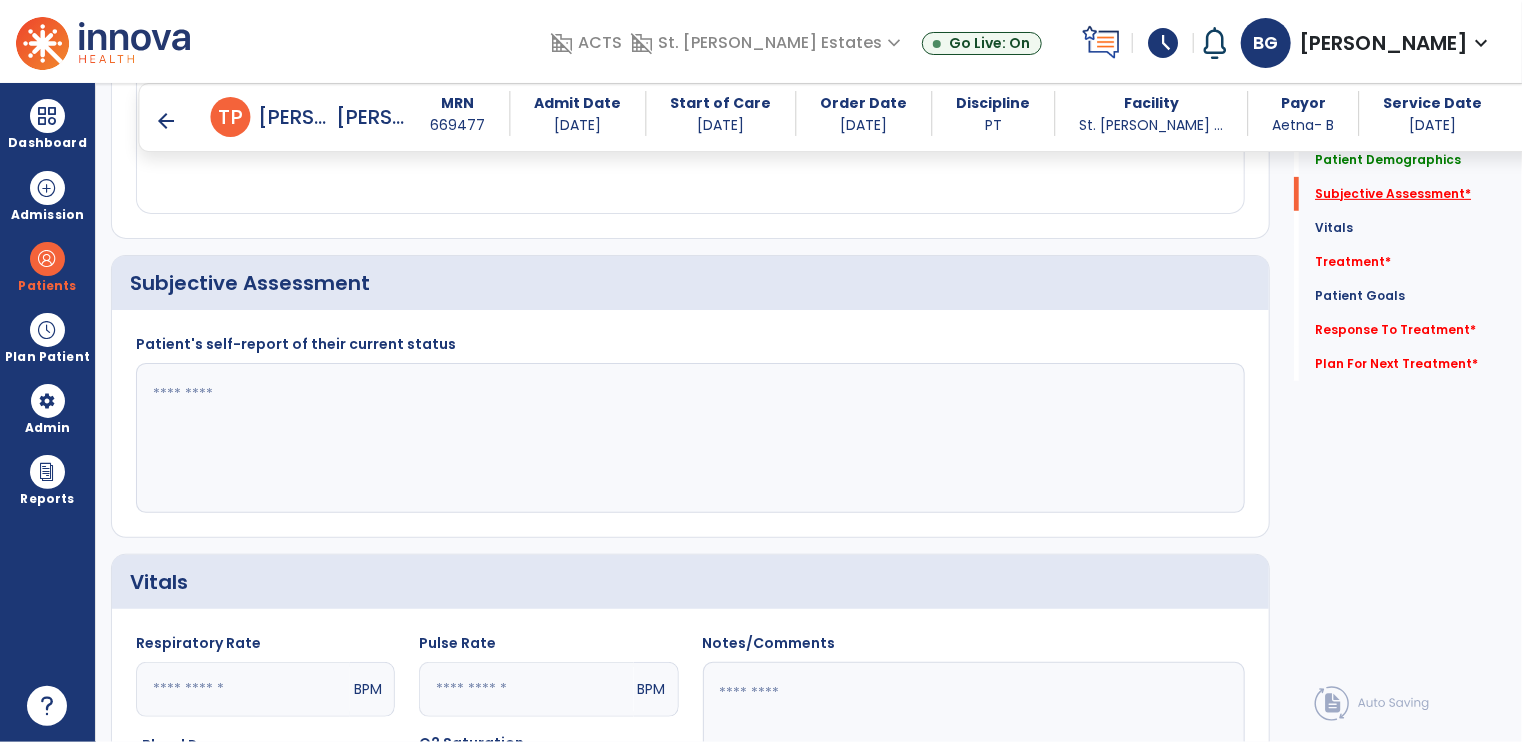 scroll, scrollTop: 384, scrollLeft: 0, axis: vertical 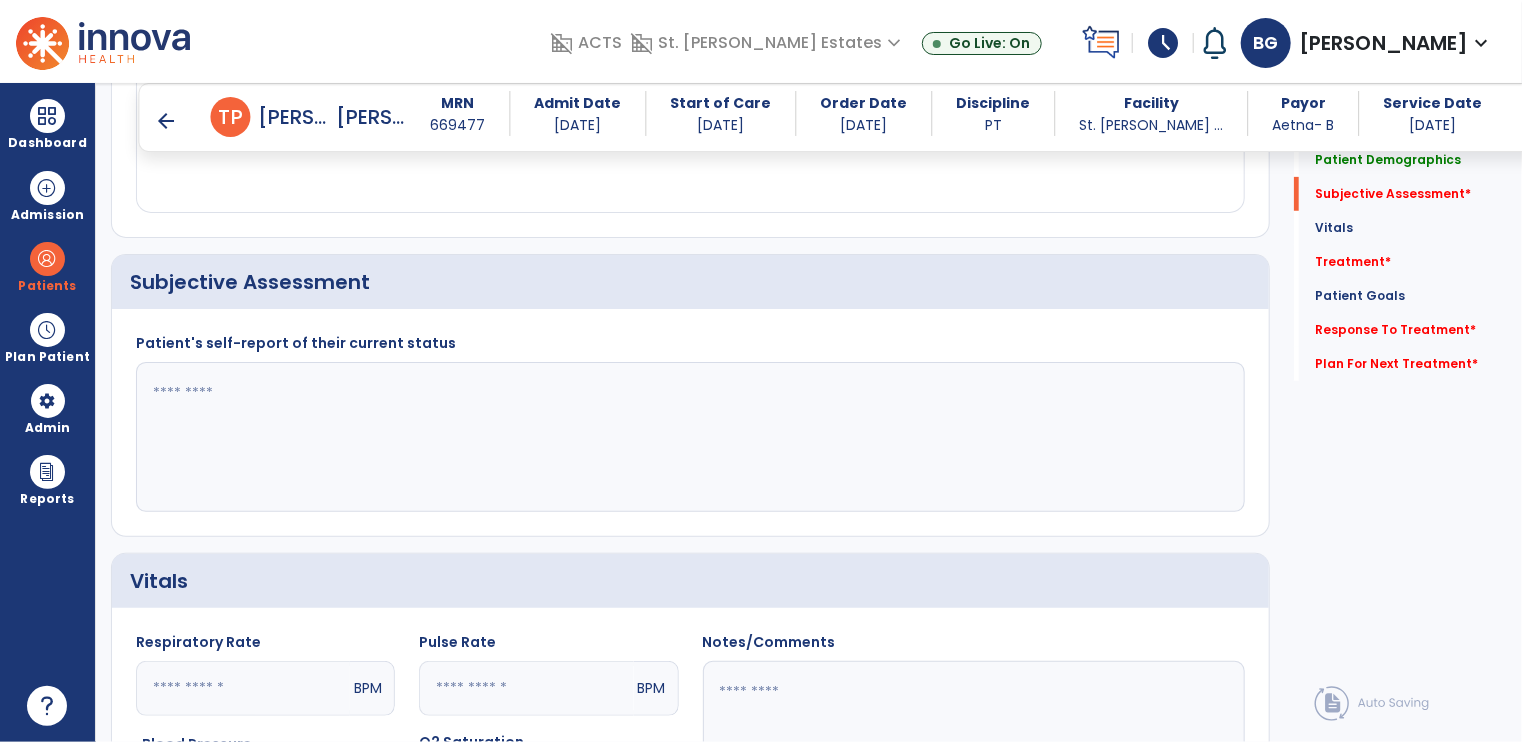 click 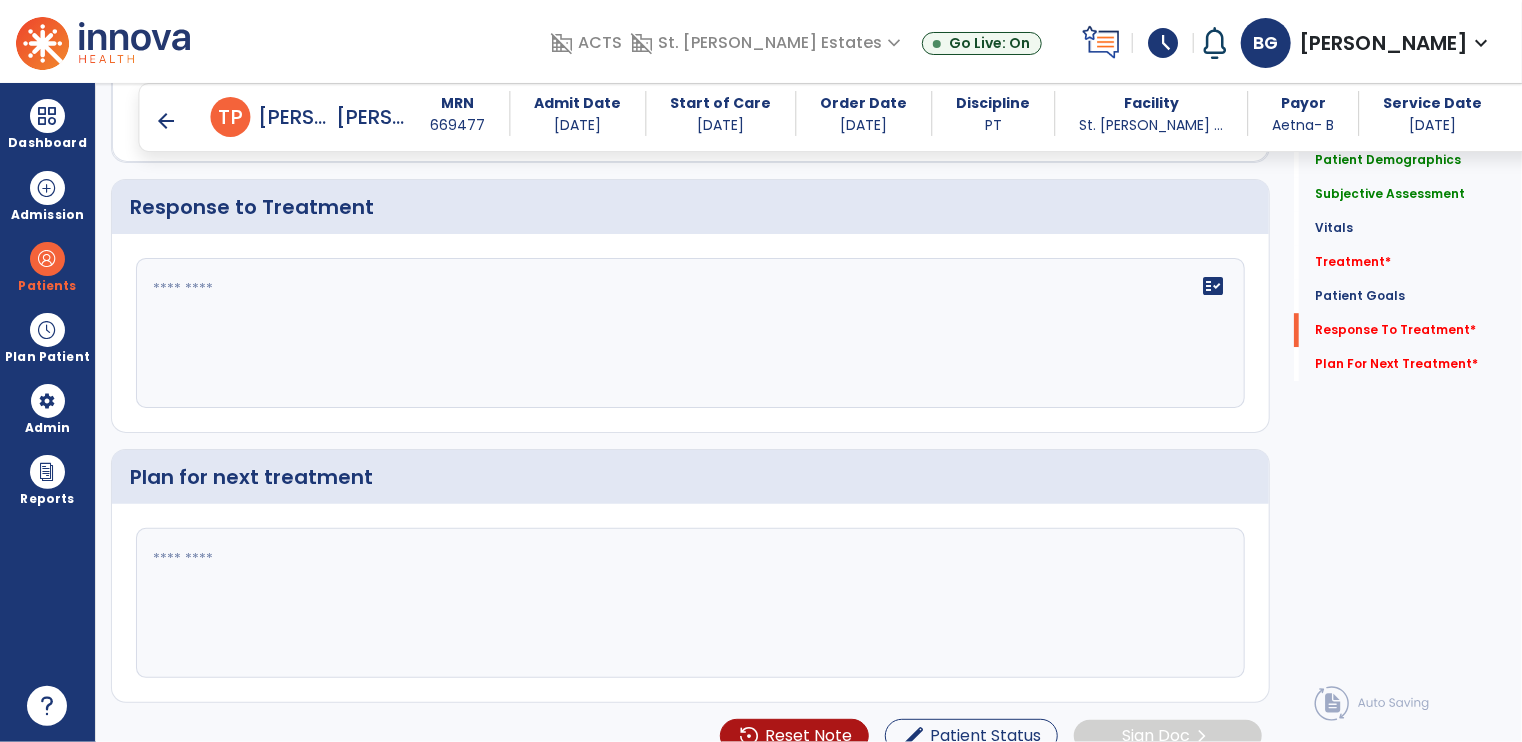 scroll, scrollTop: 2351, scrollLeft: 0, axis: vertical 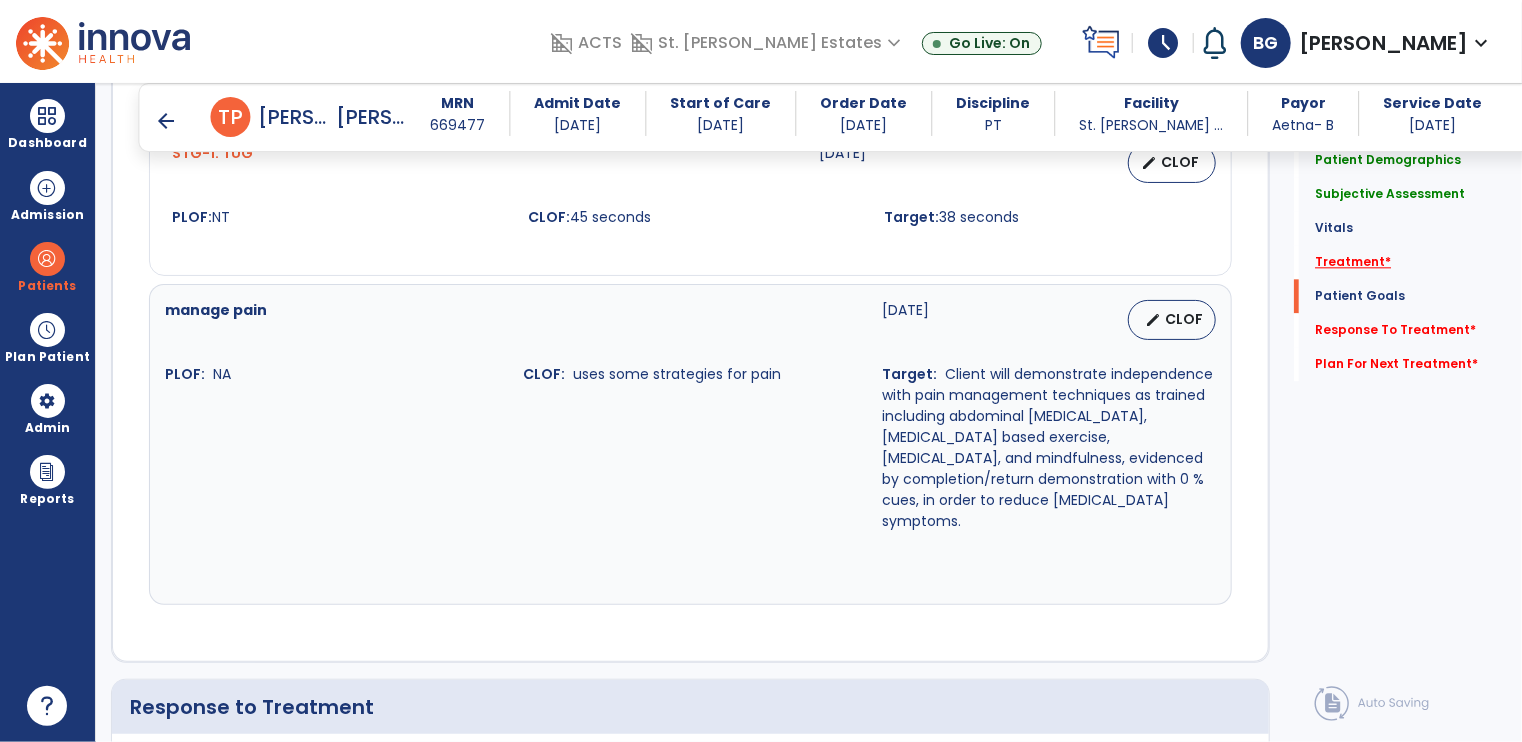 type on "**" 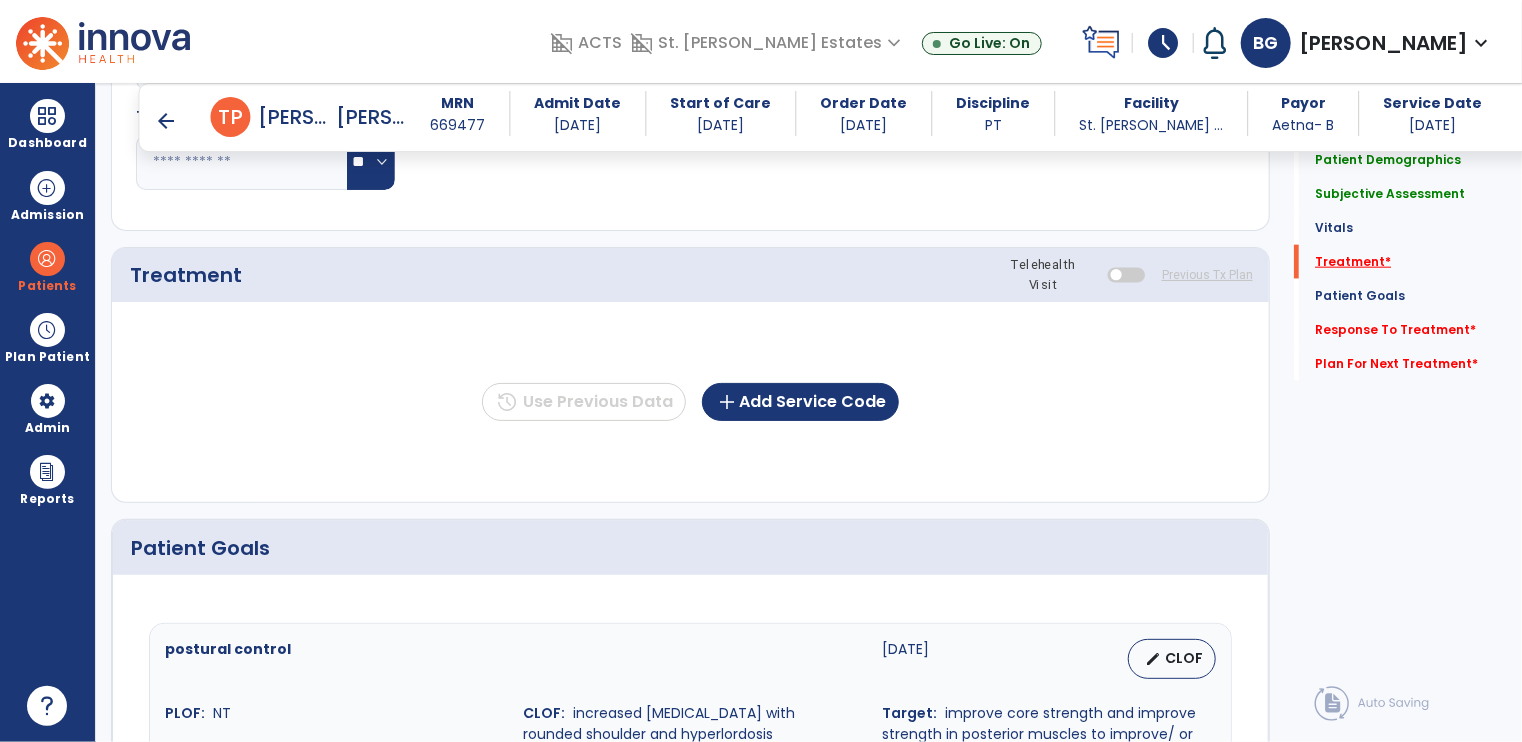 scroll, scrollTop: 1073, scrollLeft: 0, axis: vertical 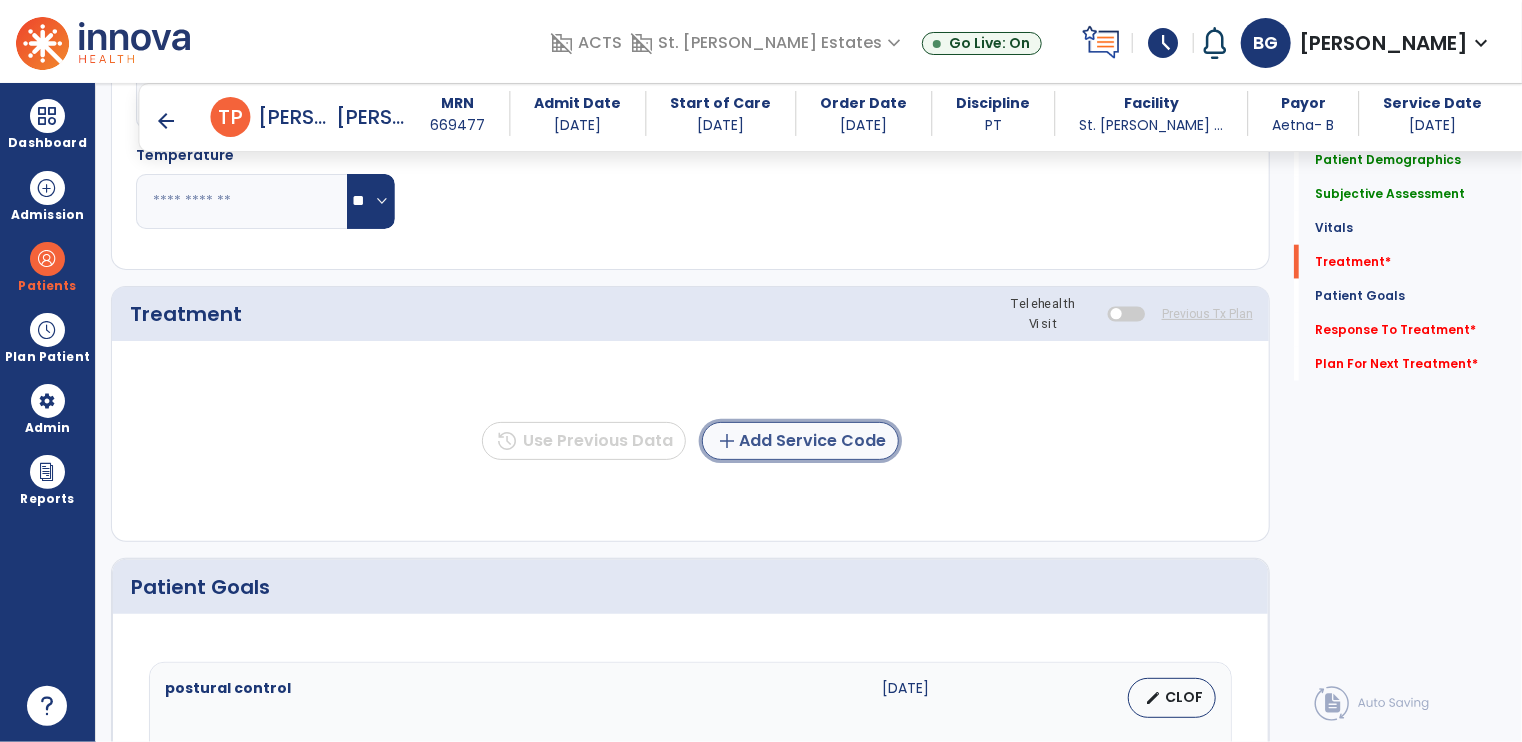 click on "add  Add Service Code" 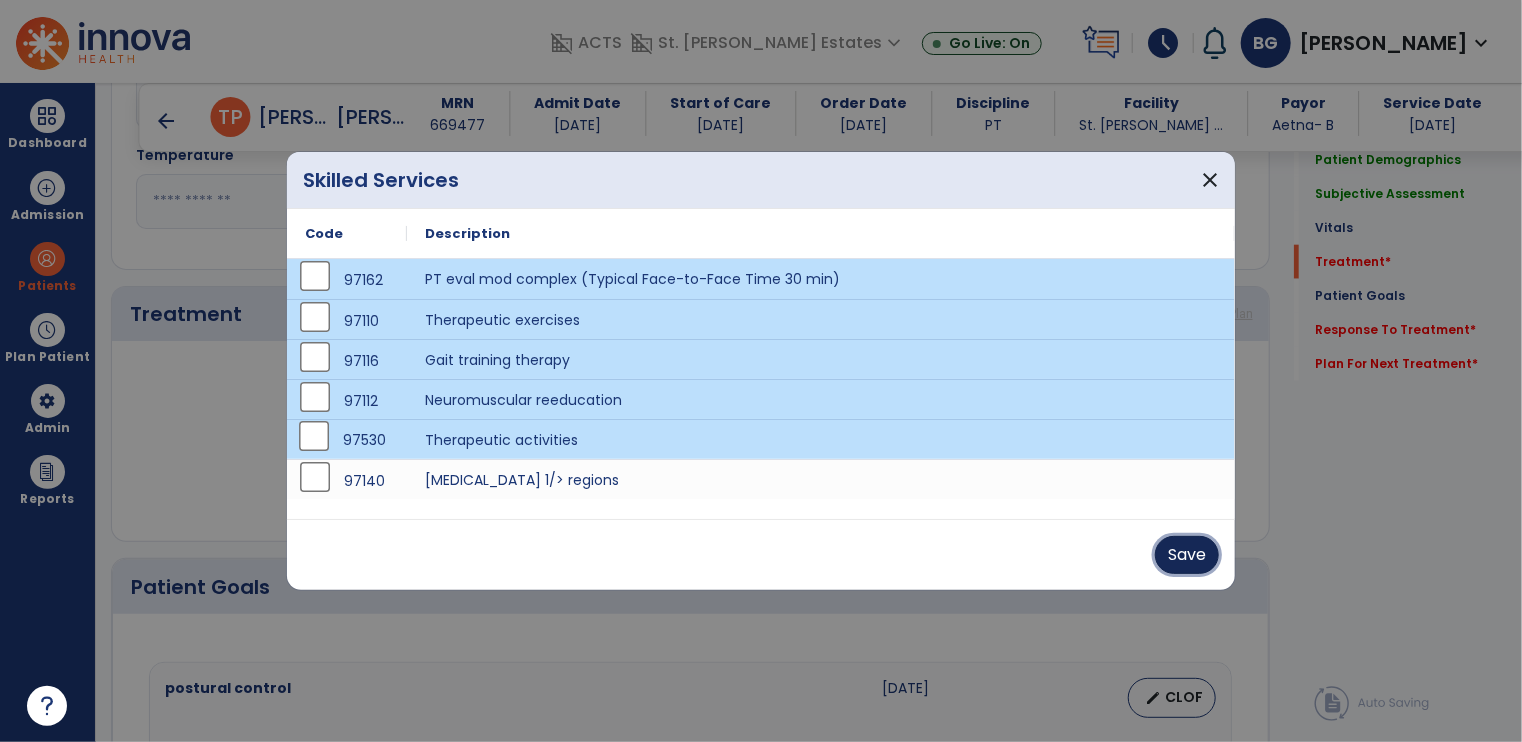 click on "Save" at bounding box center [1187, 555] 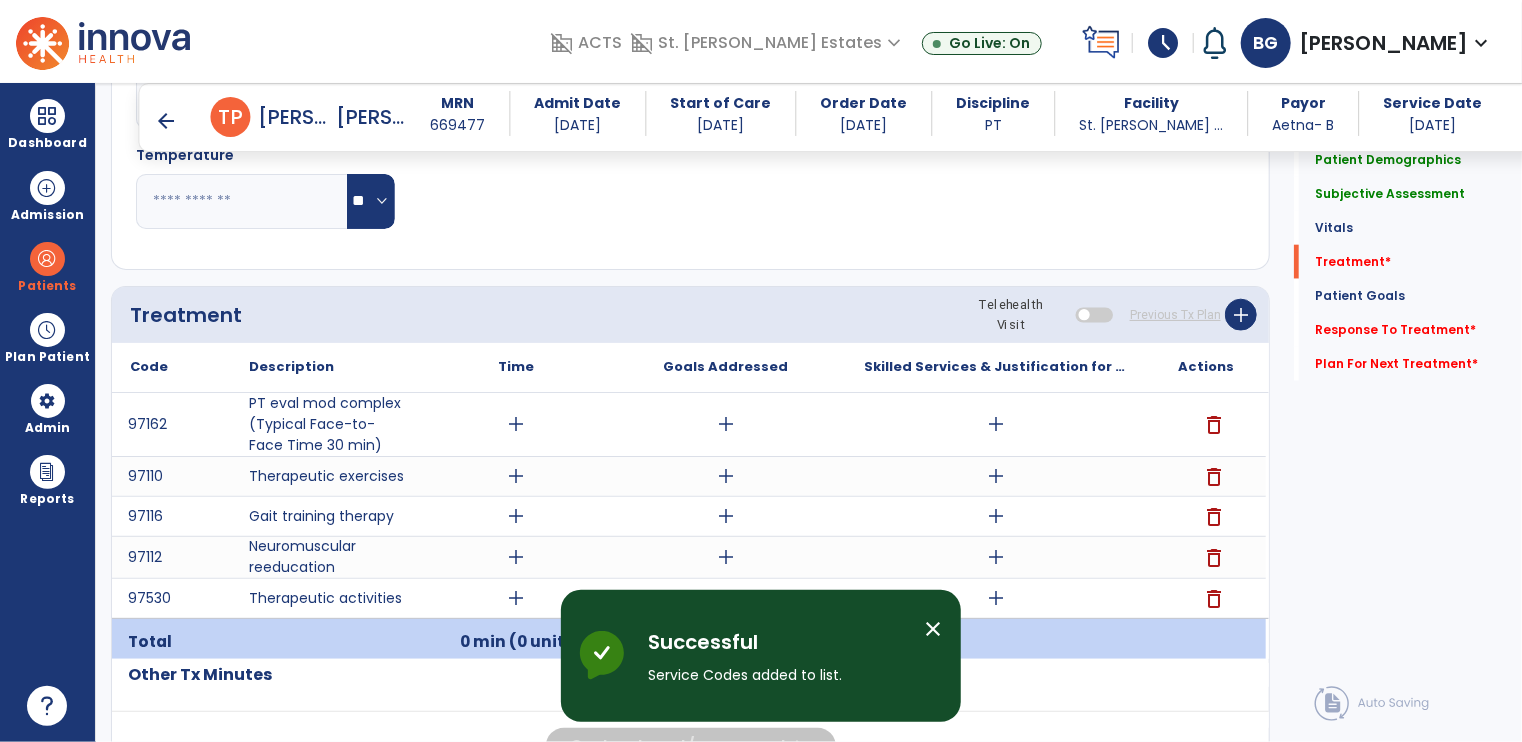 click on "close" at bounding box center (933, 629) 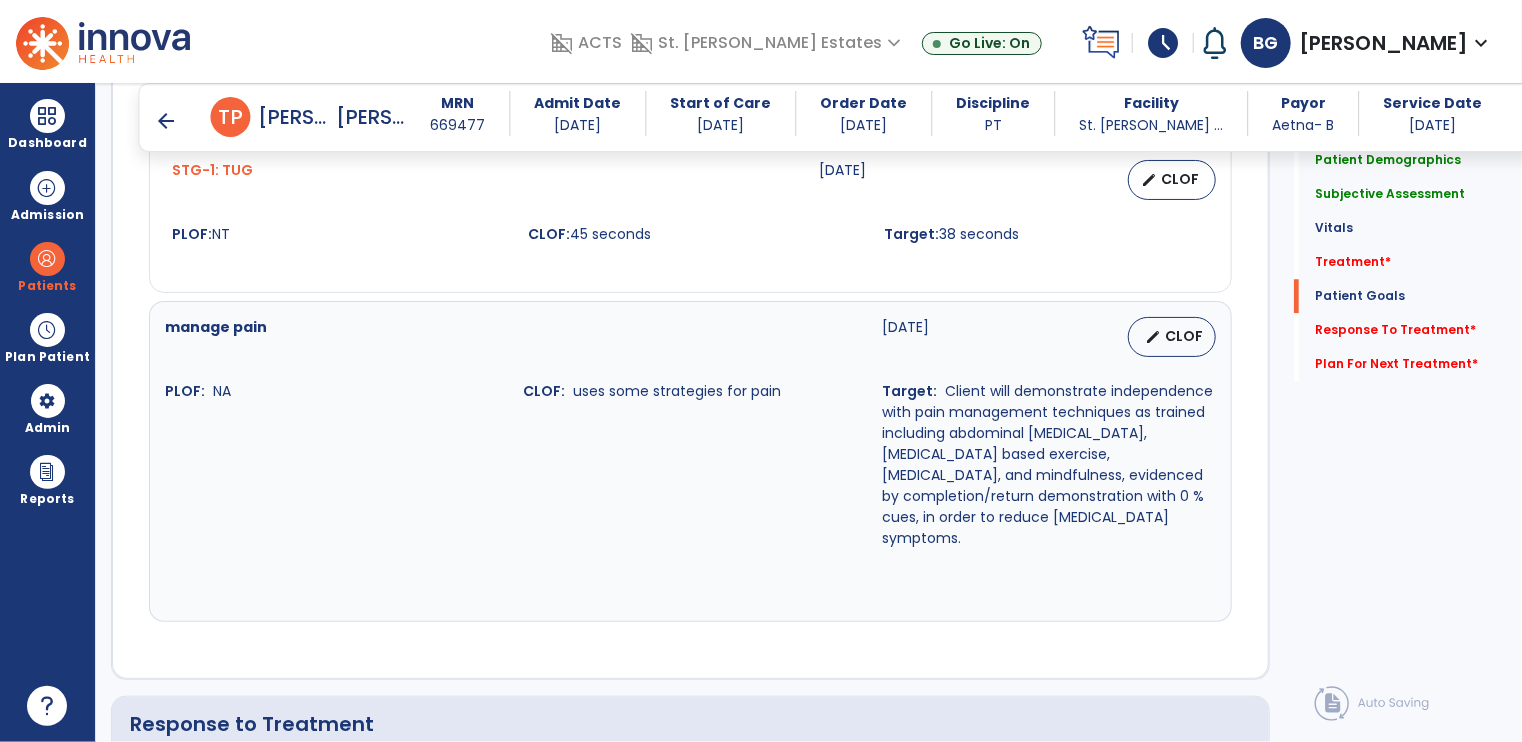 scroll, scrollTop: 3073, scrollLeft: 0, axis: vertical 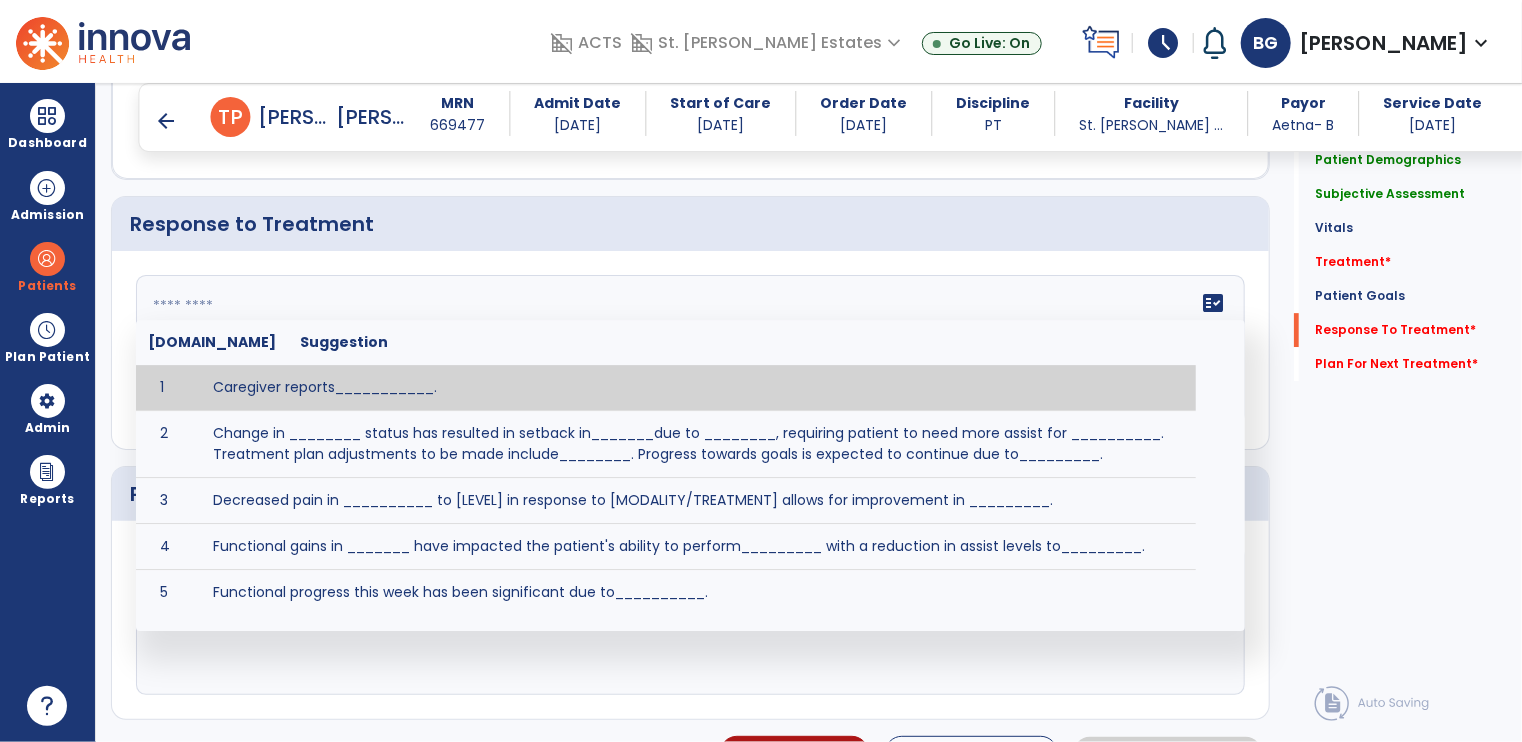 click 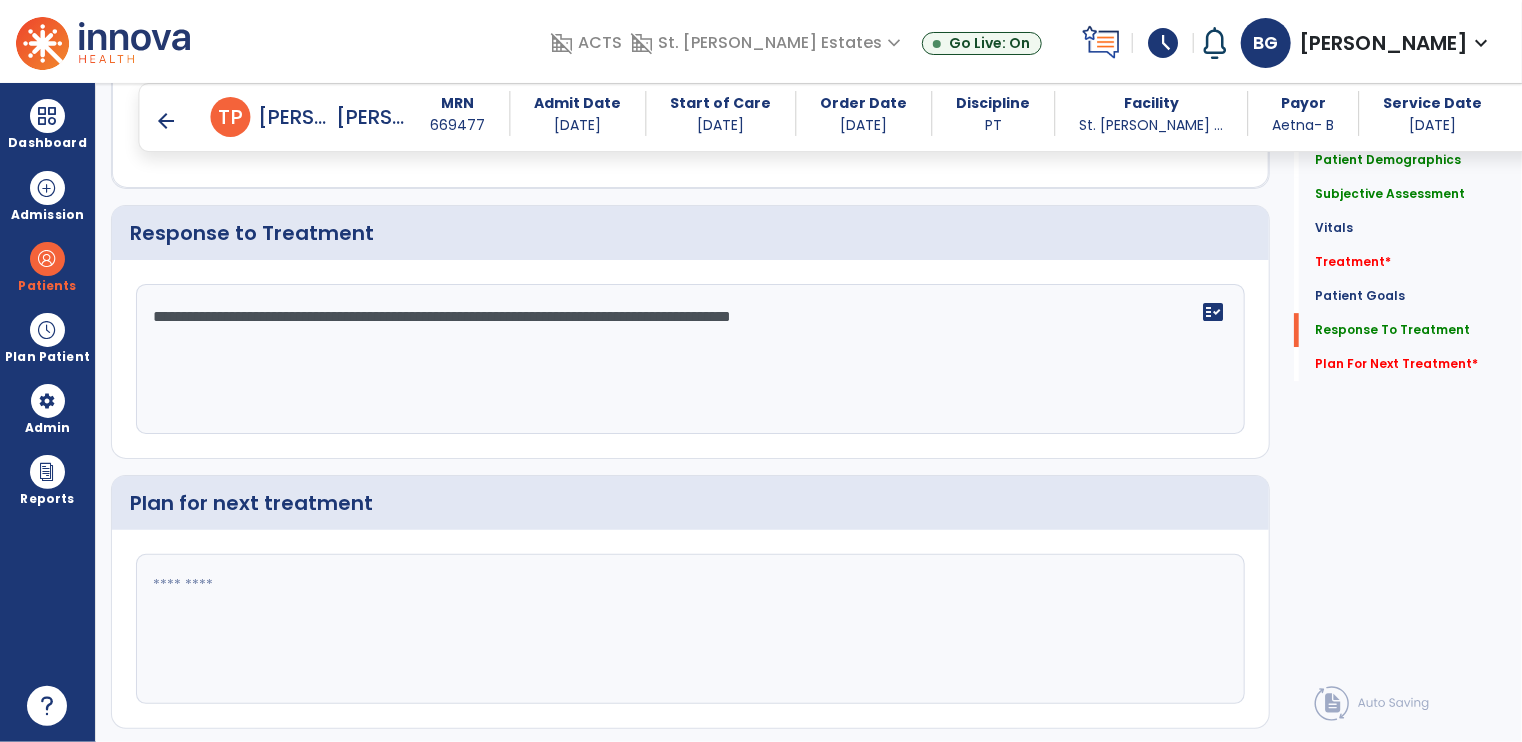 scroll, scrollTop: 3090, scrollLeft: 0, axis: vertical 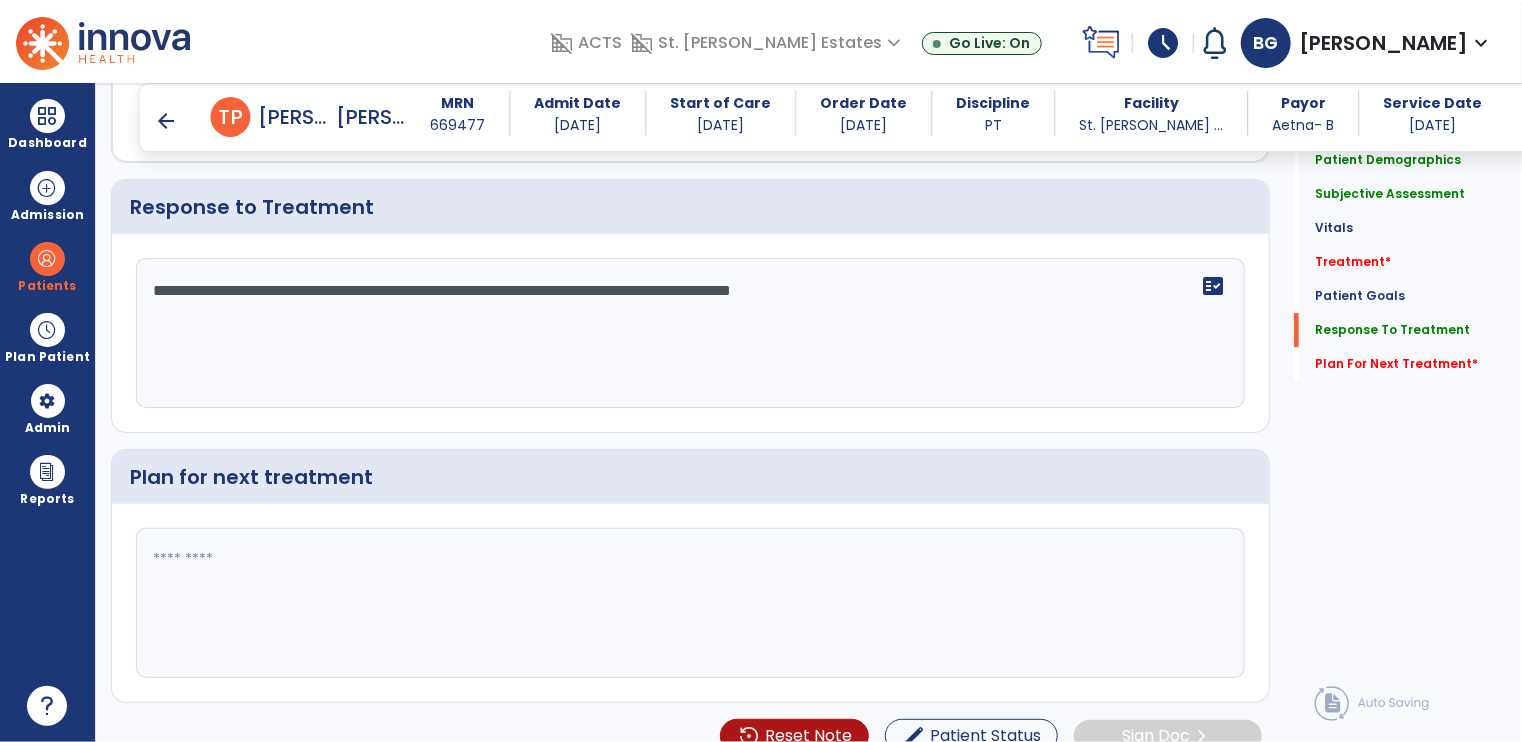 type on "**********" 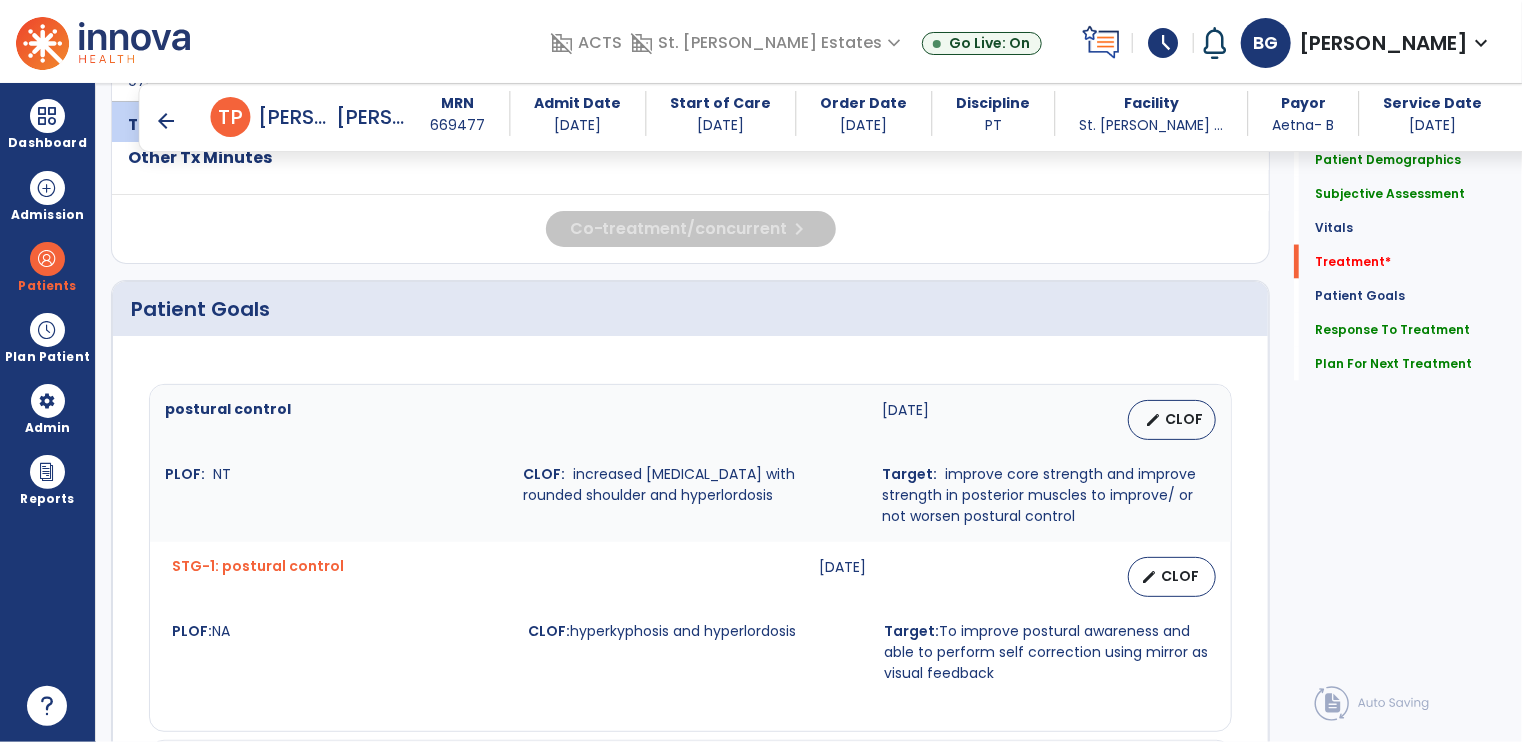 scroll, scrollTop: 1090, scrollLeft: 0, axis: vertical 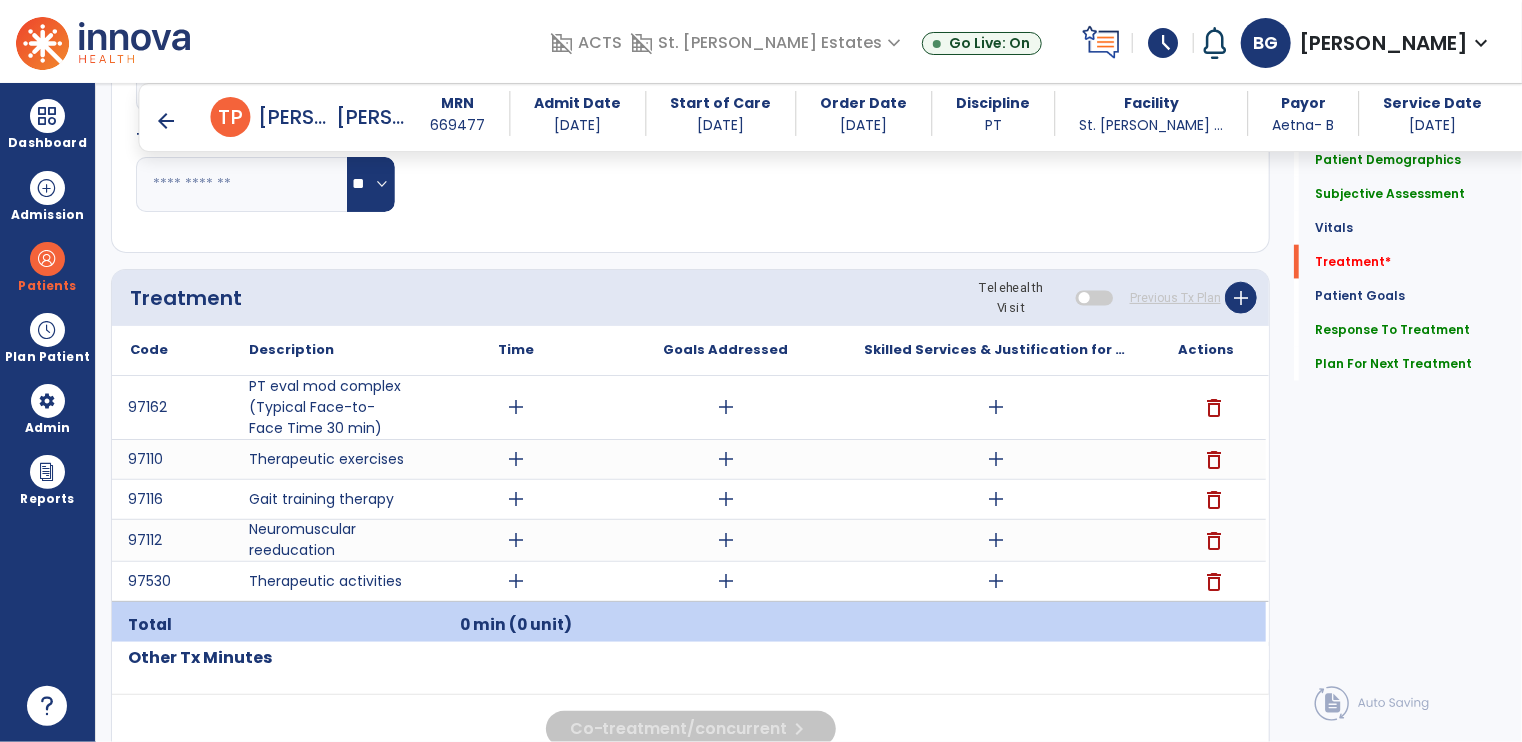 type on "**********" 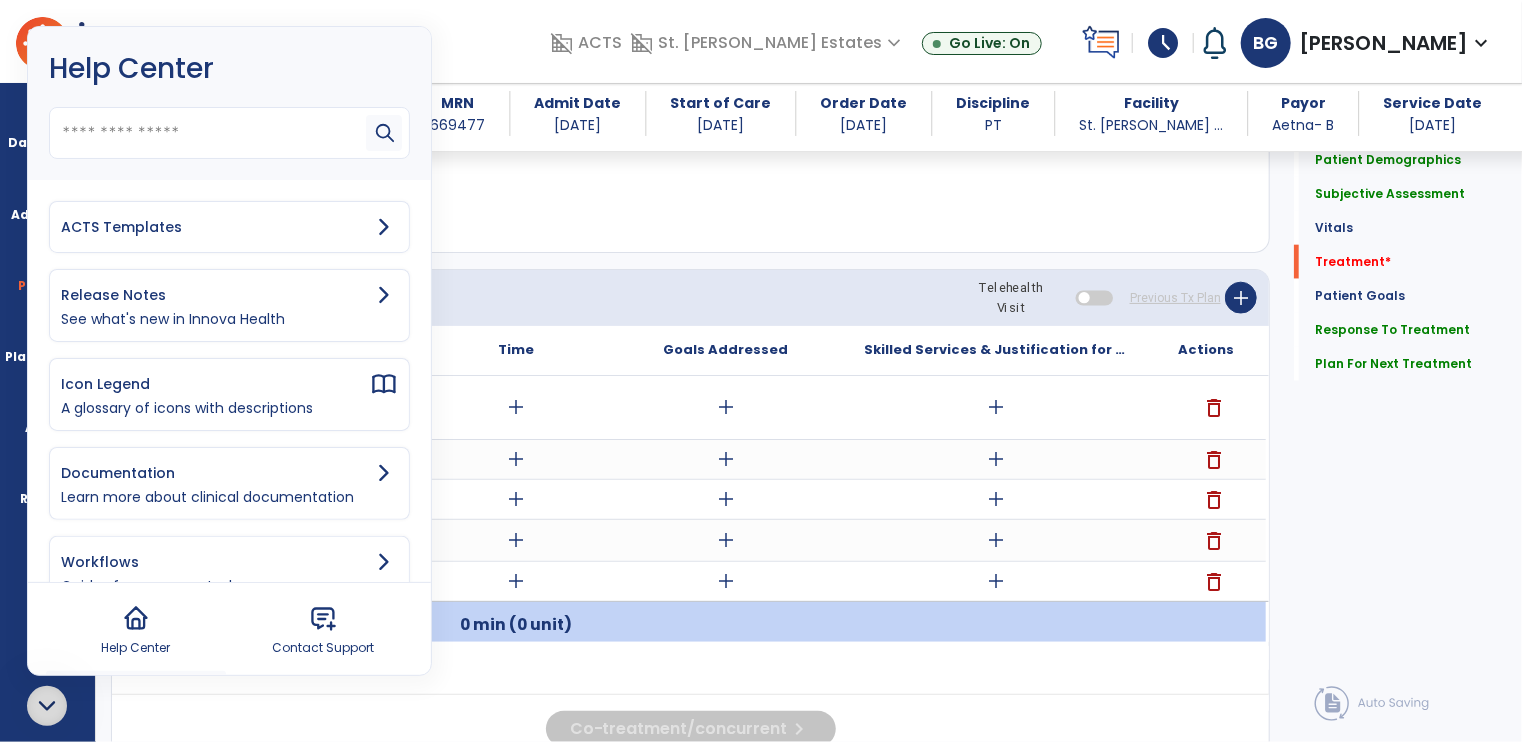 click on "ACTS Templates" at bounding box center [215, 227] 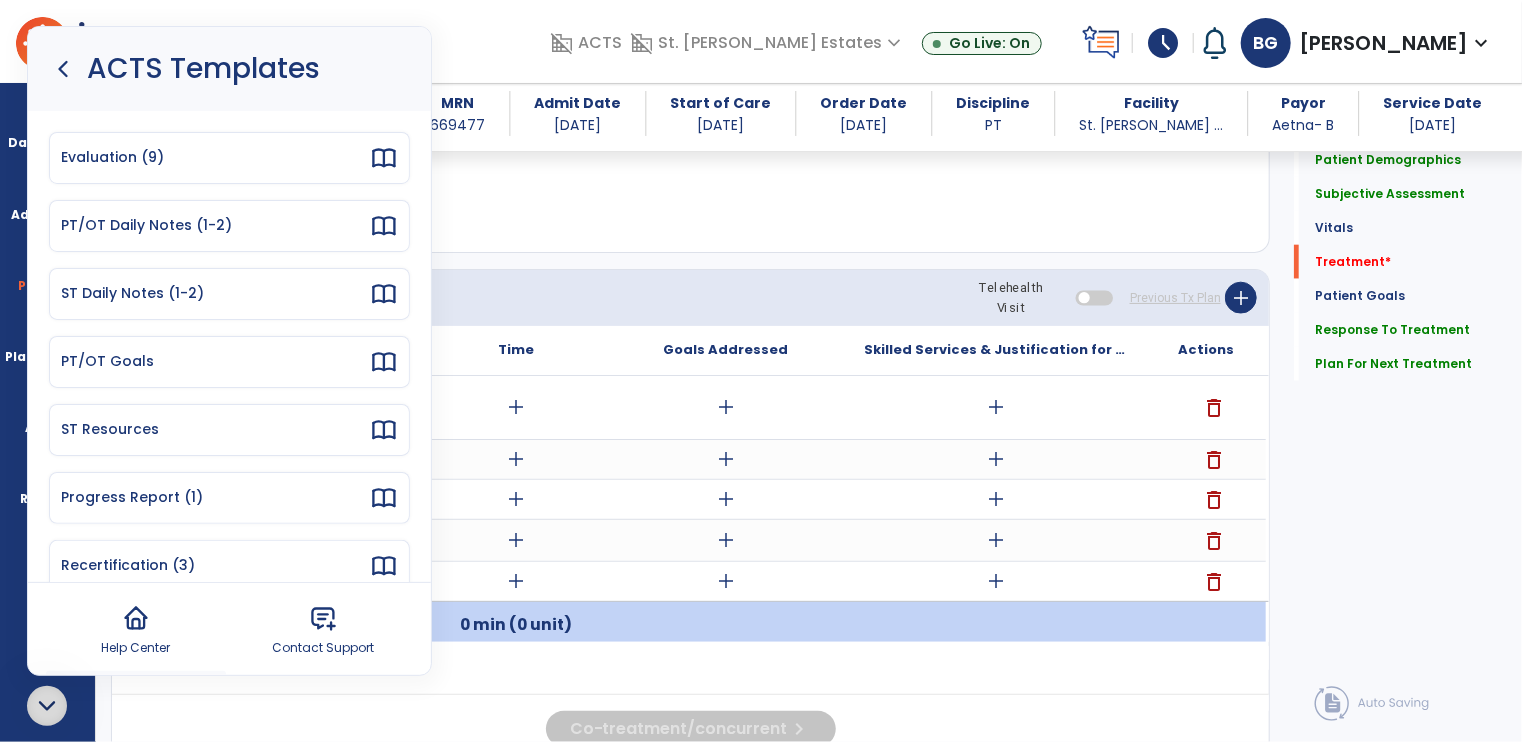 click on "Evaluation (9)" at bounding box center (215, 157) 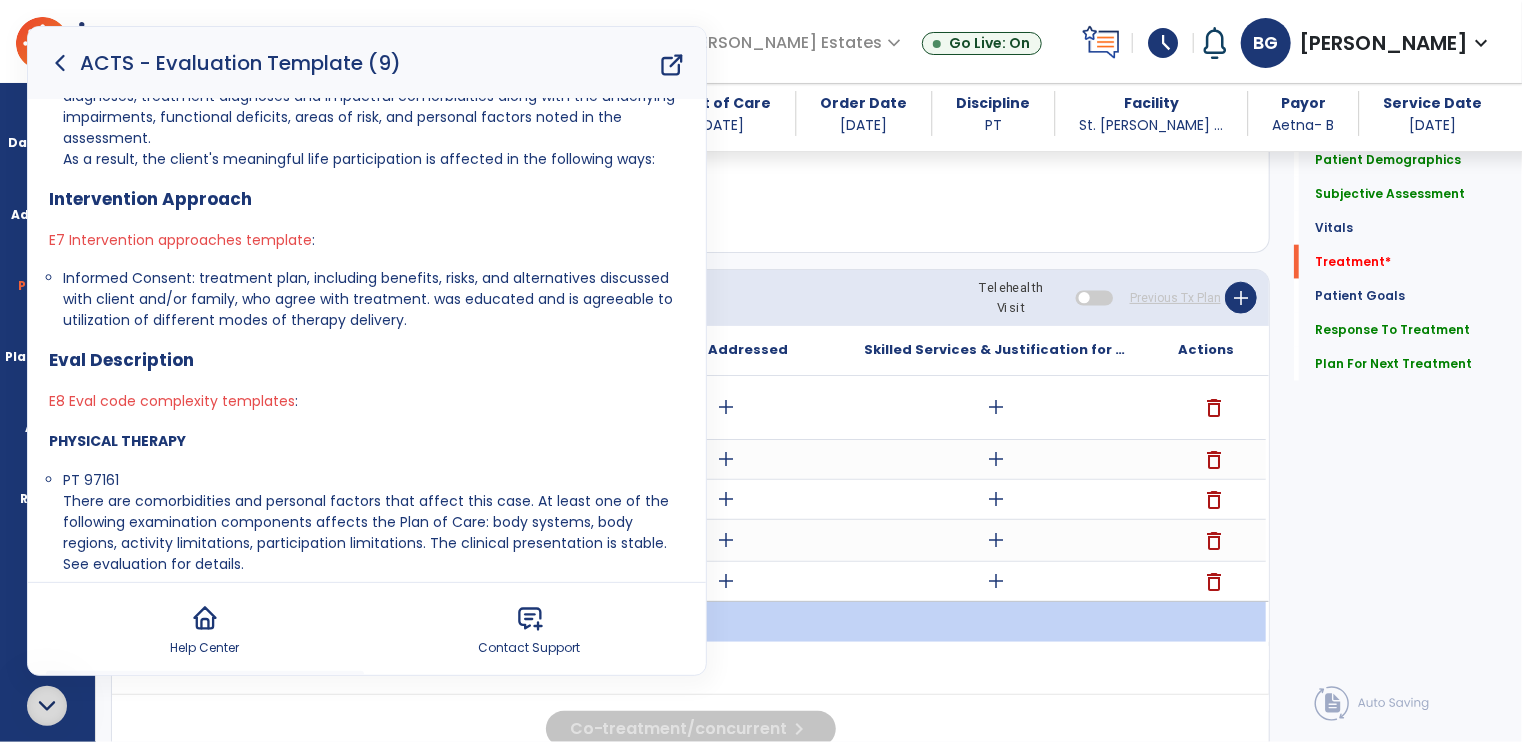 scroll, scrollTop: 1500, scrollLeft: 0, axis: vertical 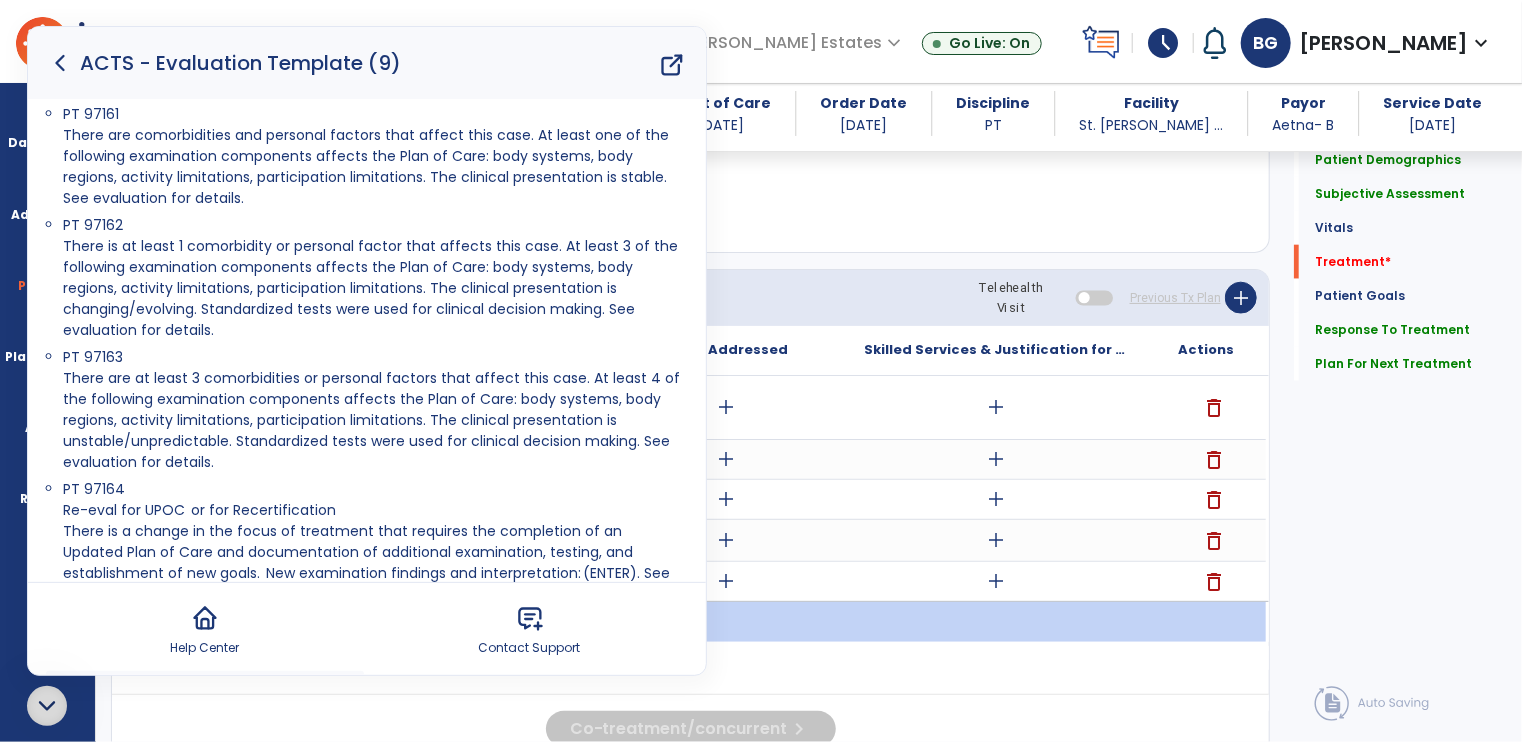 drag, startPoint x: 64, startPoint y: 252, endPoint x: 319, endPoint y: 333, distance: 267.5556 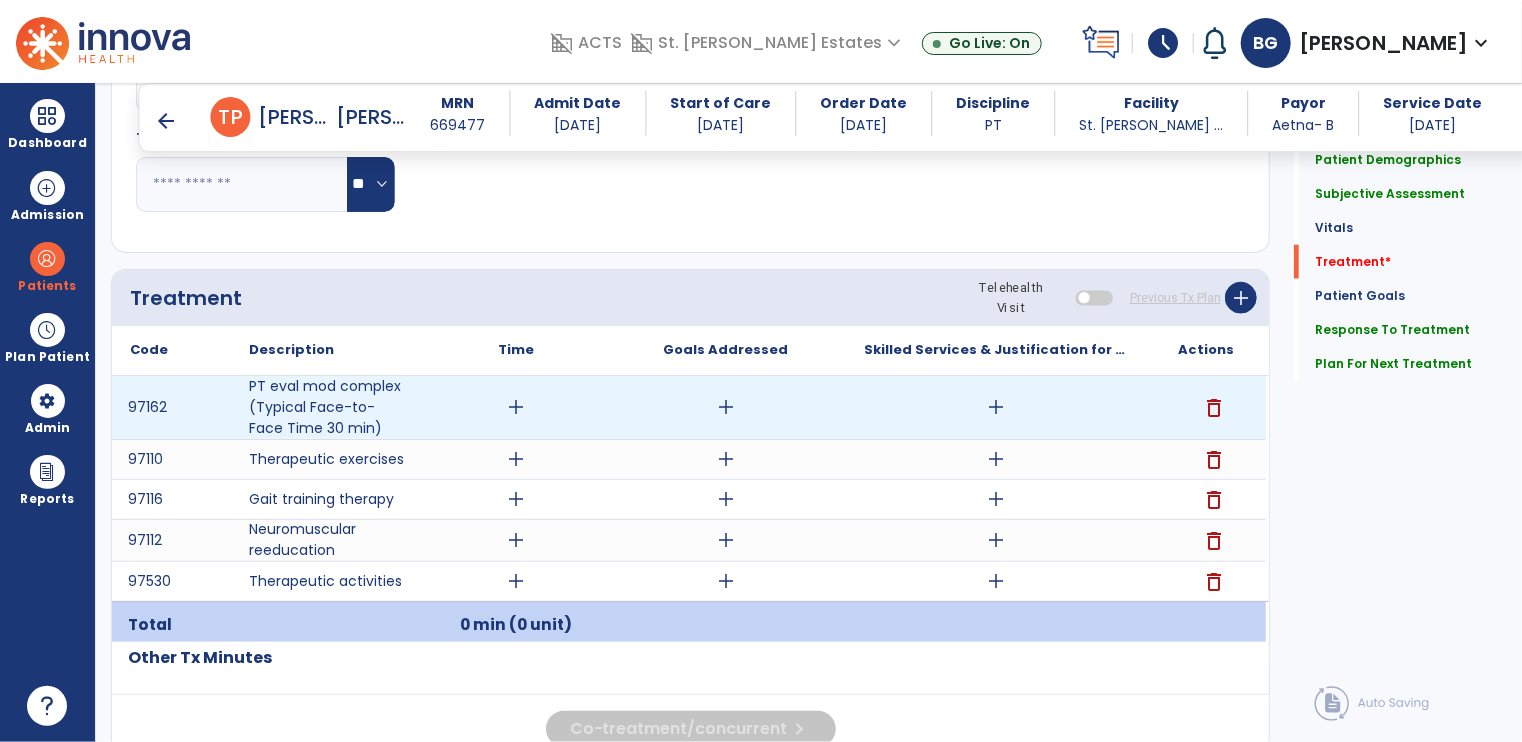 click on "add" at bounding box center (996, 407) 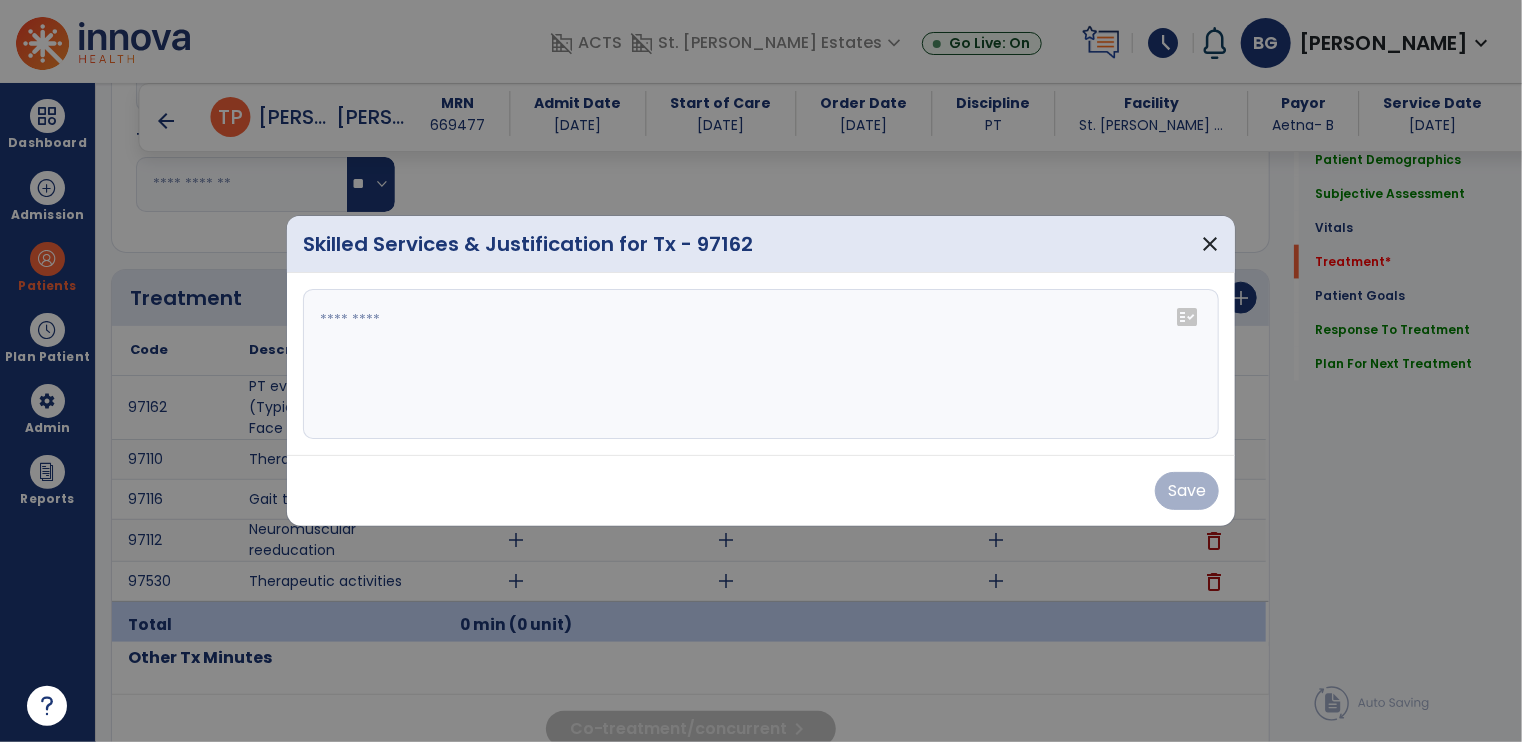 click at bounding box center (761, 364) 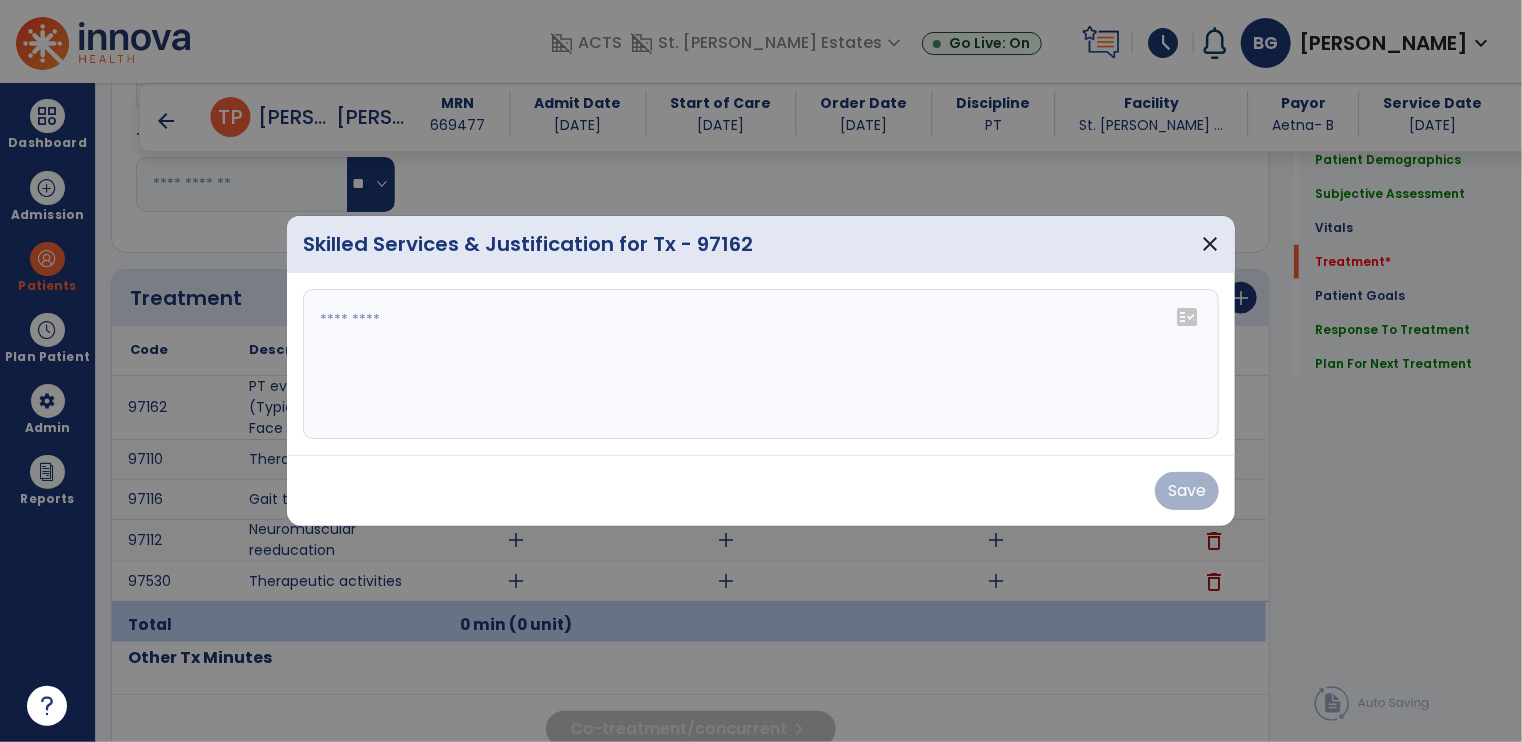 paste on "**********" 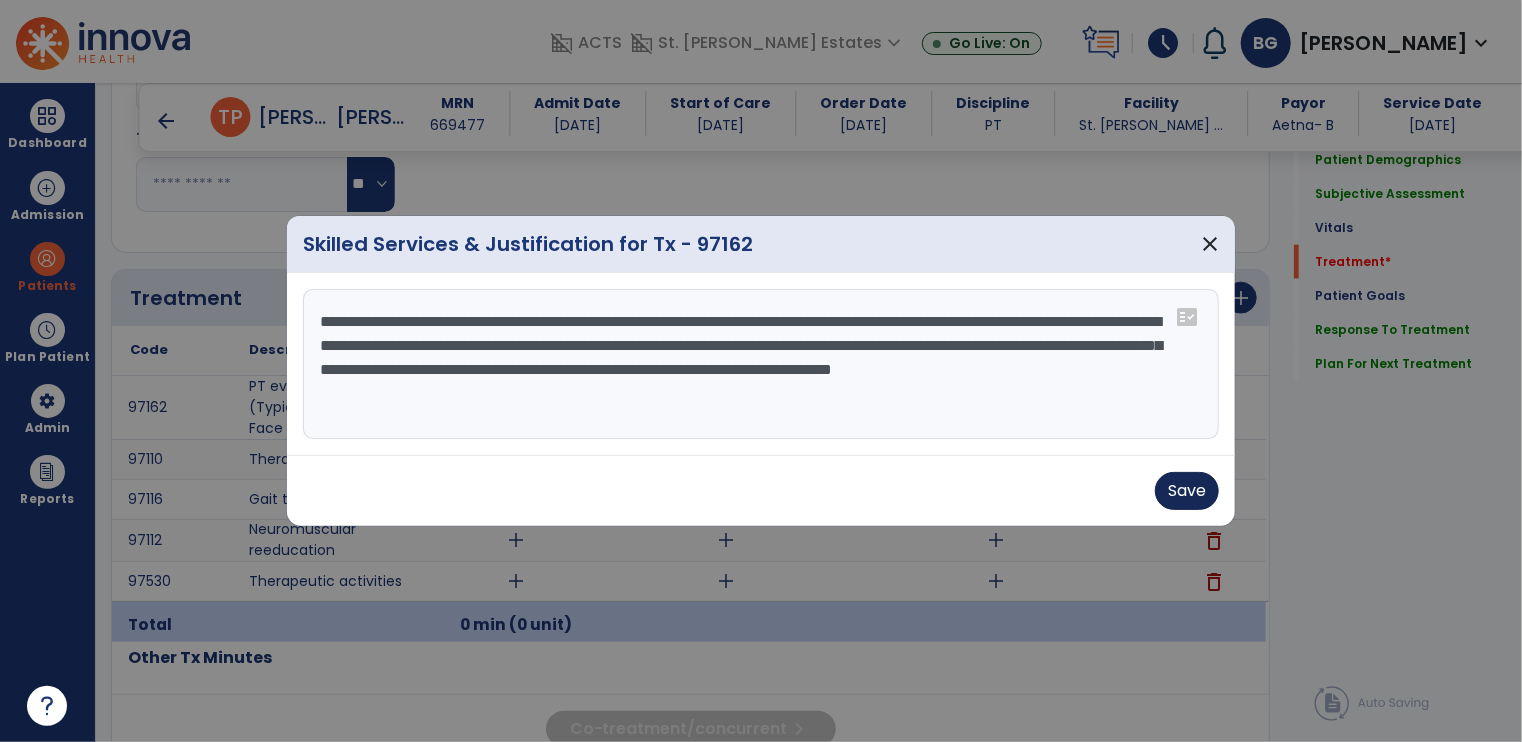 type on "**********" 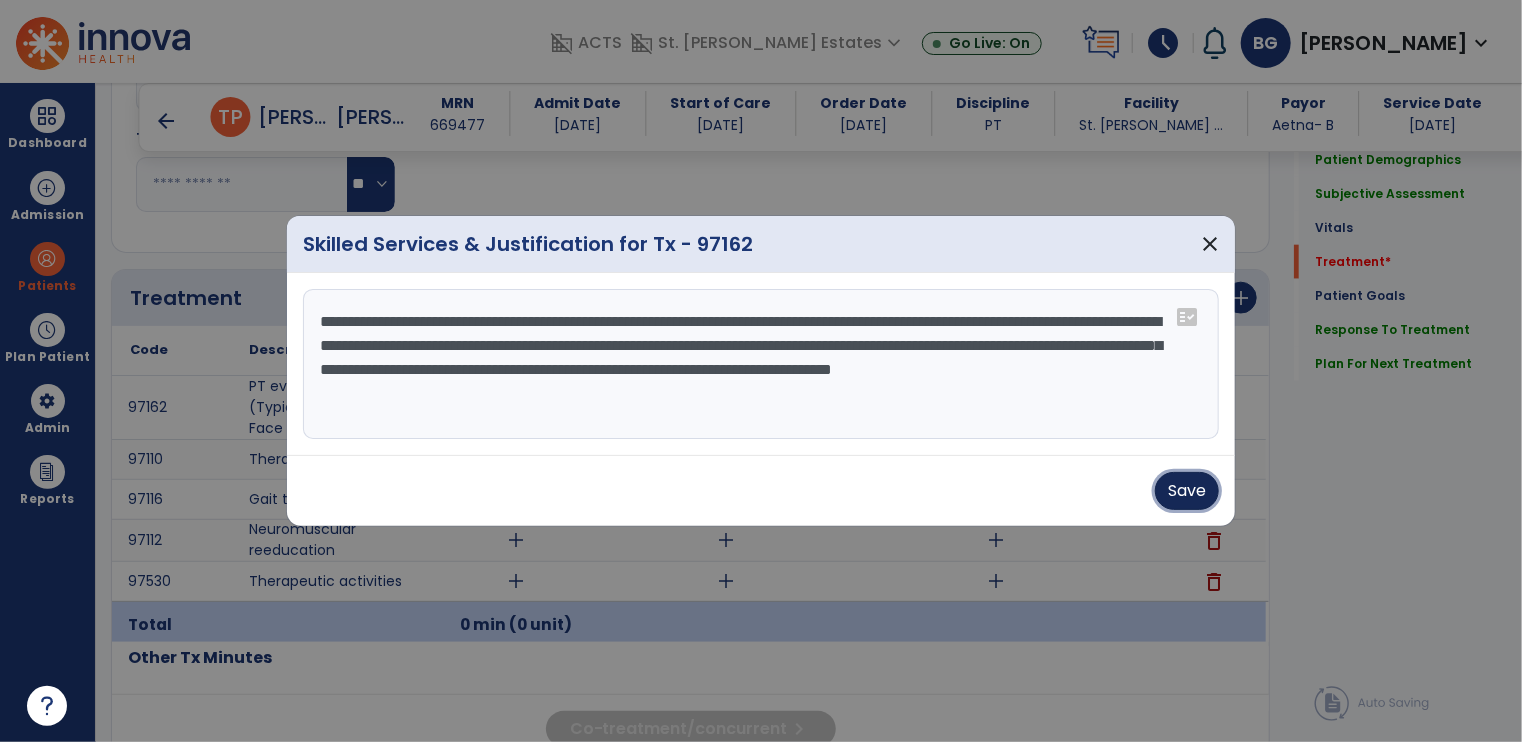 click on "Save" at bounding box center (1187, 491) 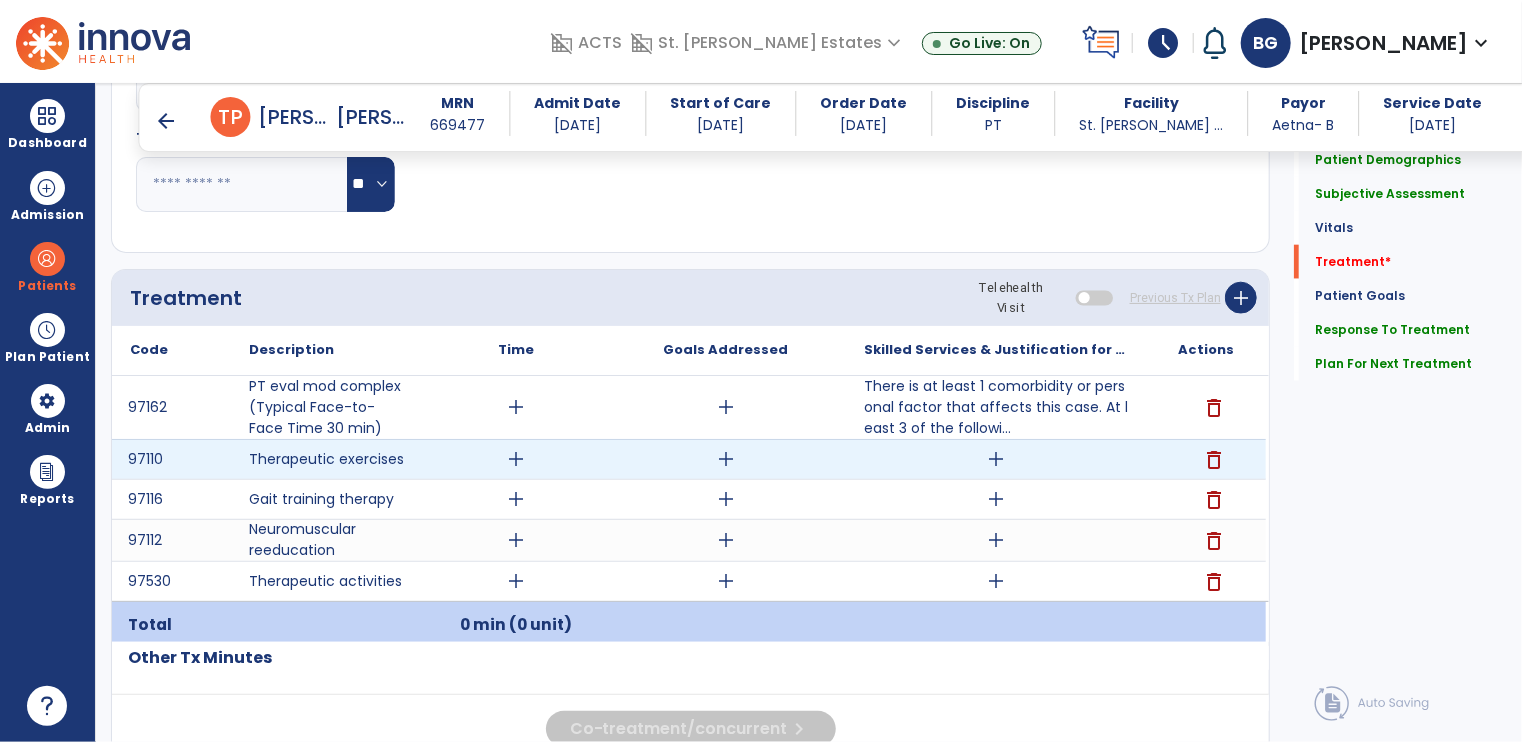 click on "add" at bounding box center [996, 459] 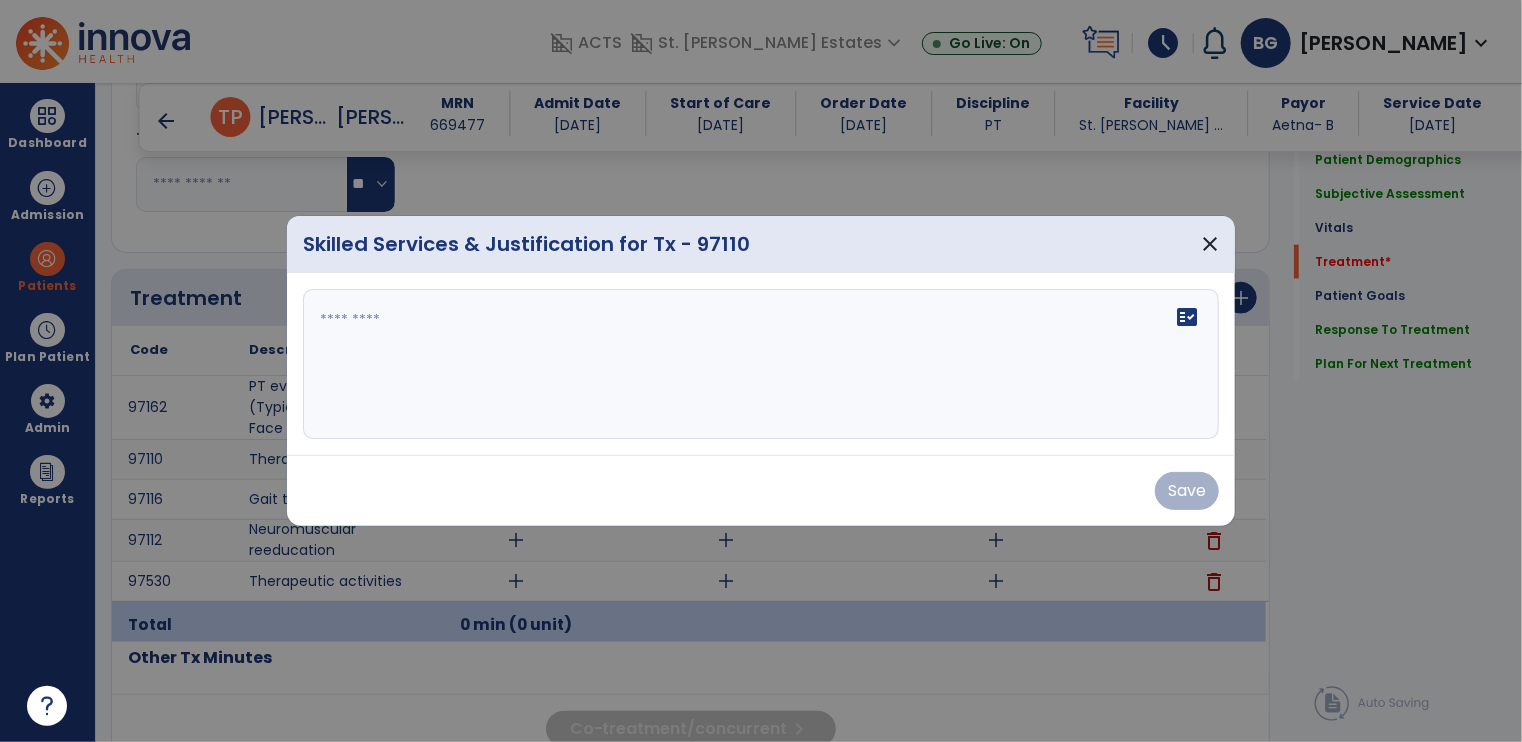 click 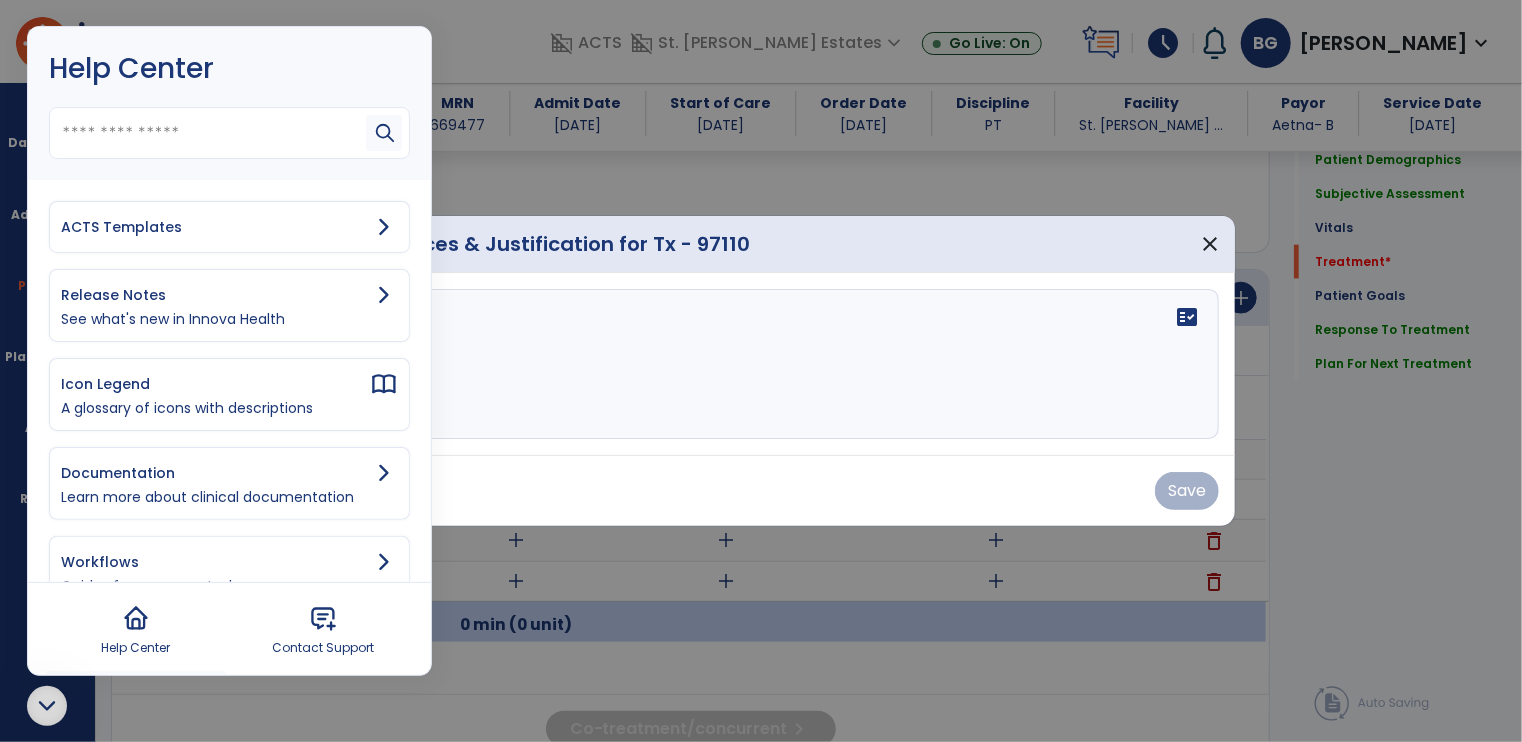 click on "ACTS Templates" at bounding box center [215, 227] 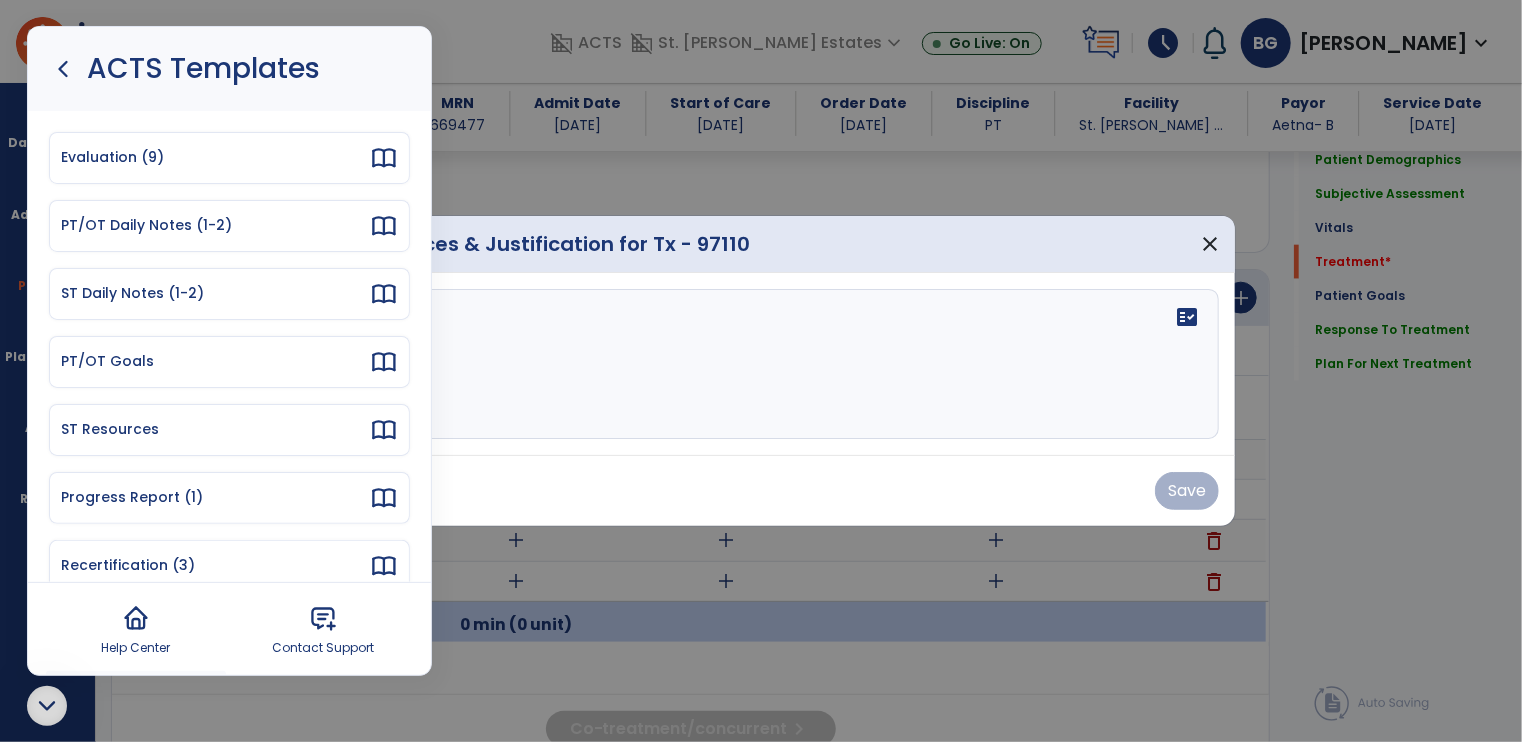 click on "PT/OT Daily Notes (1-2)" at bounding box center (215, 225) 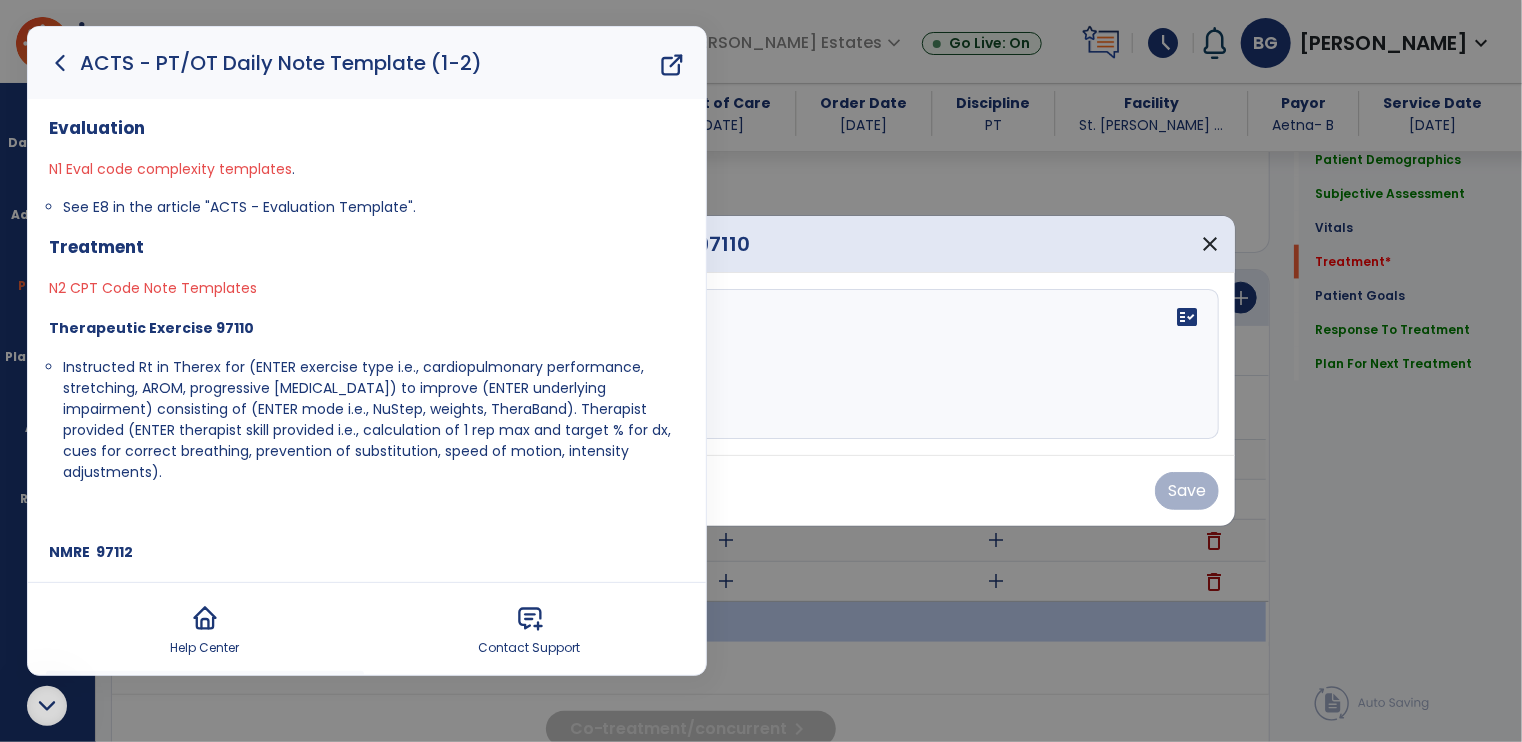 drag, startPoint x: 62, startPoint y: 362, endPoint x: 274, endPoint y: 478, distance: 241.66092 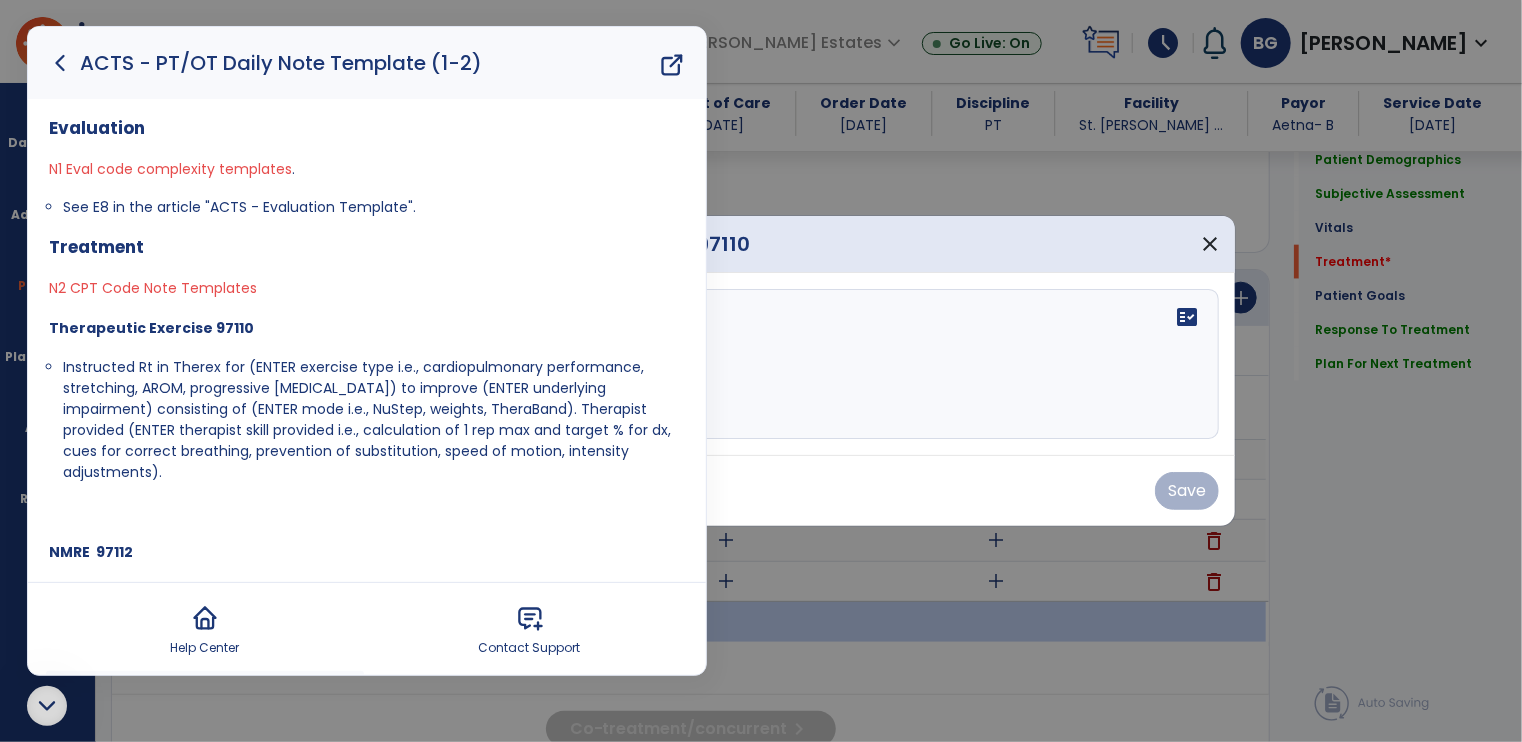 click at bounding box center (761, 364) 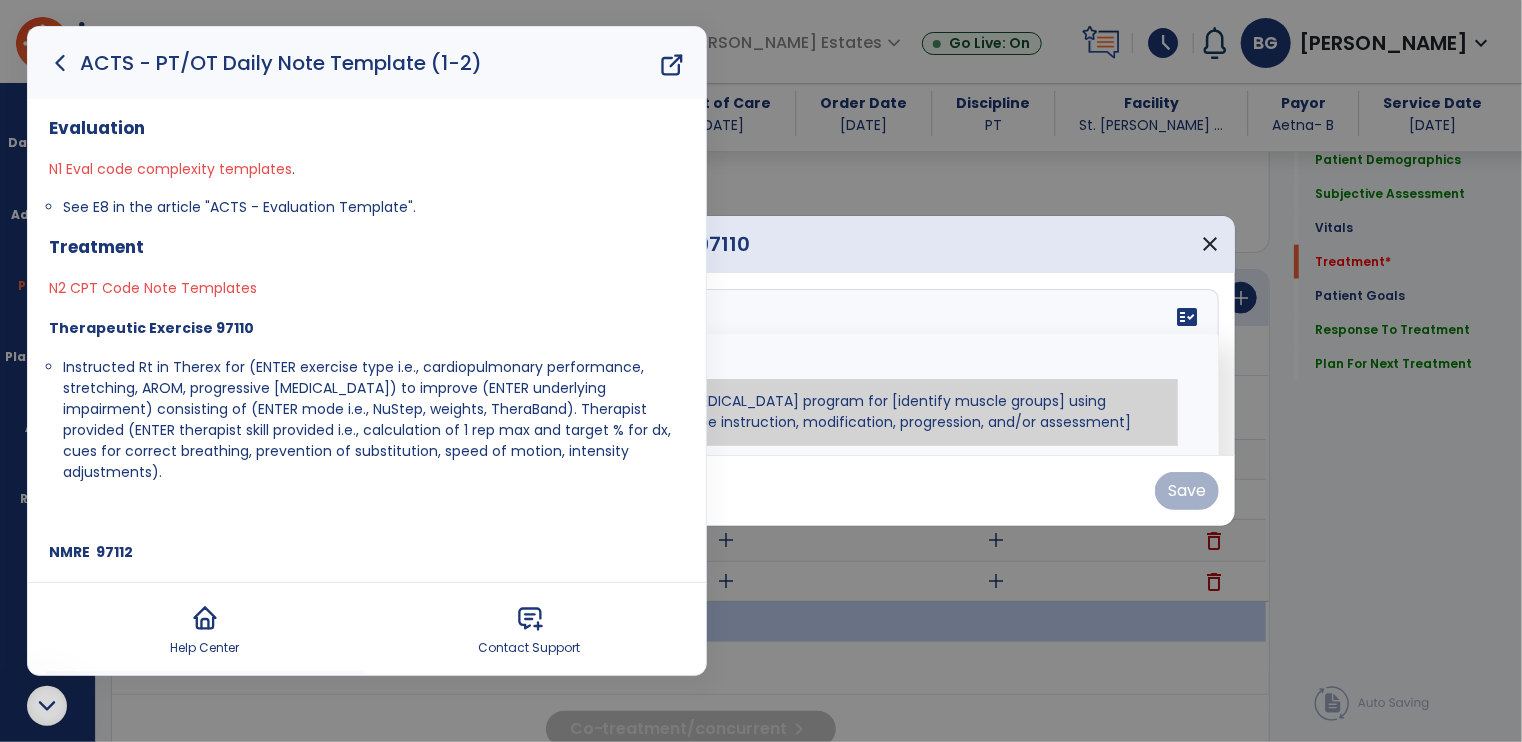 paste on "**********" 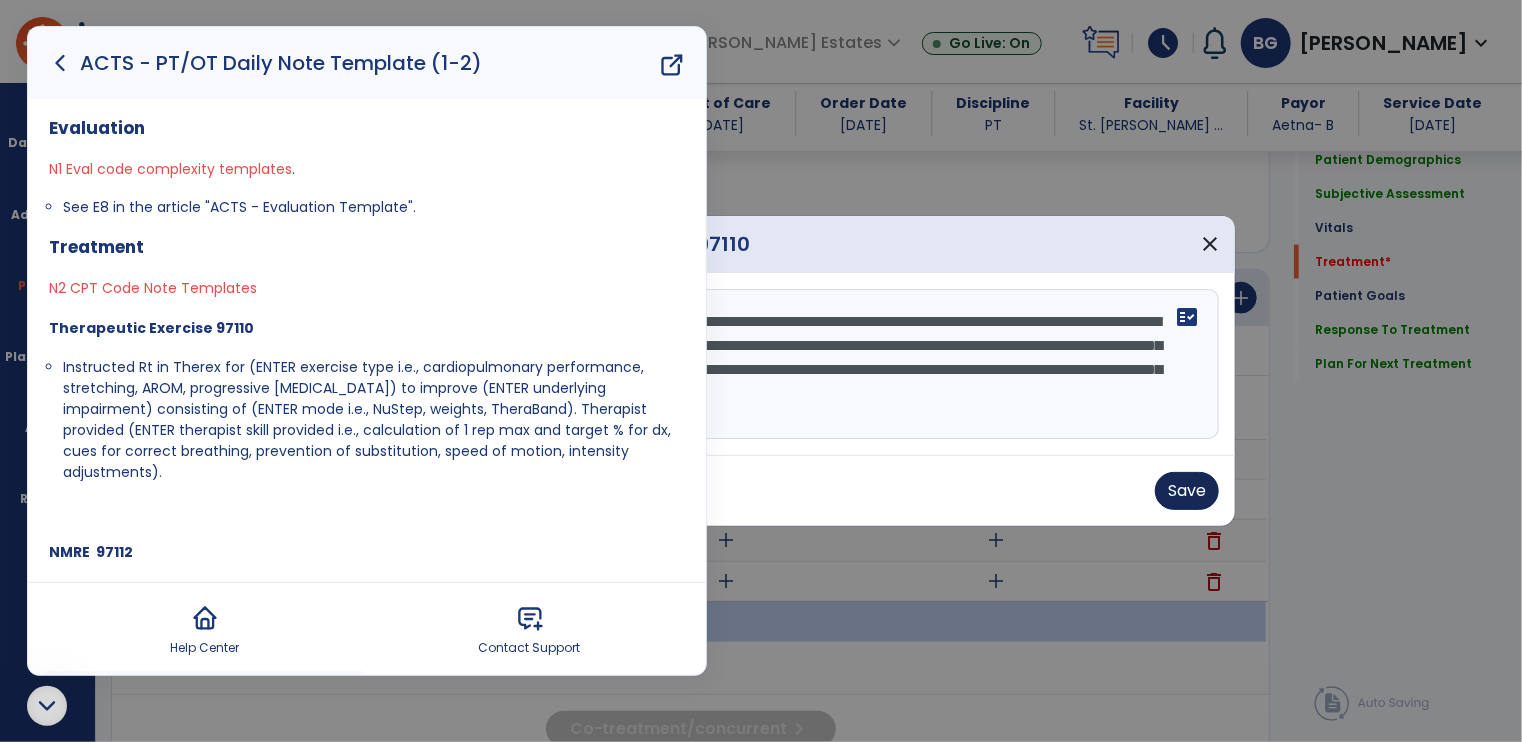 type on "**********" 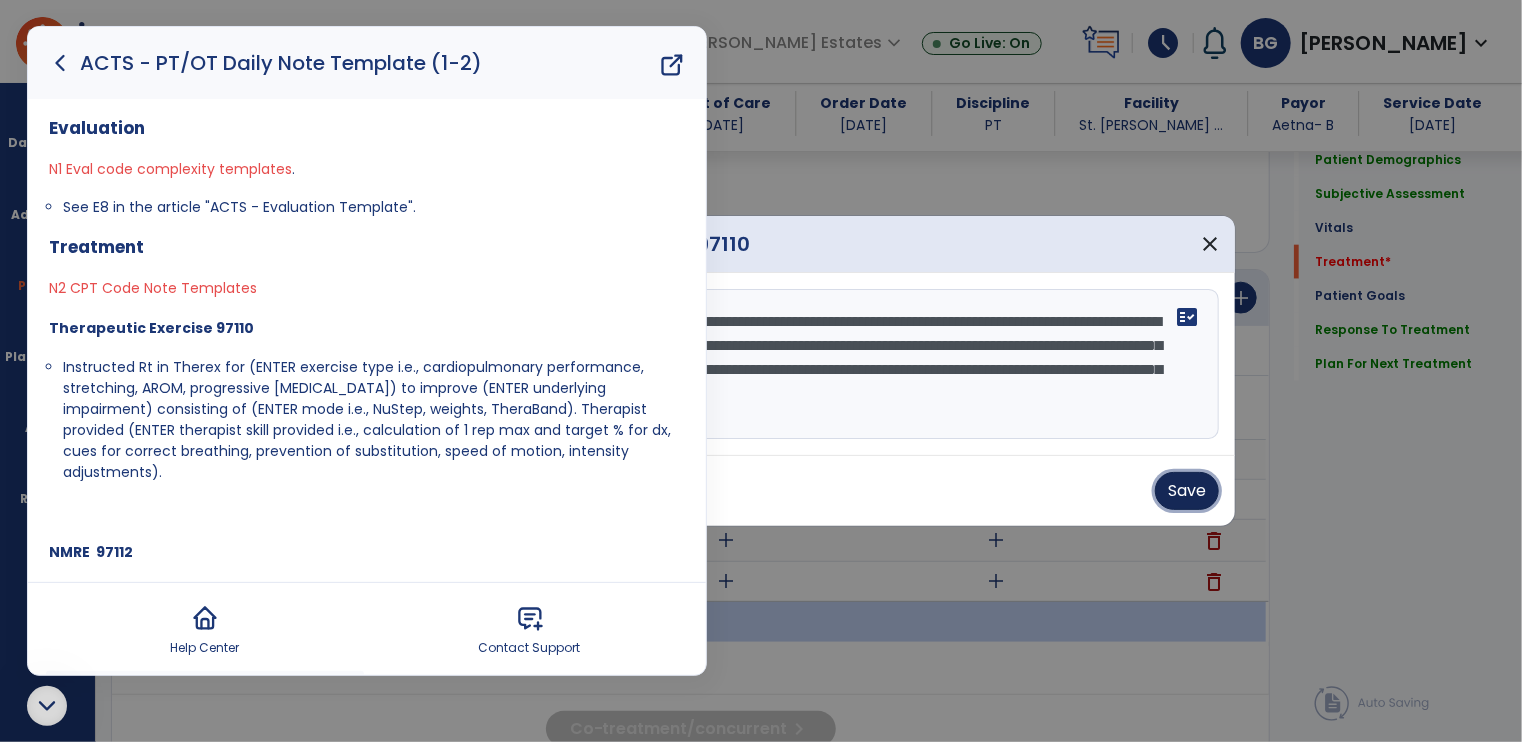 click on "Save" at bounding box center [1187, 491] 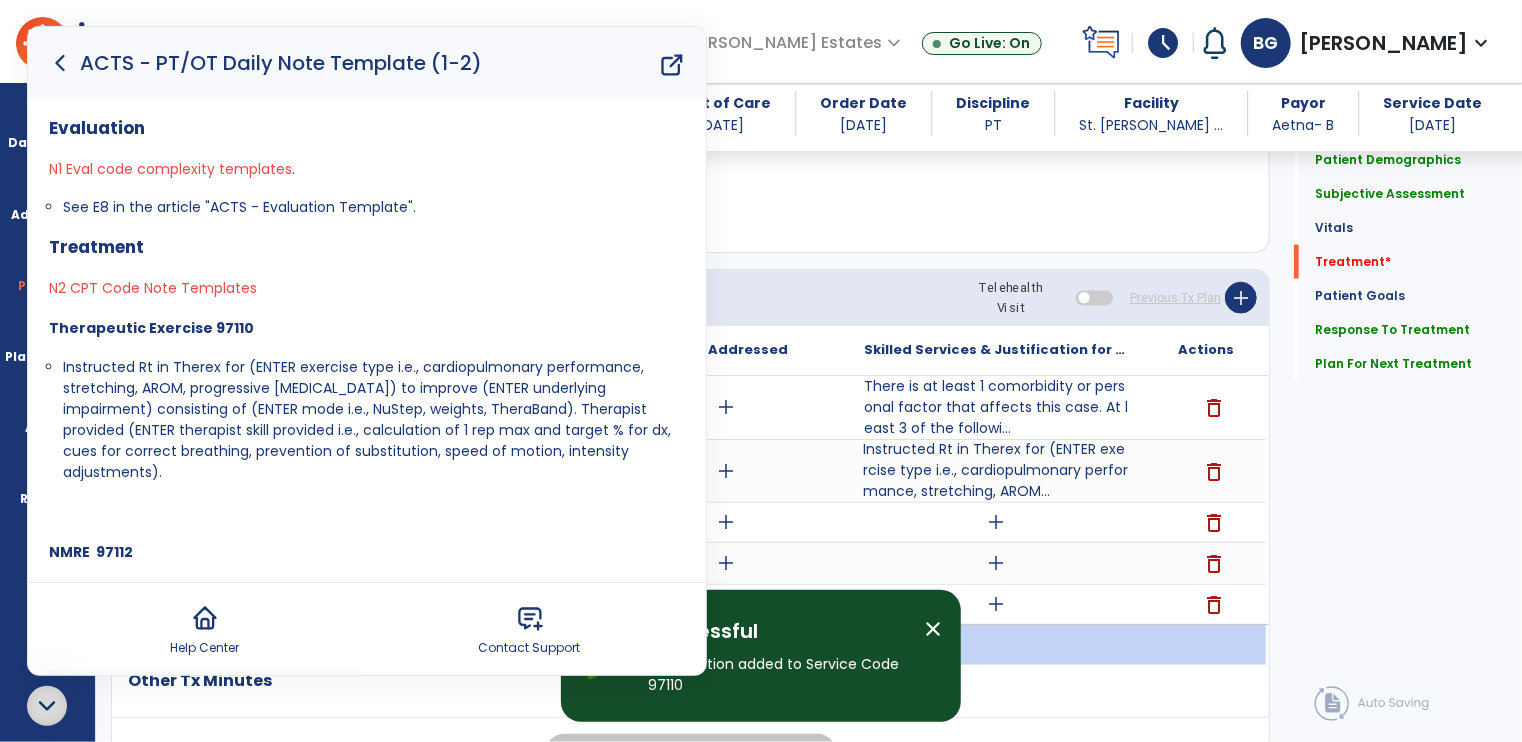 click on "close" at bounding box center (933, 629) 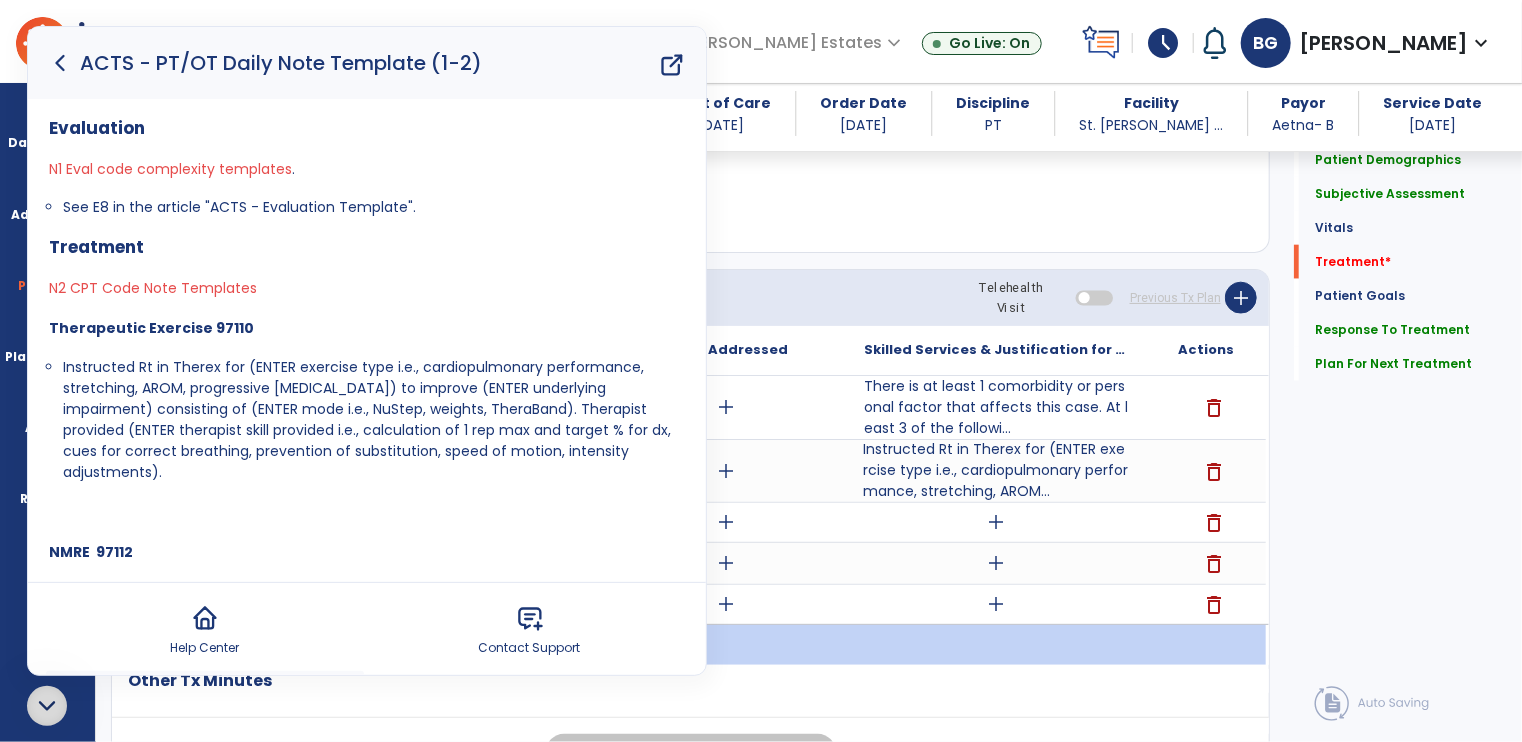 click 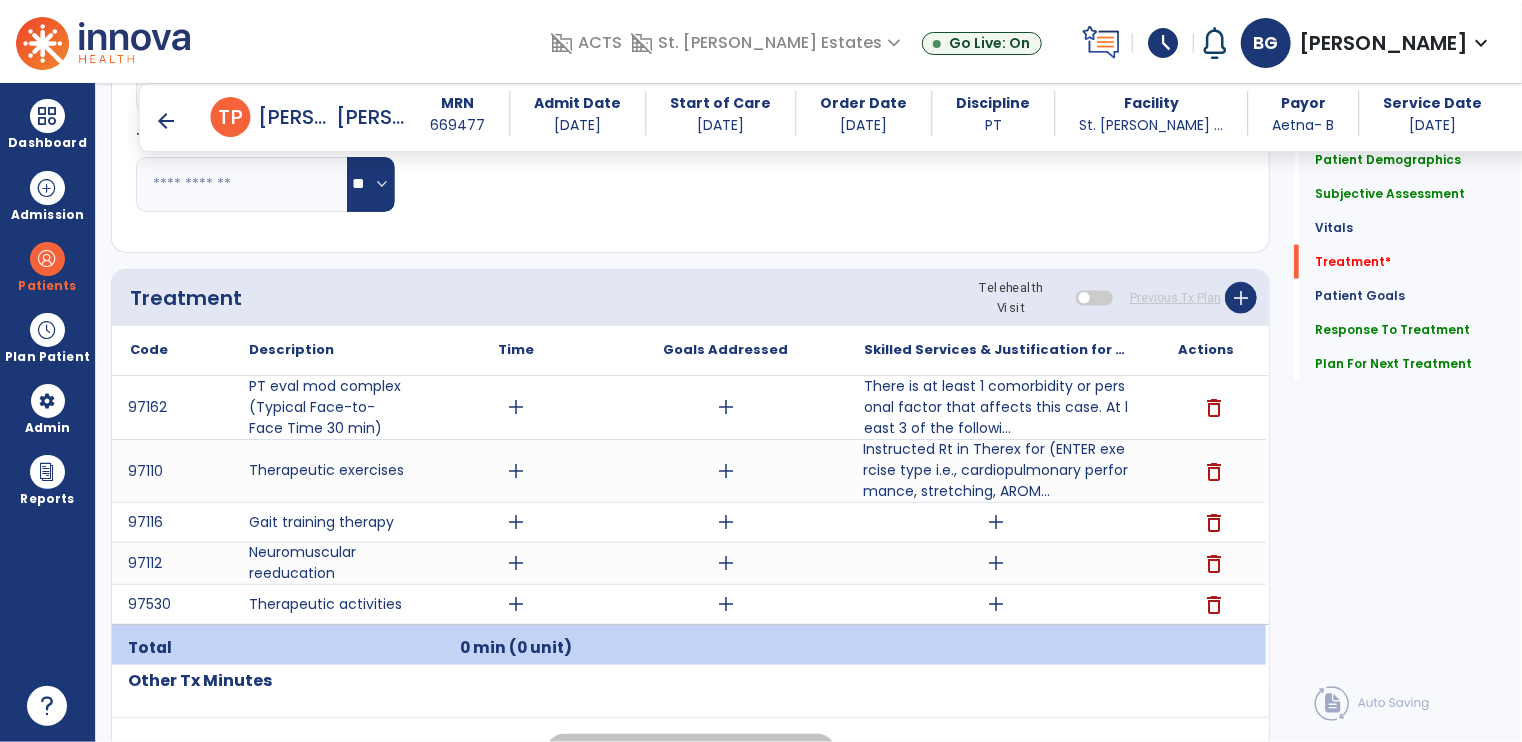 click 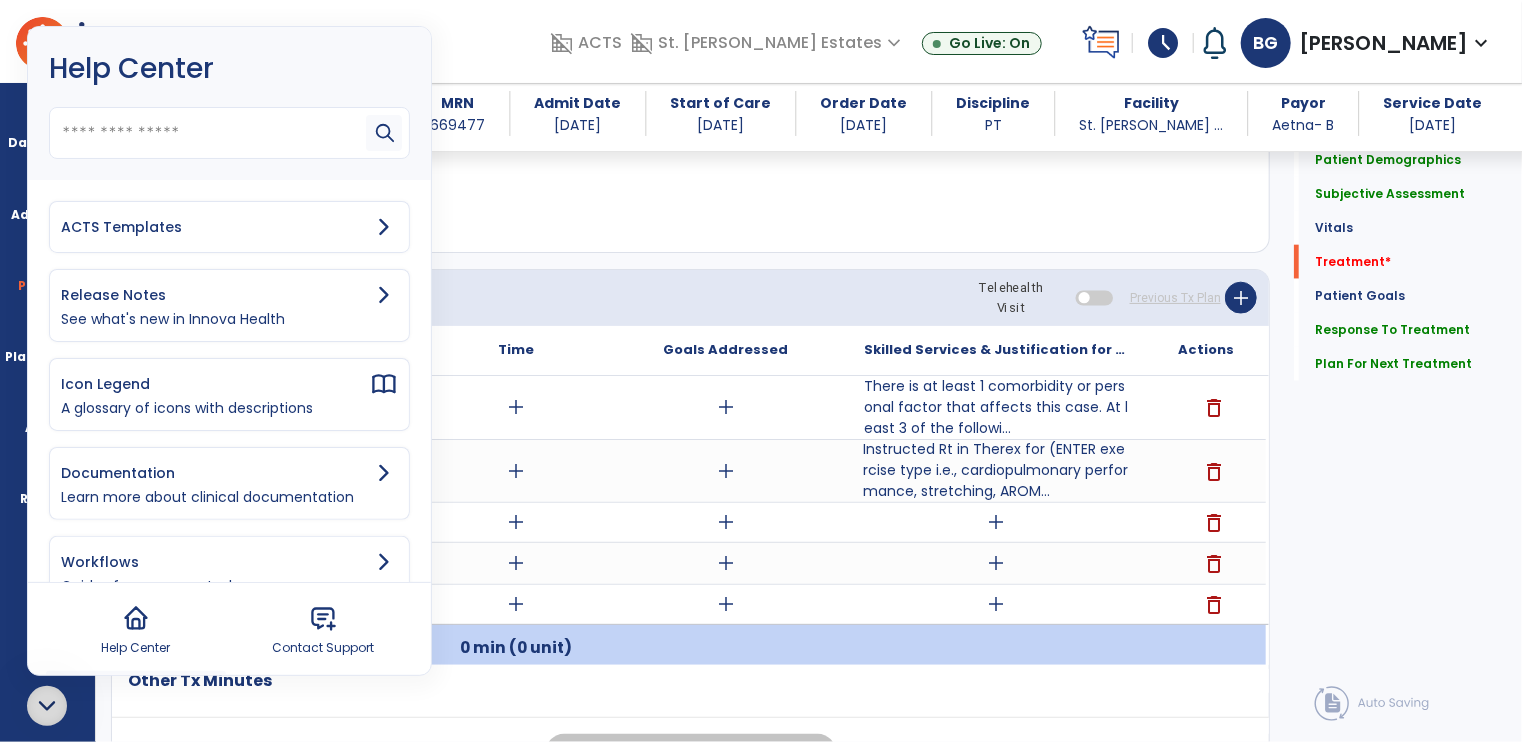 click on "ACTS Templates" at bounding box center (229, 227) 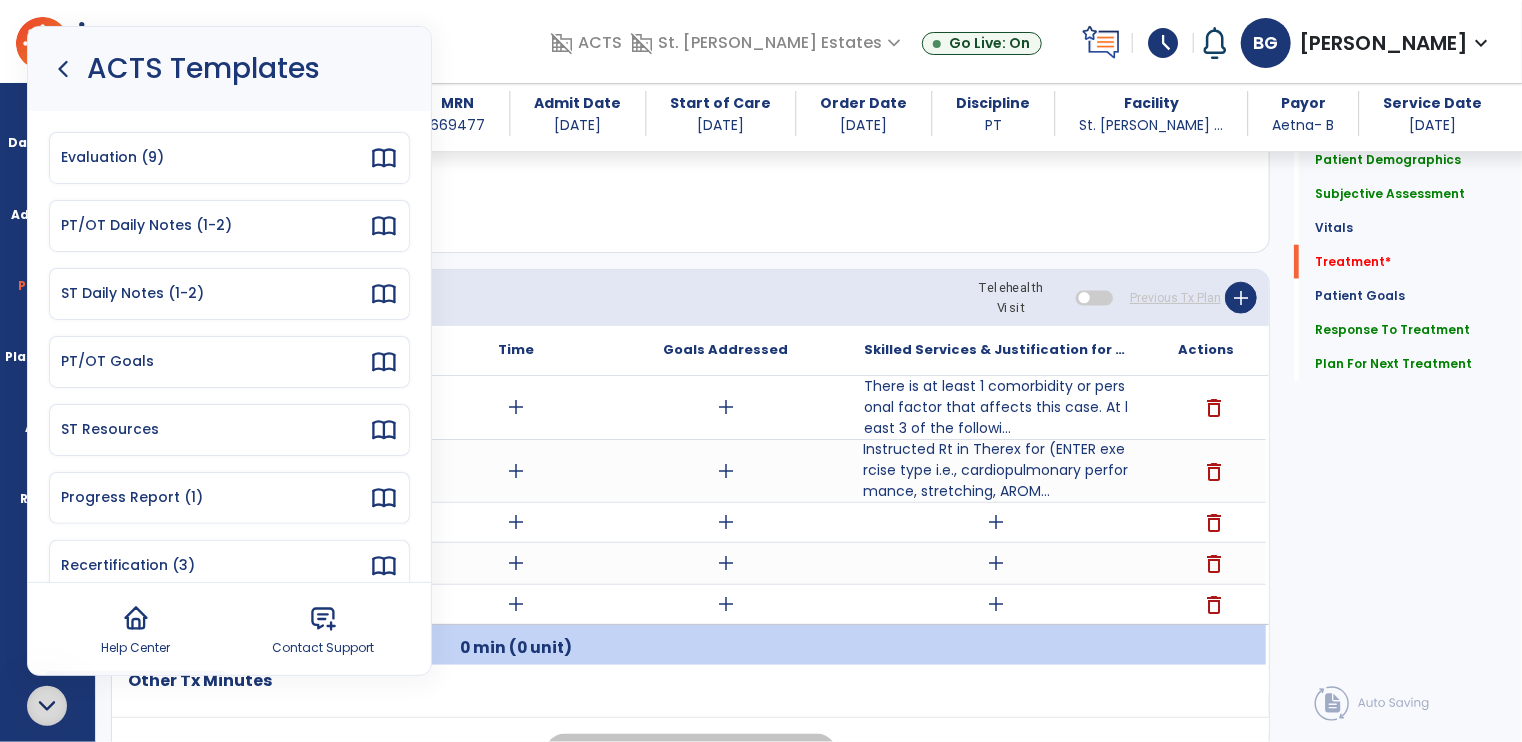 click on "PT/OT Daily Notes (1-2)" at bounding box center (215, 225) 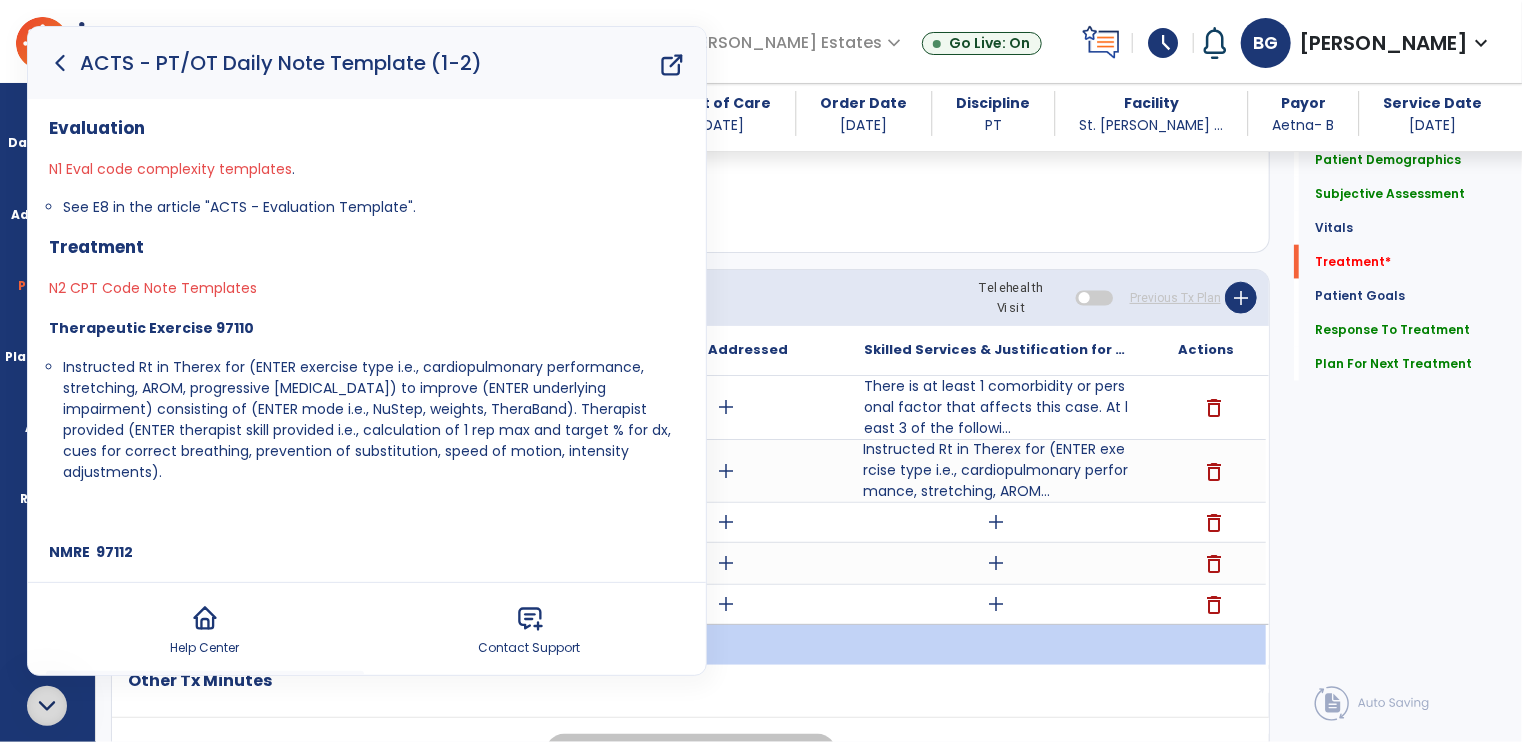 scroll, scrollTop: 500, scrollLeft: 0, axis: vertical 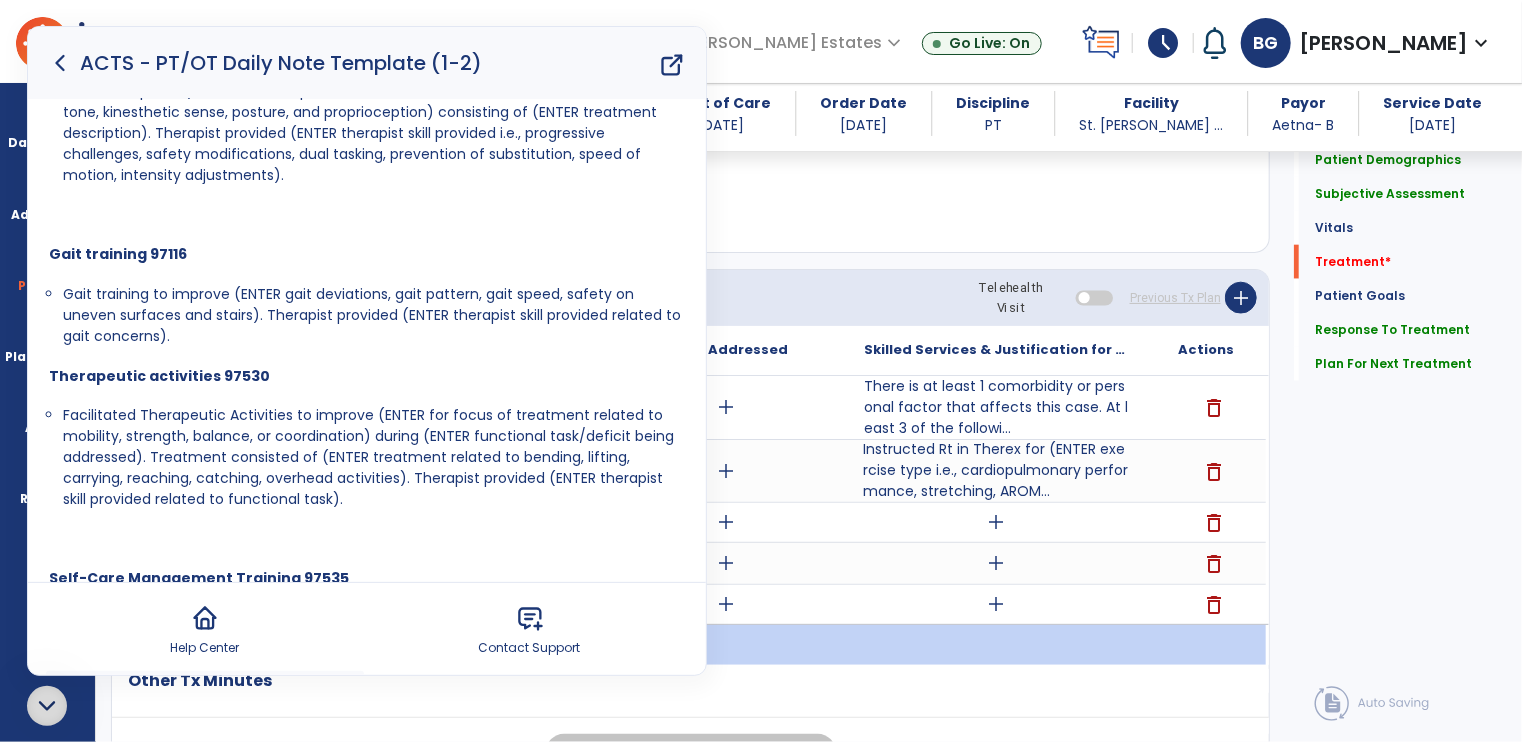 drag, startPoint x: 64, startPoint y: 295, endPoint x: 244, endPoint y: 341, distance: 185.78482 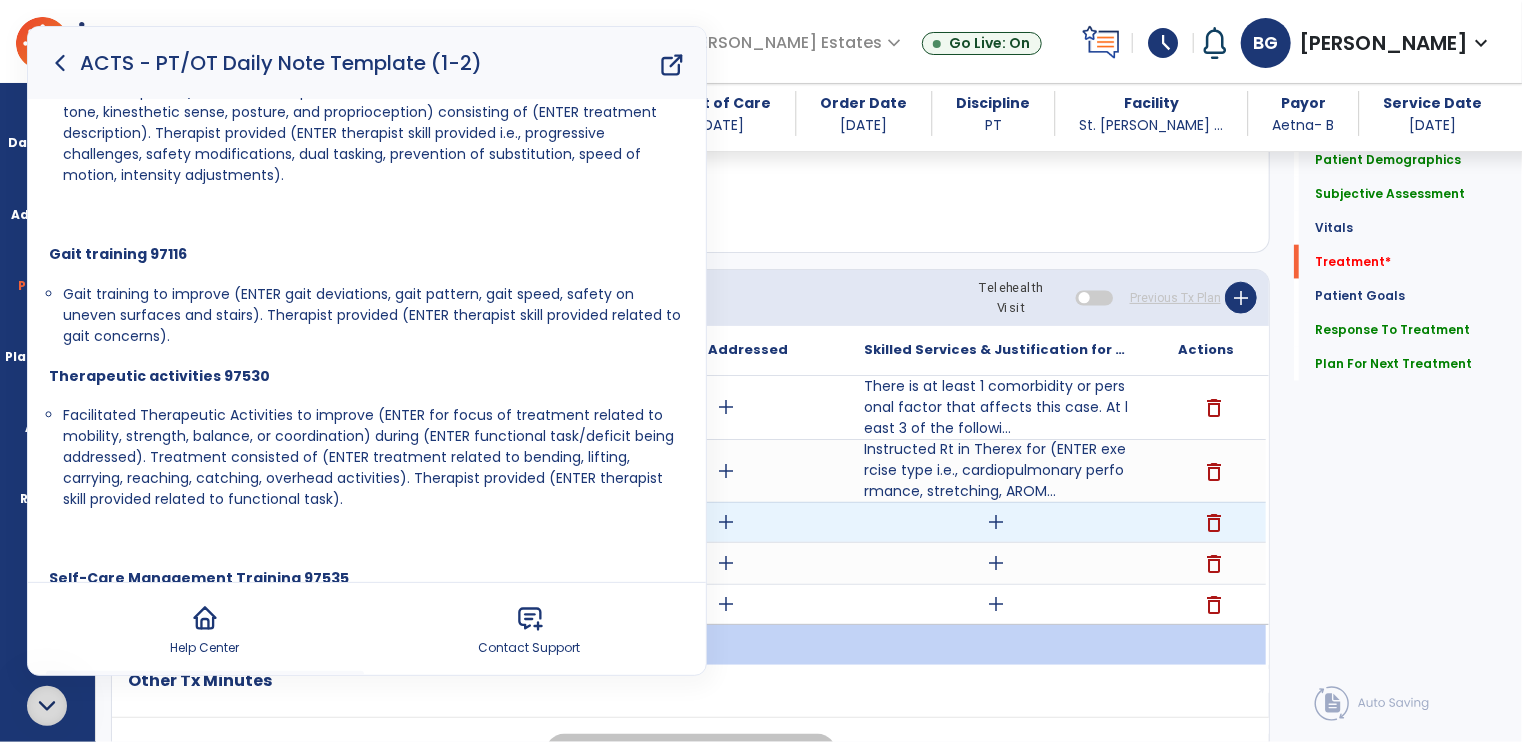 click on "add" at bounding box center (996, 522) 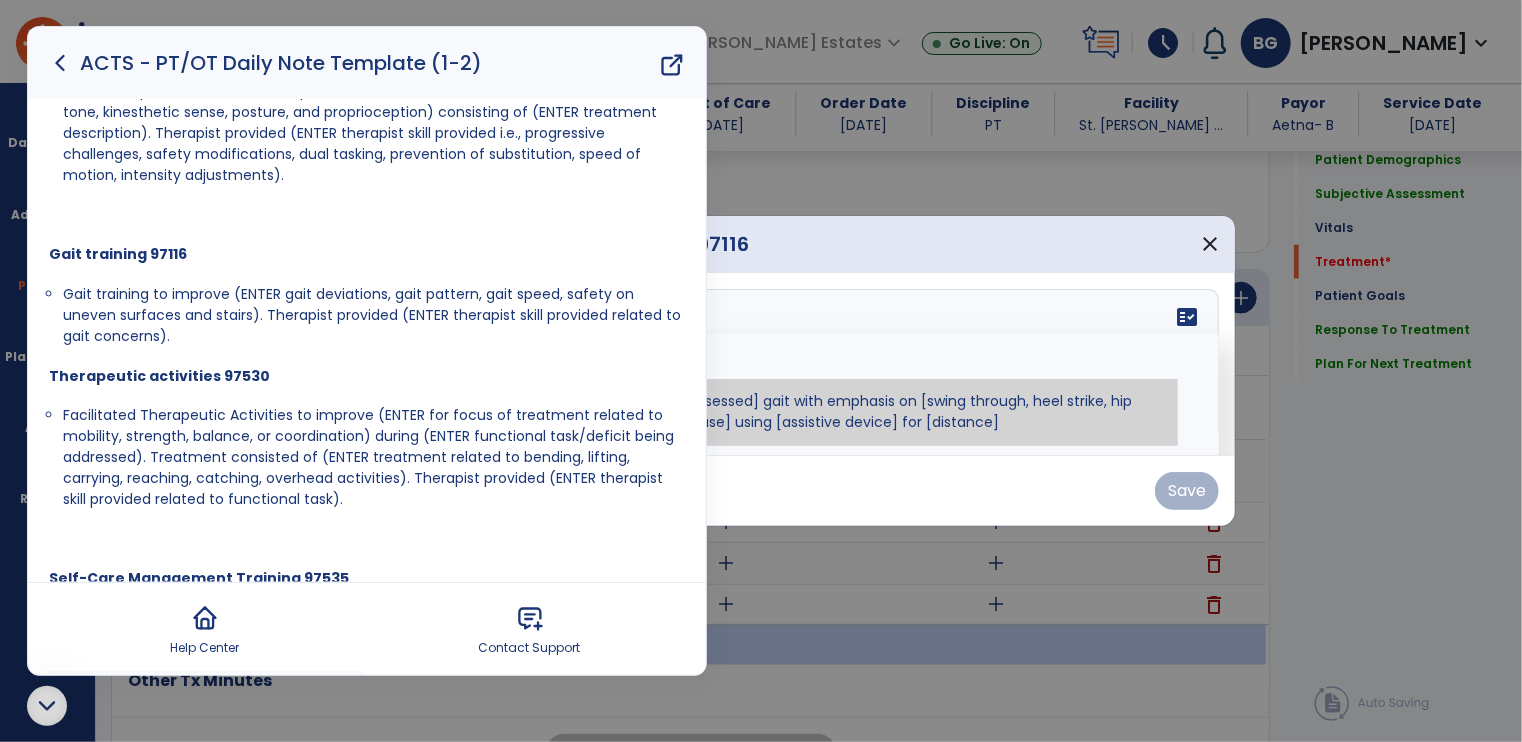 click on "fact_check  Sr.No Suggestion 1 [Instructed/Modified/Progressed/Facilitated/Assessed] gait with emphasis on [swing through, heel strike, hip extension during stance, other] during [gait phase] using [assistive device] for [distance] 2 [Instructed/Modified/Progressed/Facilitated/Assessed] use of [assistive device] and [NWB, PWB, step-to gait pattern, step through gait pattern] 3 [Instructed/Modified/Progressed/Facilitated/Assessed] patient's ability to [ascend/descend # of steps, perform directional changes, walk on even/uneven surfaces, pick-up objects off floor, velocity changes, other] using [assistive device]. 4 [Instructed/Modified/Progressed/Facilitated/Assessed] pre-gait activities including [identify exercise] in order to prepare for gait training. 5" at bounding box center [761, 364] 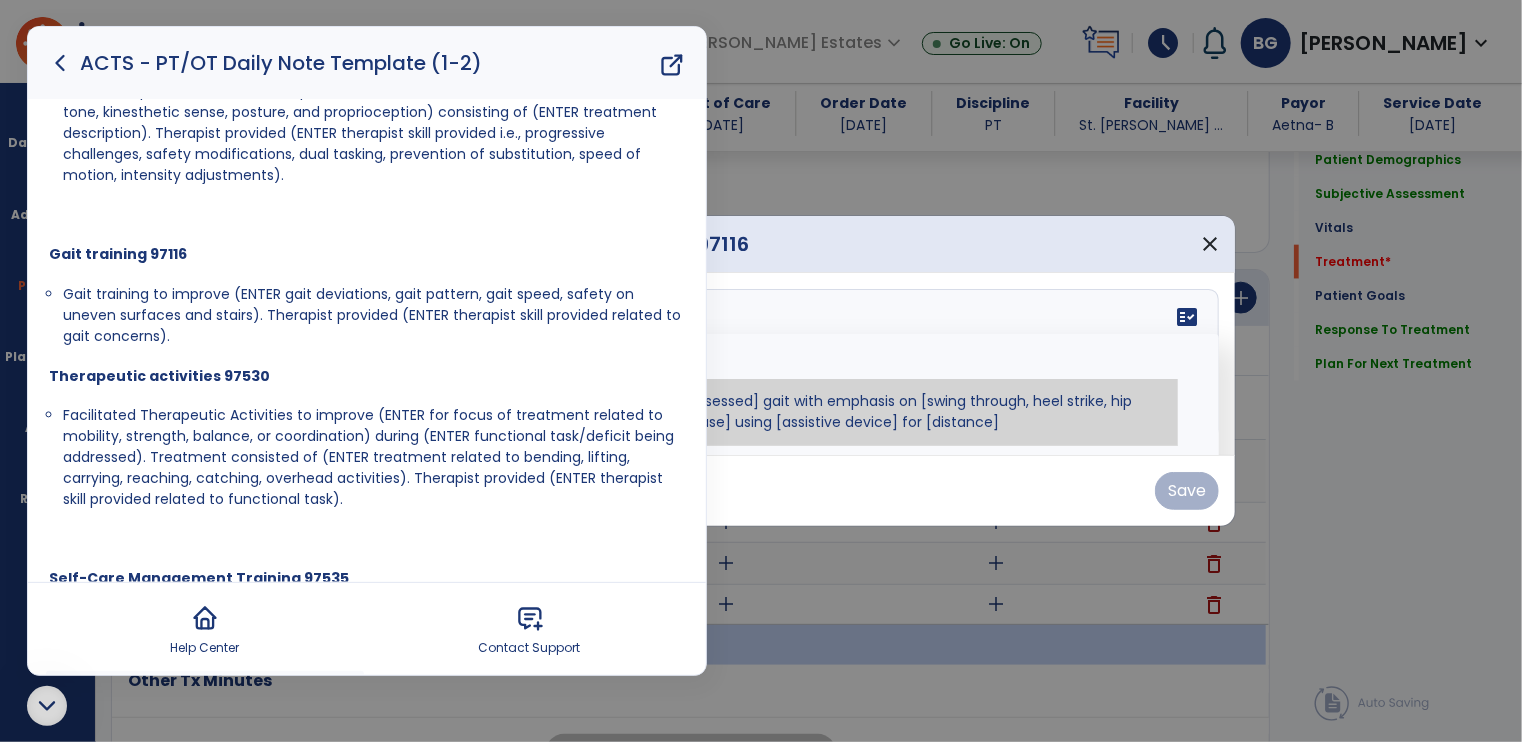 paste on "**********" 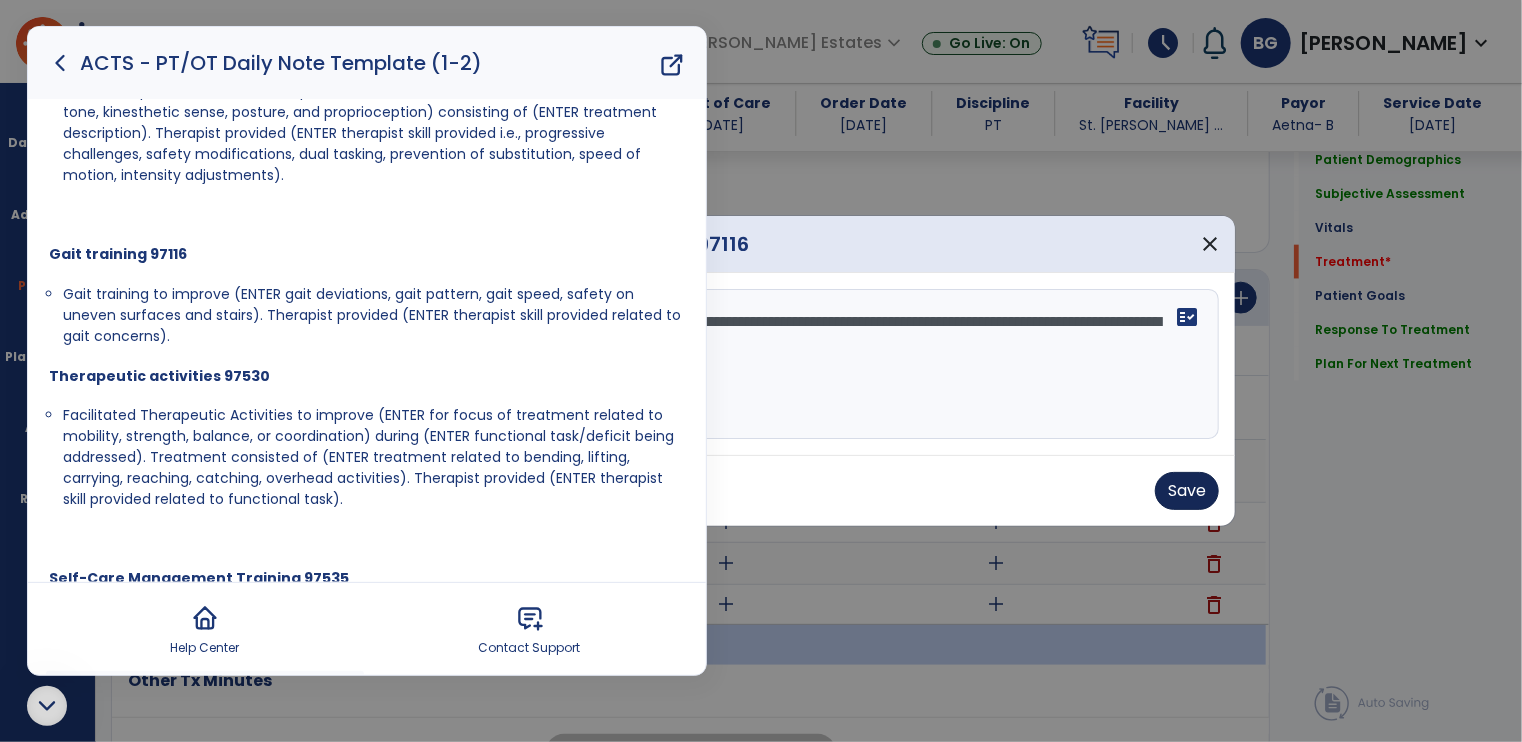 type on "**********" 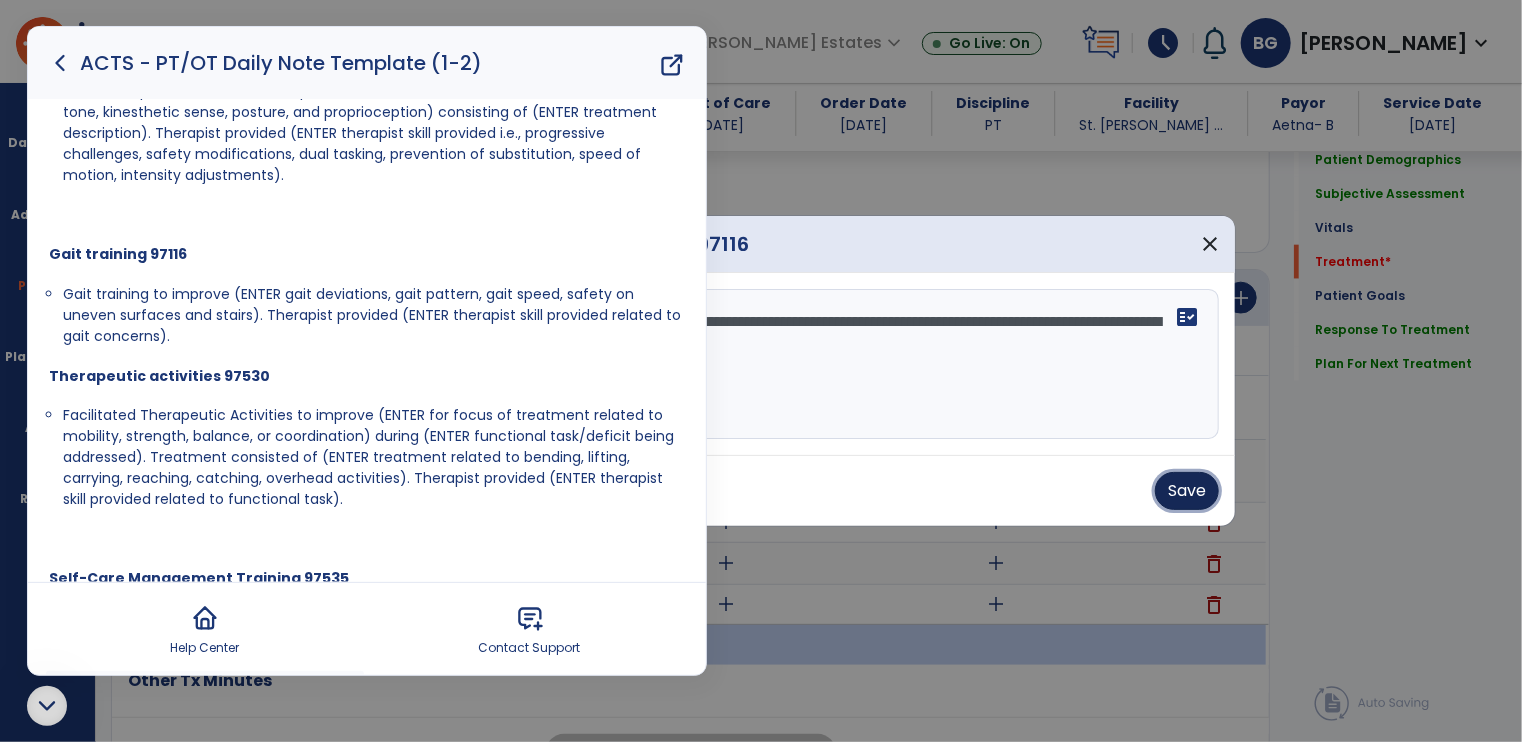 click on "Save" at bounding box center [1187, 491] 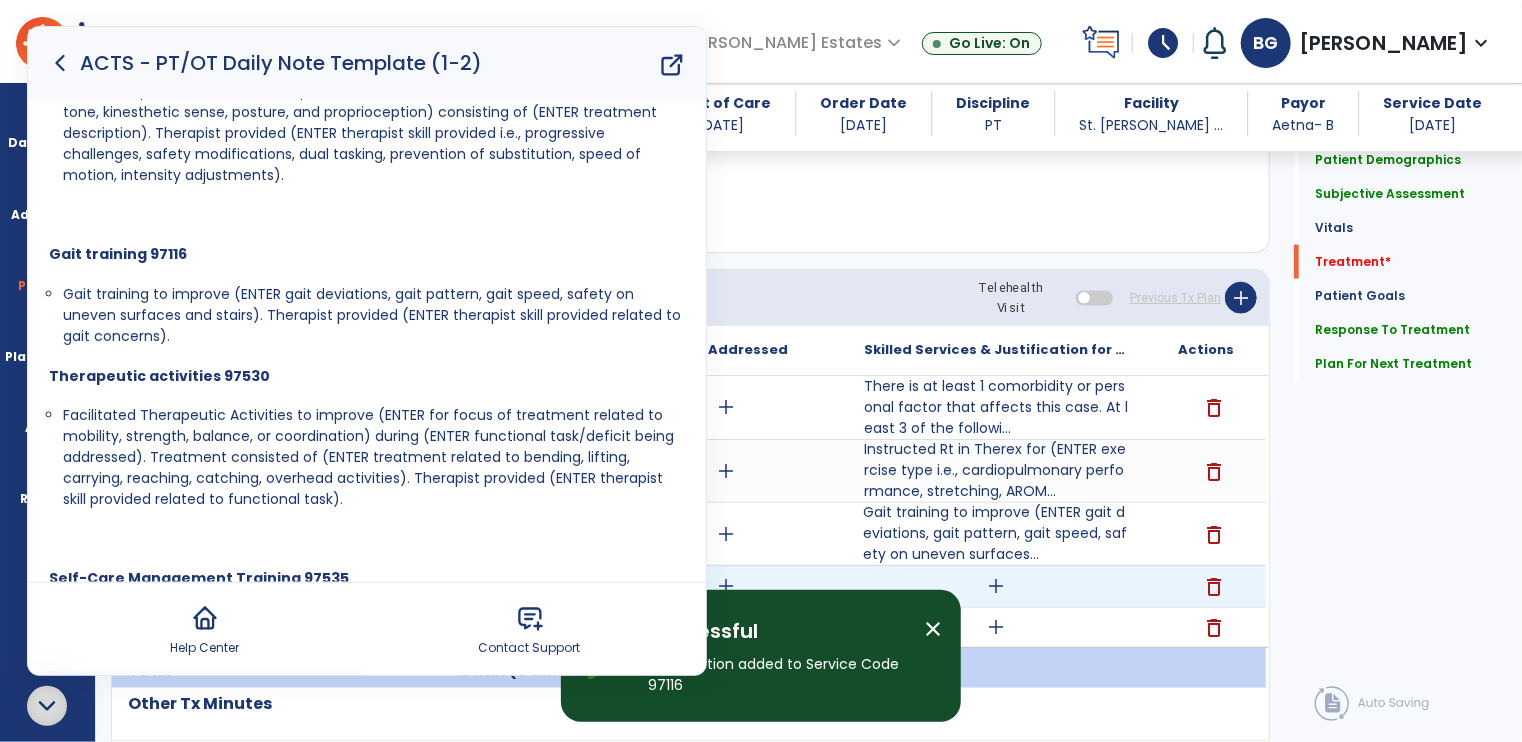 click on "add" at bounding box center (996, 586) 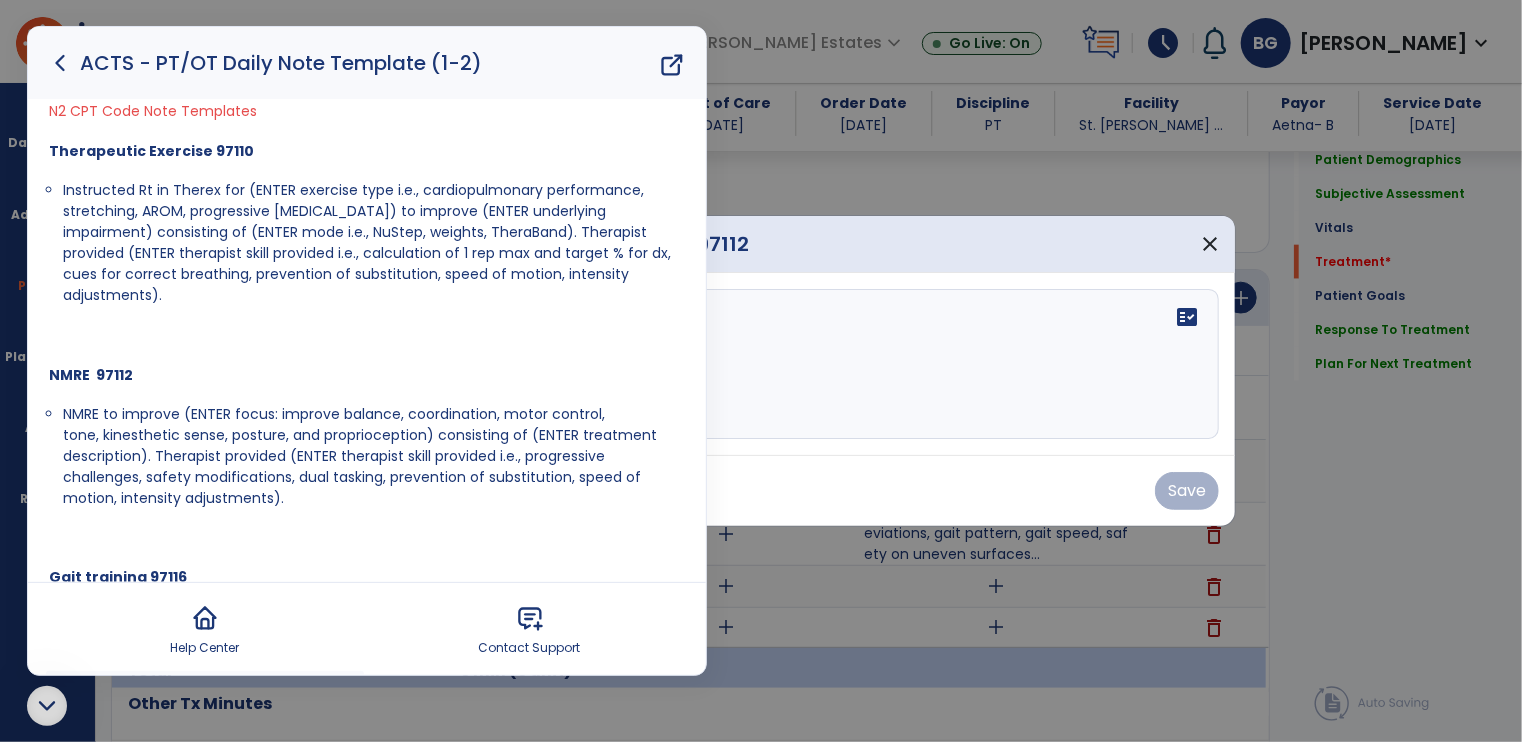 scroll, scrollTop: 183, scrollLeft: 0, axis: vertical 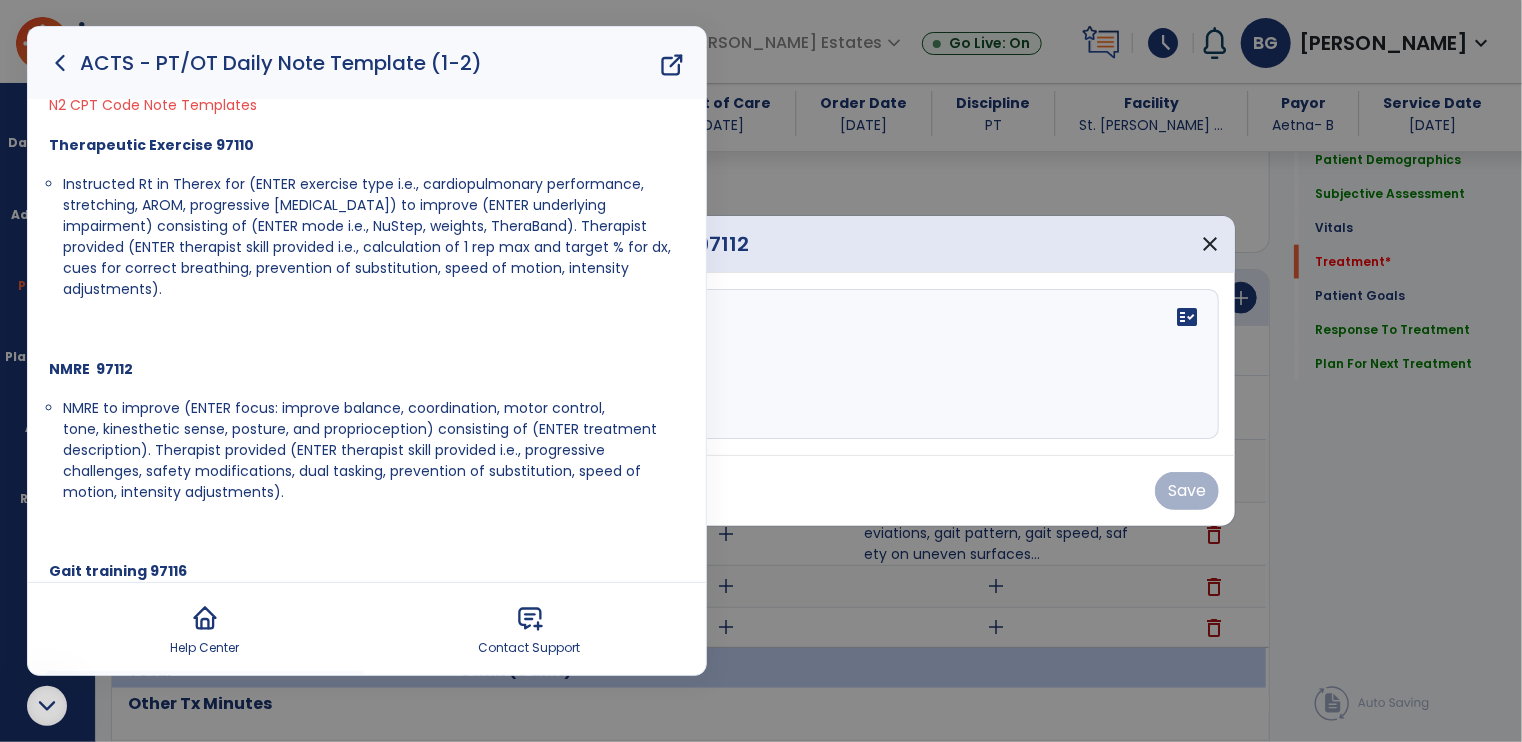 drag, startPoint x: 61, startPoint y: 406, endPoint x: 297, endPoint y: 500, distance: 254.0315 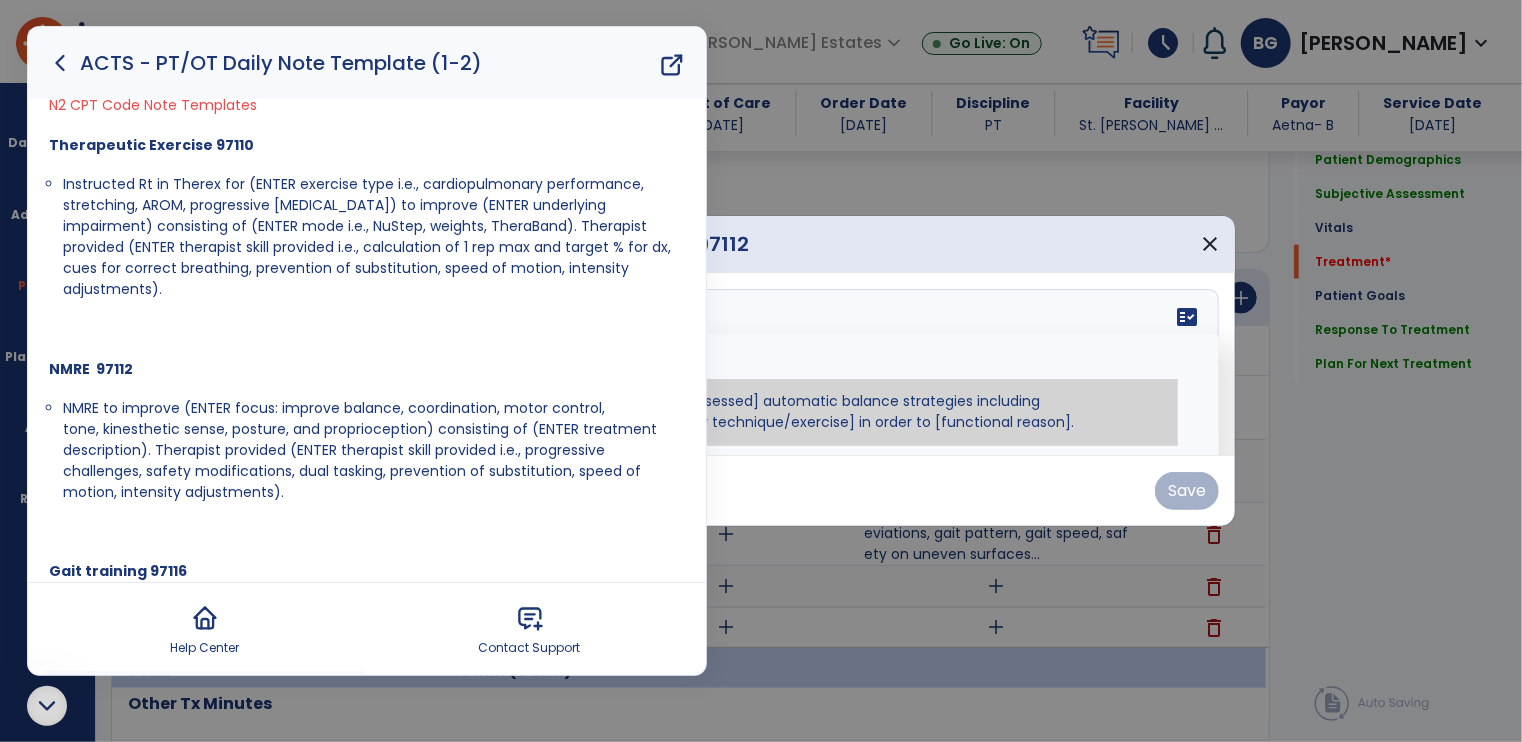 click at bounding box center [761, 364] 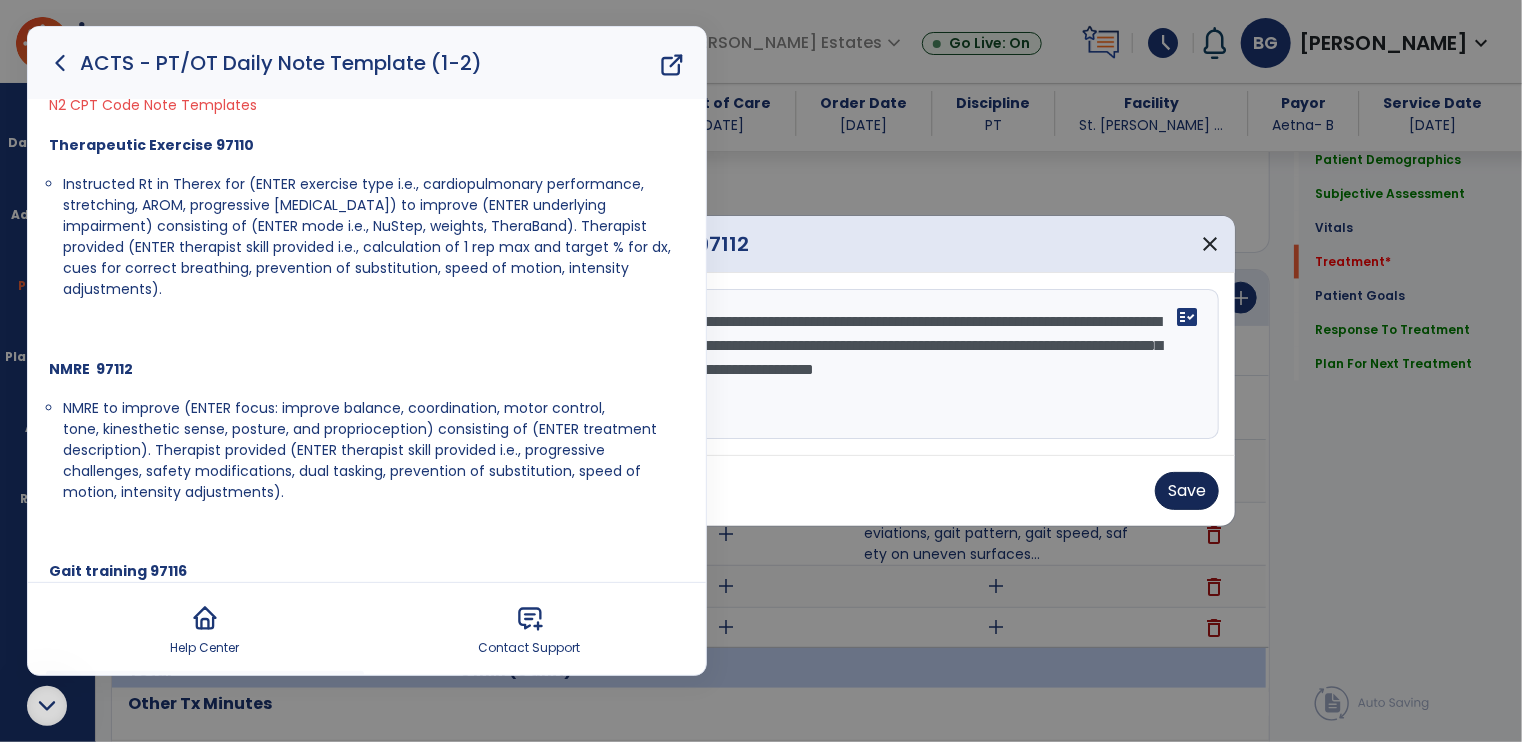type on "**********" 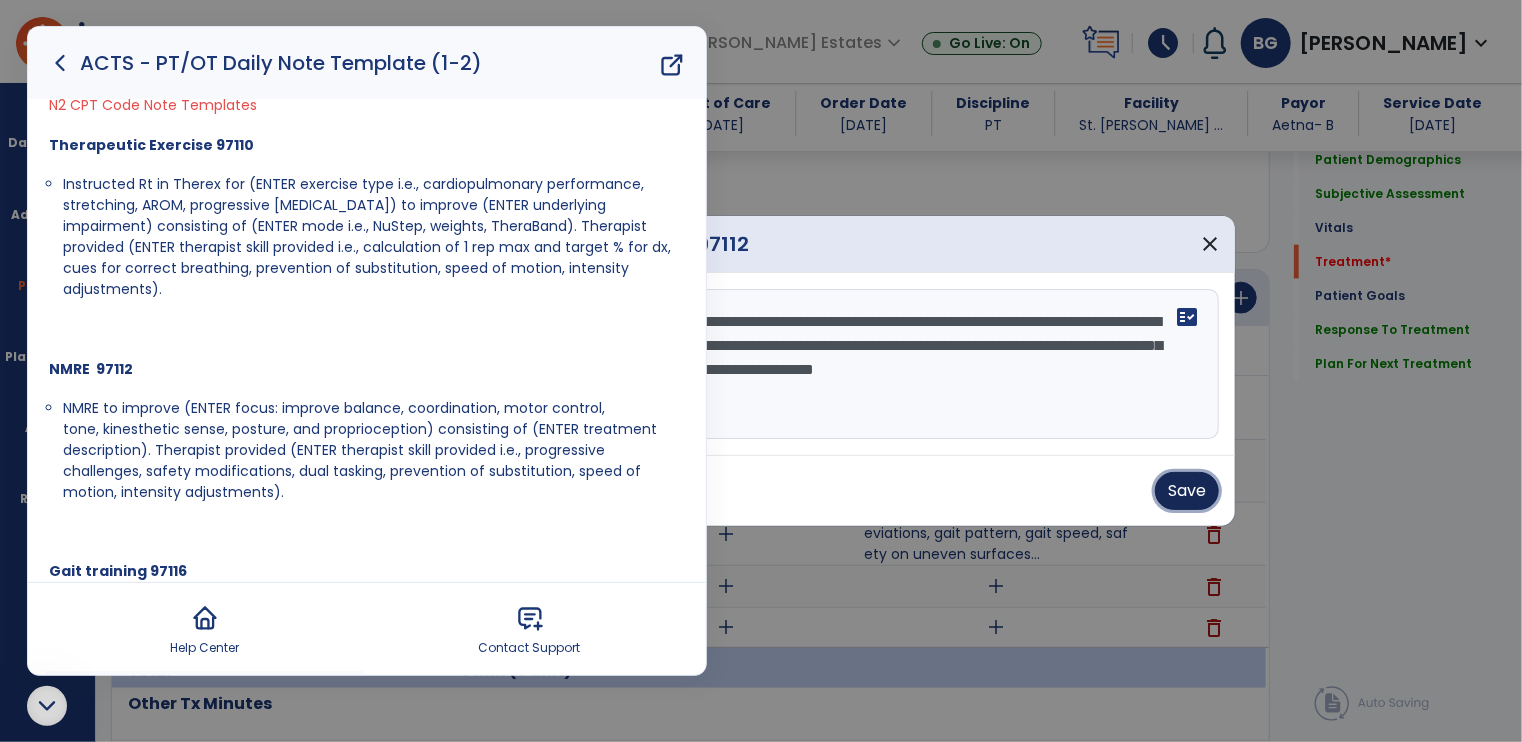 click on "Save" at bounding box center [1187, 491] 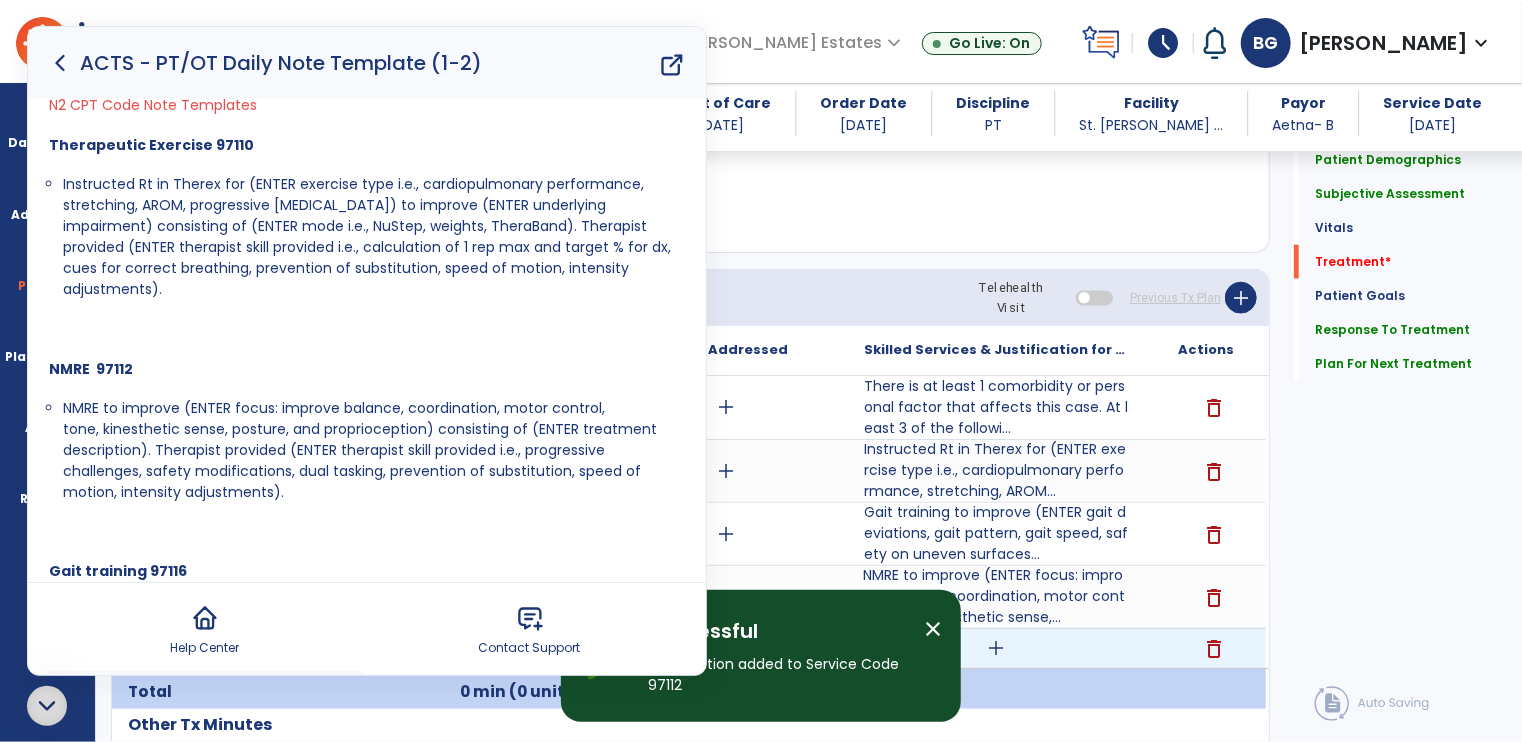 click on "add" at bounding box center (996, 648) 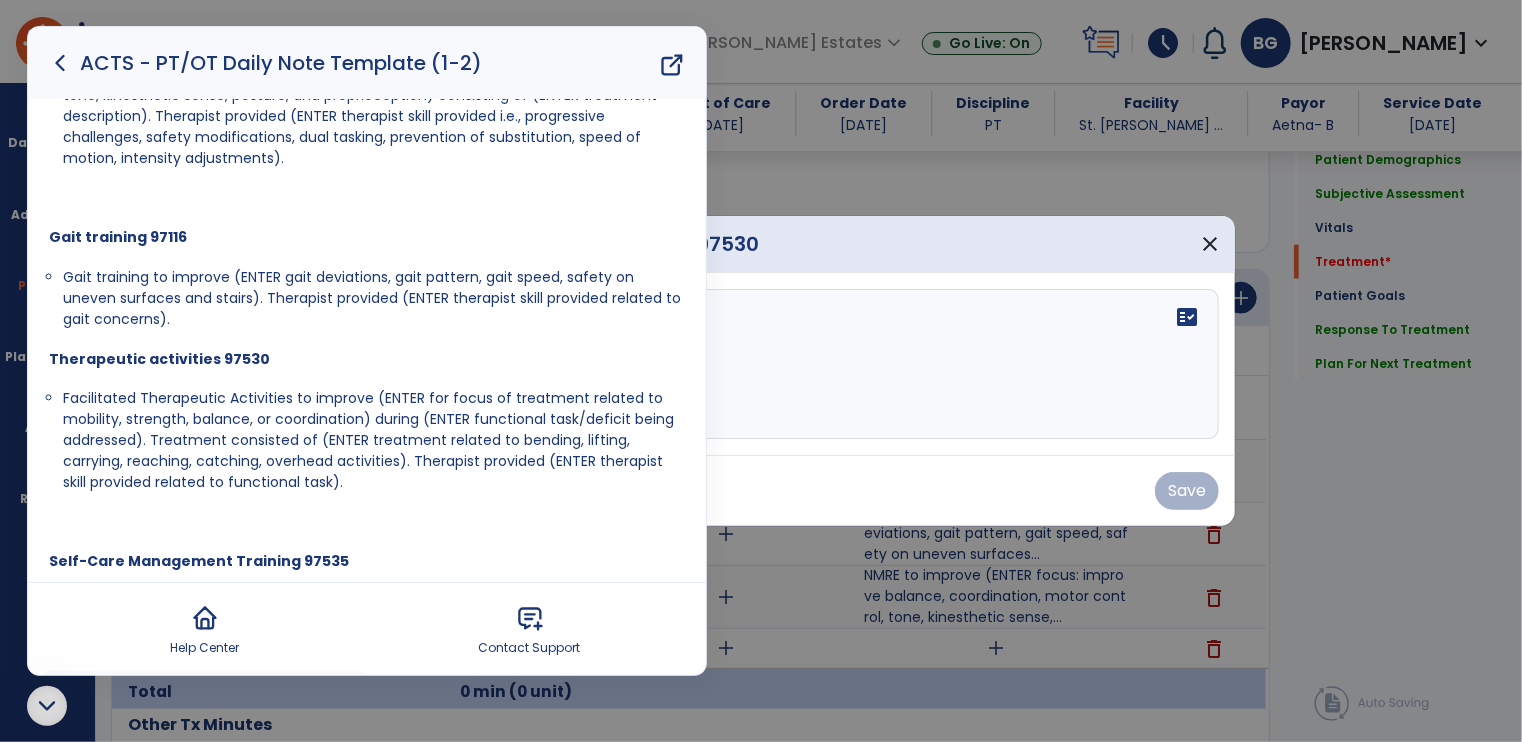 scroll, scrollTop: 548, scrollLeft: 0, axis: vertical 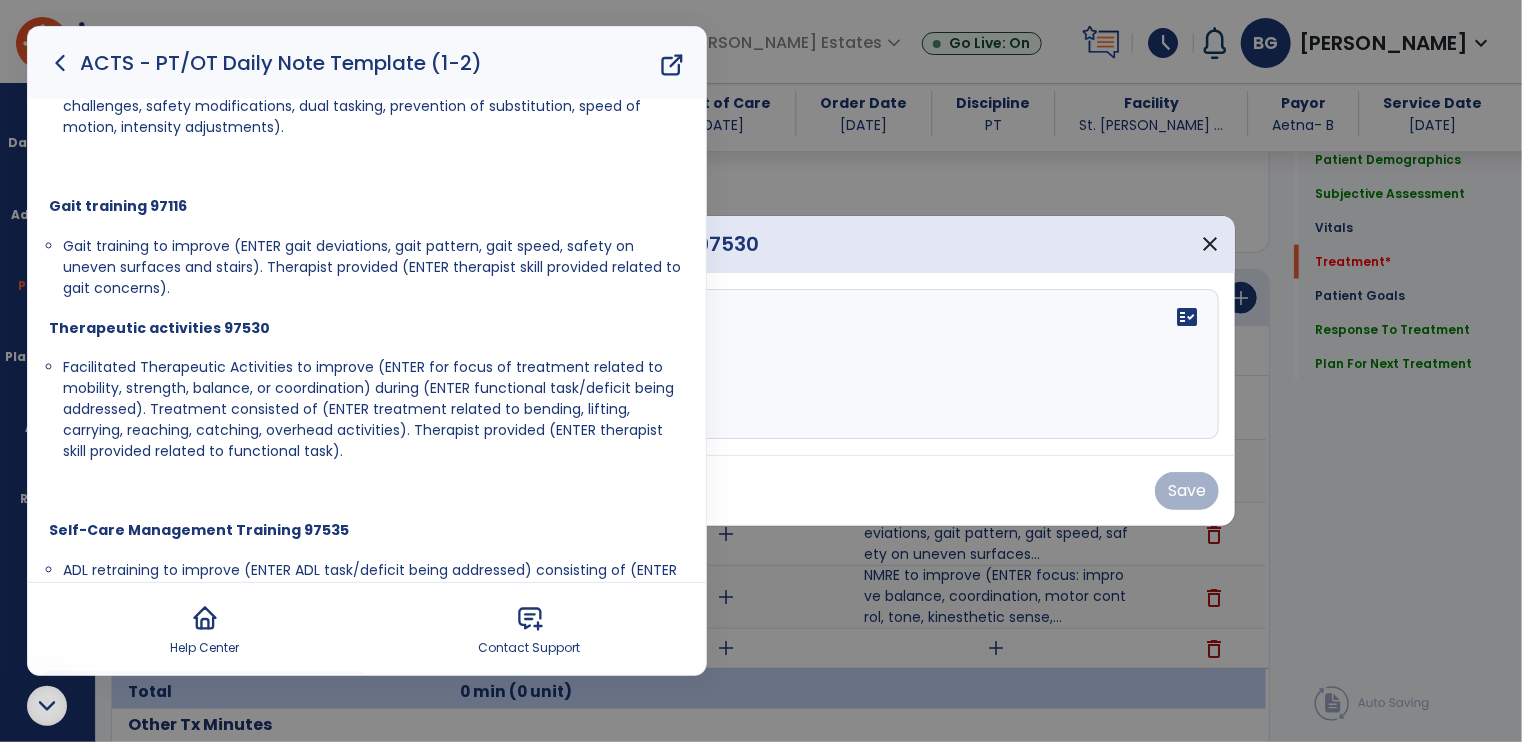 drag, startPoint x: 60, startPoint y: 362, endPoint x: 348, endPoint y: 457, distance: 303.26392 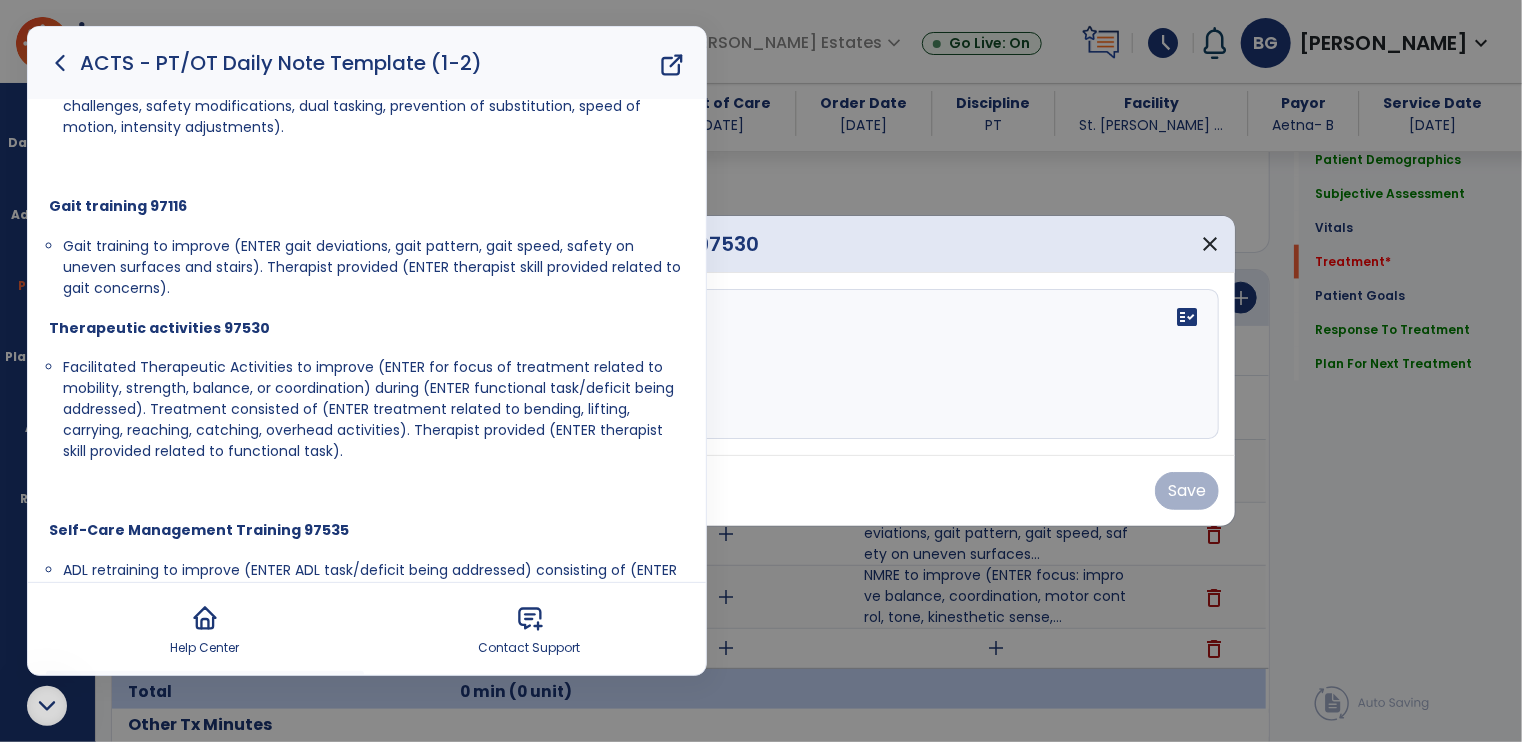 click at bounding box center [761, 364] 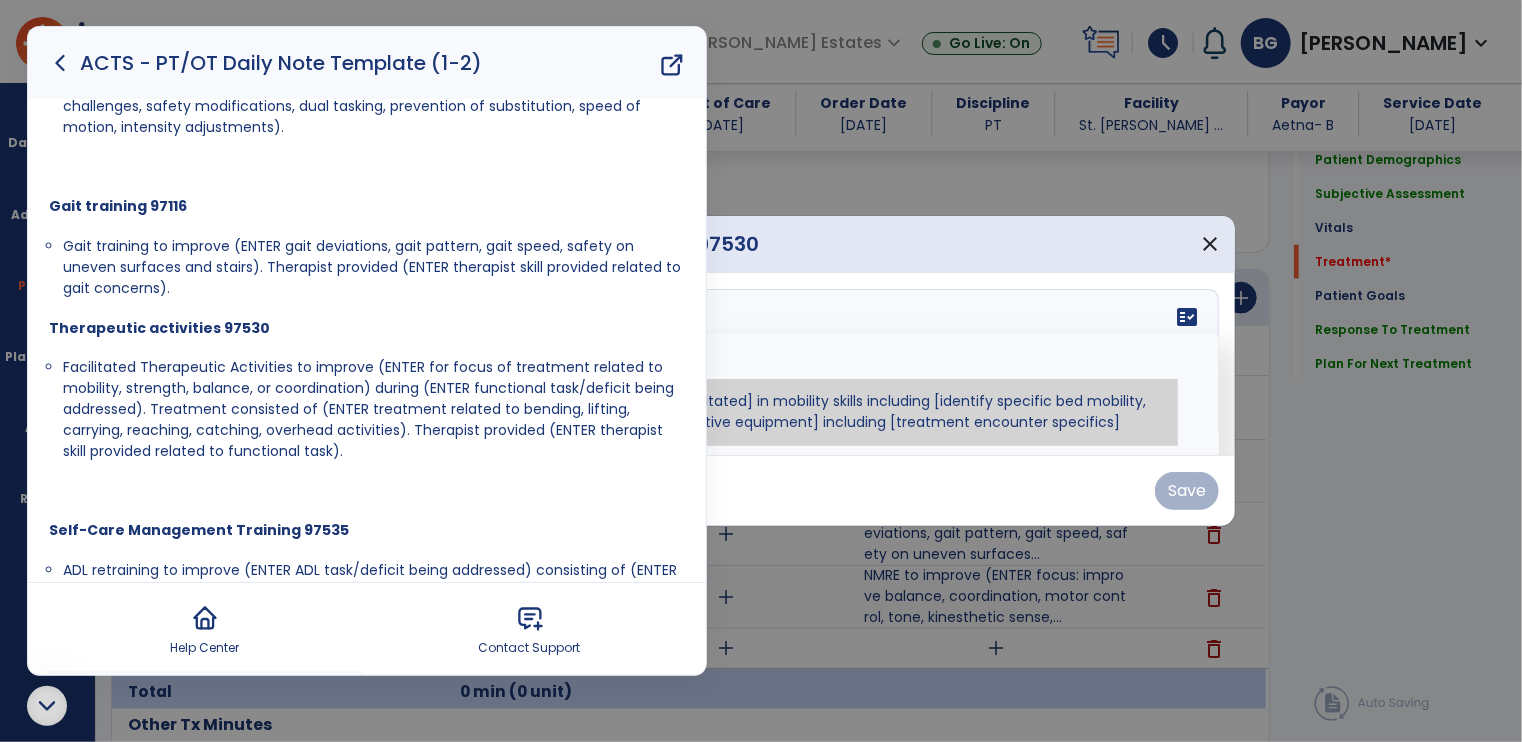 paste on "**********" 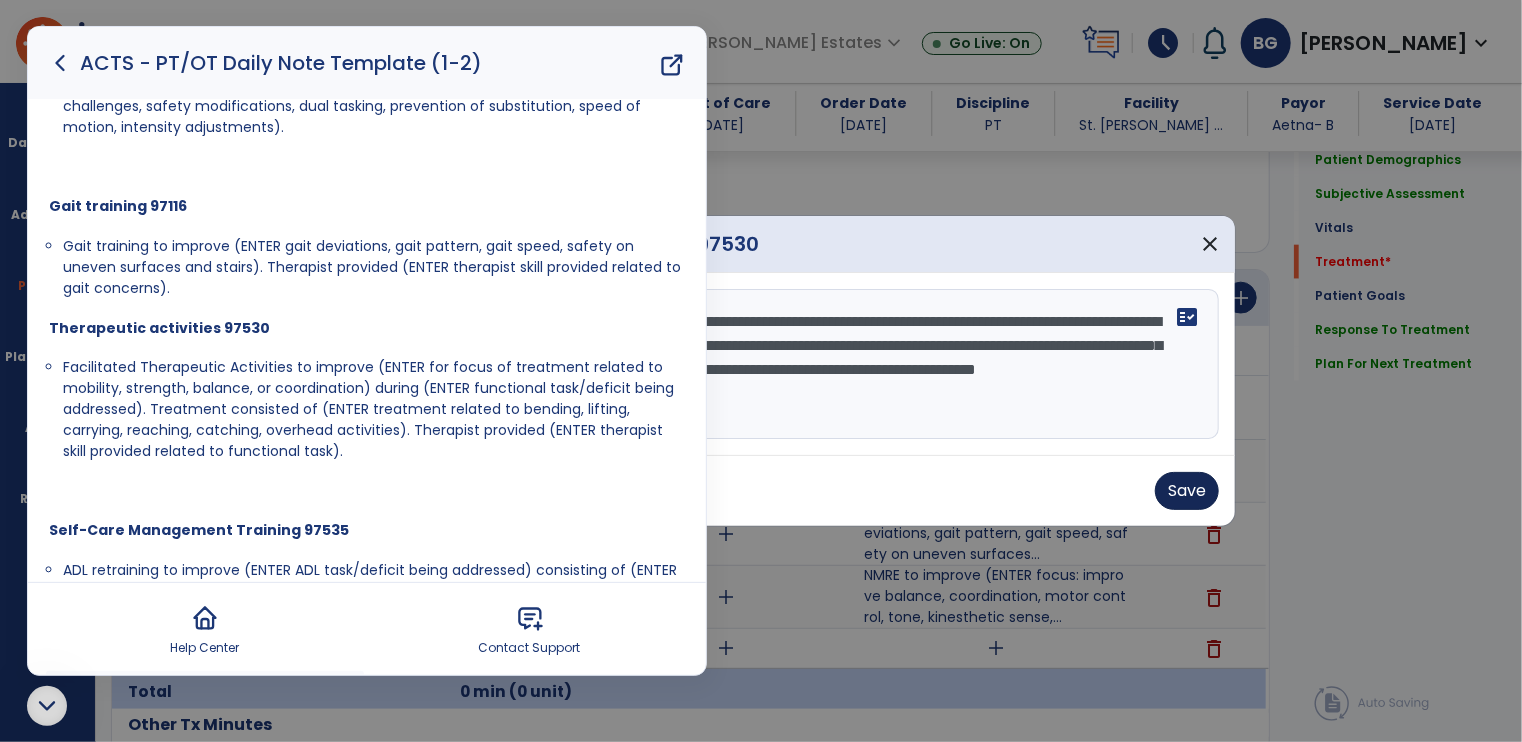 type on "**********" 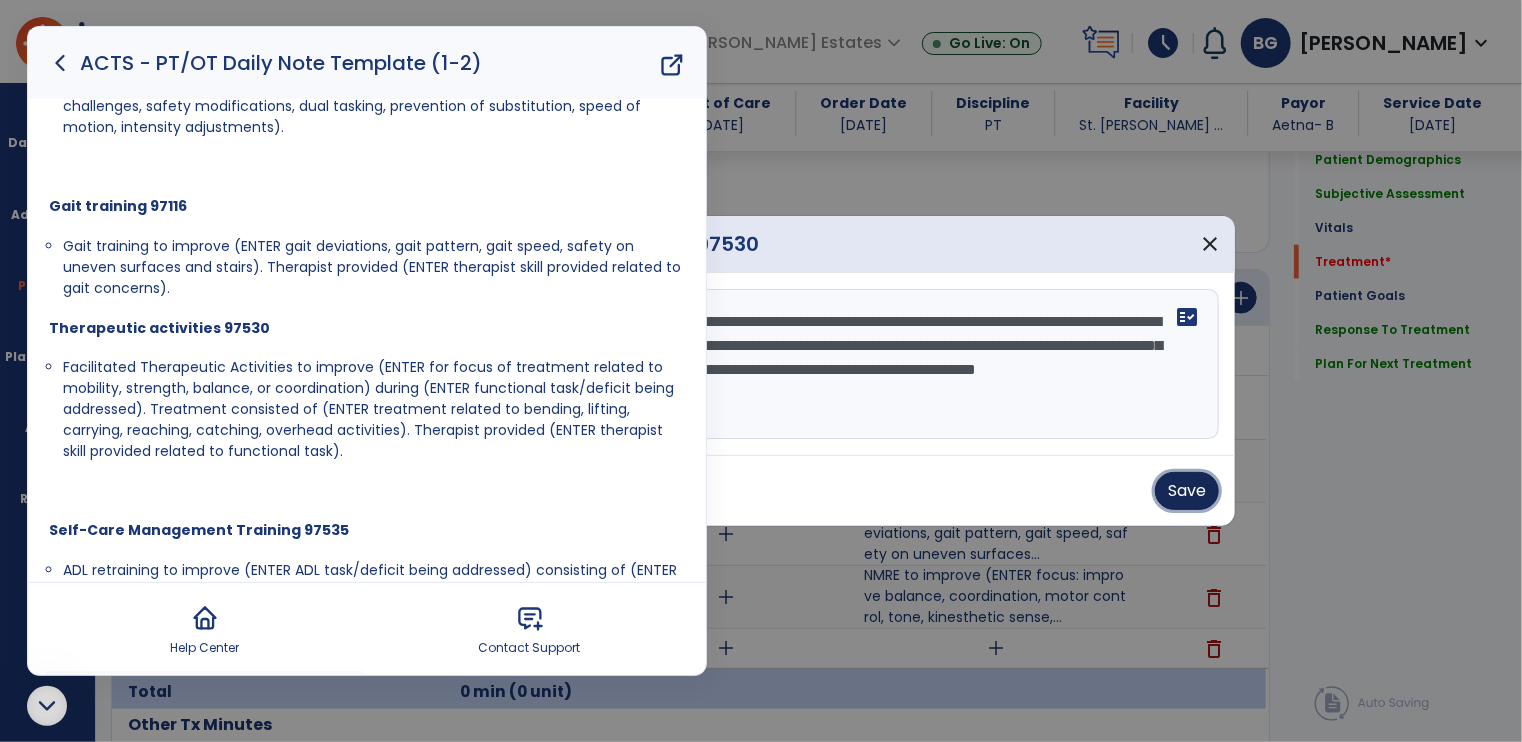 click on "Save" at bounding box center [1187, 491] 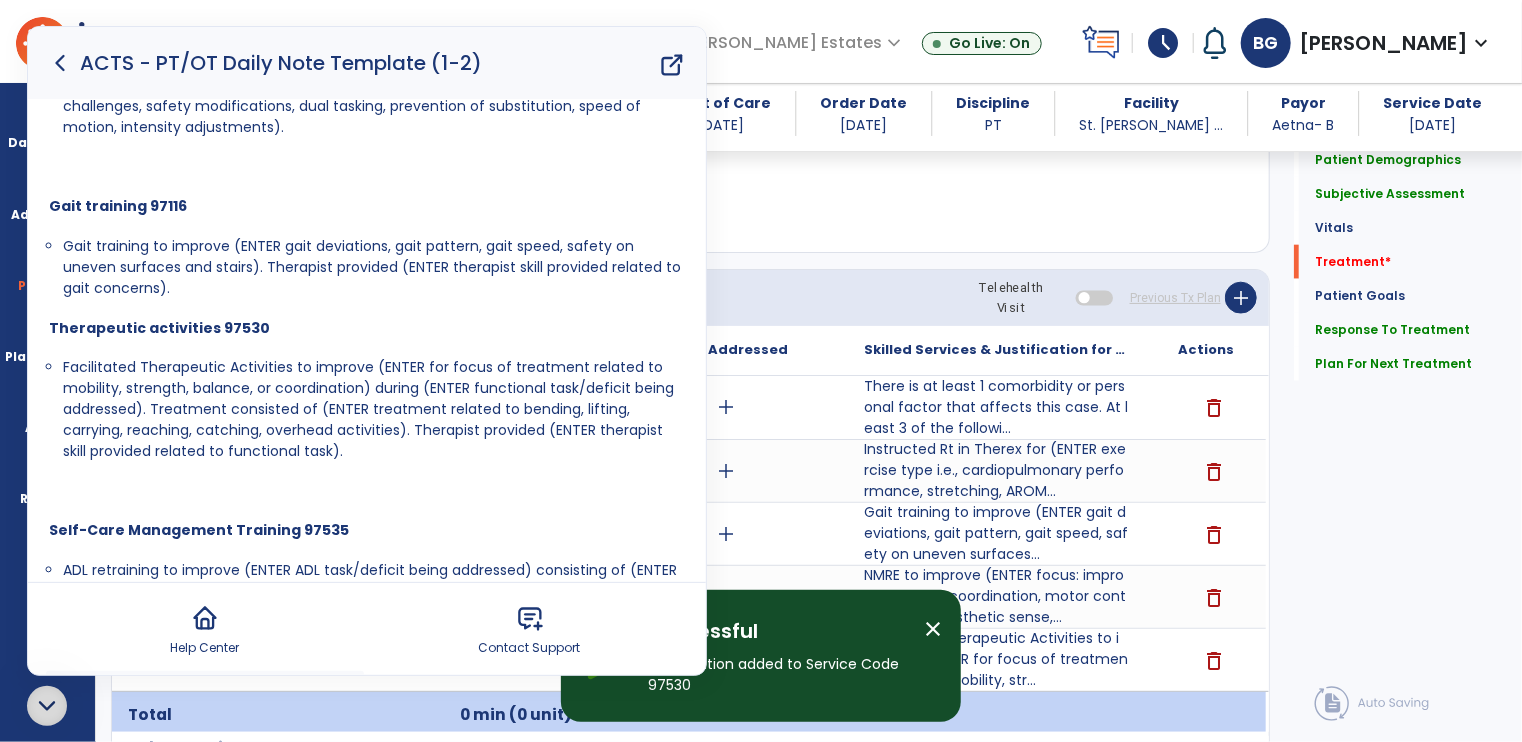 click 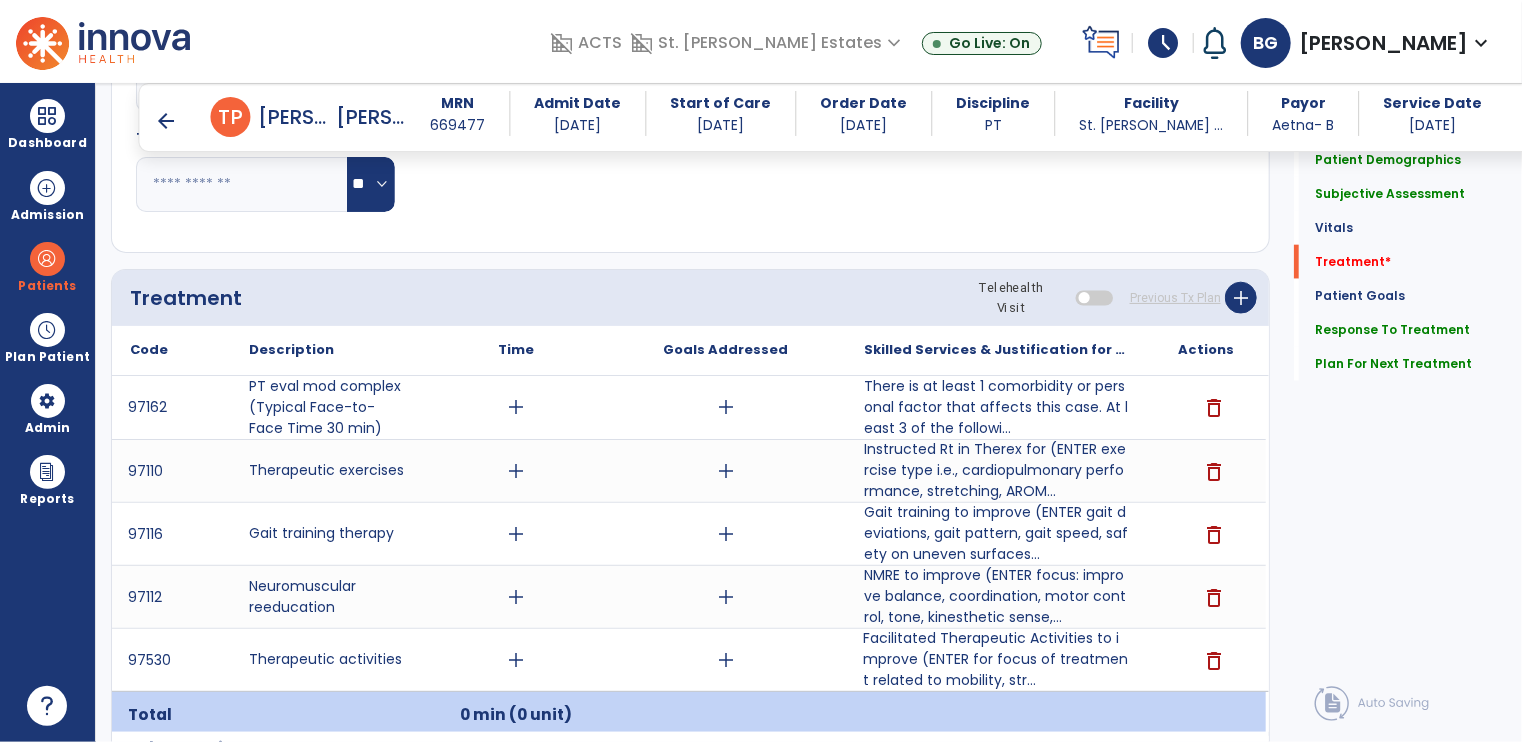 scroll, scrollTop: 0, scrollLeft: 0, axis: both 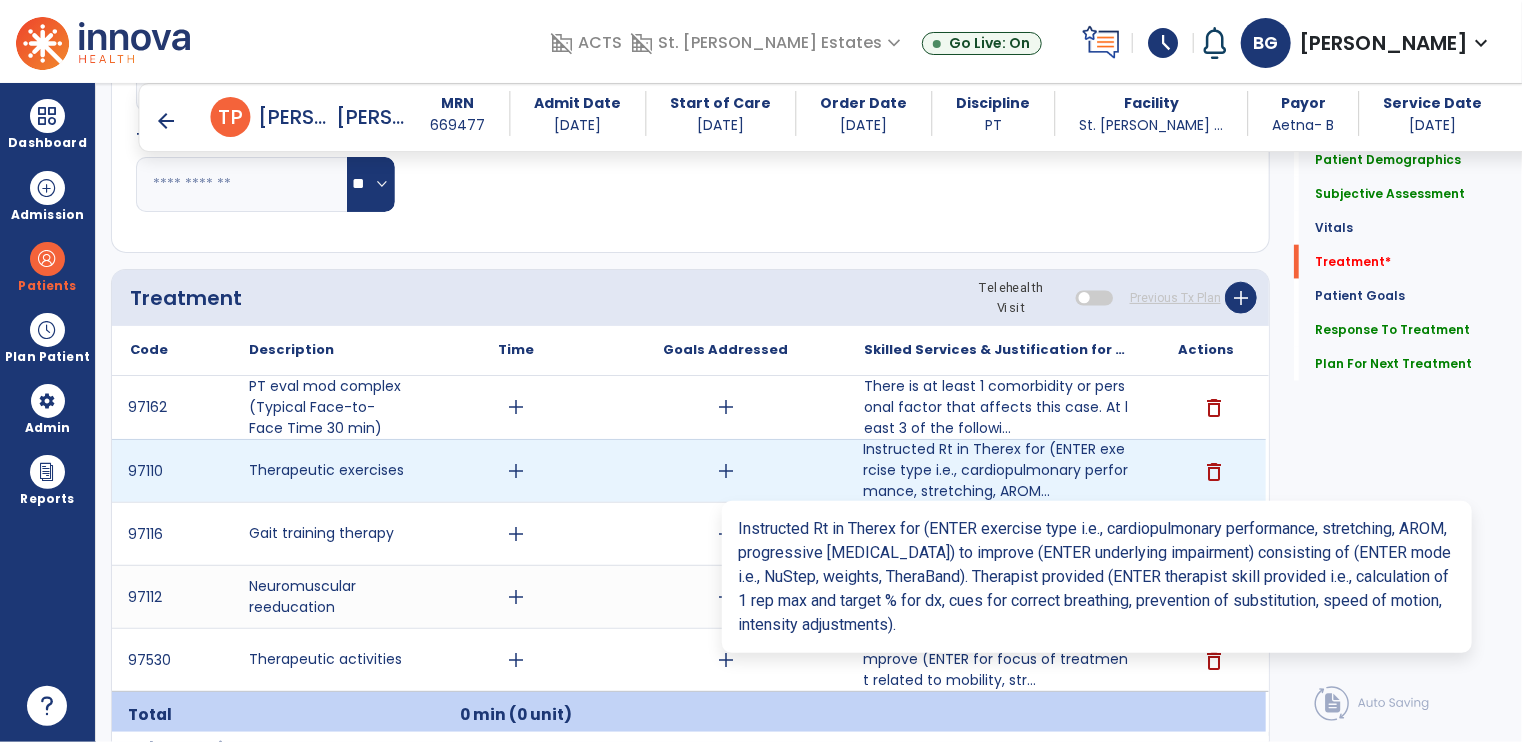 click on "Instructed Rt in Therex for (ENTER exercise type i.e., cardiopulmonary performance, stretching, AROM..." at bounding box center (996, 470) 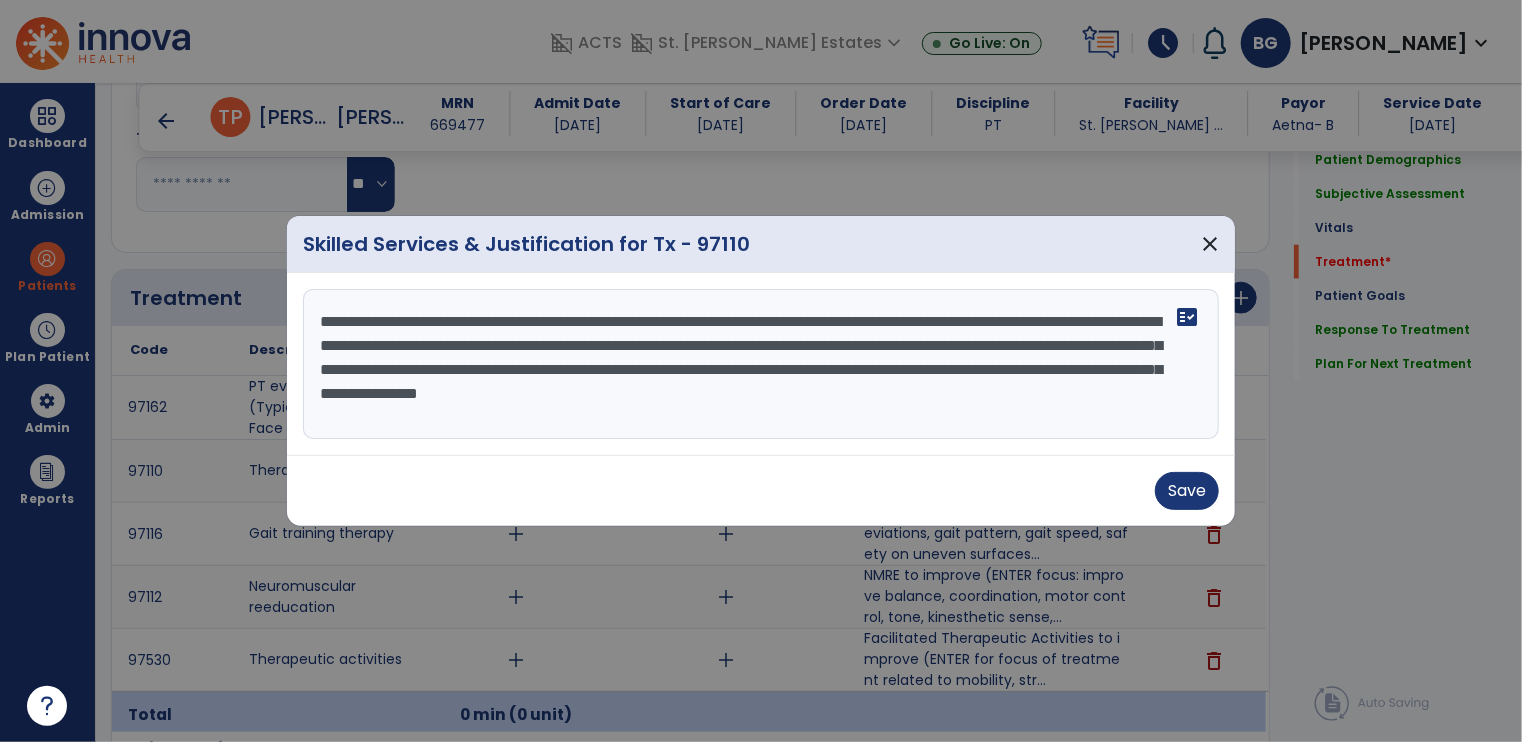 drag, startPoint x: 527, startPoint y: 321, endPoint x: 560, endPoint y: 349, distance: 43.27817 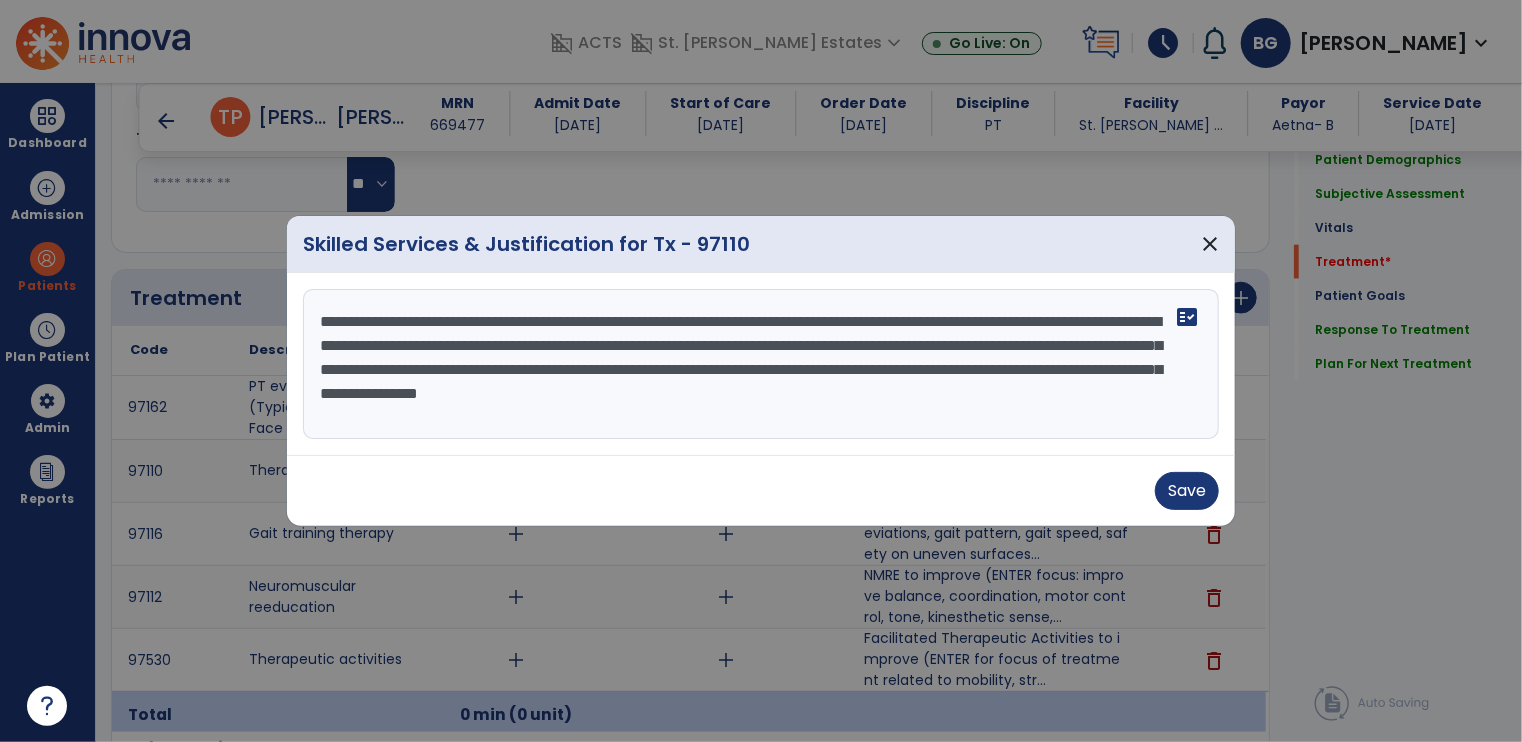 click on "**********" at bounding box center (761, 364) 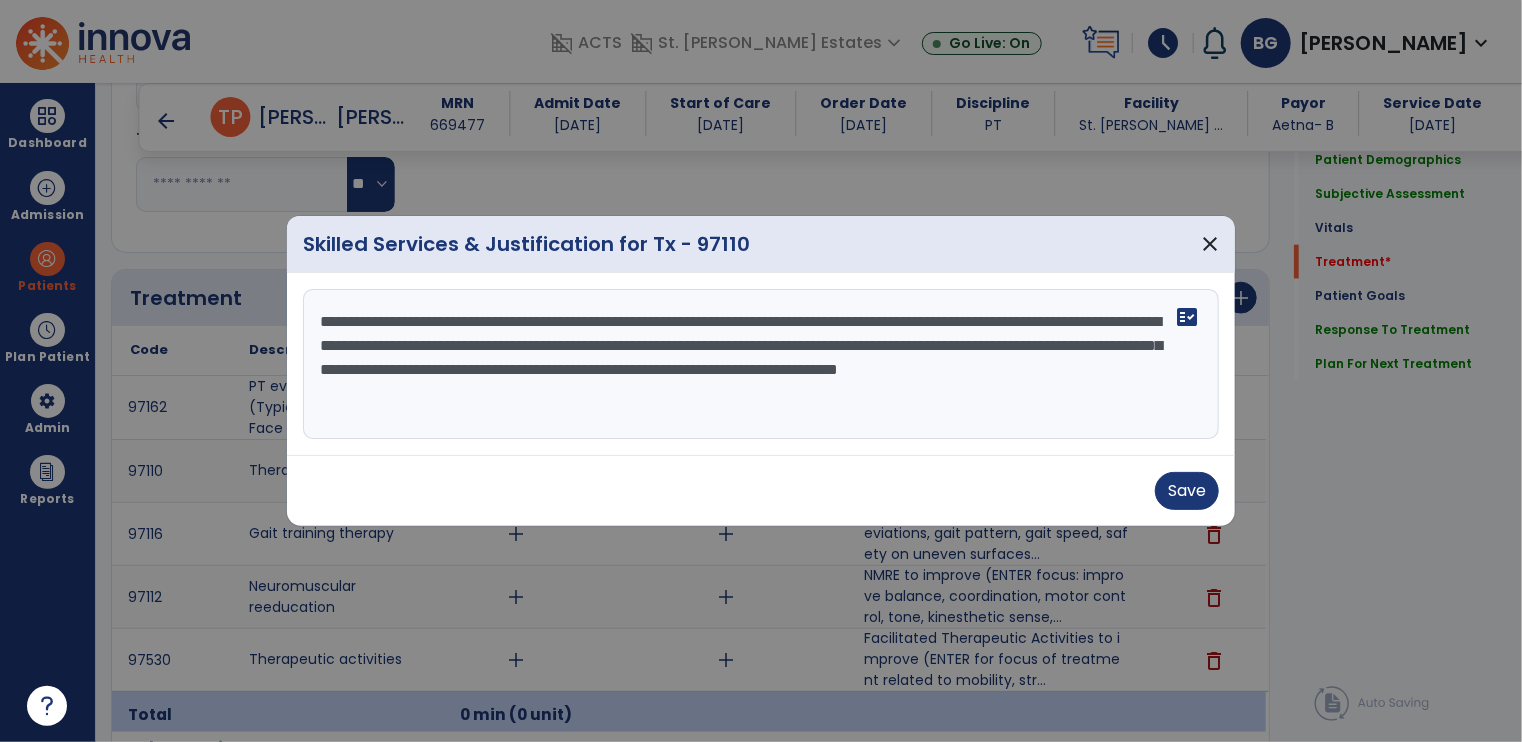 drag, startPoint x: 912, startPoint y: 314, endPoint x: 1158, endPoint y: 325, distance: 246.24582 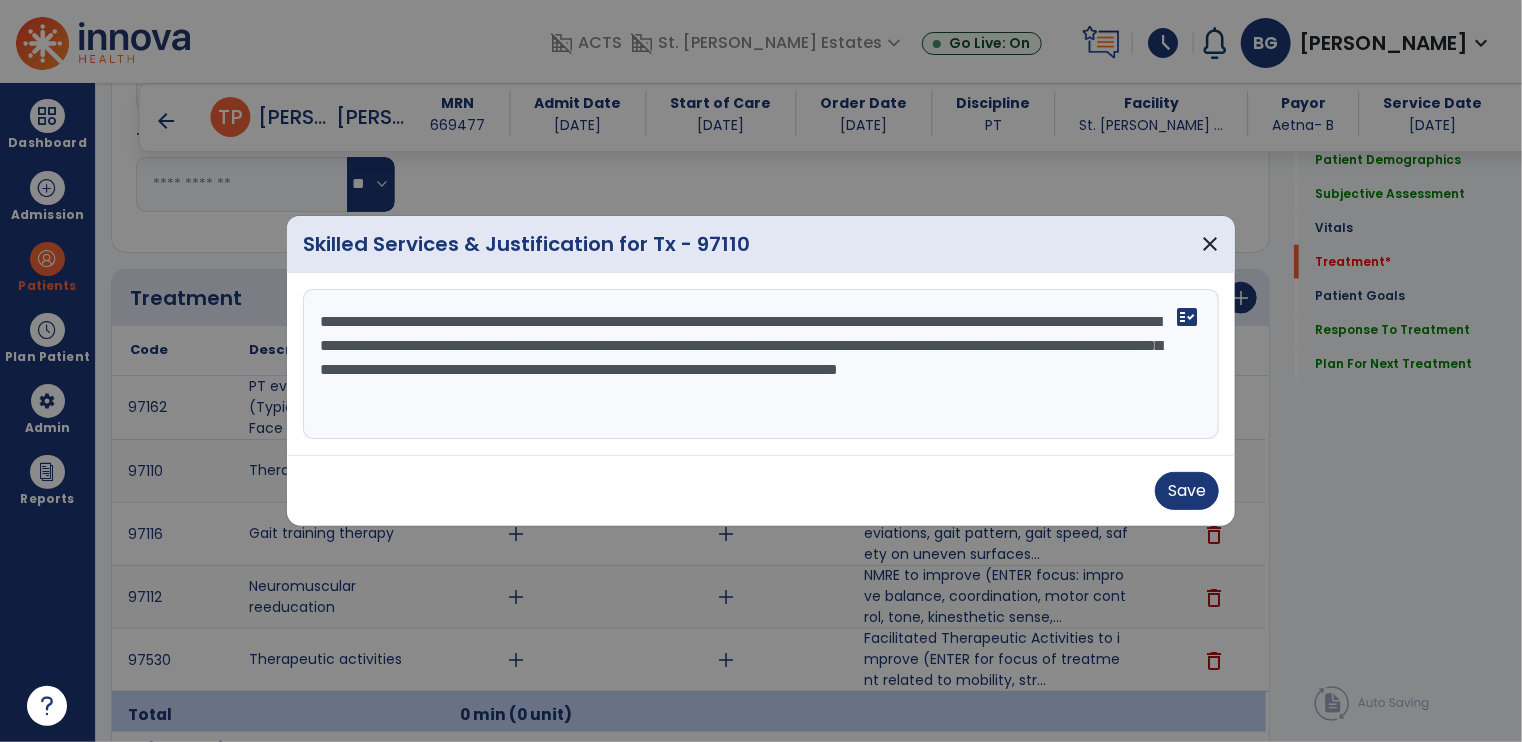 click on "**********" at bounding box center (761, 364) 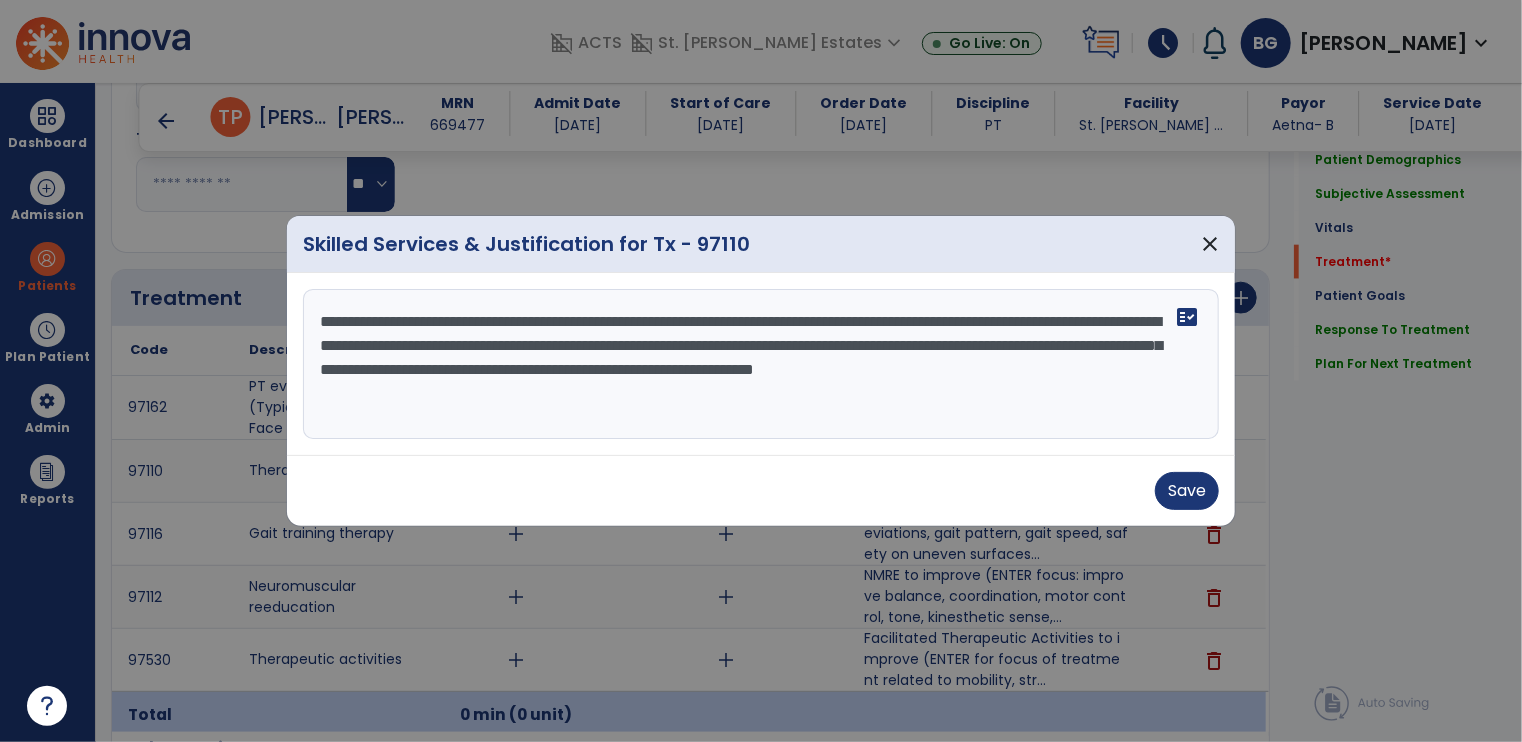 drag, startPoint x: 686, startPoint y: 343, endPoint x: 318, endPoint y: 355, distance: 368.1956 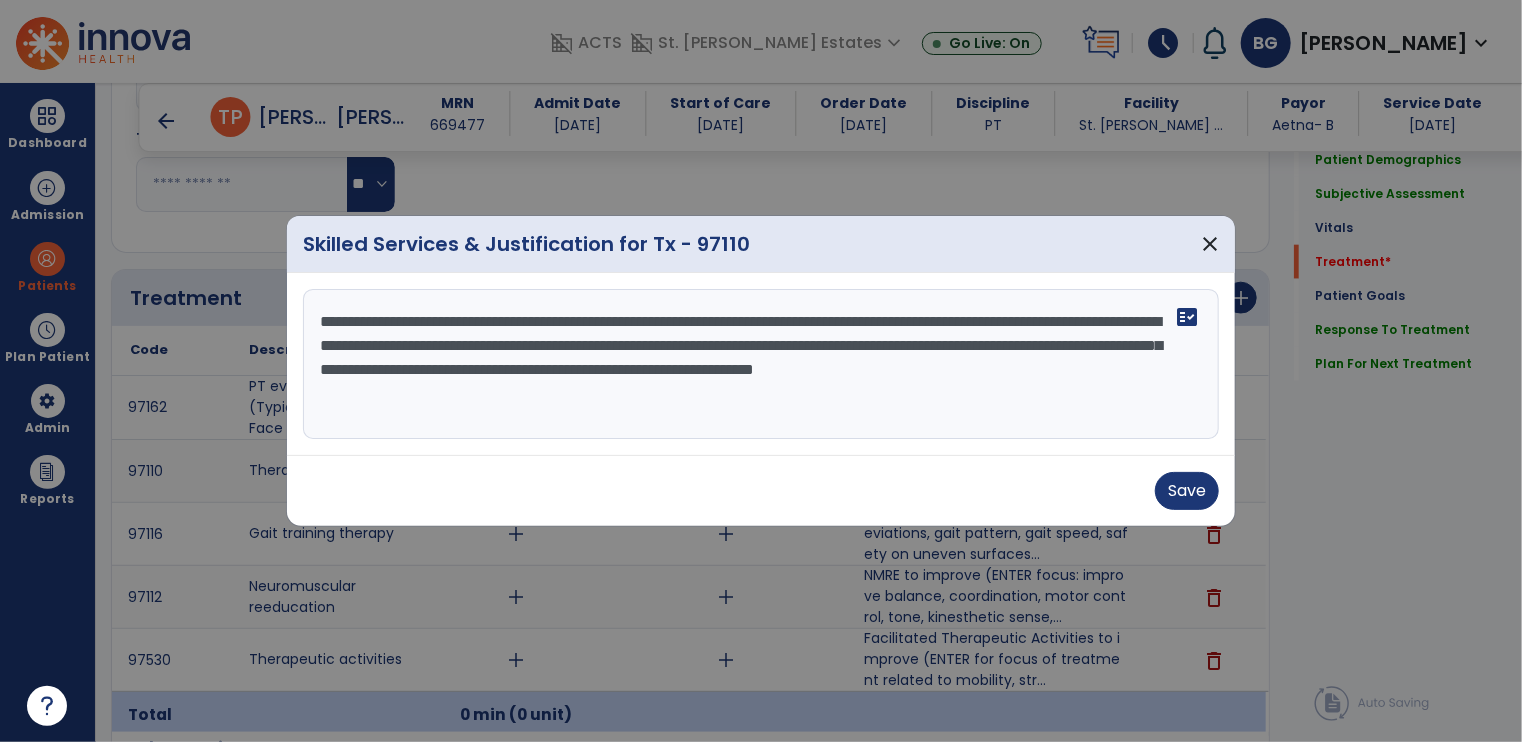click on "**********" at bounding box center [761, 364] 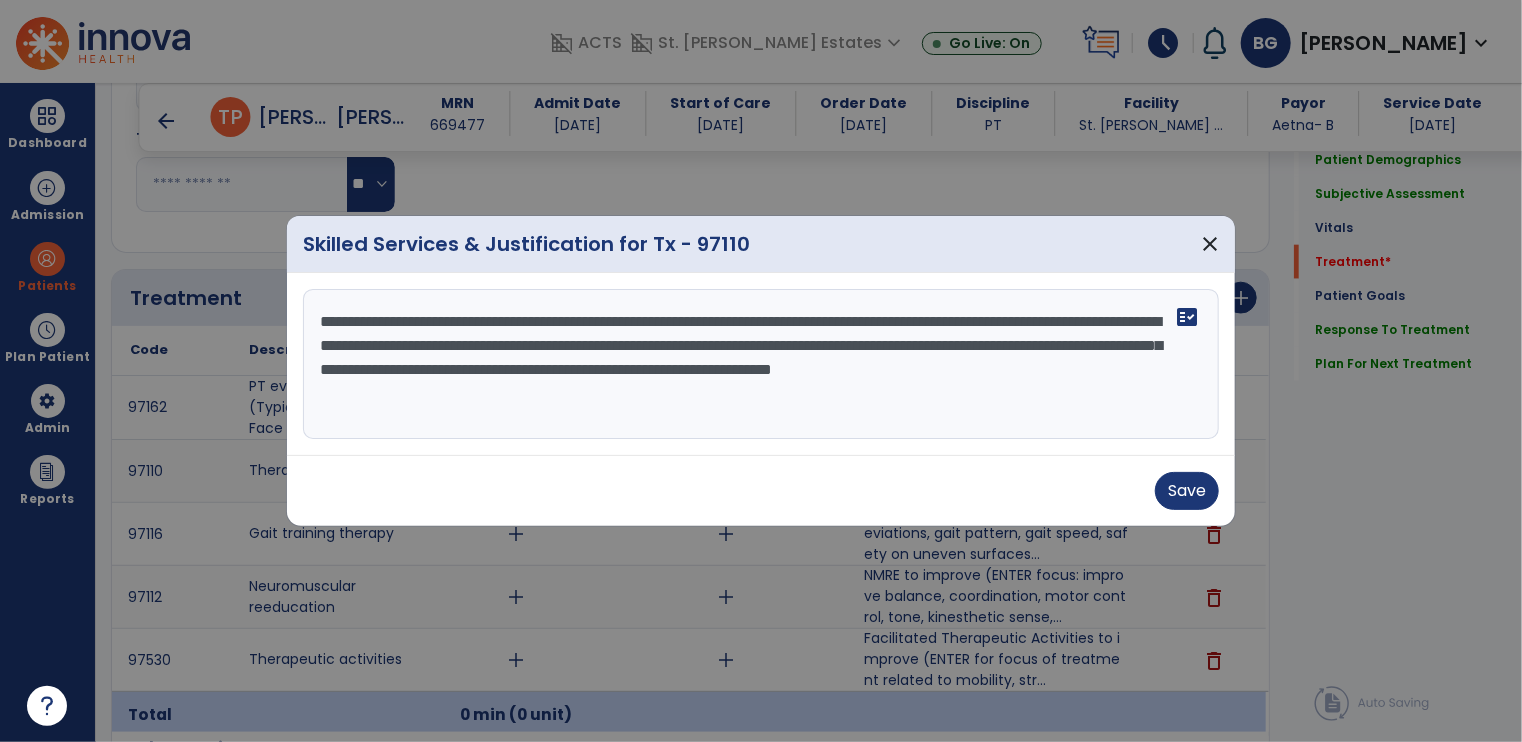 drag, startPoint x: 872, startPoint y: 349, endPoint x: 669, endPoint y: 373, distance: 204.4138 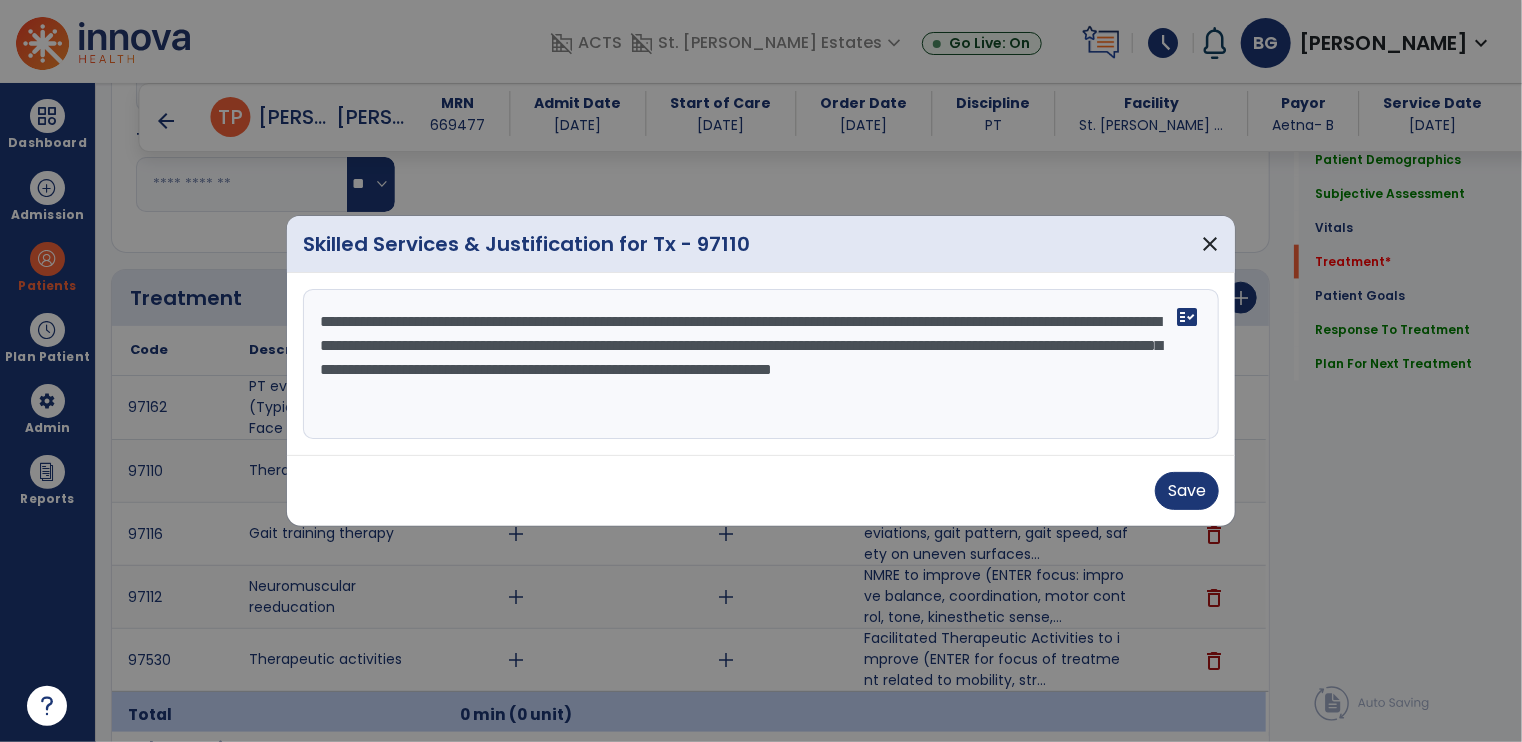 click on "**********" at bounding box center (761, 364) 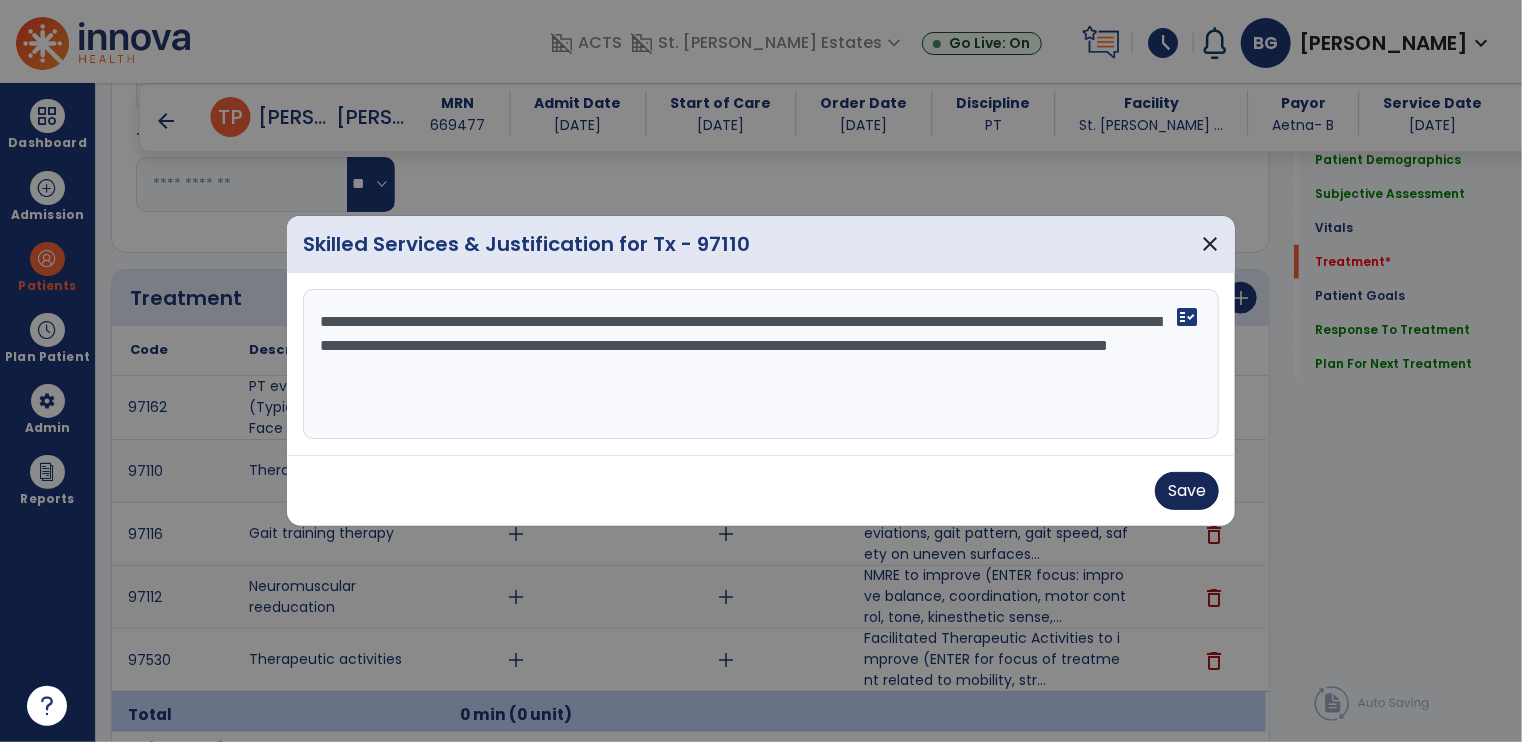 type on "**********" 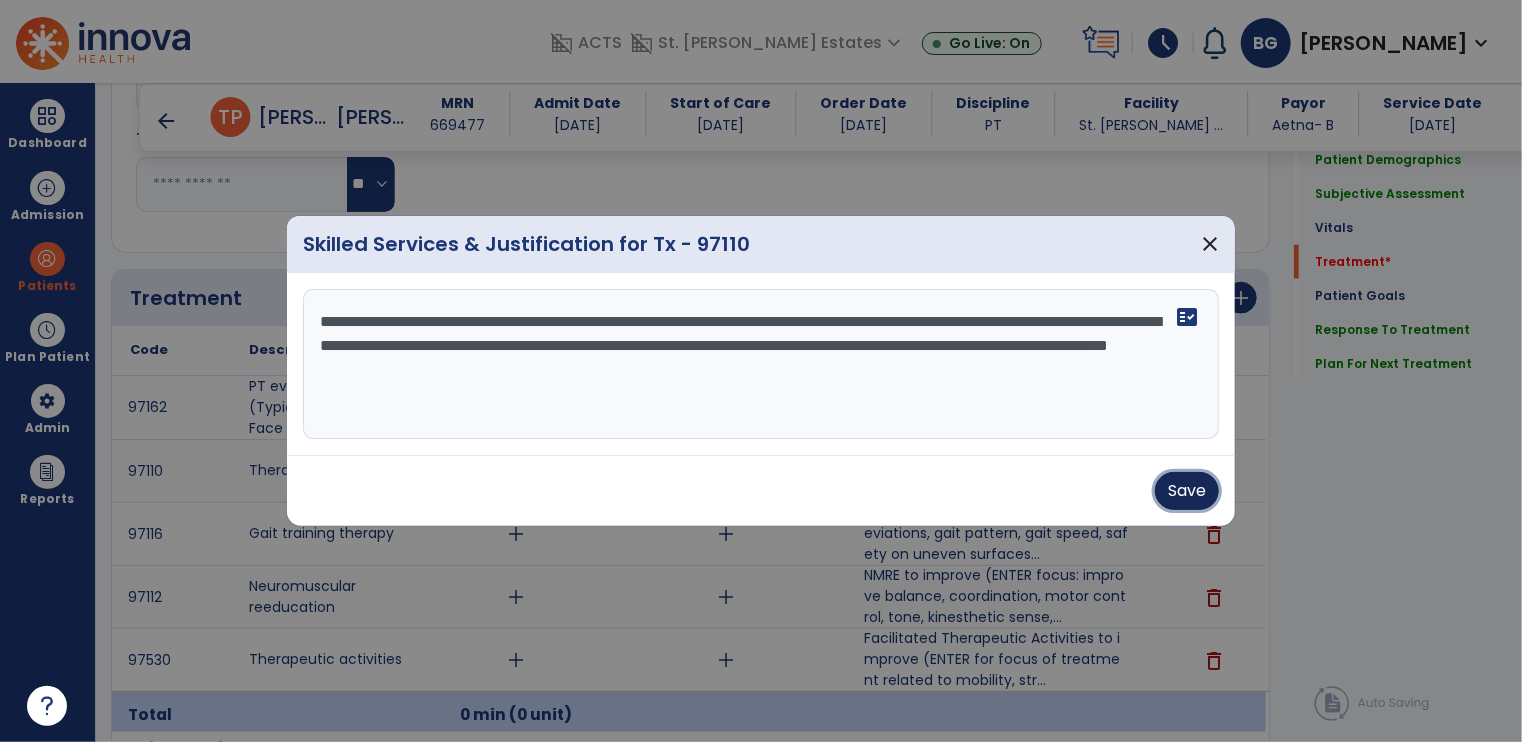 click on "Save" at bounding box center [1187, 491] 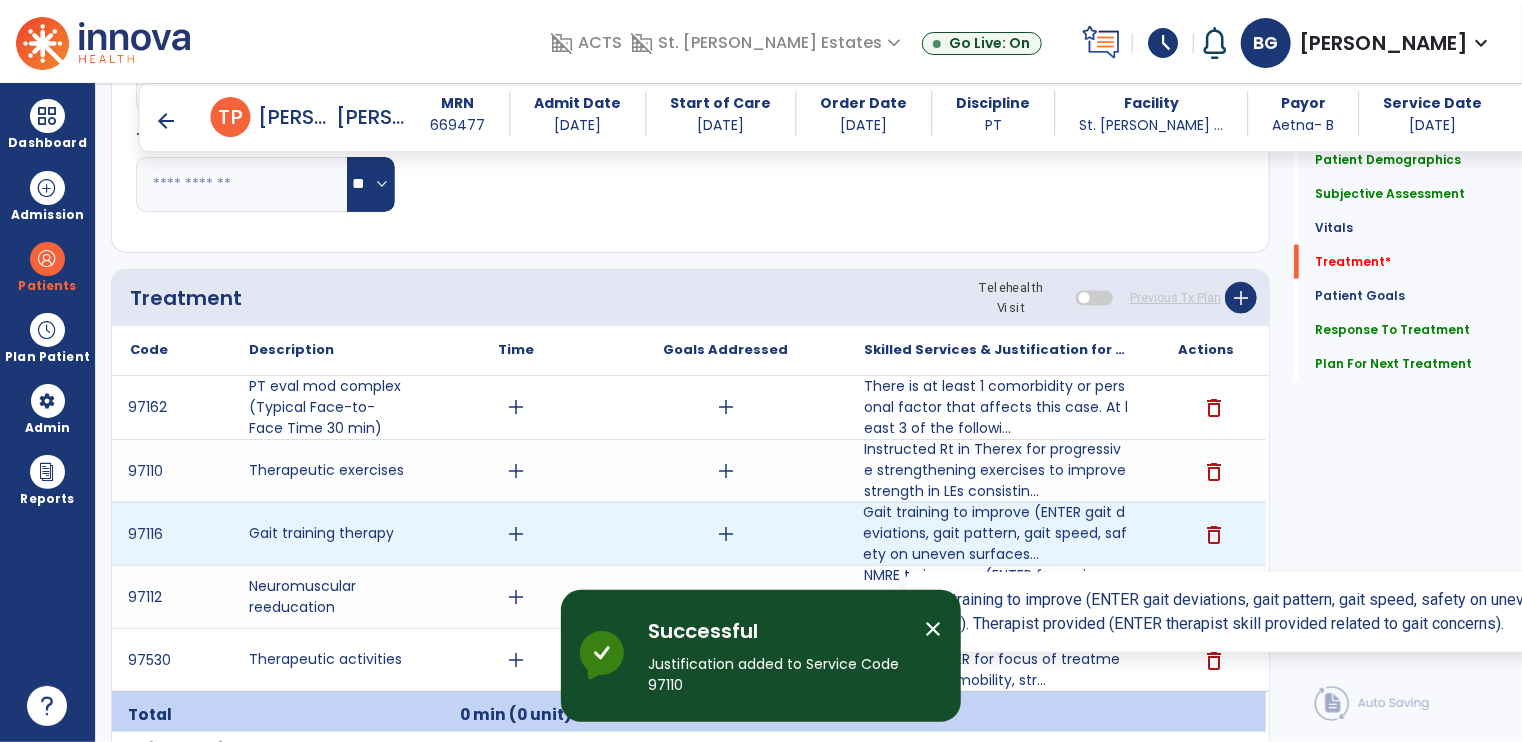 click on "Gait training to improve (ENTER gait deviations, gait pattern, gait speed, safety on uneven surfaces..." at bounding box center (996, 533) 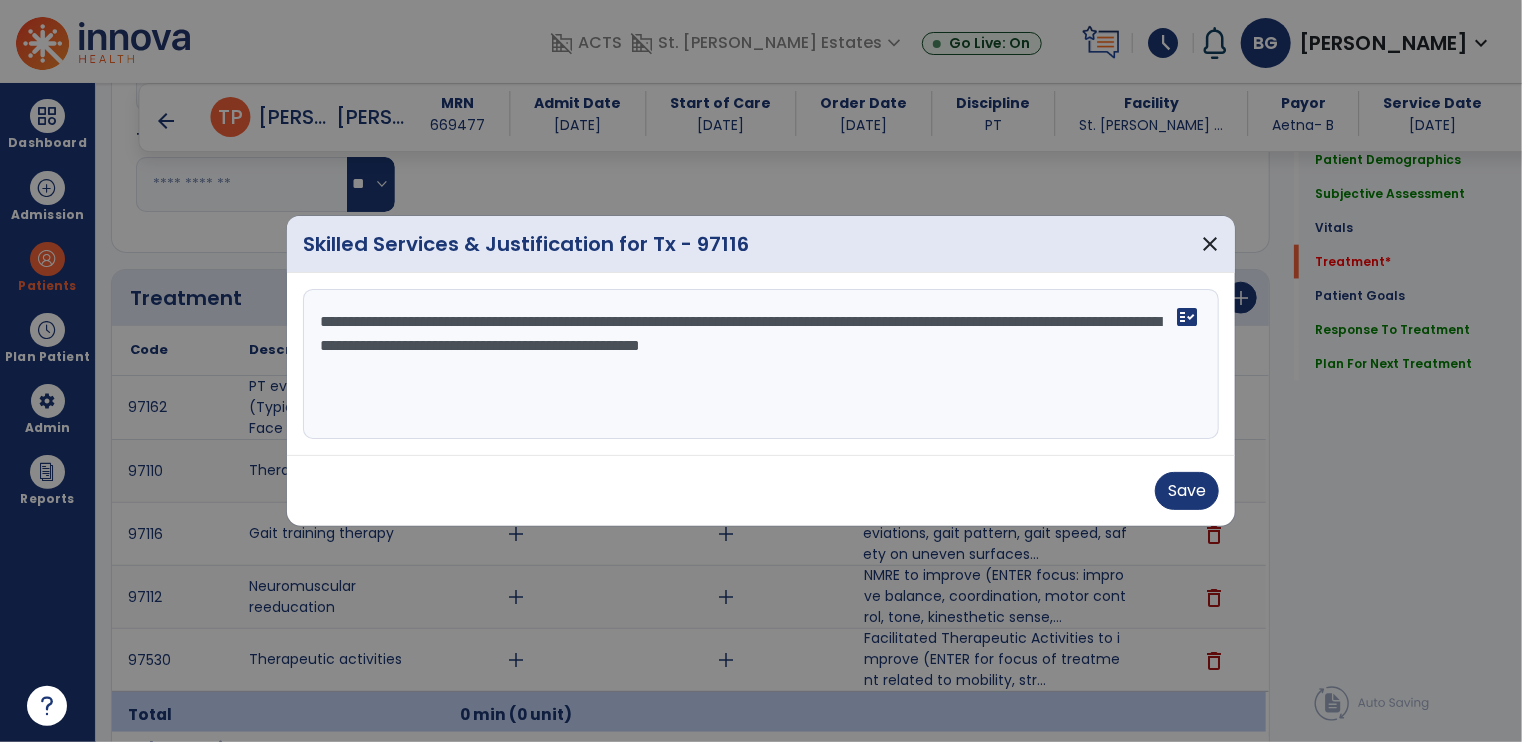 drag, startPoint x: 512, startPoint y: 318, endPoint x: 569, endPoint y: 321, distance: 57.07889 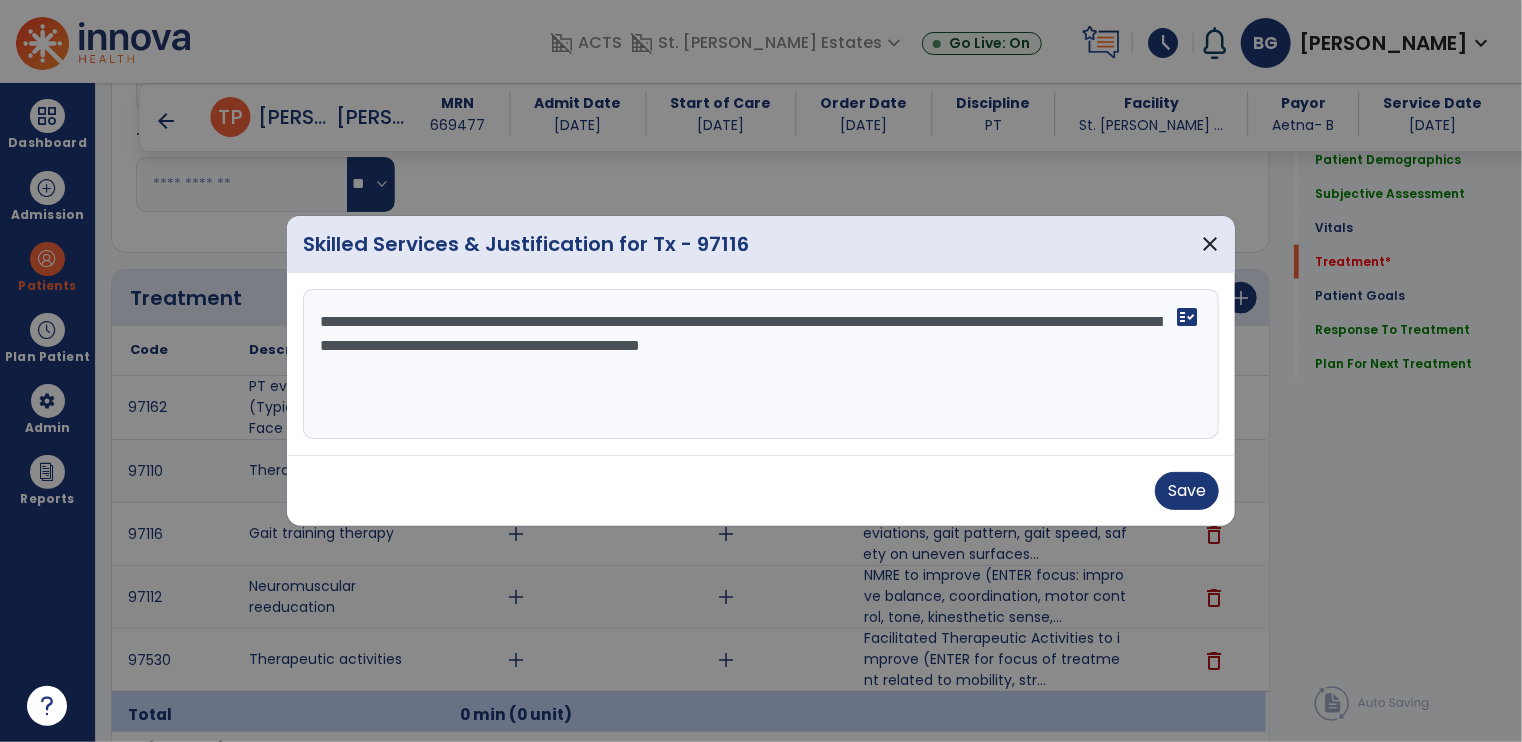 click on "**********" at bounding box center [761, 364] 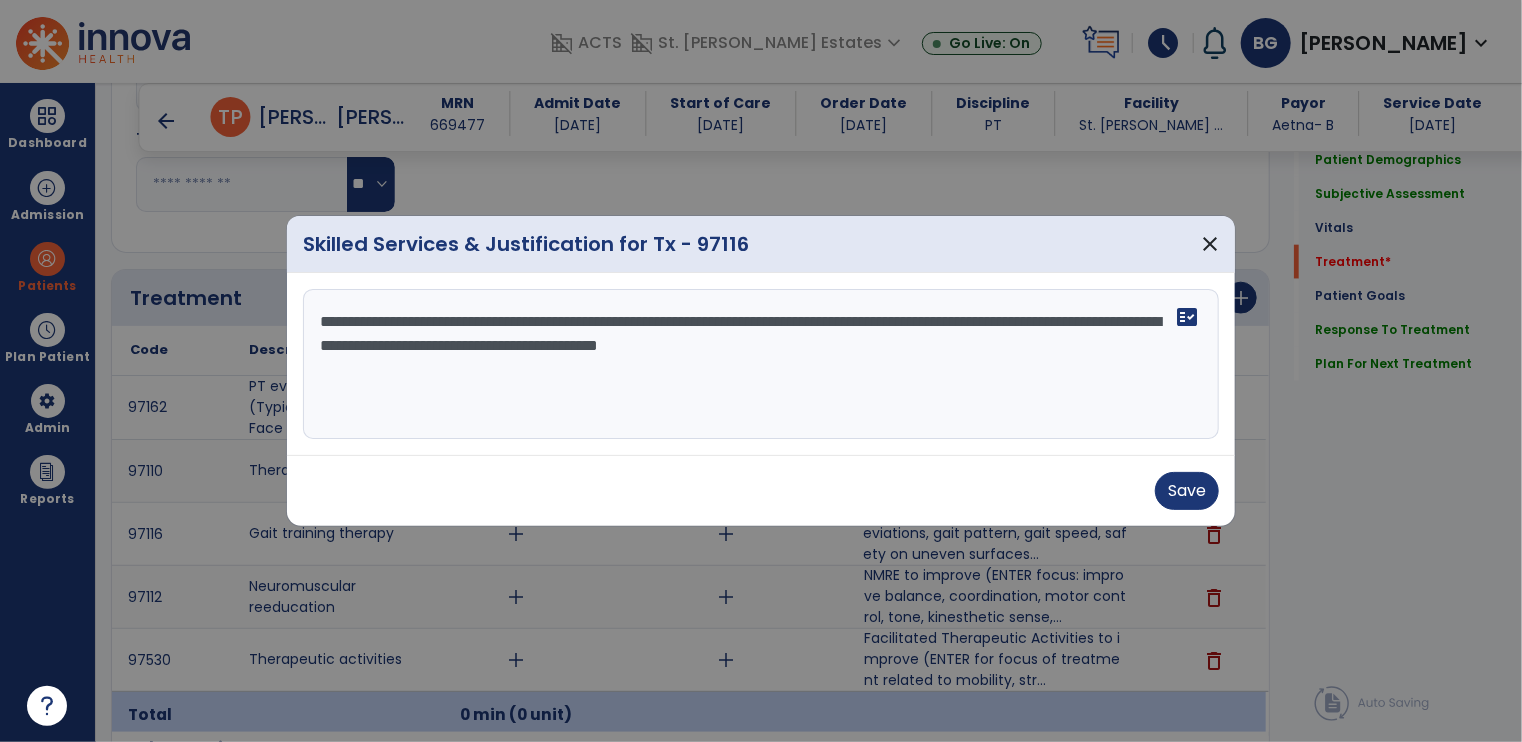 drag, startPoint x: 827, startPoint y: 324, endPoint x: 933, endPoint y: 315, distance: 106.381386 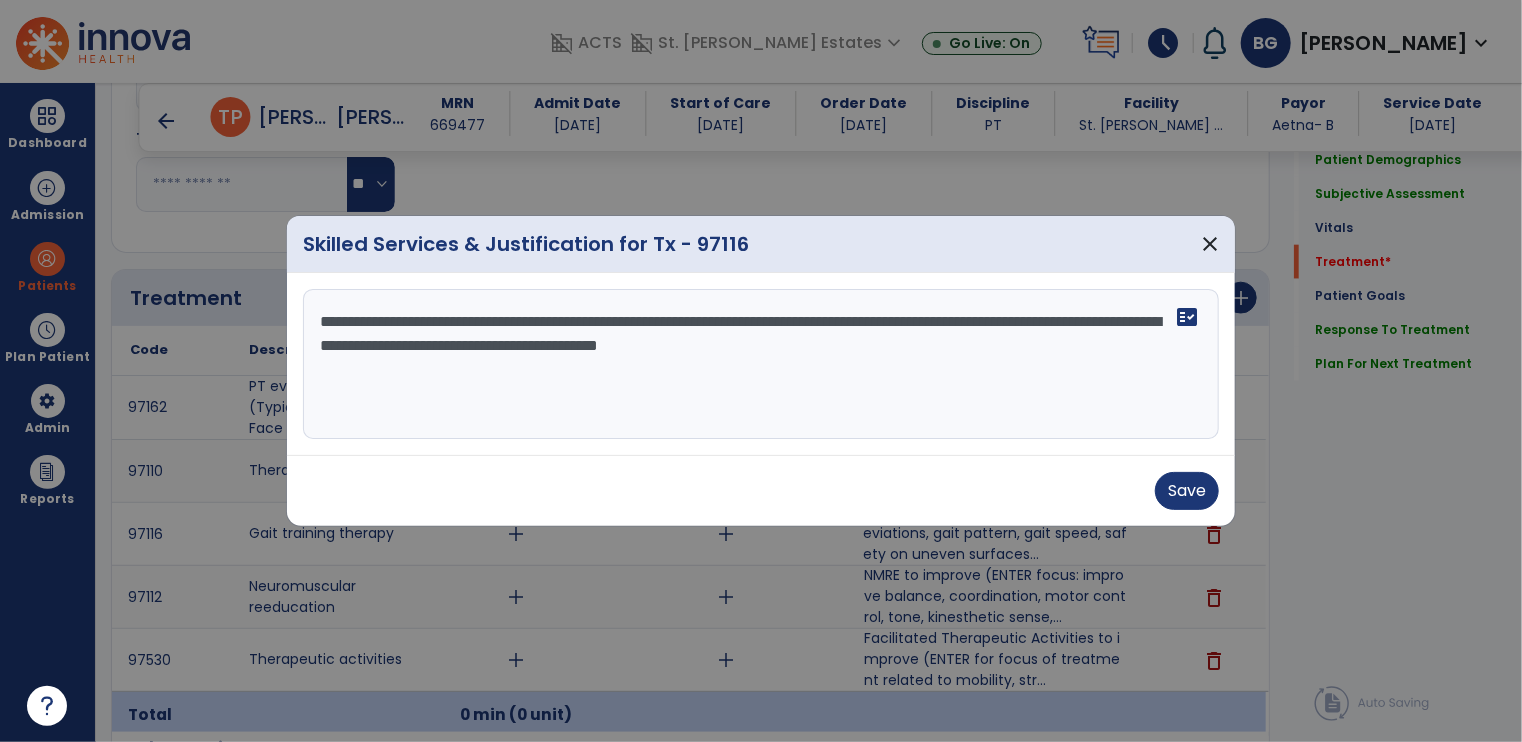 click on "**********" at bounding box center [761, 364] 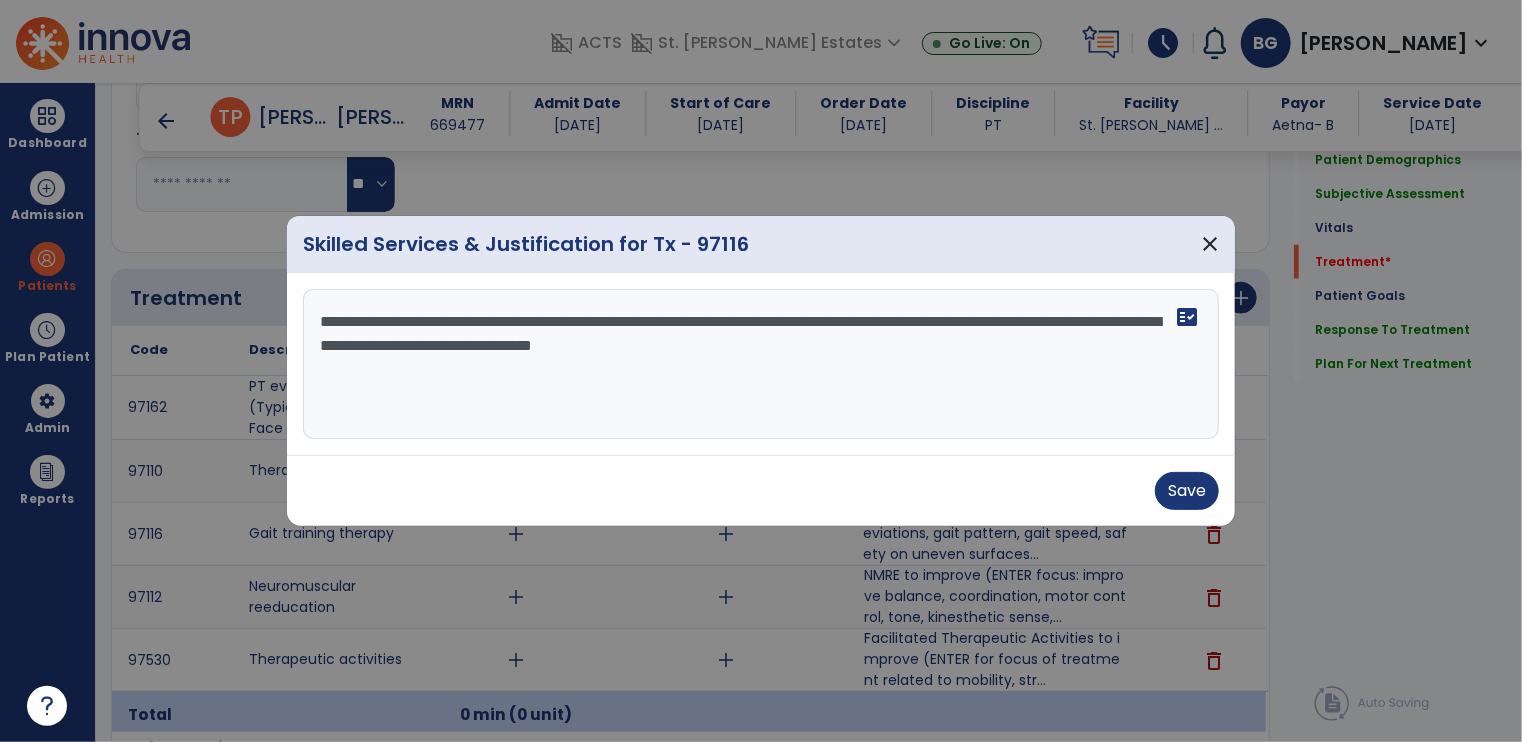 click on "**********" at bounding box center [761, 364] 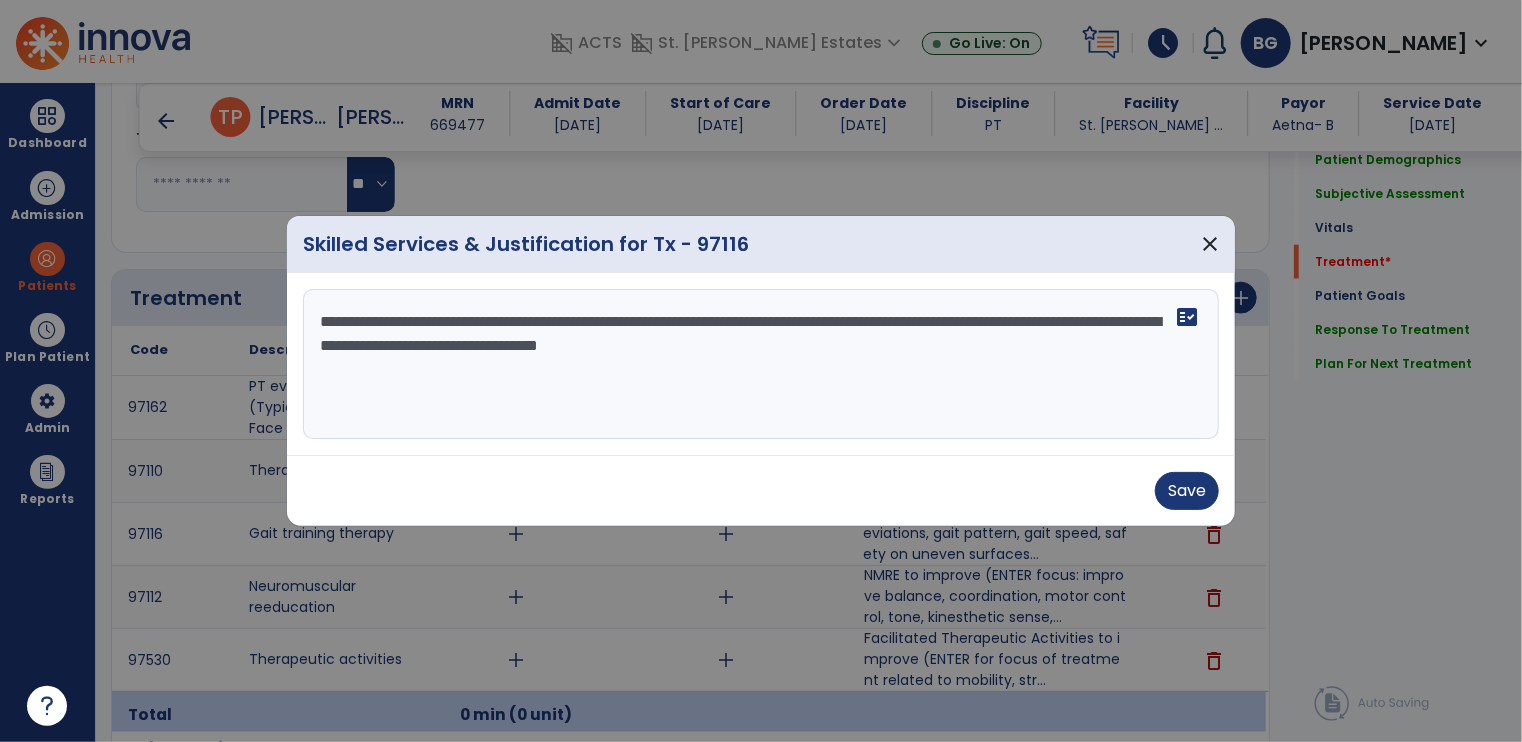 drag, startPoint x: 973, startPoint y: 325, endPoint x: 1061, endPoint y: 317, distance: 88.362885 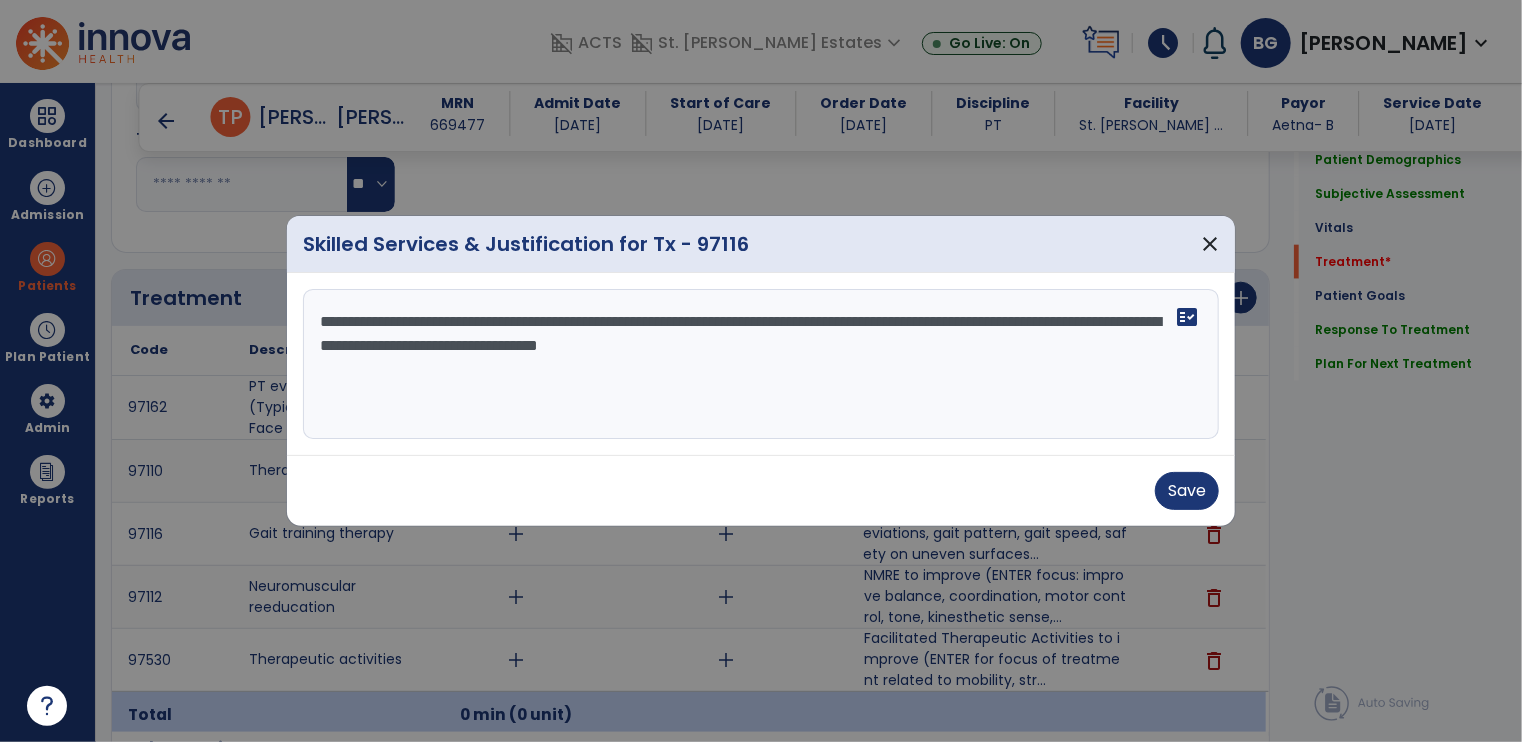 click on "**********" at bounding box center [761, 364] 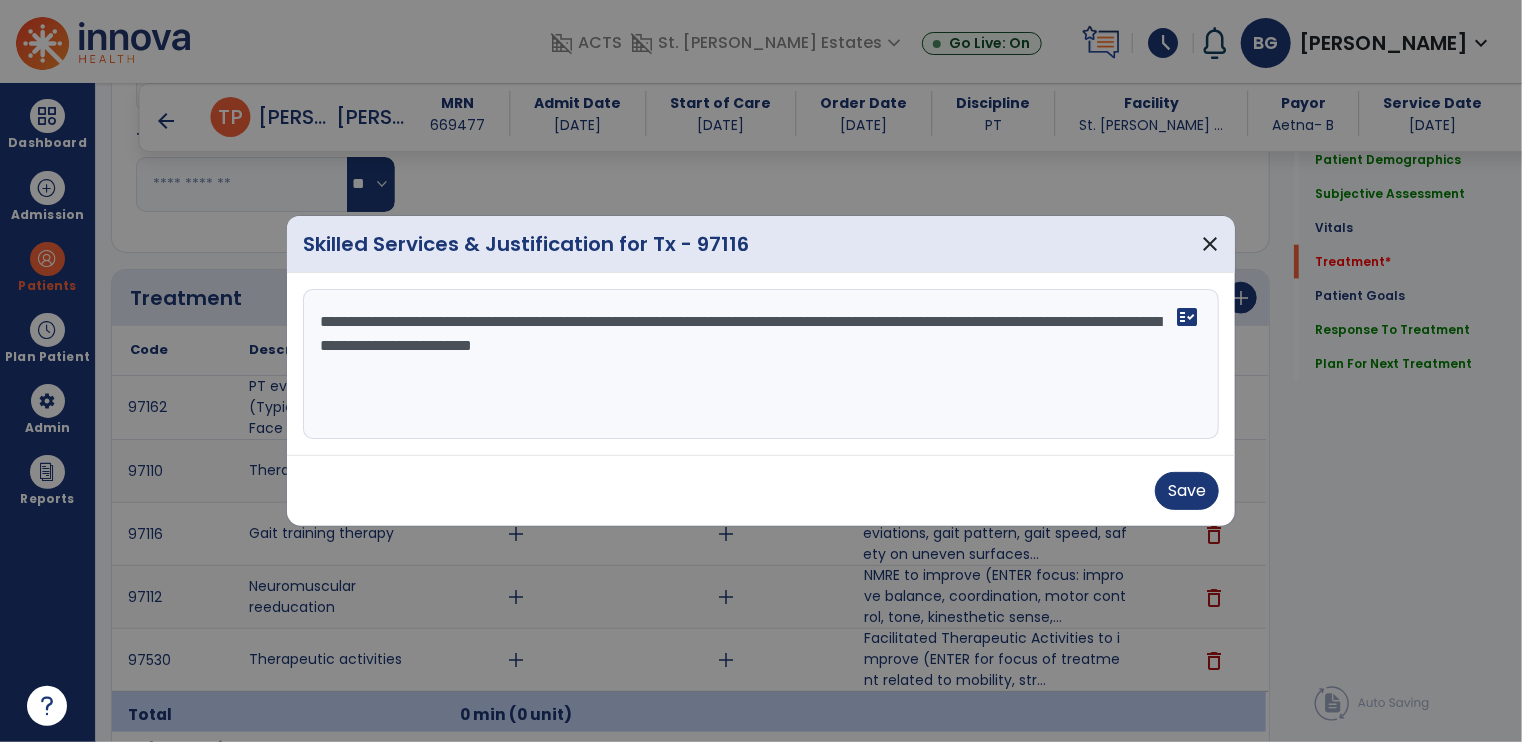 drag, startPoint x: 323, startPoint y: 348, endPoint x: 760, endPoint y: 381, distance: 438.24423 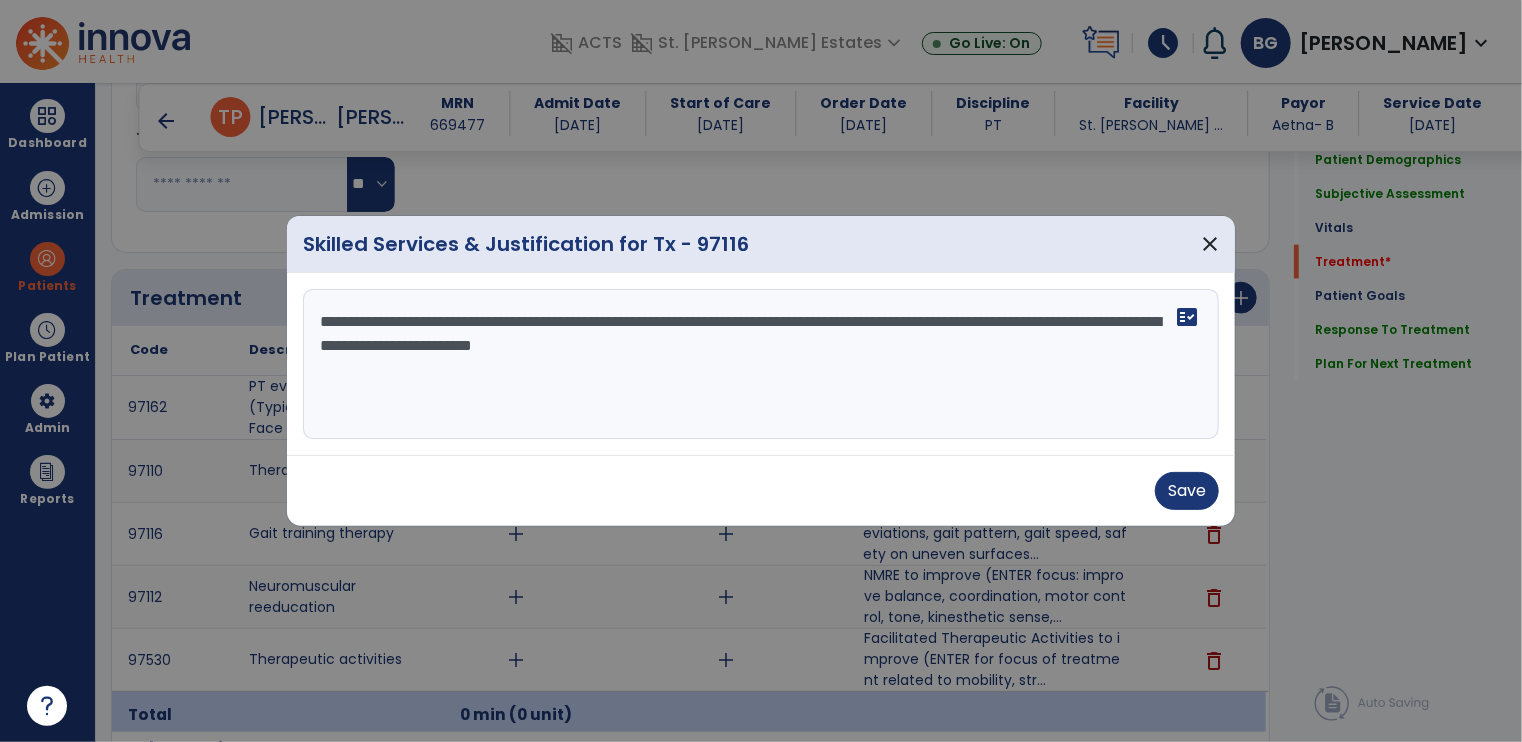 click on "**********" at bounding box center [761, 364] 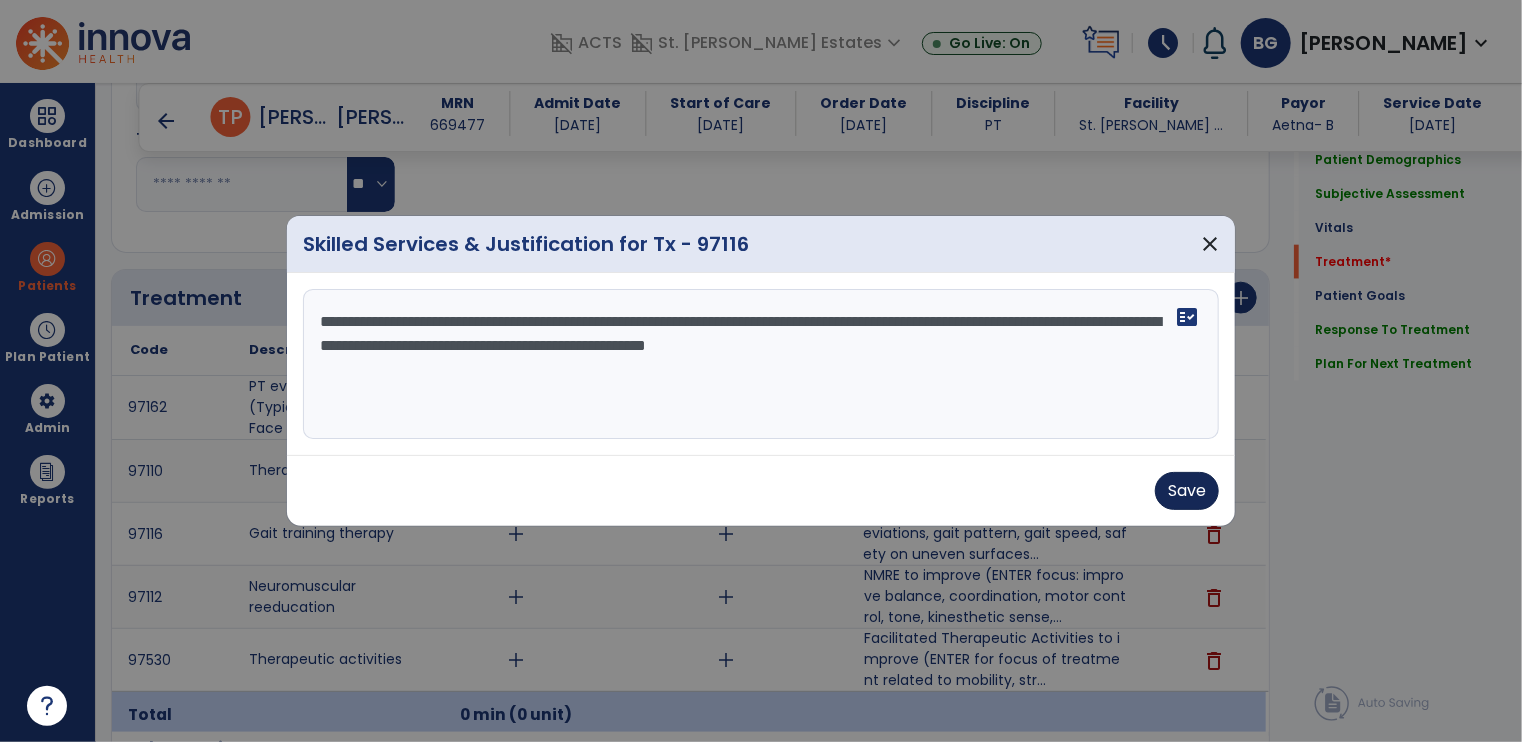 type on "**********" 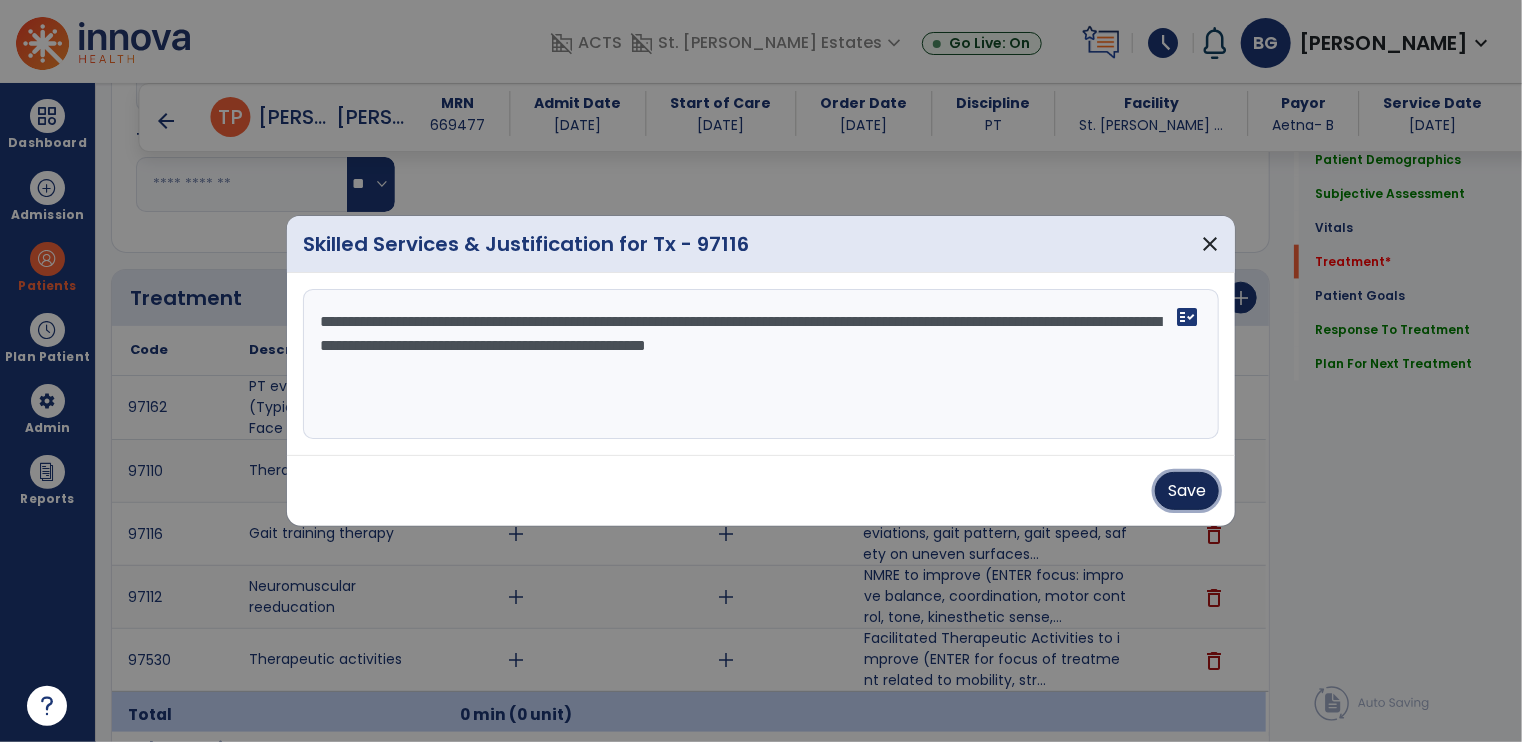 click on "Save" at bounding box center [1187, 491] 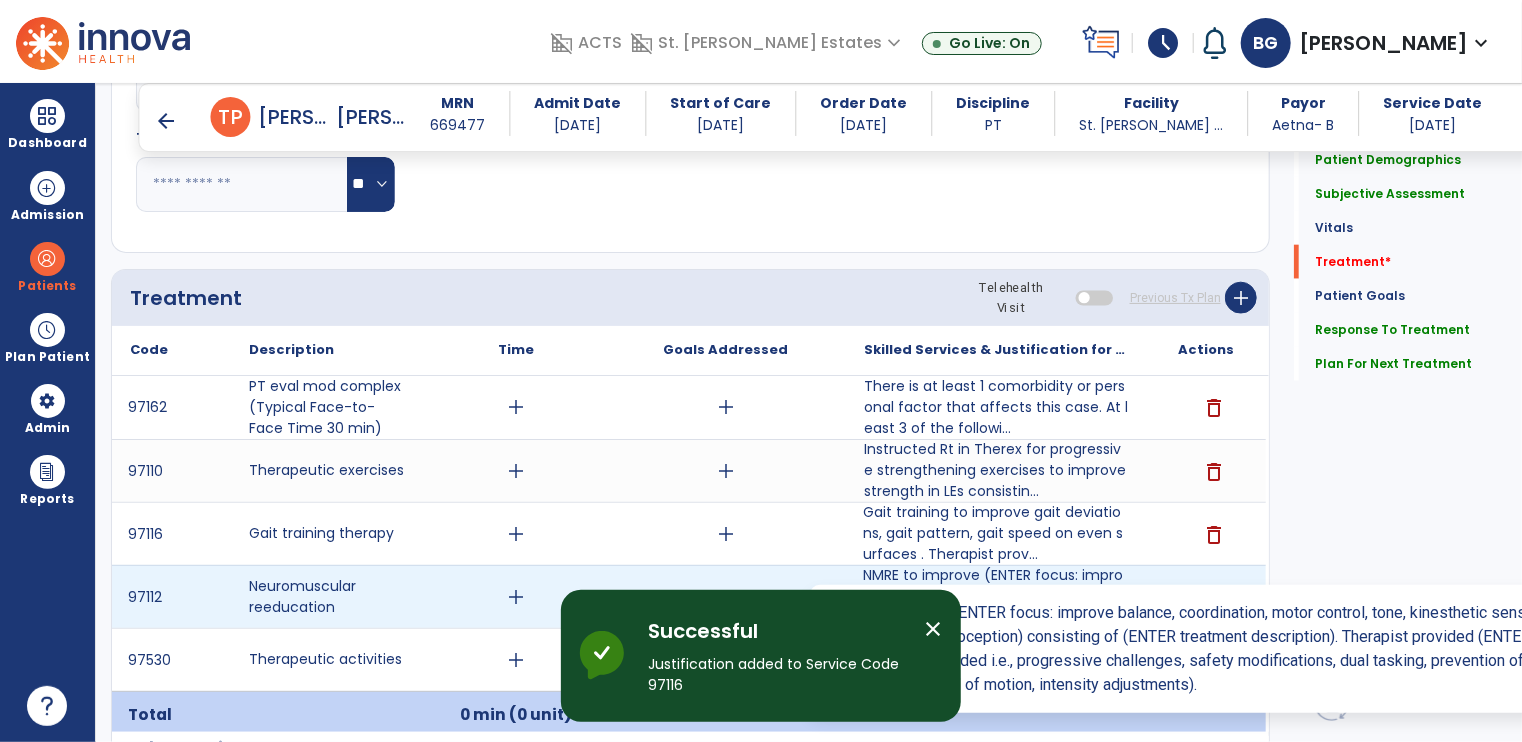 click on "NMRE to improve (ENTER focus: improve balance, coordination, motor control, tone, kinesthetic sense,..." at bounding box center (996, 596) 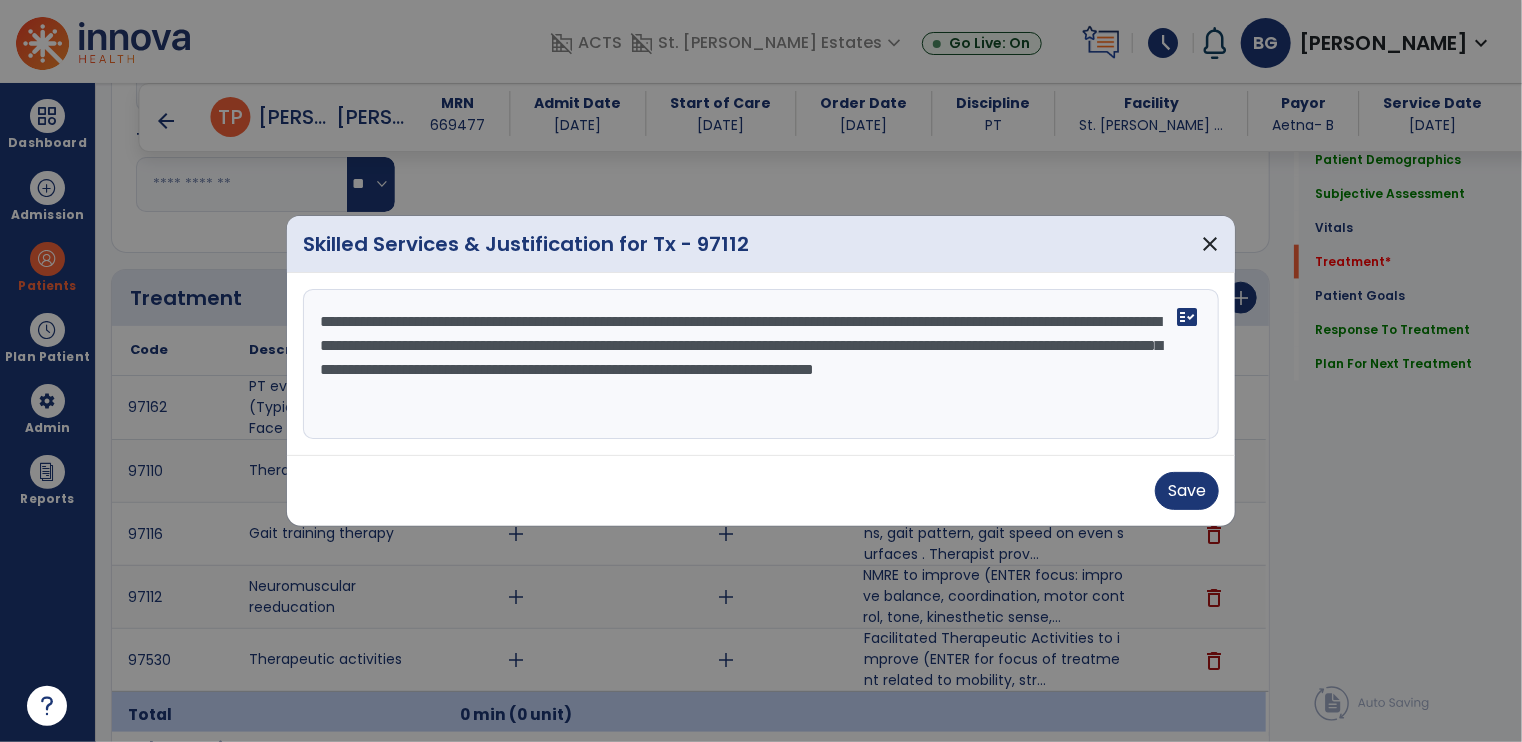 drag, startPoint x: 456, startPoint y: 317, endPoint x: 635, endPoint y: 308, distance: 179.22612 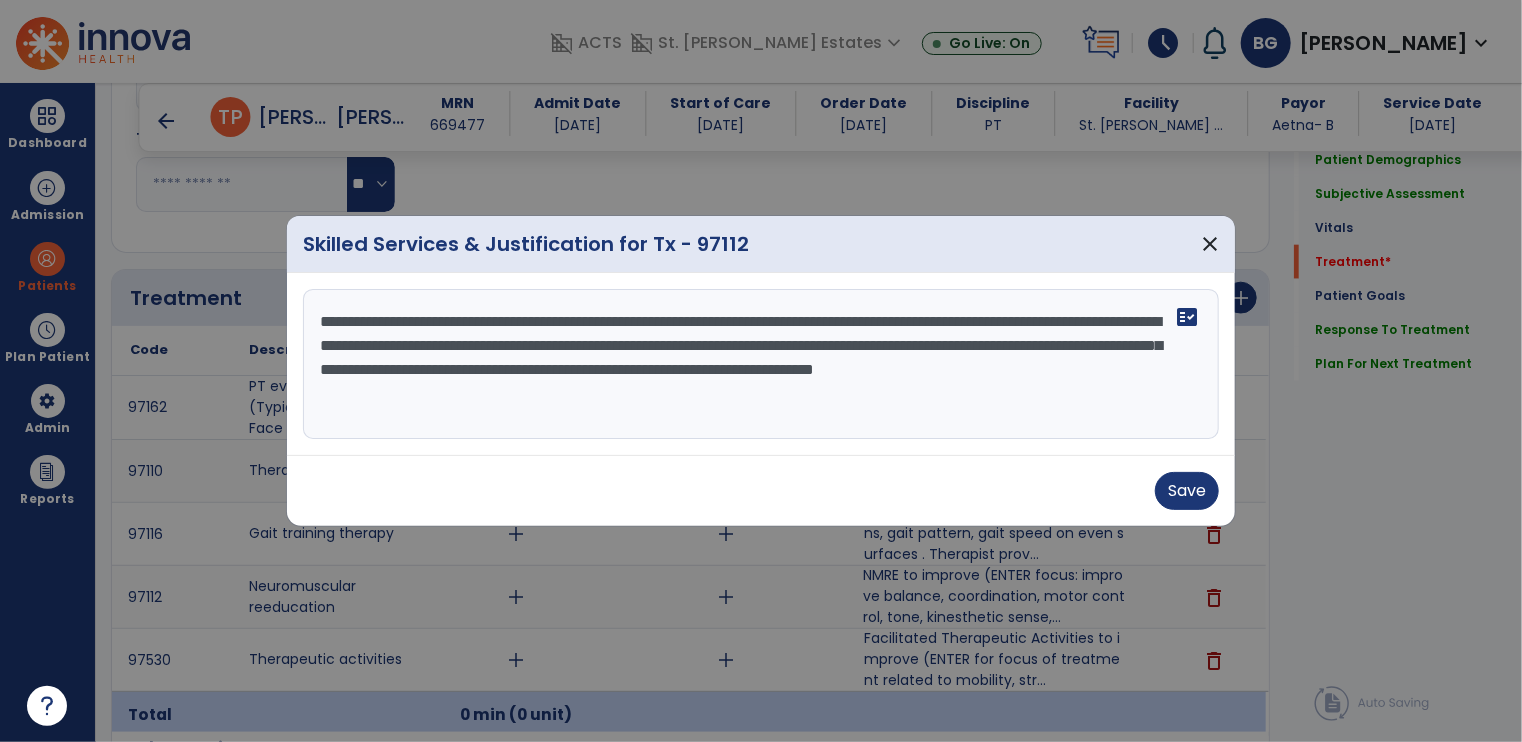 click on "**********" at bounding box center (761, 364) 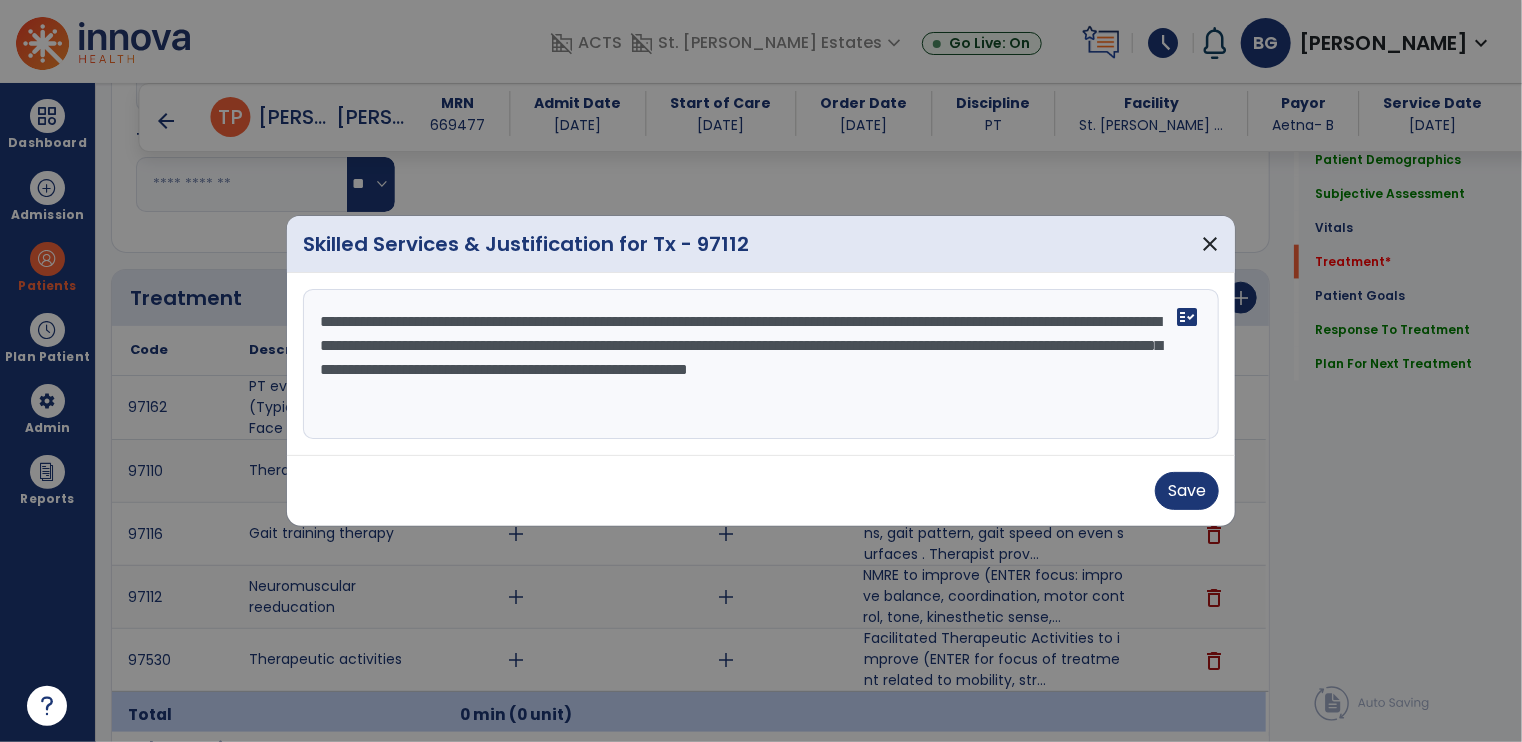 drag, startPoint x: 759, startPoint y: 320, endPoint x: 807, endPoint y: 321, distance: 48.010414 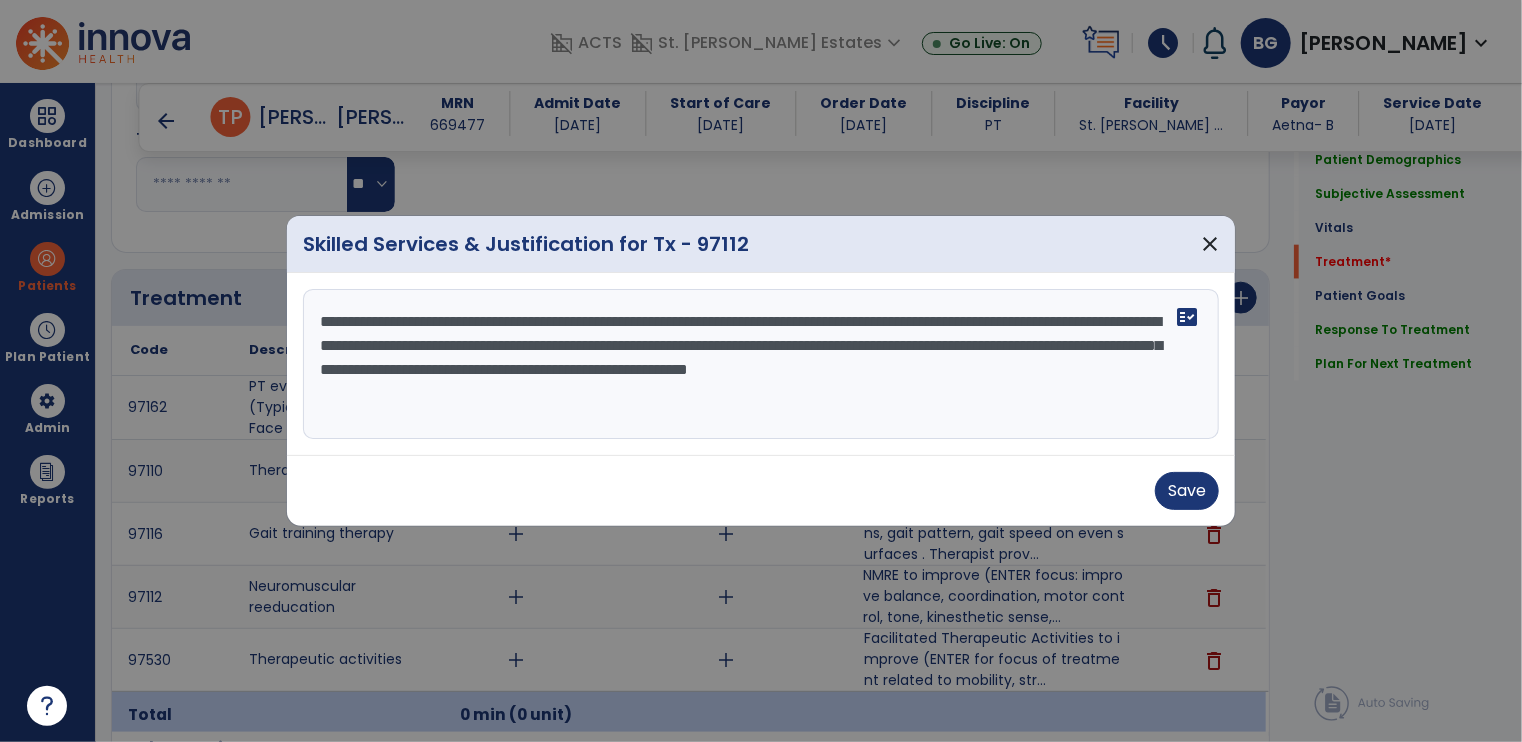 click on "**********" at bounding box center [761, 364] 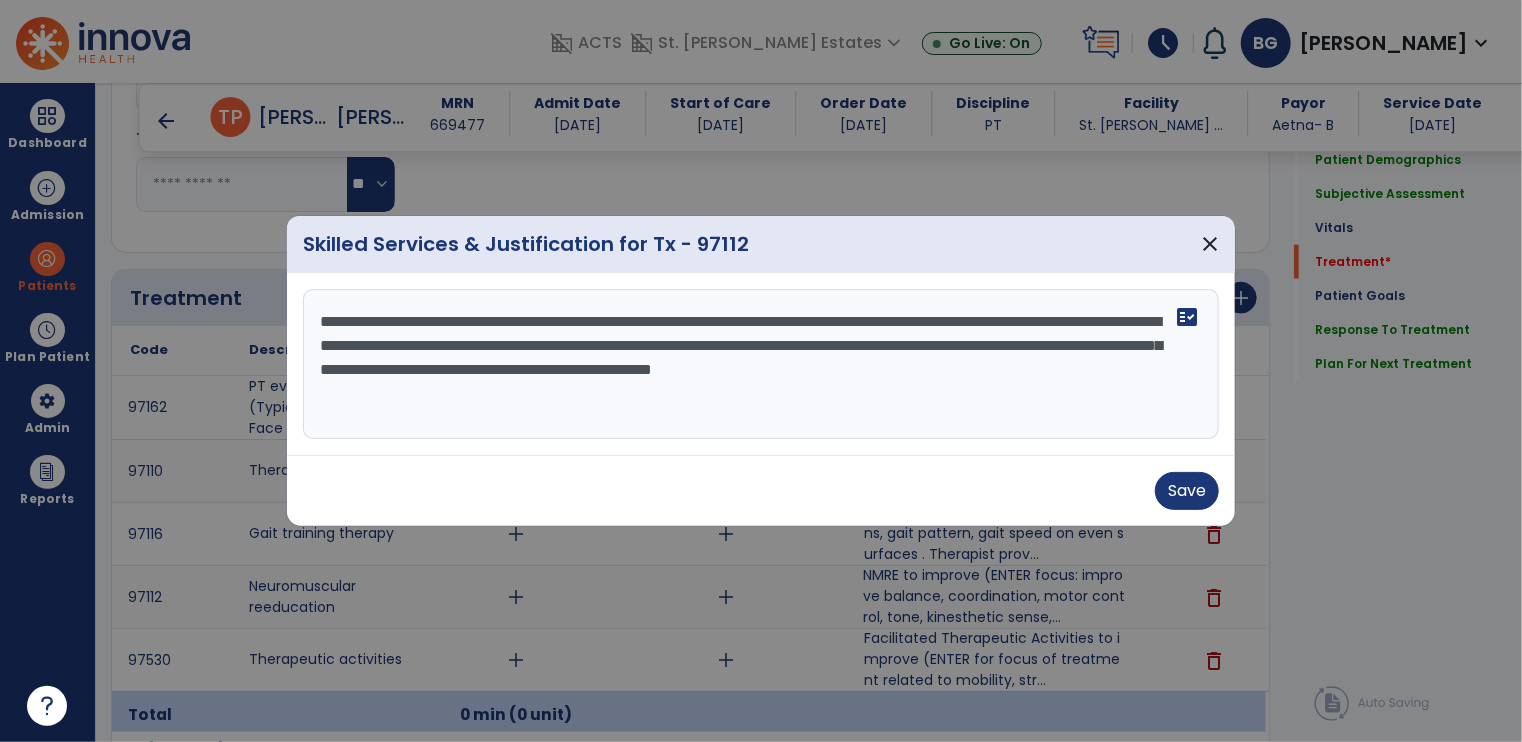 drag, startPoint x: 427, startPoint y: 349, endPoint x: 664, endPoint y: 356, distance: 237.10335 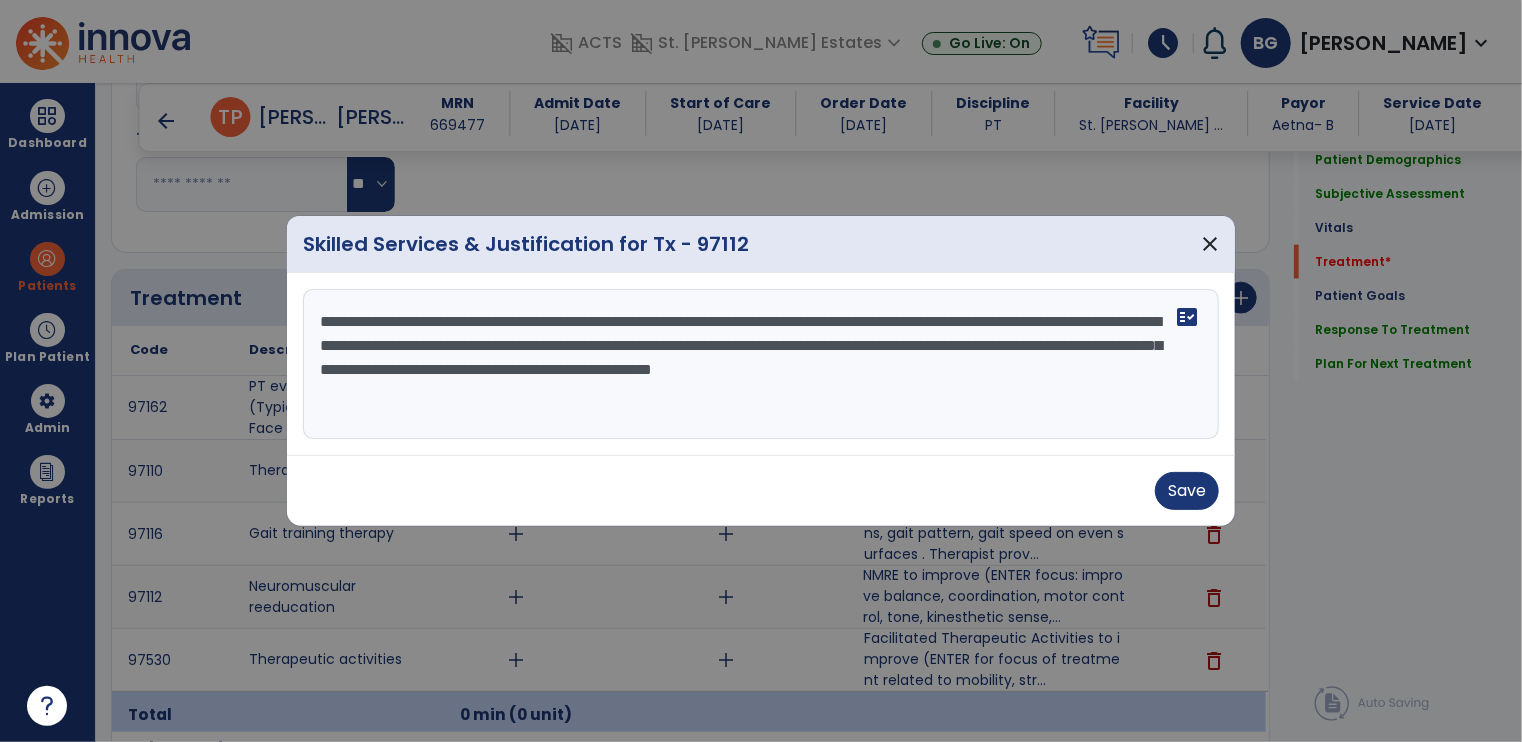 click on "**********" at bounding box center [761, 364] 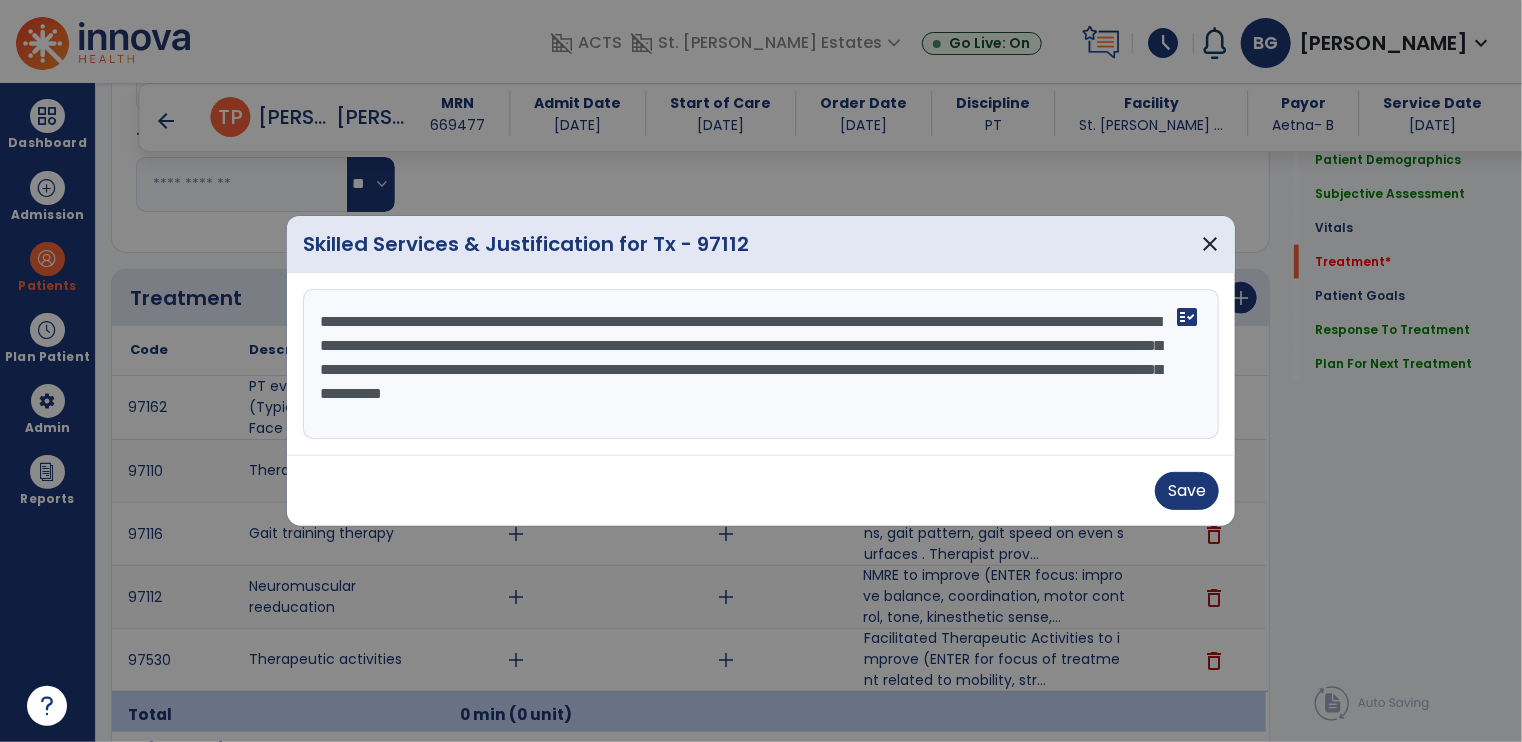 drag, startPoint x: 773, startPoint y: 370, endPoint x: 1040, endPoint y: 376, distance: 267.0674 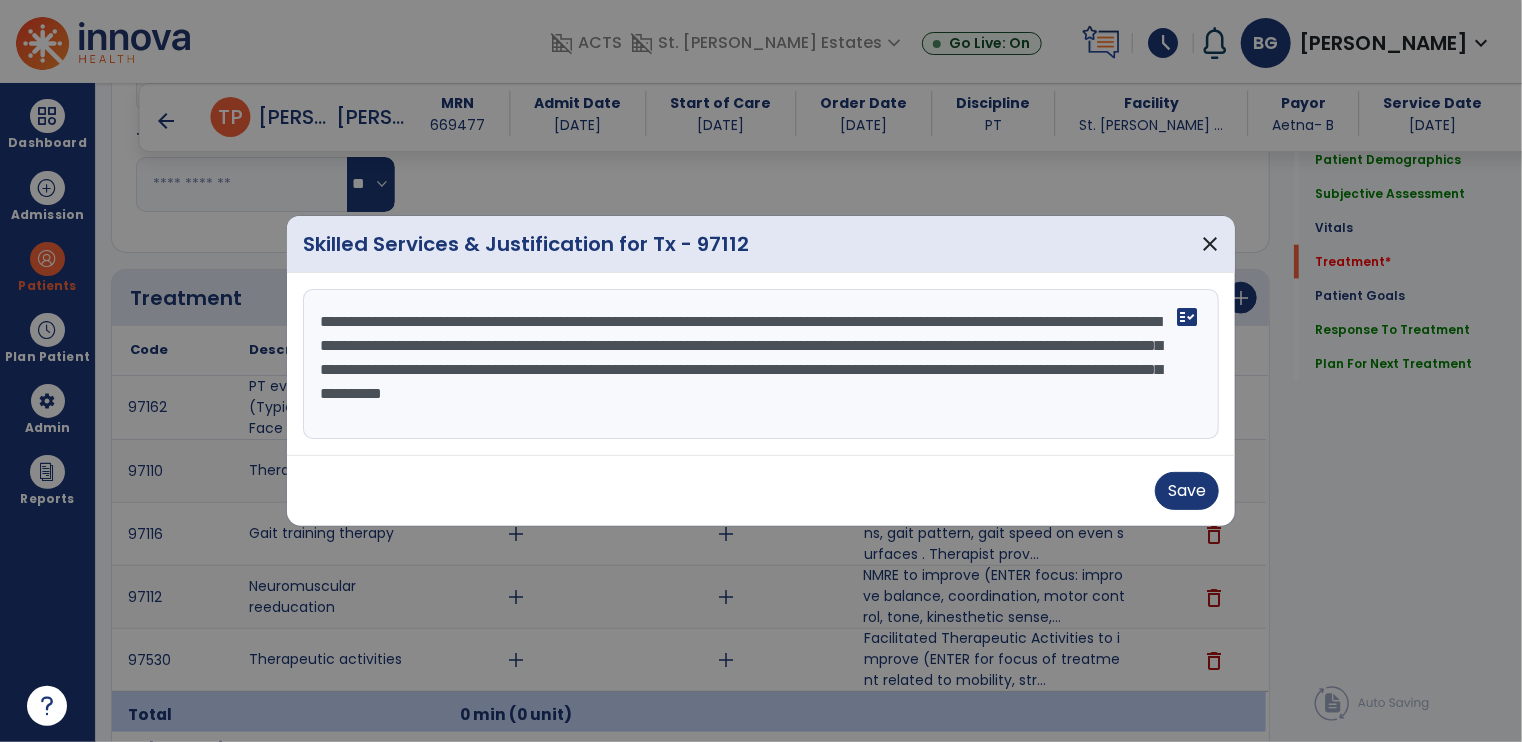 click on "**********" at bounding box center (761, 364) 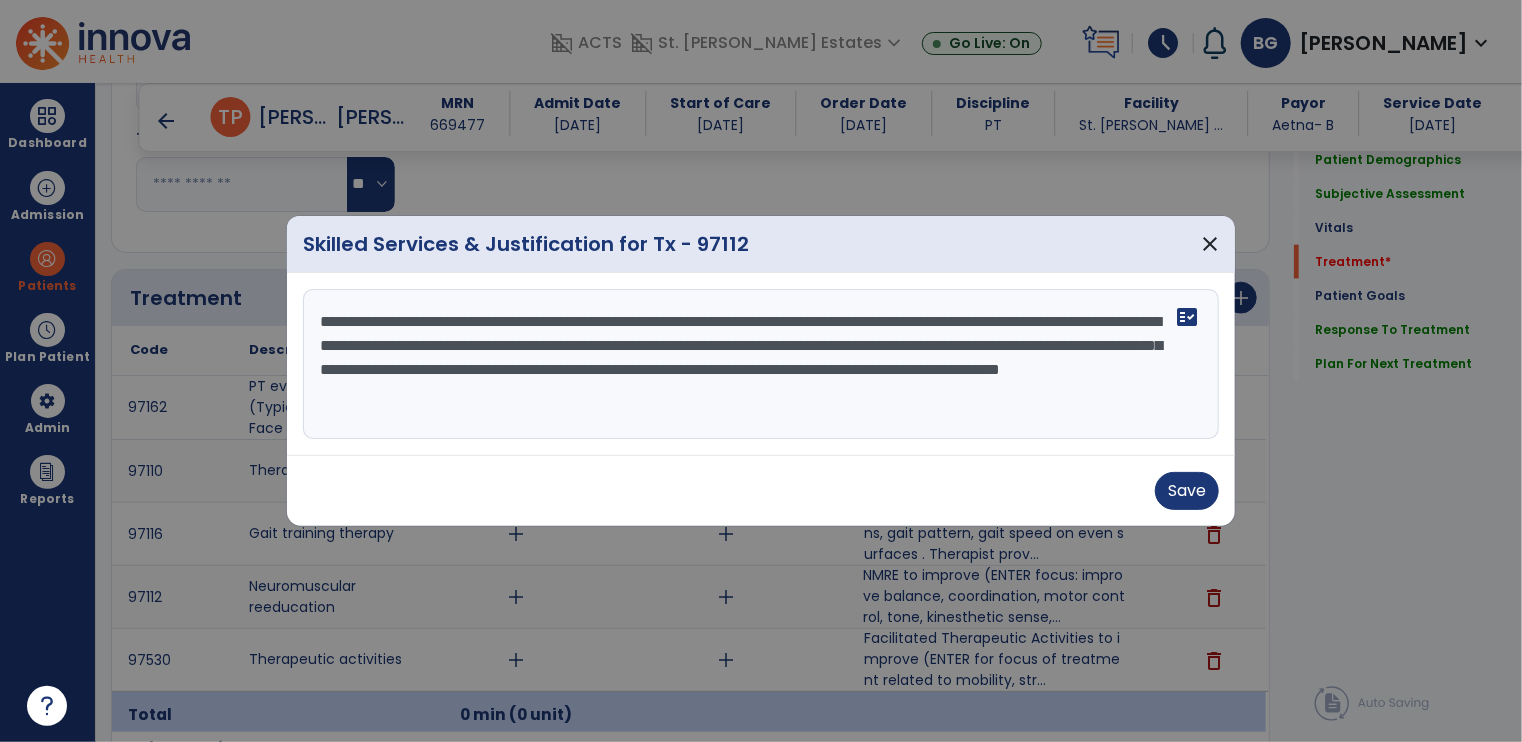 drag, startPoint x: 420, startPoint y: 400, endPoint x: 301, endPoint y: 387, distance: 119.70798 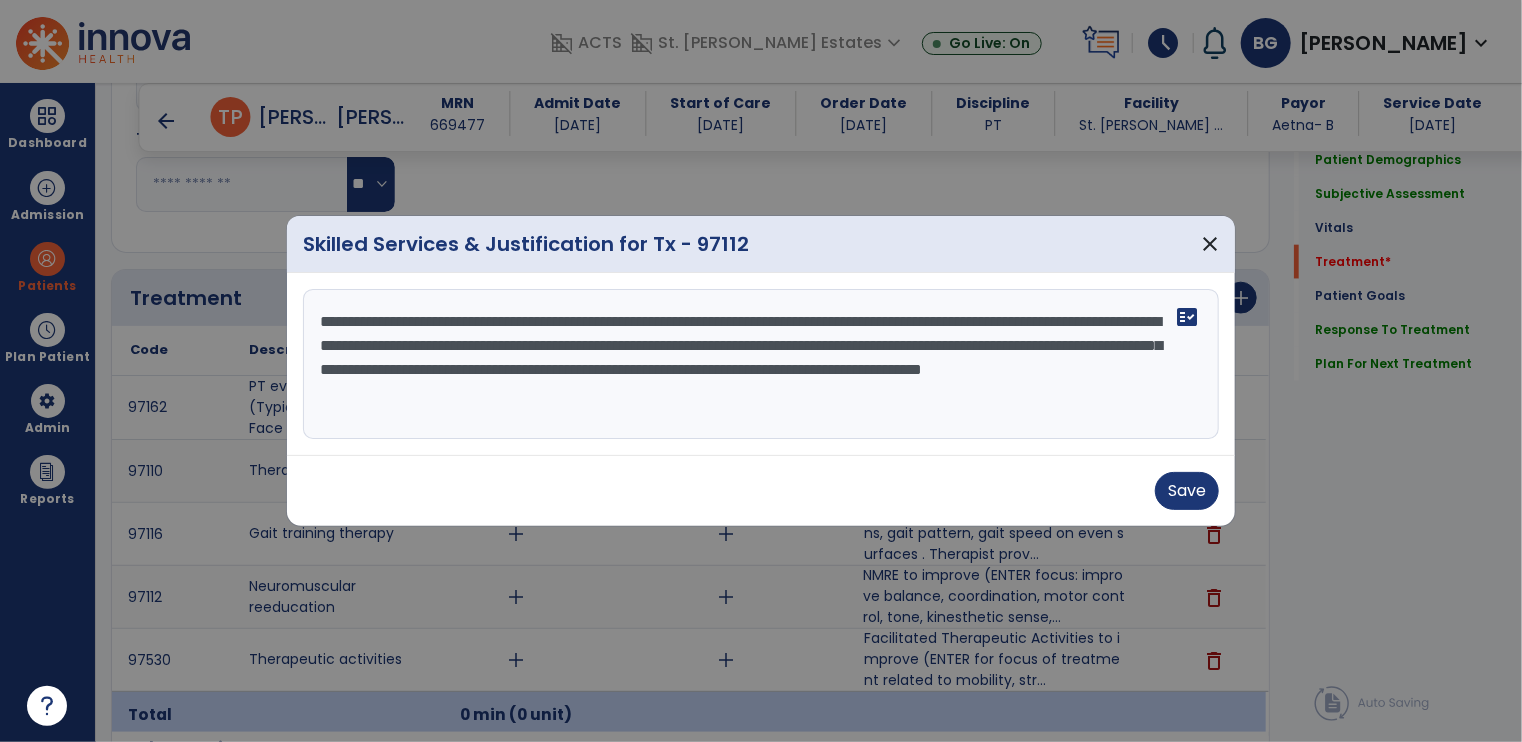click on "**********" at bounding box center [761, 364] 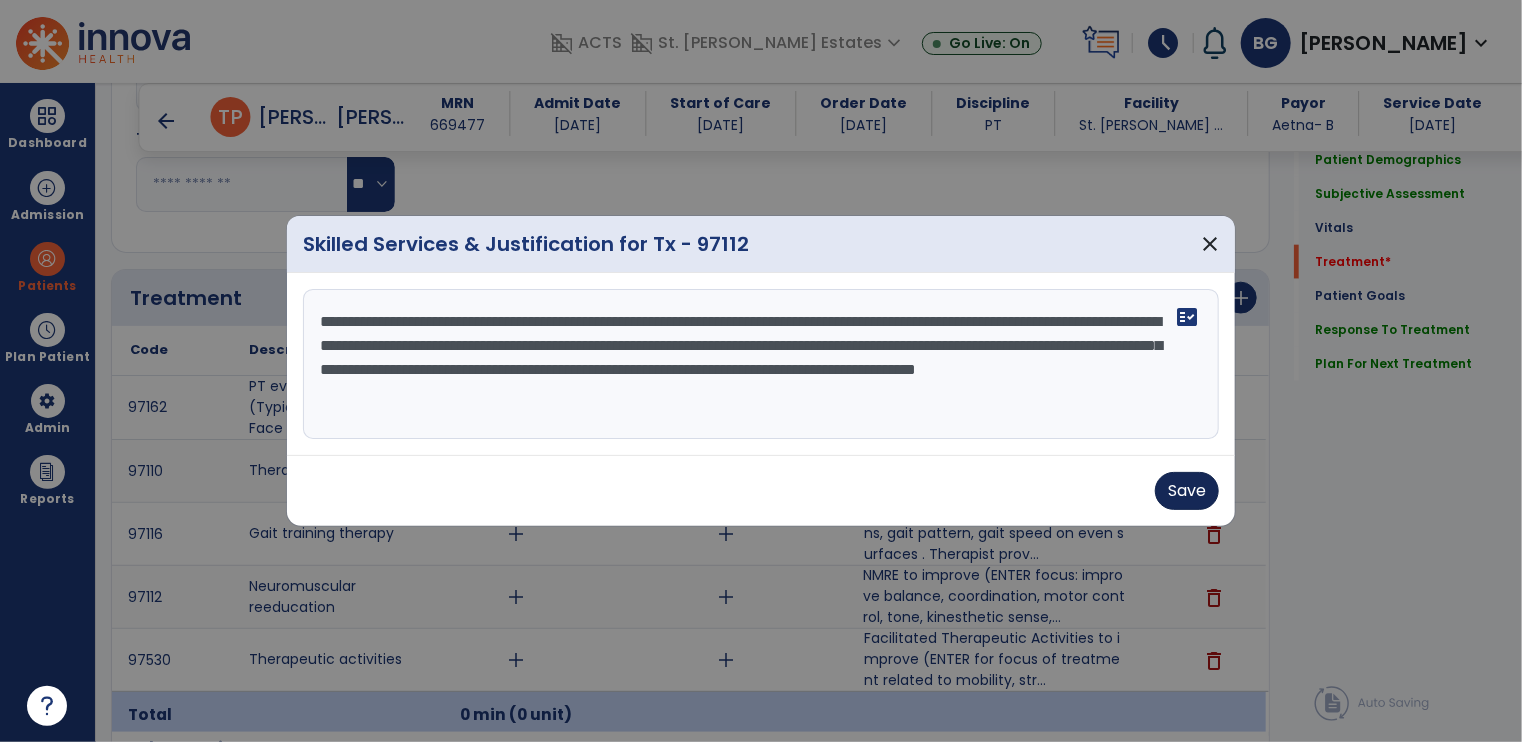 type on "**********" 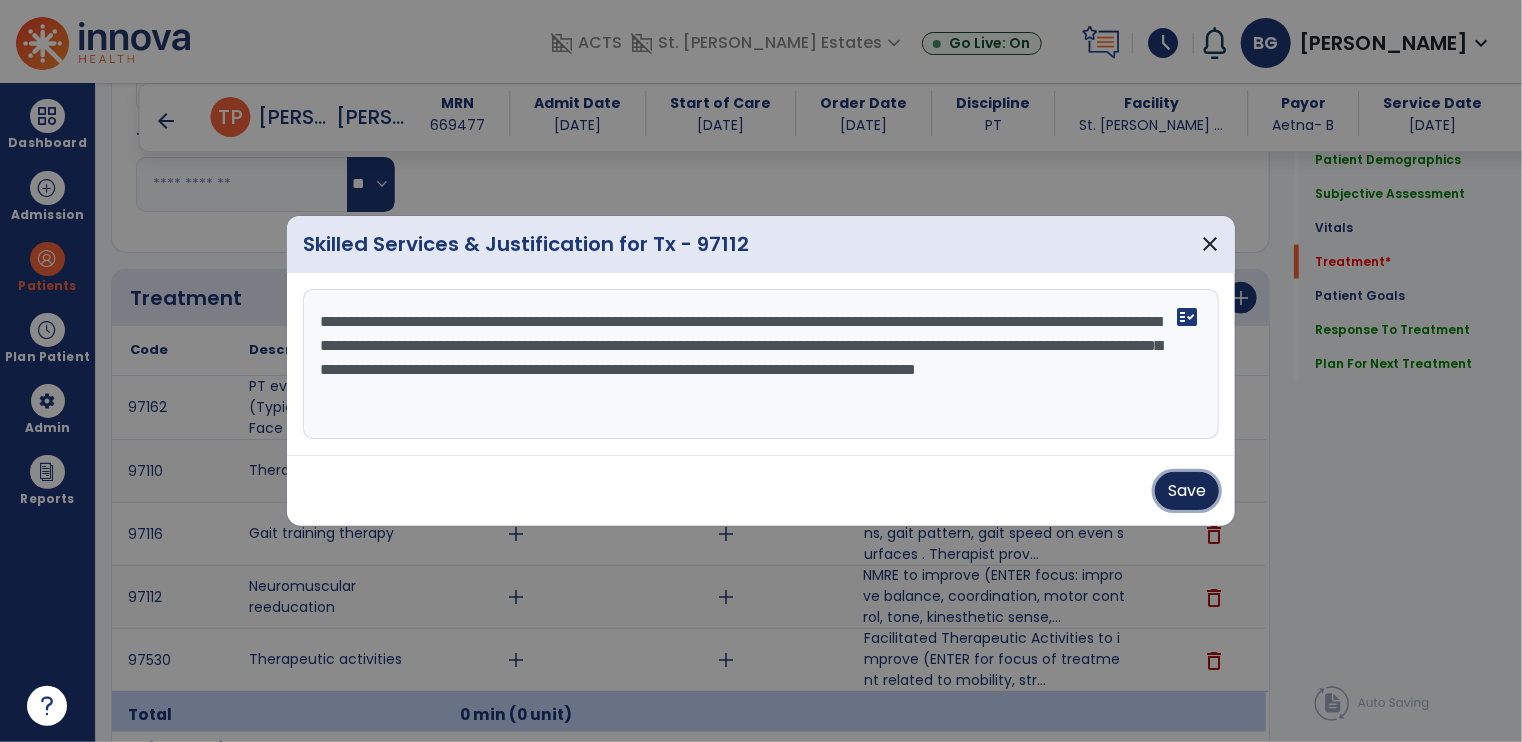 click on "Save" at bounding box center [1187, 491] 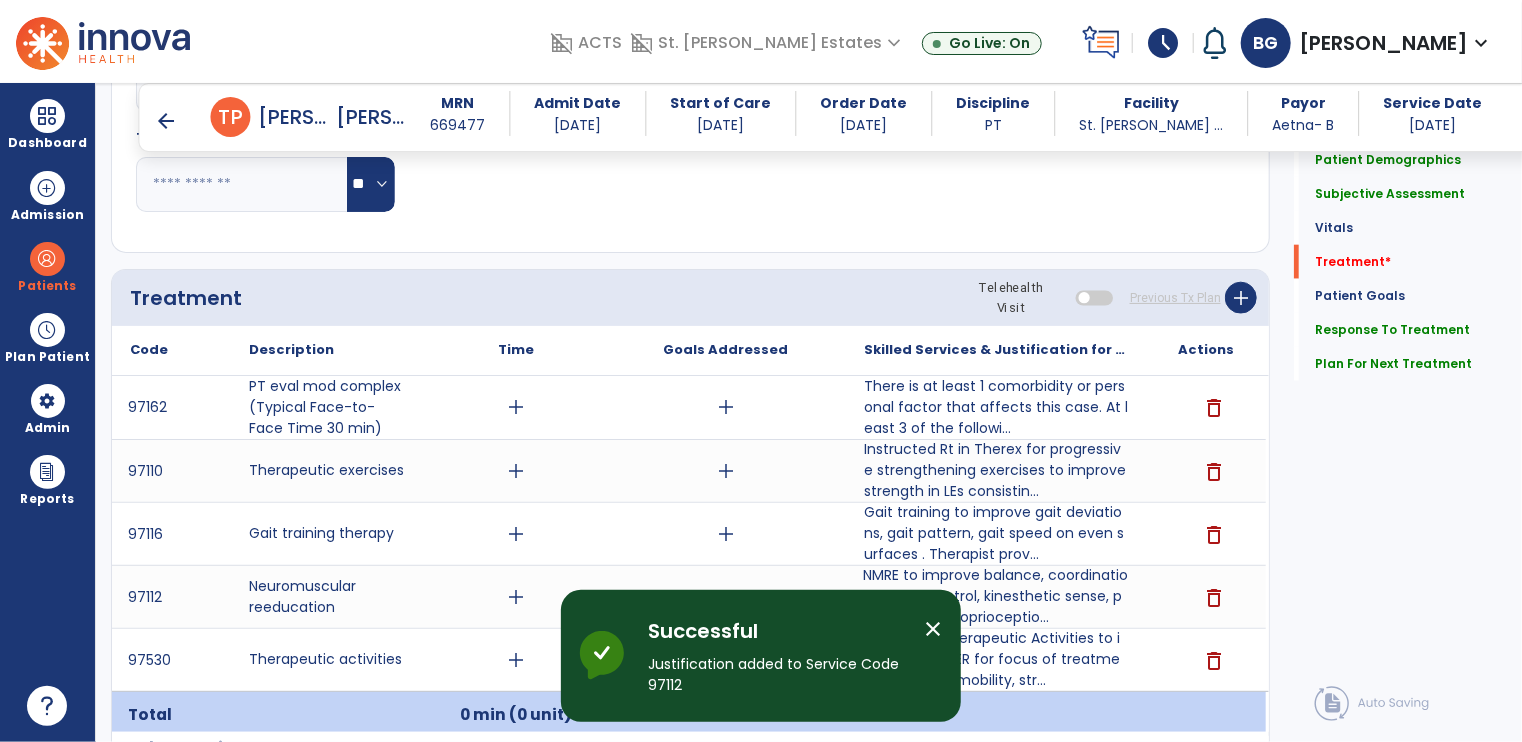 click on "close" at bounding box center [933, 629] 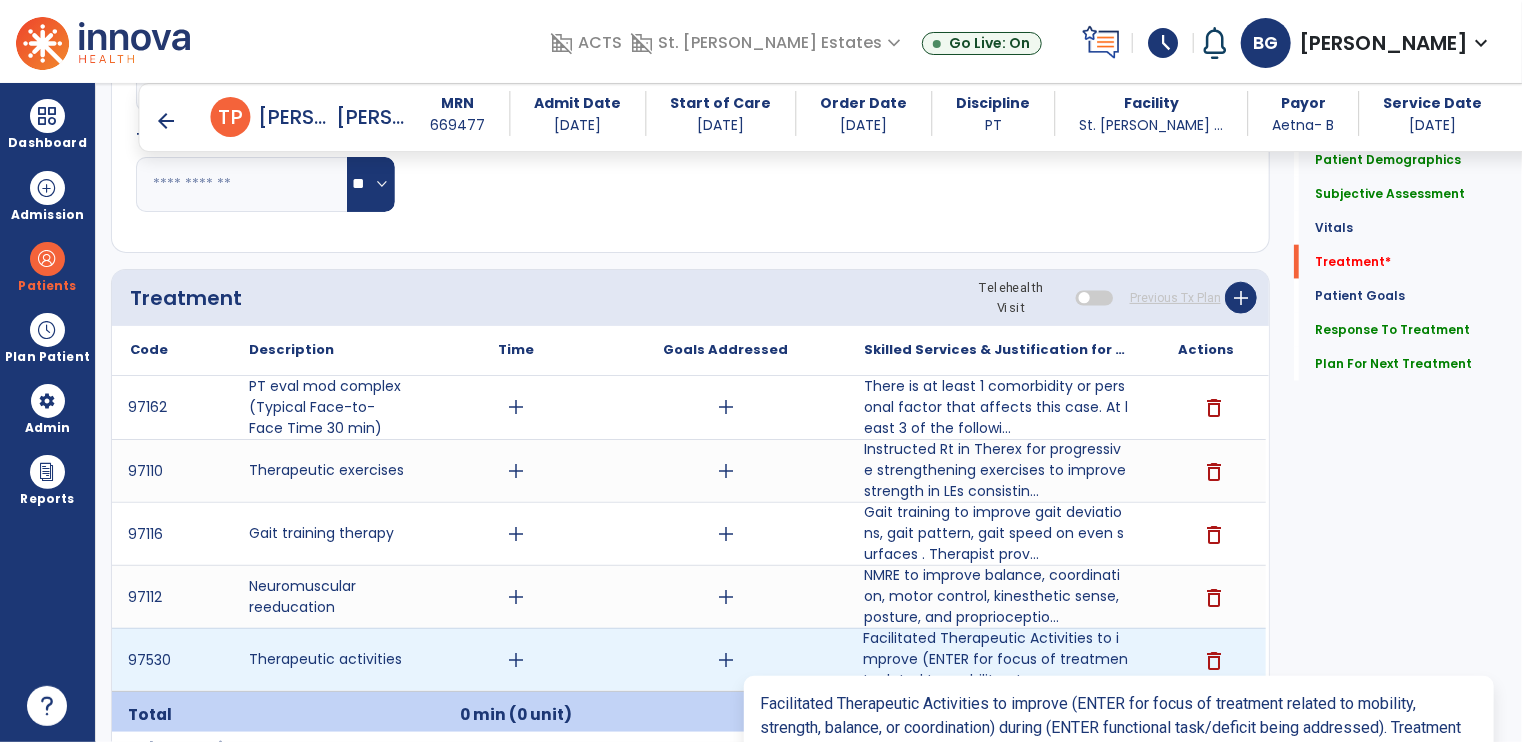 click on "Facilitated Therapeutic Activities to improve (ENTER for focus of treatment related to mobility, str..." at bounding box center (996, 659) 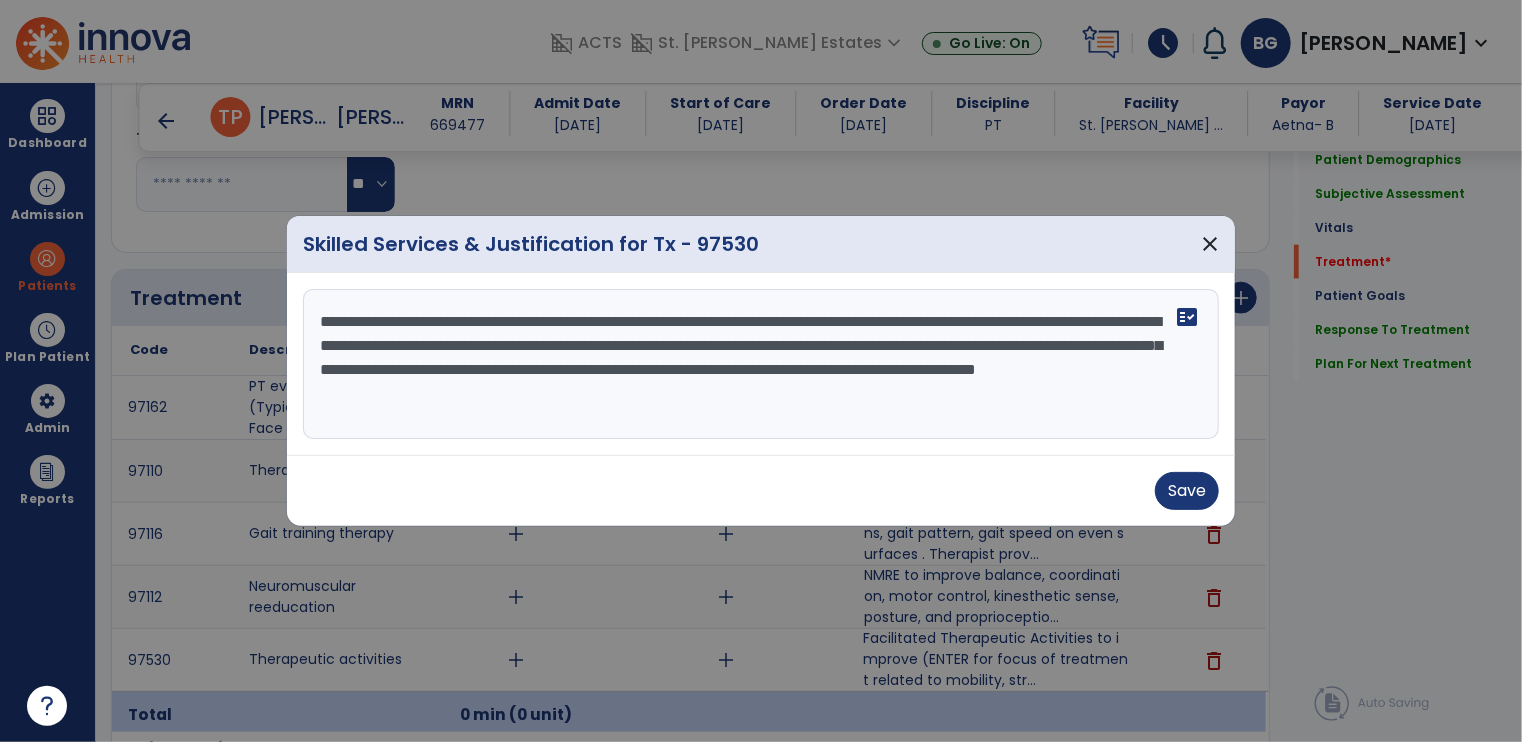 drag, startPoint x: 677, startPoint y: 318, endPoint x: 521, endPoint y: 348, distance: 158.85843 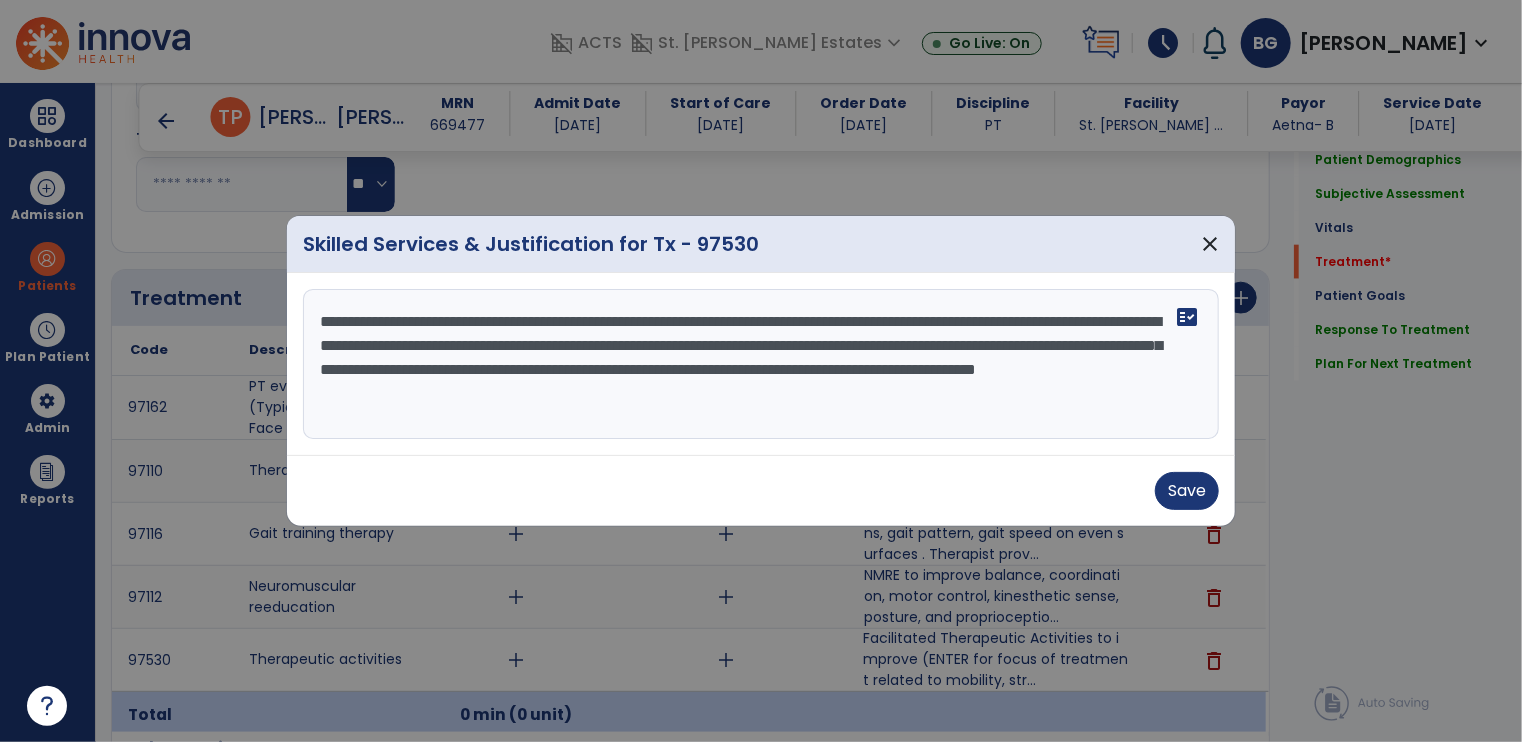 click on "**********" at bounding box center [761, 364] 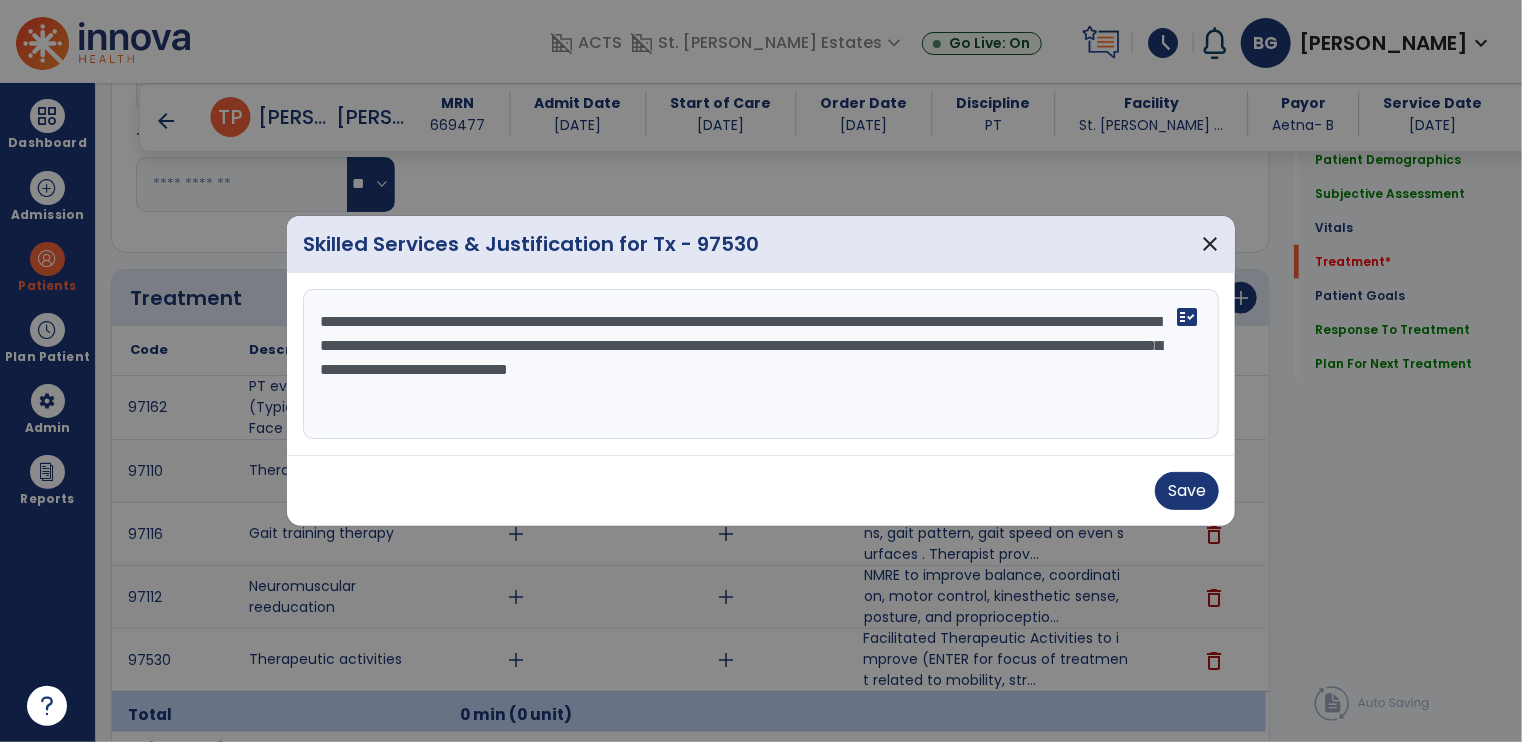 drag, startPoint x: 801, startPoint y: 319, endPoint x: 412, endPoint y: 341, distance: 389.6216 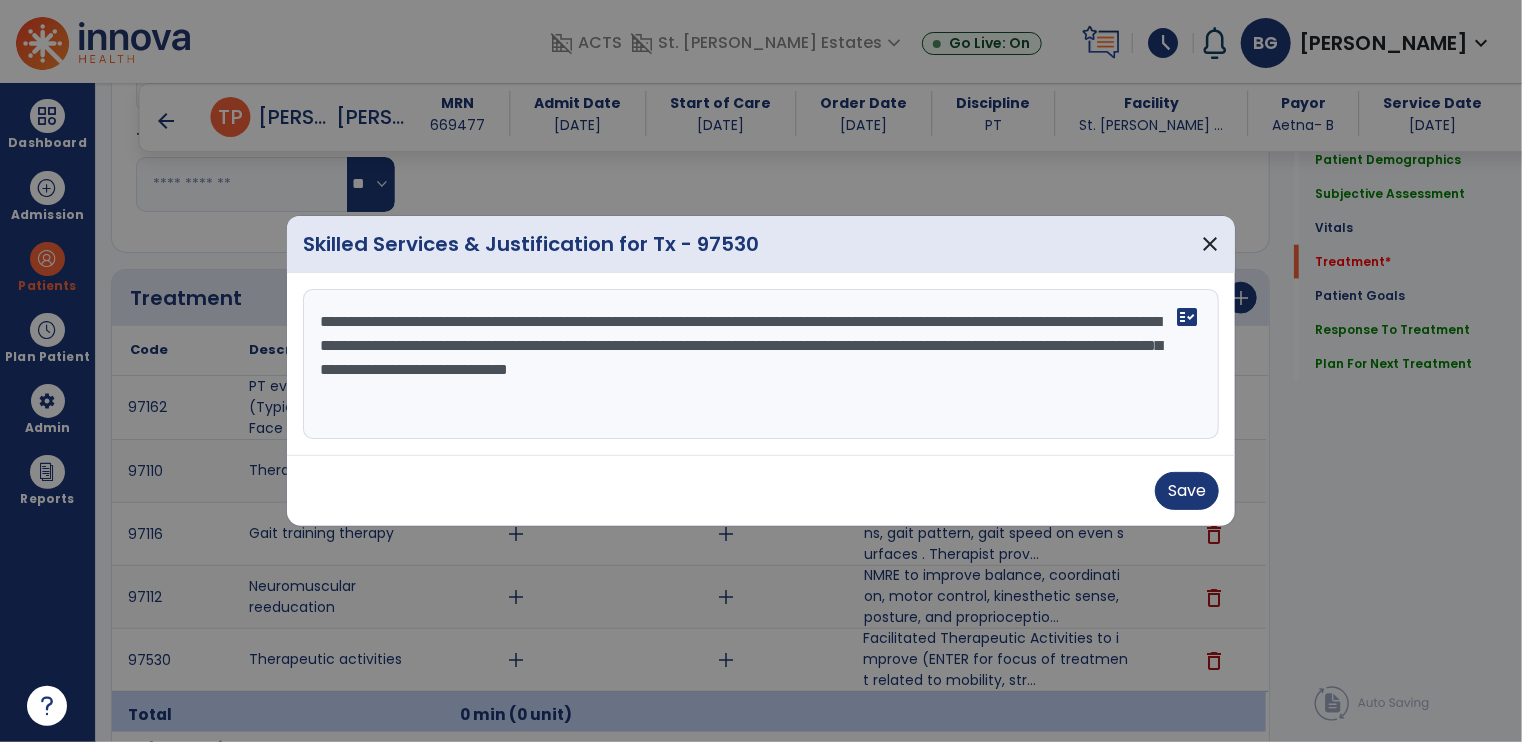 click on "**********" at bounding box center (761, 364) 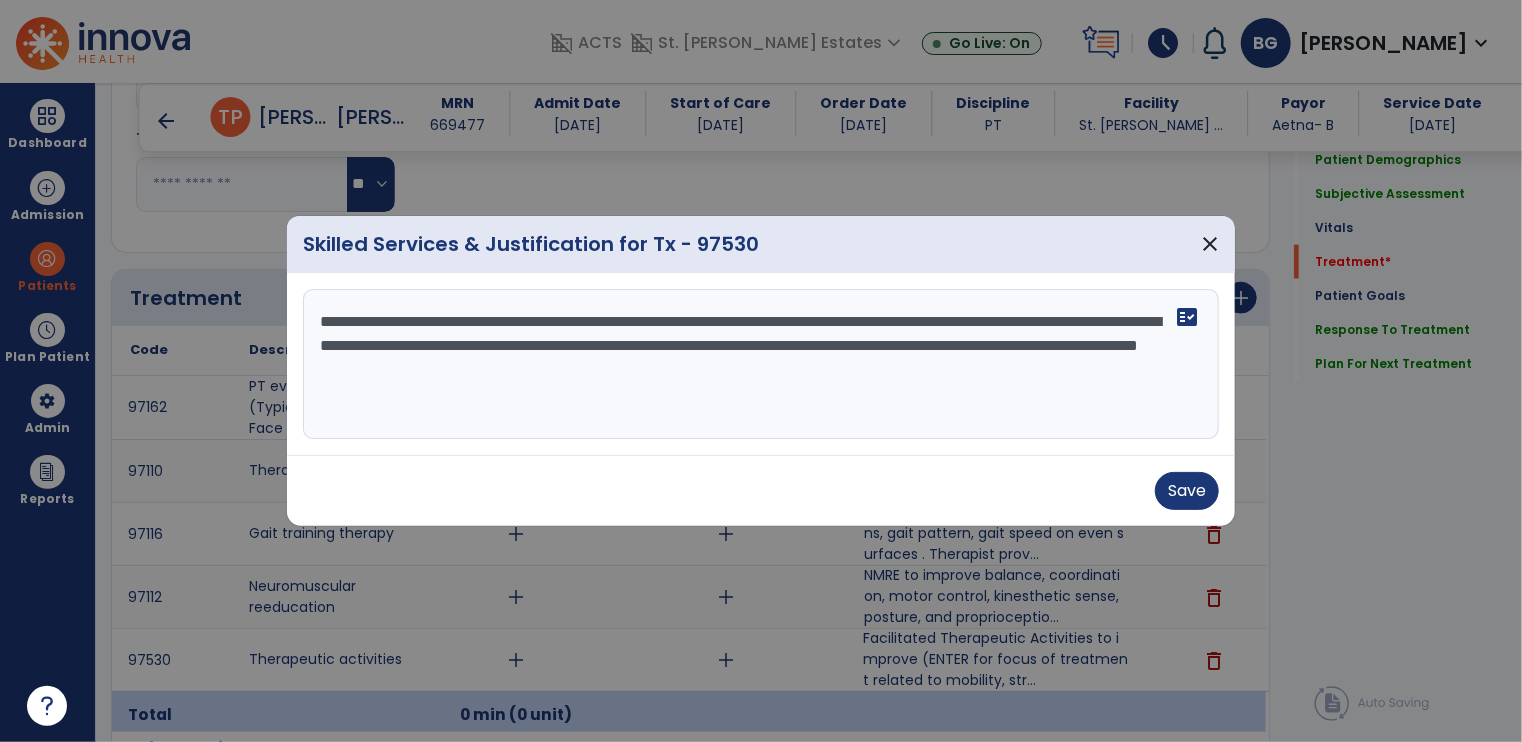 click on "**********" at bounding box center [761, 364] 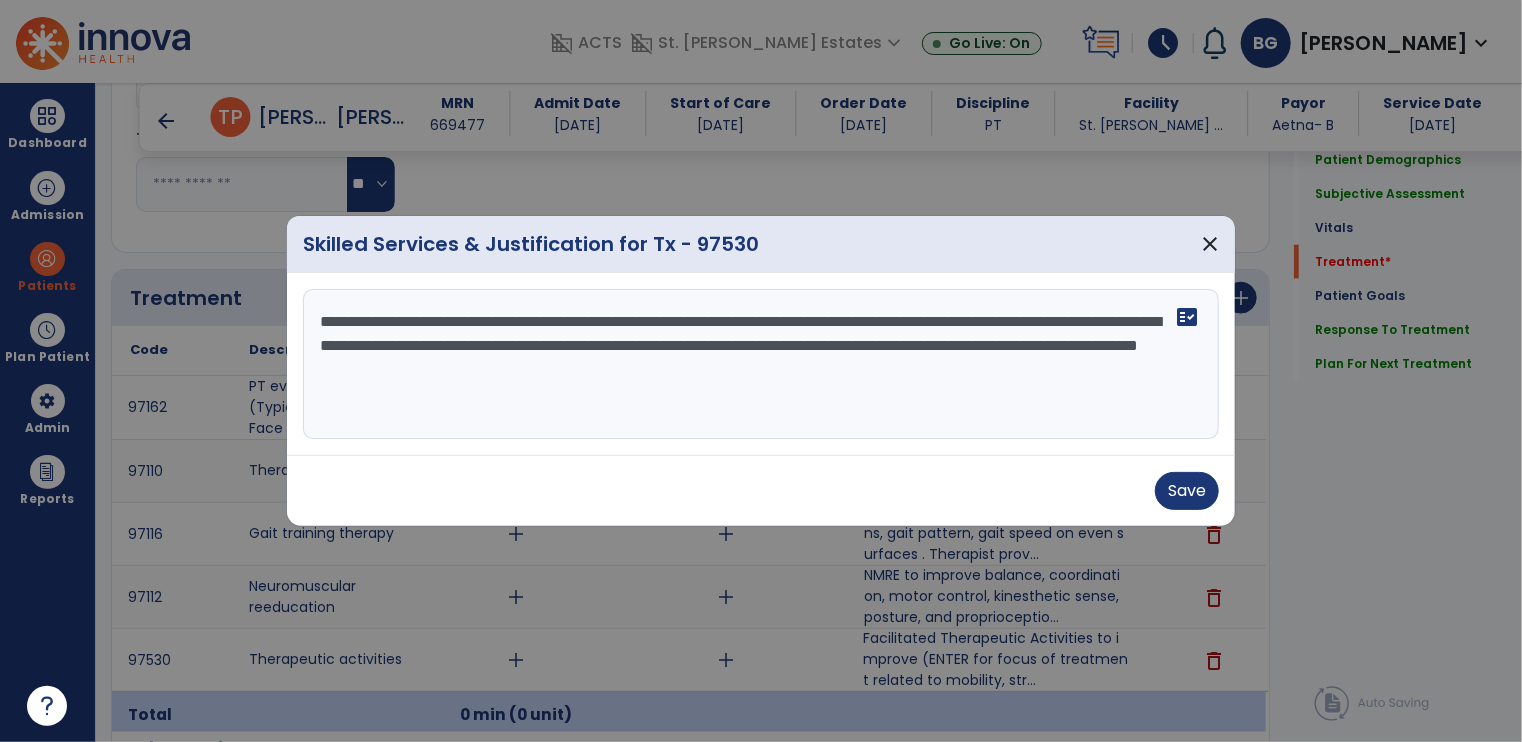 drag, startPoint x: 1090, startPoint y: 319, endPoint x: 1007, endPoint y: 345, distance: 86.977005 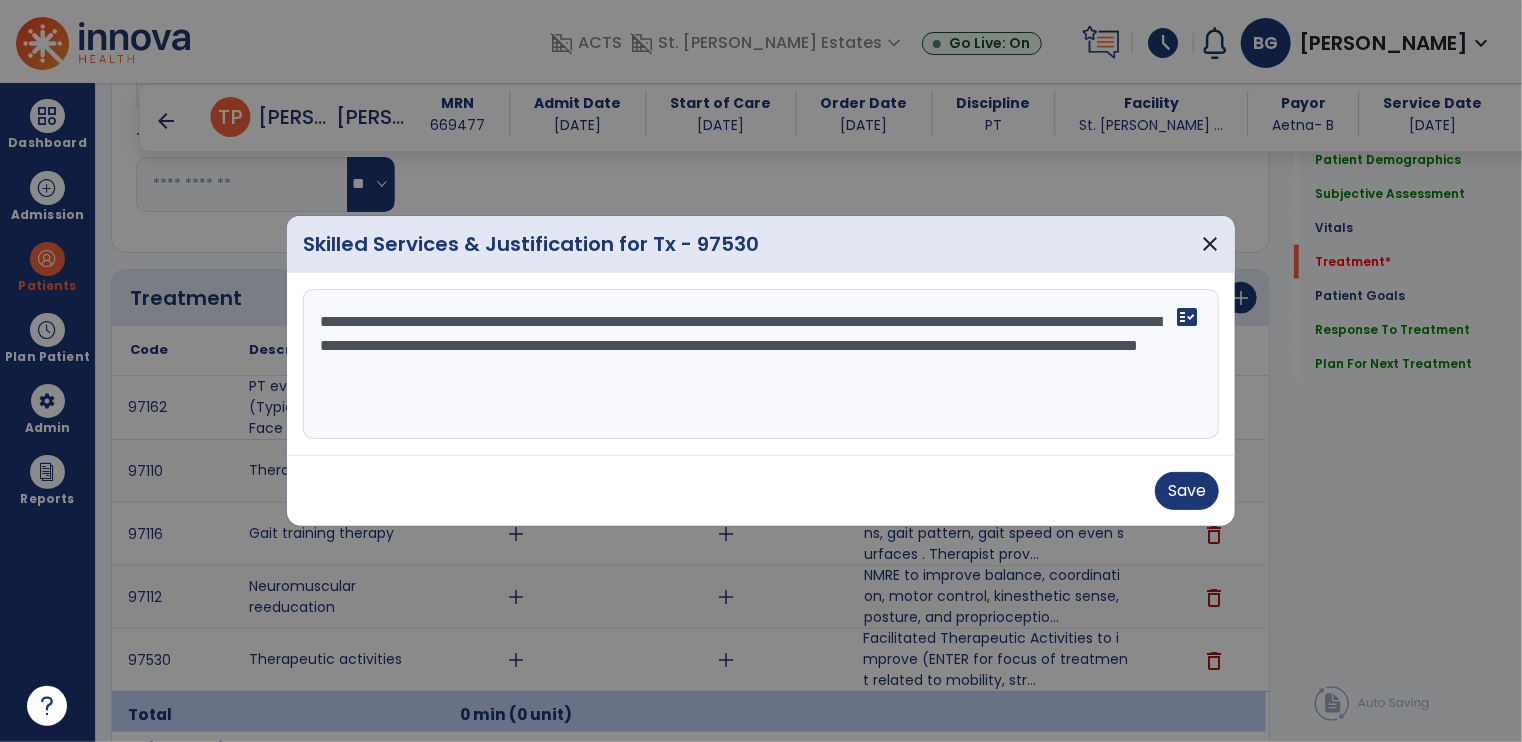 click on "**********" at bounding box center [761, 364] 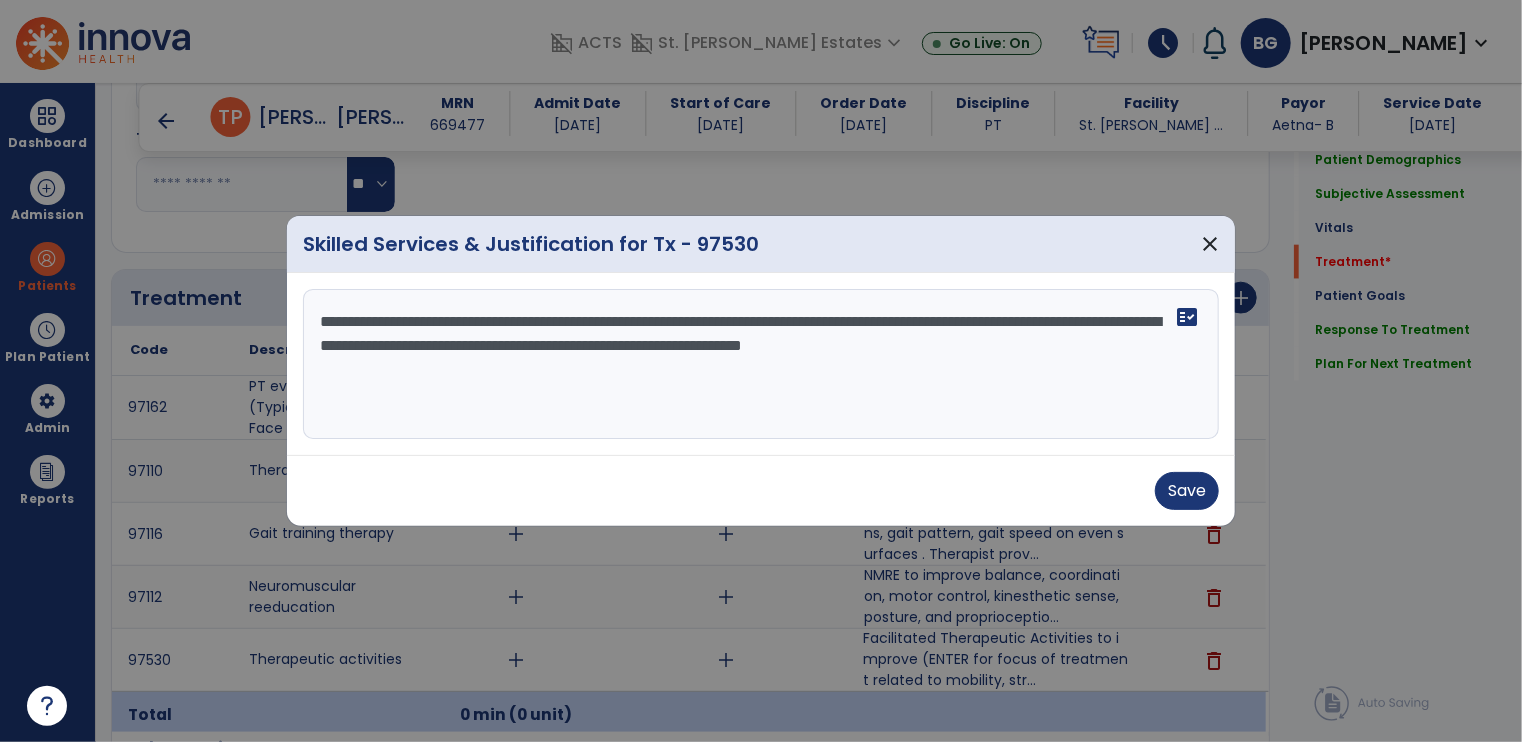 drag, startPoint x: 663, startPoint y: 345, endPoint x: 1169, endPoint y: 360, distance: 506.2223 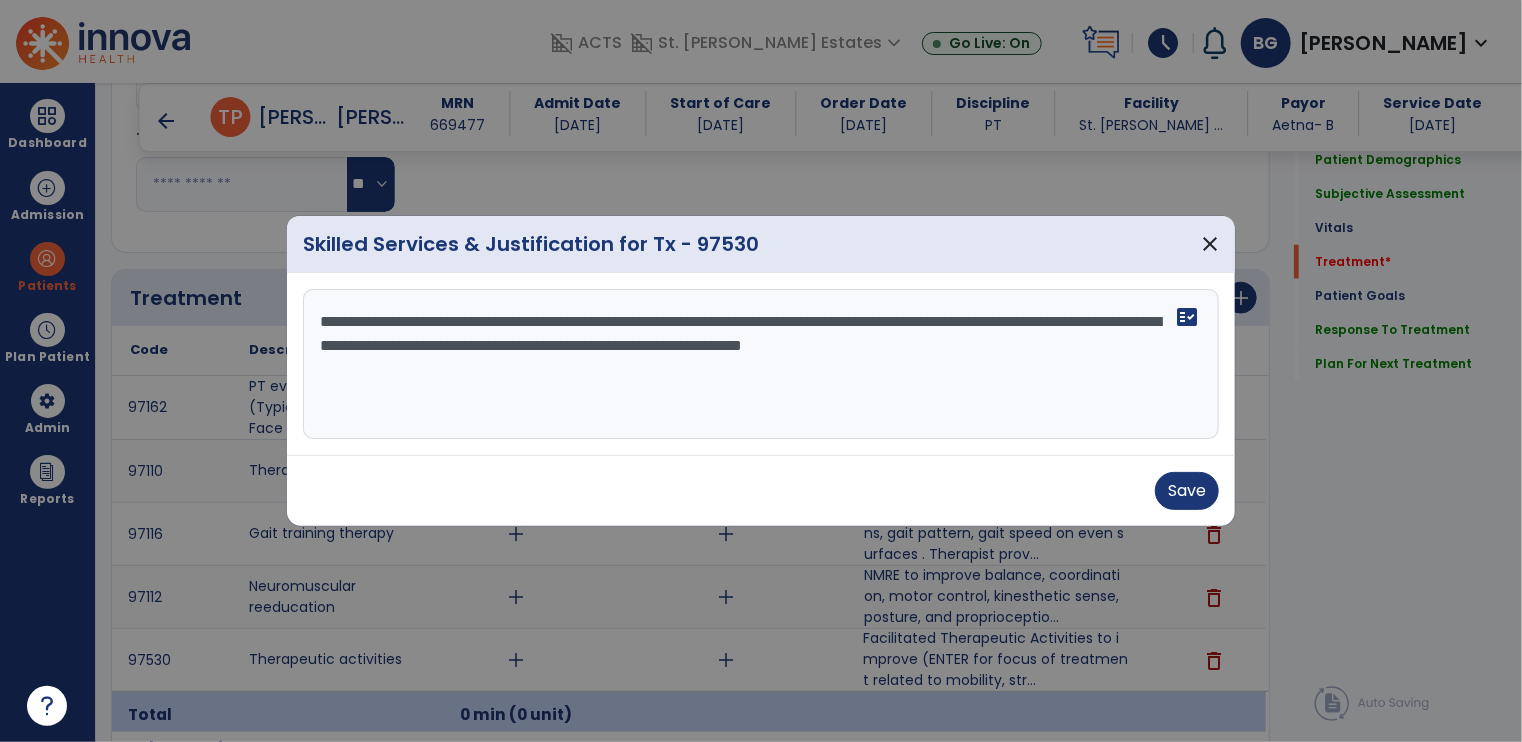 click on "**********" at bounding box center [761, 364] 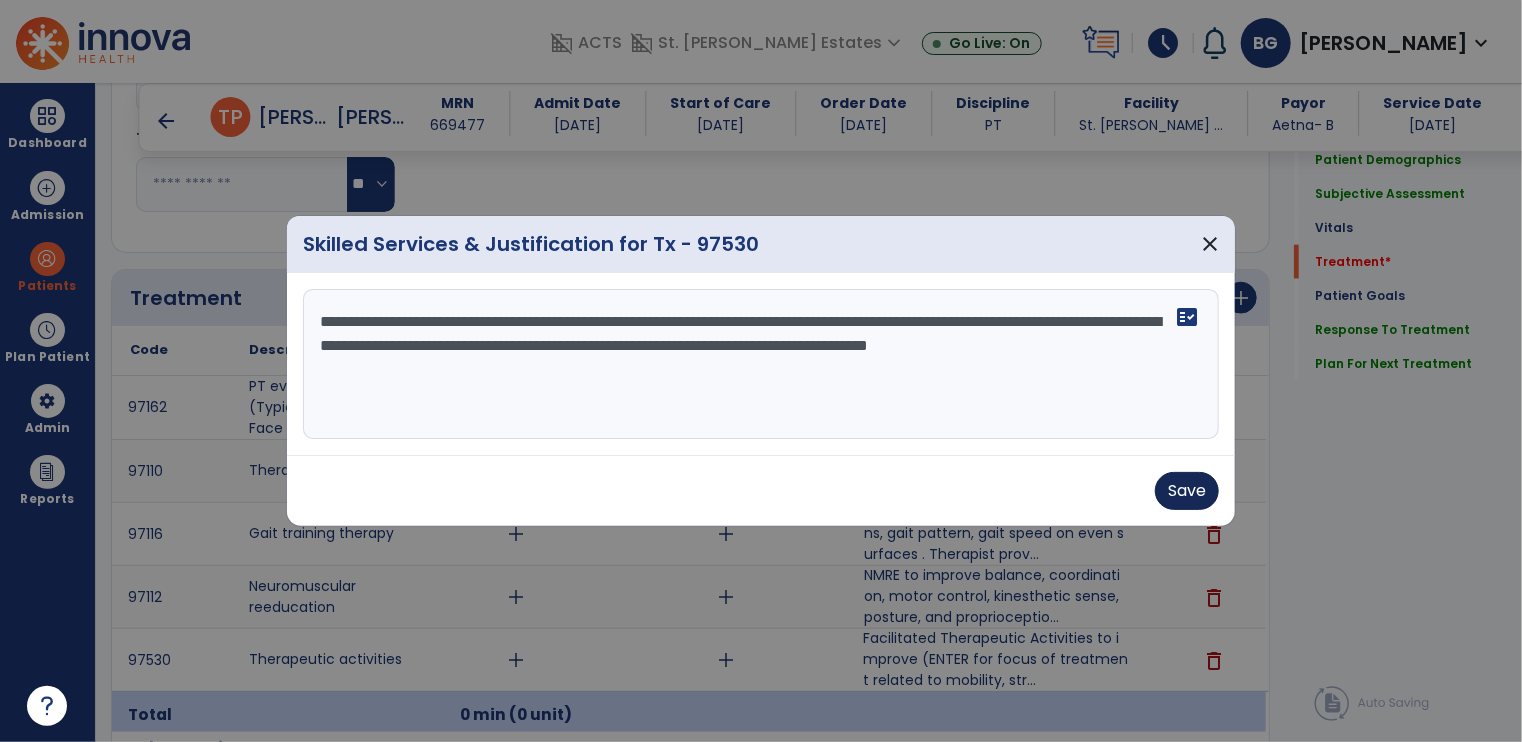type on "**********" 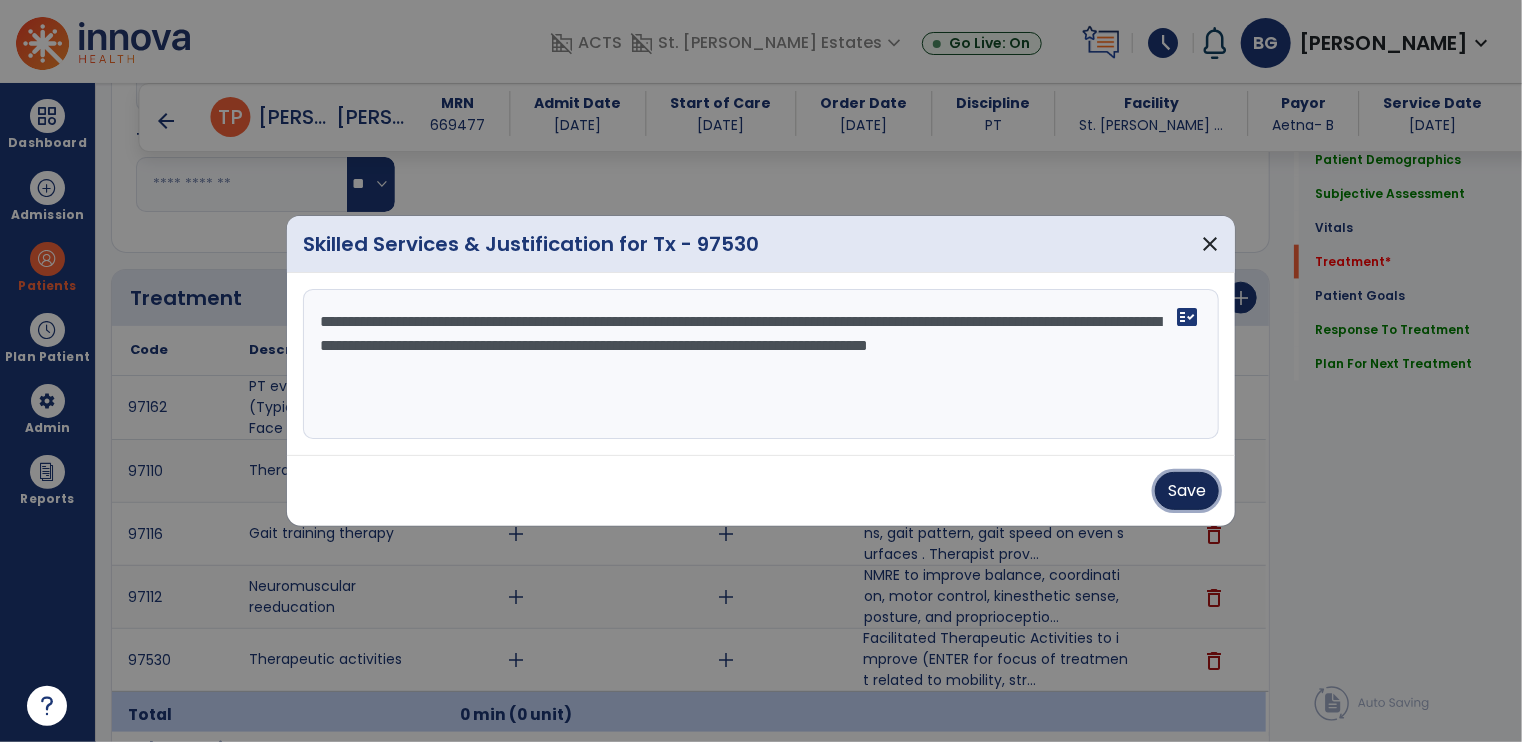 click on "Save" at bounding box center [1187, 491] 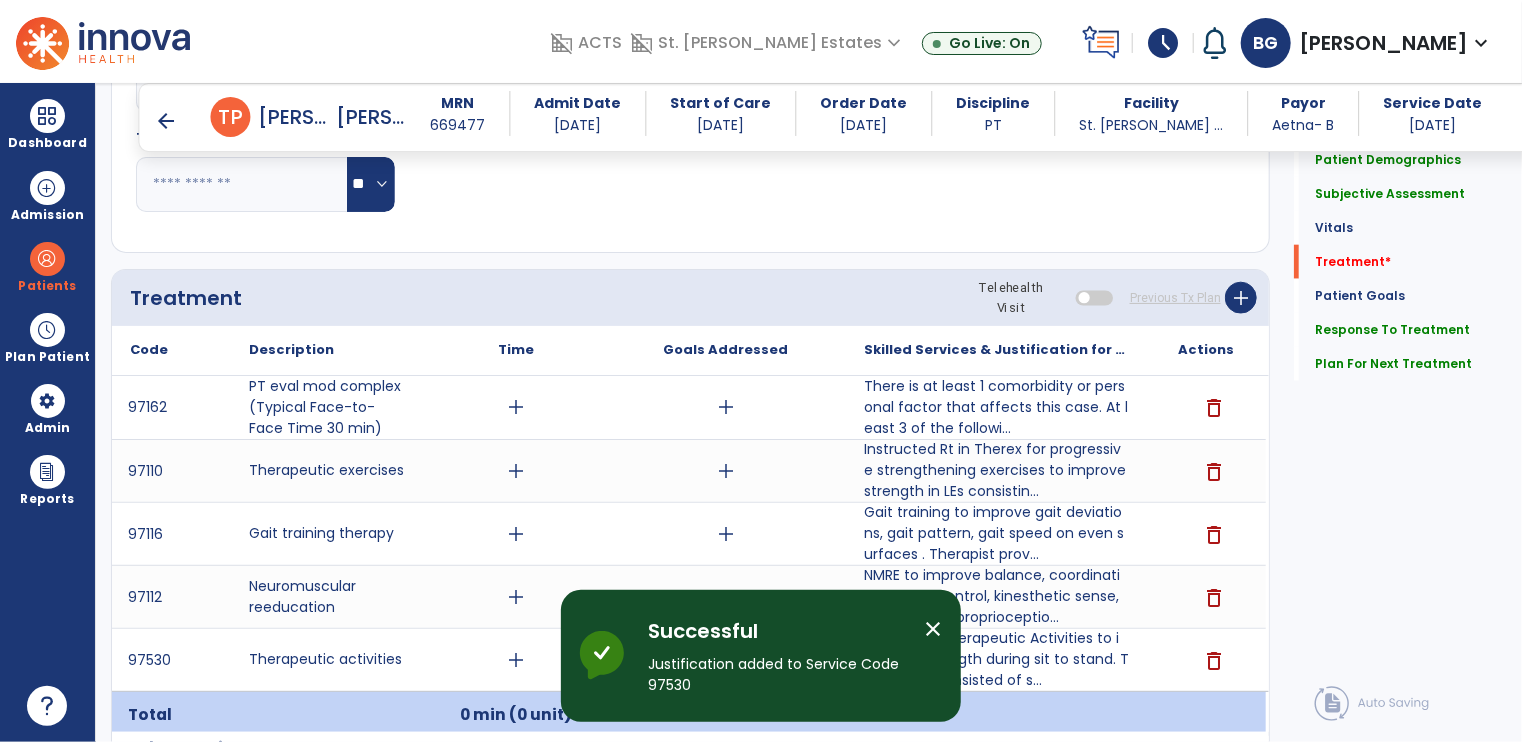 click on "close" at bounding box center [933, 629] 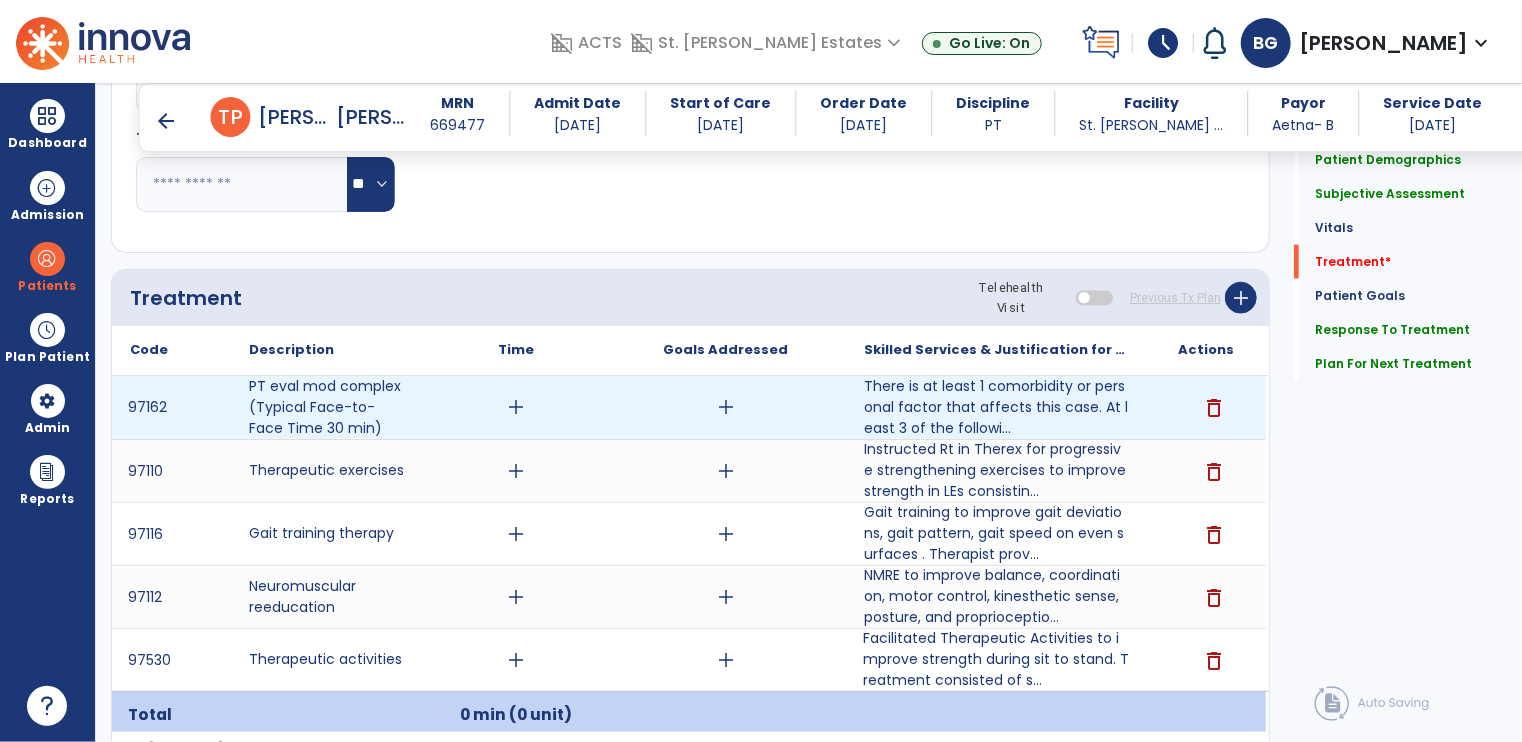 click on "add" at bounding box center (516, 407) 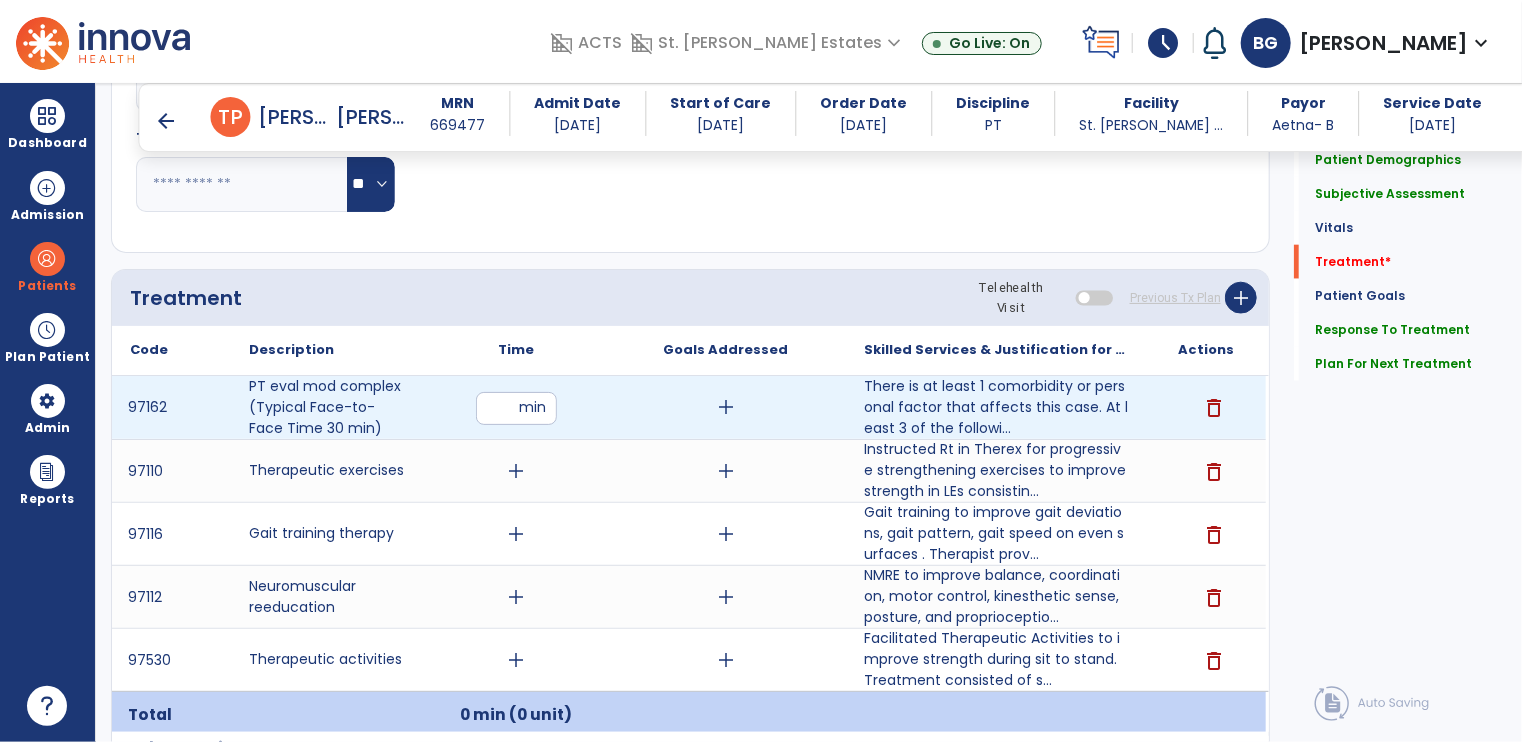 type on "**" 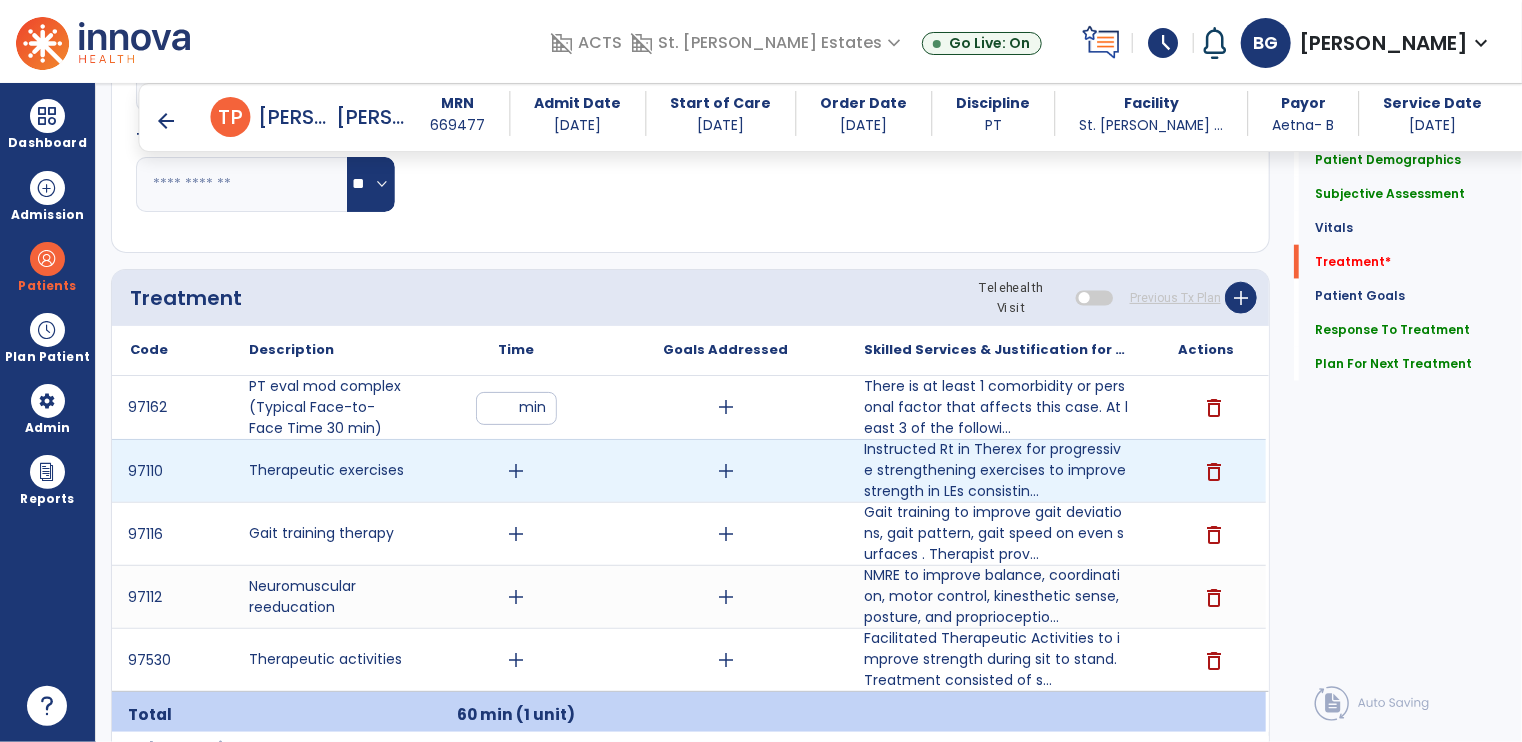 click on "add" at bounding box center (516, 471) 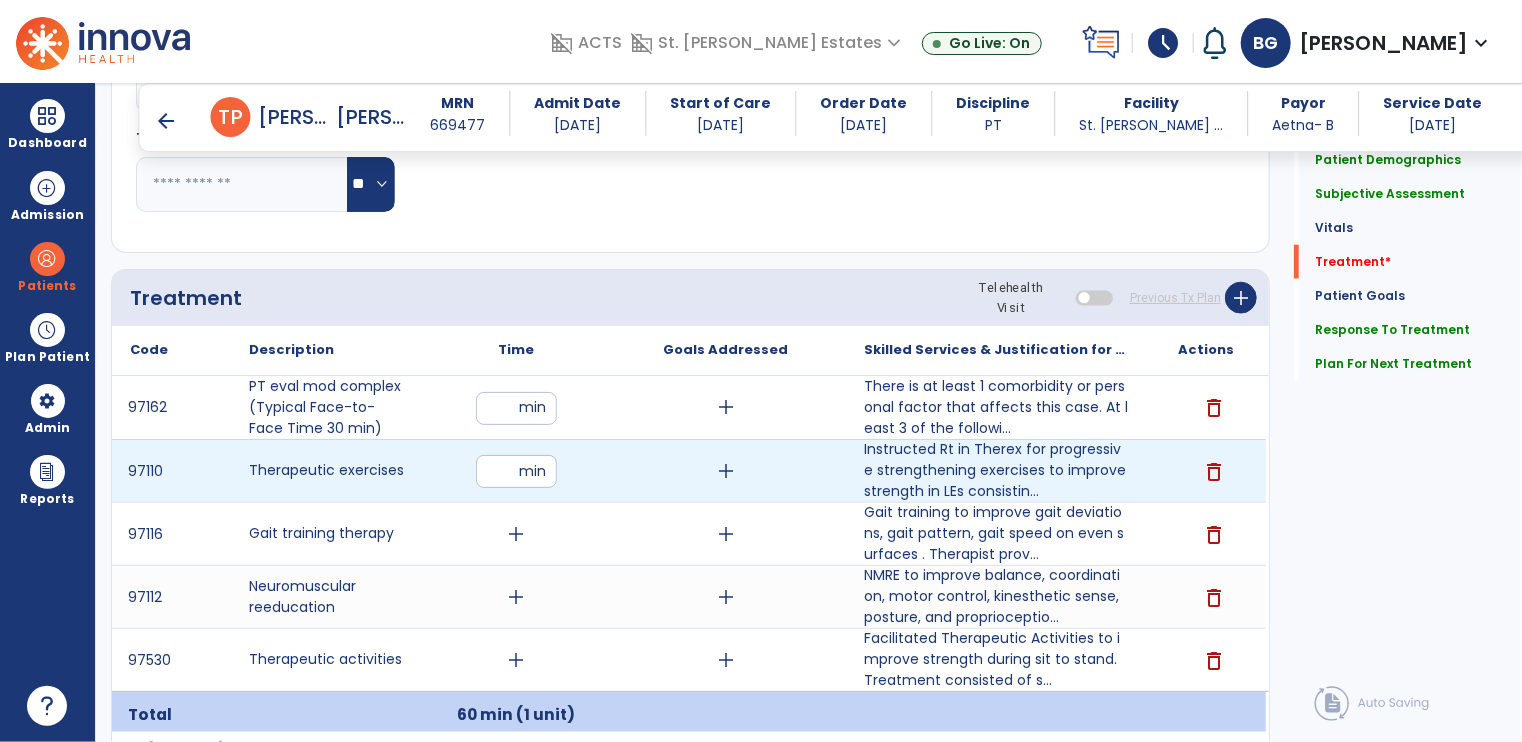 type on "**" 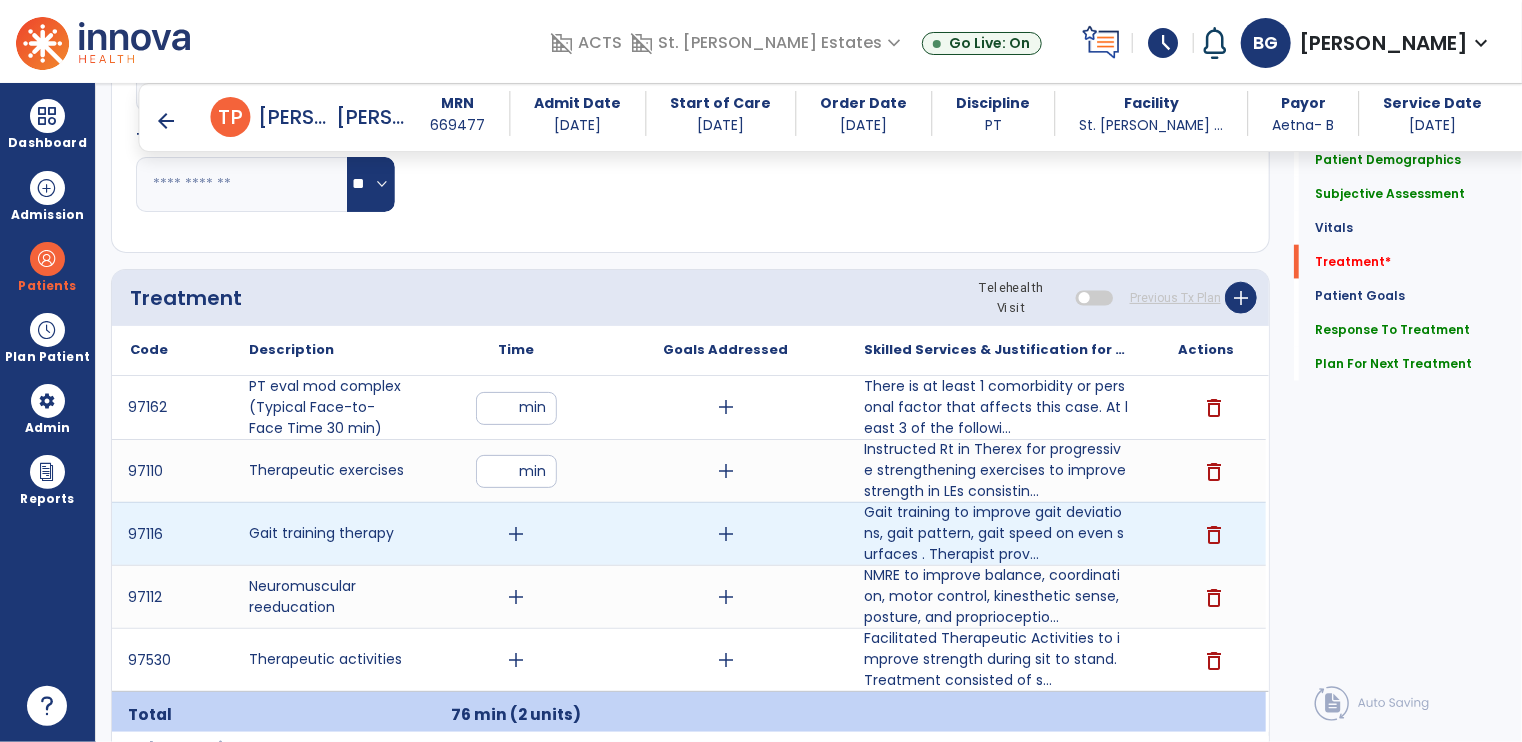 click on "add" at bounding box center (516, 534) 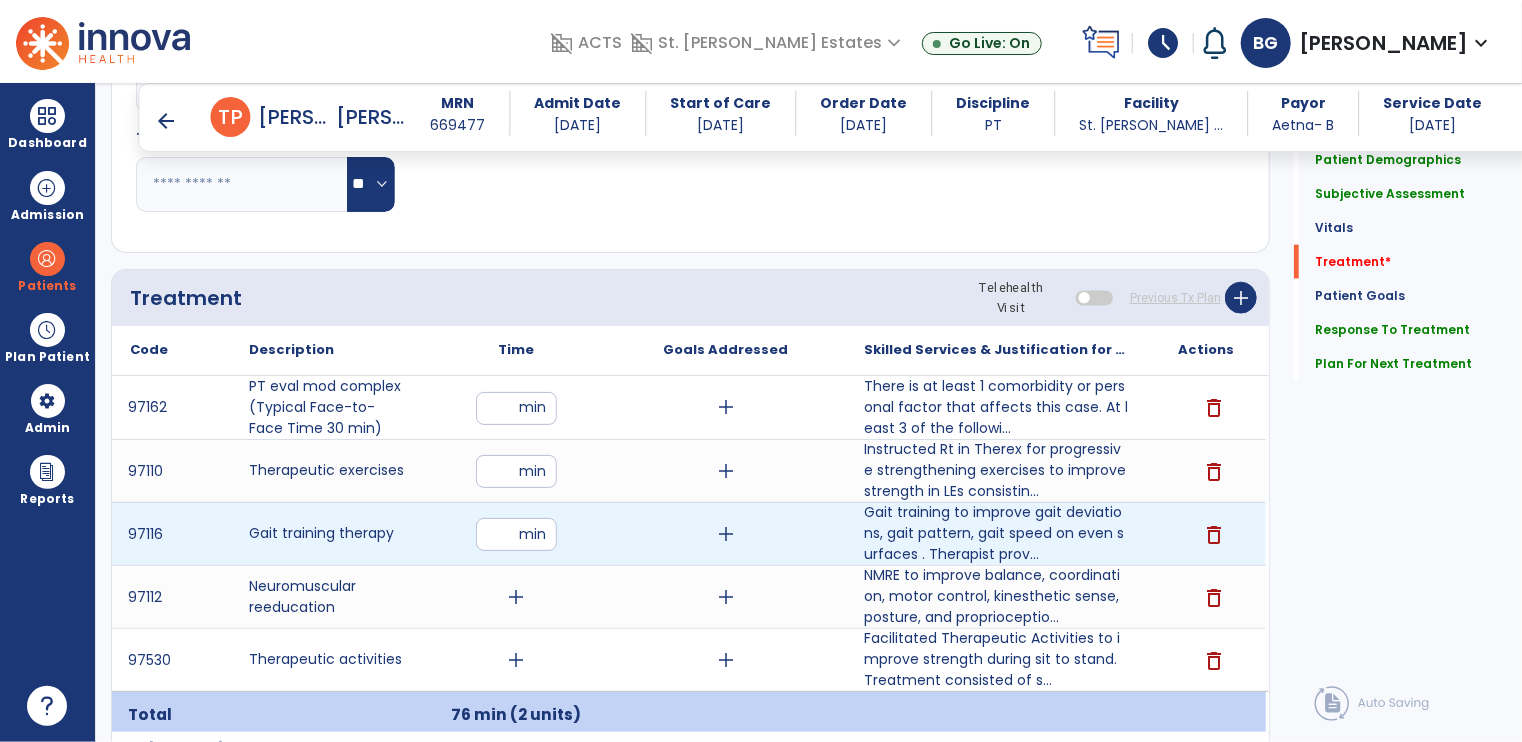 type on "**" 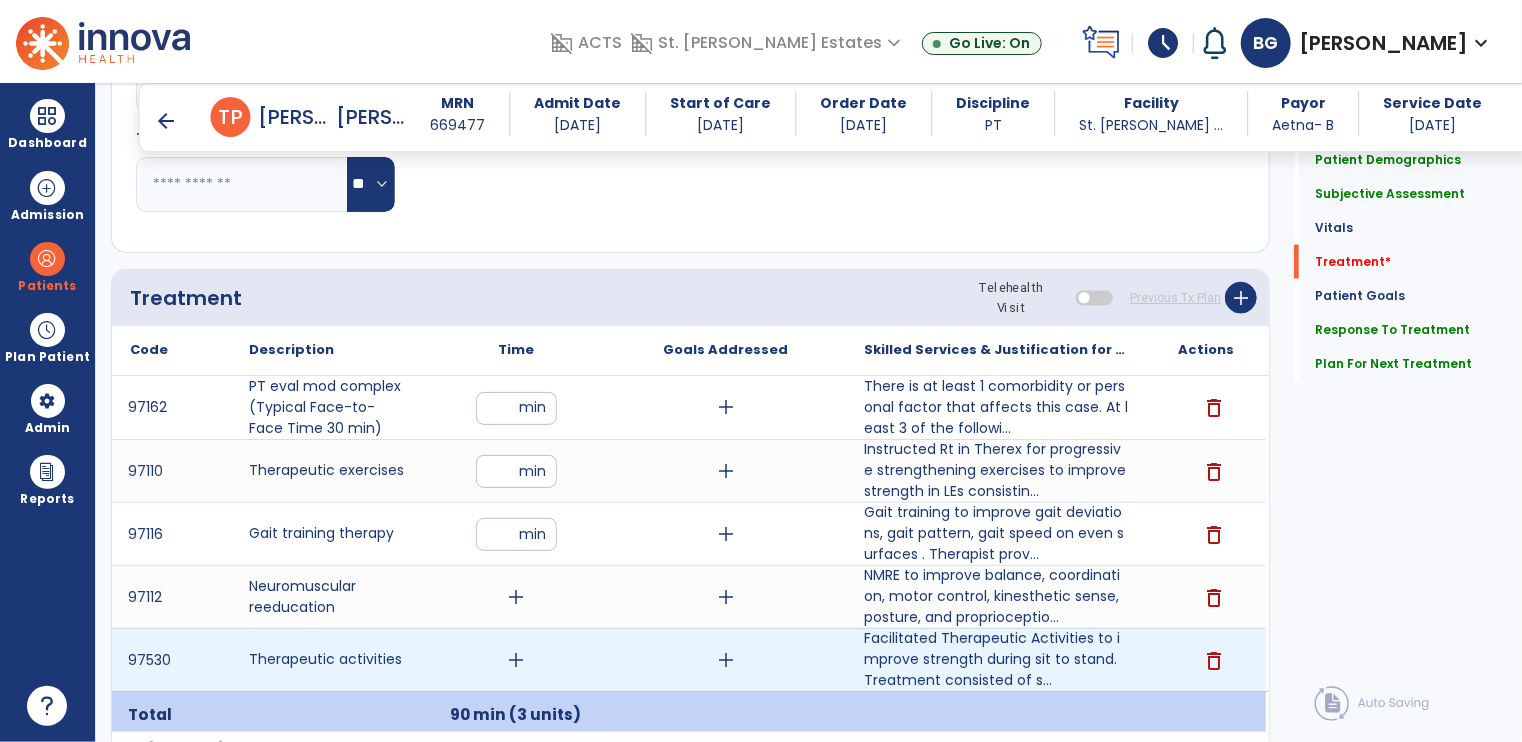 click on "add" at bounding box center [516, 660] 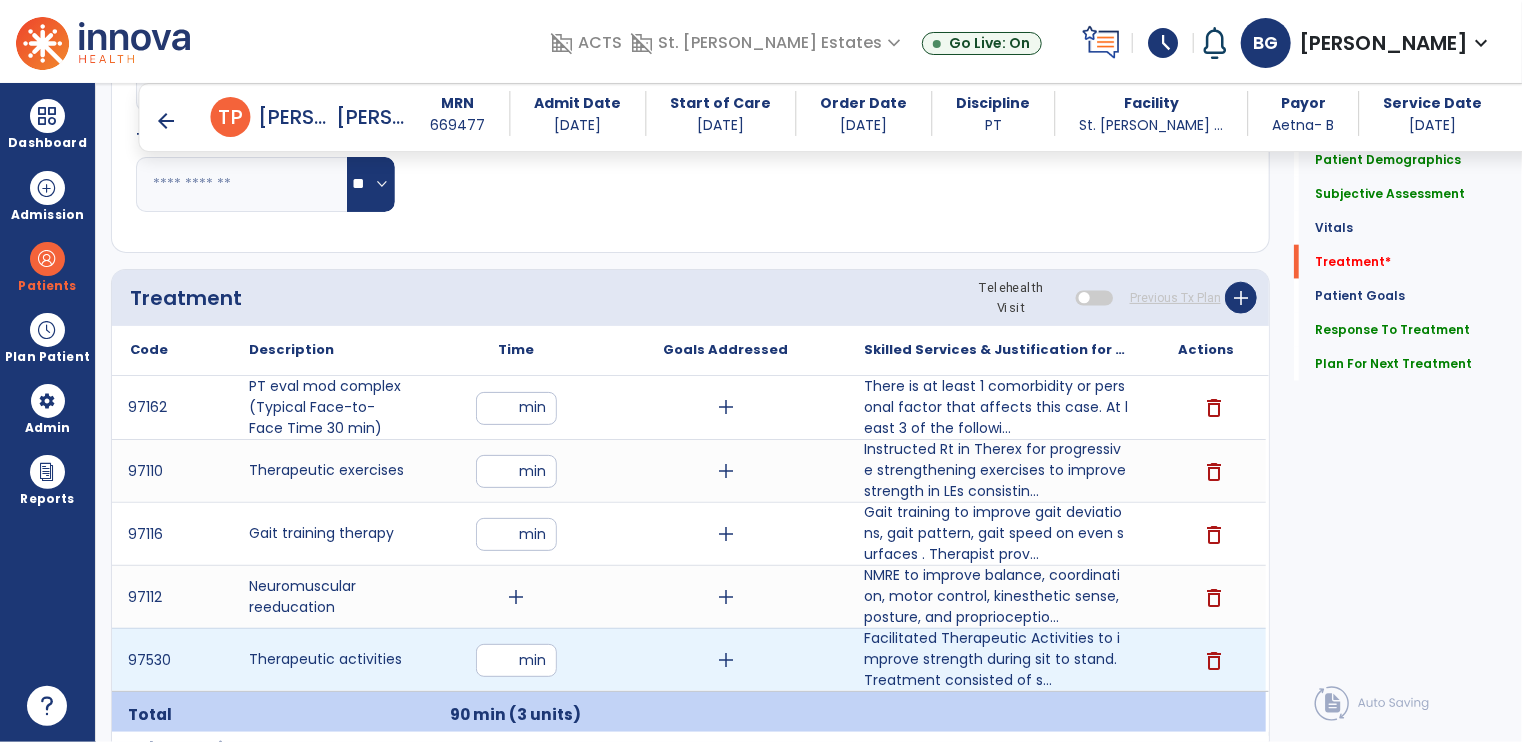 type on "**" 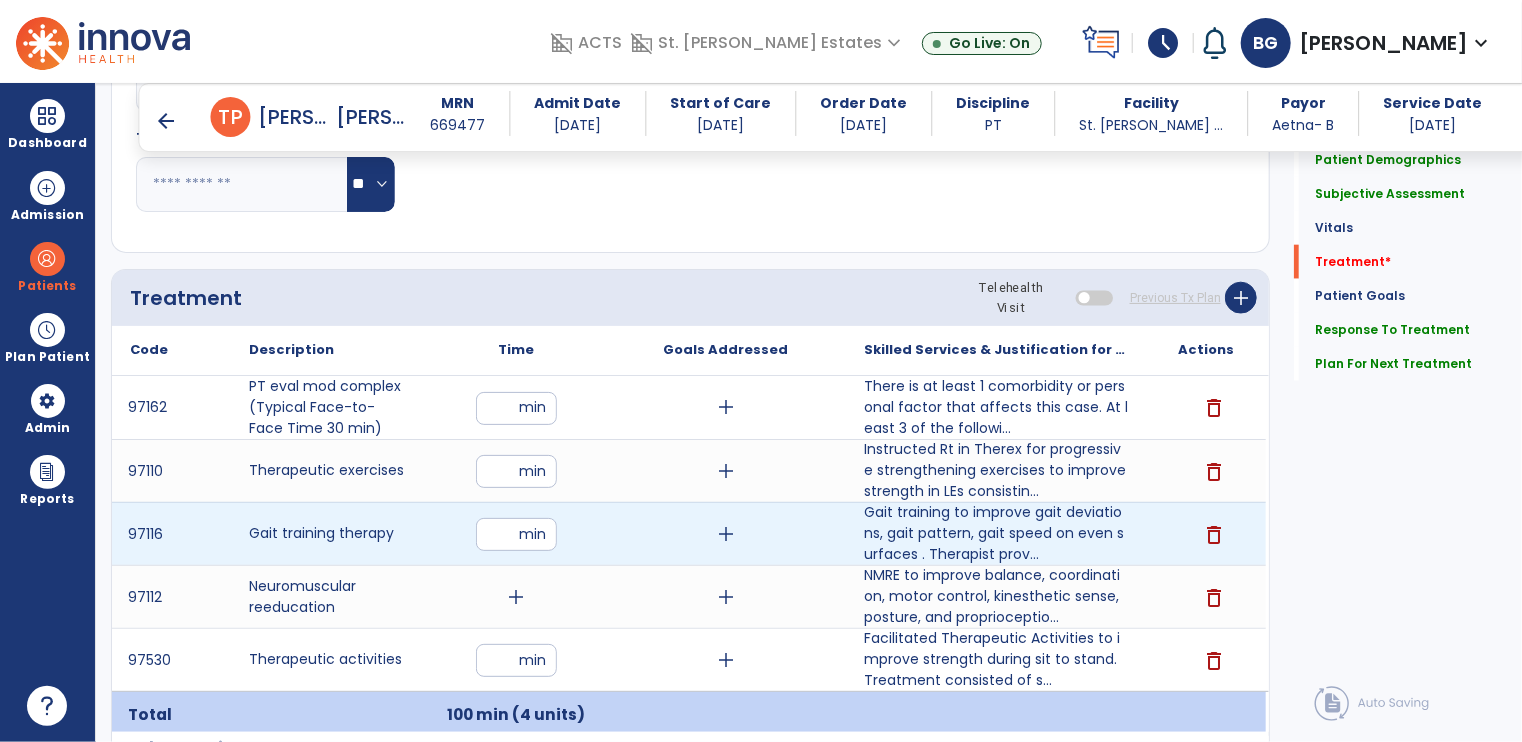 drag, startPoint x: 504, startPoint y: 535, endPoint x: 495, endPoint y: 529, distance: 10.816654 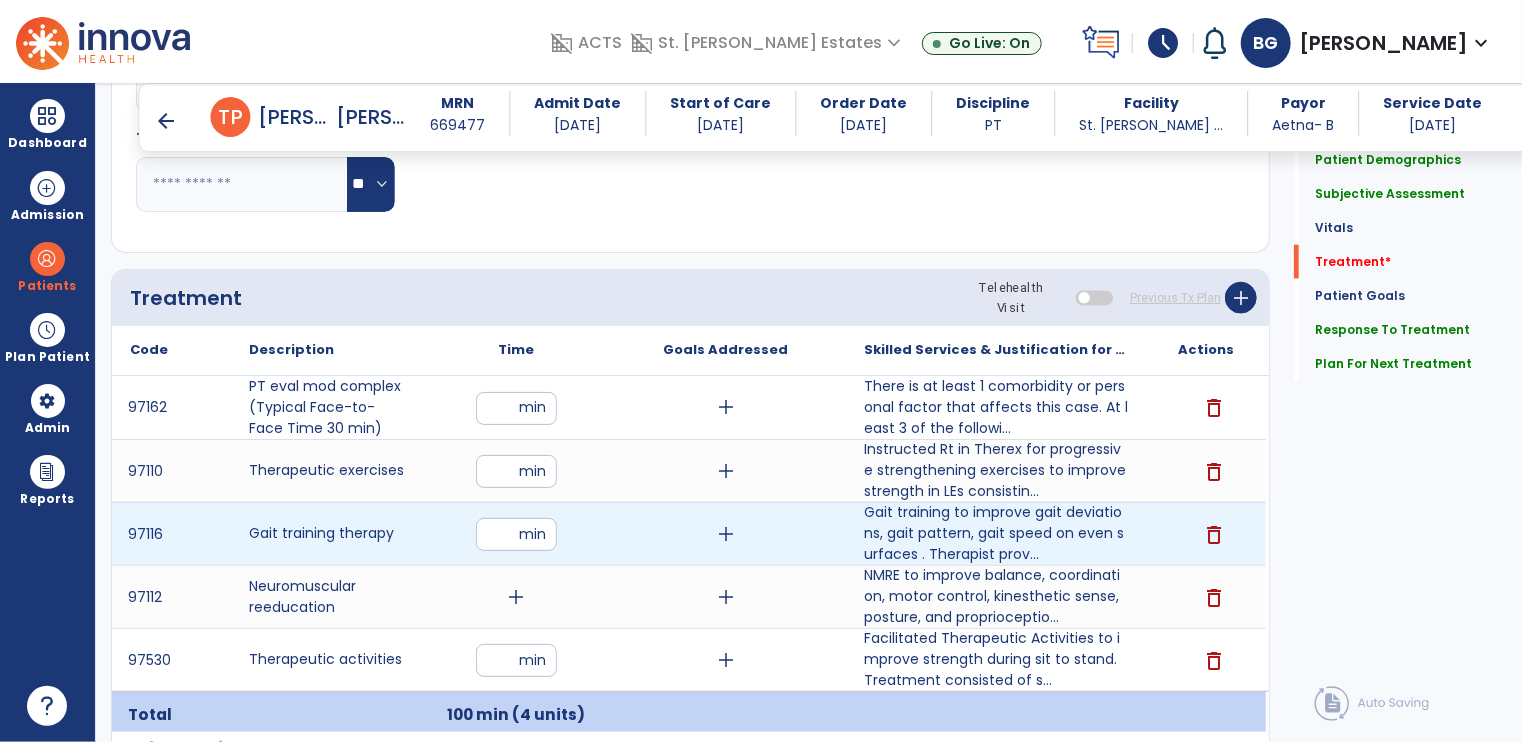 type on "**" 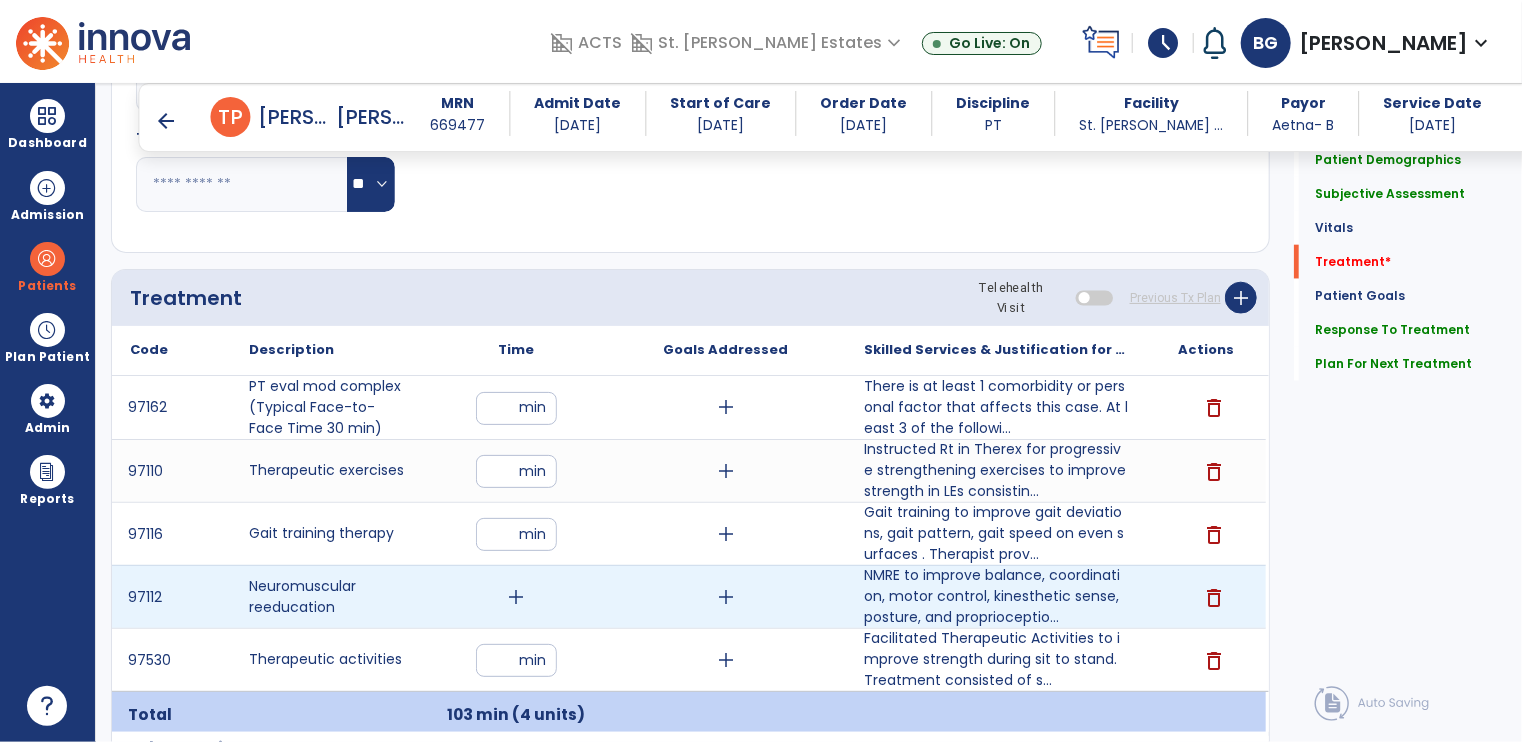 click on "add" at bounding box center [516, 597] 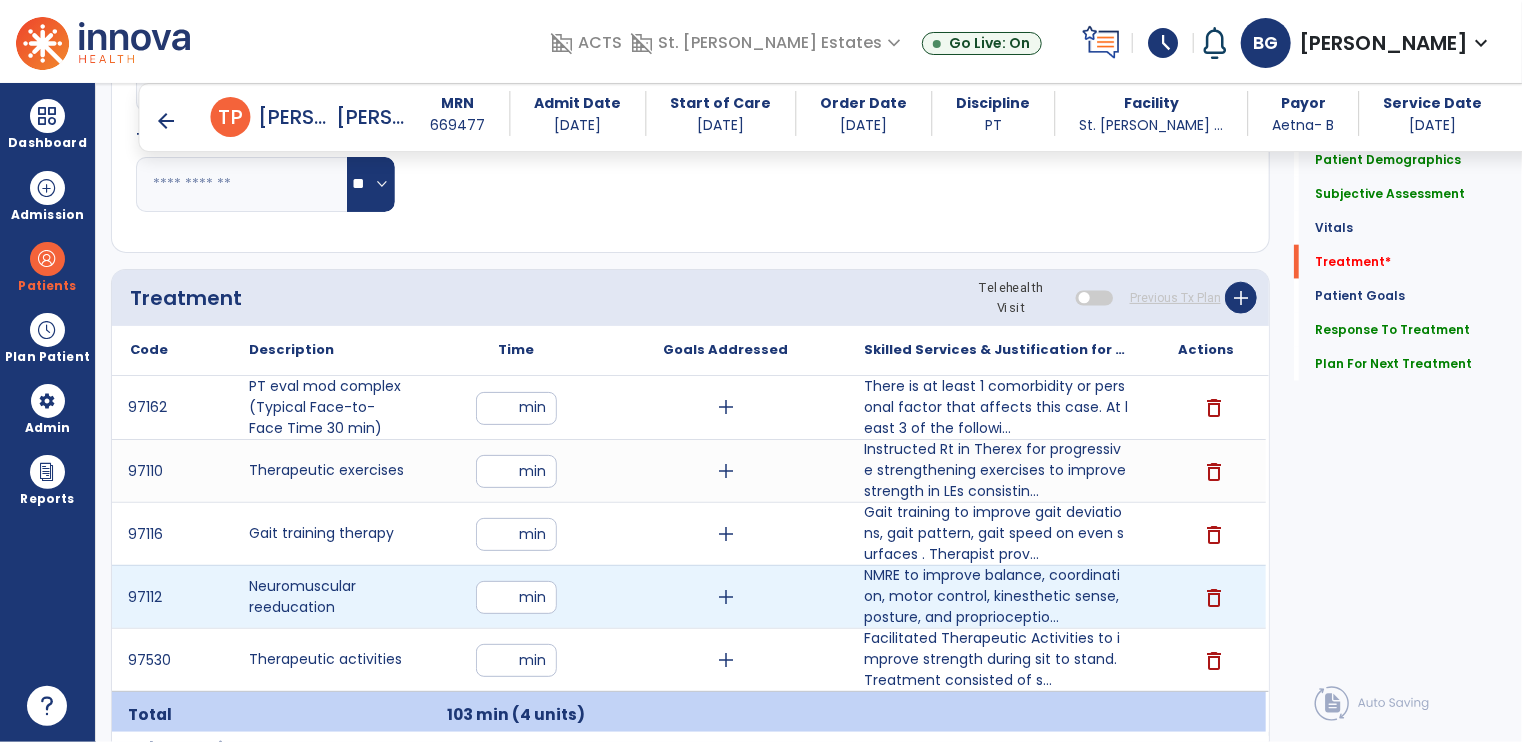 type on "**" 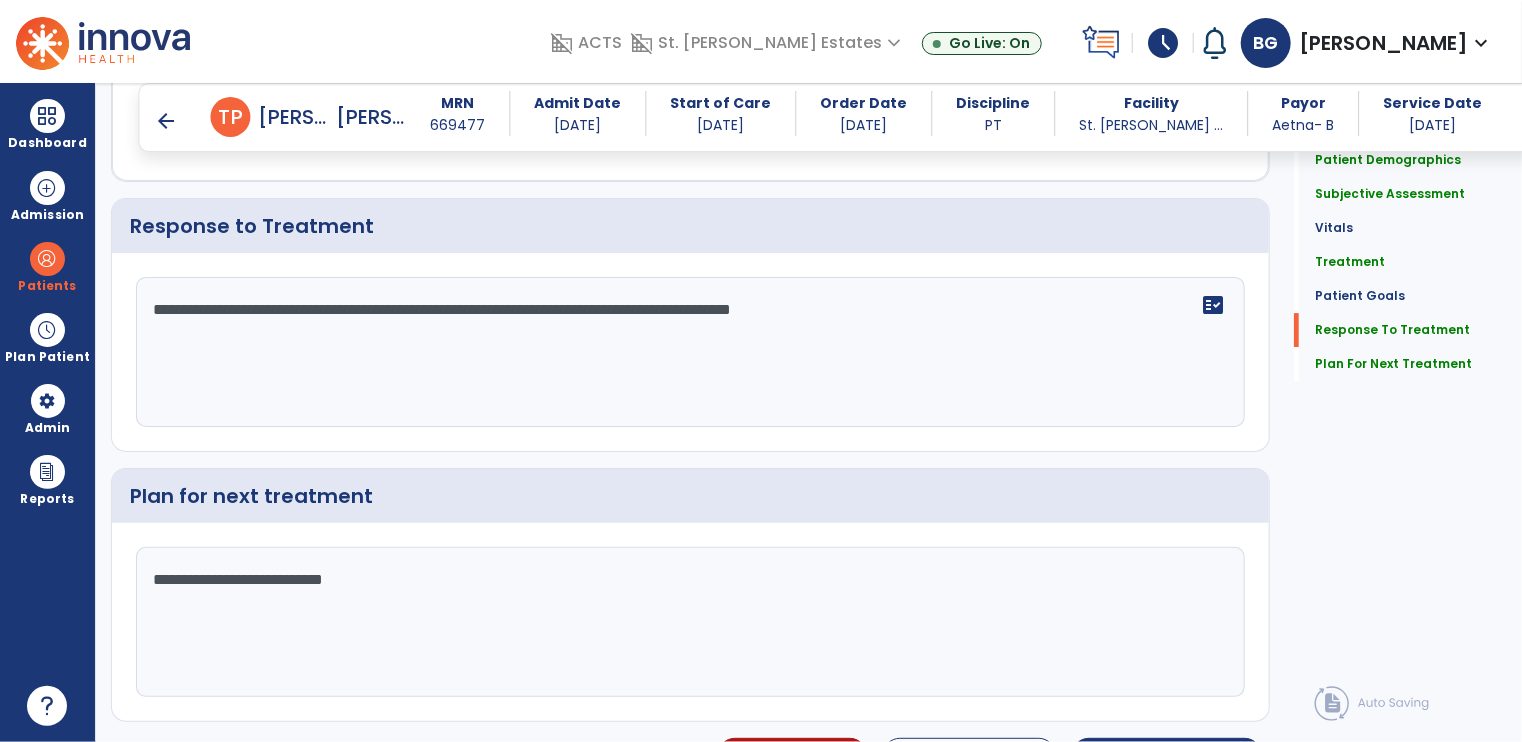 scroll, scrollTop: 3180, scrollLeft: 0, axis: vertical 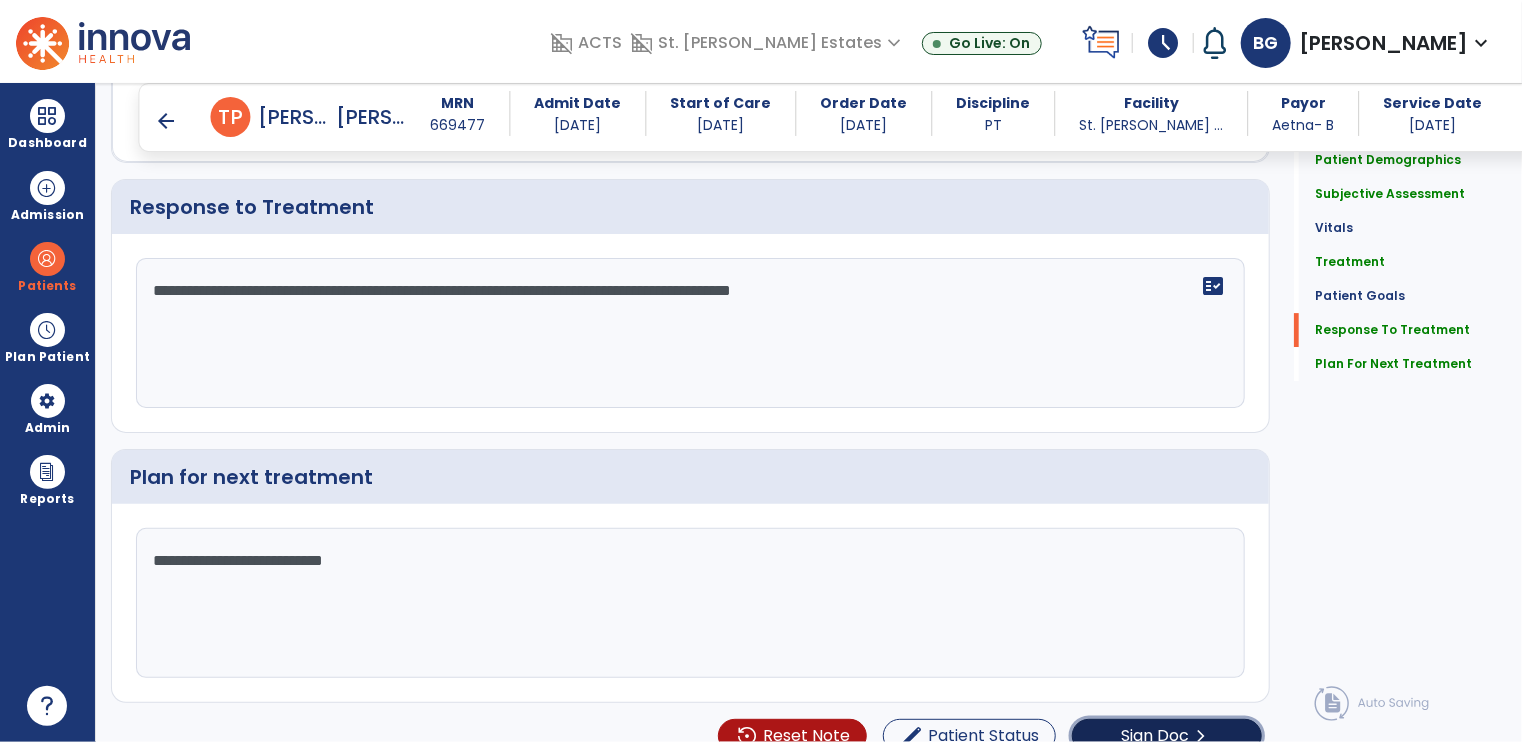 click on "Sign Doc" 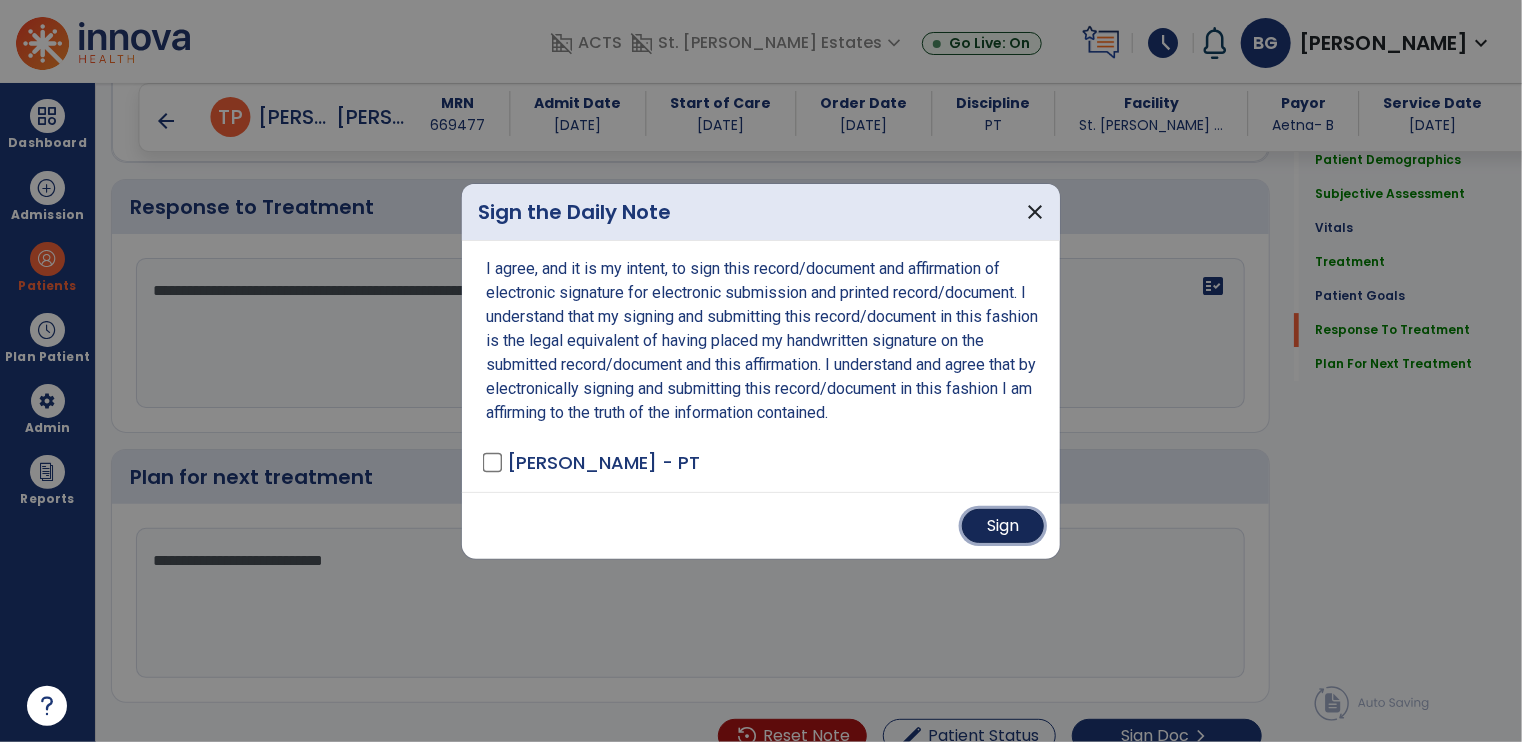 click on "Sign" at bounding box center (1003, 526) 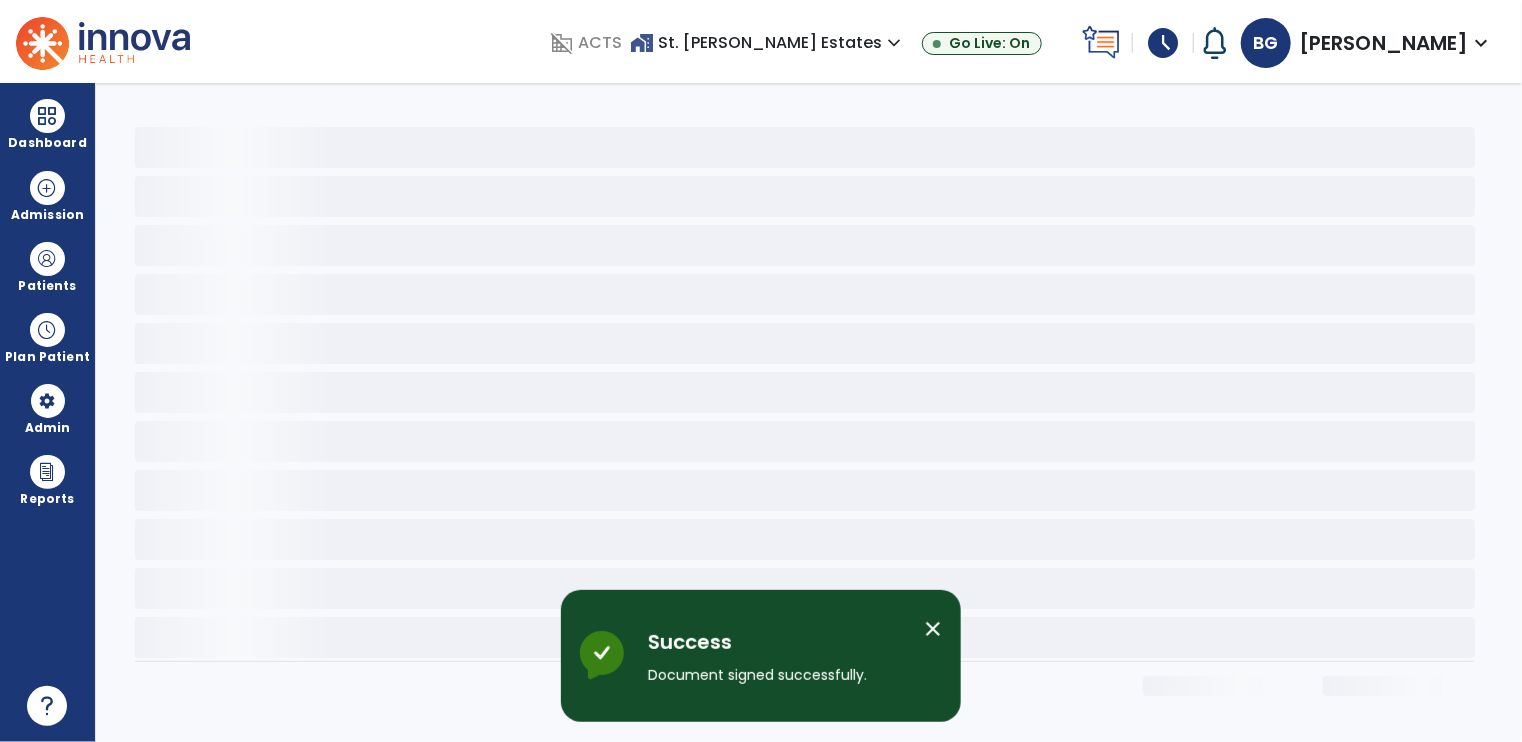 scroll, scrollTop: 0, scrollLeft: 0, axis: both 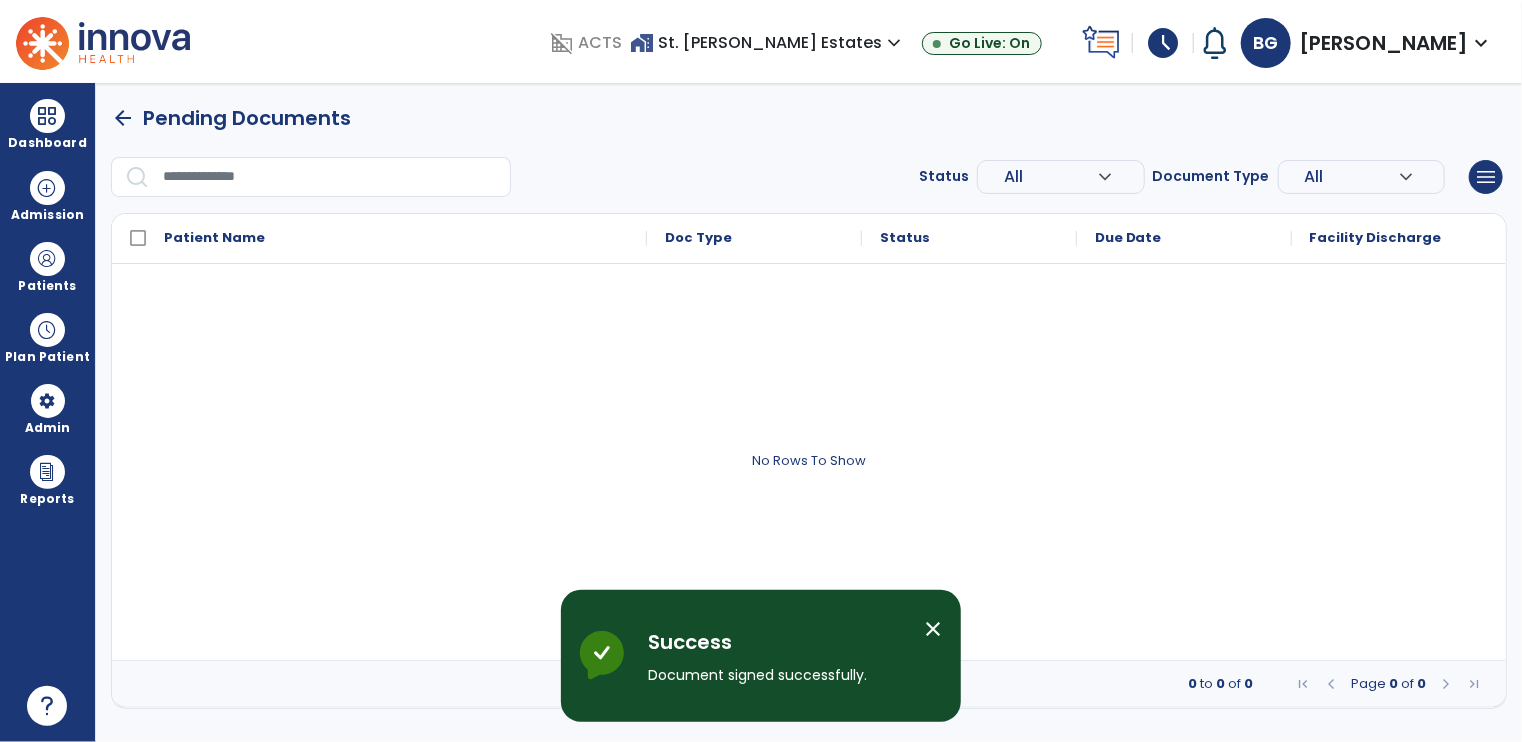 click on "arrow_back" at bounding box center [123, 118] 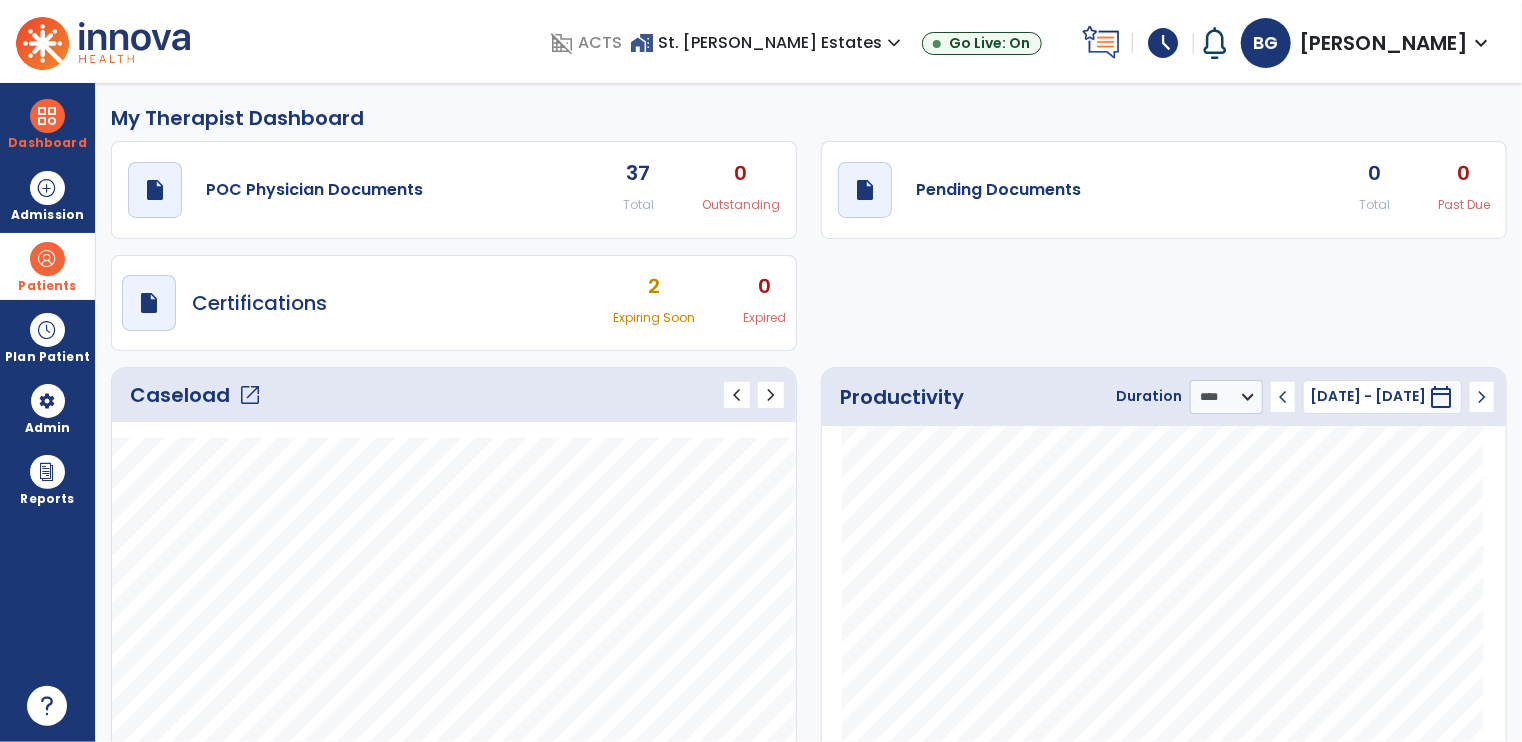 click on "Patients" at bounding box center (47, 286) 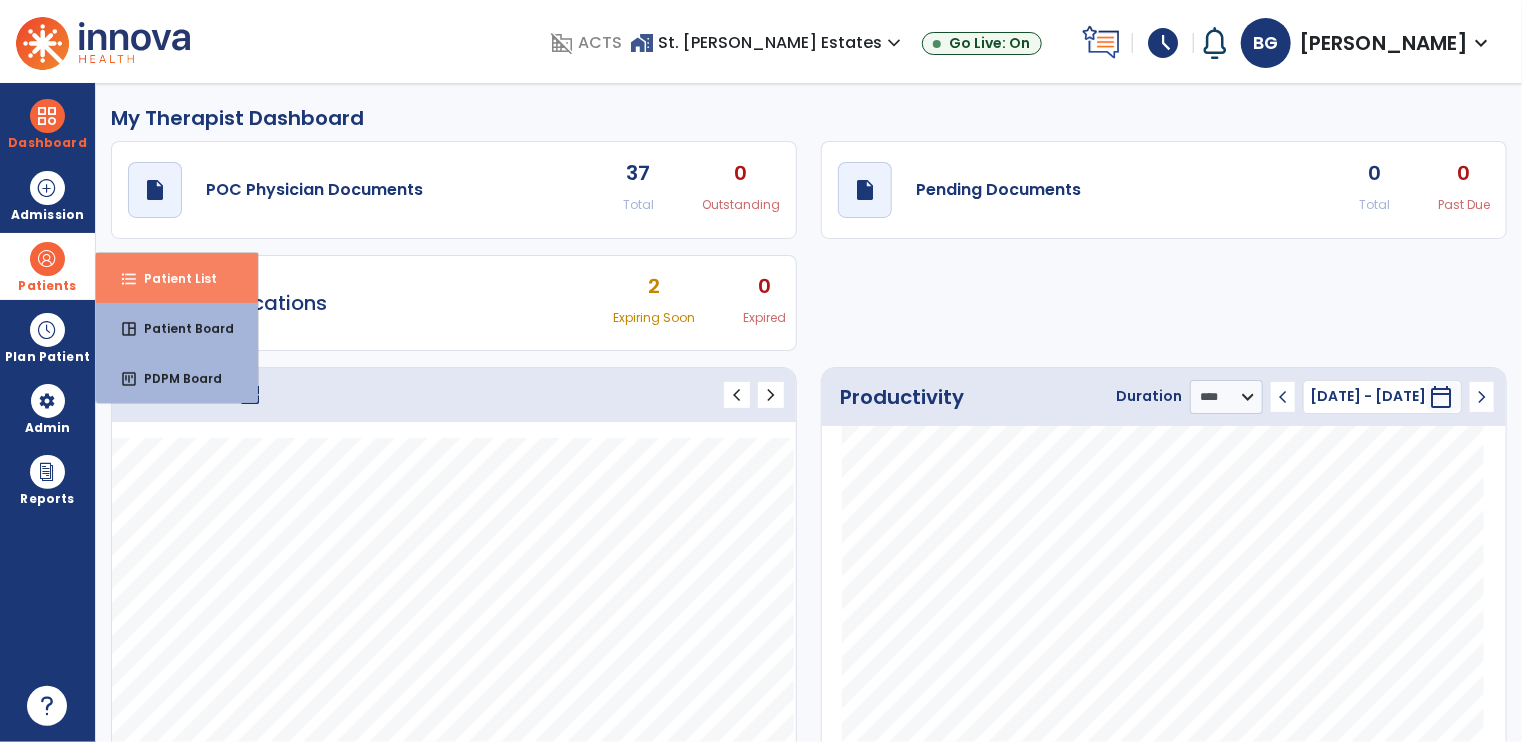 click on "format_list_bulleted  Patient List" at bounding box center (177, 278) 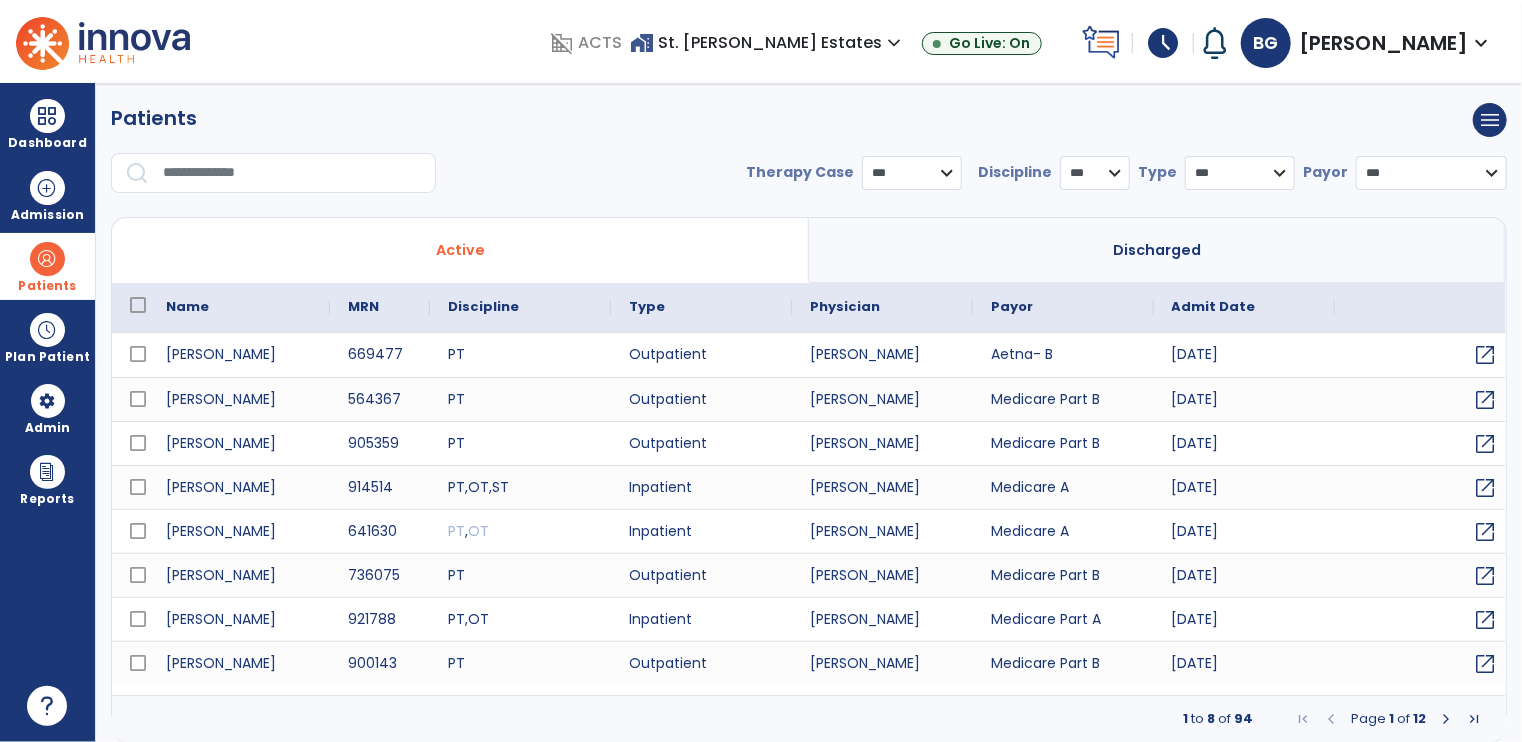 select on "***" 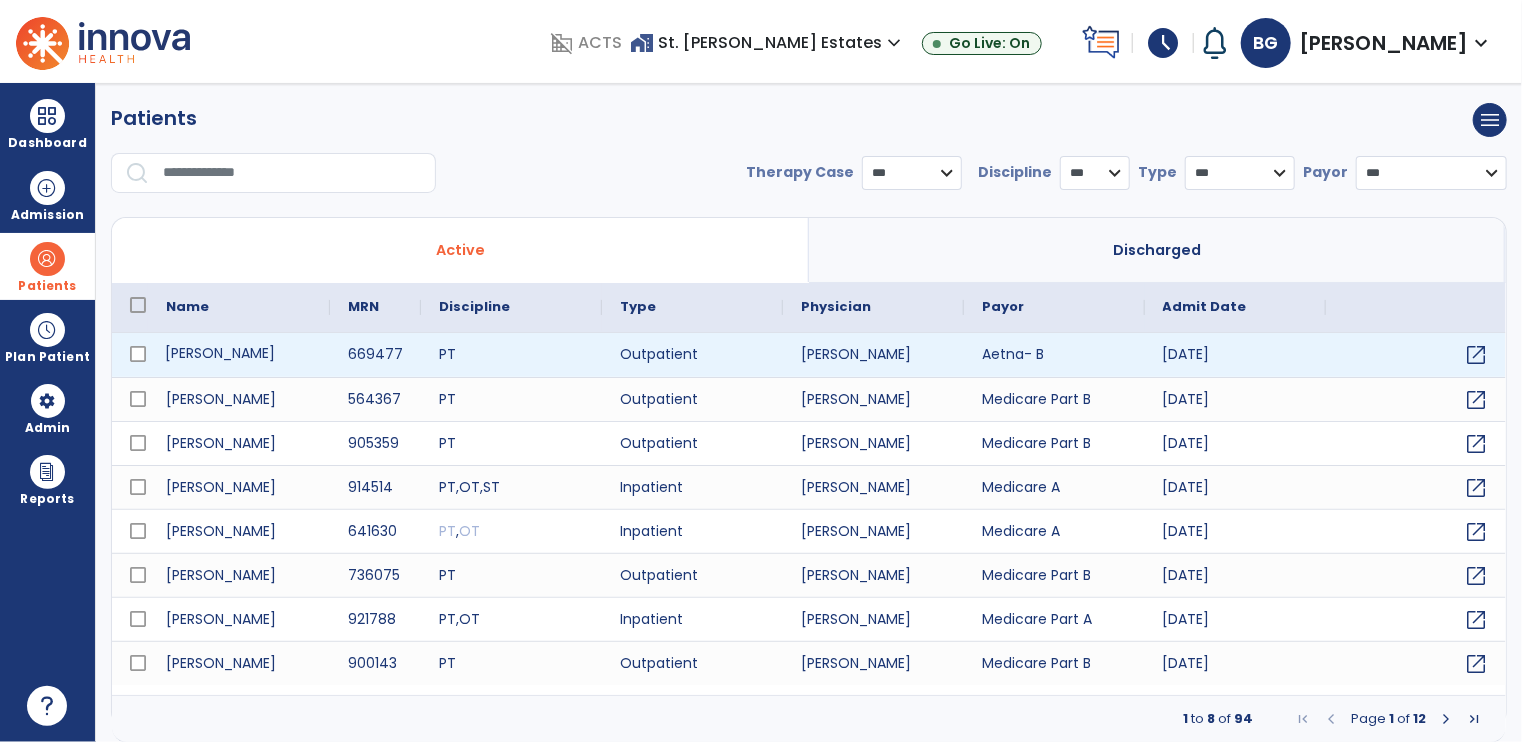 click on "[PERSON_NAME]" at bounding box center [239, 355] 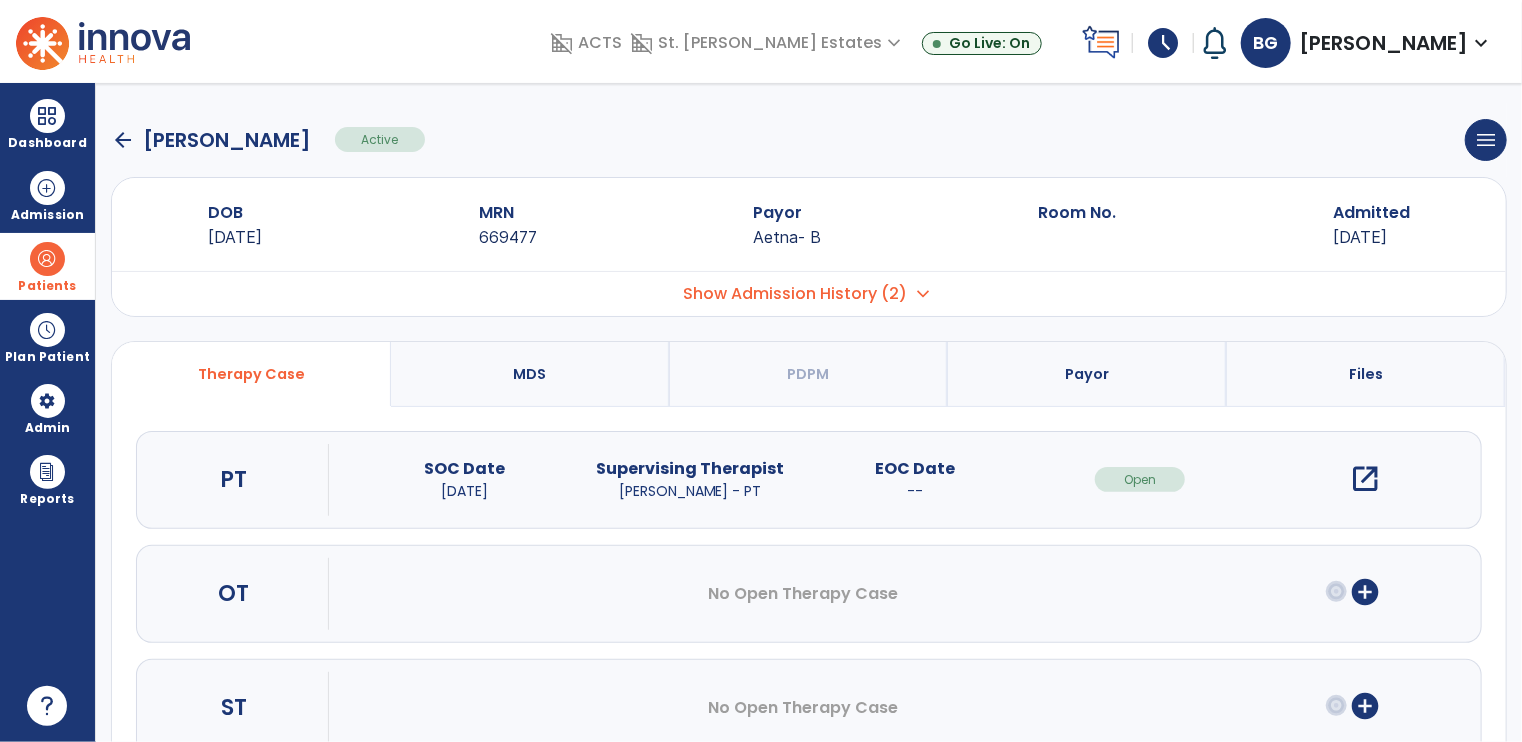 click on "open_in_new" at bounding box center [1365, 479] 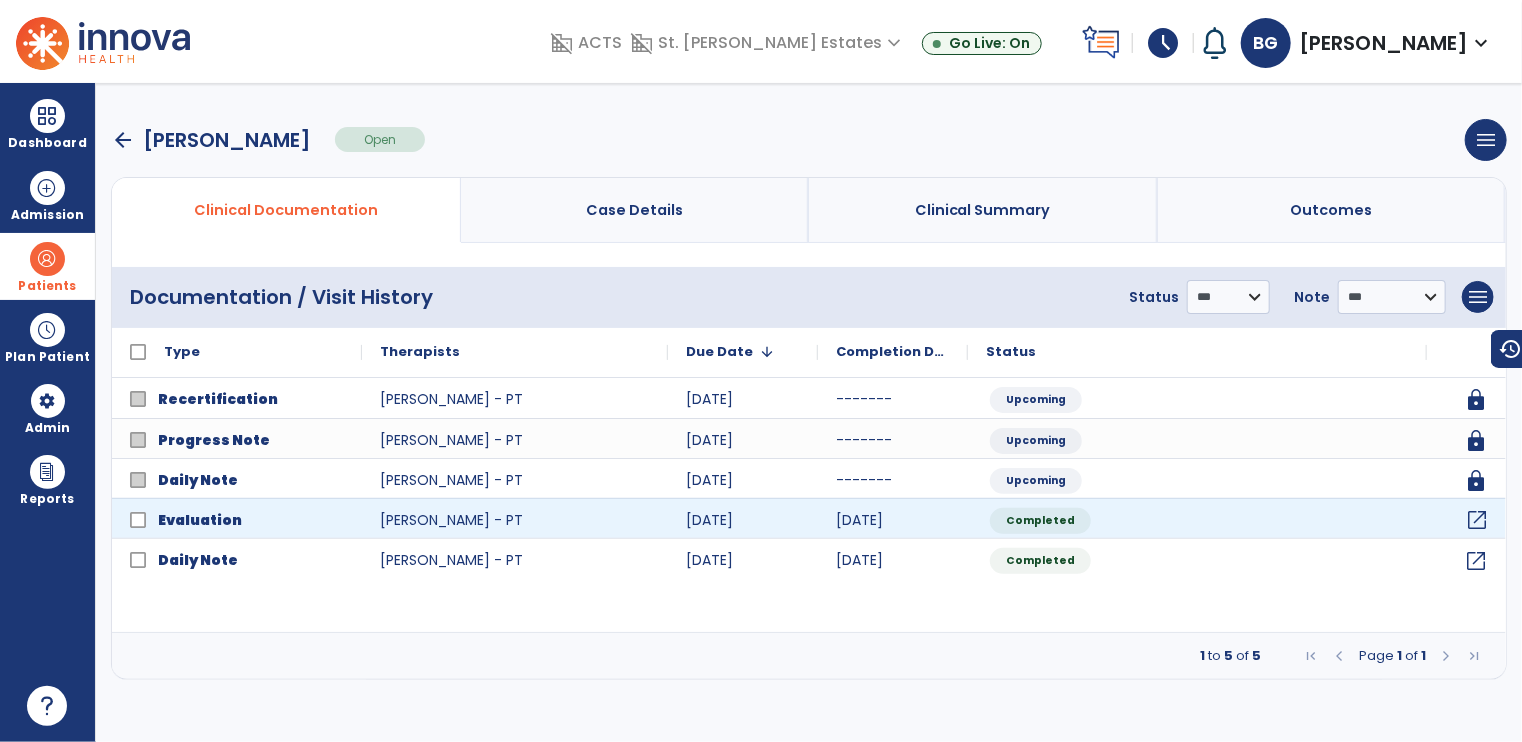click on "open_in_new" 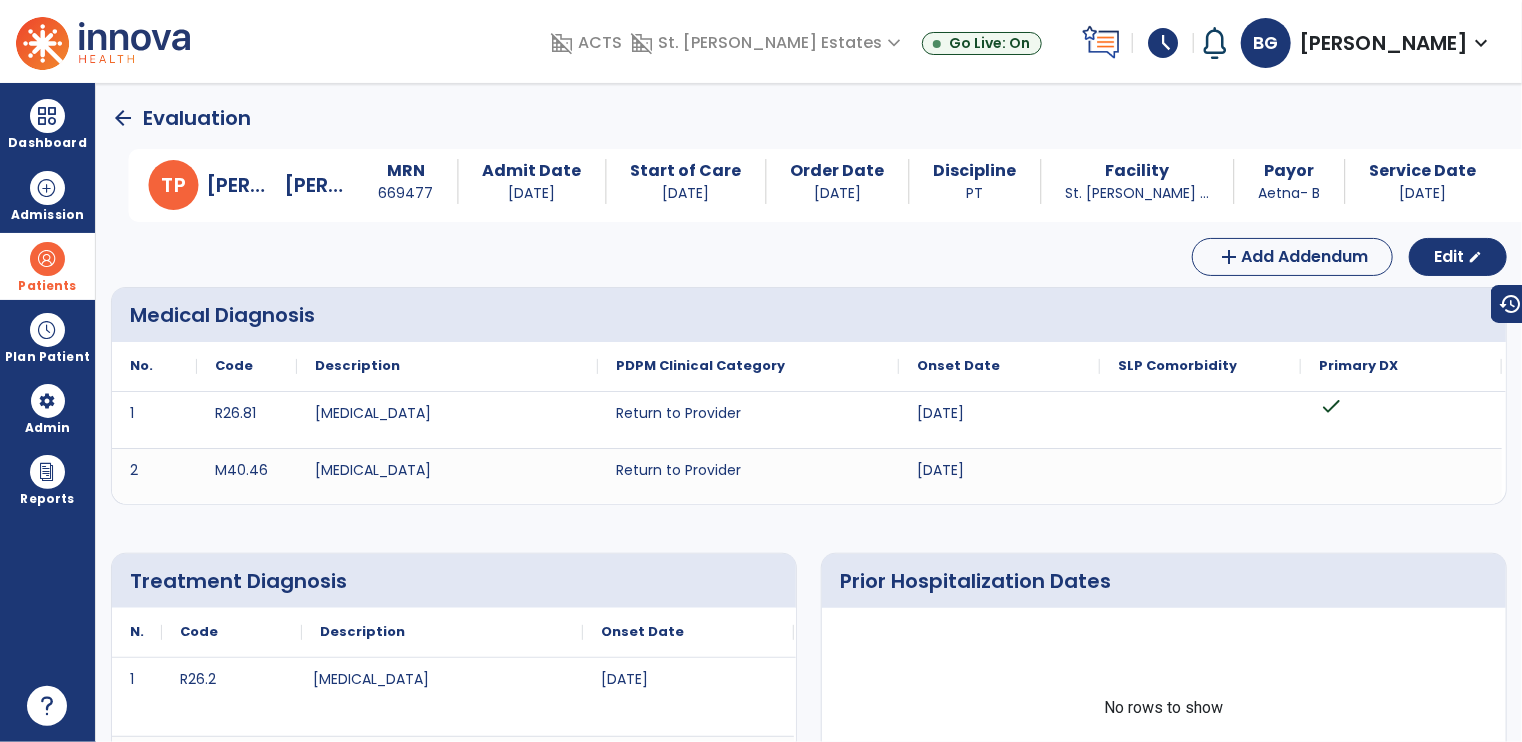scroll, scrollTop: 0, scrollLeft: 0, axis: both 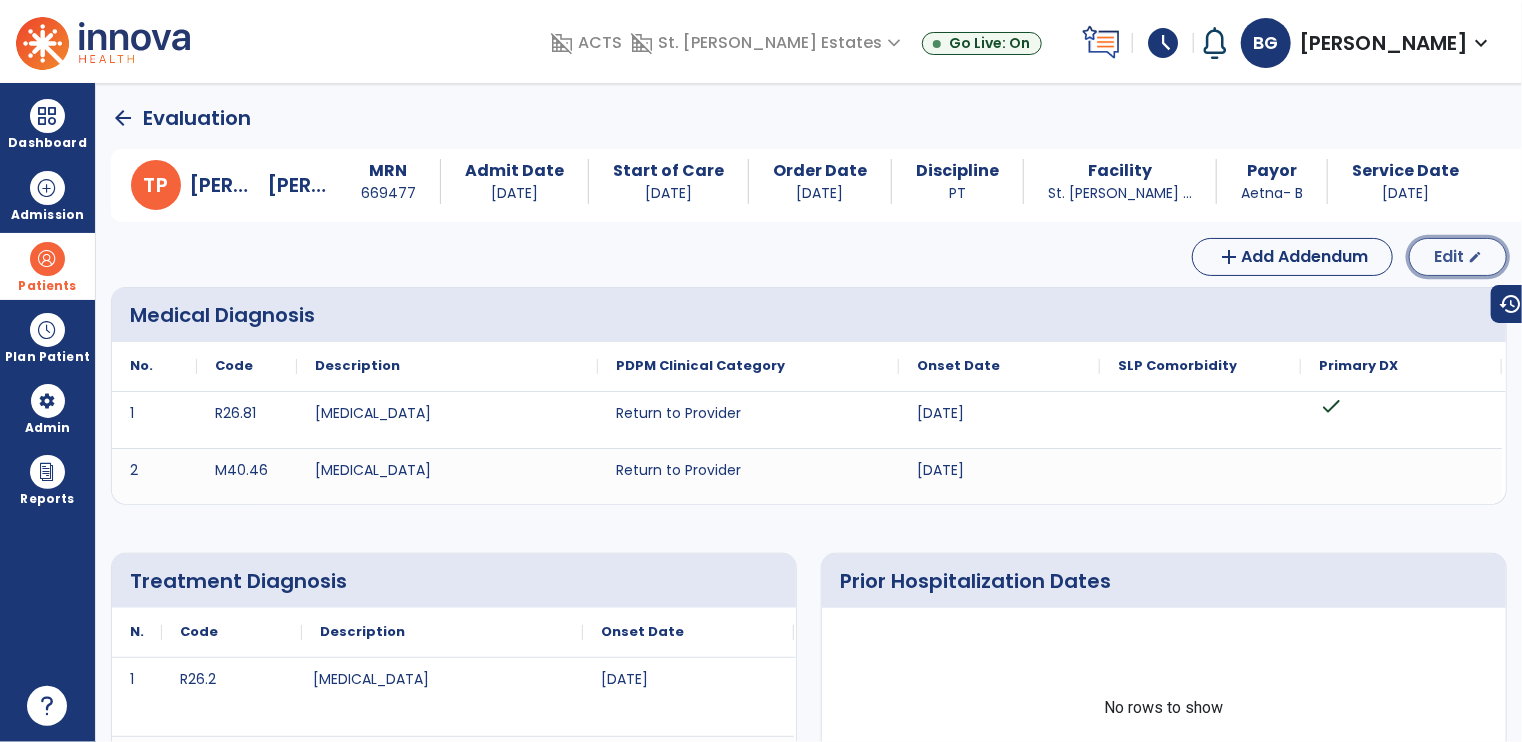 click on "edit" 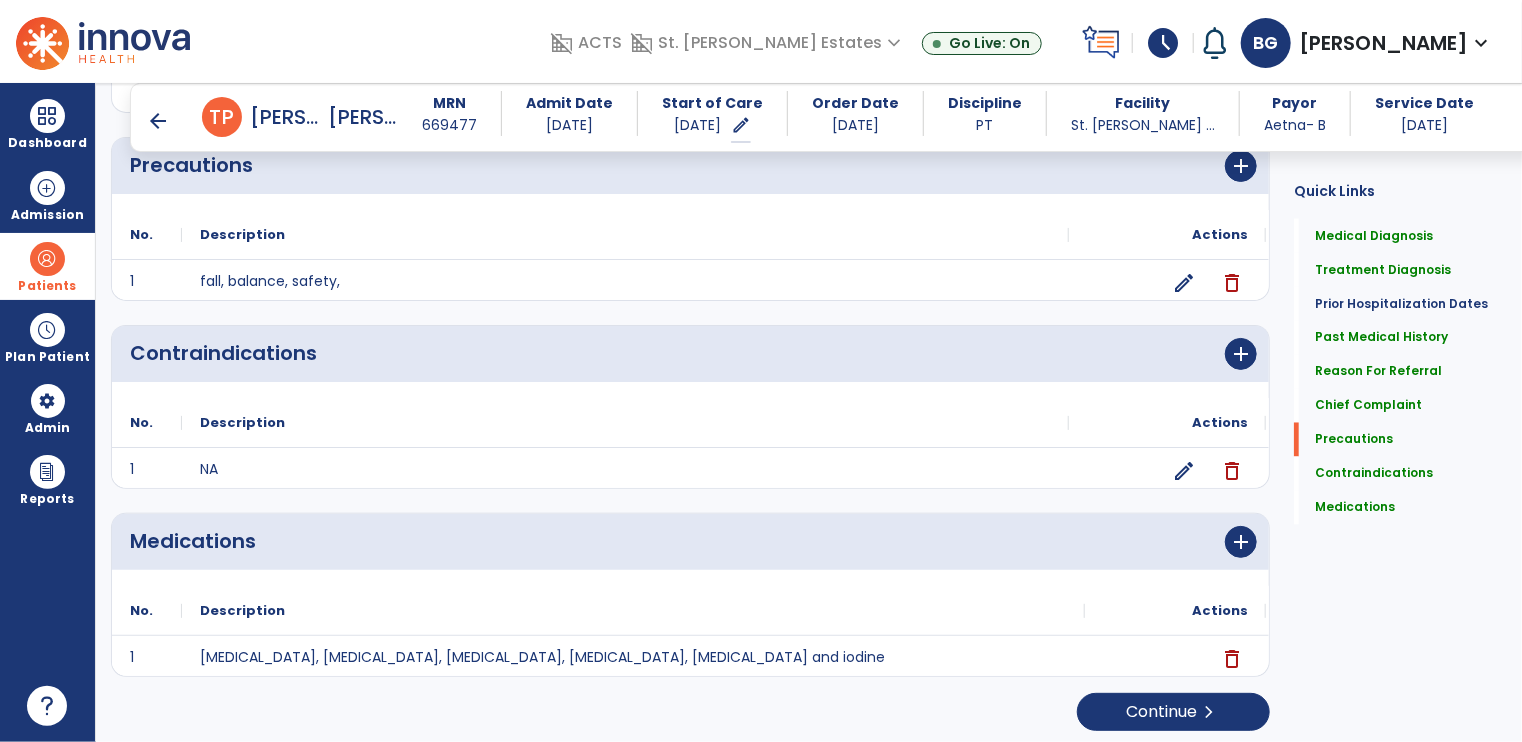 scroll, scrollTop: 0, scrollLeft: 0, axis: both 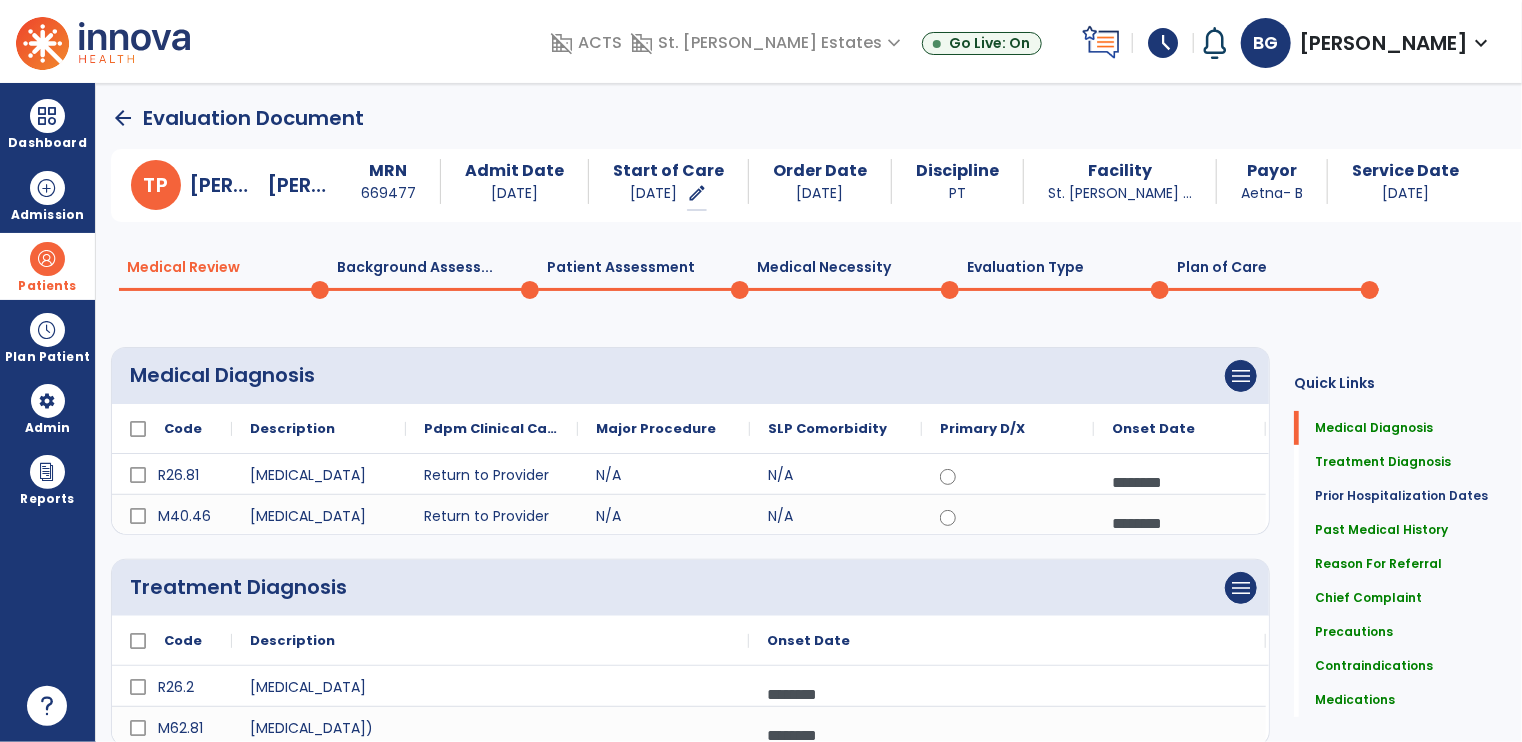click on "Patient Assessment  0" 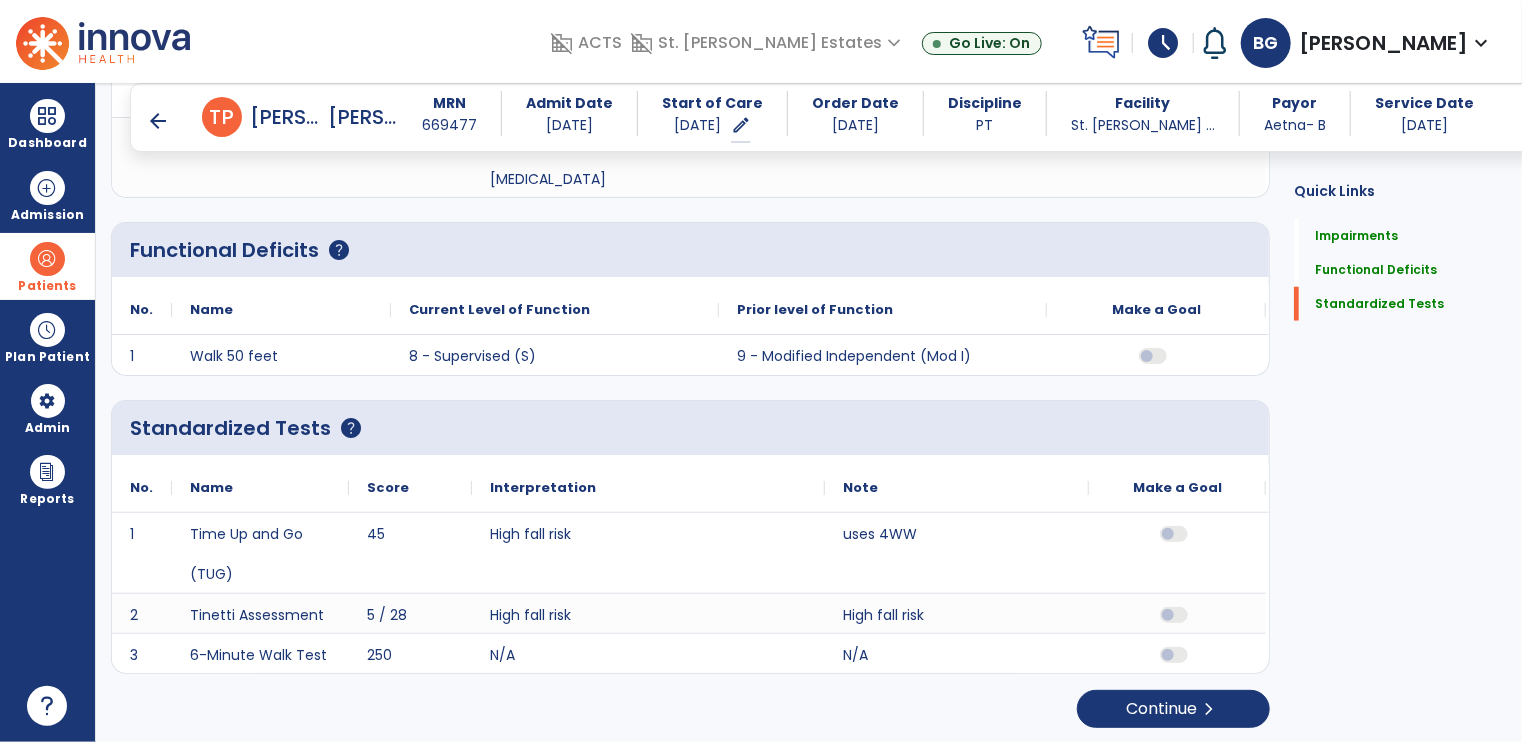 scroll, scrollTop: 0, scrollLeft: 0, axis: both 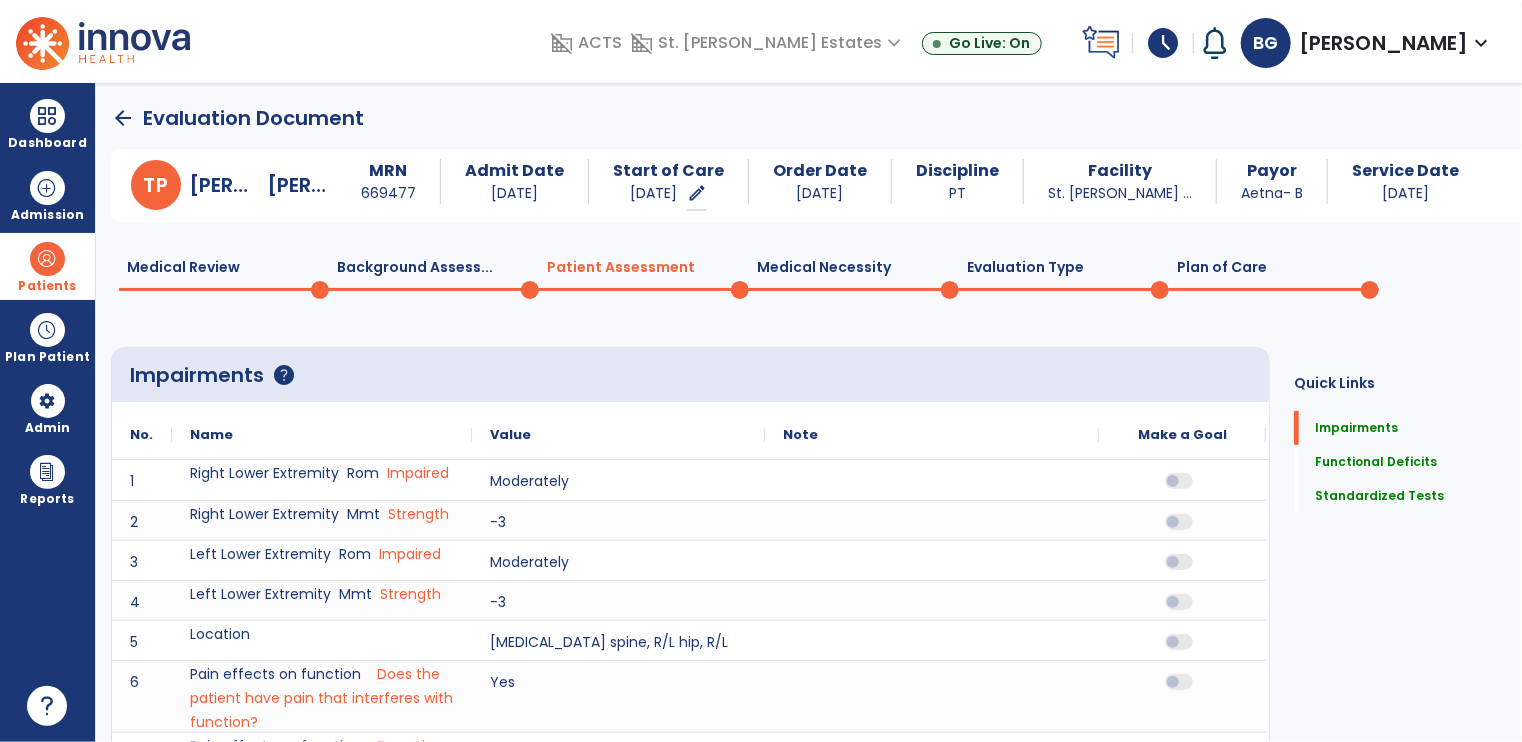 click on "Plan of Care  0" 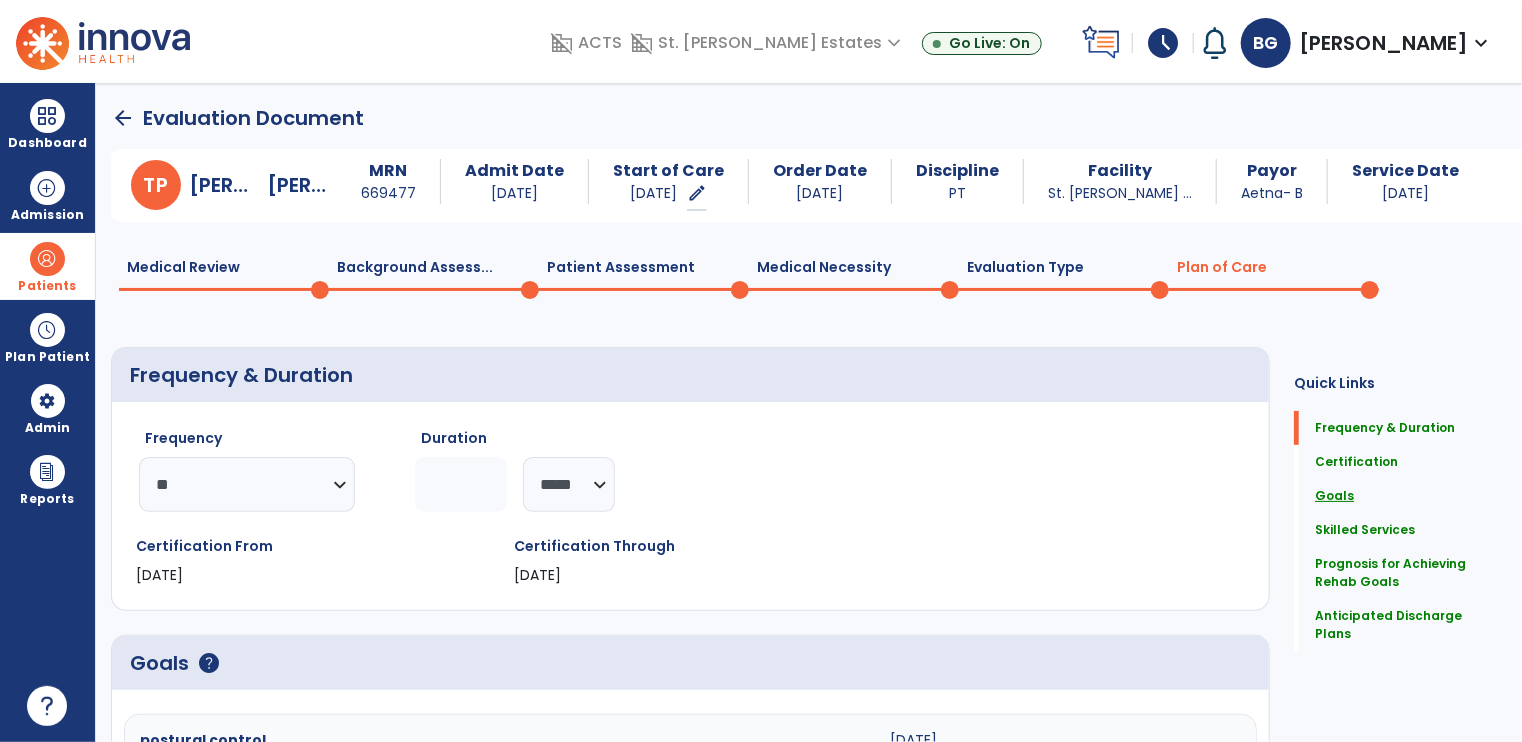 click on "Goals" 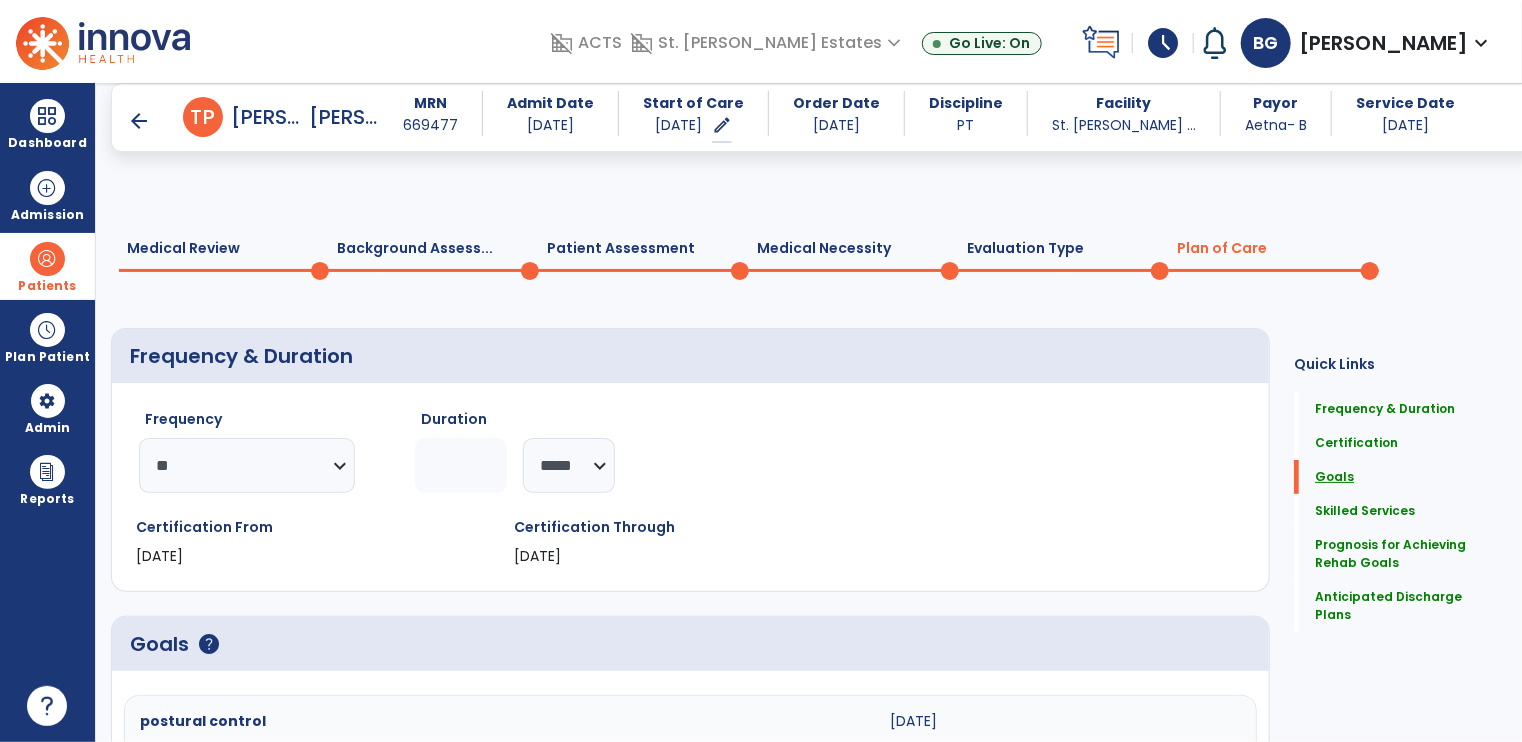 scroll, scrollTop: 41, scrollLeft: 0, axis: vertical 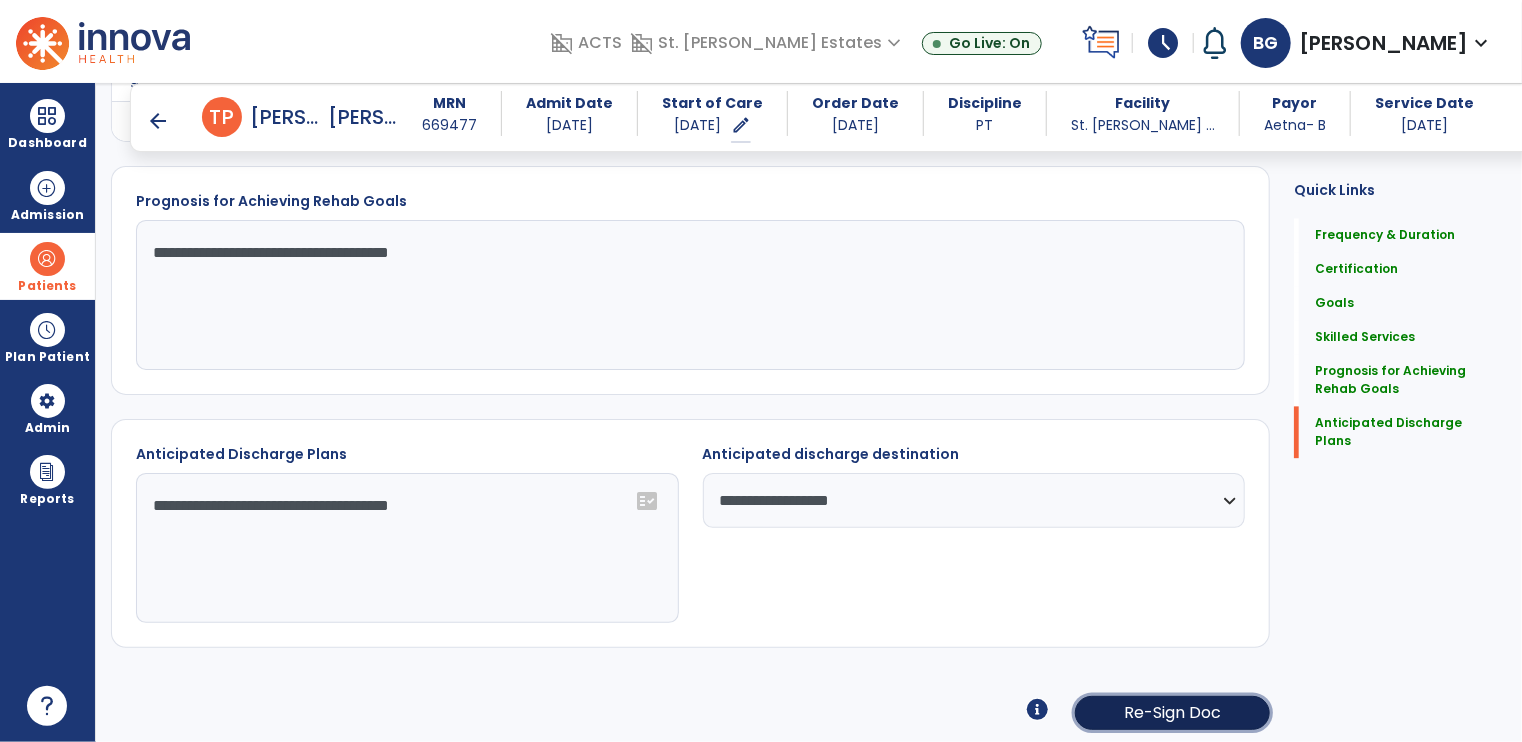 click on "Re-Sign Doc" 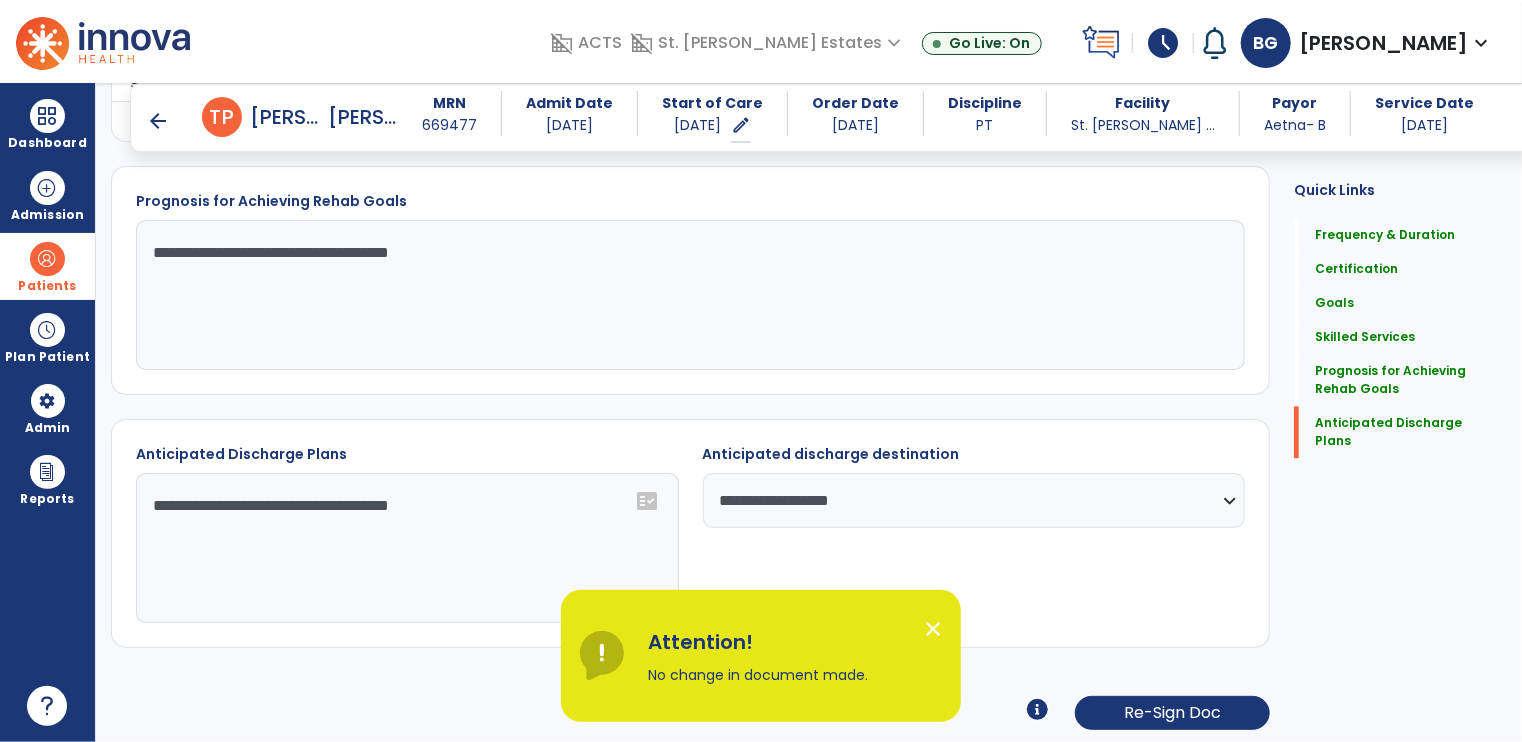click on "close" at bounding box center [933, 629] 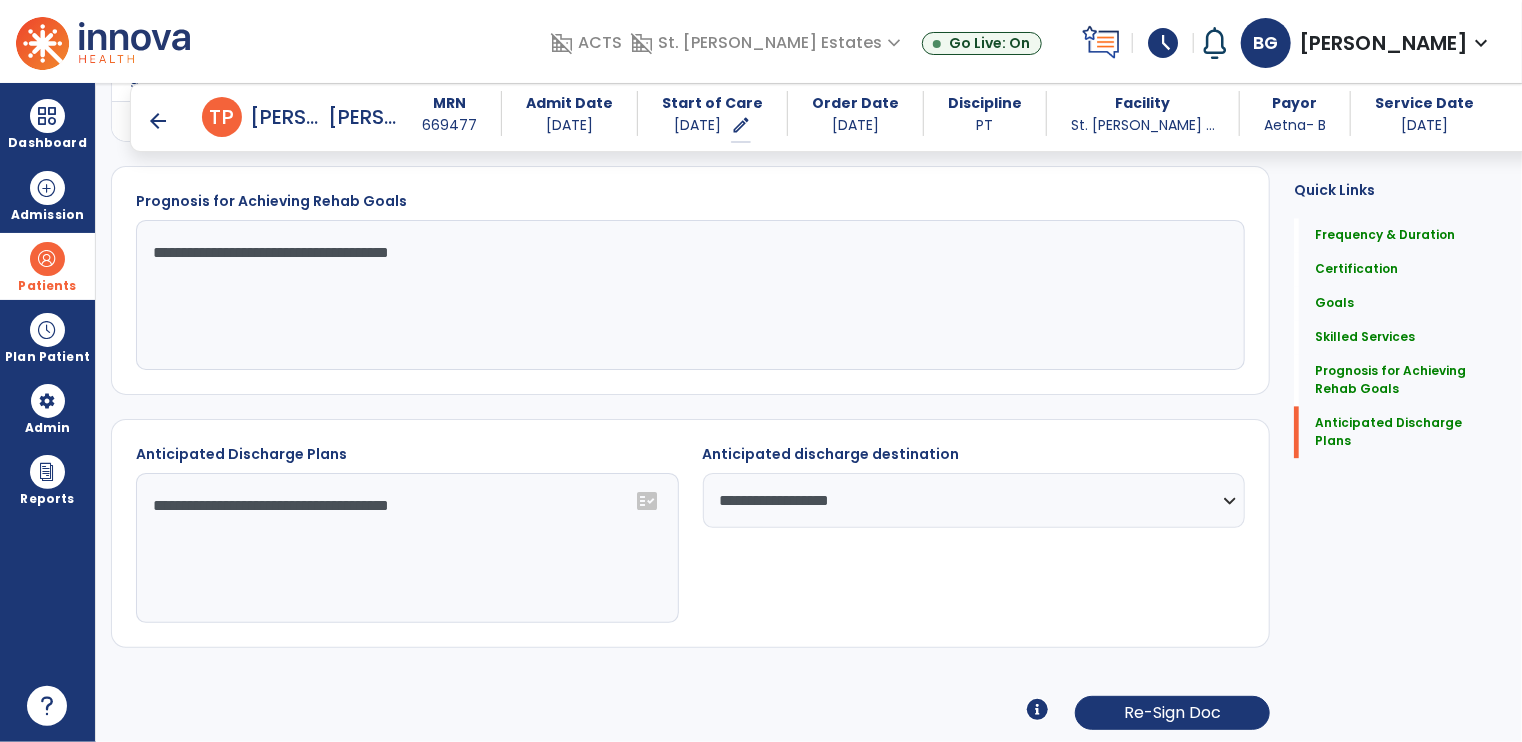 click at bounding box center (1037, 709) 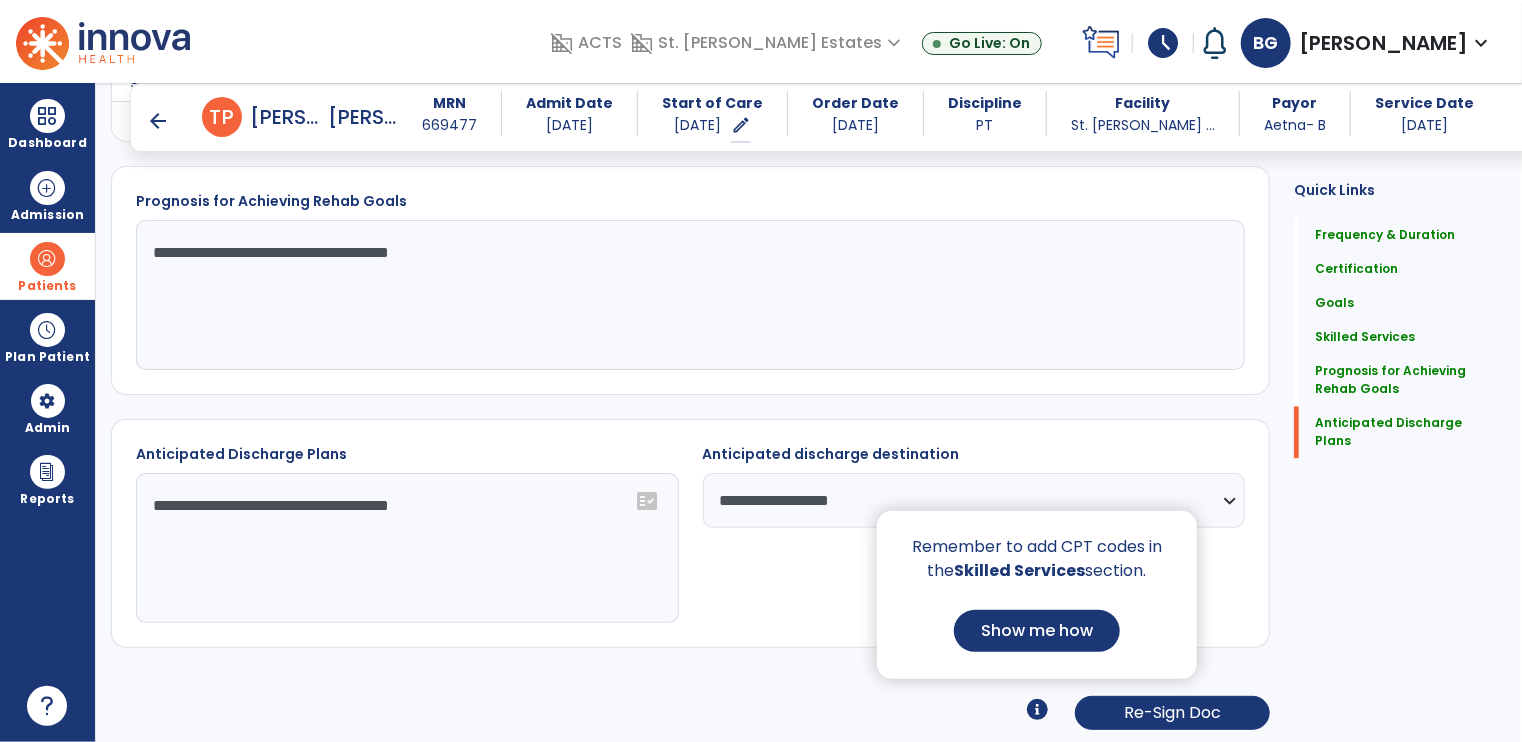 click on "Show me how" at bounding box center (1037, 631) 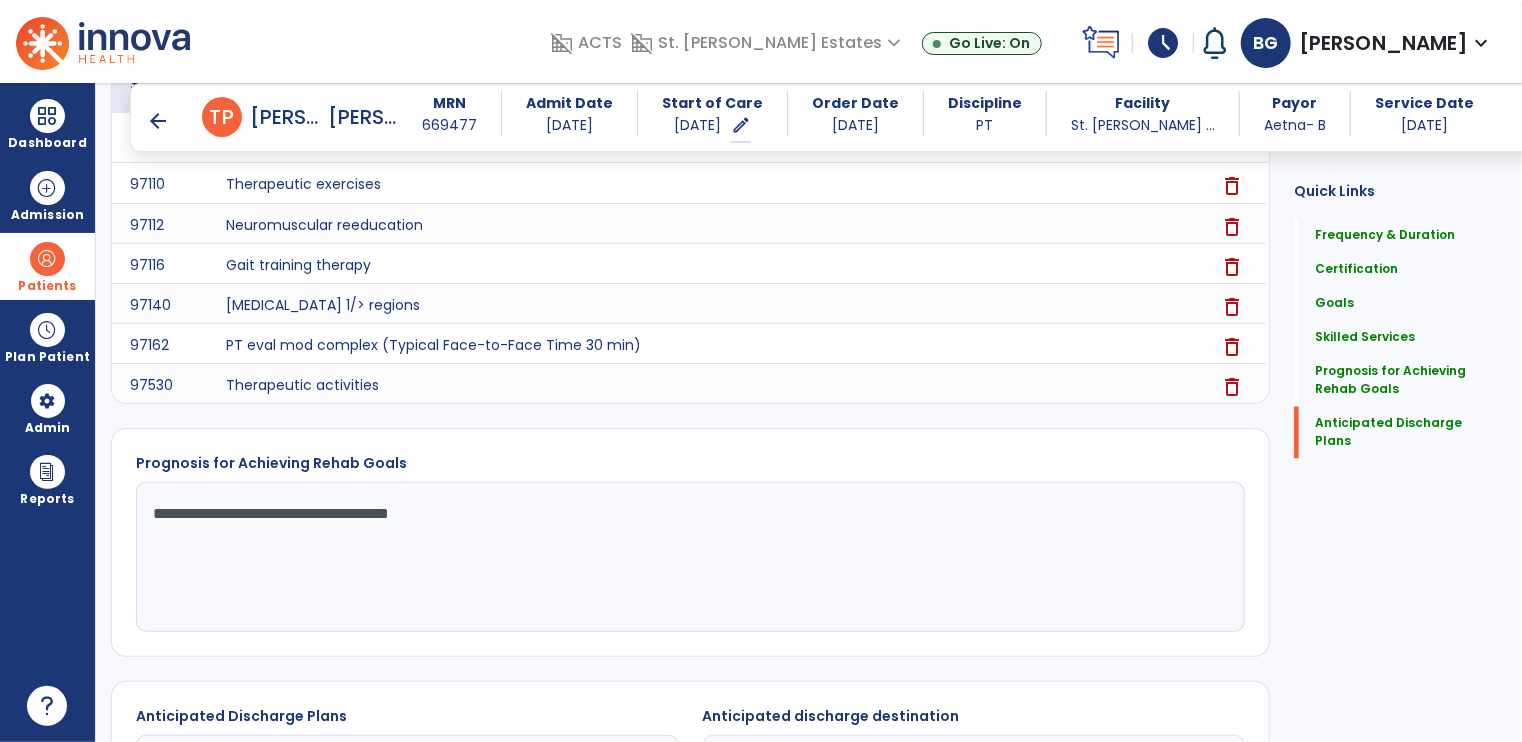 scroll, scrollTop: 1698, scrollLeft: 0, axis: vertical 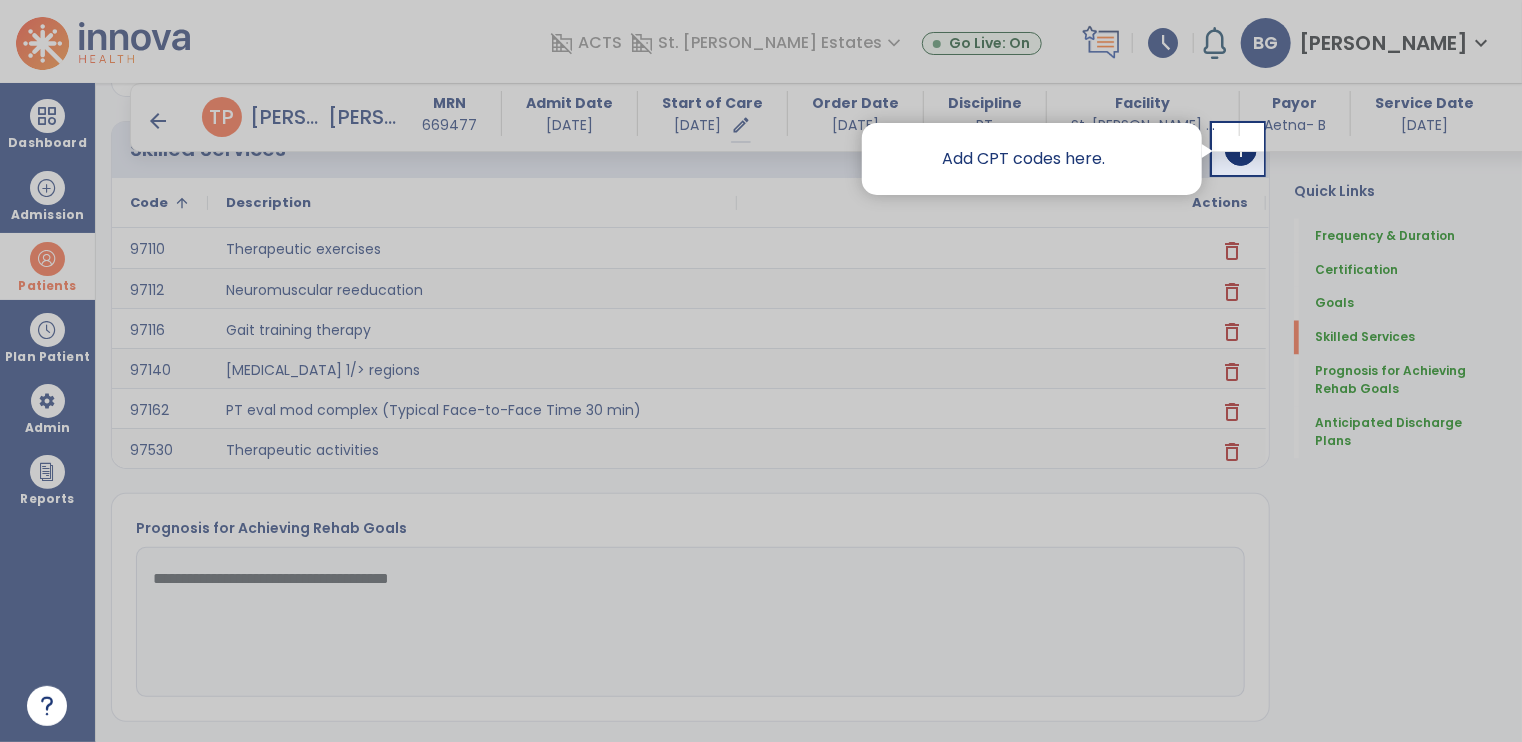 click at bounding box center [1392, 523] 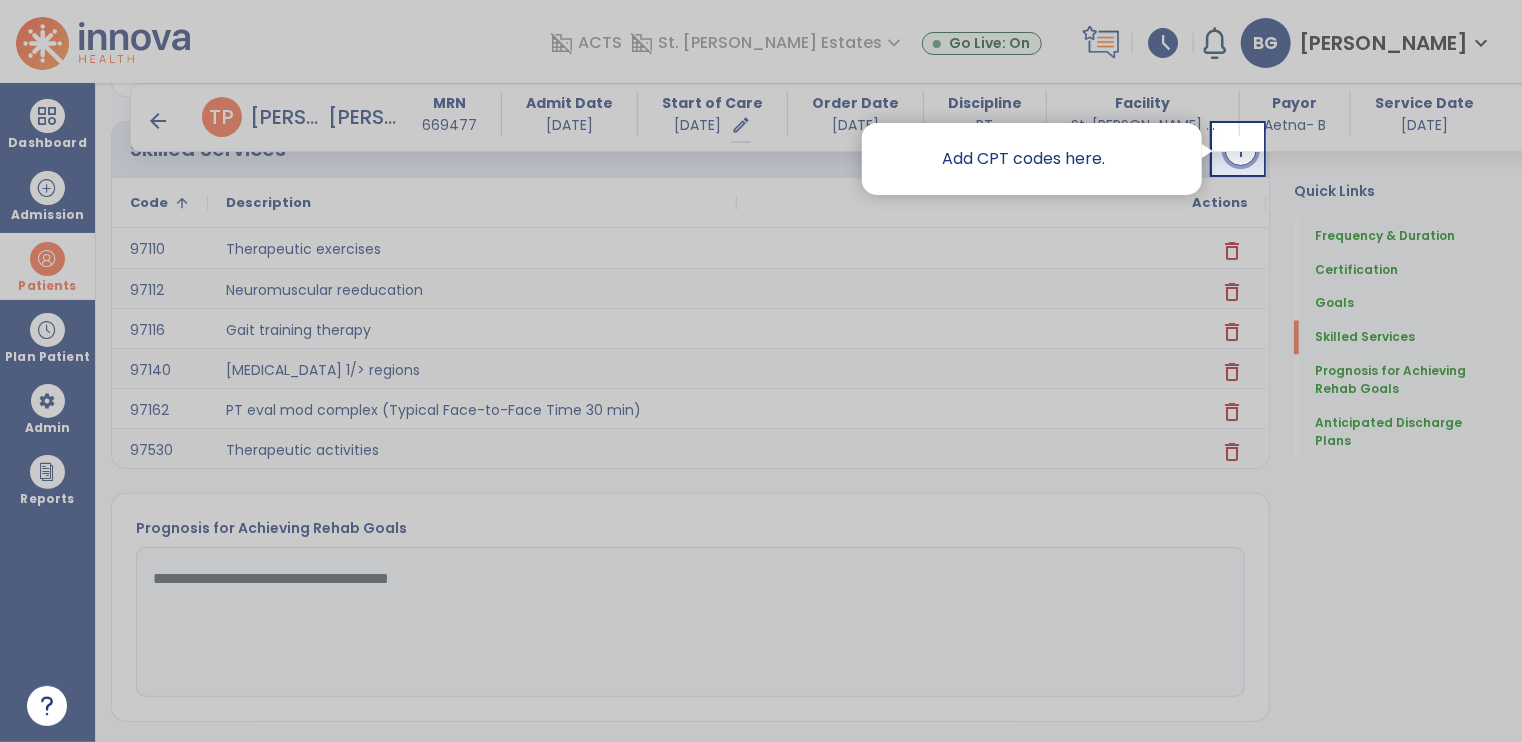 click on "add" 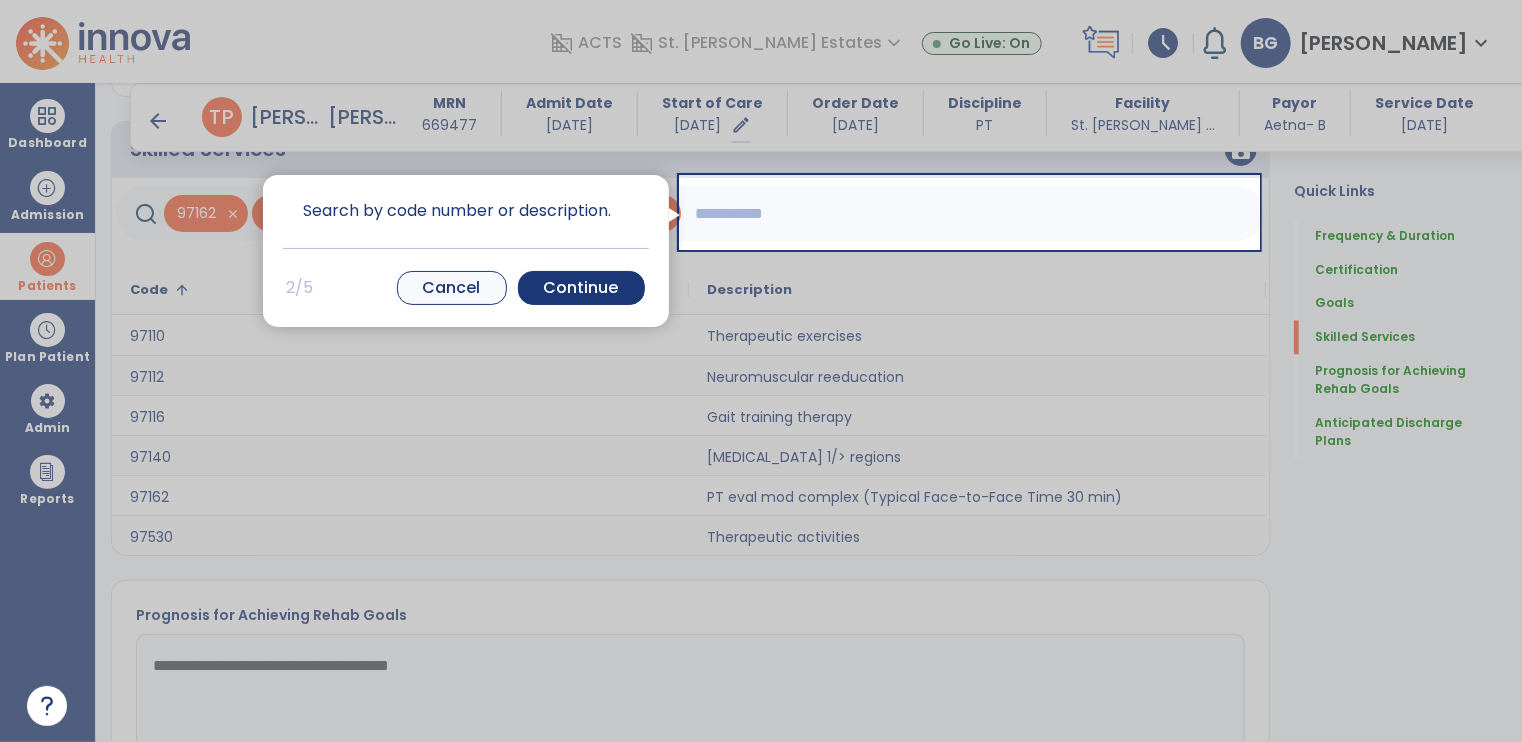 click on "Cancel" at bounding box center (452, 288) 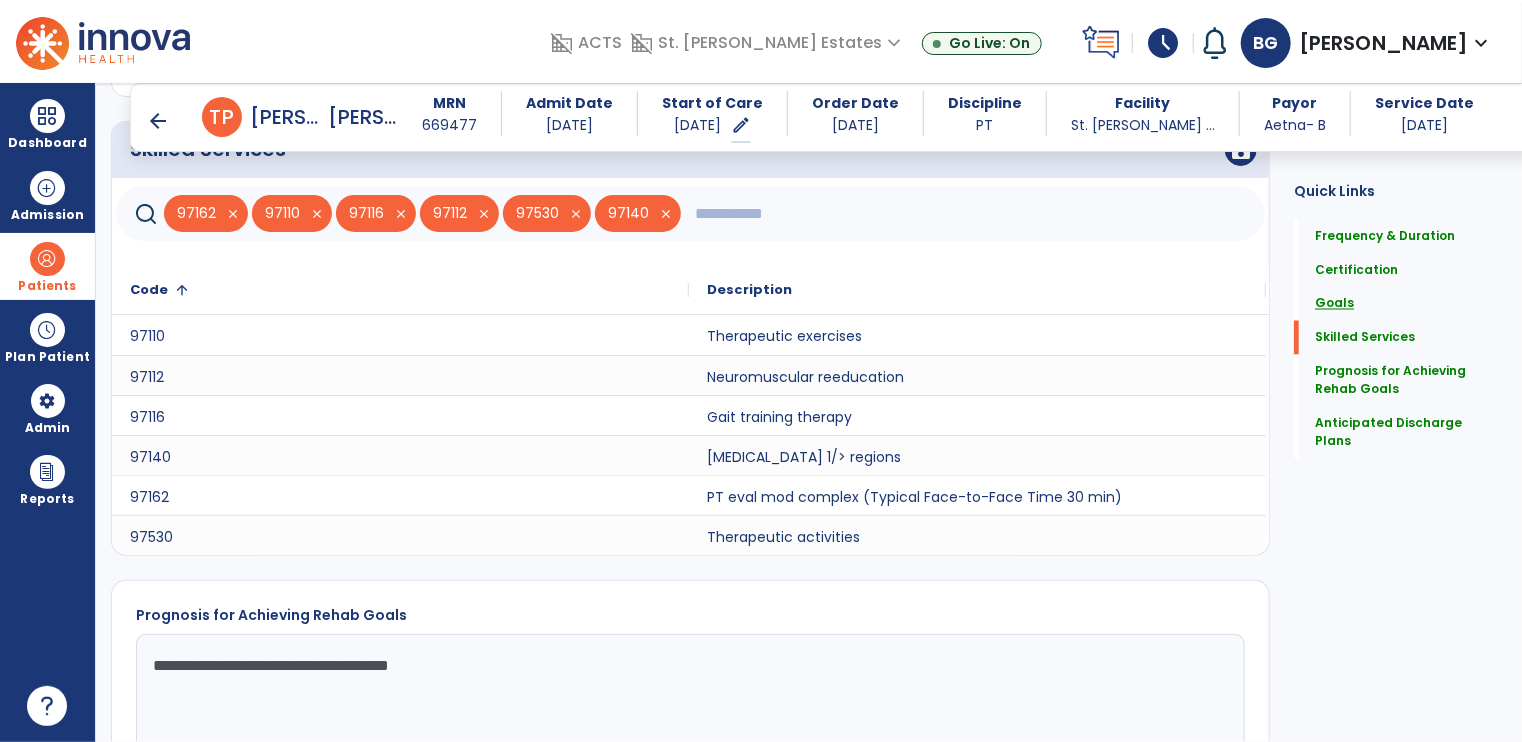 click on "Goals" 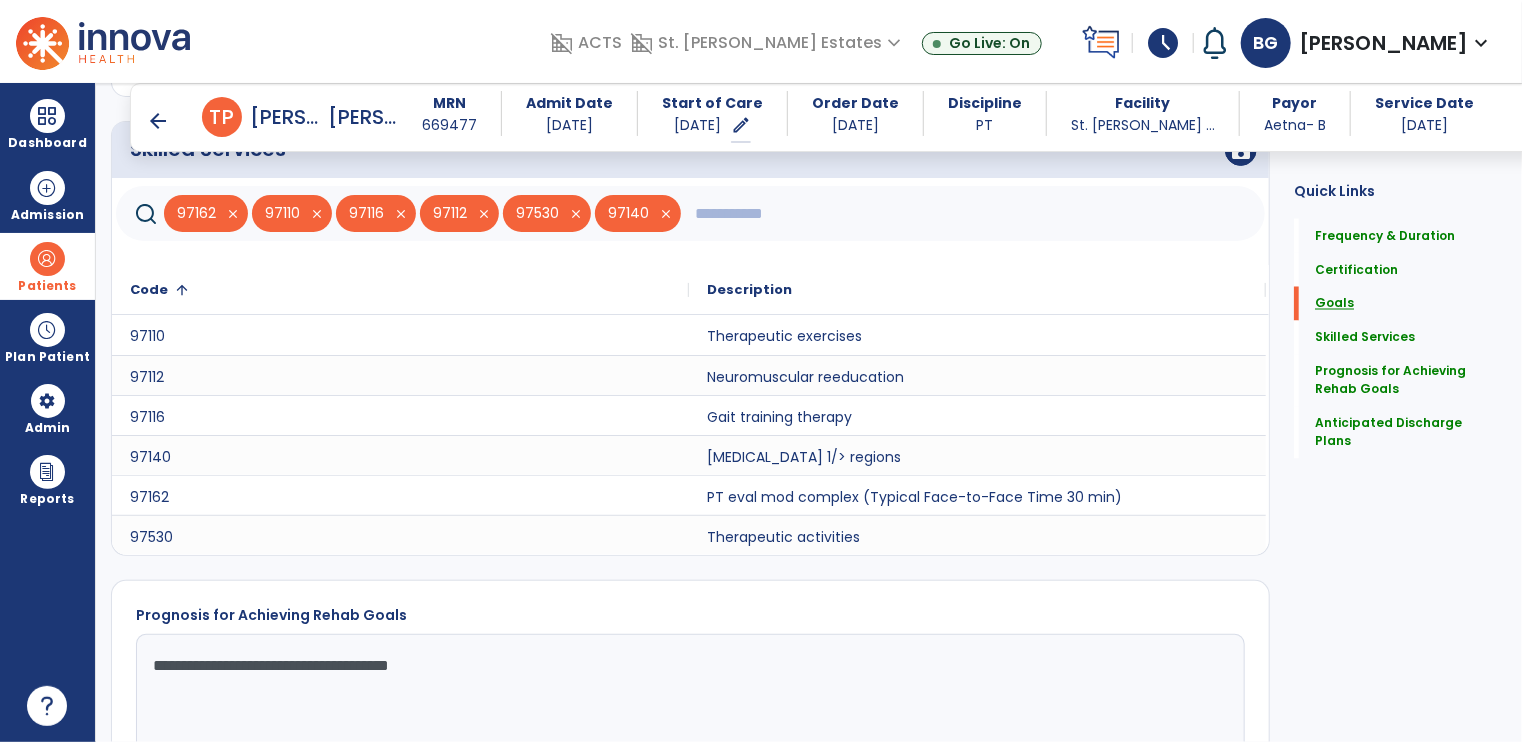 scroll, scrollTop: 41, scrollLeft: 0, axis: vertical 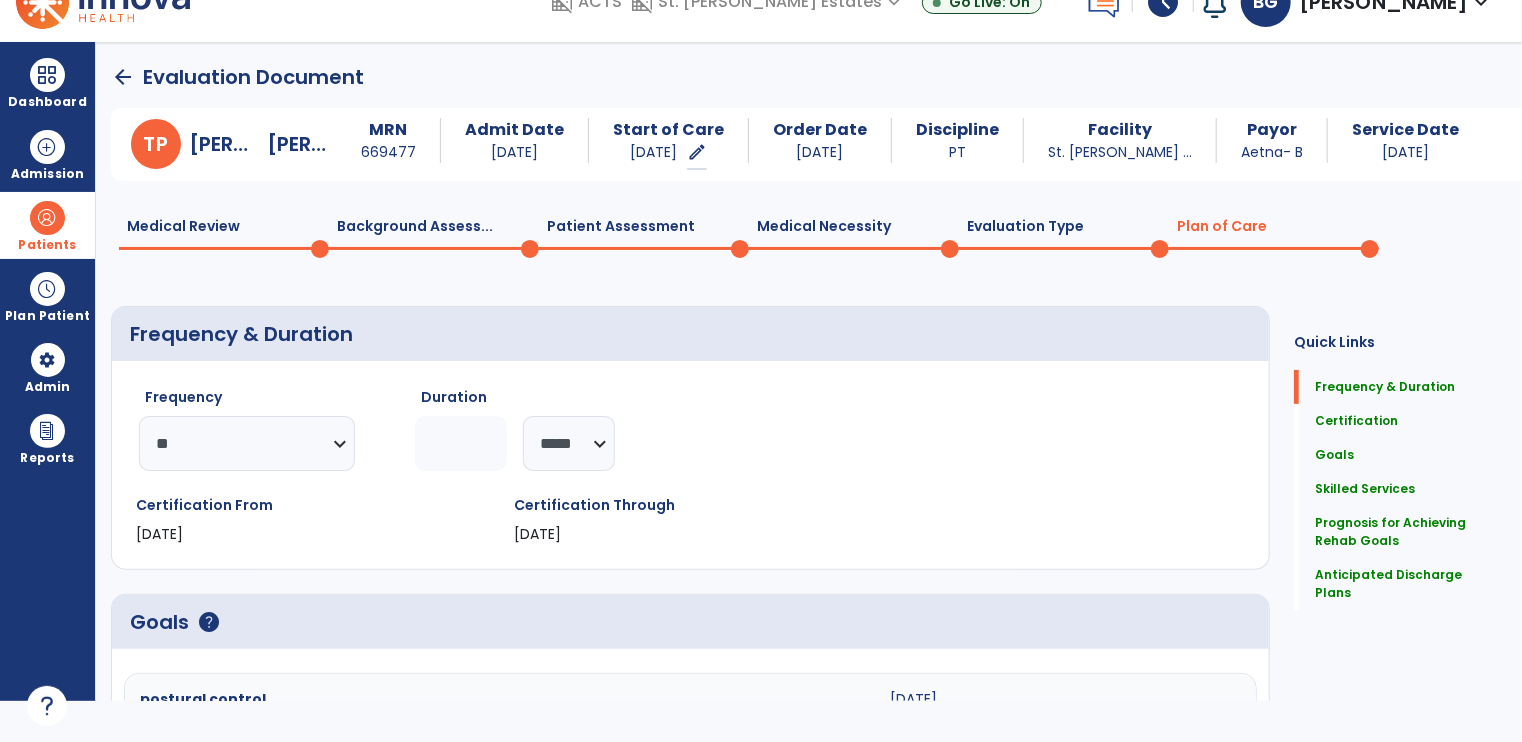 drag, startPoint x: 467, startPoint y: 441, endPoint x: 408, endPoint y: 452, distance: 60.016663 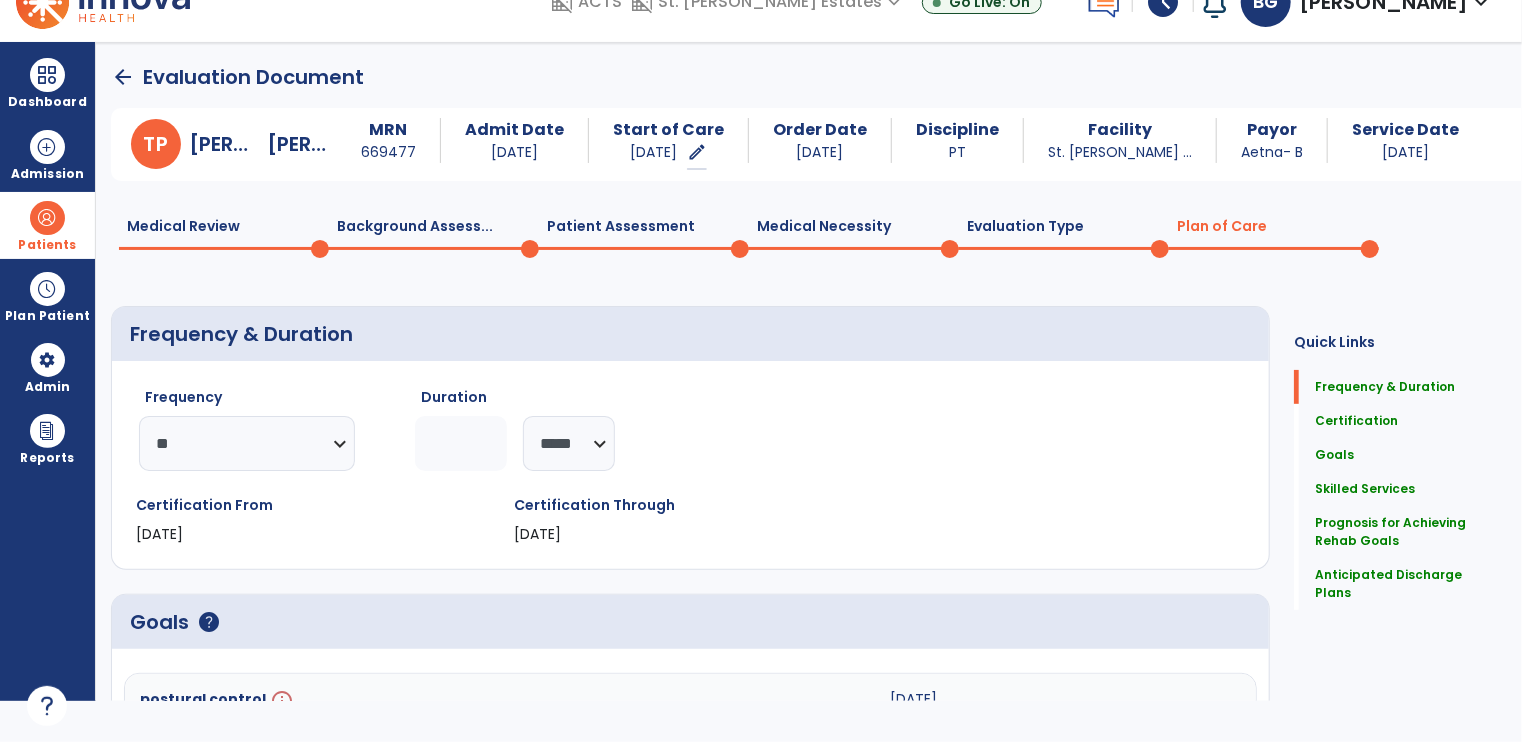 type on "**" 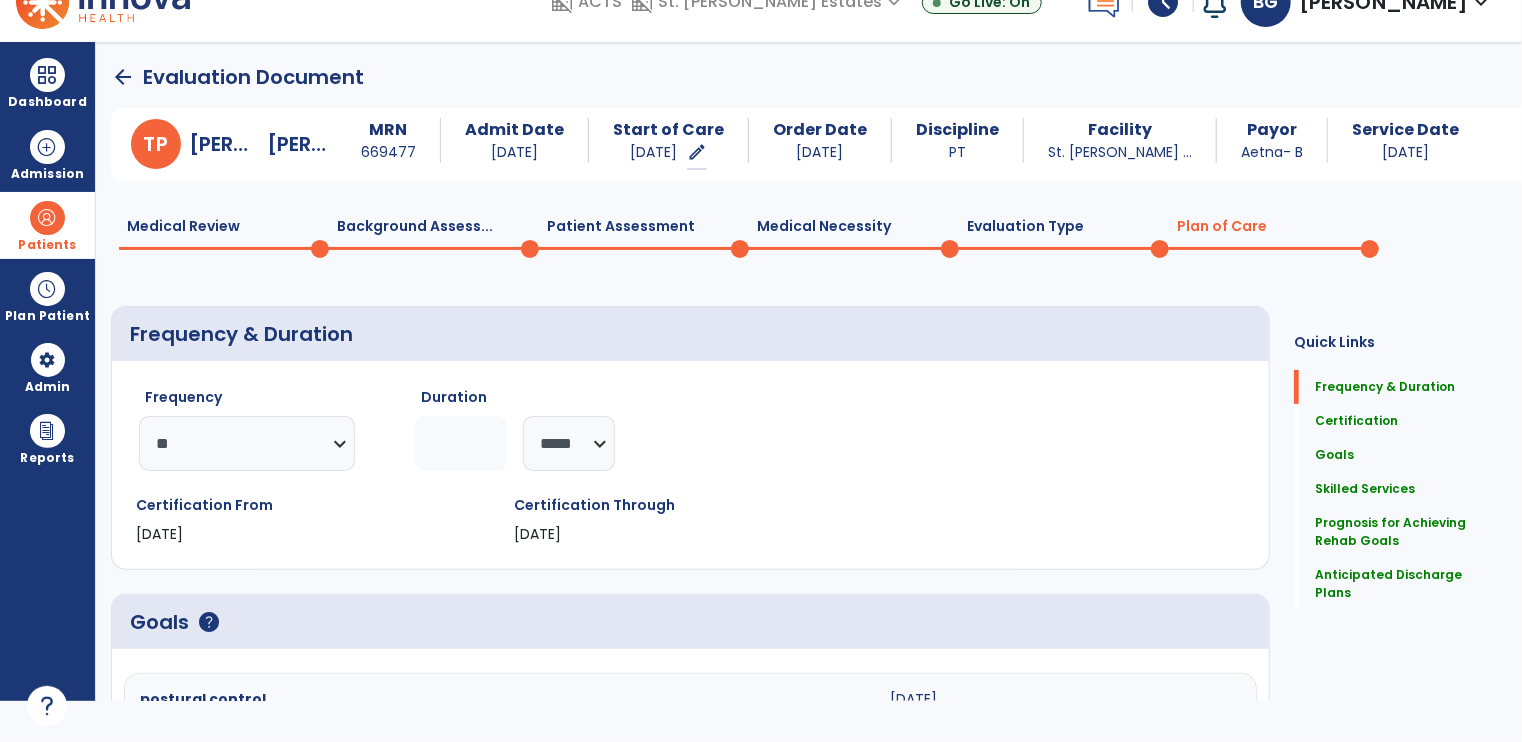click on "Frequency  ********* ** ** ** ** ** ** **  Duration  ** ******** *****" 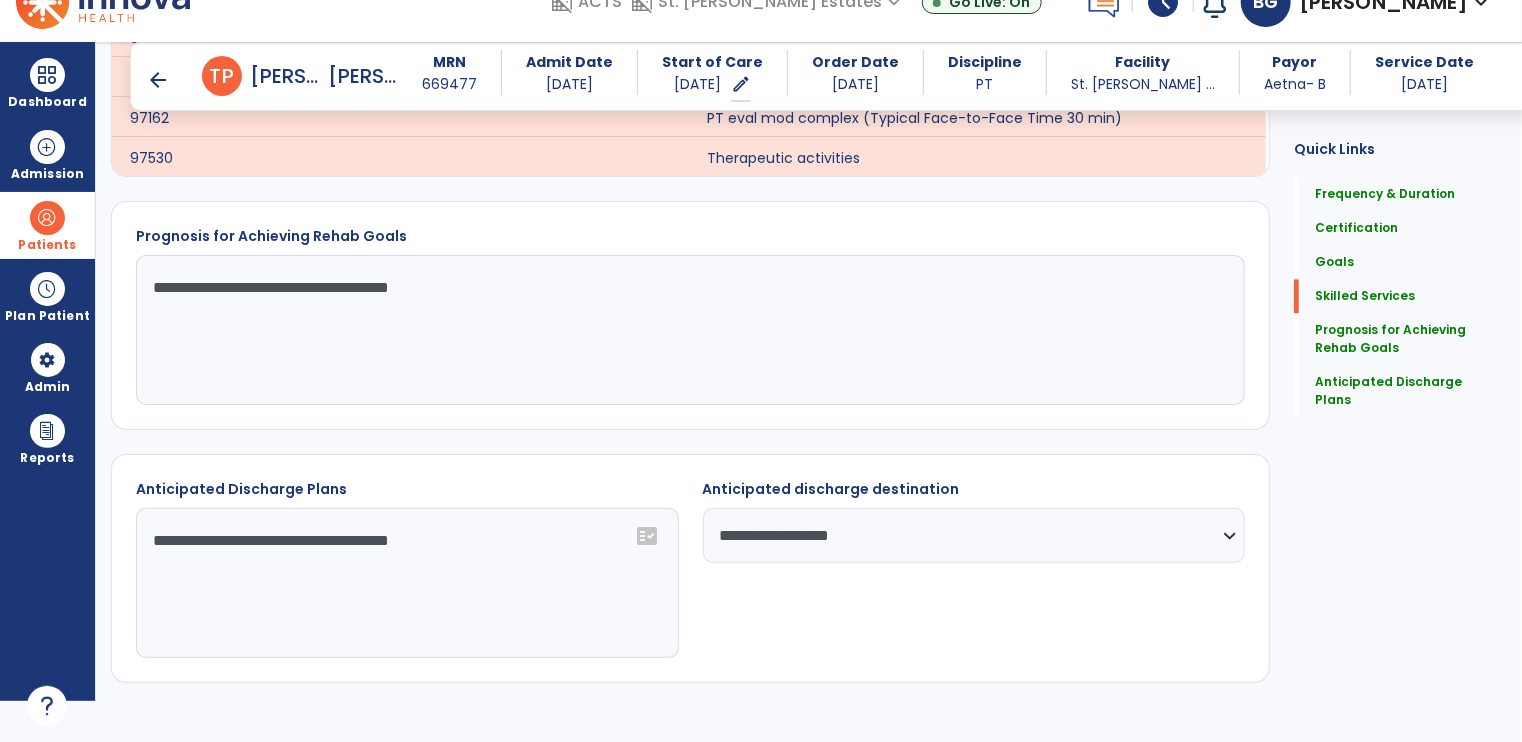 scroll, scrollTop: 0, scrollLeft: 0, axis: both 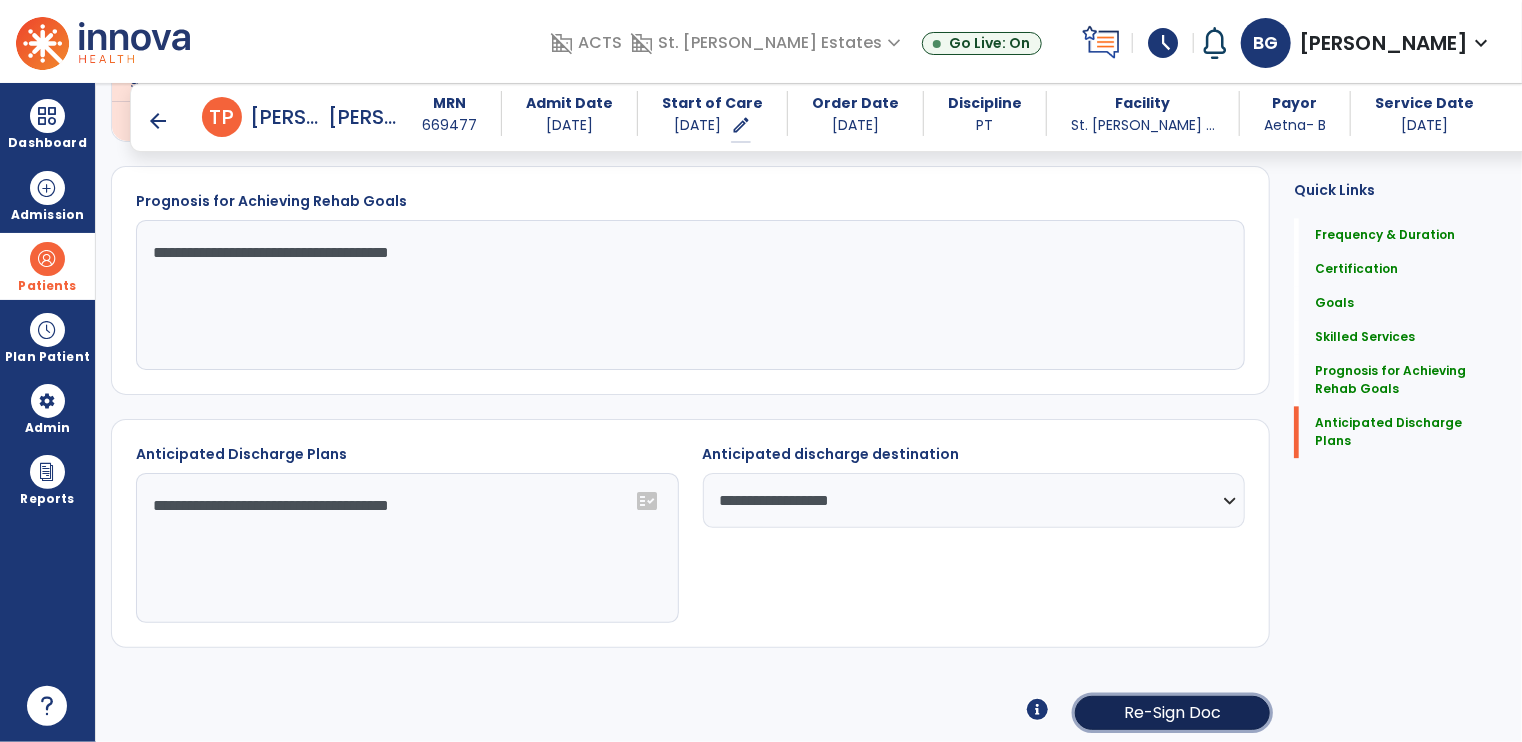 click on "Re-Sign Doc" 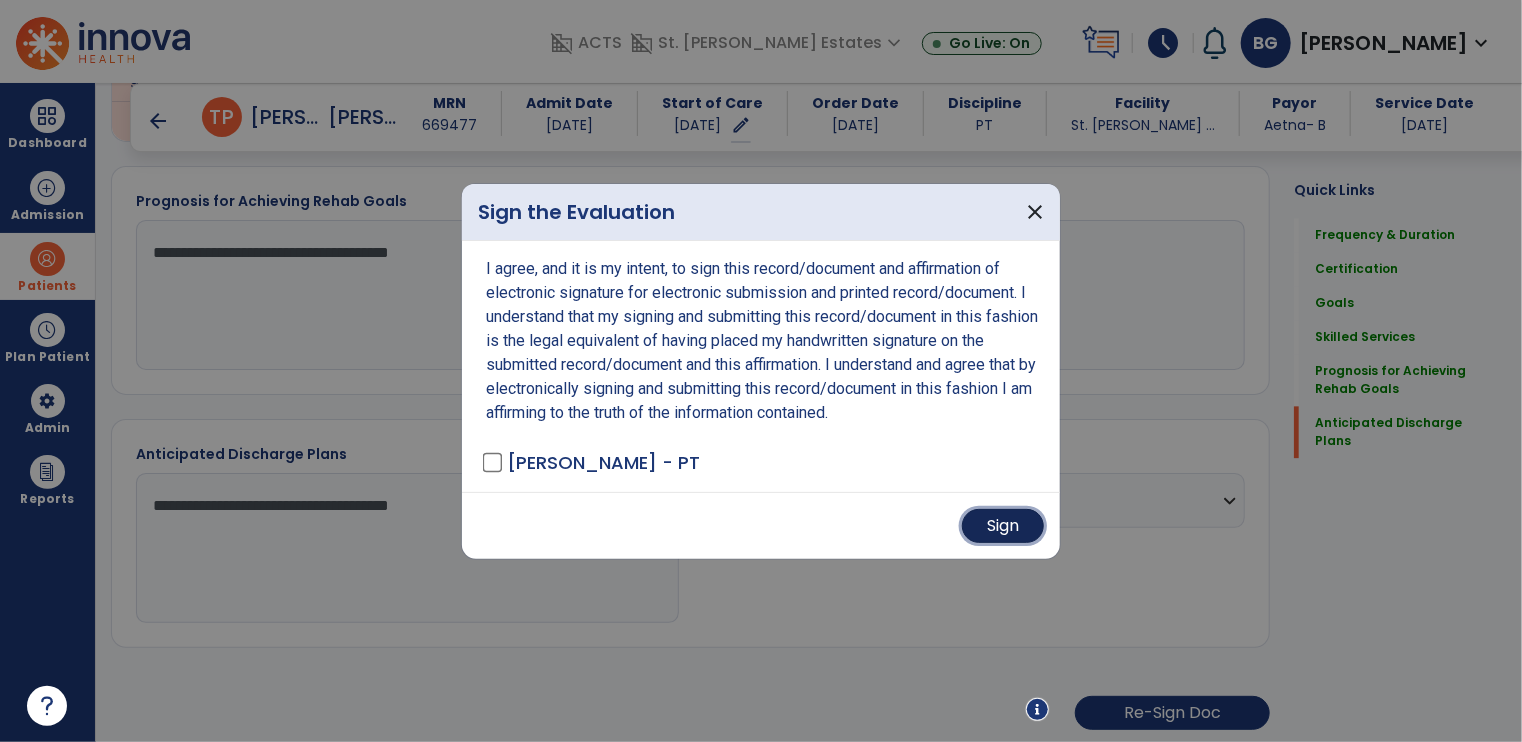 click on "Sign" at bounding box center [1003, 526] 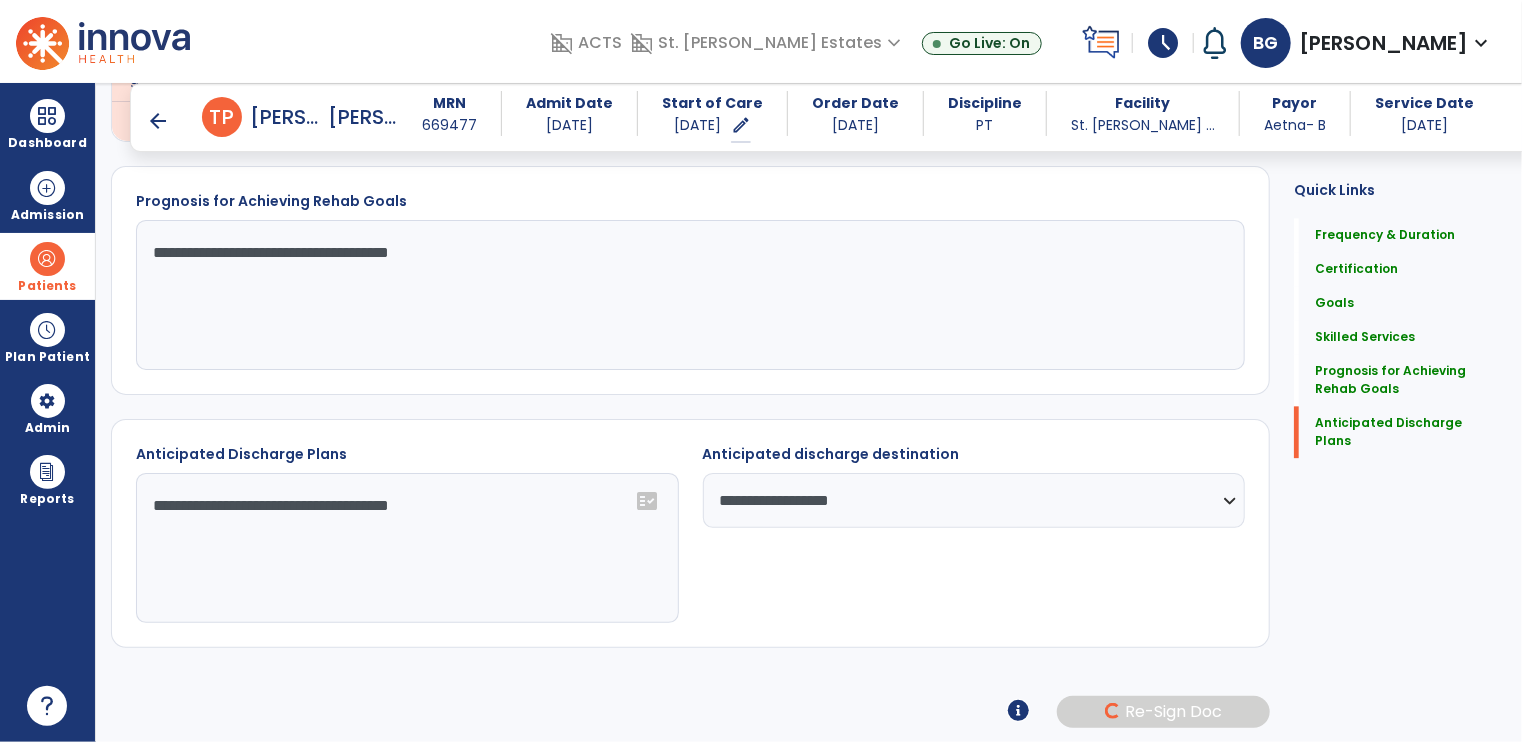 scroll, scrollTop: 2111, scrollLeft: 0, axis: vertical 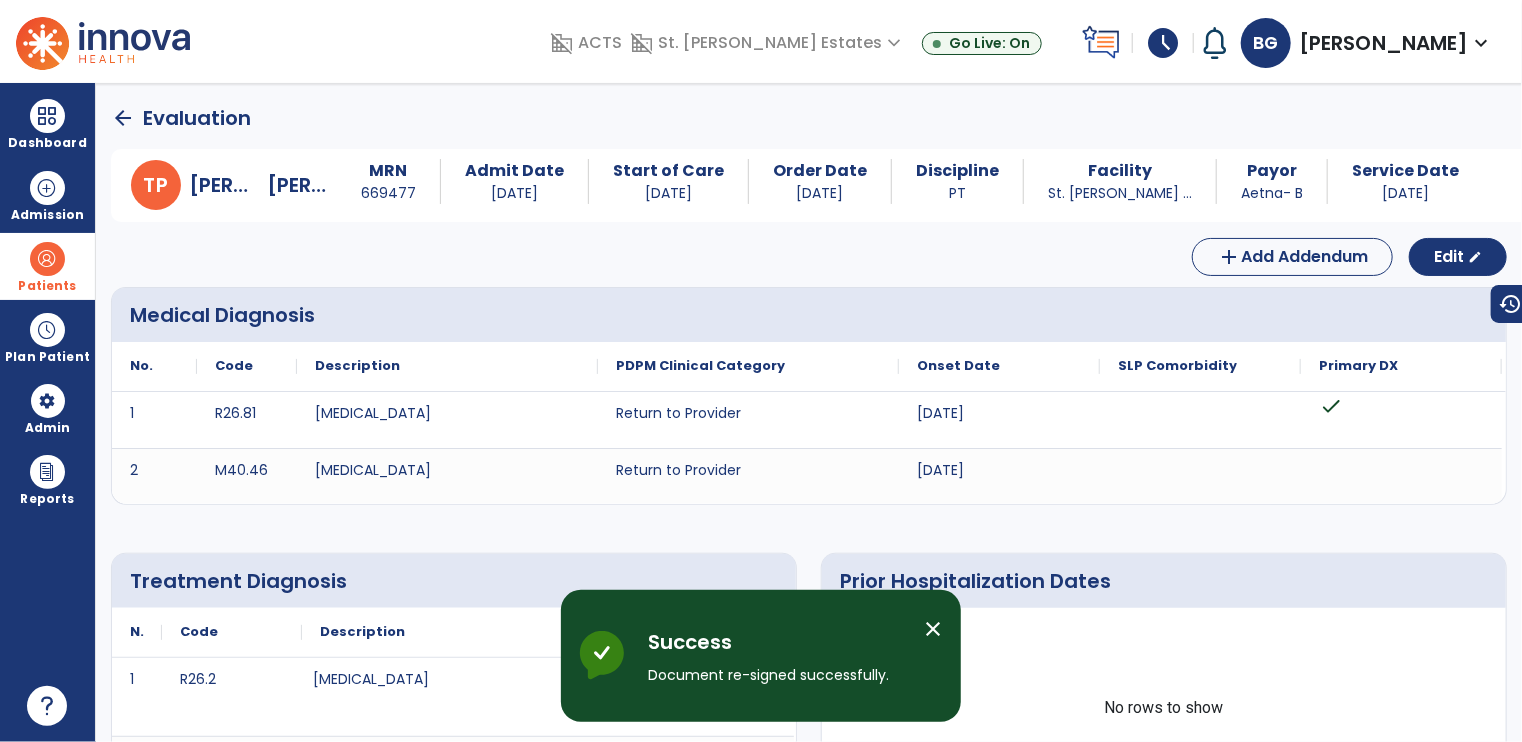 click on "close" at bounding box center [933, 629] 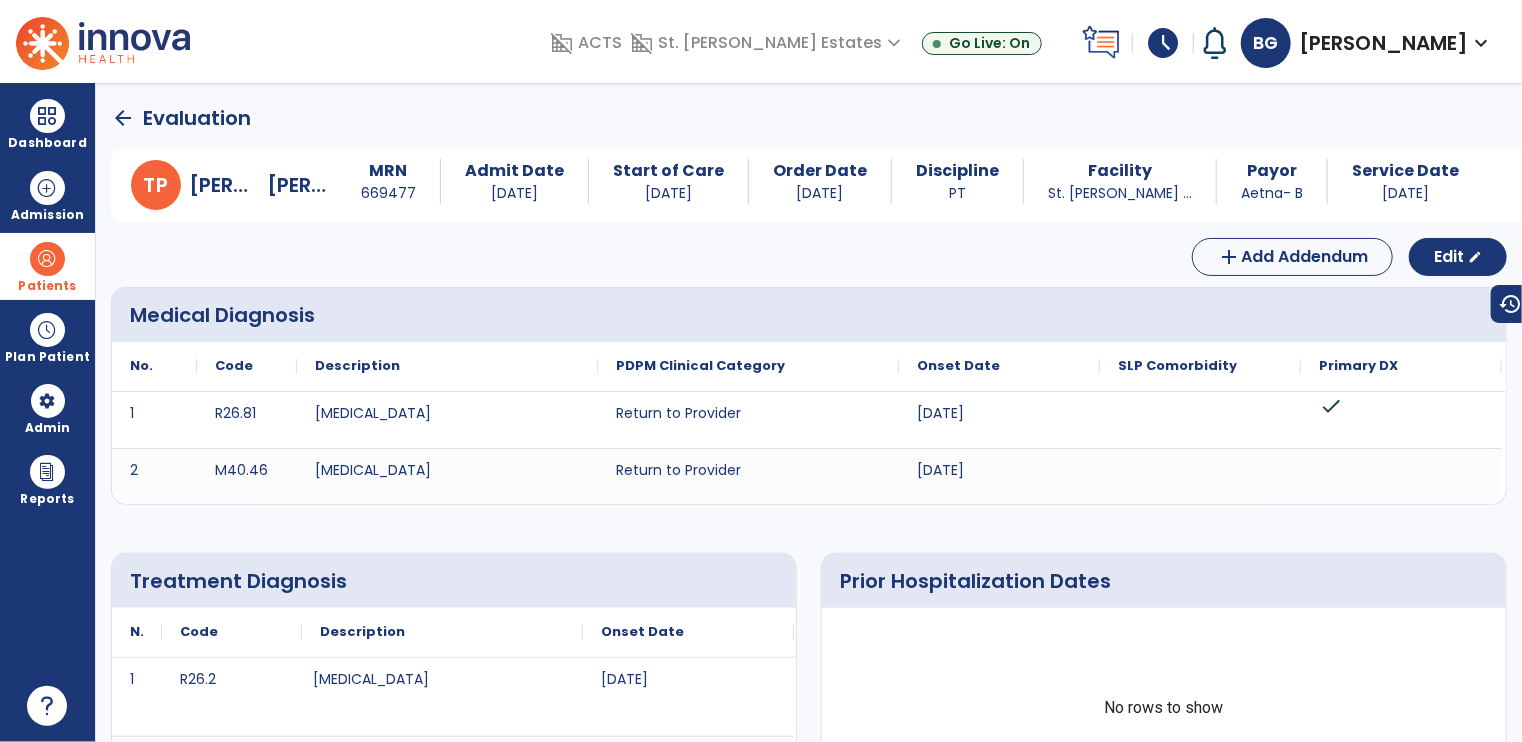 click on "arrow_back" 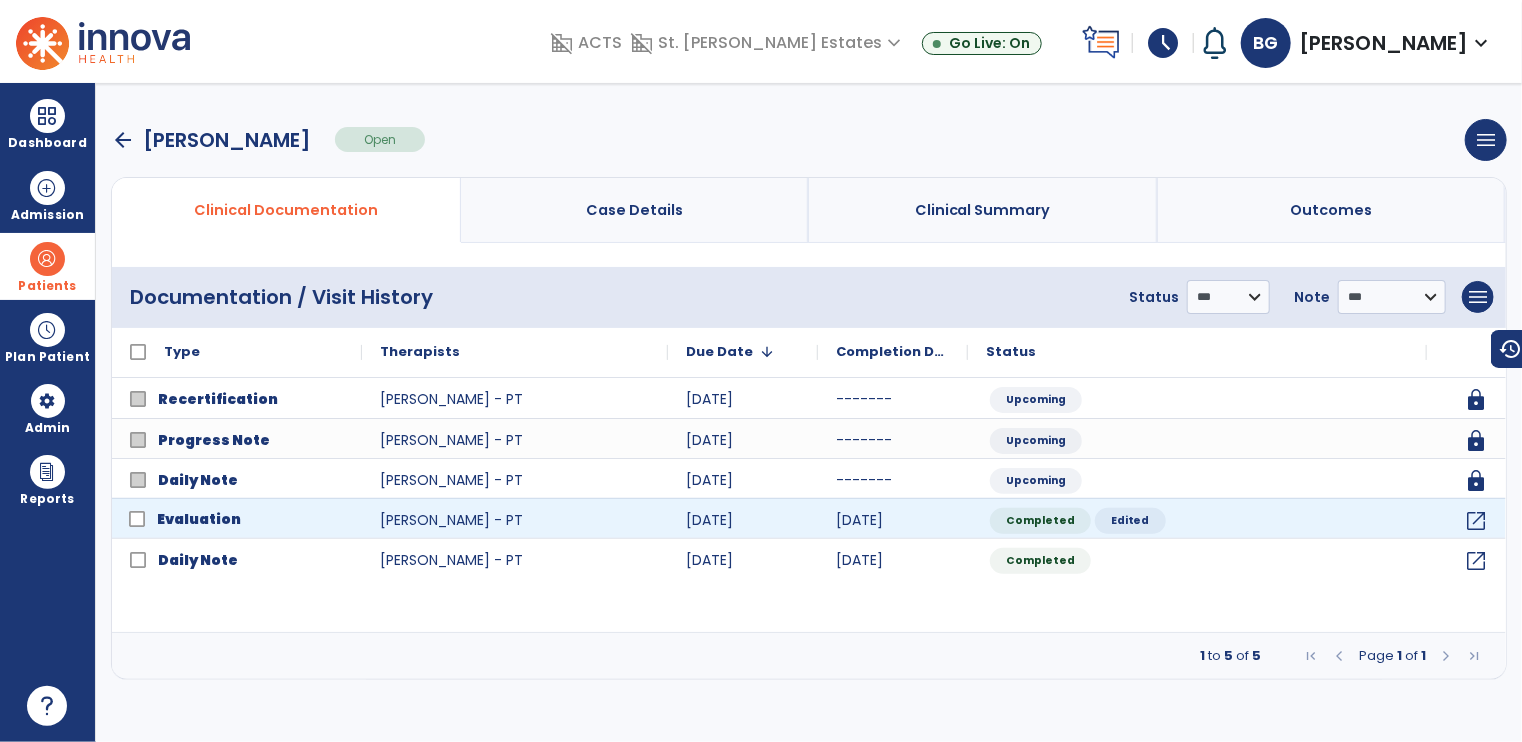 click on "Evaluation" at bounding box center (251, 519) 